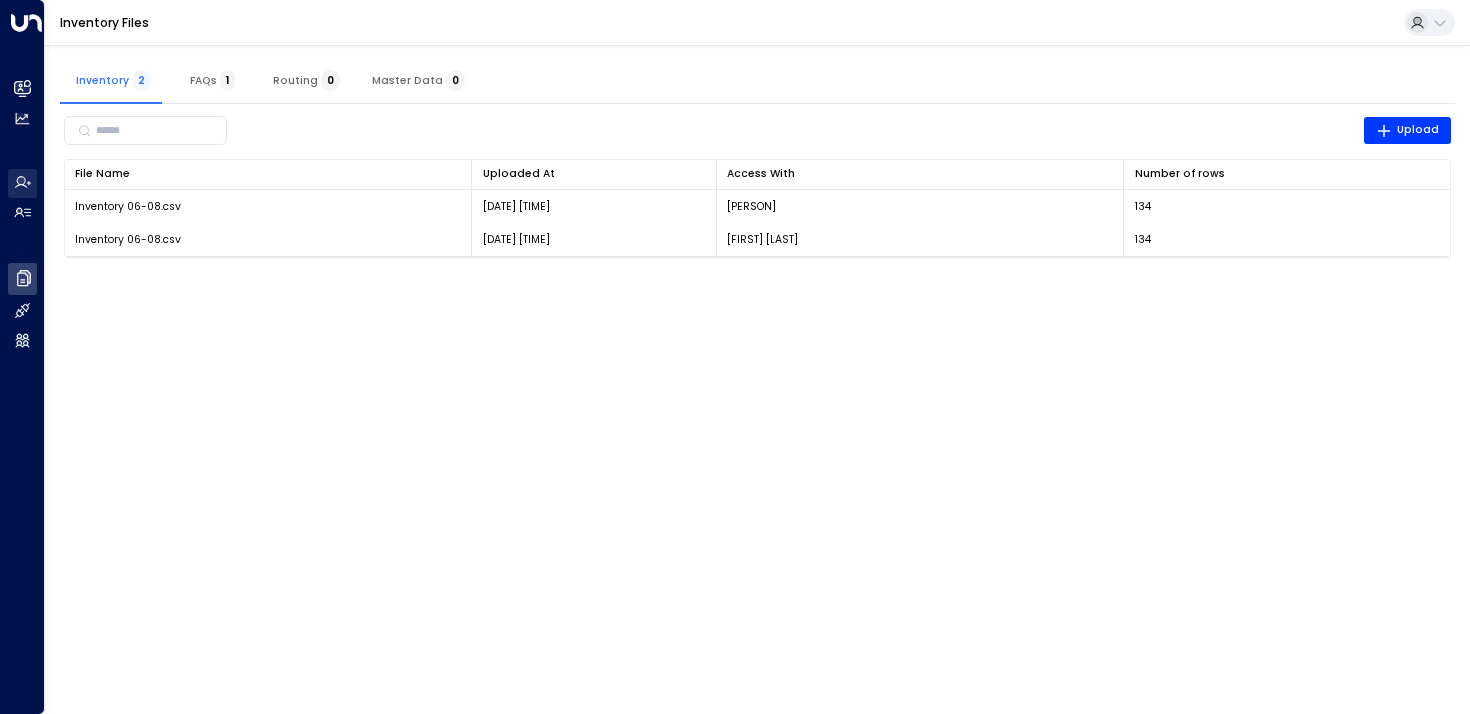 scroll, scrollTop: 0, scrollLeft: 0, axis: both 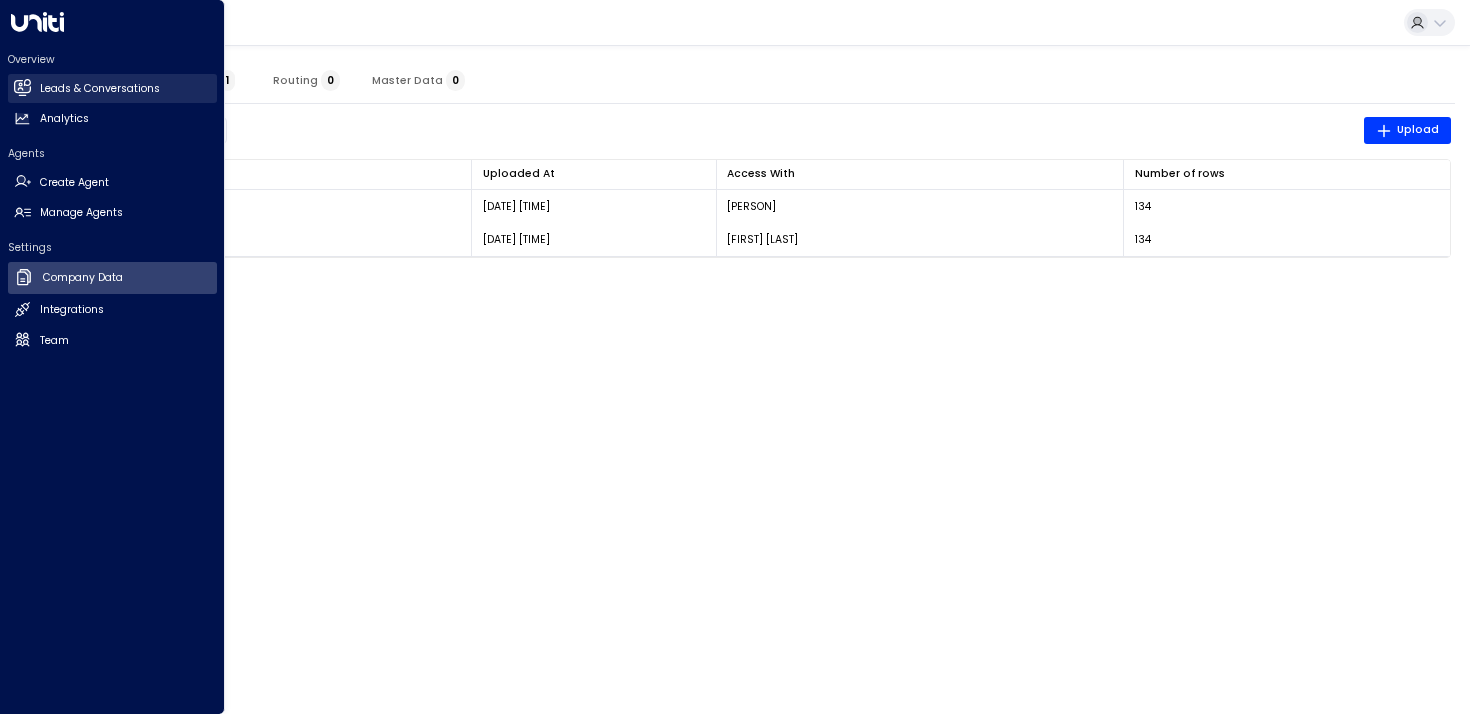 click on "Leads & Conversations Leads & Conversations" at bounding box center (112, 88) 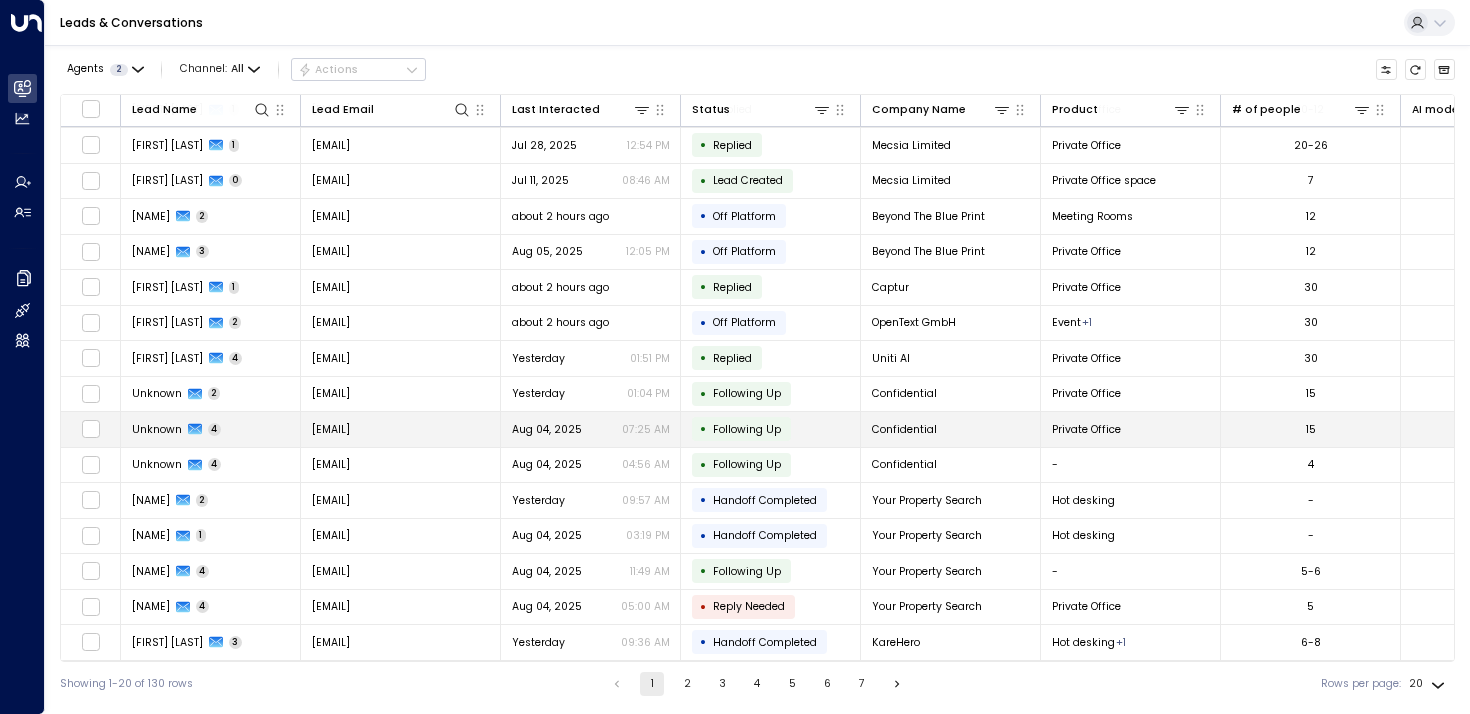 scroll, scrollTop: 0, scrollLeft: 0, axis: both 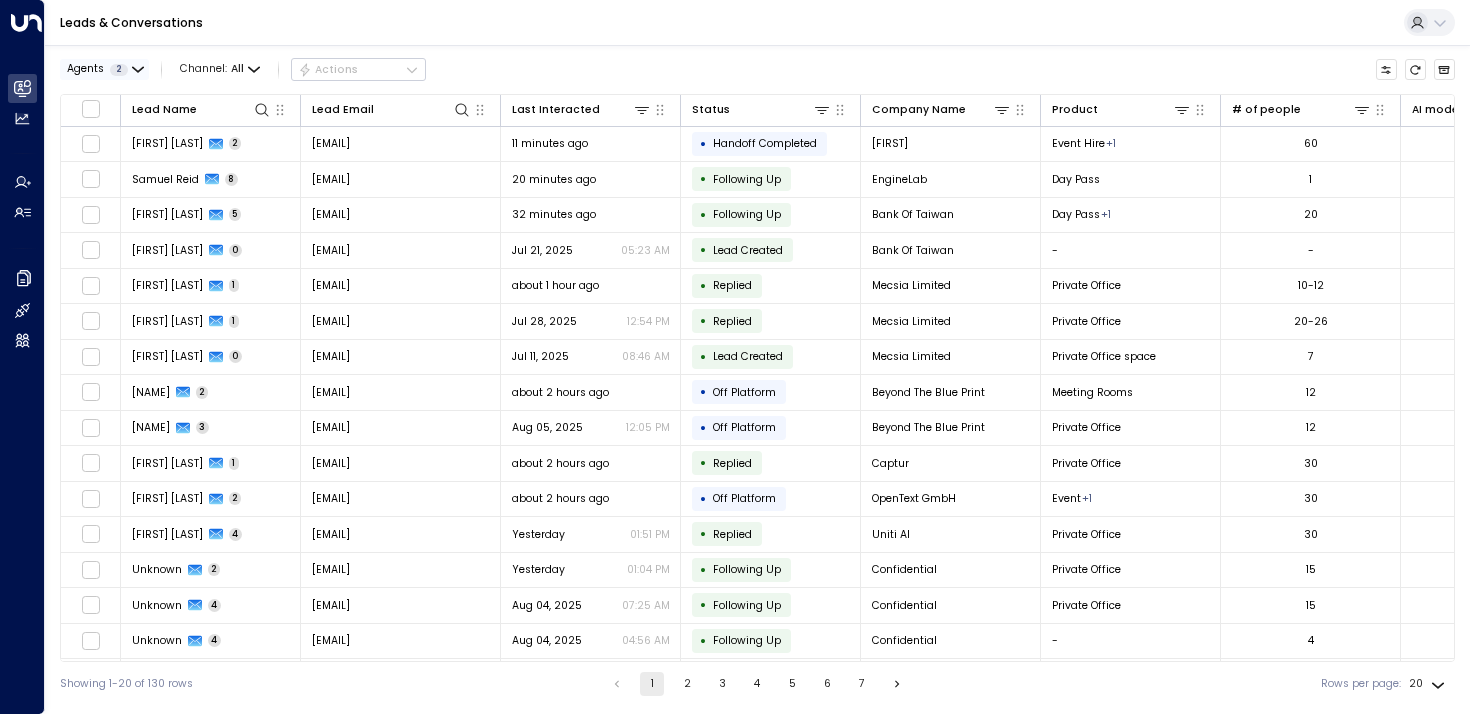 click on "Agents   2" at bounding box center [104, 69] 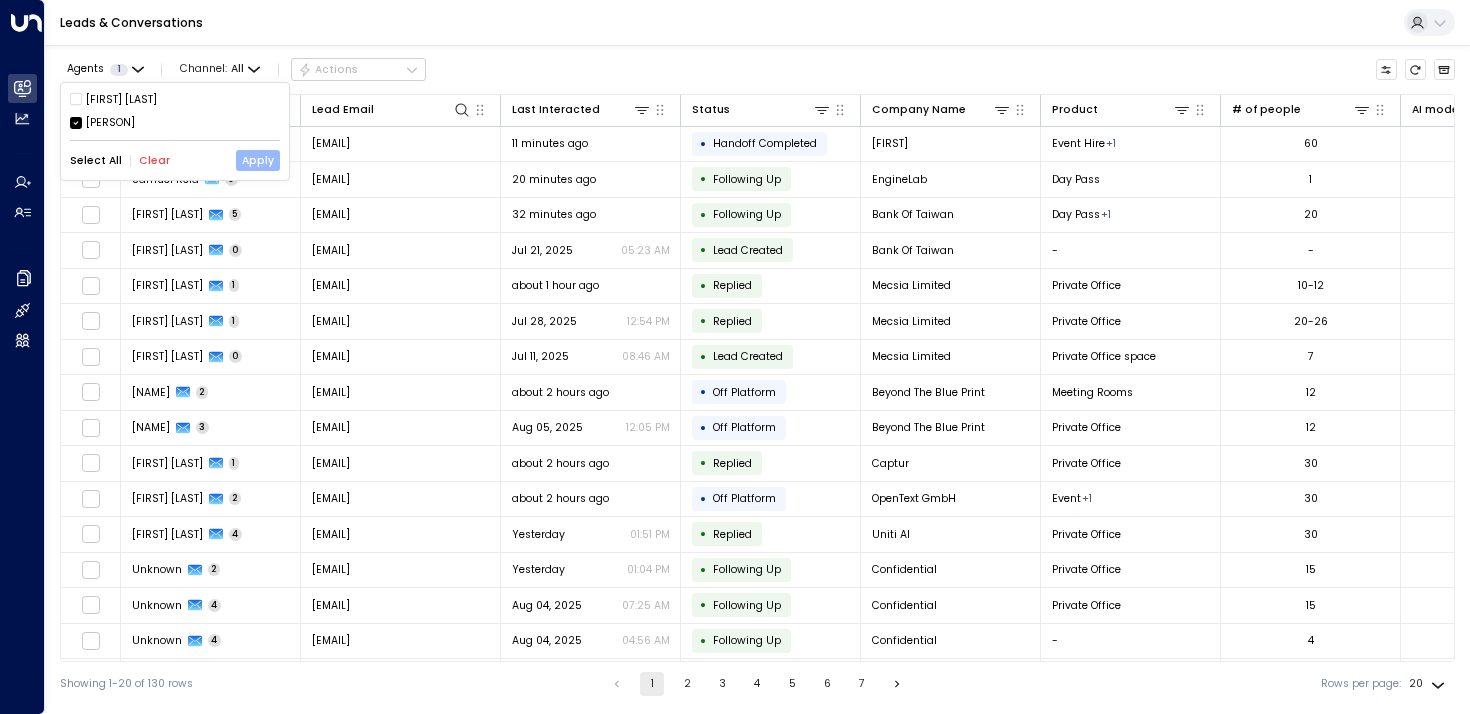 click on "Apply" at bounding box center (258, 160) 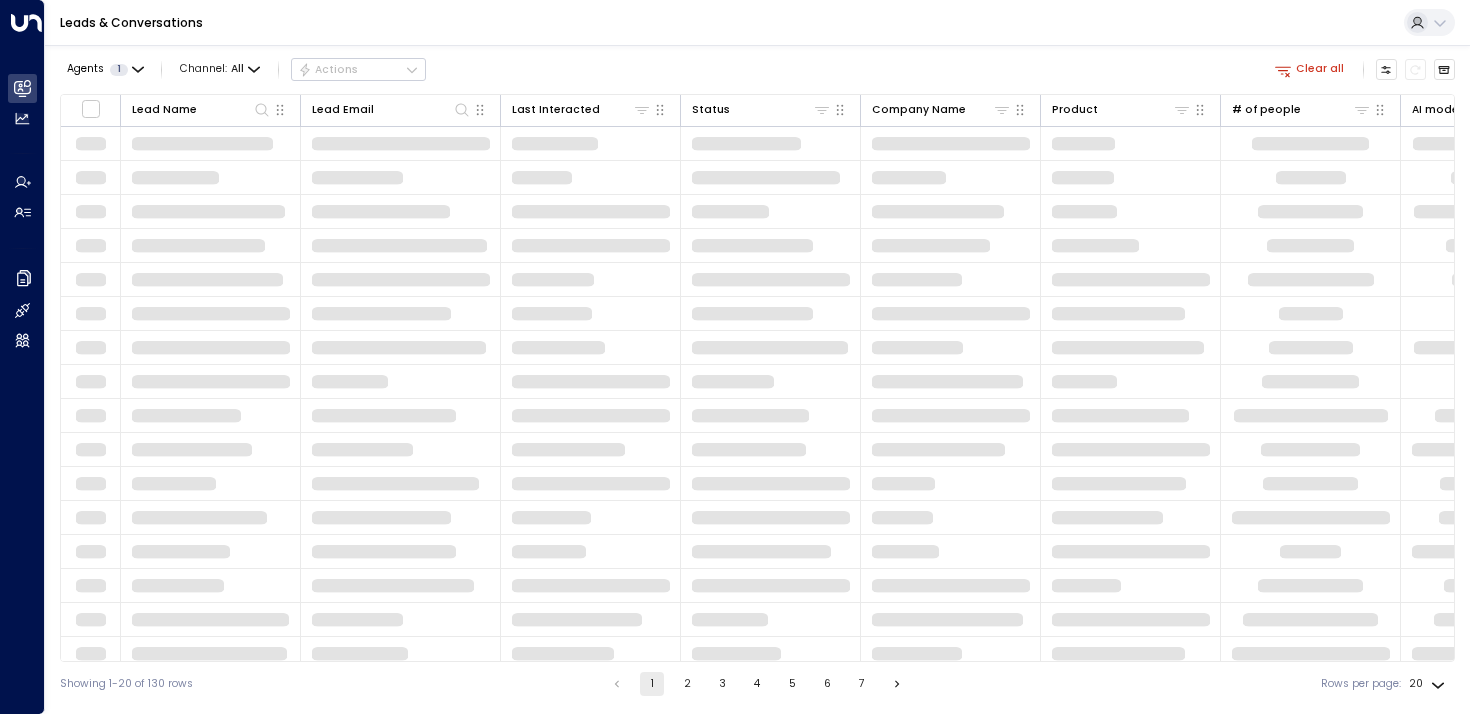 click on "Agents   1 Channel: All   Actions Clear all" at bounding box center [757, 70] 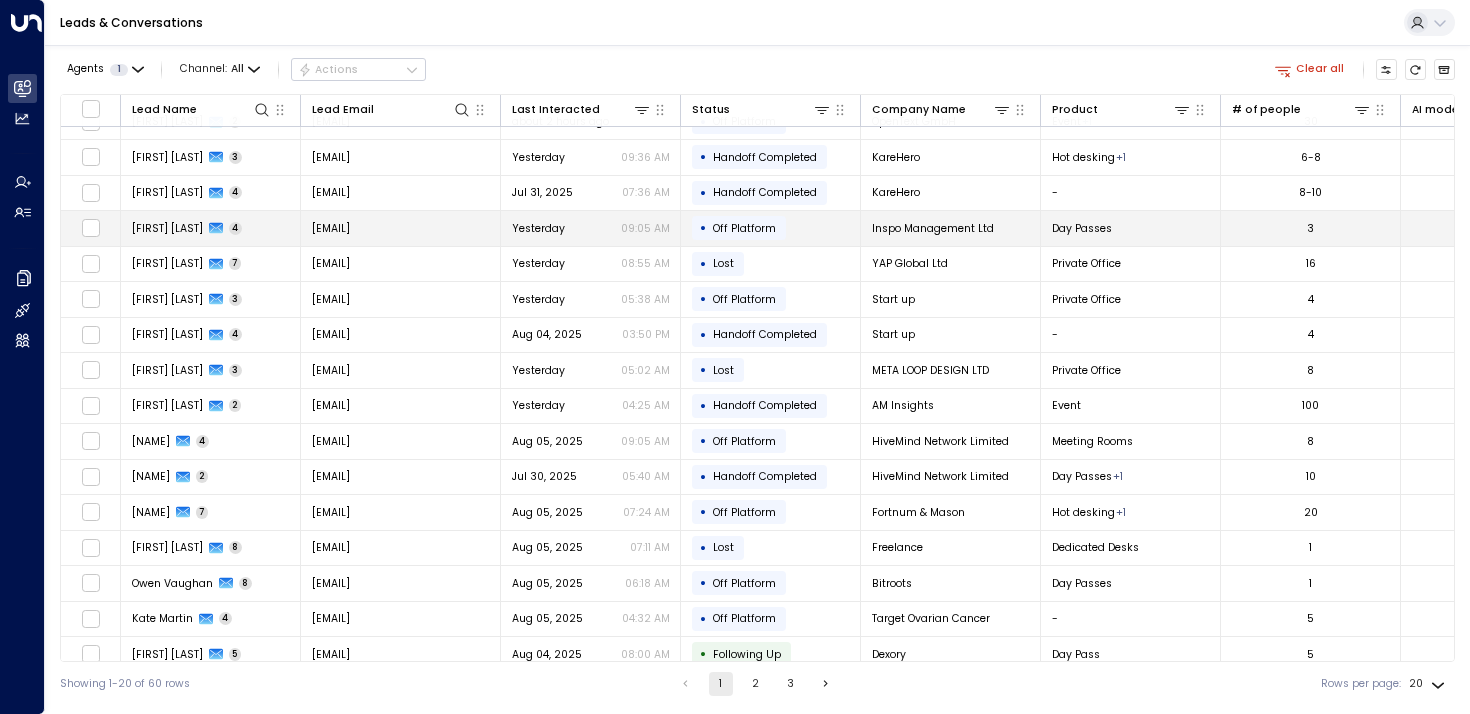 scroll, scrollTop: 0, scrollLeft: 0, axis: both 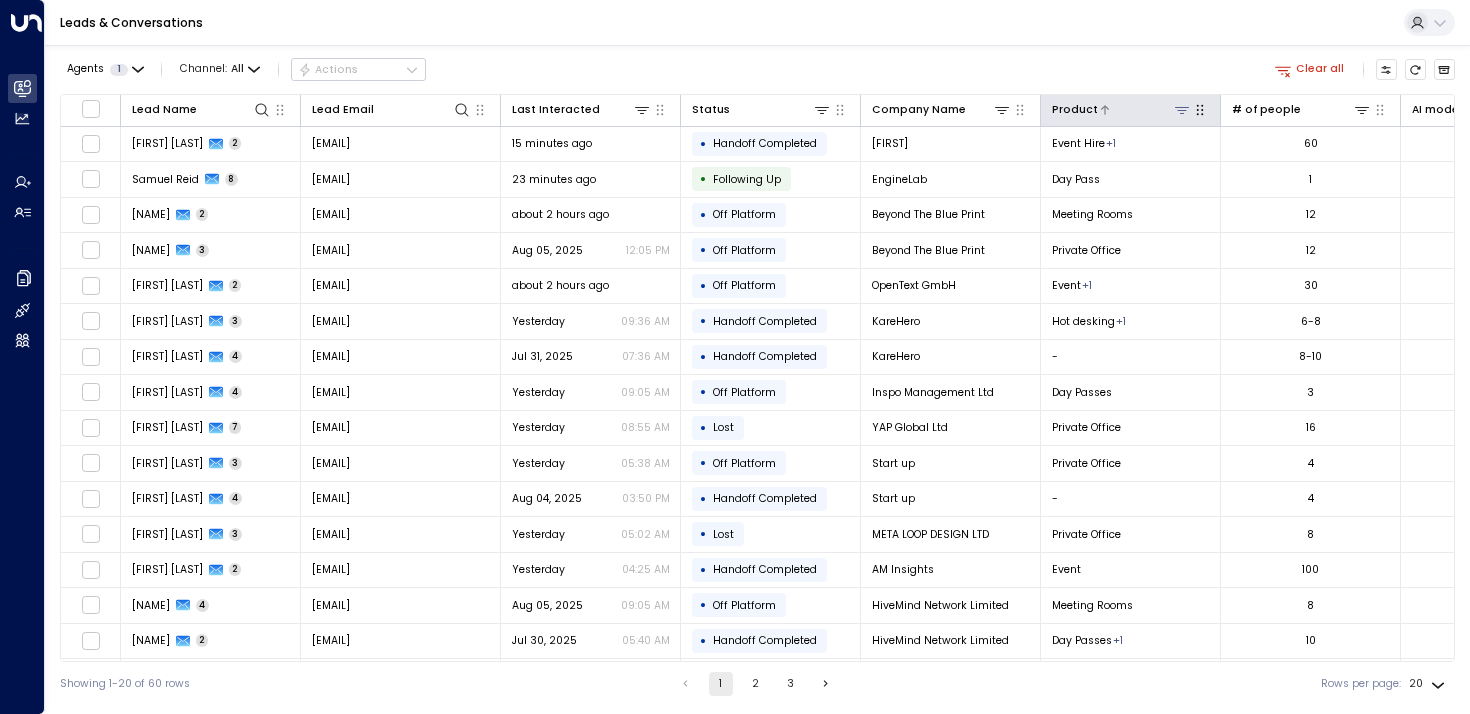 click at bounding box center [1181, 109] 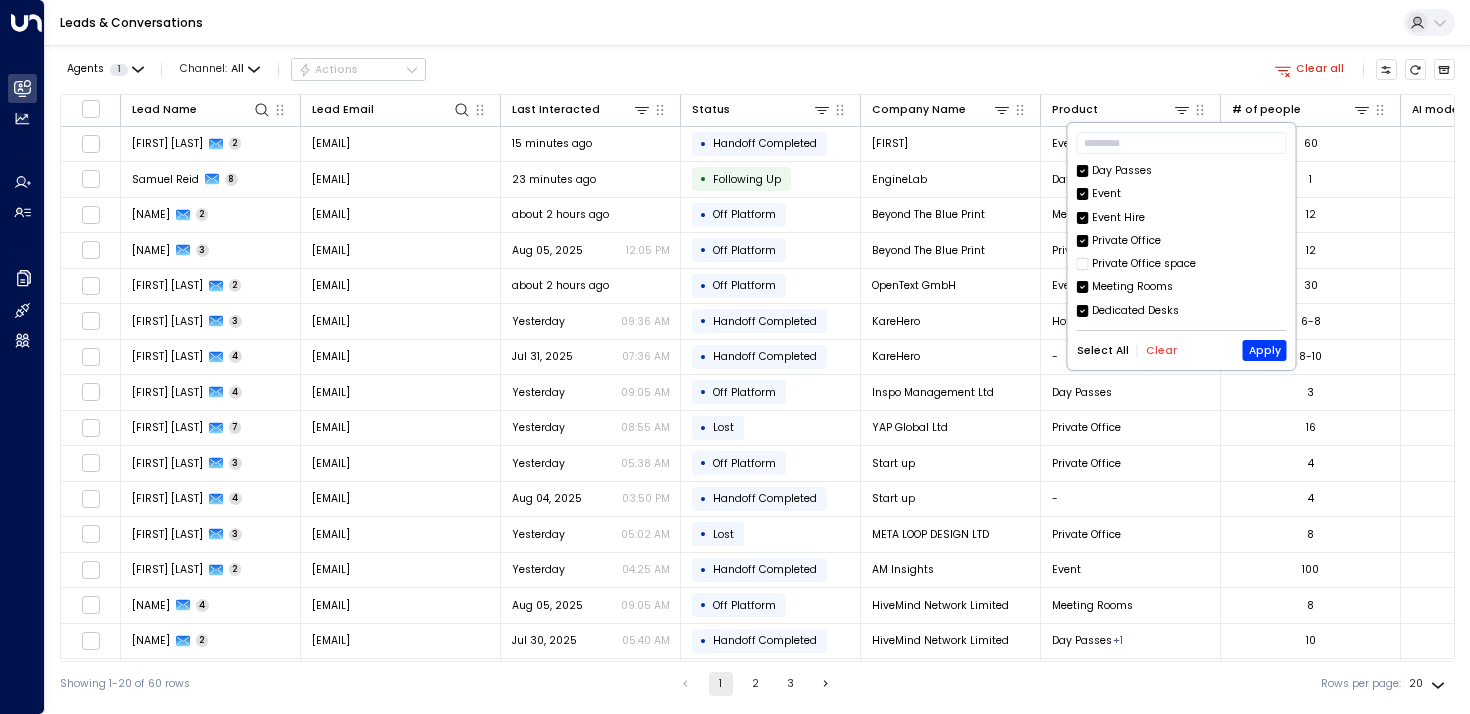 click on "Clear" at bounding box center [1161, 351] 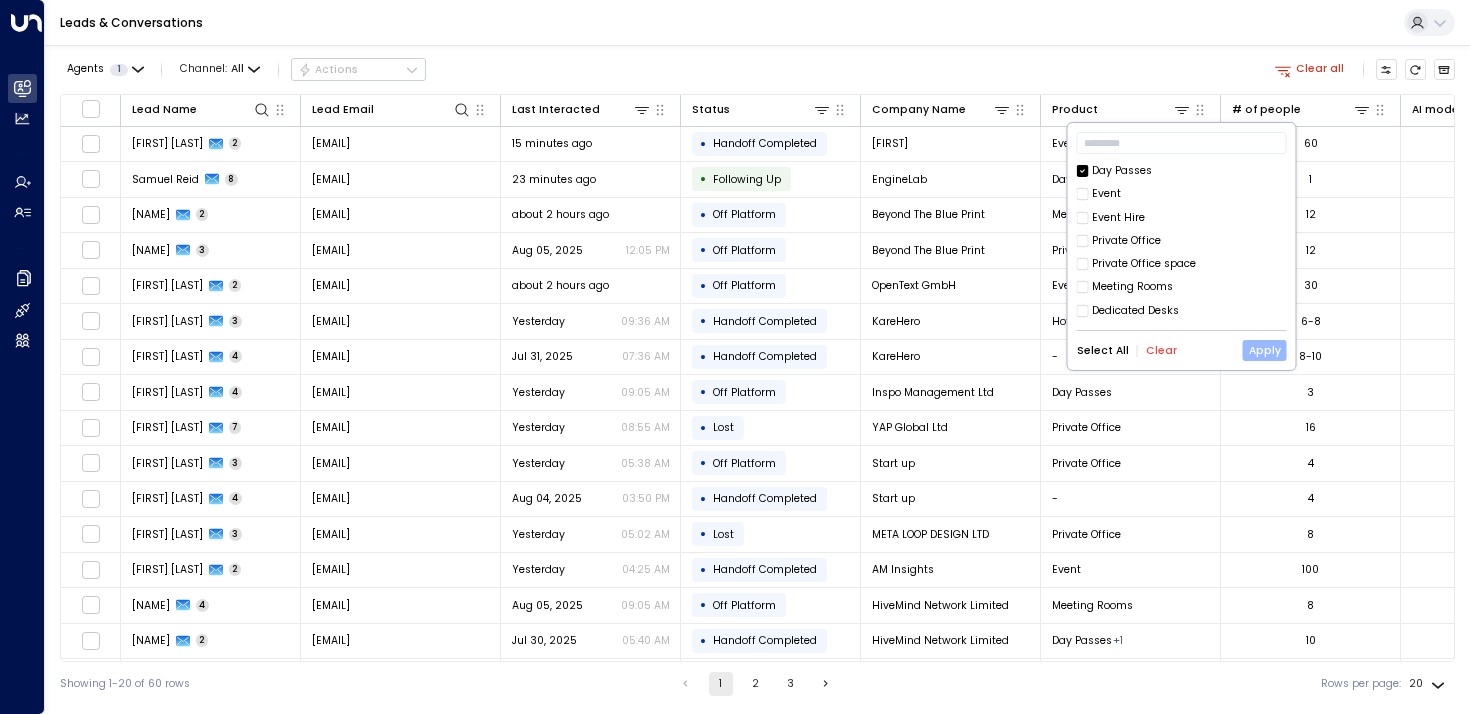 click on "Apply" at bounding box center (1265, 350) 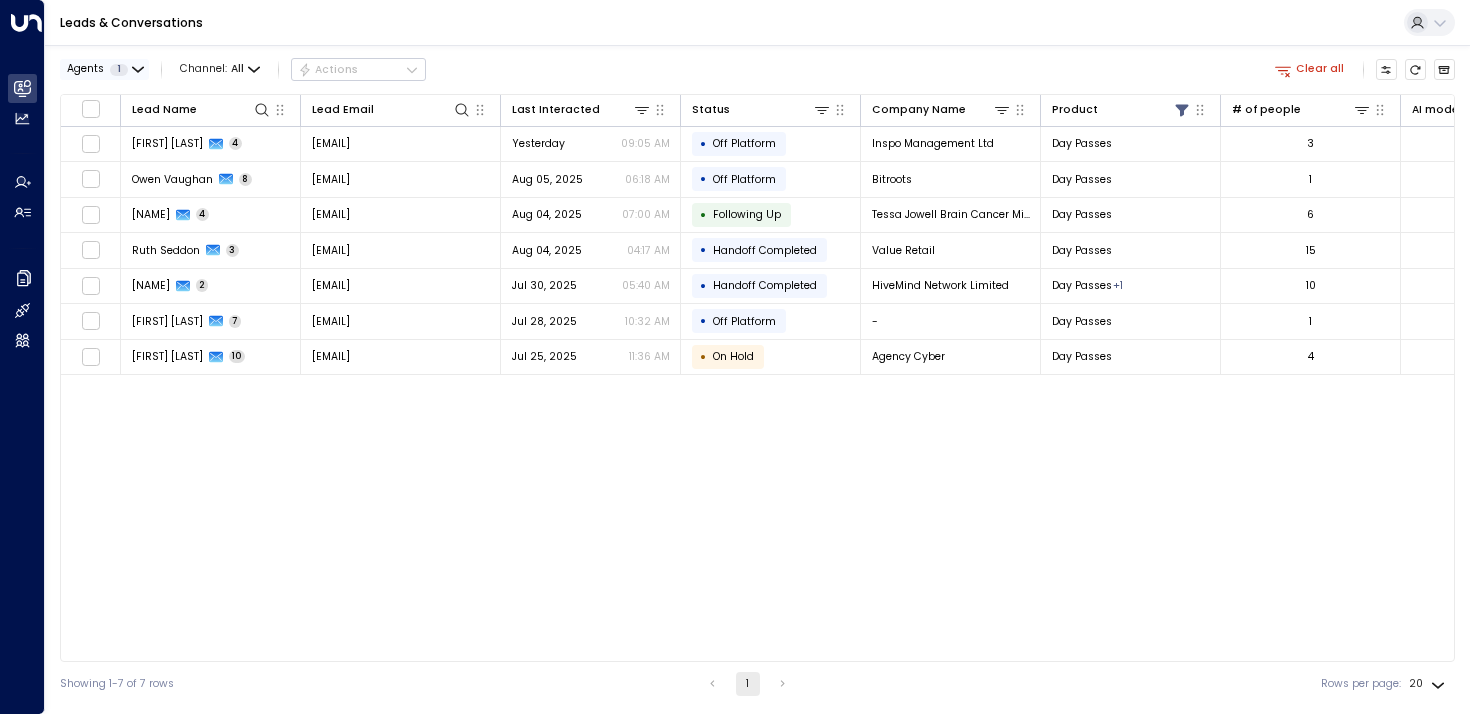 click on "Agents   1" at bounding box center [104, 69] 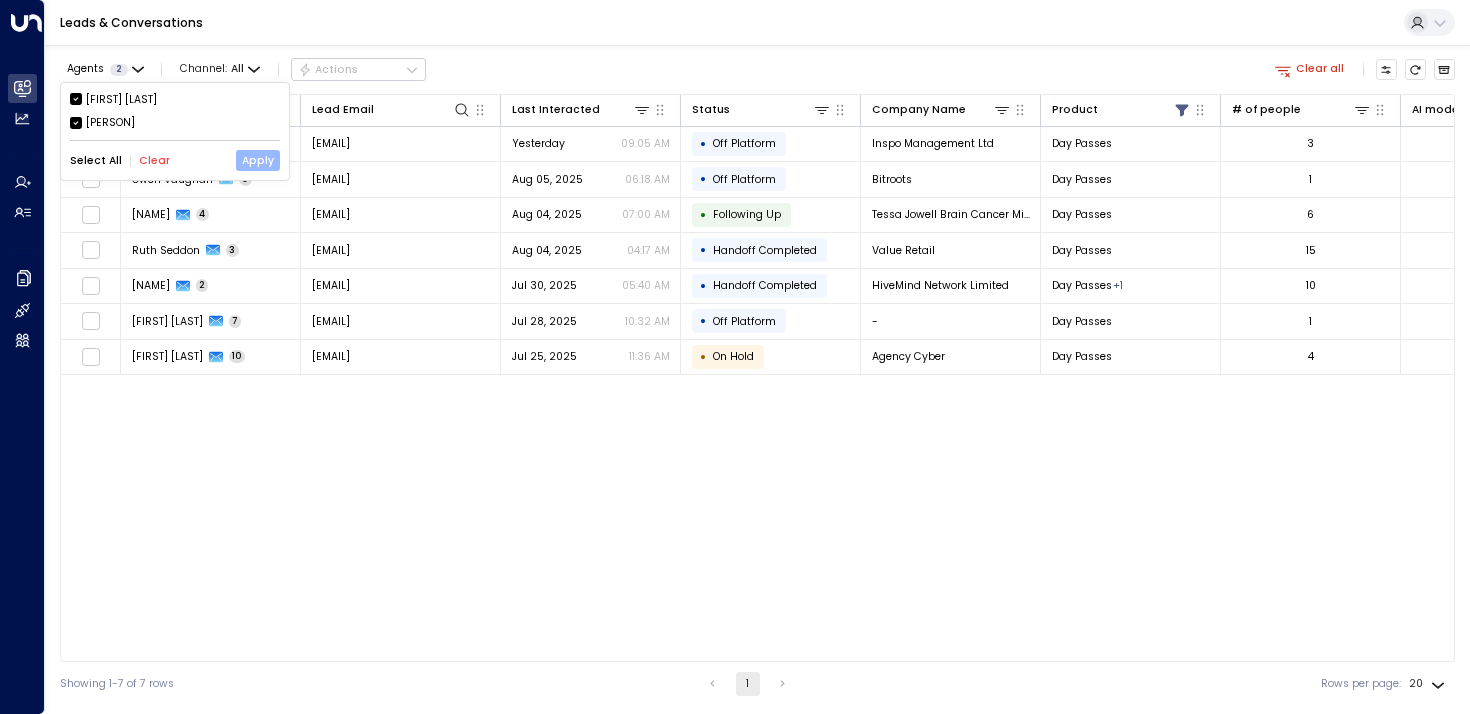 click on "Apply" at bounding box center (258, 160) 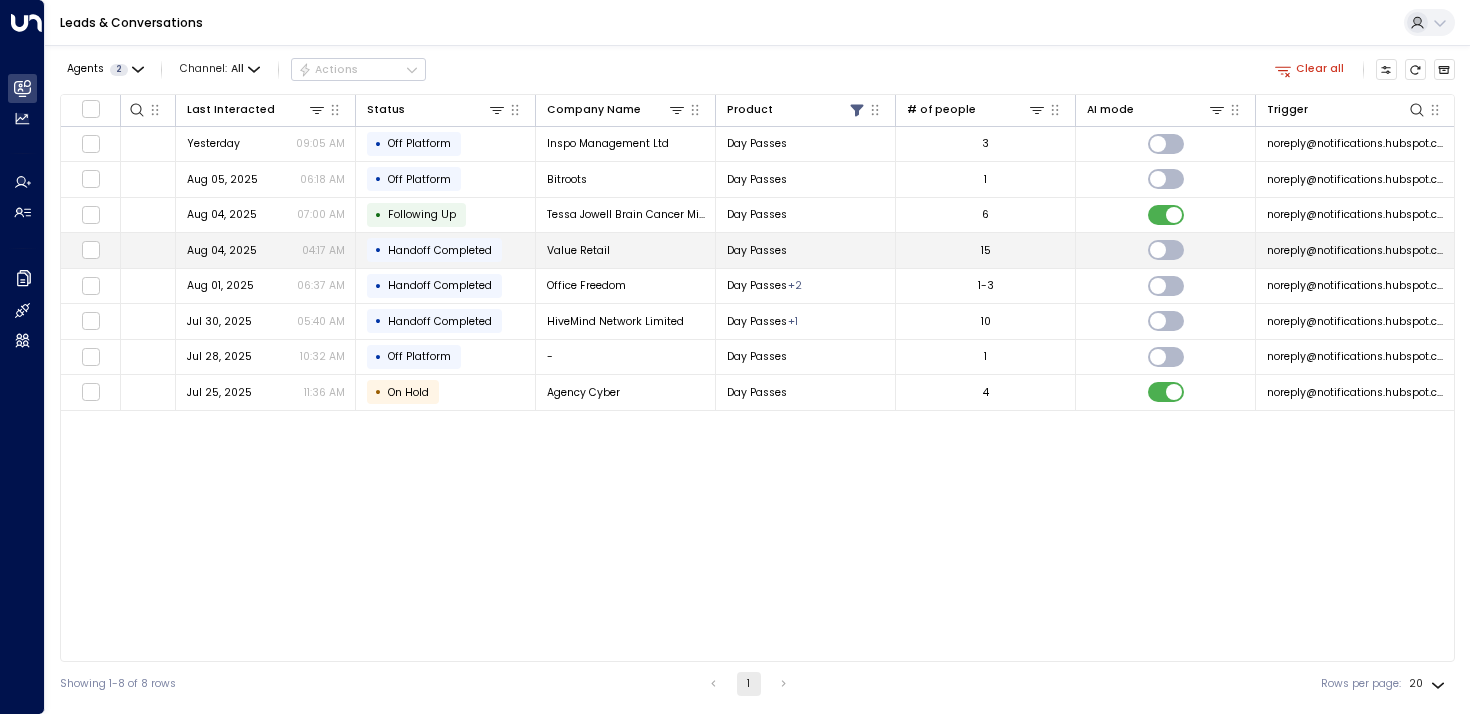 scroll, scrollTop: 0, scrollLeft: 0, axis: both 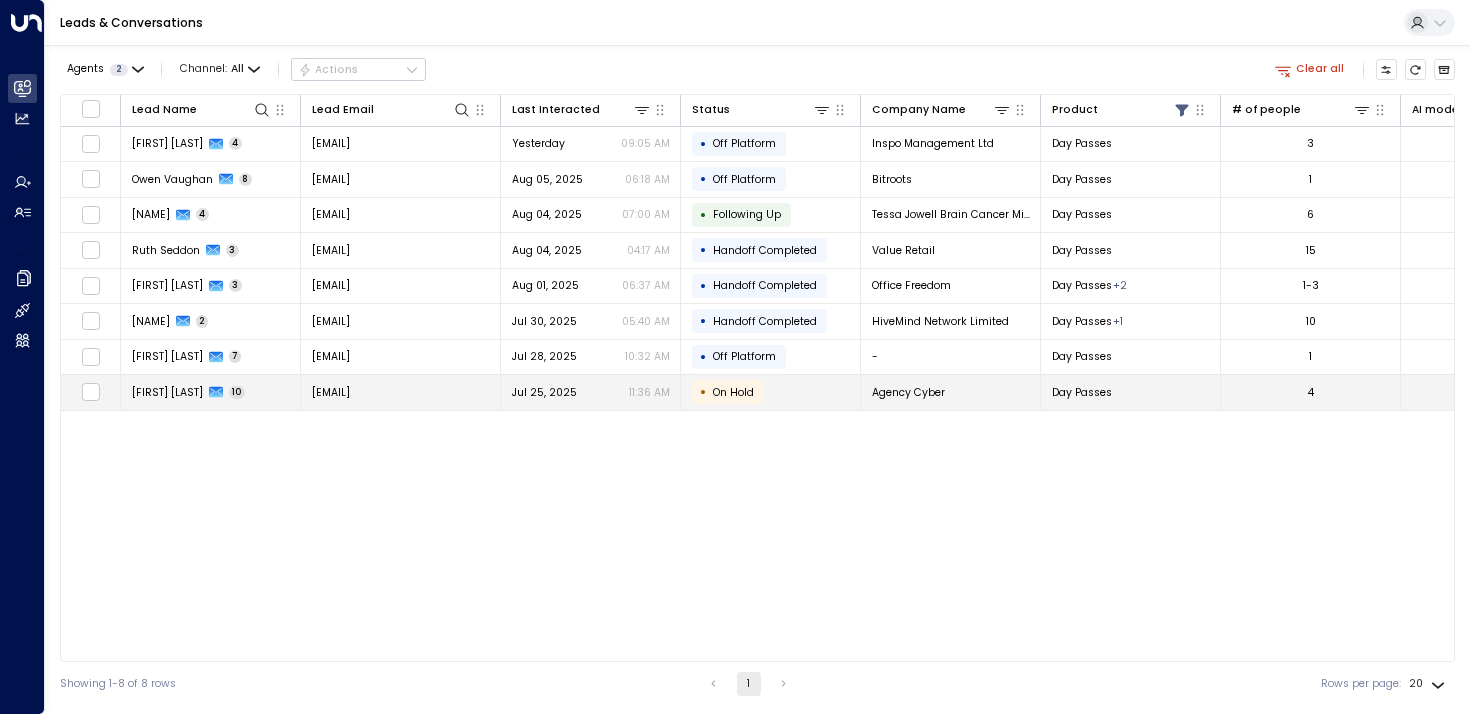 click on "Erika Gutierrez" at bounding box center [167, 392] 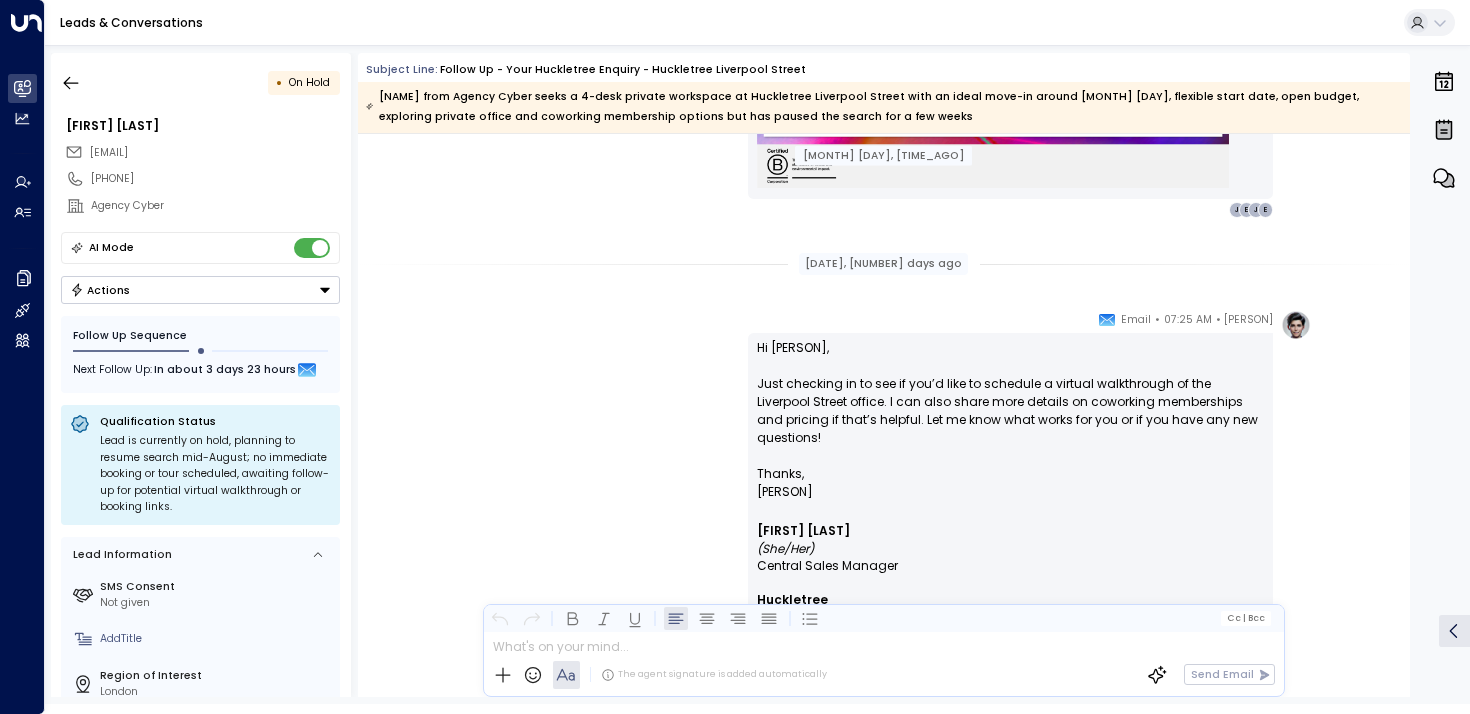 scroll, scrollTop: 2908, scrollLeft: 0, axis: vertical 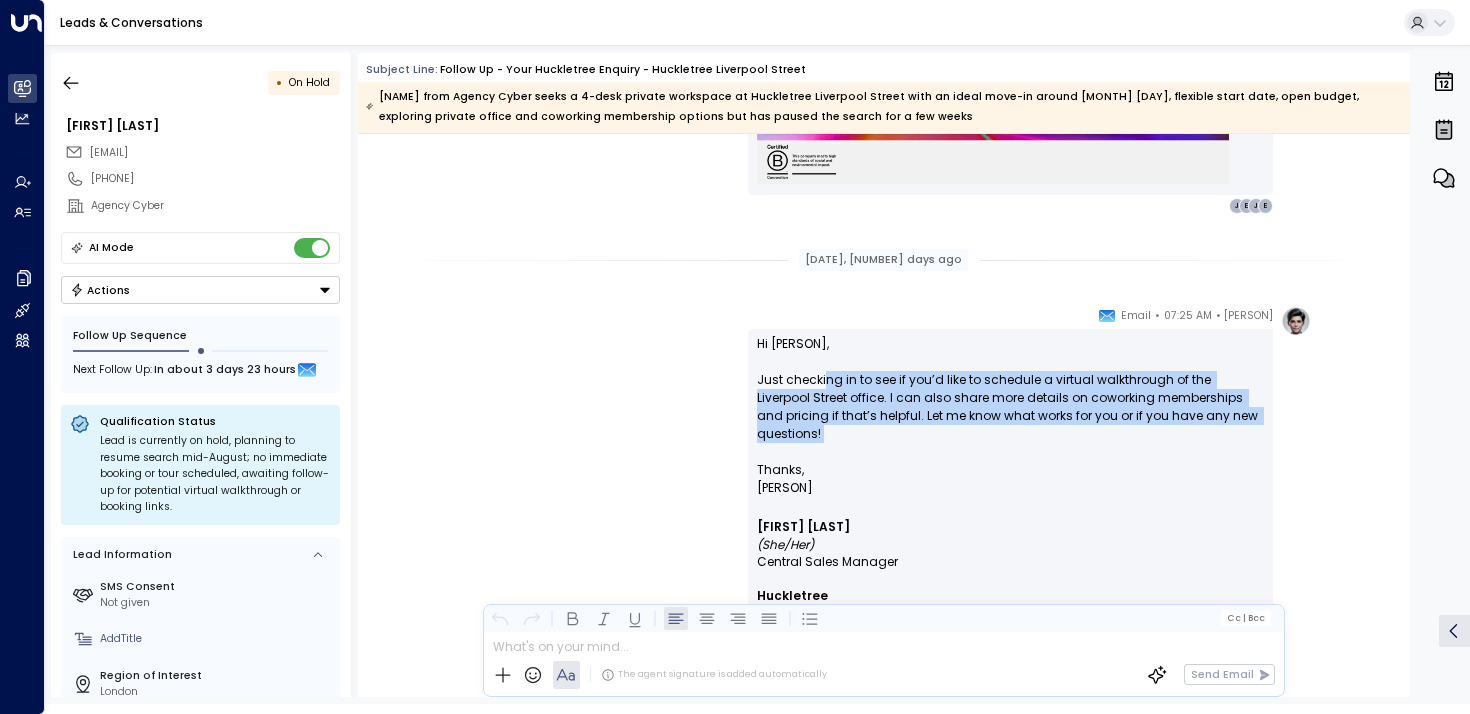 drag, startPoint x: 820, startPoint y: 378, endPoint x: 820, endPoint y: 434, distance: 56 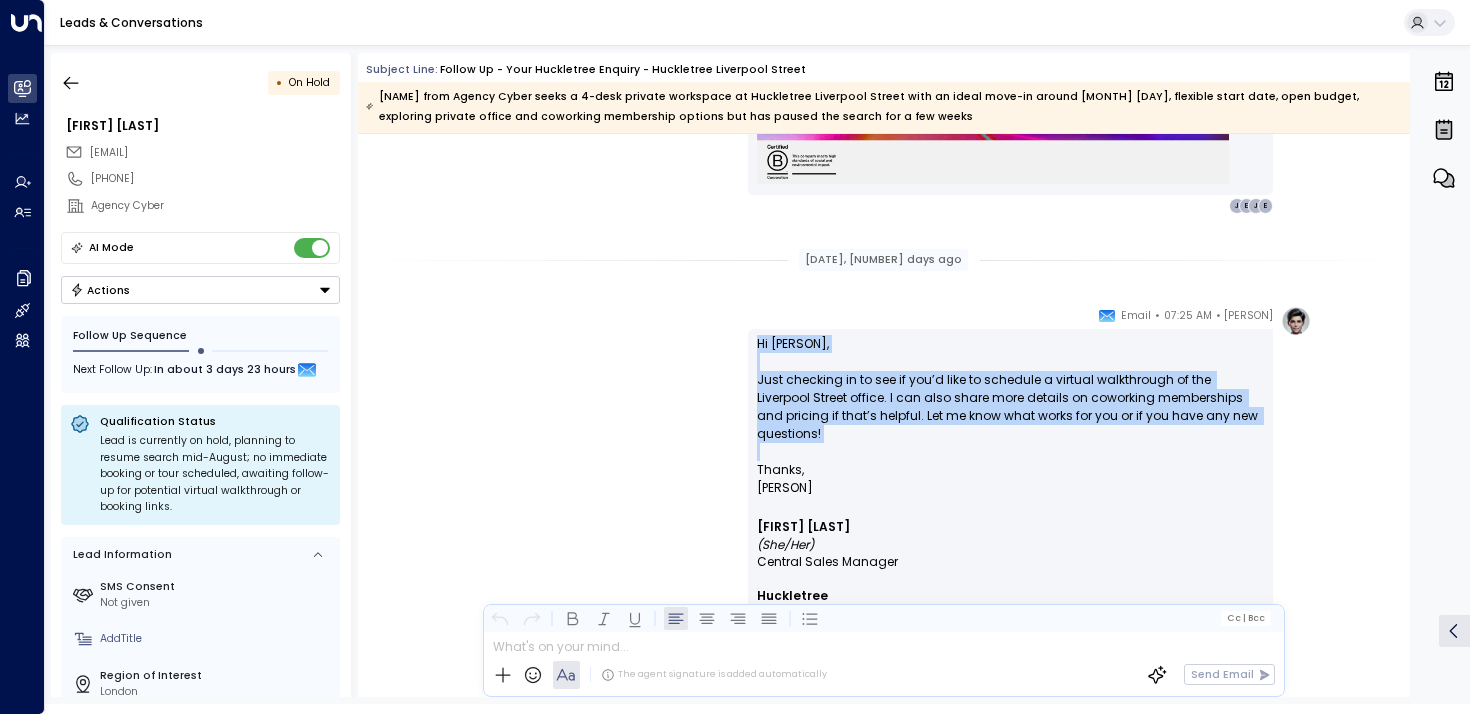 drag, startPoint x: 820, startPoint y: 434, endPoint x: 803, endPoint y: 343, distance: 92.574295 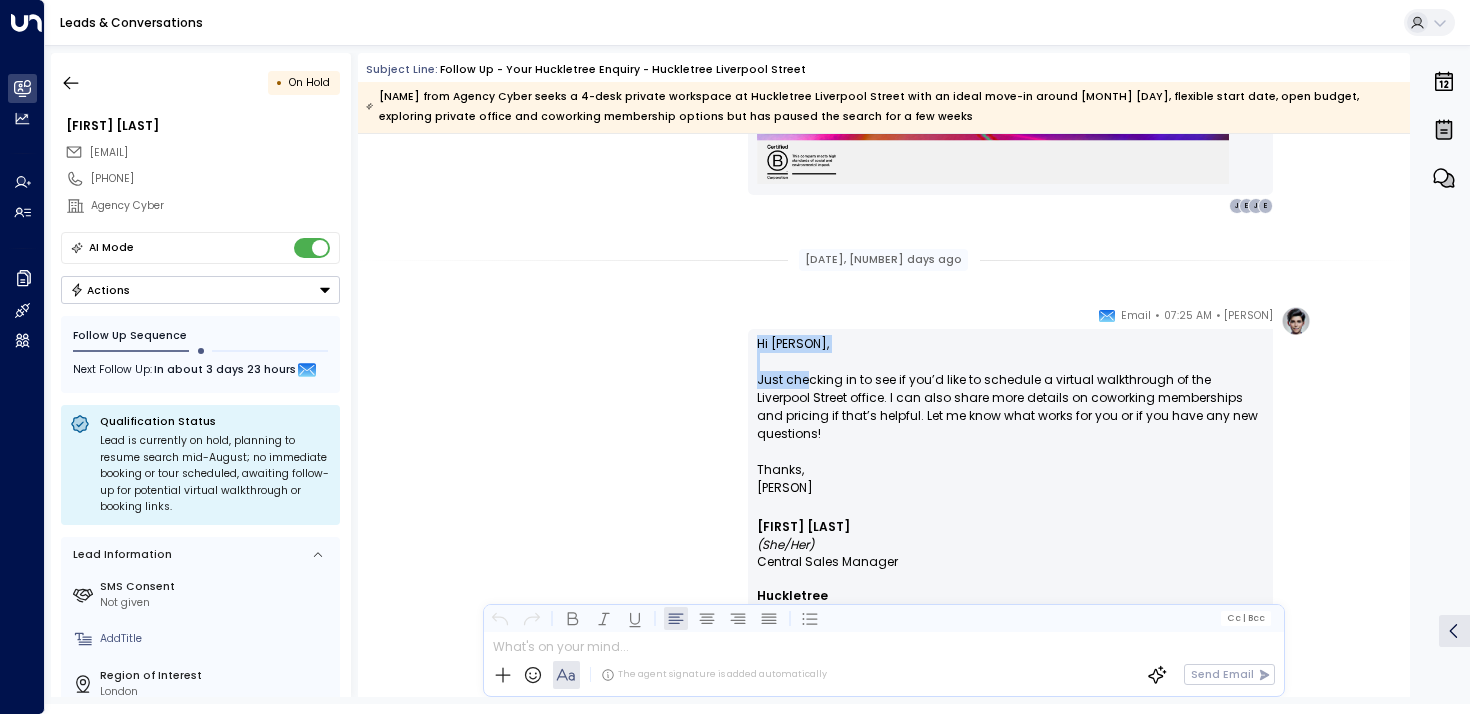 drag, startPoint x: 803, startPoint y: 351, endPoint x: 818, endPoint y: 458, distance: 108.04629 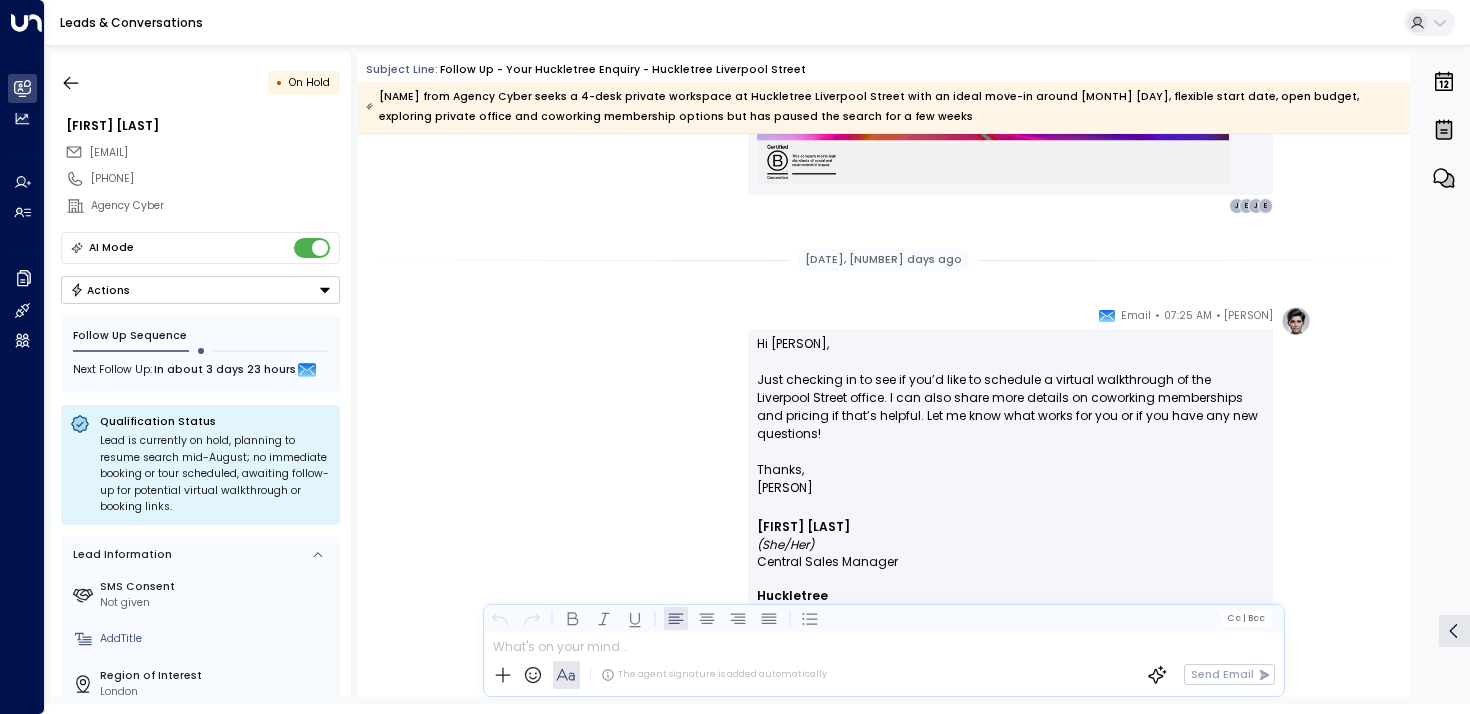 click on "Thanks," at bounding box center [1010, 470] 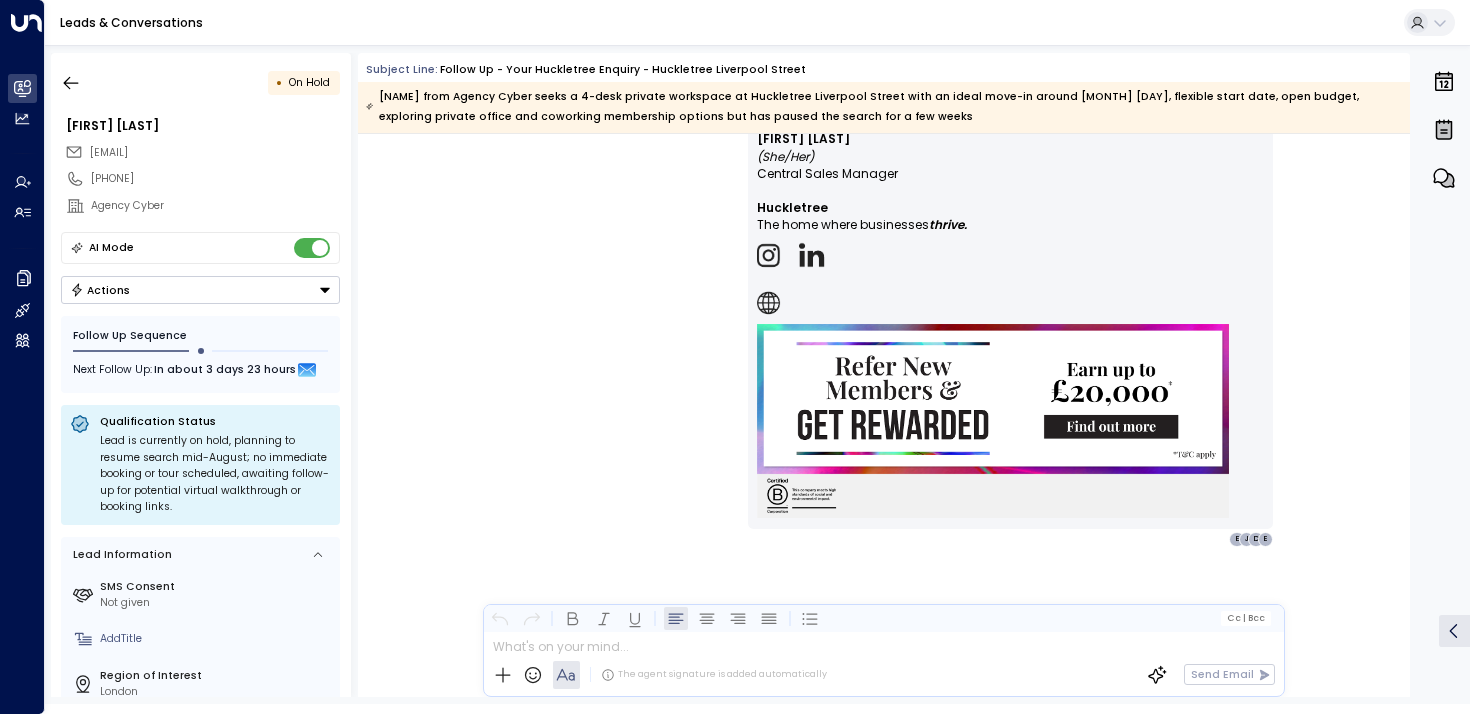 scroll, scrollTop: 6484, scrollLeft: 0, axis: vertical 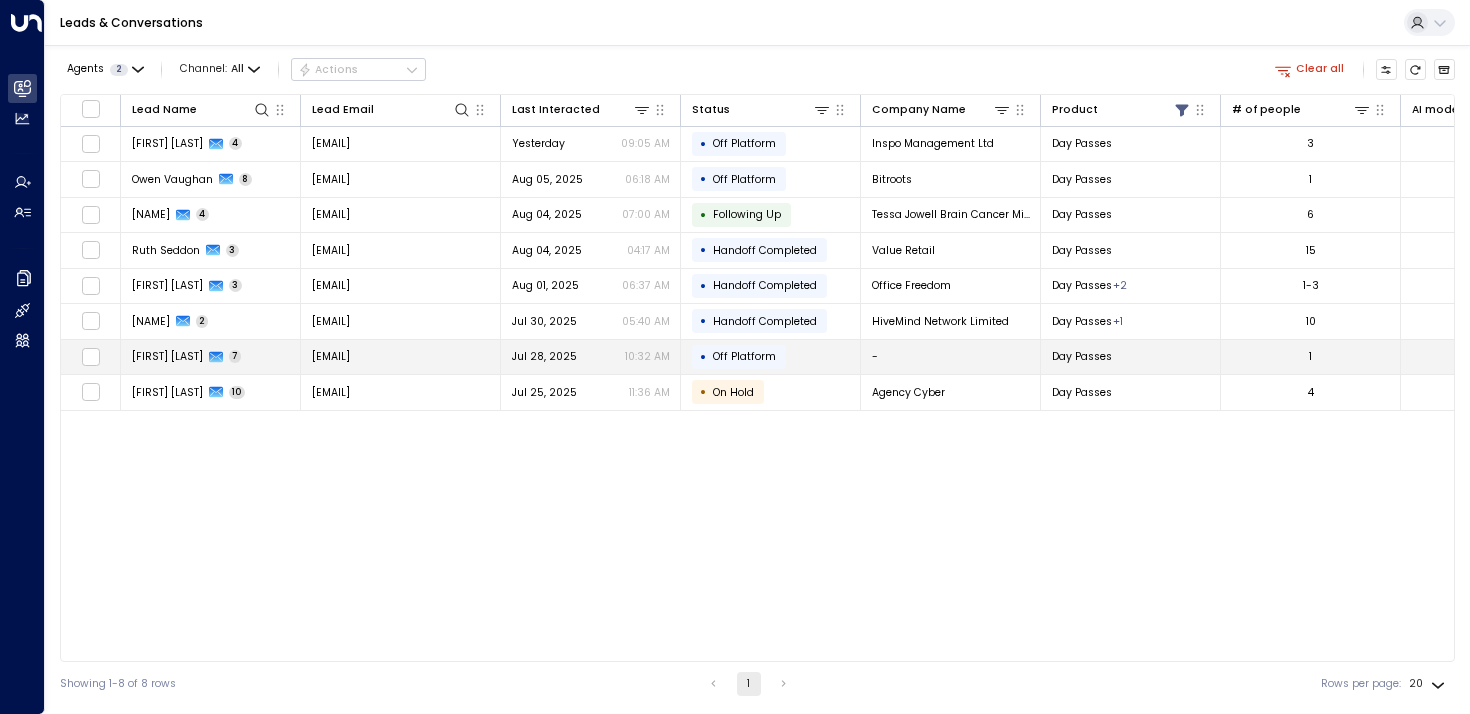 click on "[FIRST] [LAST]" at bounding box center [167, 356] 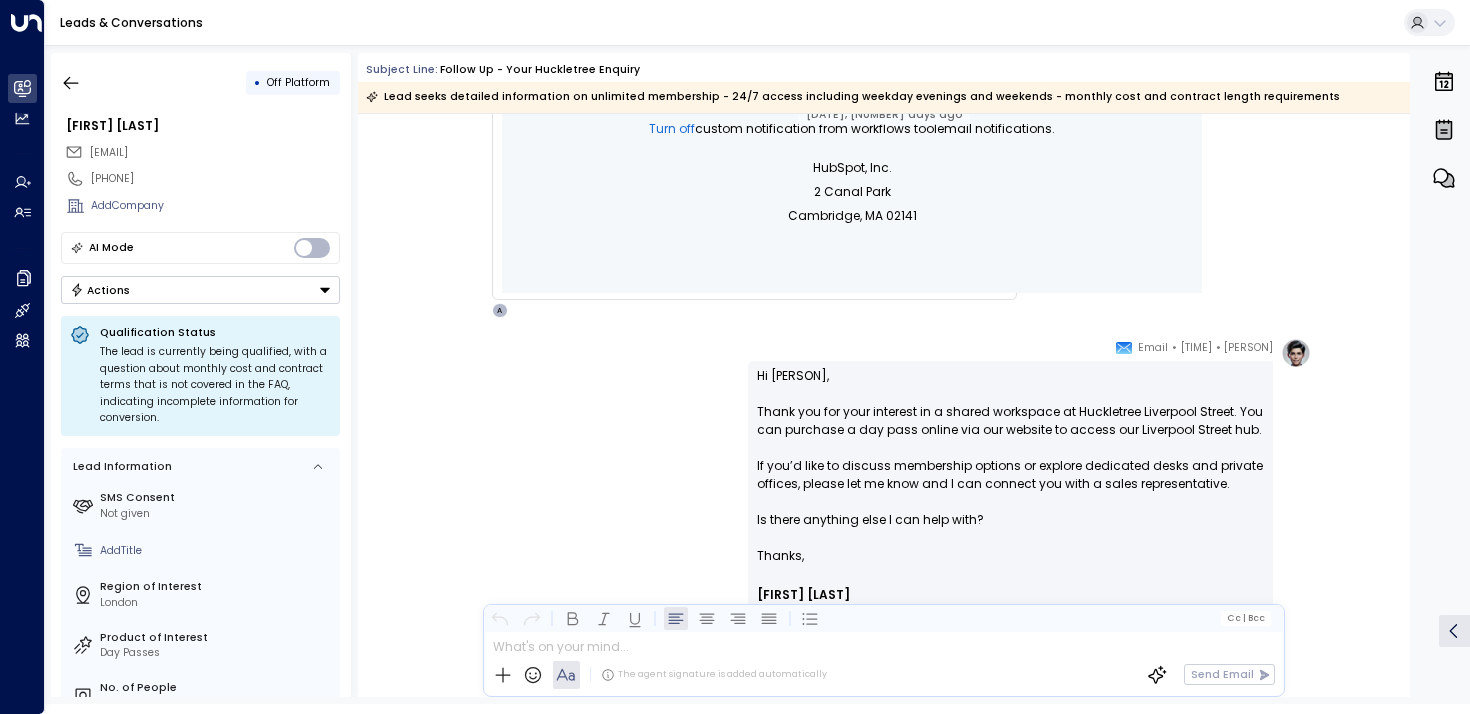 scroll, scrollTop: 835, scrollLeft: 0, axis: vertical 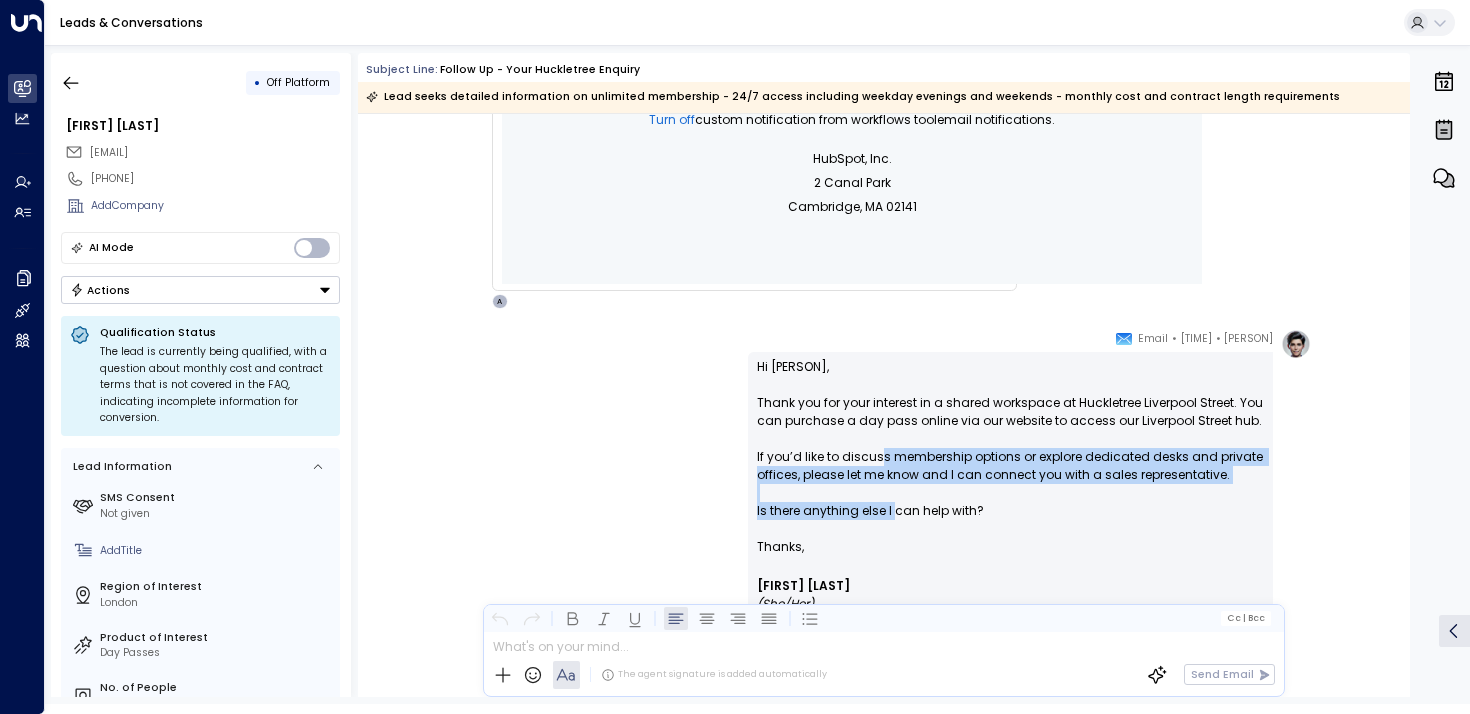 drag, startPoint x: 880, startPoint y: 454, endPoint x: 895, endPoint y: 523, distance: 70.61161 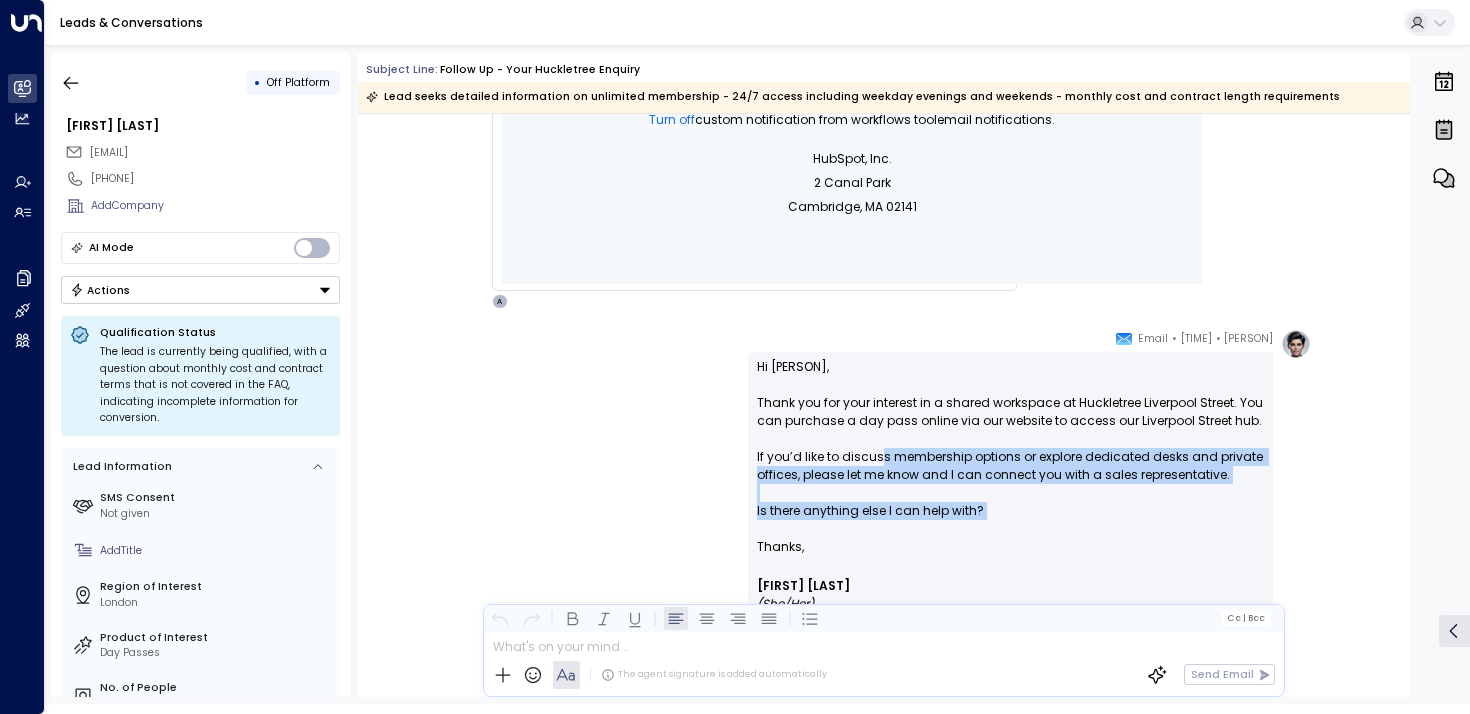 click on "Hi Adelaide, Thank you for your interest in a shared workspace at Huckletree Liverpool Street. You can purchase a day pass online via our website to access our Liverpool Street hub. If you’d like to discuss membership options or explore dedicated desks and private offices, please let me know and I can connect you with a sales representative. Is there anything else I can help with?" at bounding box center [1010, 448] 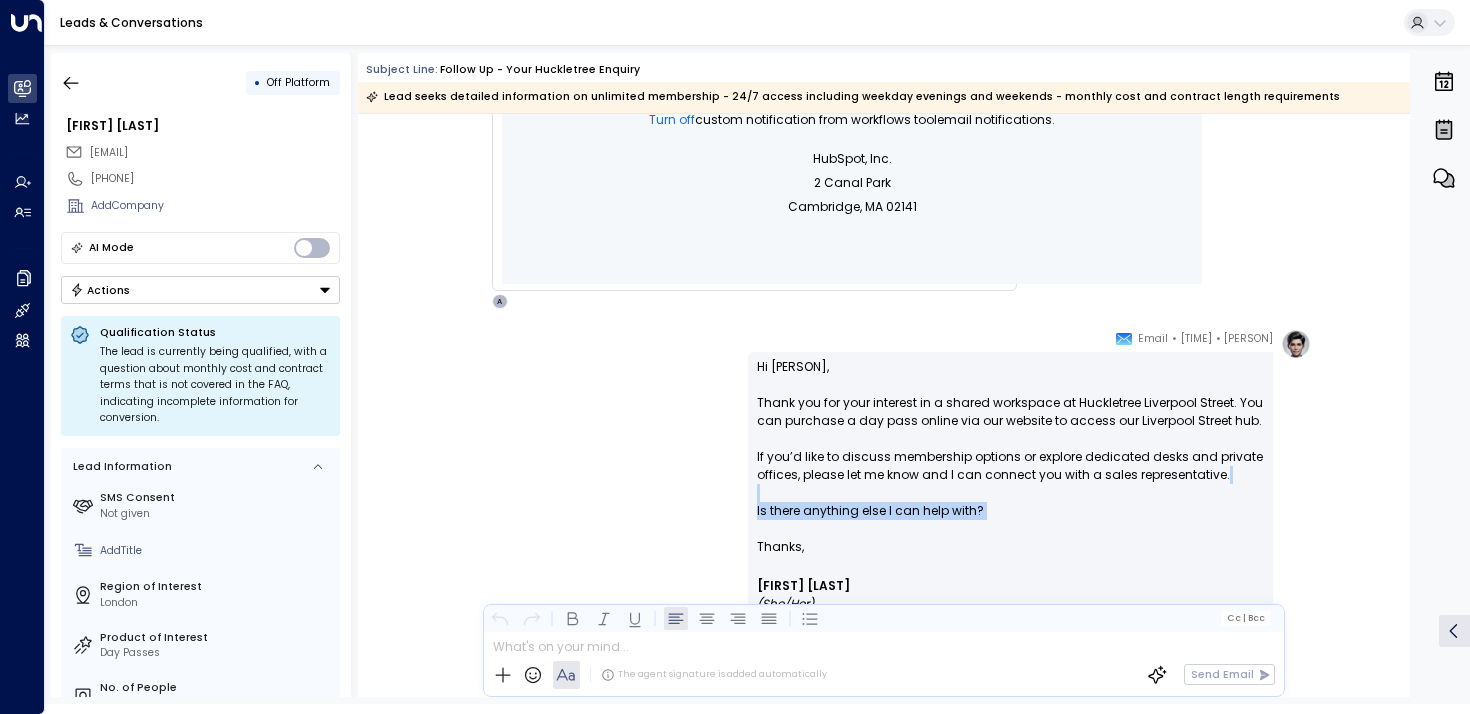 drag, startPoint x: 895, startPoint y: 523, endPoint x: 862, endPoint y: 471, distance: 61.587337 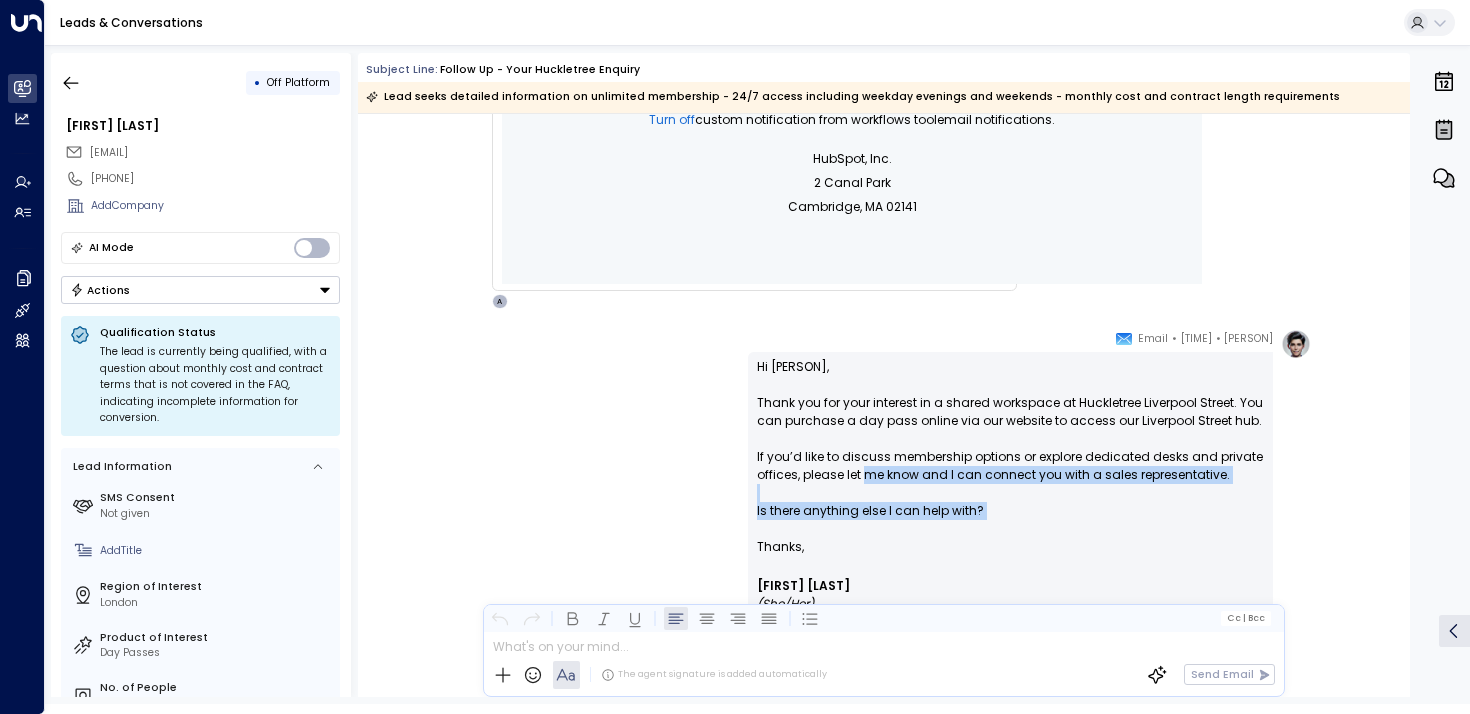 click on "Hi Adelaide, Thank you for your interest in a shared workspace at Huckletree Liverpool Street. You can purchase a day pass online via our website to access our Liverpool Street hub. If you’d like to discuss membership options or explore dedicated desks and private offices, please let me know and I can connect you with a sales representative. Is there anything else I can help with?" at bounding box center [1010, 448] 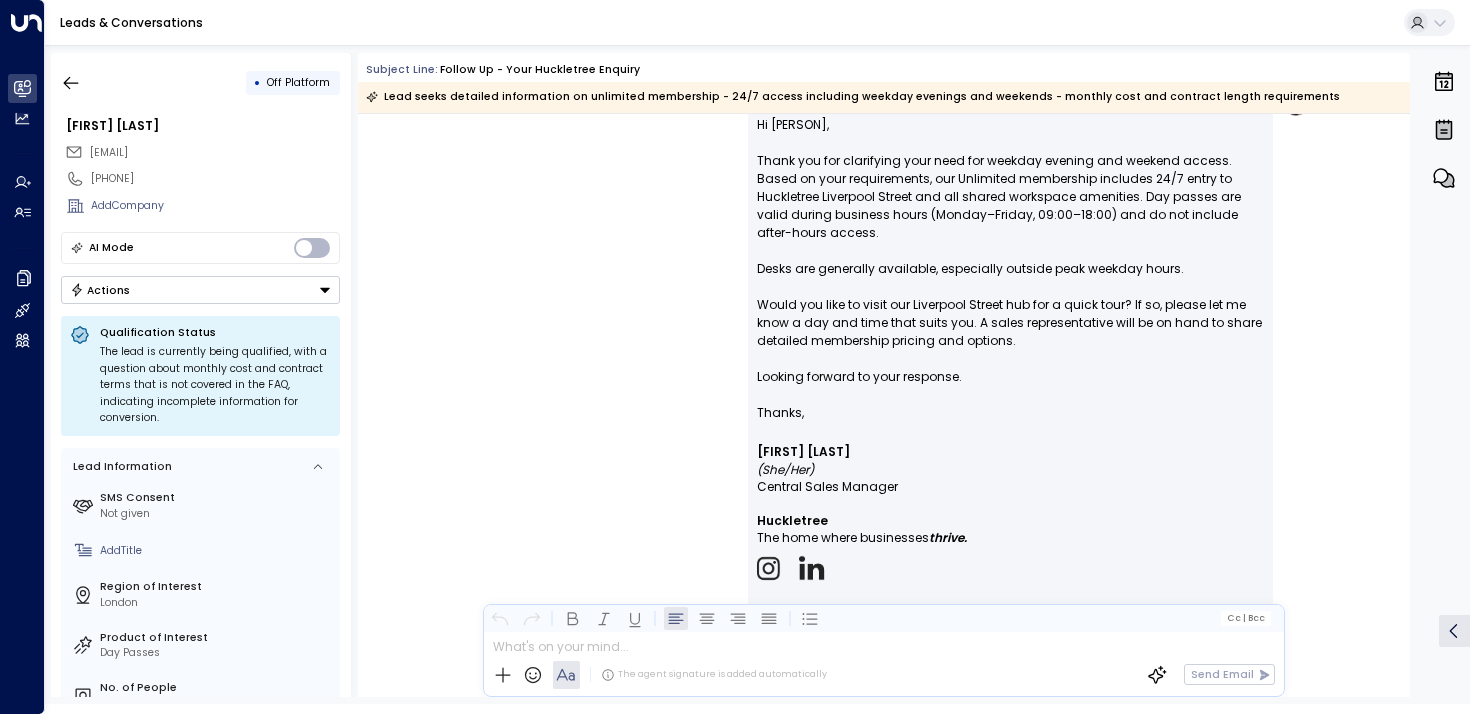 scroll, scrollTop: 2193, scrollLeft: 0, axis: vertical 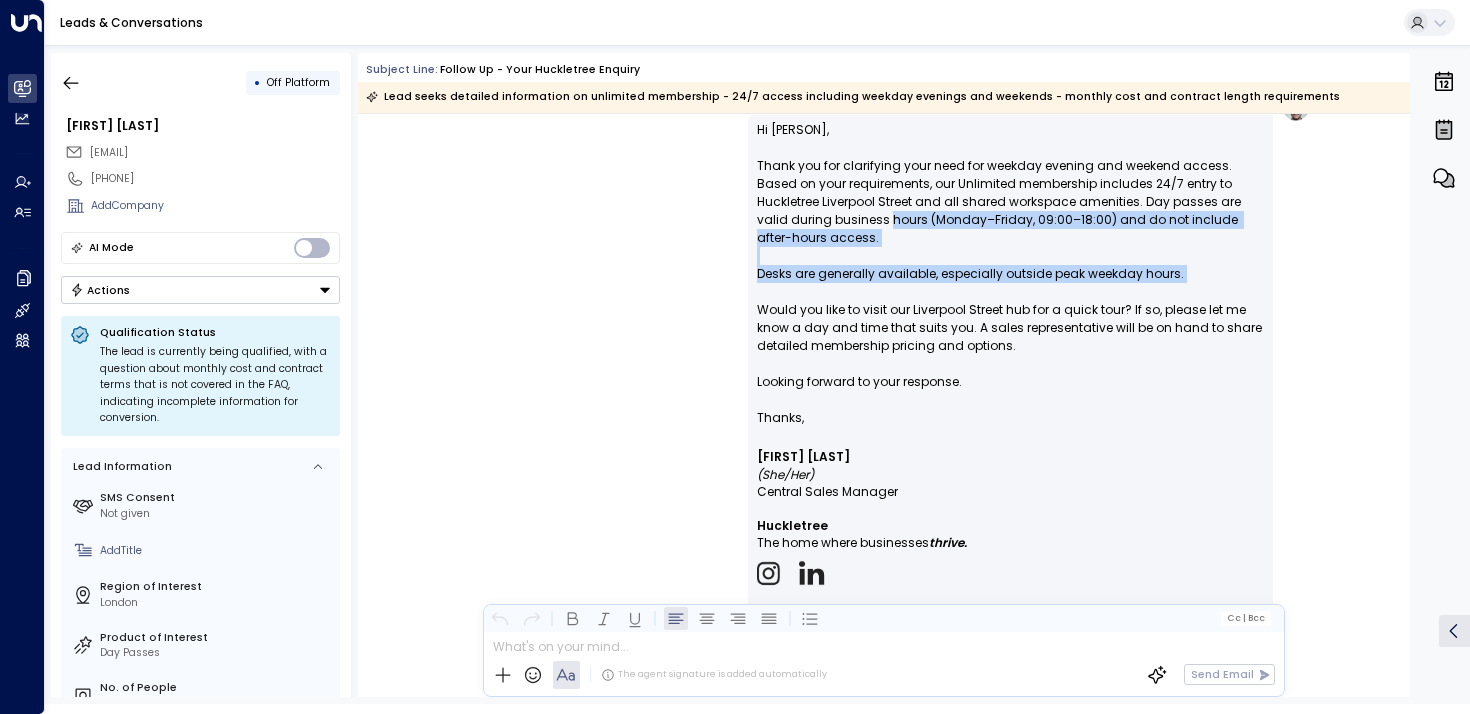 drag, startPoint x: 812, startPoint y: 221, endPoint x: 812, endPoint y: 292, distance: 71 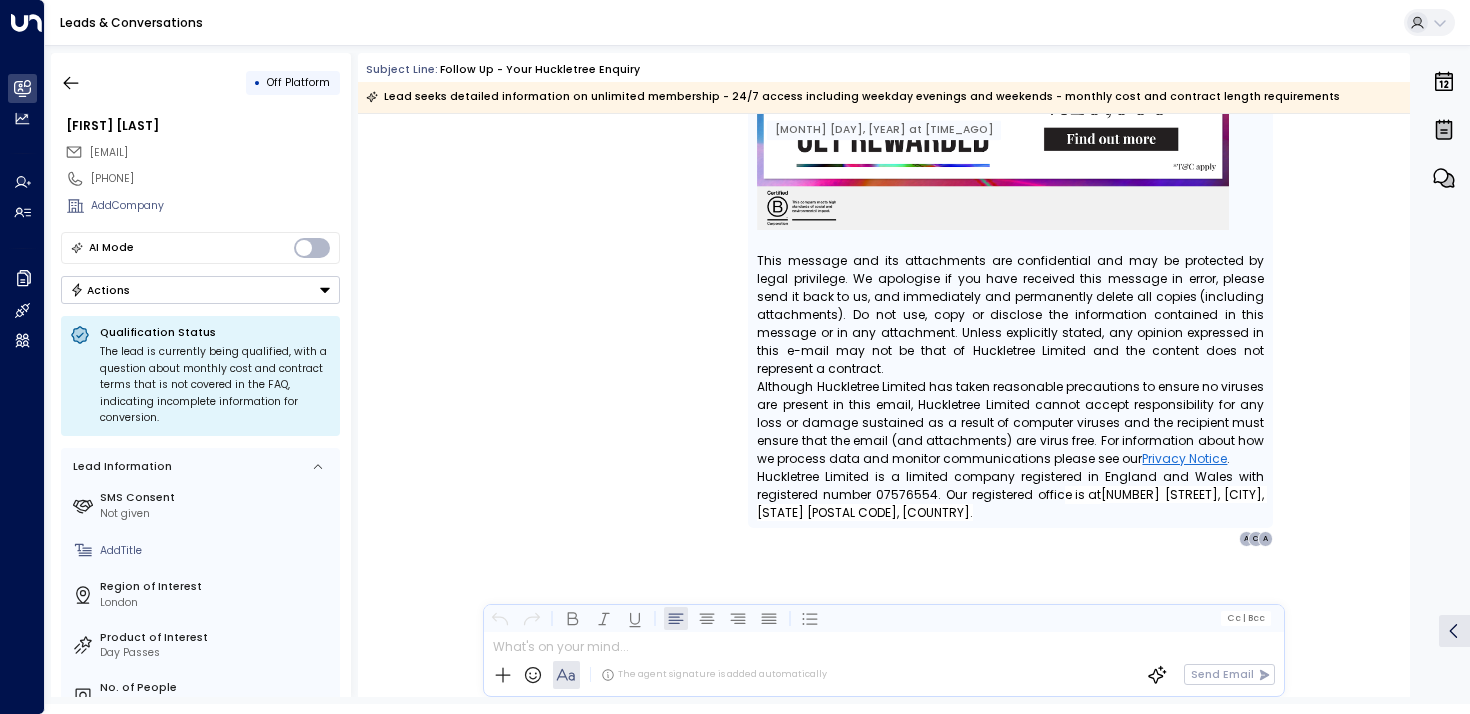 scroll, scrollTop: 6546, scrollLeft: 0, axis: vertical 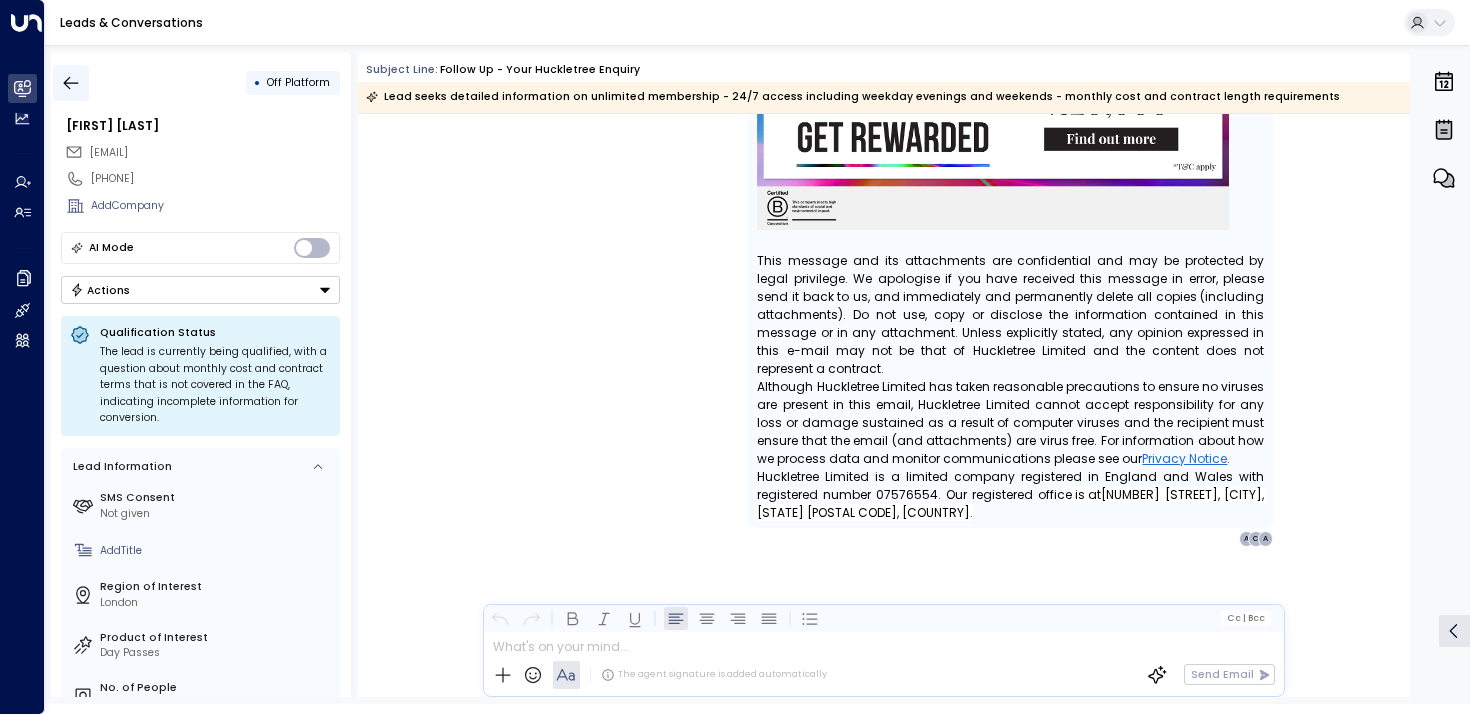 click 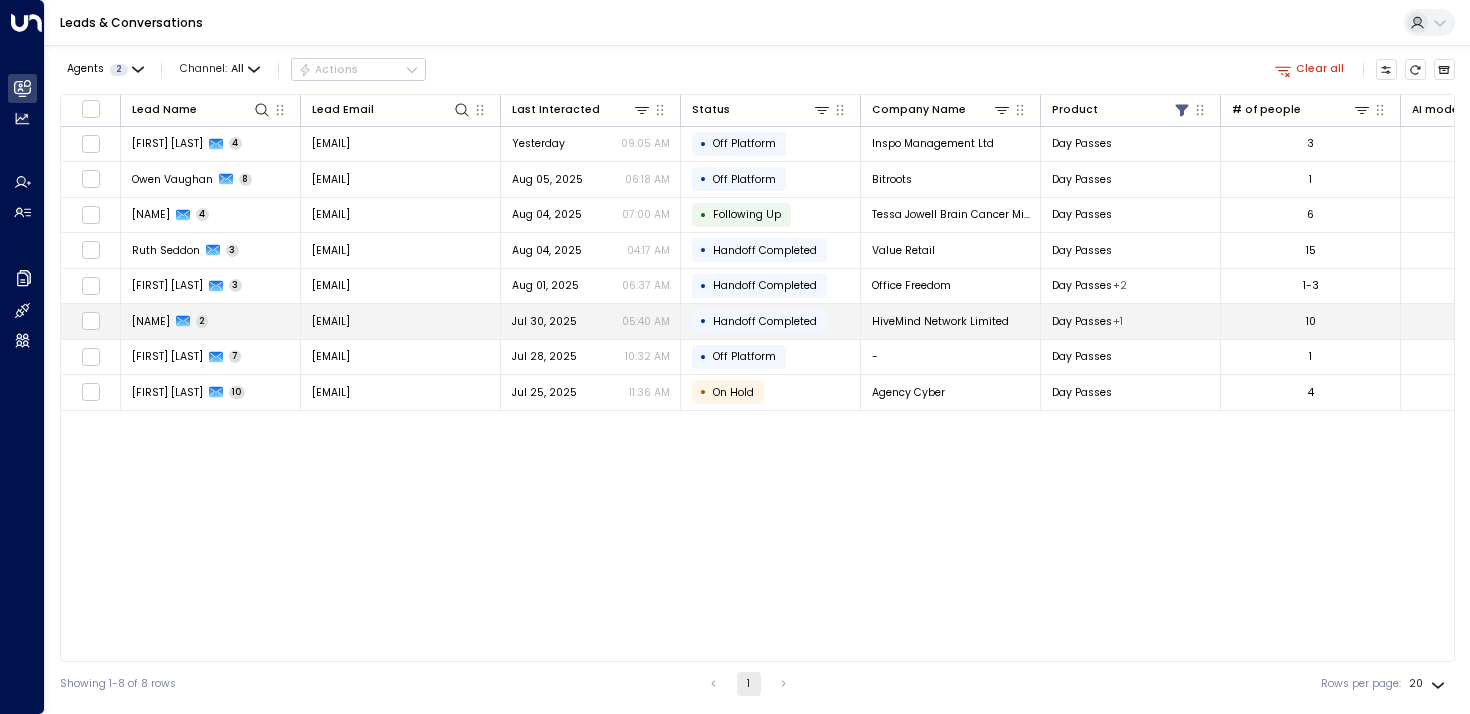 click on "[FIRST] [LAST]" at bounding box center (211, 321) 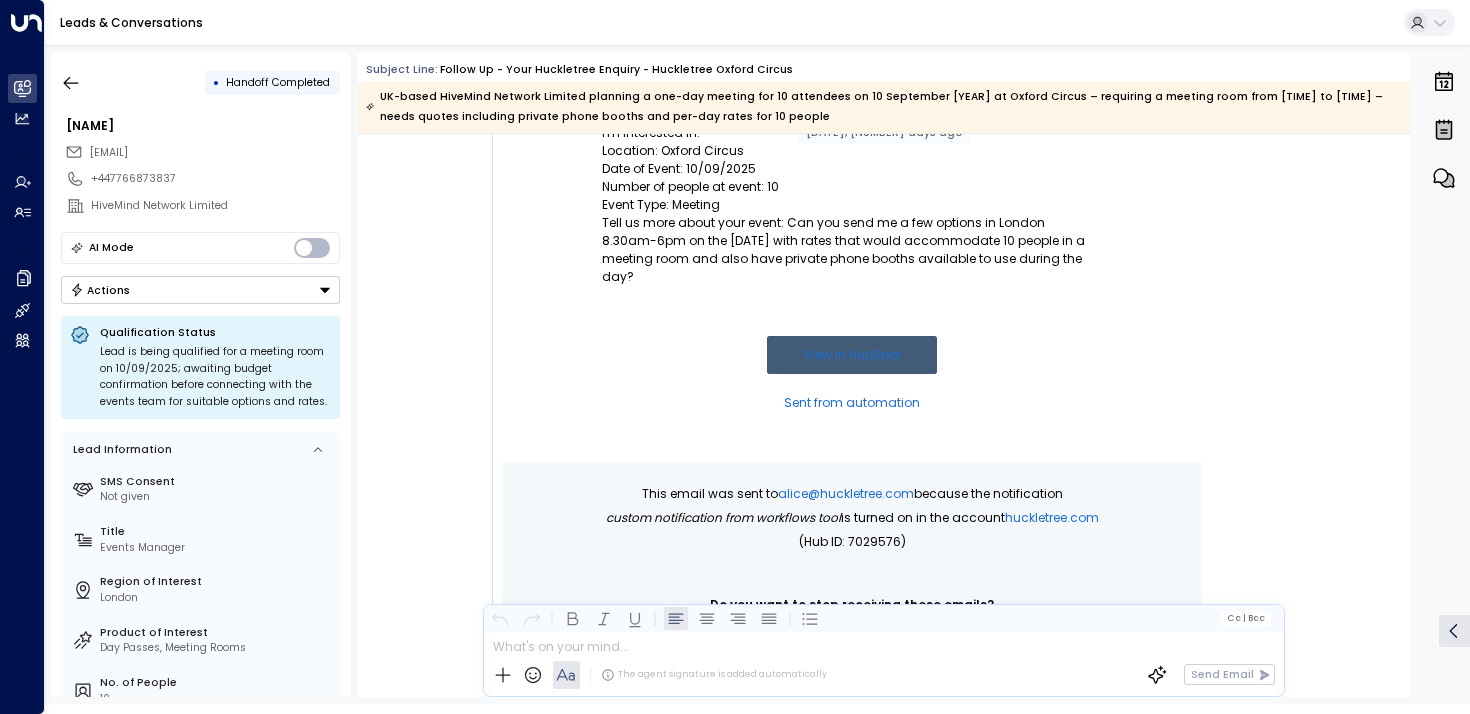 scroll, scrollTop: 36, scrollLeft: 0, axis: vertical 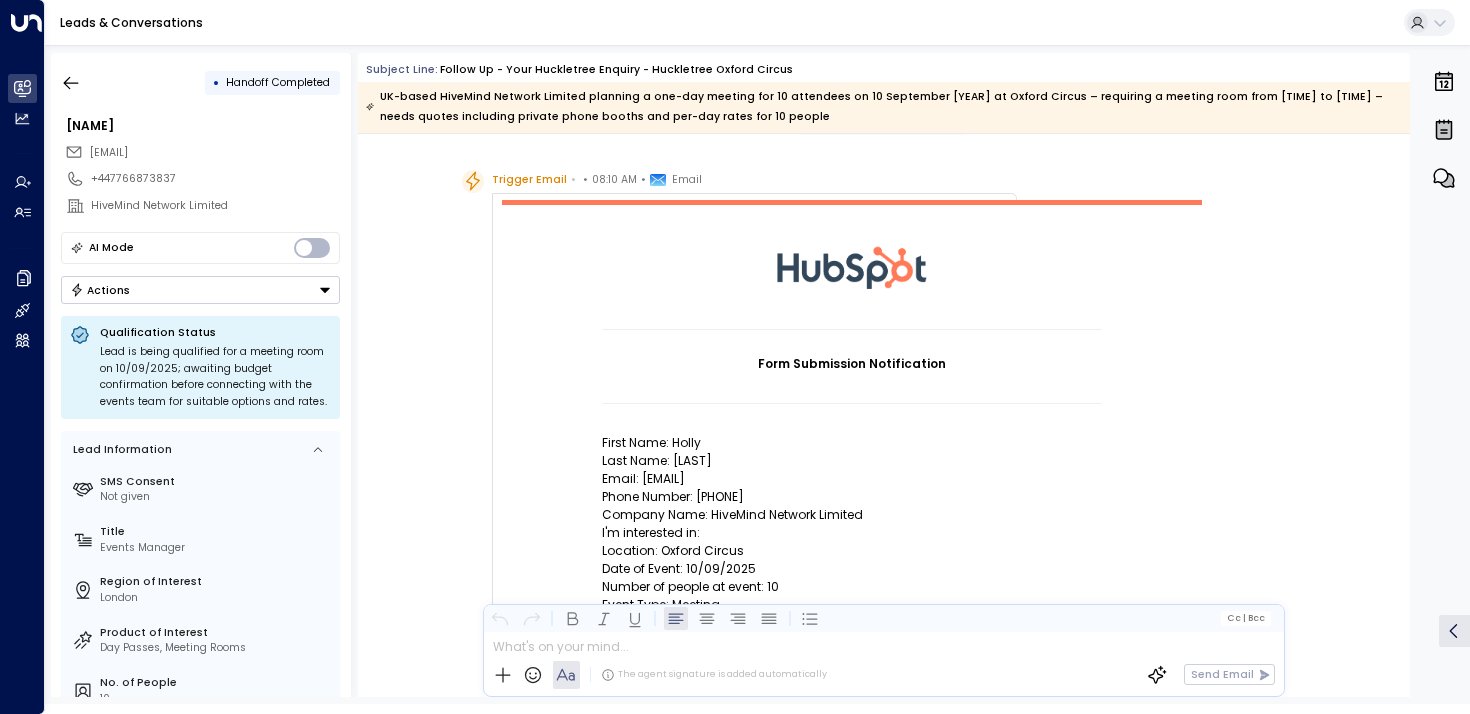 drag, startPoint x: 852, startPoint y: 479, endPoint x: 639, endPoint y: 479, distance: 213 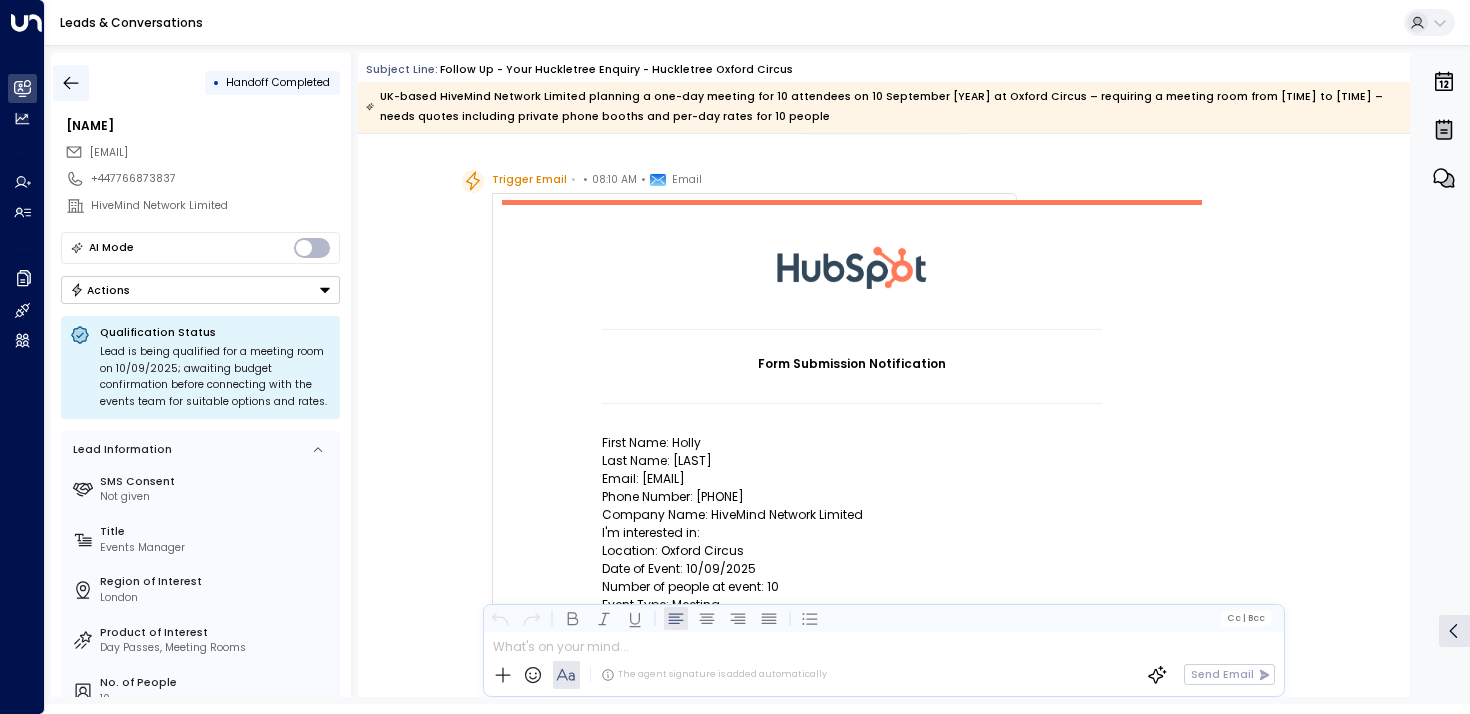 click 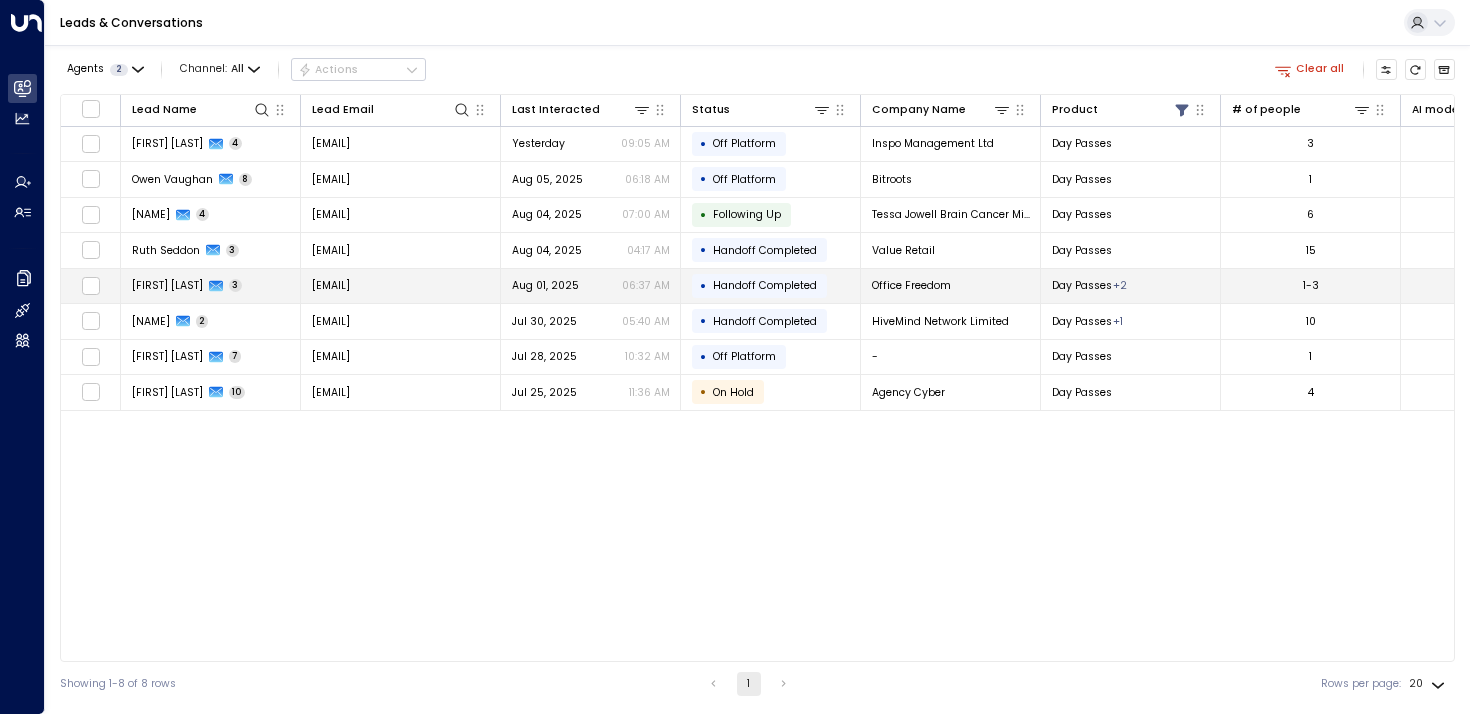 click on "[FIRST] [LAST]" at bounding box center (167, 285) 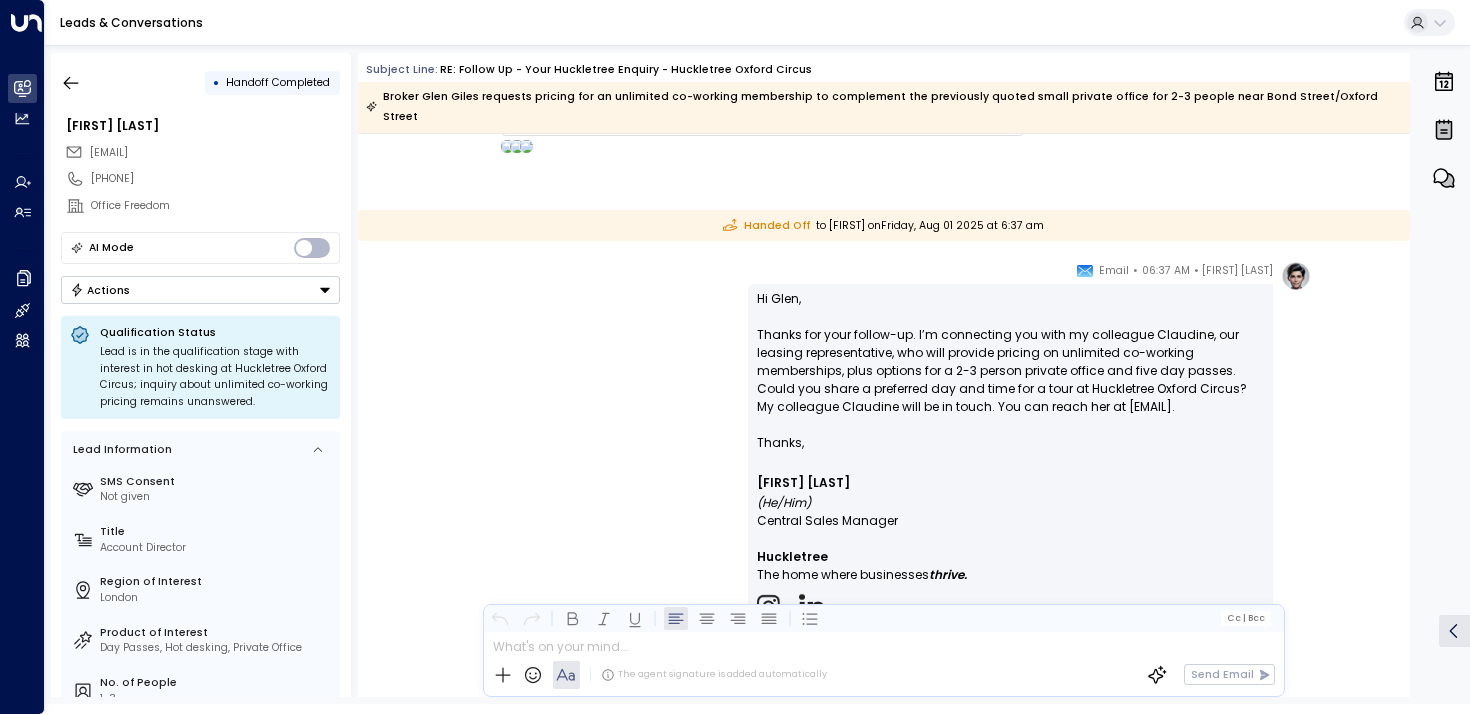 scroll, scrollTop: 3037, scrollLeft: 0, axis: vertical 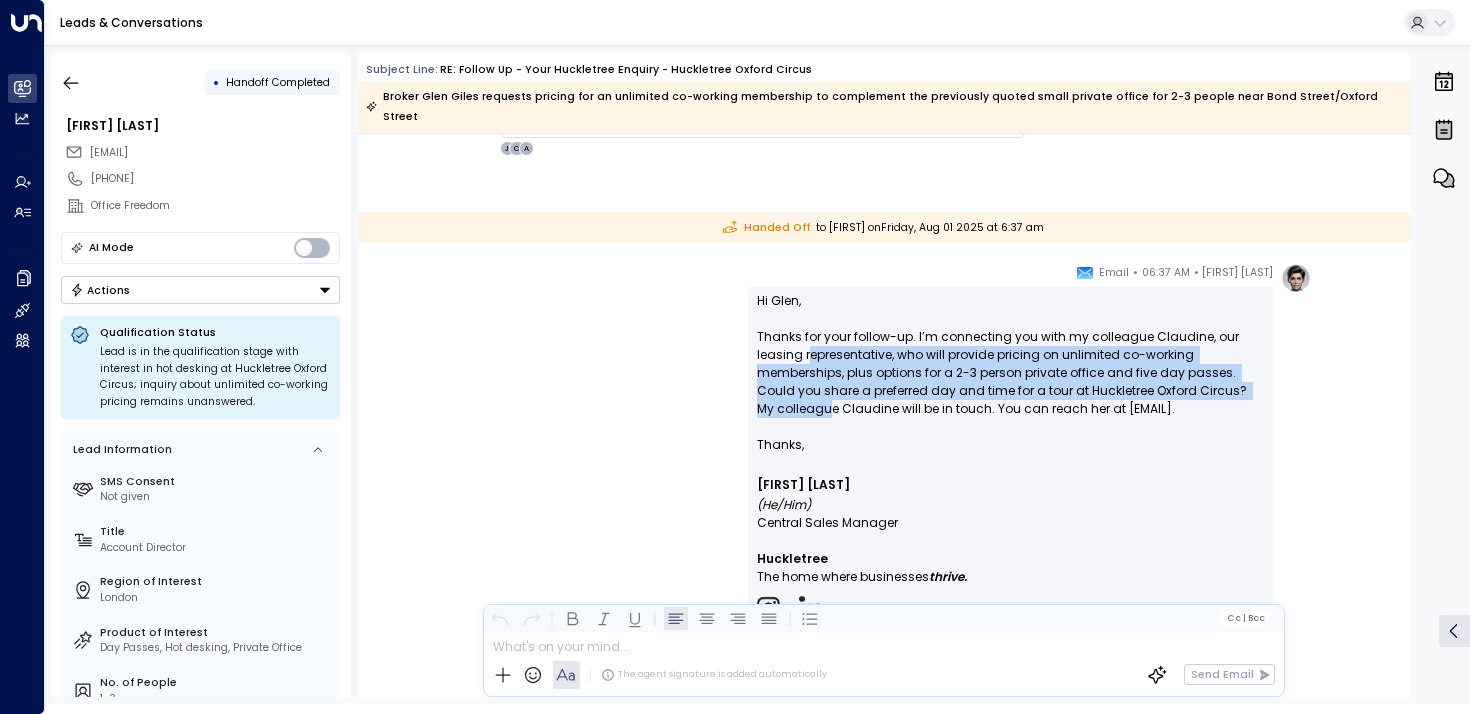 drag, startPoint x: 807, startPoint y: 336, endPoint x: 807, endPoint y: 385, distance: 49 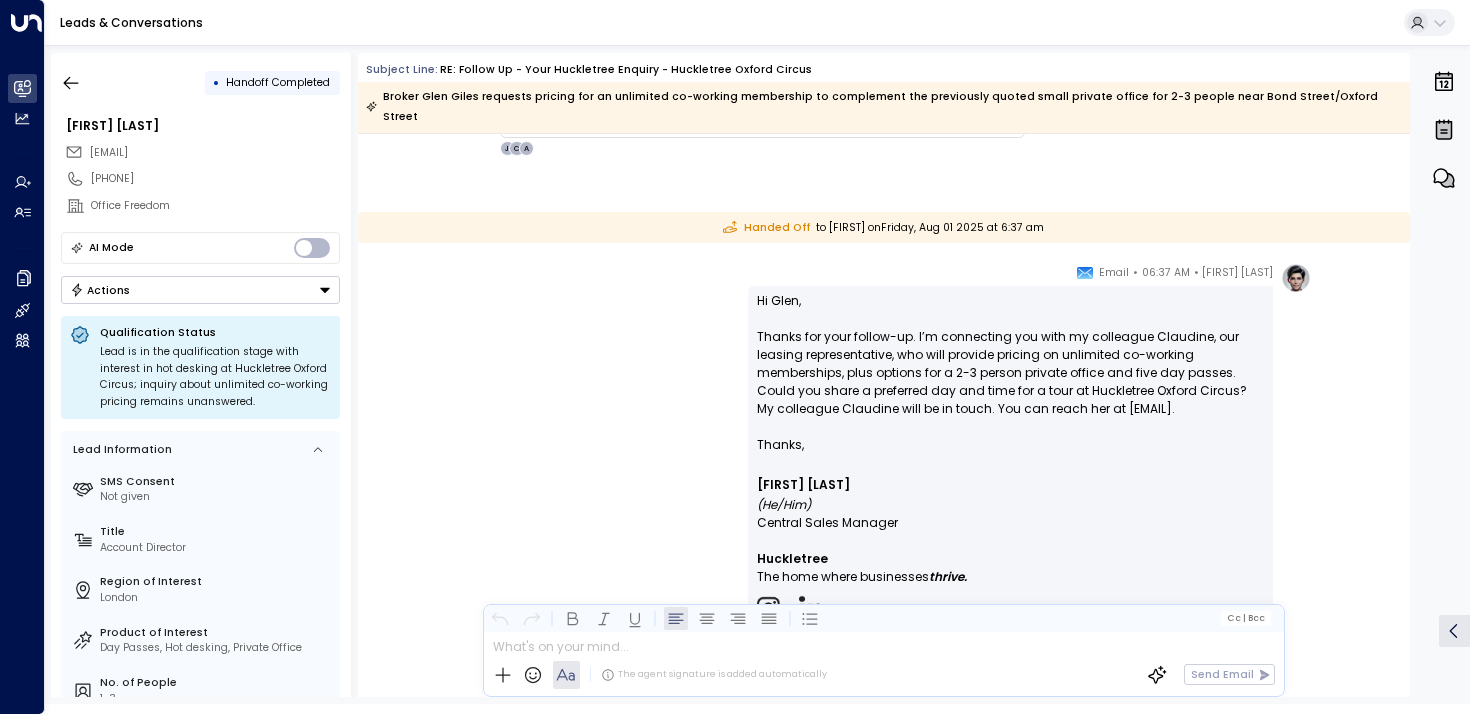 click on "Hi Glen, Thanks for your follow-up. I’m connecting you with my colleague Claudine, our leasing representative, who will provide pricing on unlimited co-working memberships, plus options for a 2-3 person private office and five day passes. Could you share a preferred day and time for a tour at Huckletree Oxford Circus? My colleague Claudine will be in touch. You can reach her at claudine@huckletree.com." at bounding box center (1010, 364) 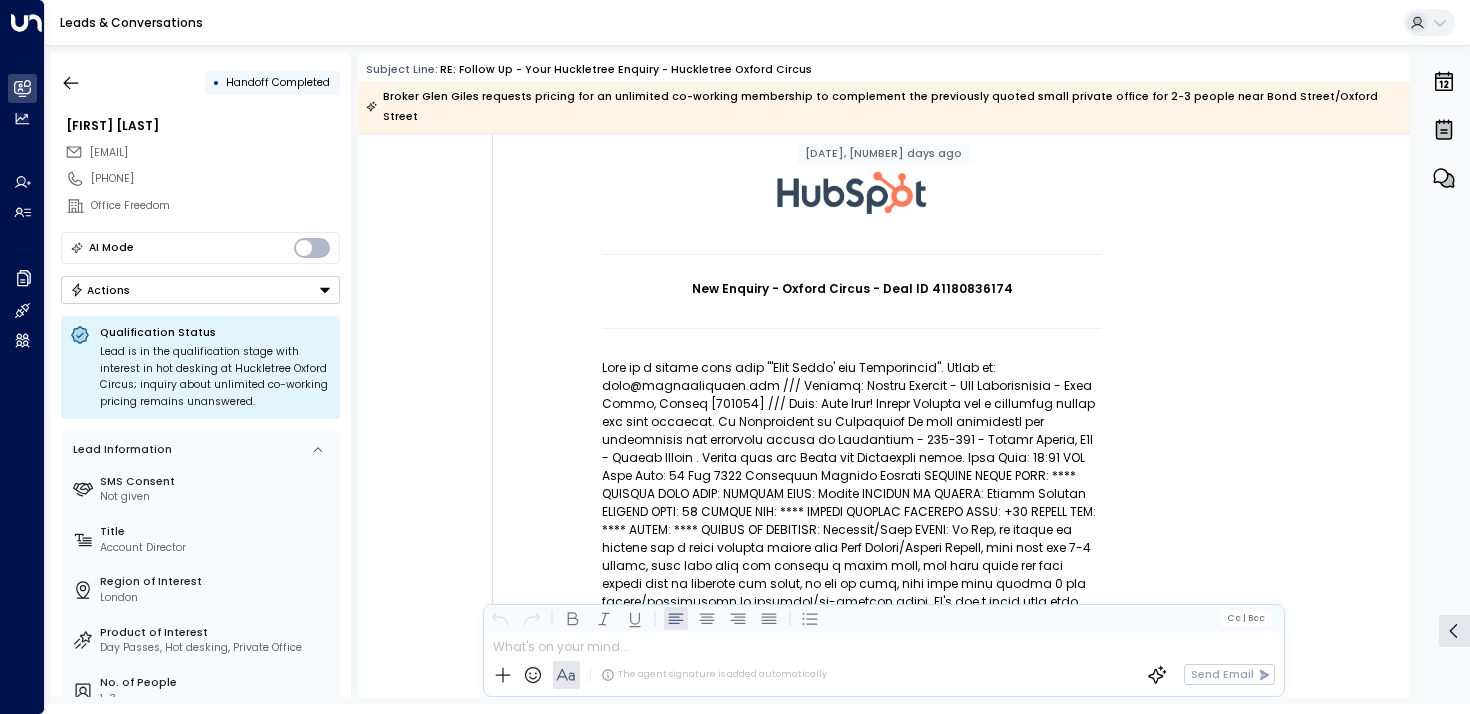 scroll, scrollTop: 109, scrollLeft: 0, axis: vertical 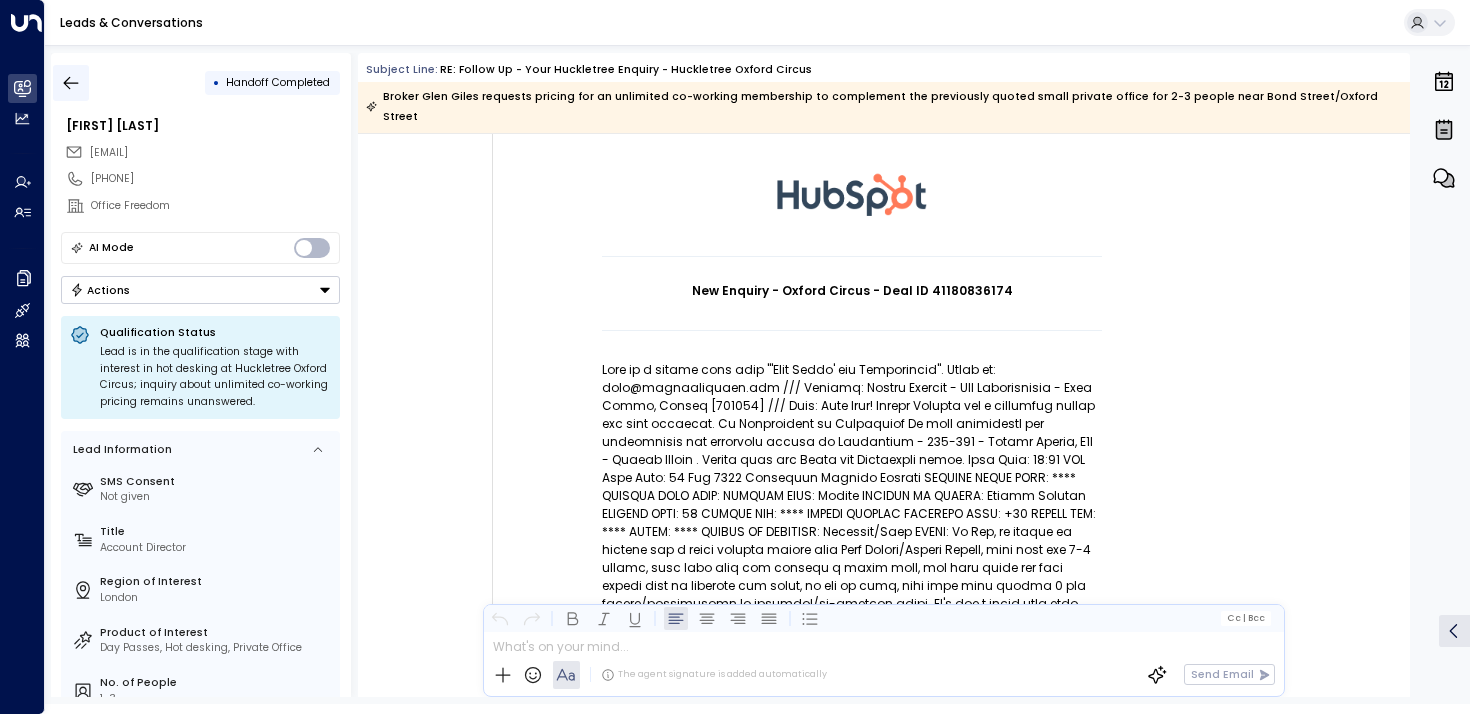 click at bounding box center (71, 83) 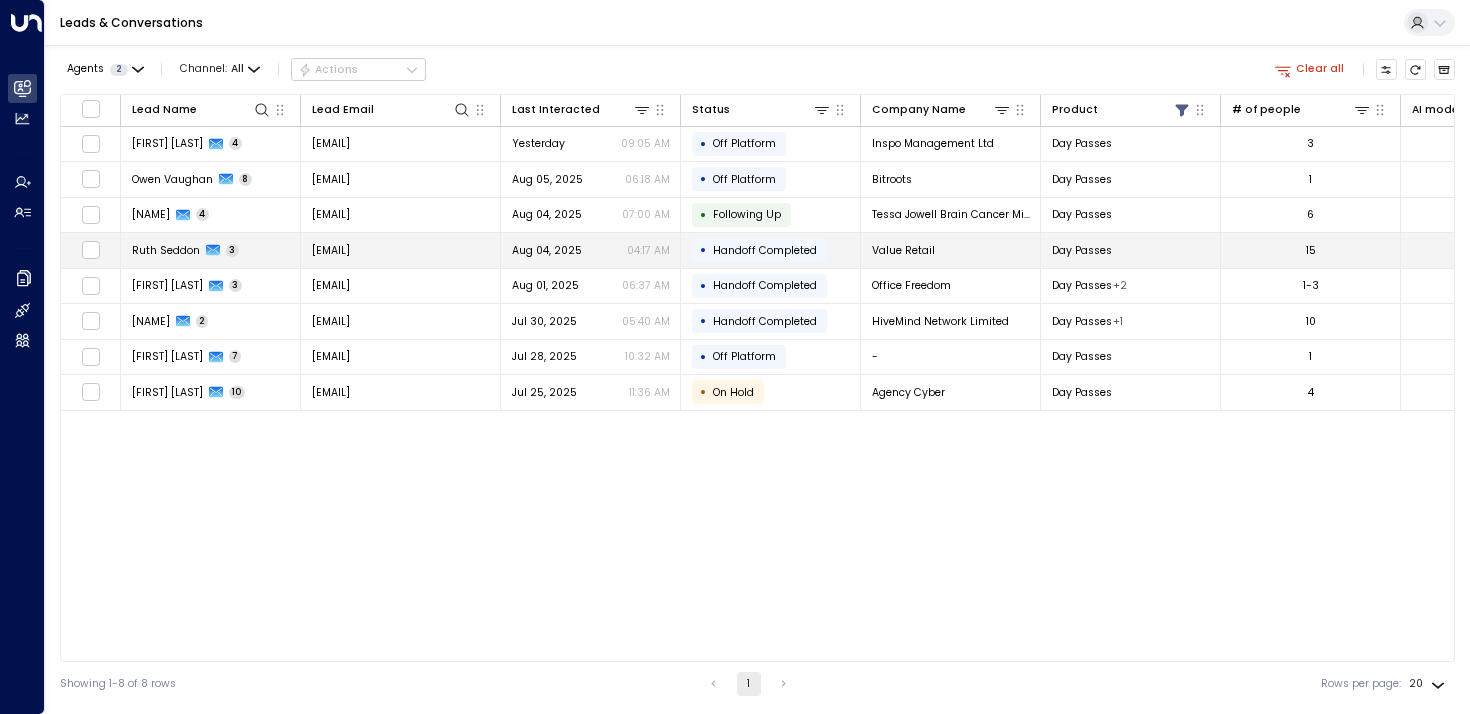 click on "Ruth Seddon 3" at bounding box center (211, 250) 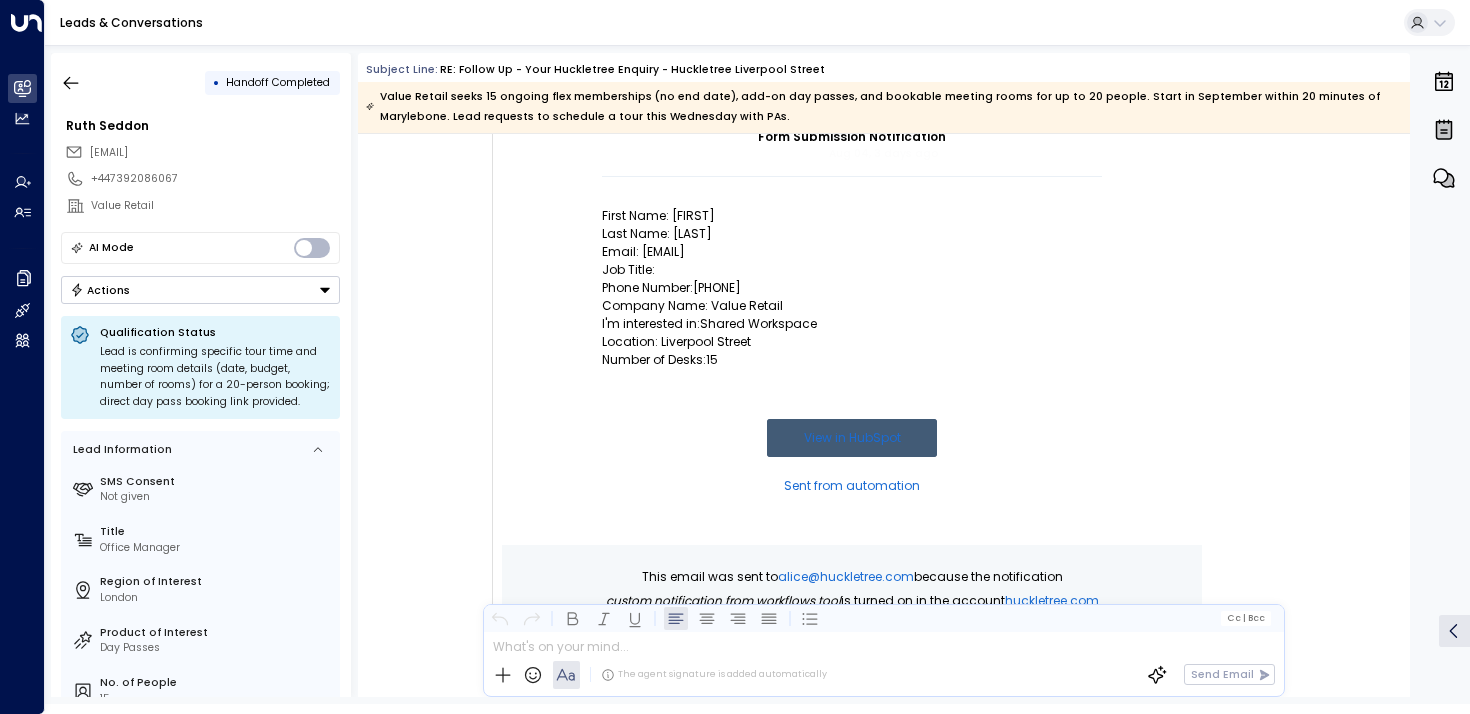 scroll, scrollTop: 0, scrollLeft: 0, axis: both 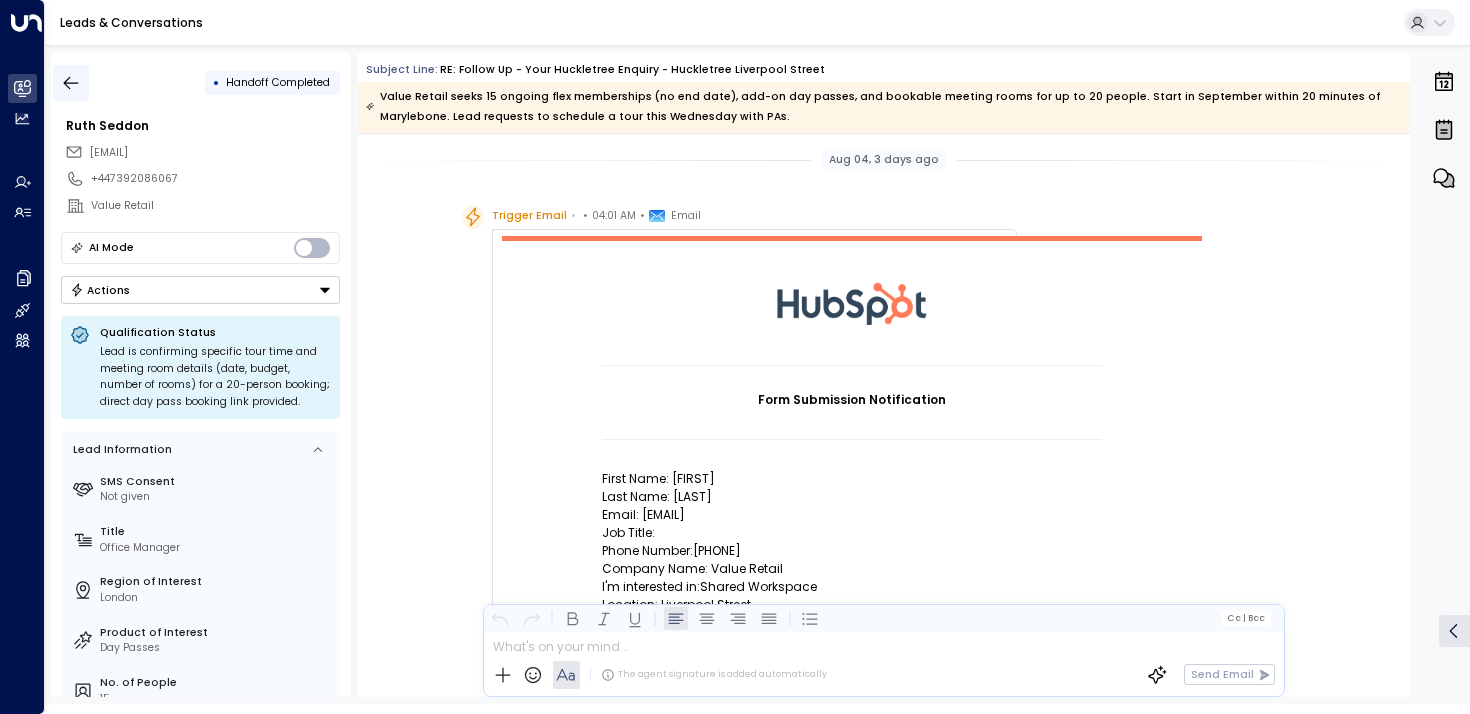 click 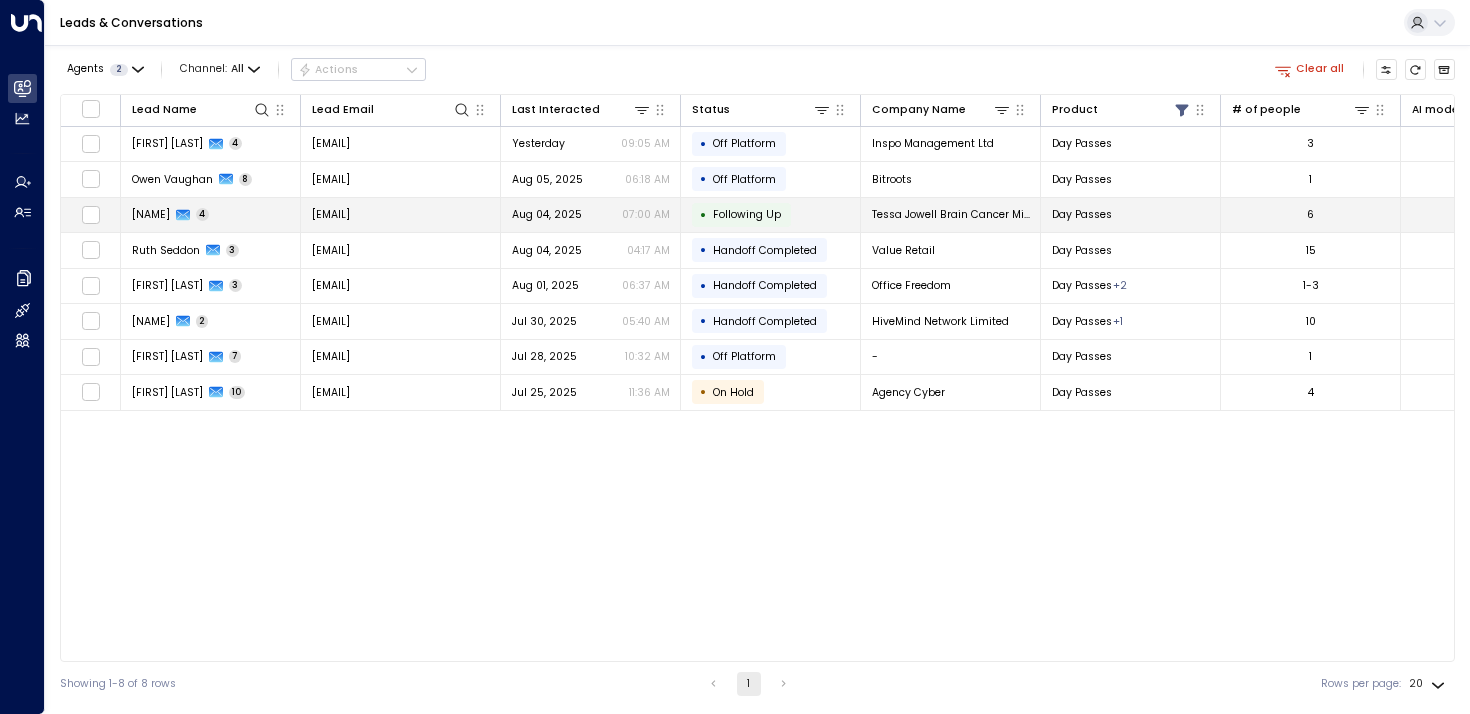 click on "[FIRST] [LAST]" at bounding box center [151, 214] 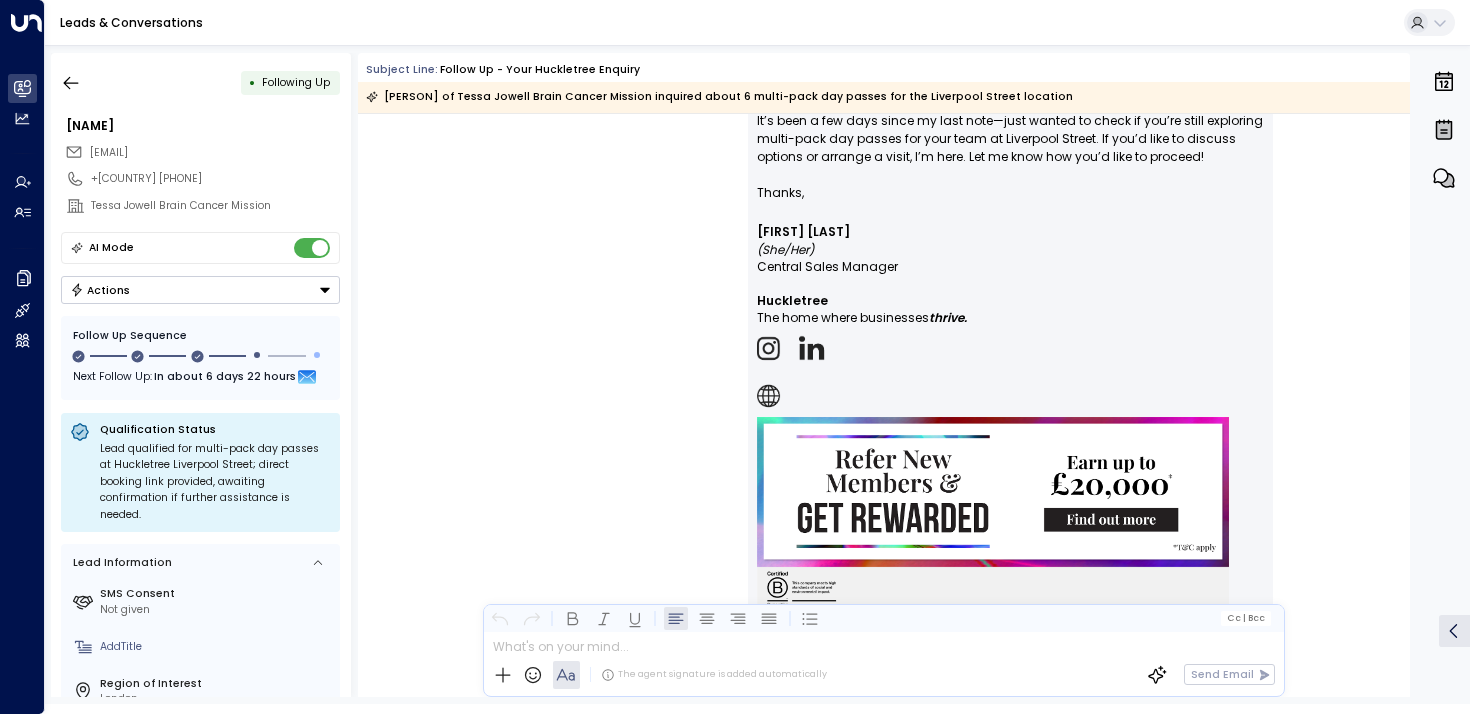 scroll, scrollTop: 3409, scrollLeft: 0, axis: vertical 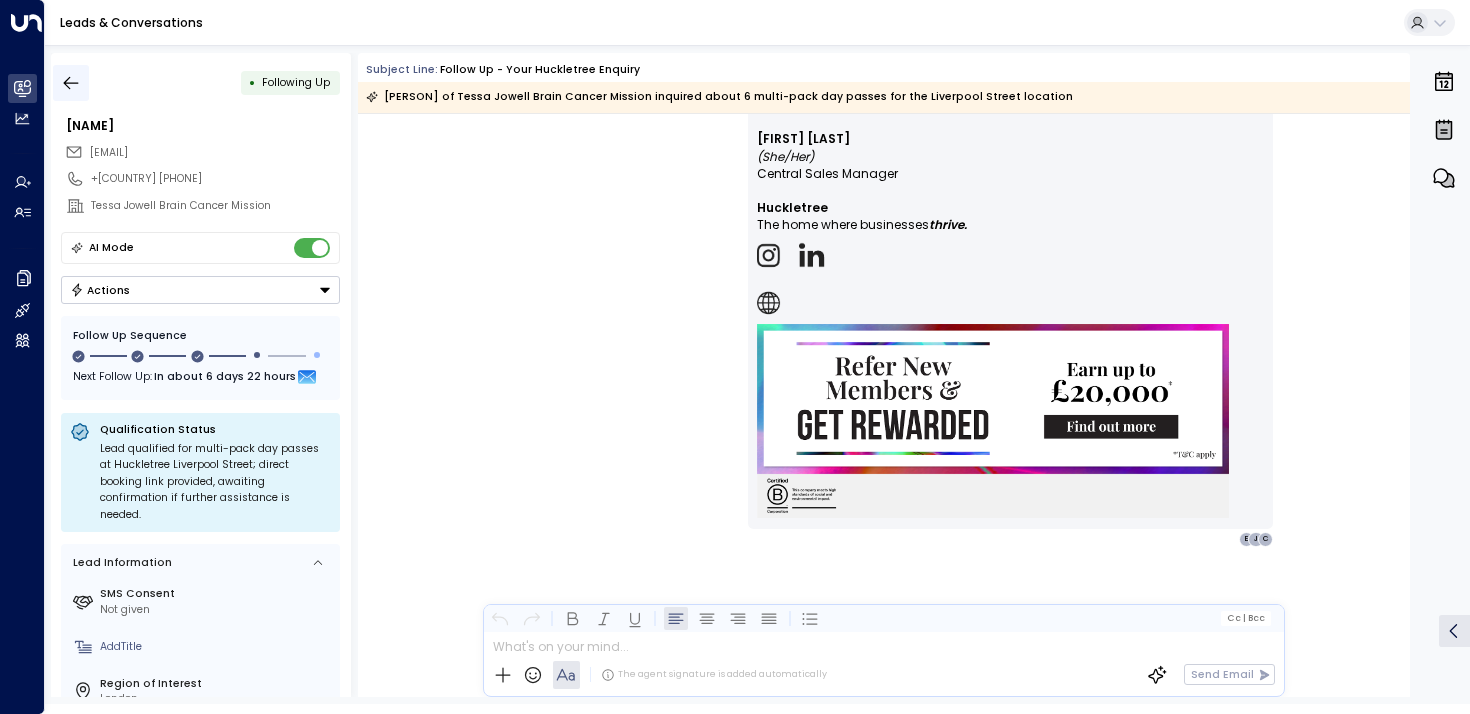 click at bounding box center [71, 83] 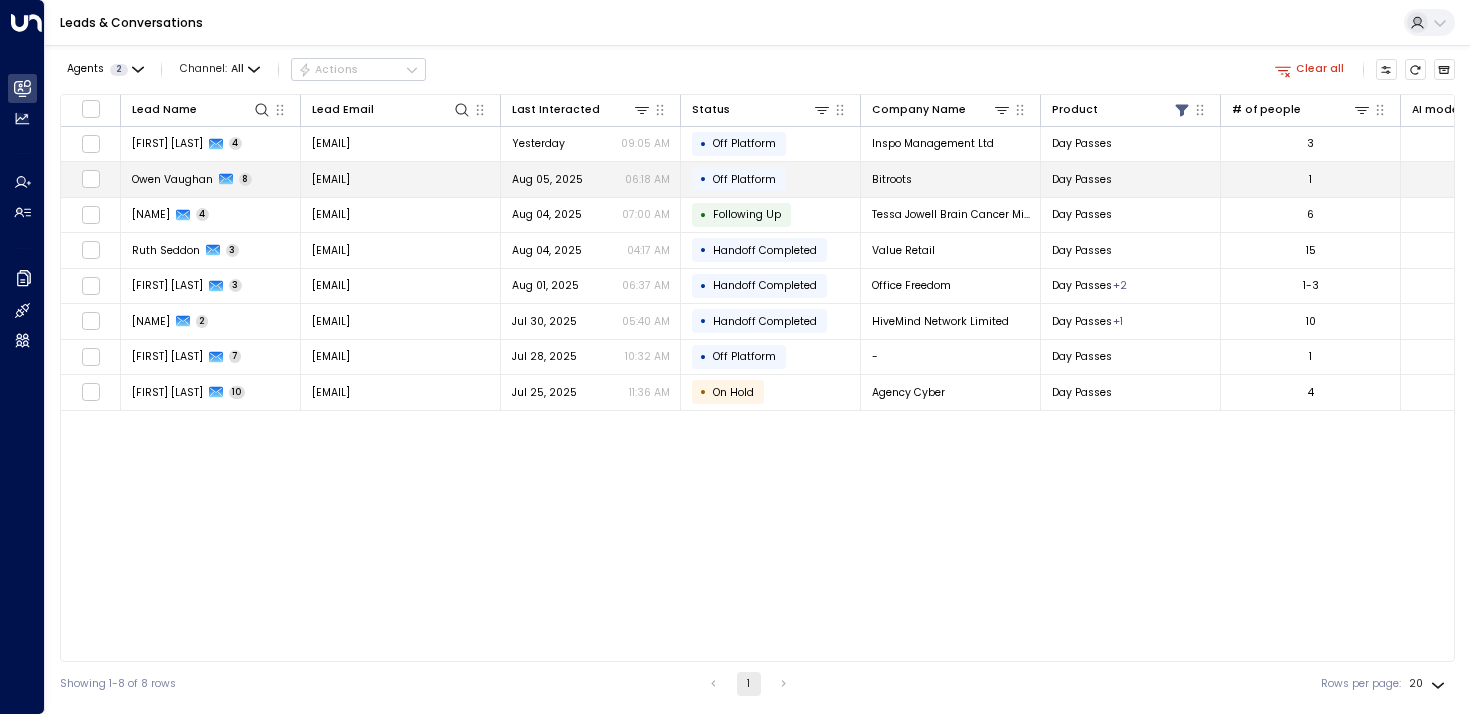 click on "Owen Vaughan 8" at bounding box center (211, 179) 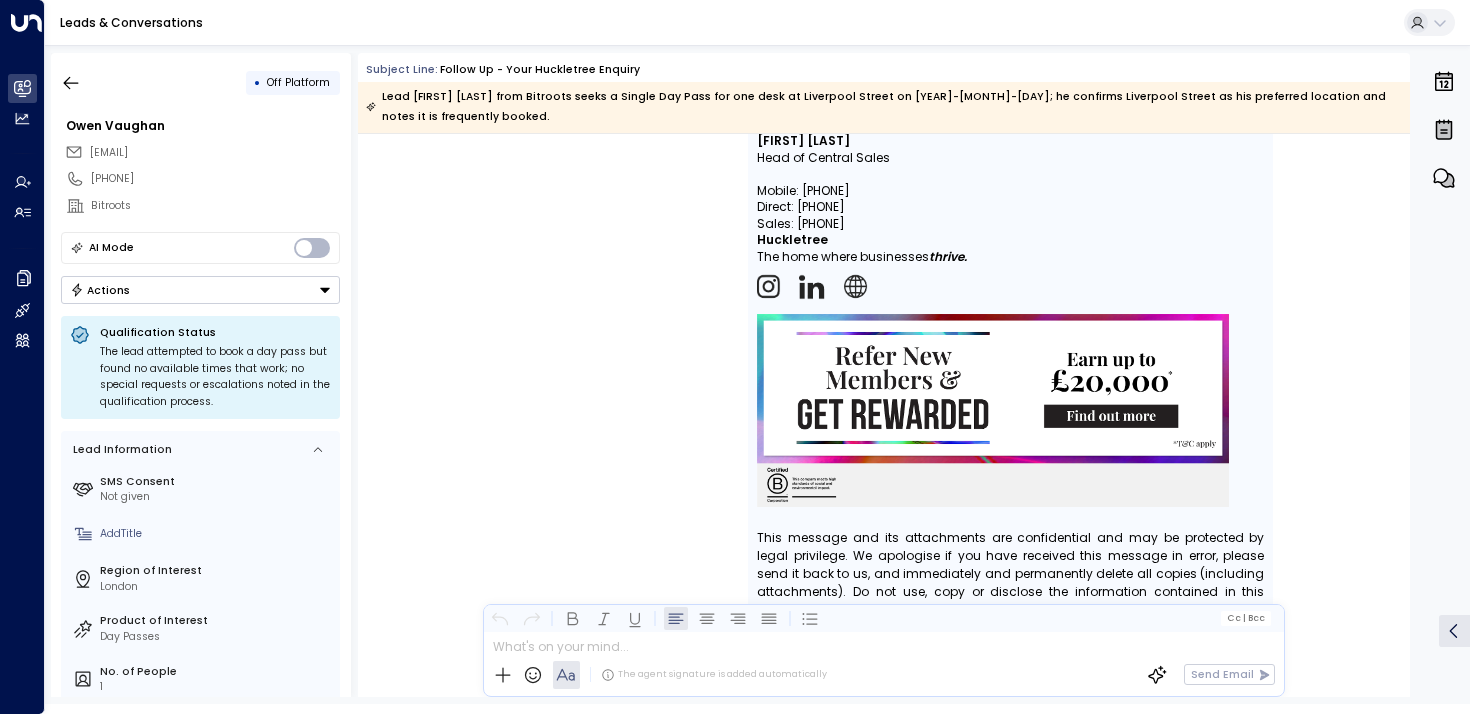 scroll, scrollTop: 5896, scrollLeft: 0, axis: vertical 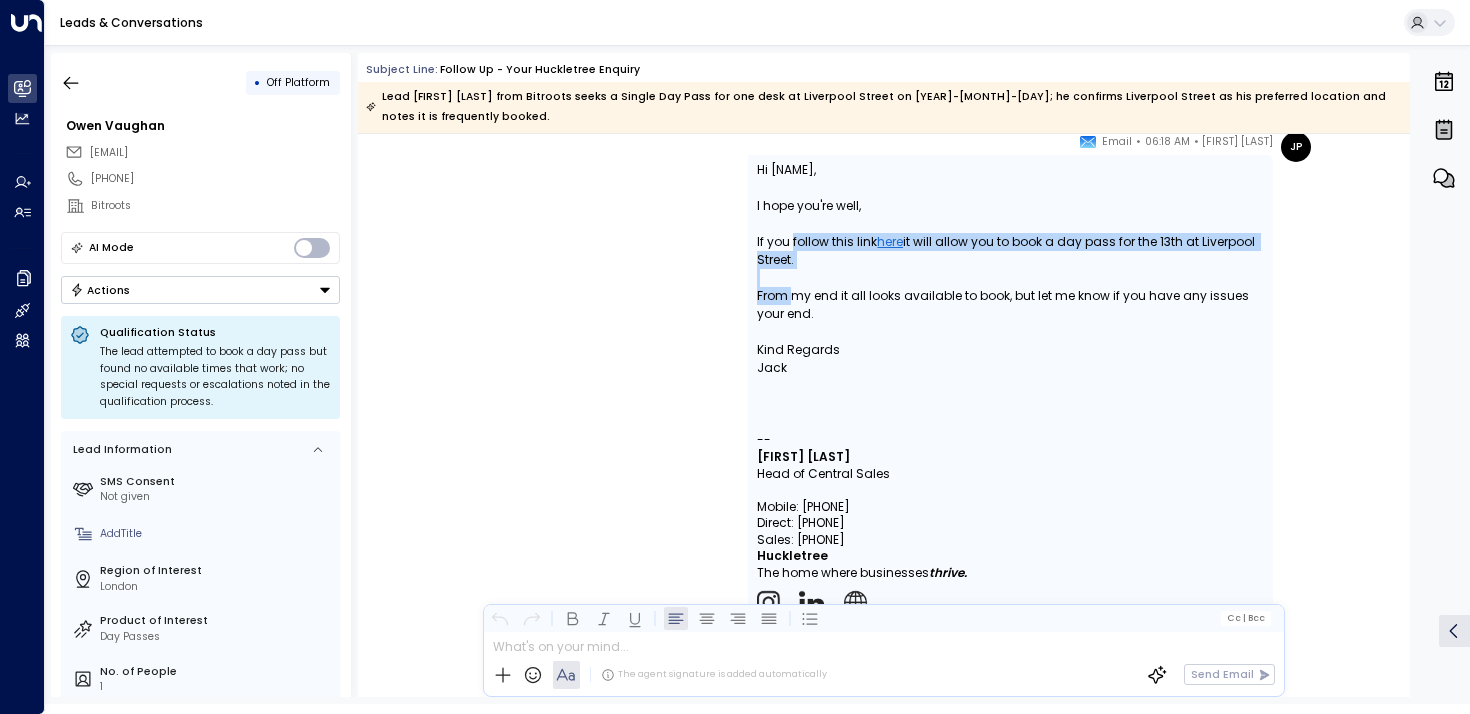 drag, startPoint x: 789, startPoint y: 216, endPoint x: 789, endPoint y: 292, distance: 76 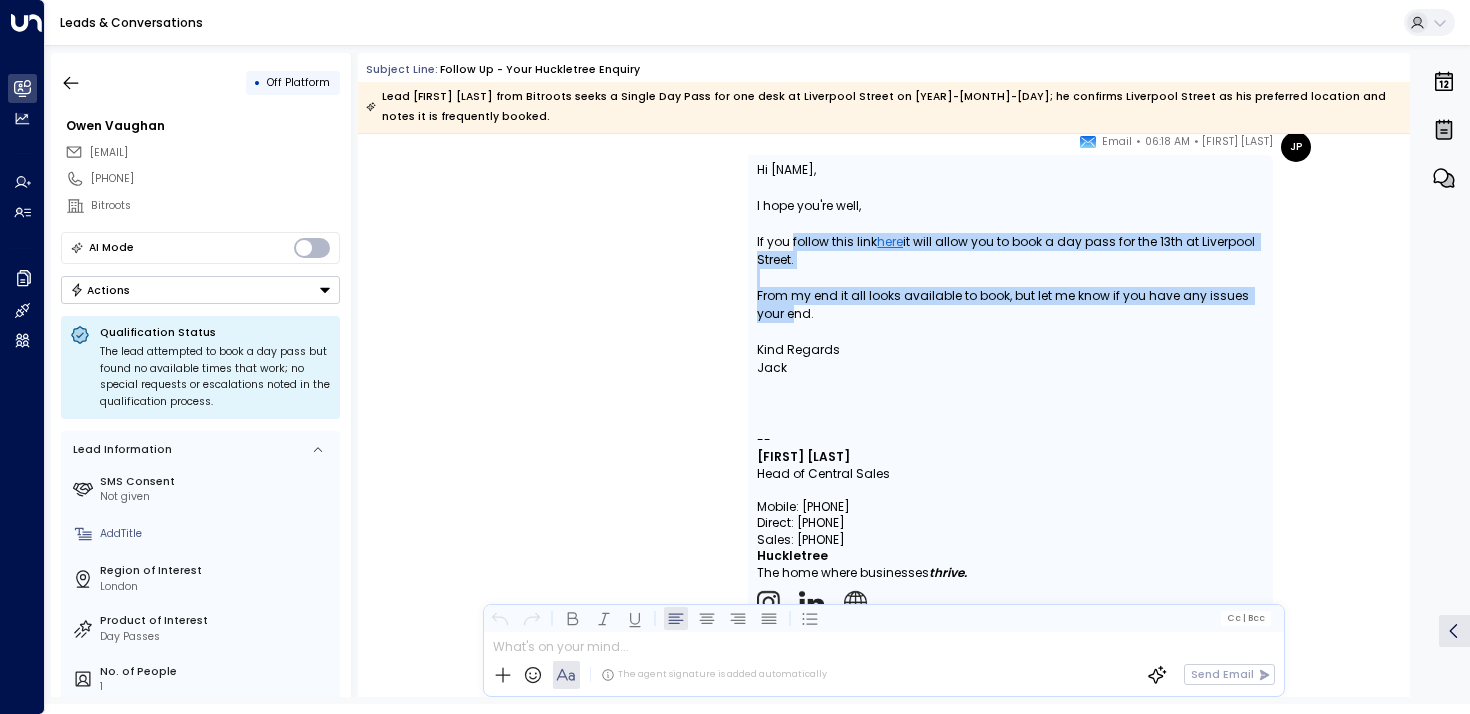 click on "From my end it all looks available to book, but let me know if you have any issues your end." at bounding box center (1010, 305) 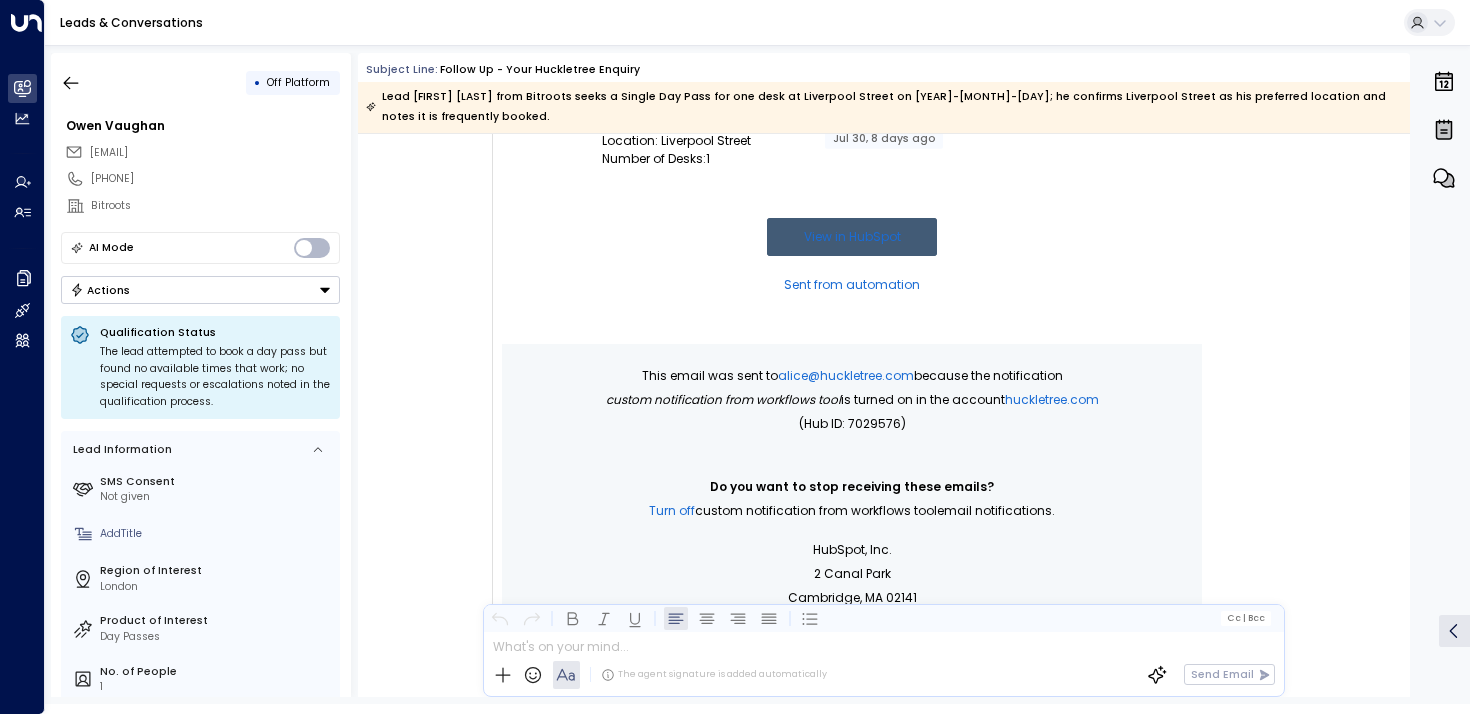 scroll, scrollTop: 0, scrollLeft: 0, axis: both 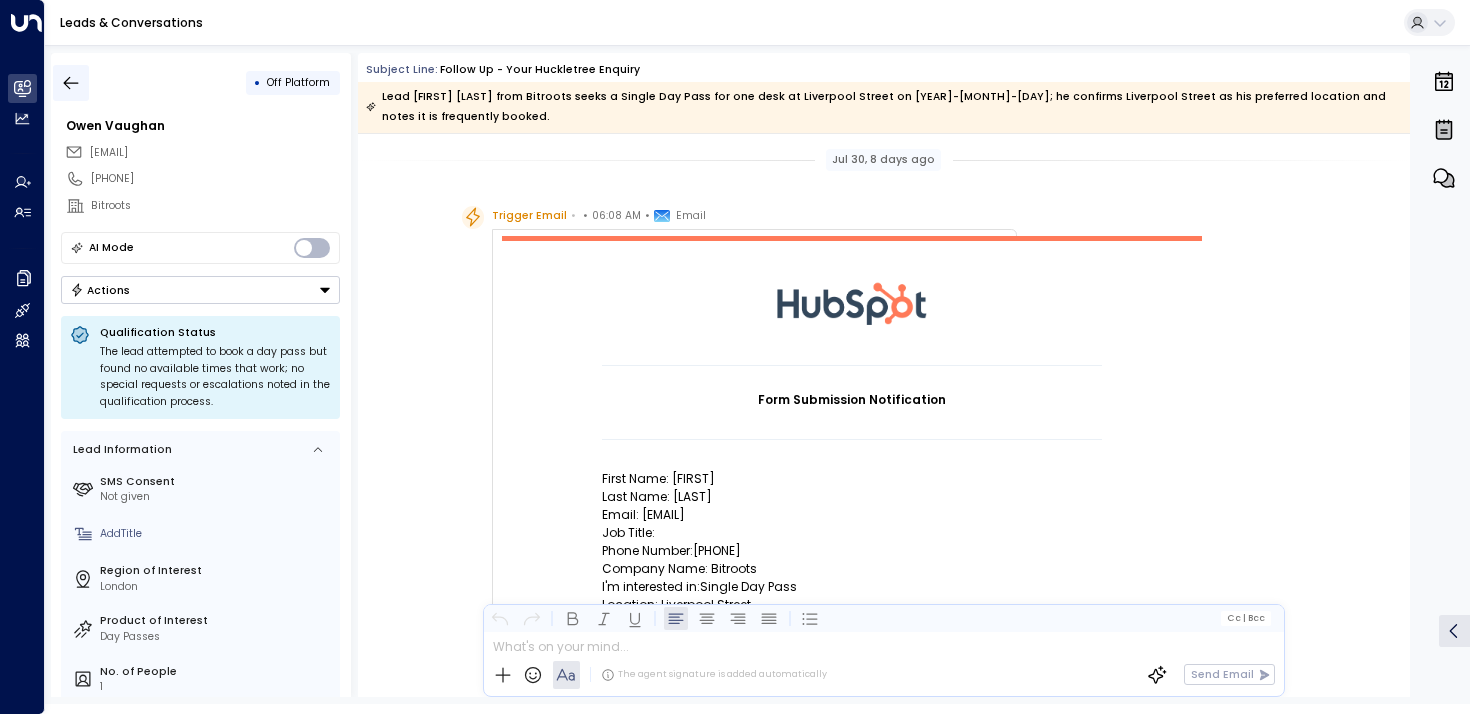click 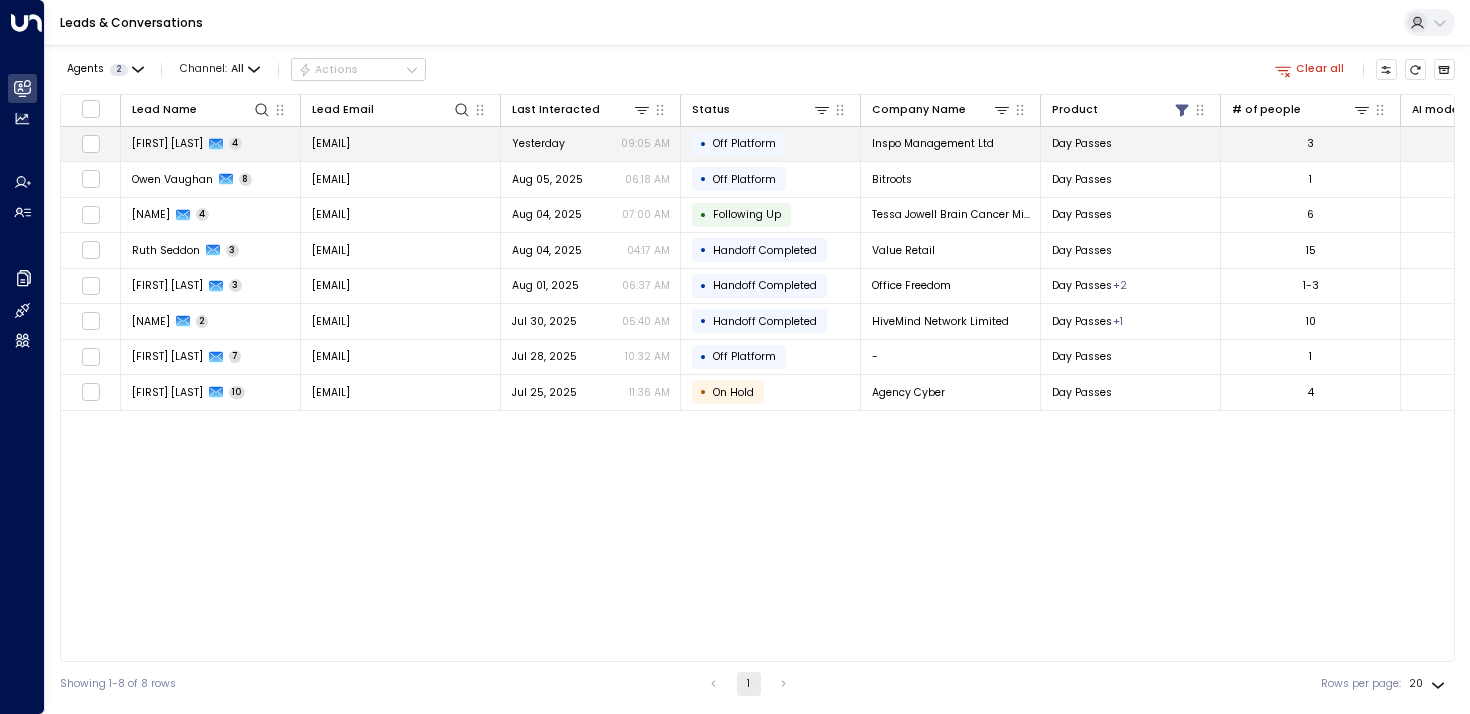 click on "[FIRST_NAME] [LAST_NAME]" at bounding box center [167, 143] 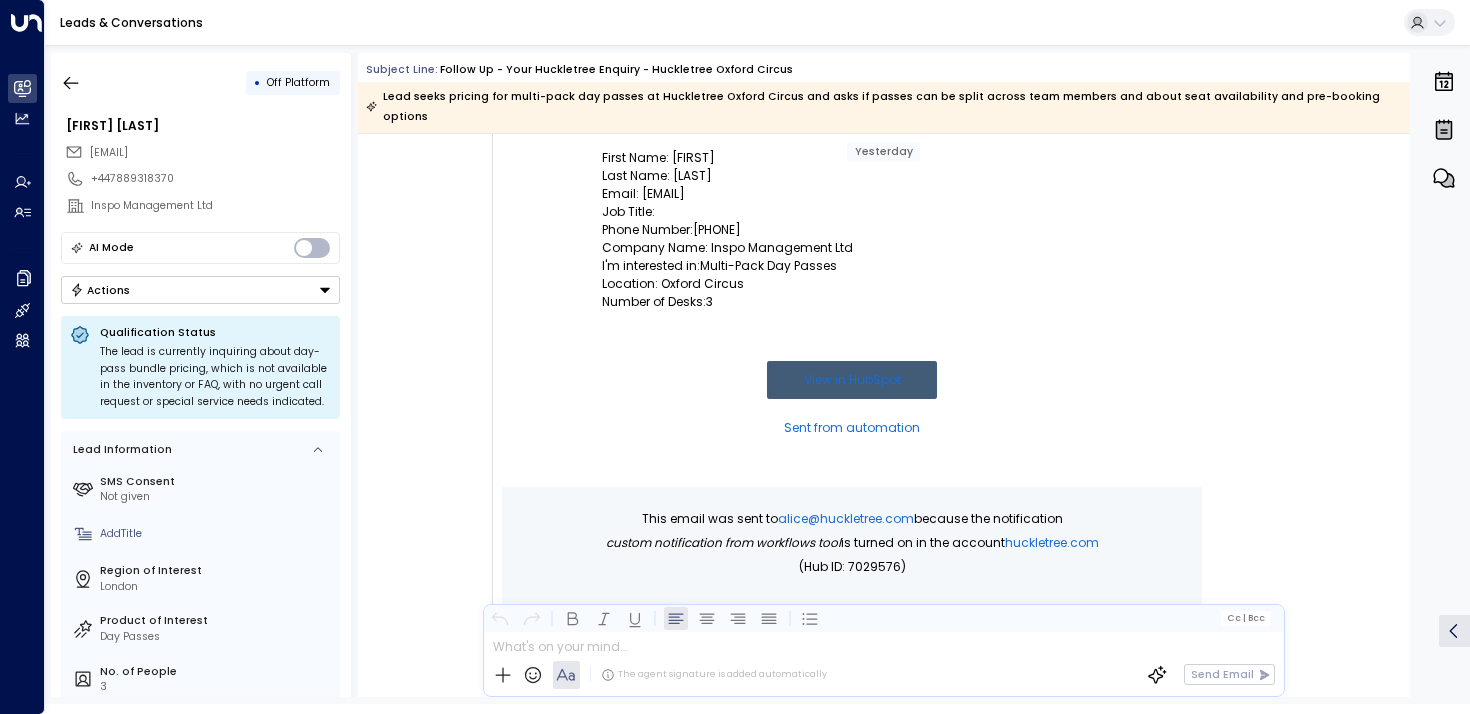 scroll, scrollTop: 0, scrollLeft: 0, axis: both 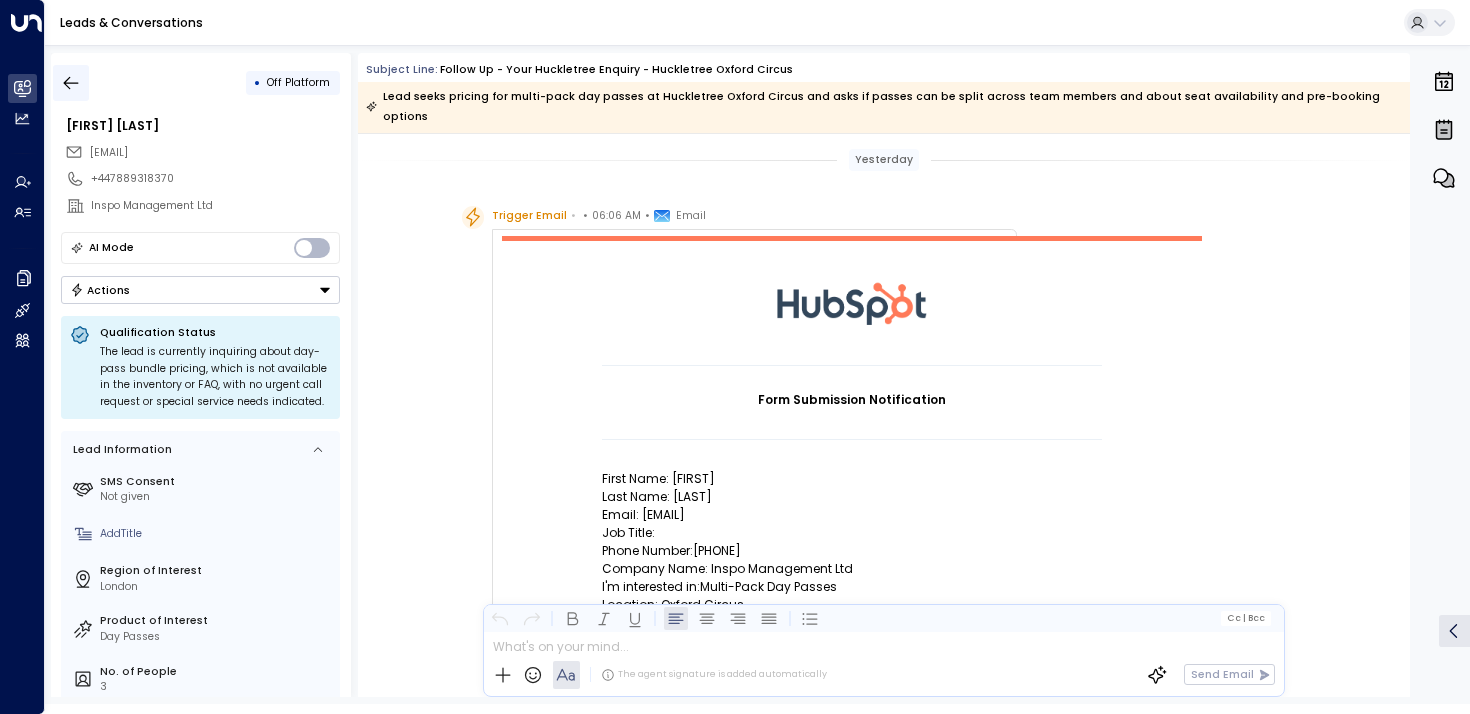 click 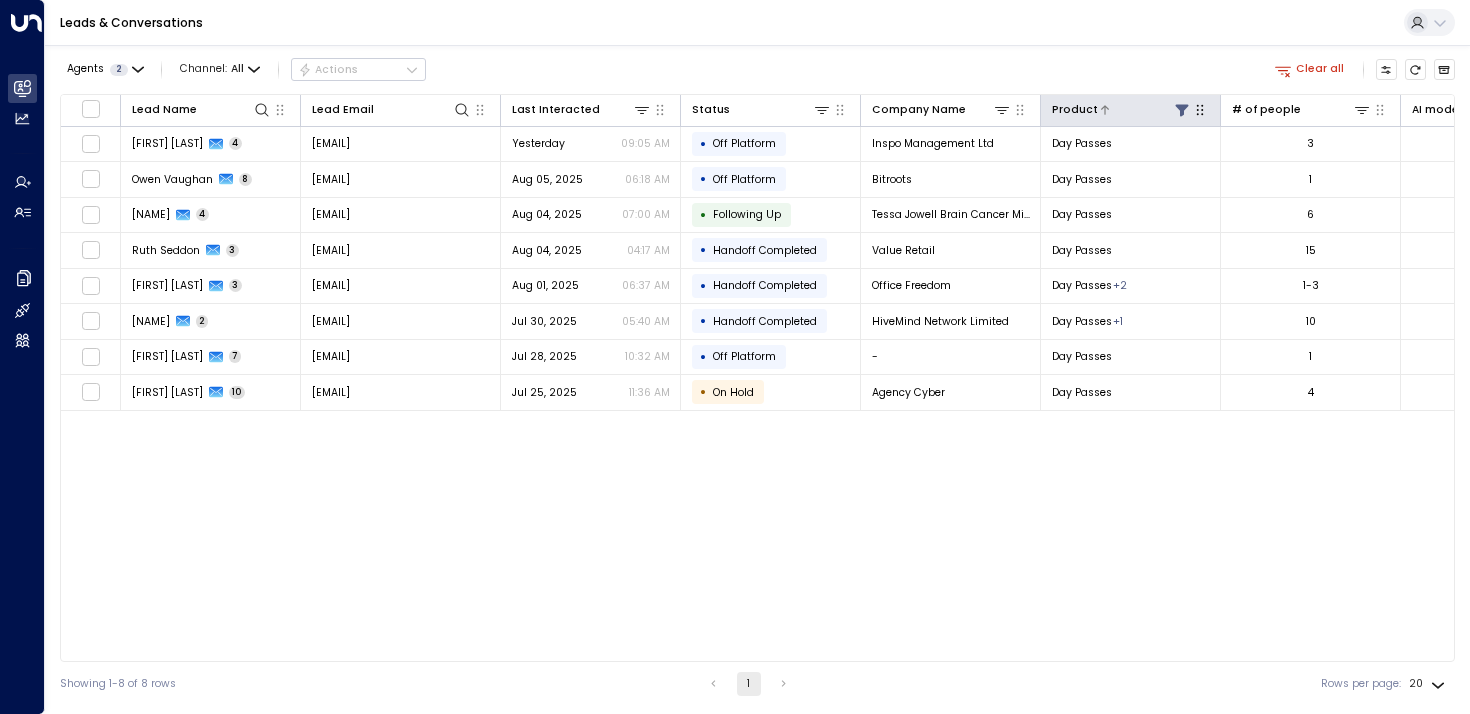 click at bounding box center (1145, 109) 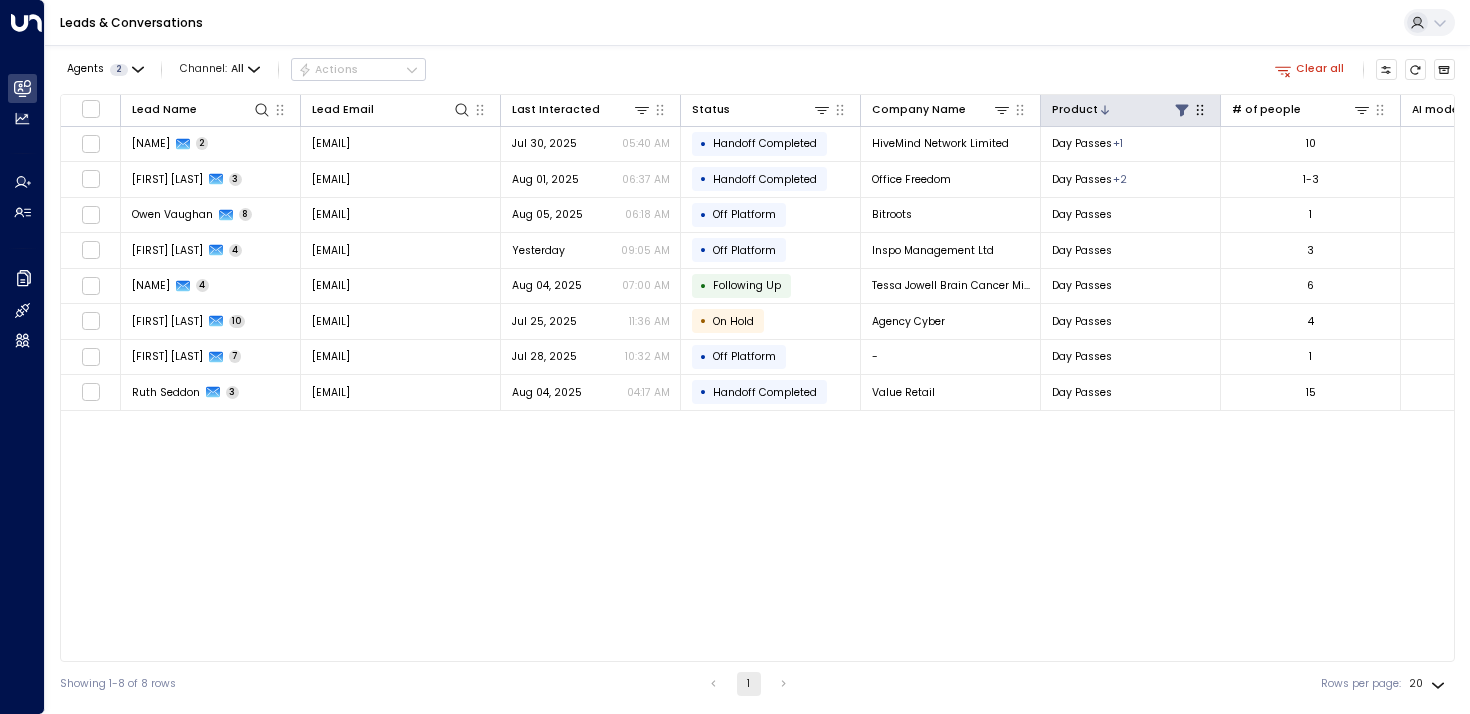 click on "Product" at bounding box center [1075, 110] 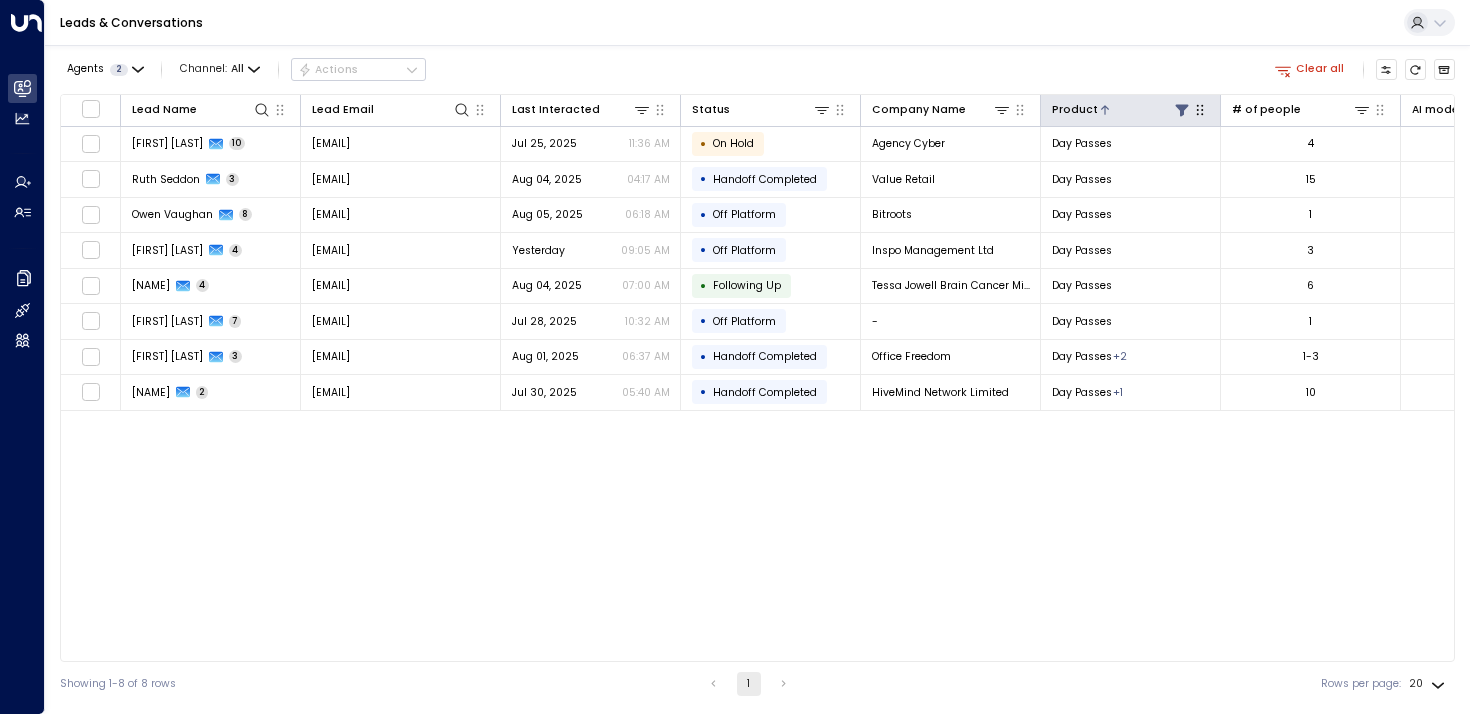 click 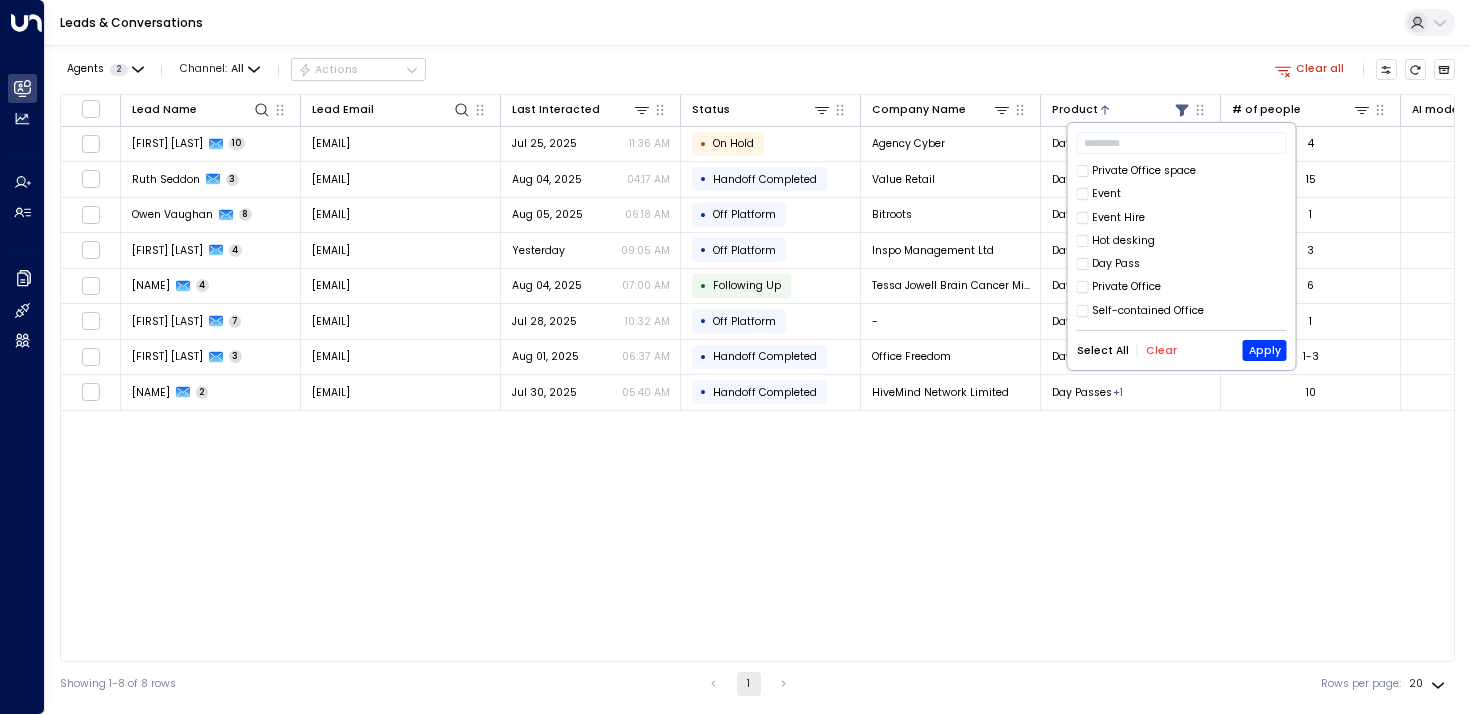 scroll, scrollTop: 115, scrollLeft: 0, axis: vertical 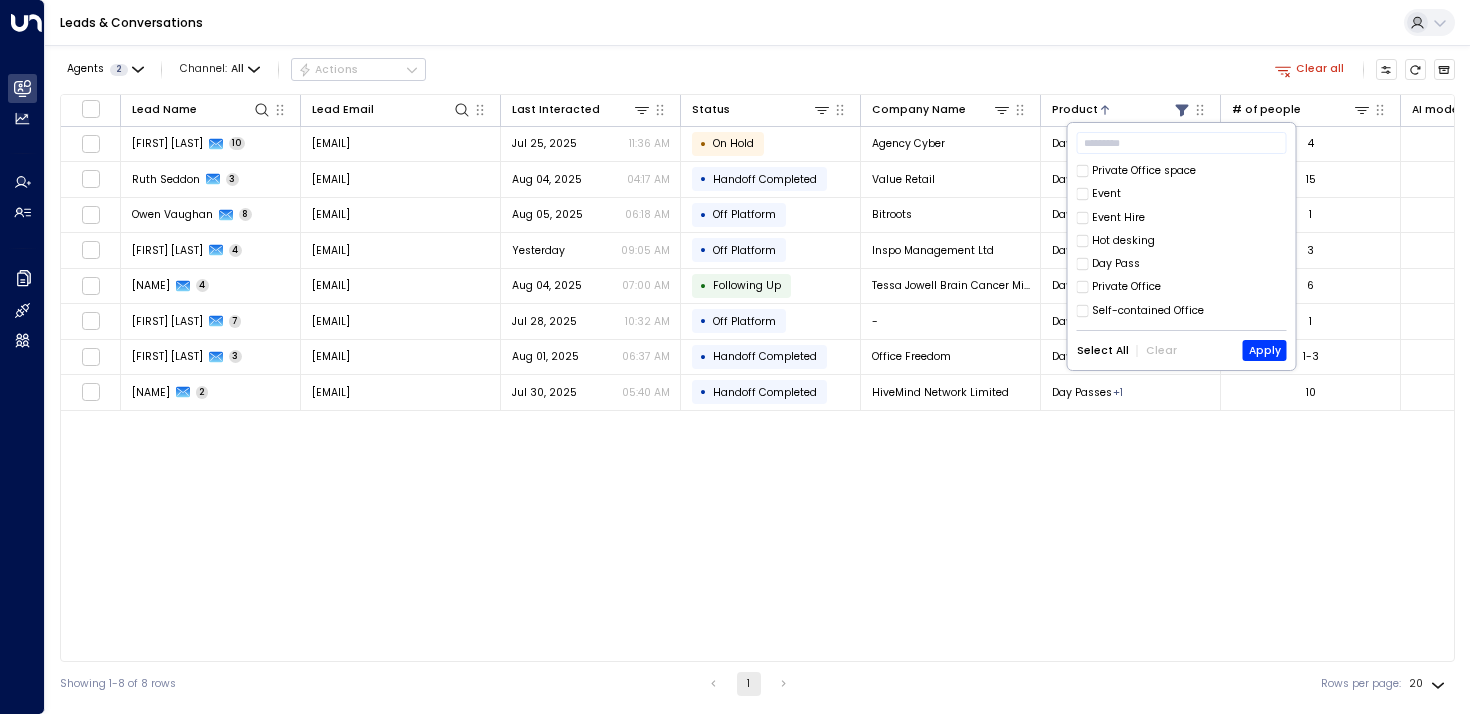 click on "Select All" at bounding box center (1103, 351) 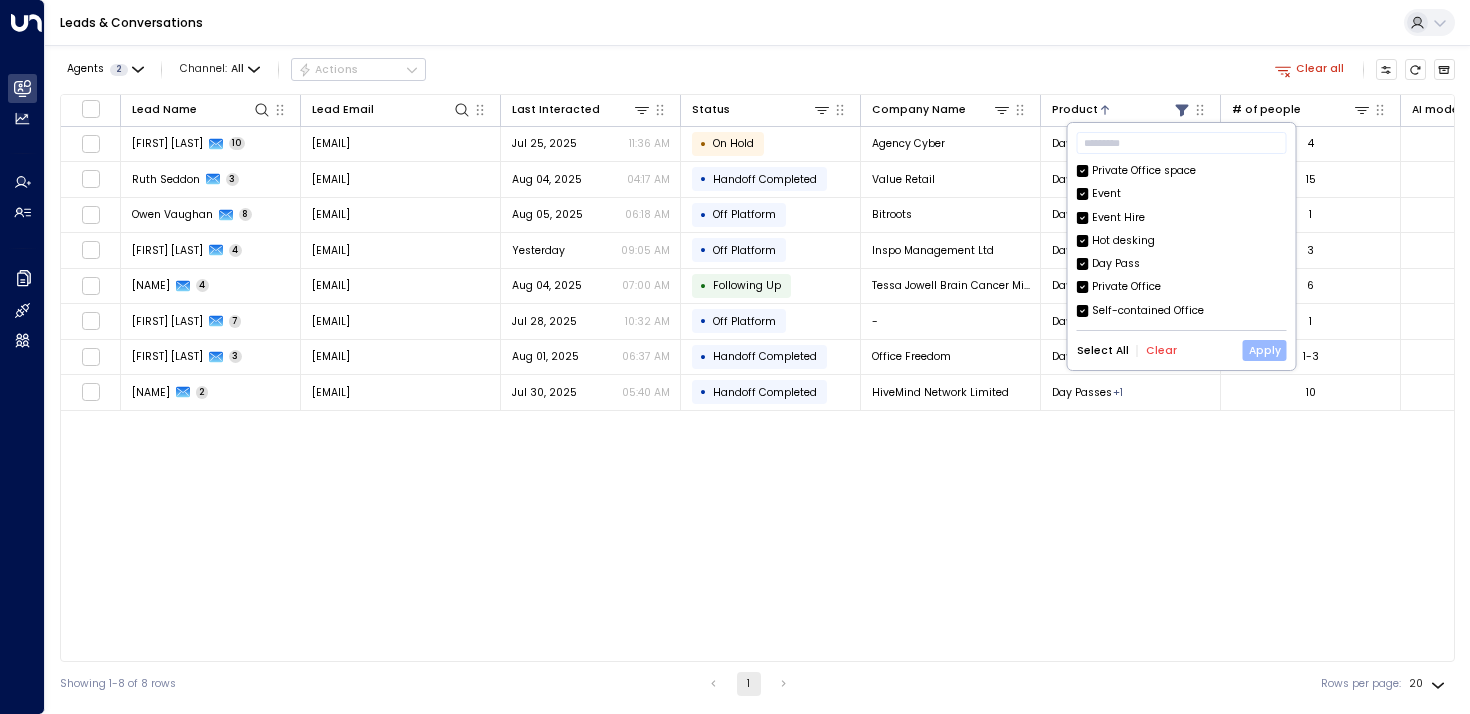 click on "Apply" at bounding box center (1265, 350) 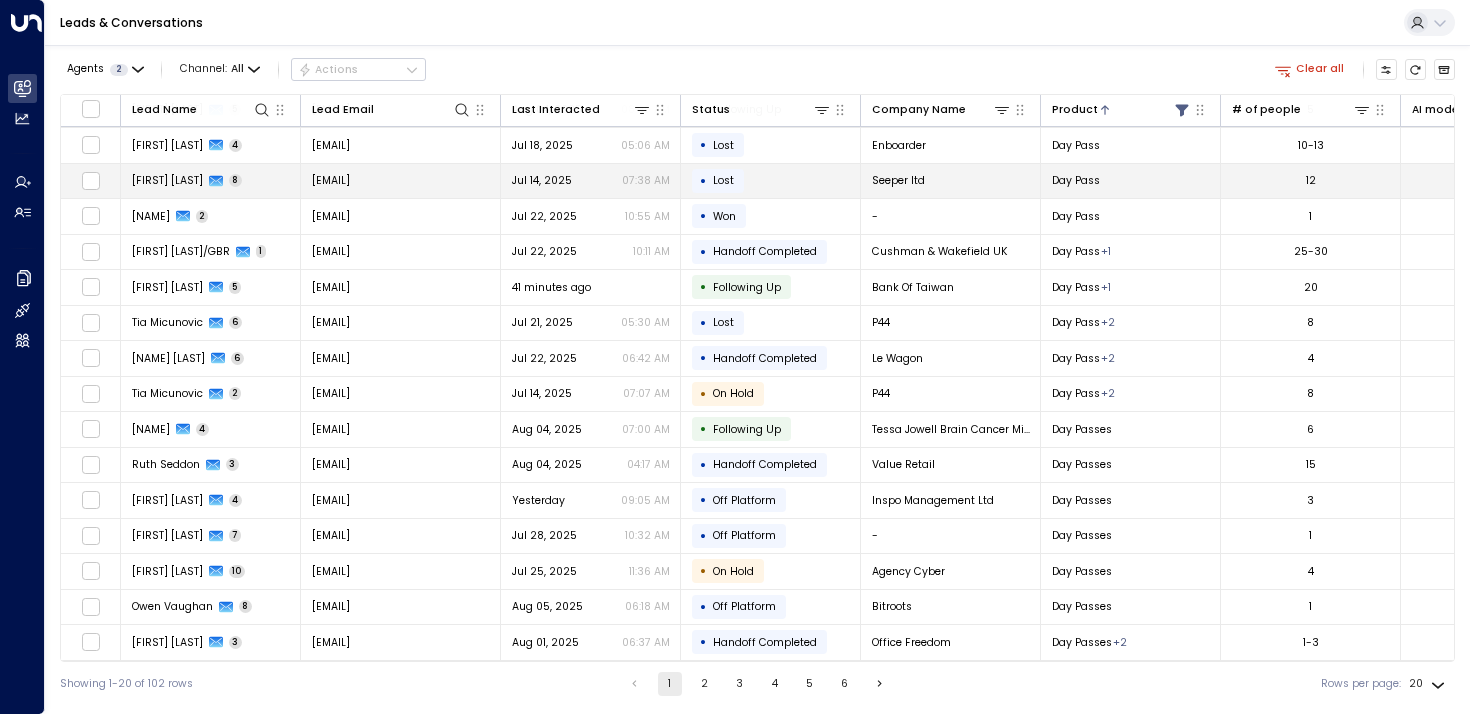scroll, scrollTop: 0, scrollLeft: 0, axis: both 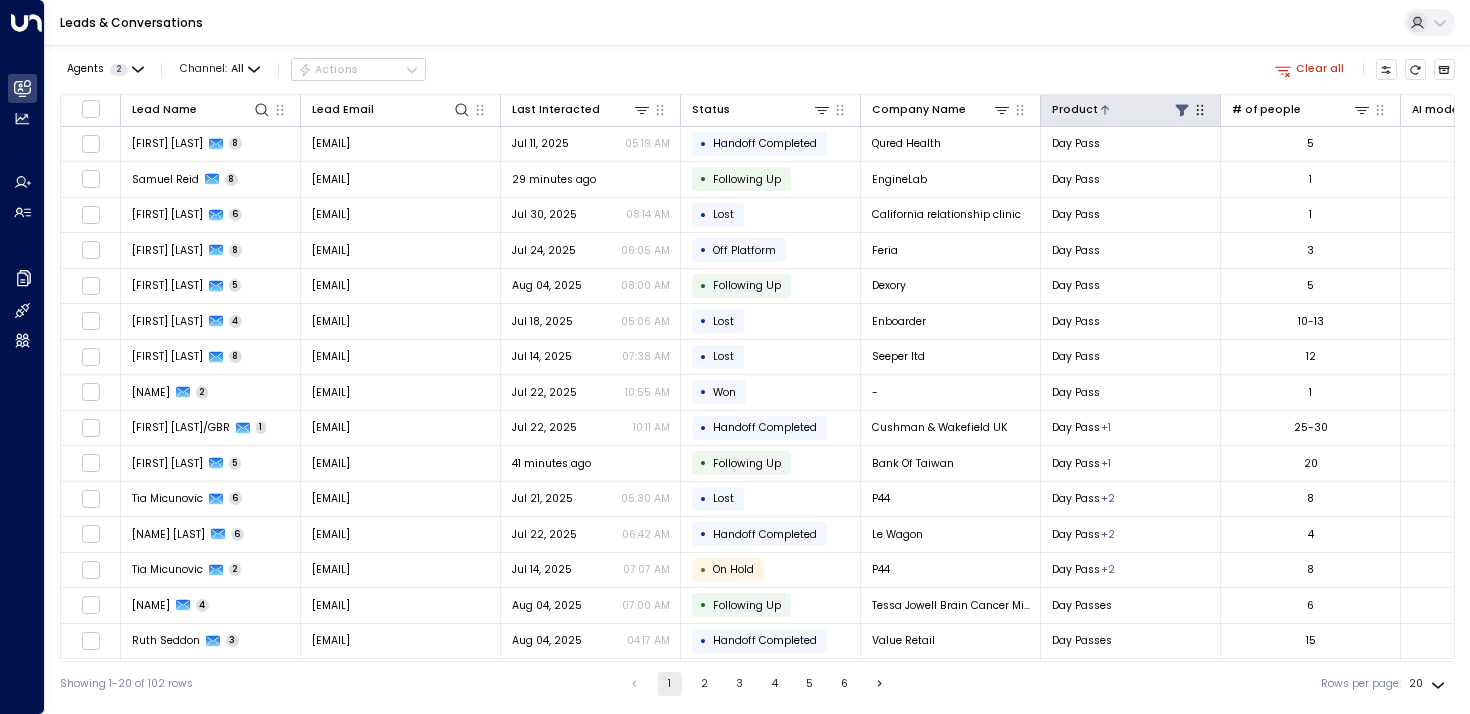 click 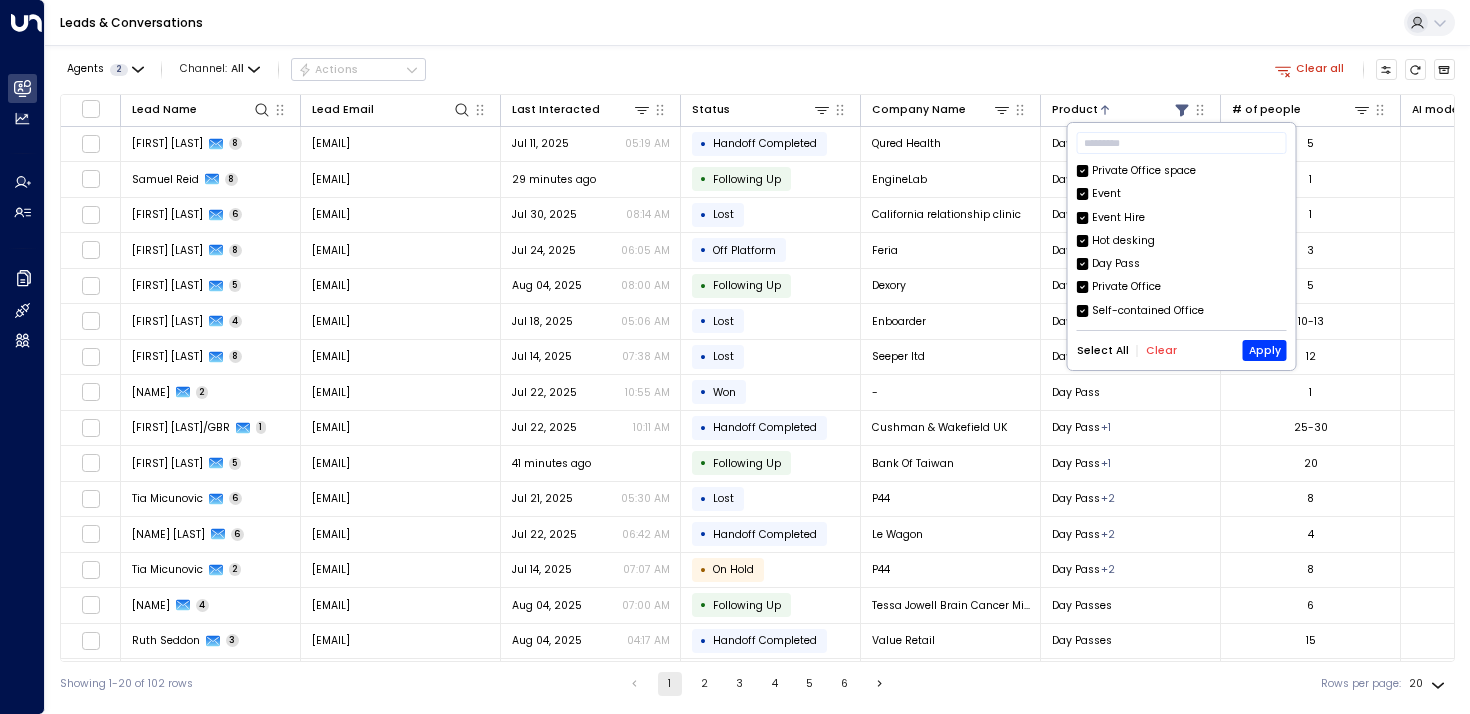 scroll, scrollTop: 115, scrollLeft: 0, axis: vertical 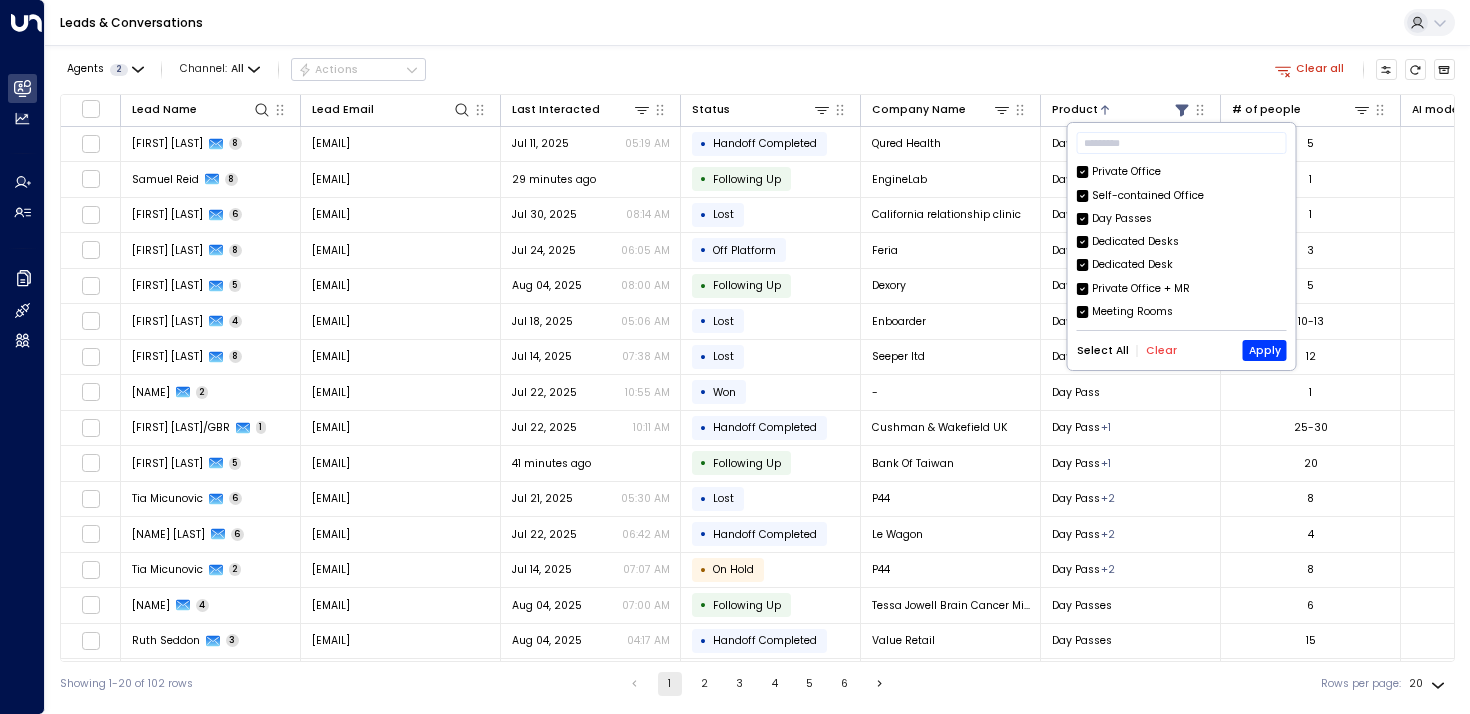 click on "Clear" at bounding box center (1161, 351) 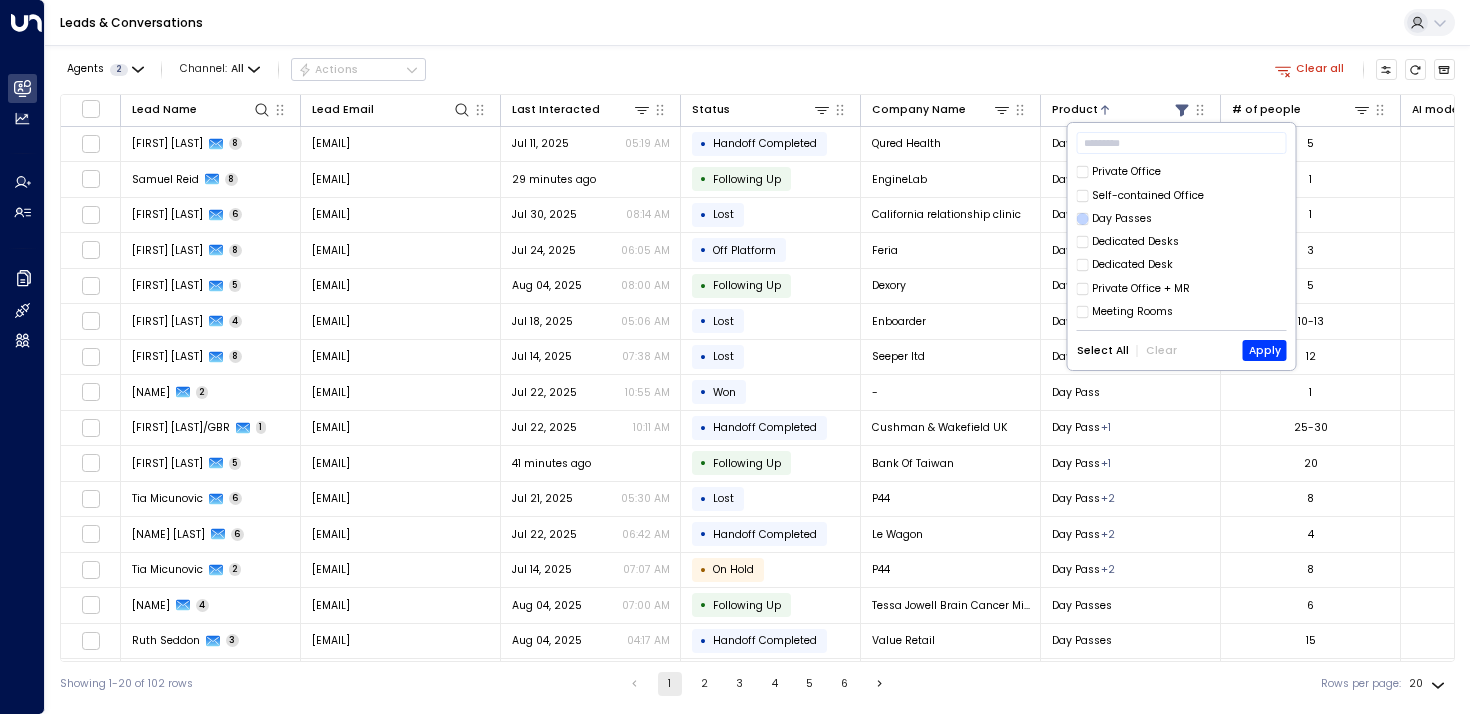 click 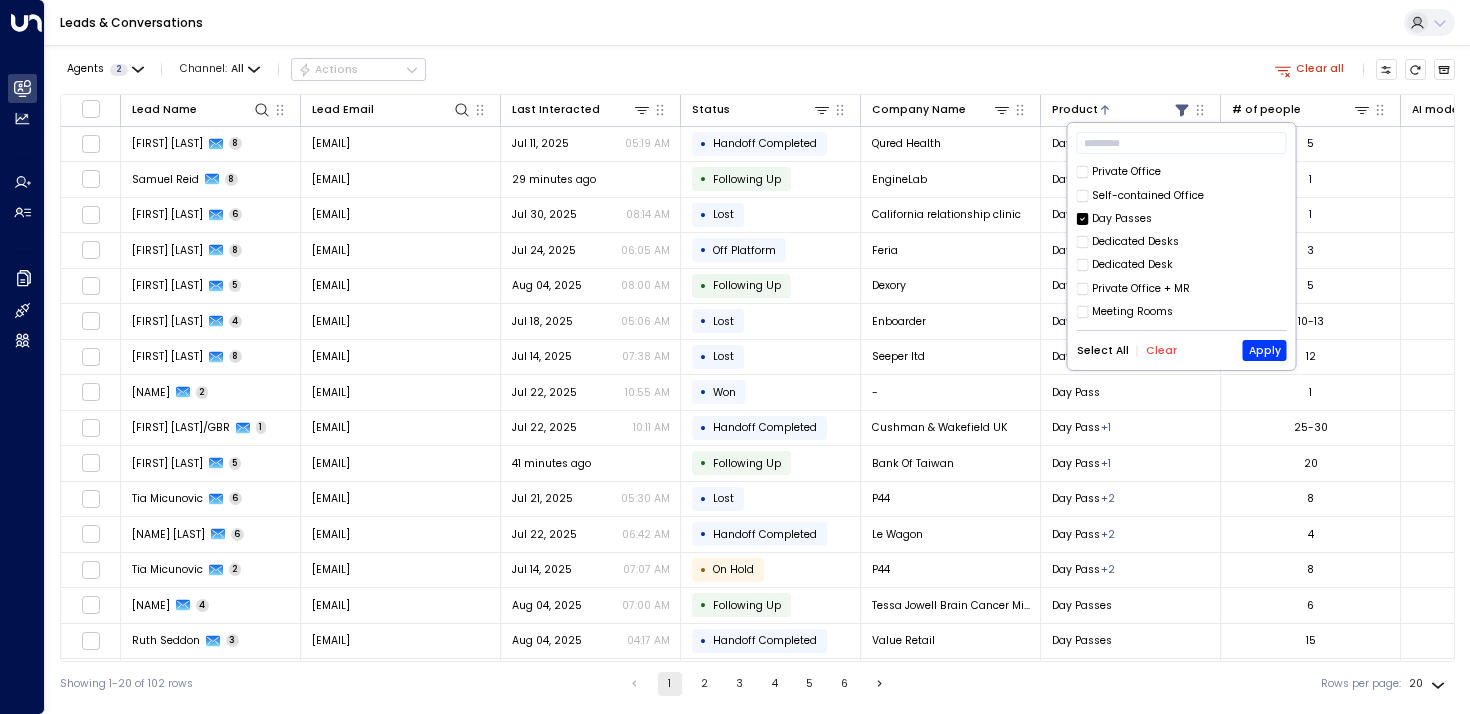 scroll, scrollTop: 0, scrollLeft: 0, axis: both 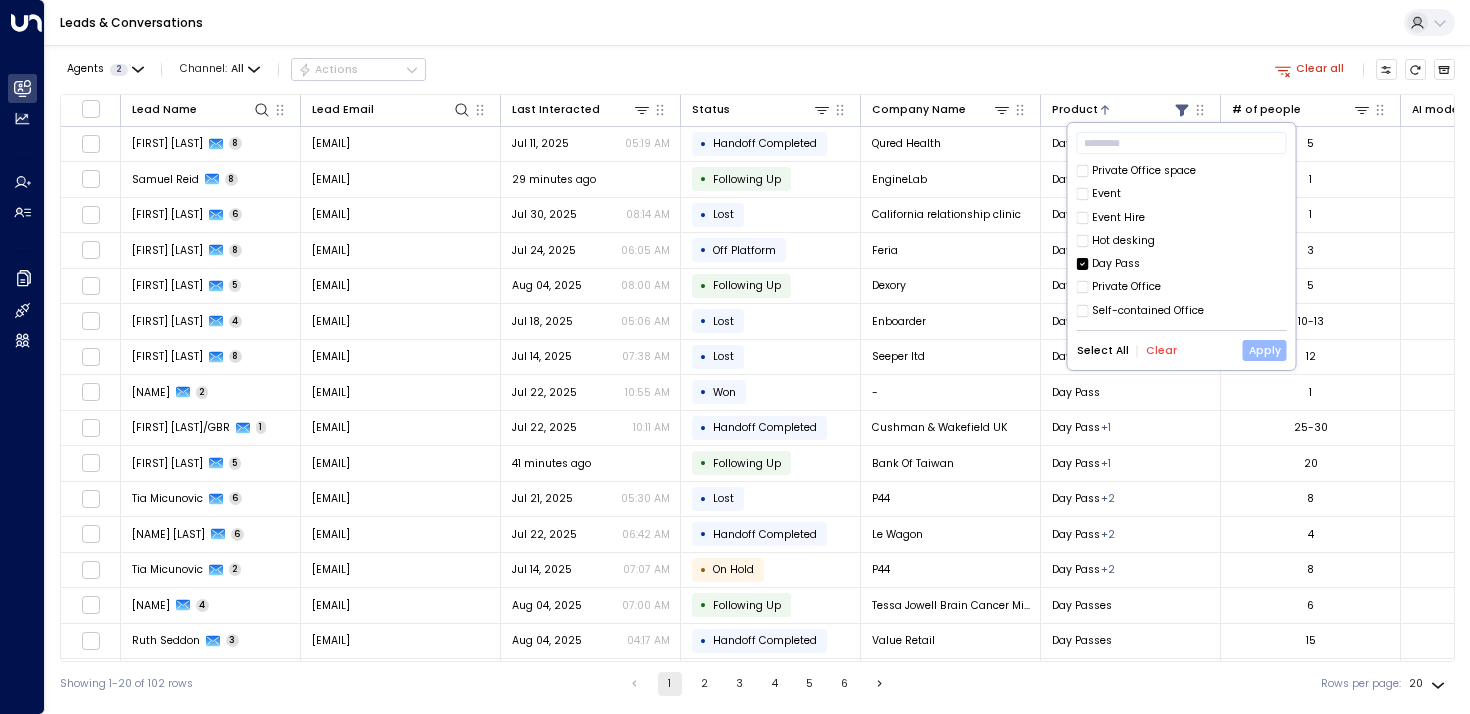 click on "Apply" at bounding box center [1265, 350] 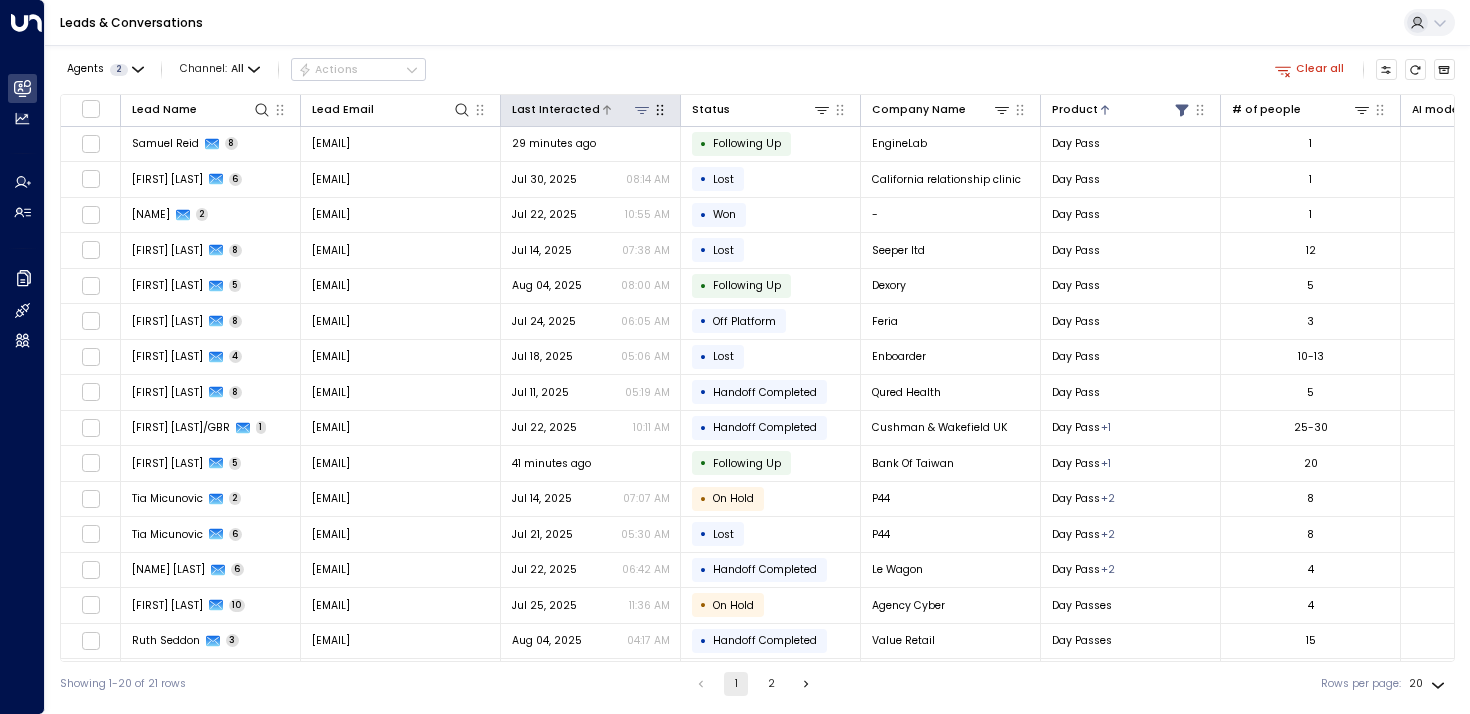 click on "Last Interacted" at bounding box center (556, 110) 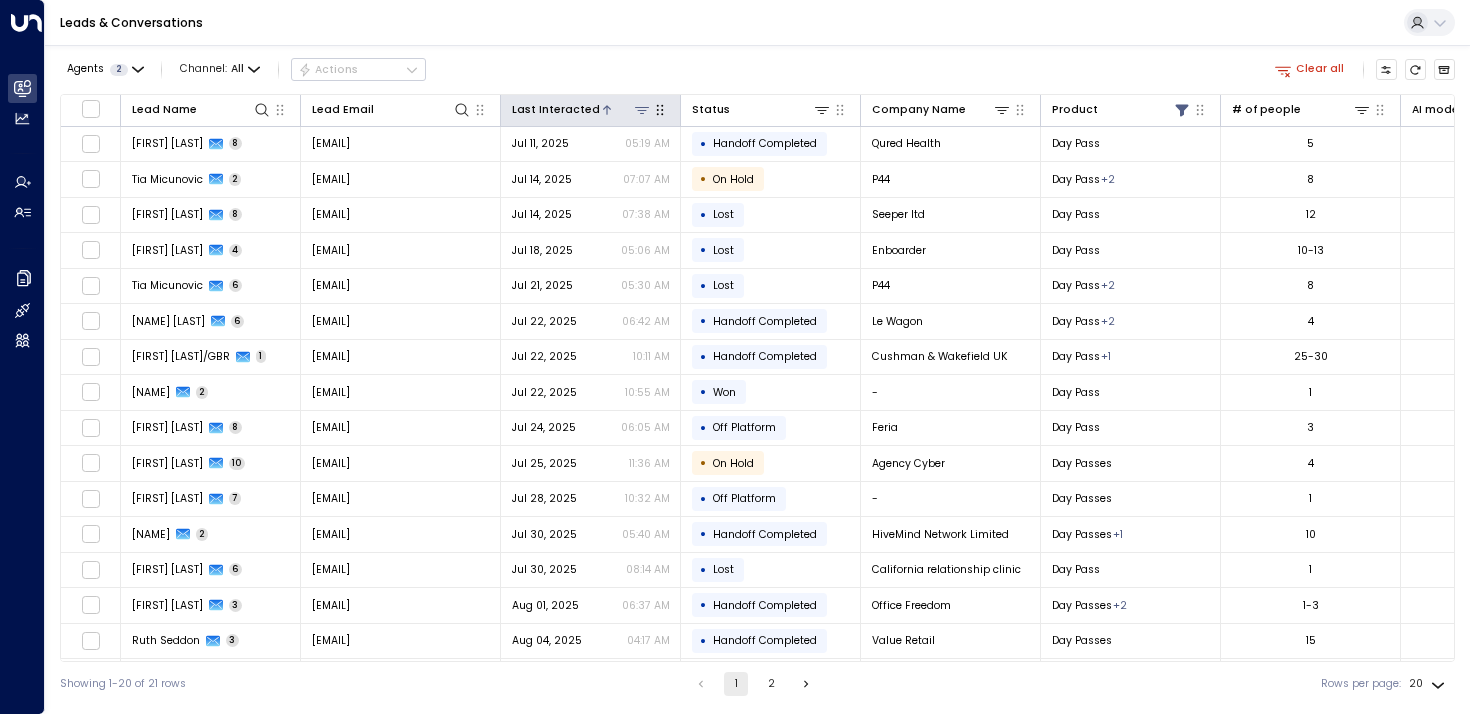 click on "Last Interacted" at bounding box center [556, 110] 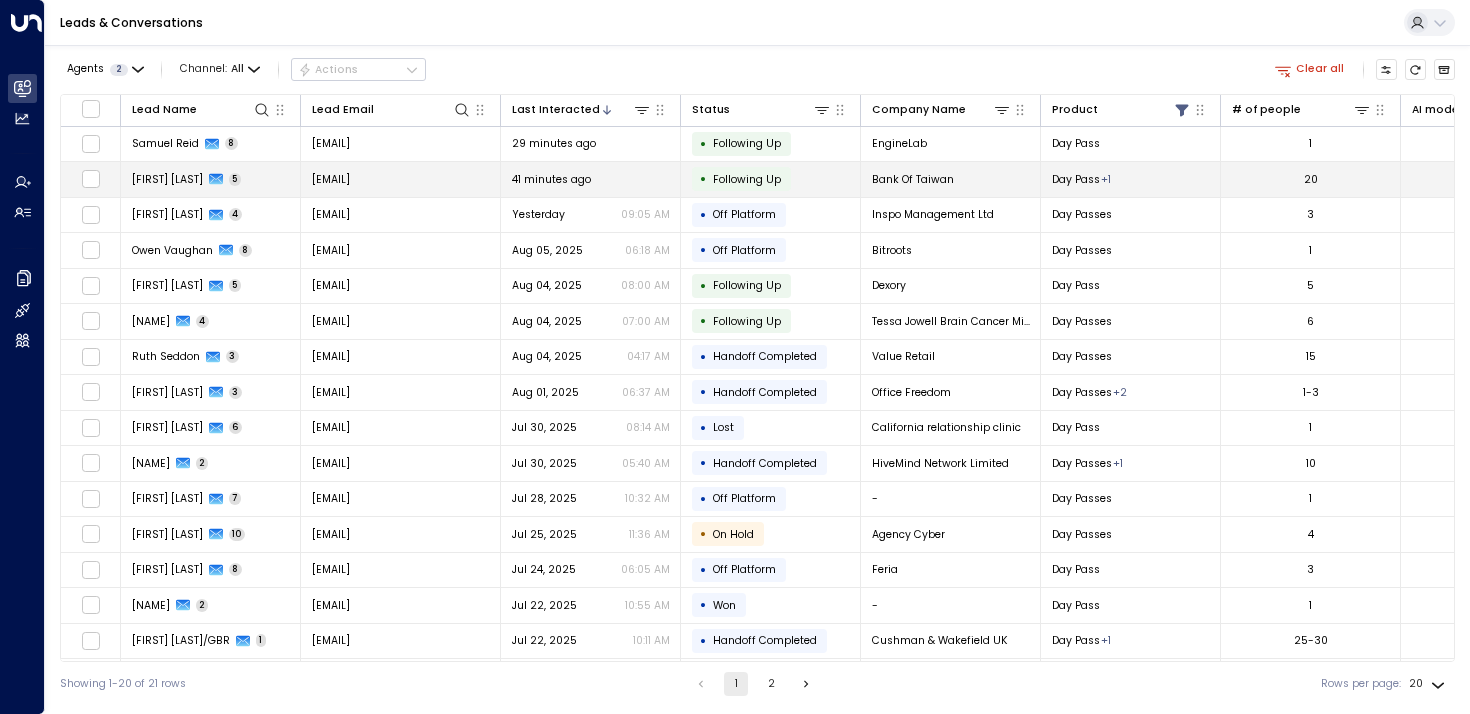 click on "[FIRST] [LAST]" at bounding box center (167, 179) 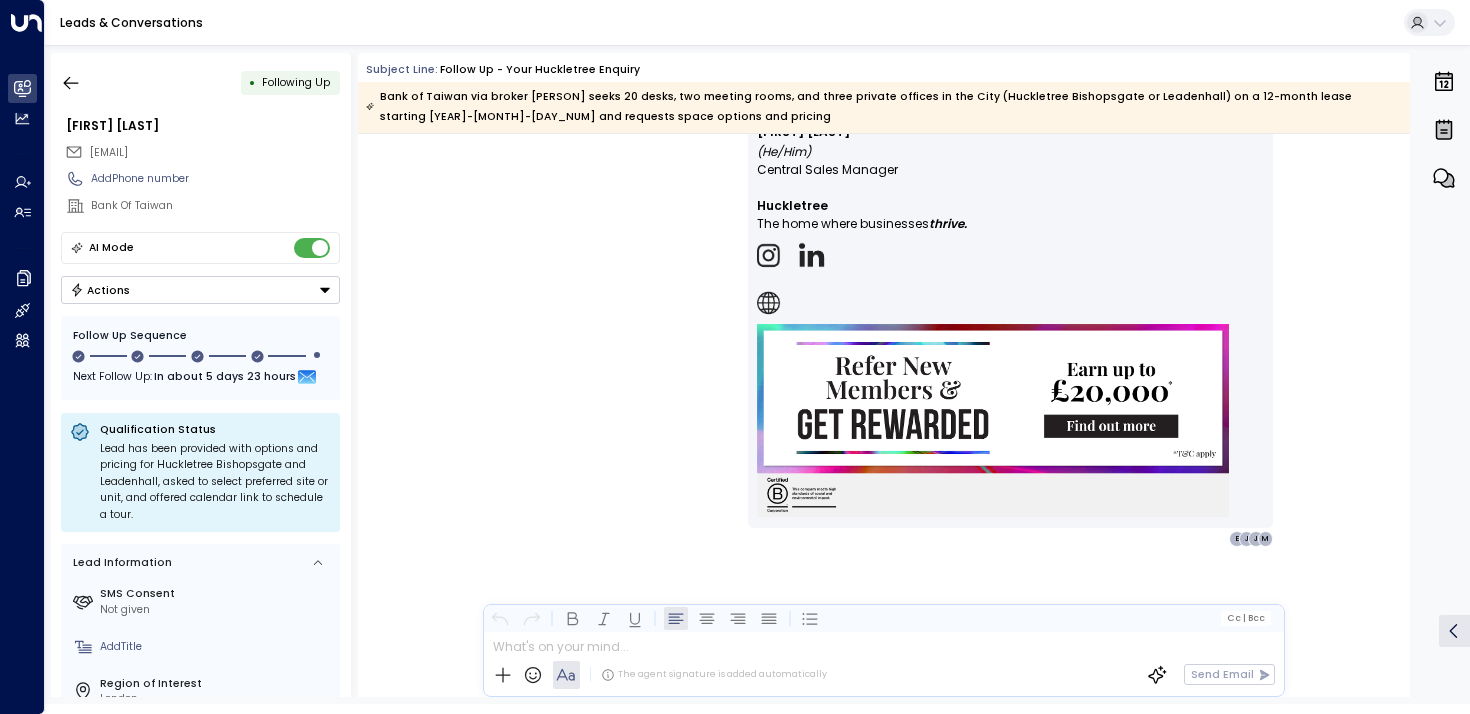 scroll, scrollTop: 4154, scrollLeft: 0, axis: vertical 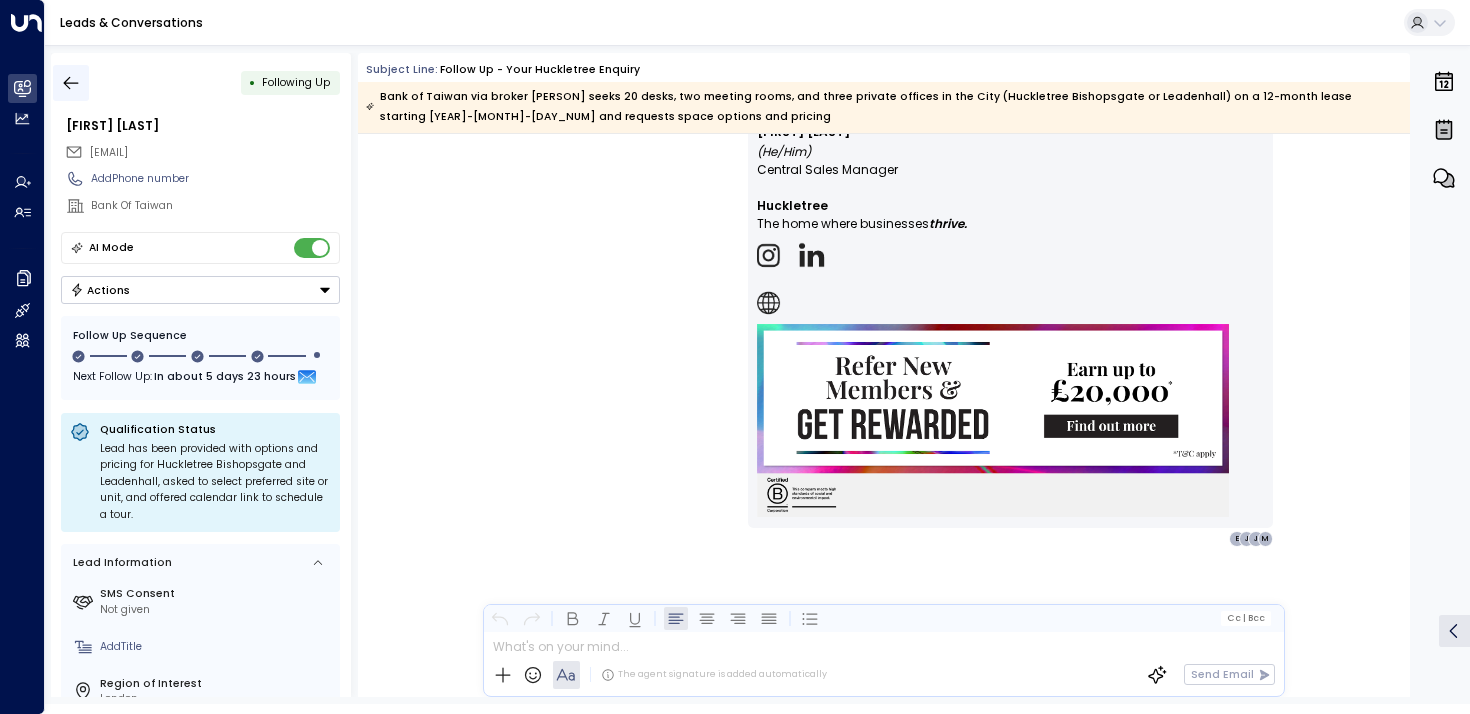 click 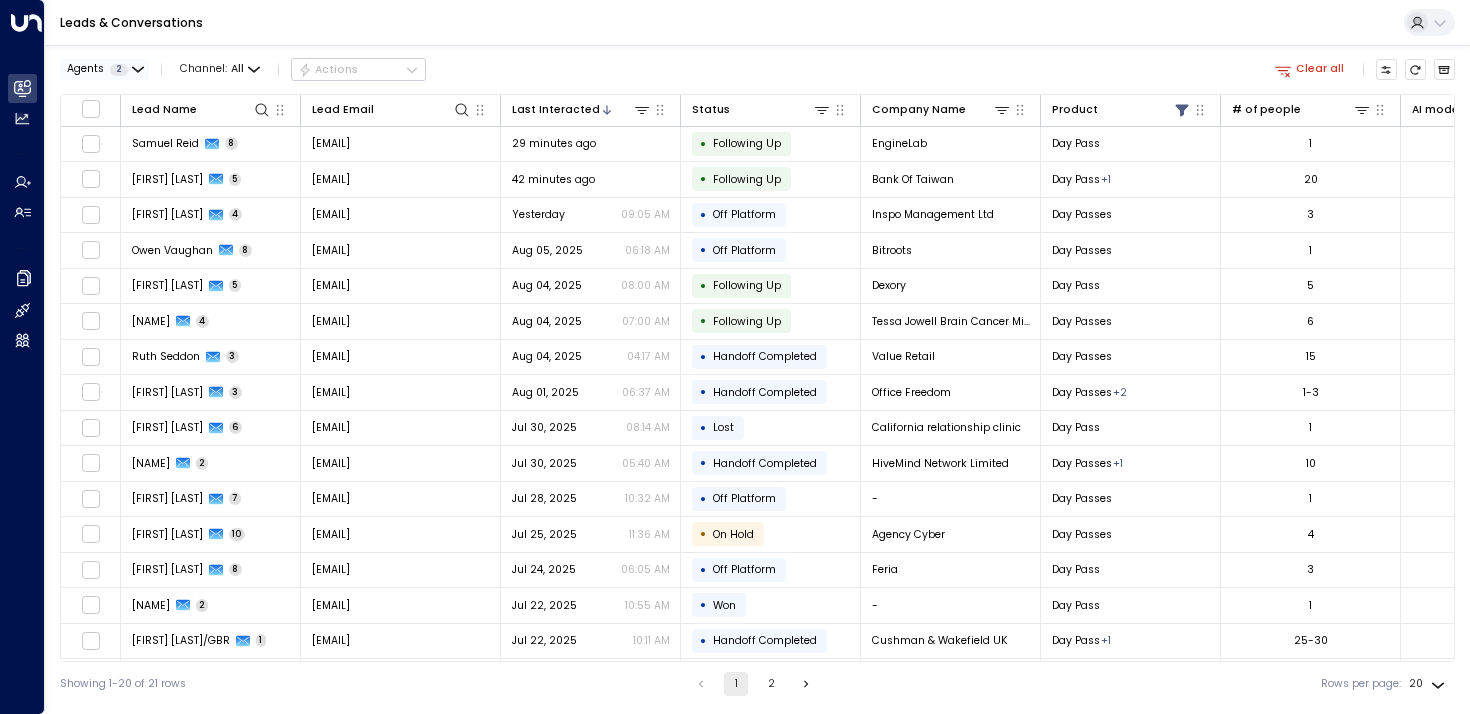 click on "2" at bounding box center [119, 70] 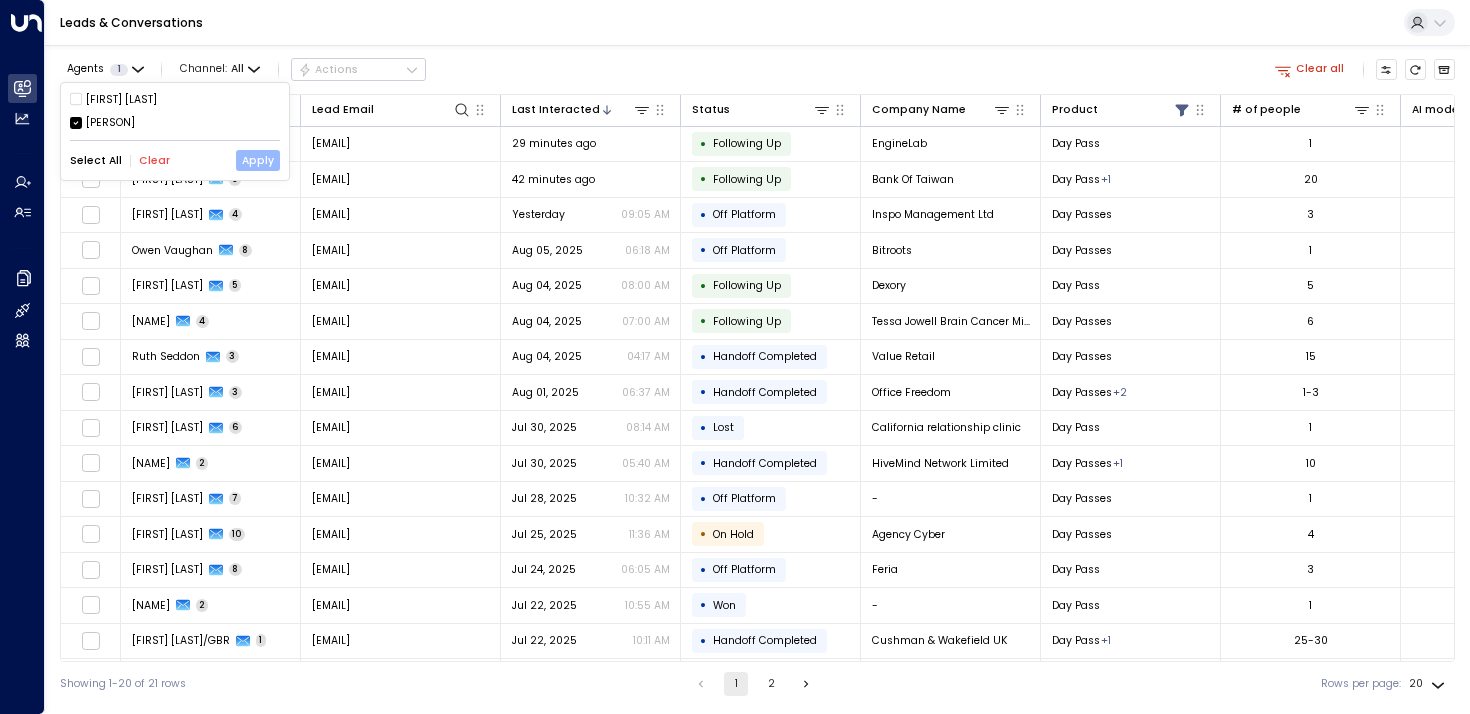 click on "Apply" at bounding box center (258, 160) 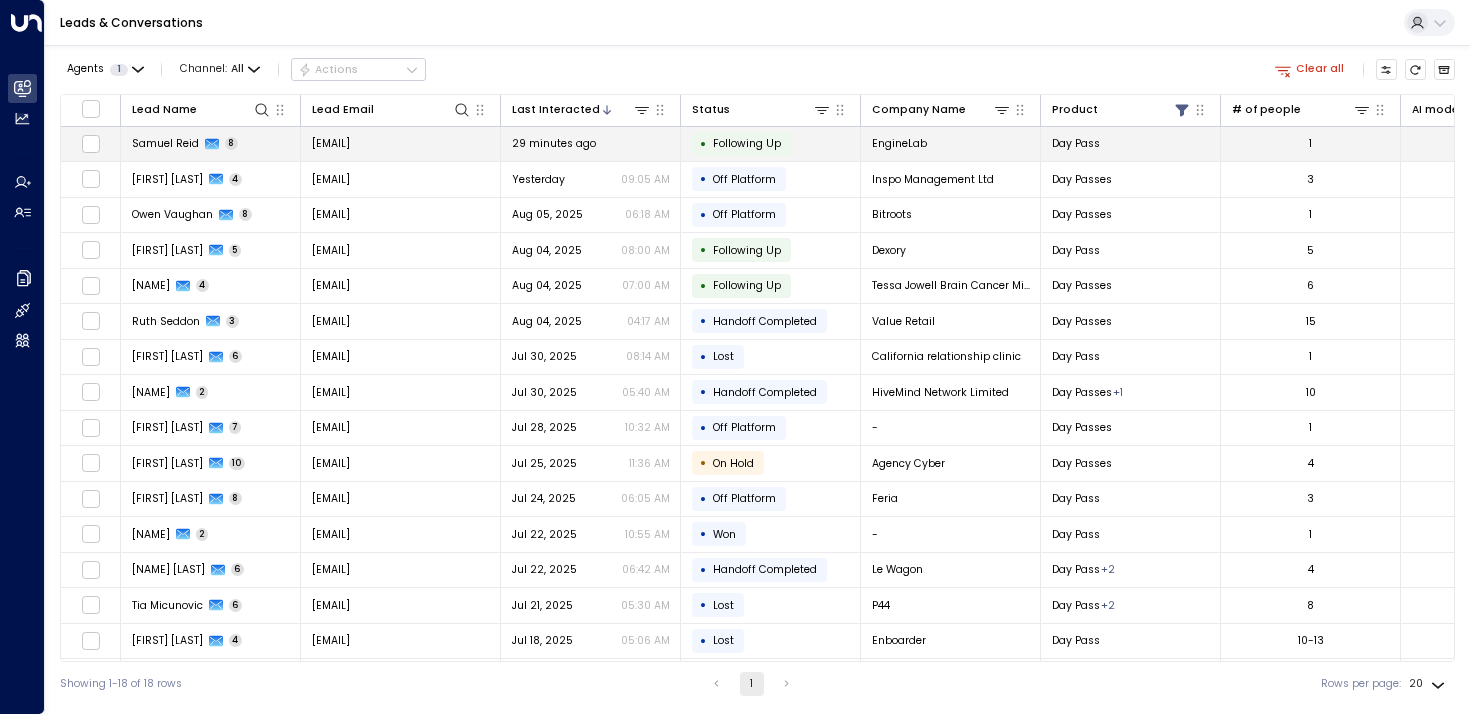 click on "Samuel Reid" at bounding box center (165, 143) 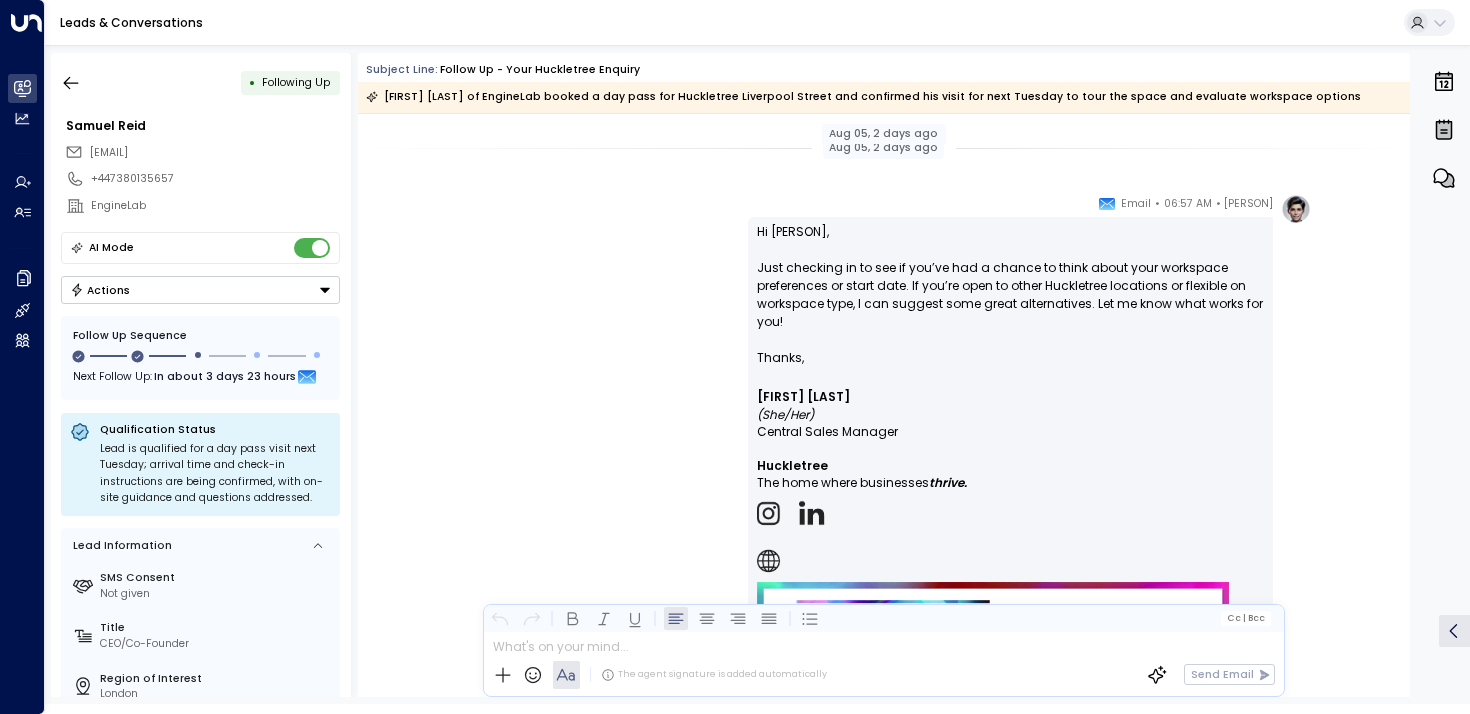 scroll, scrollTop: 1850, scrollLeft: 0, axis: vertical 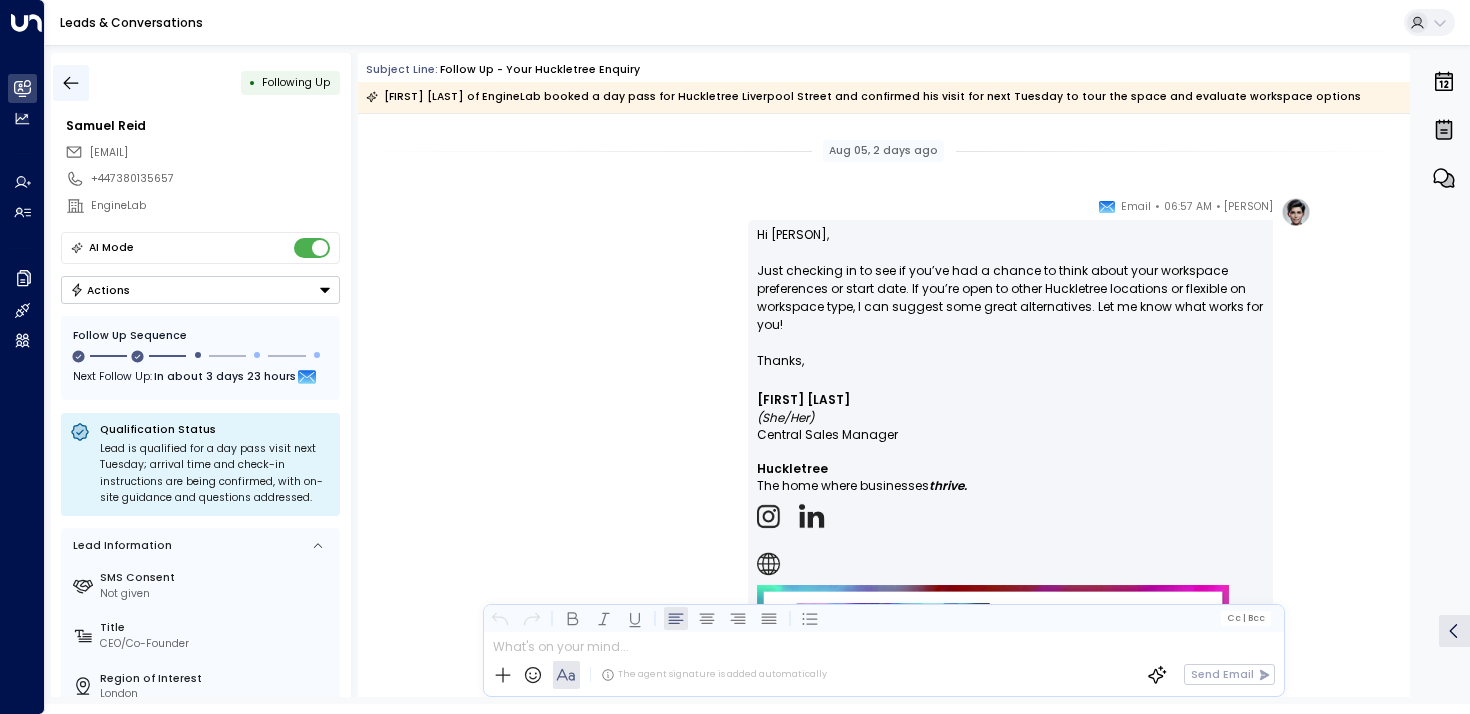click at bounding box center [71, 83] 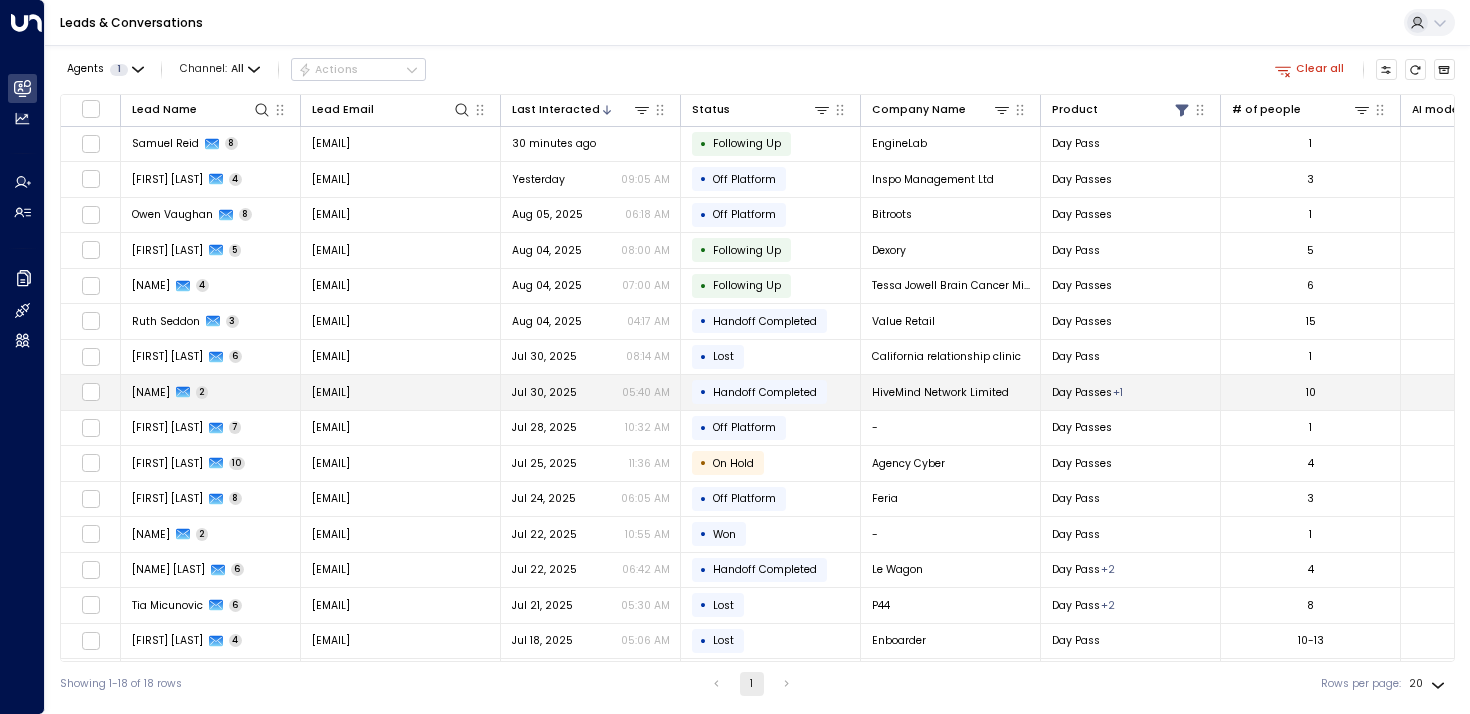 click on "[FIRST] [LAST]" at bounding box center [211, 392] 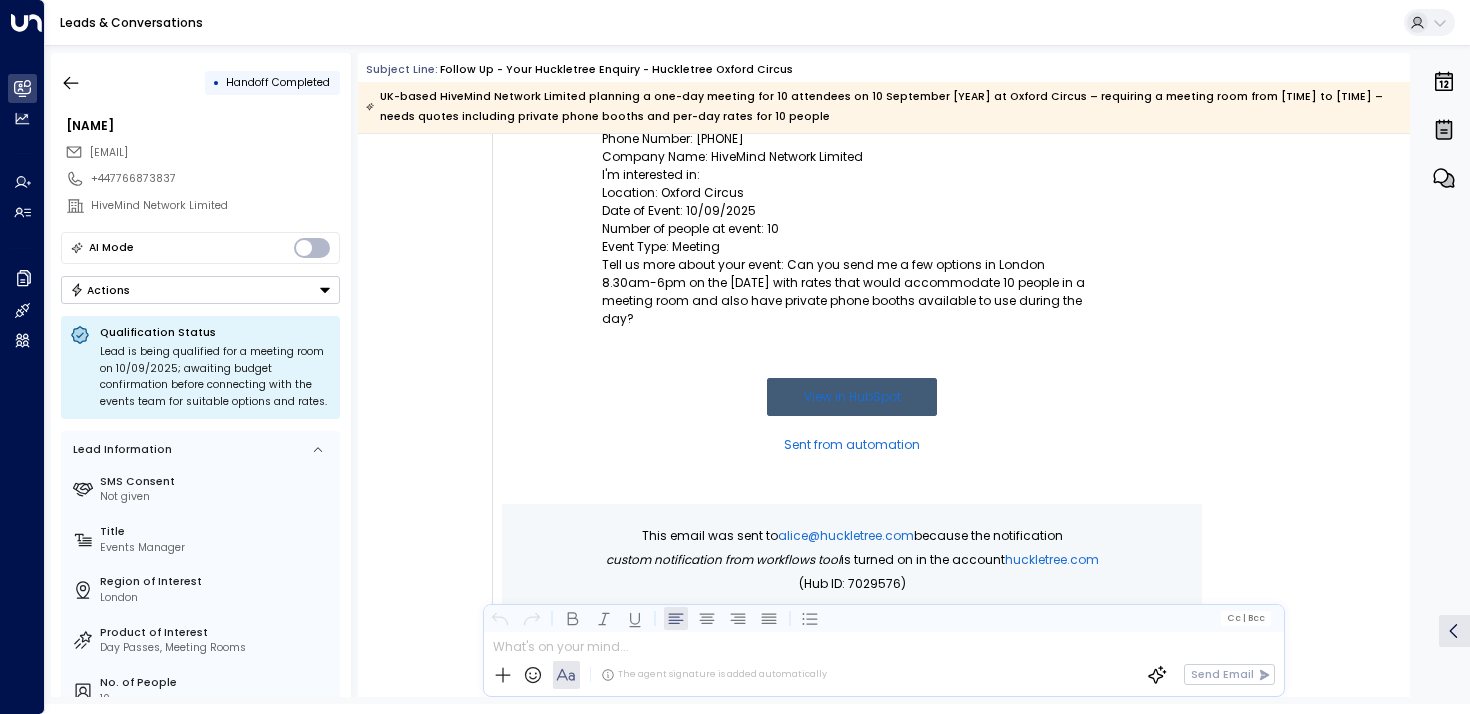 scroll, scrollTop: 150, scrollLeft: 0, axis: vertical 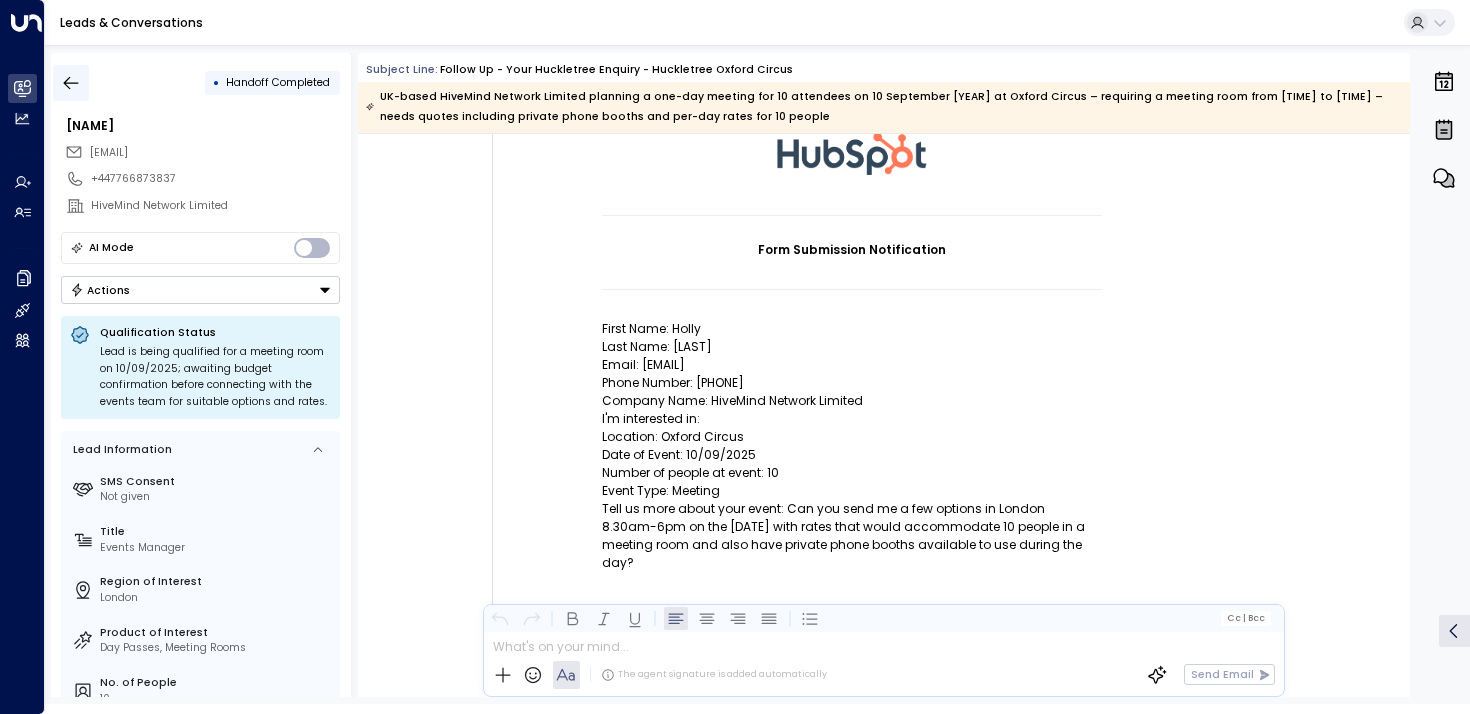 click at bounding box center (71, 83) 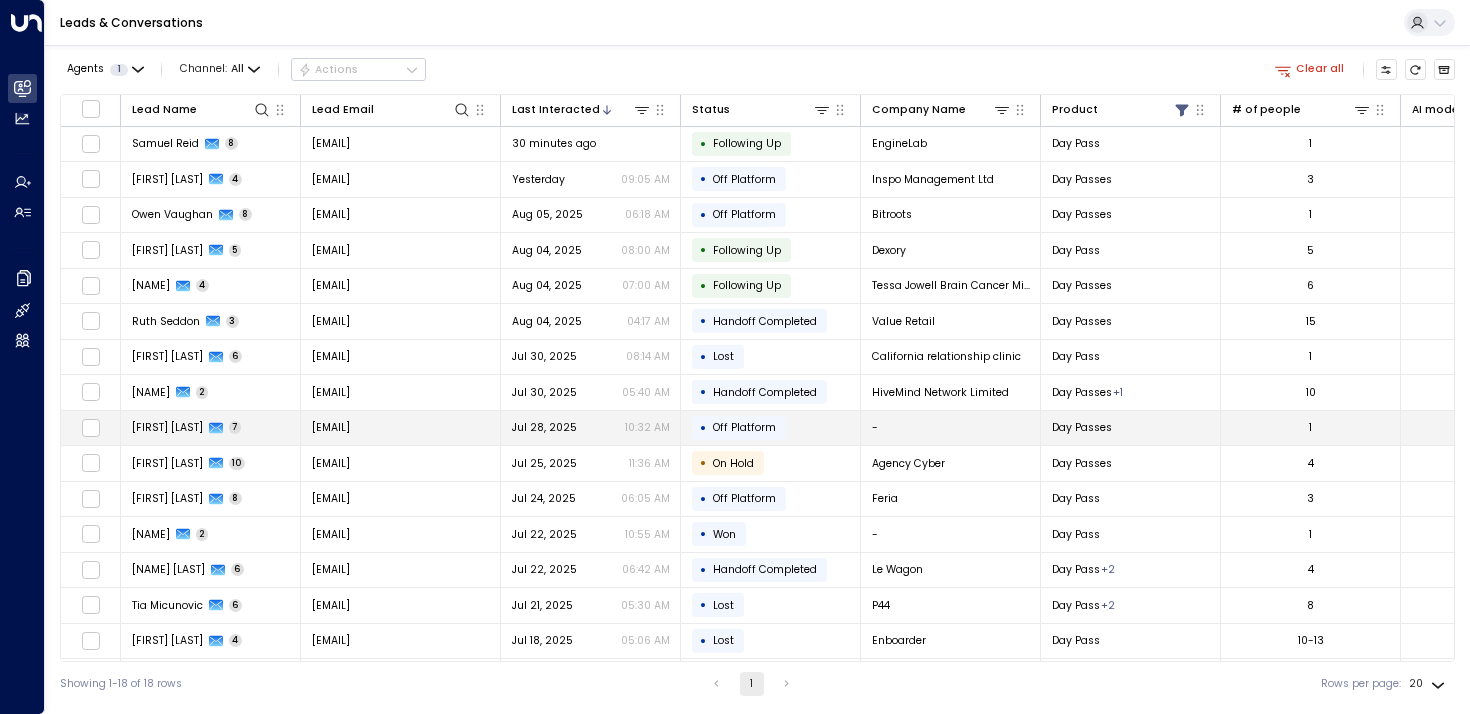 scroll, scrollTop: 109, scrollLeft: 0, axis: vertical 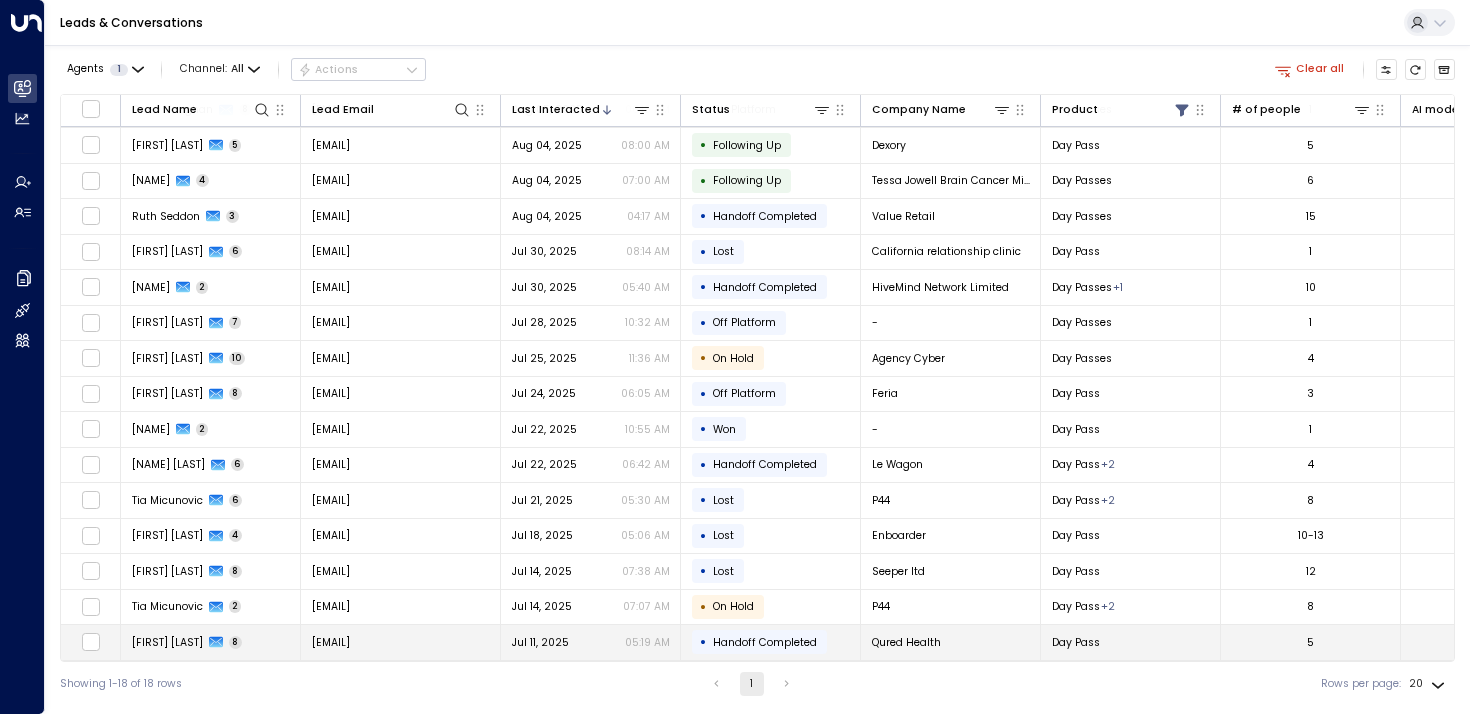 click on "[FIRST] [LAST]" at bounding box center [167, 642] 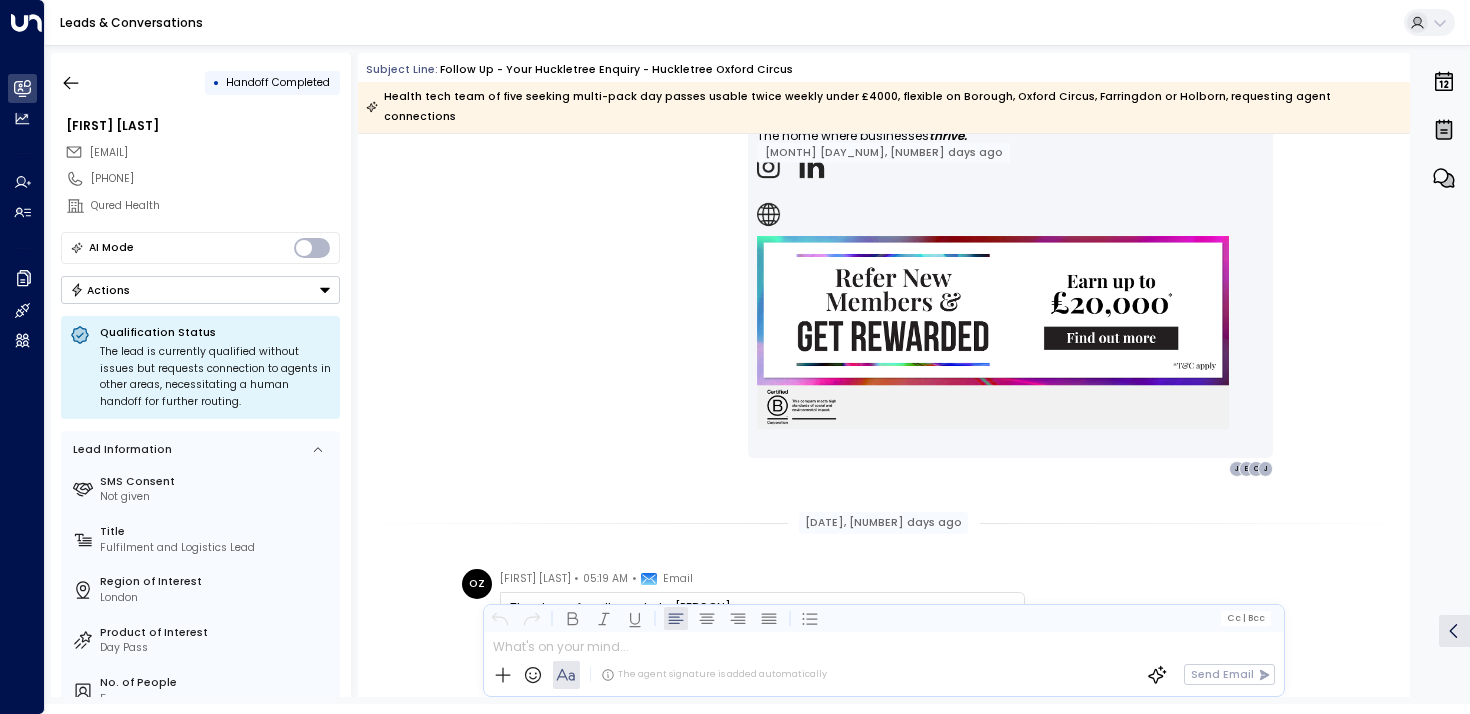 scroll, scrollTop: 5555, scrollLeft: 0, axis: vertical 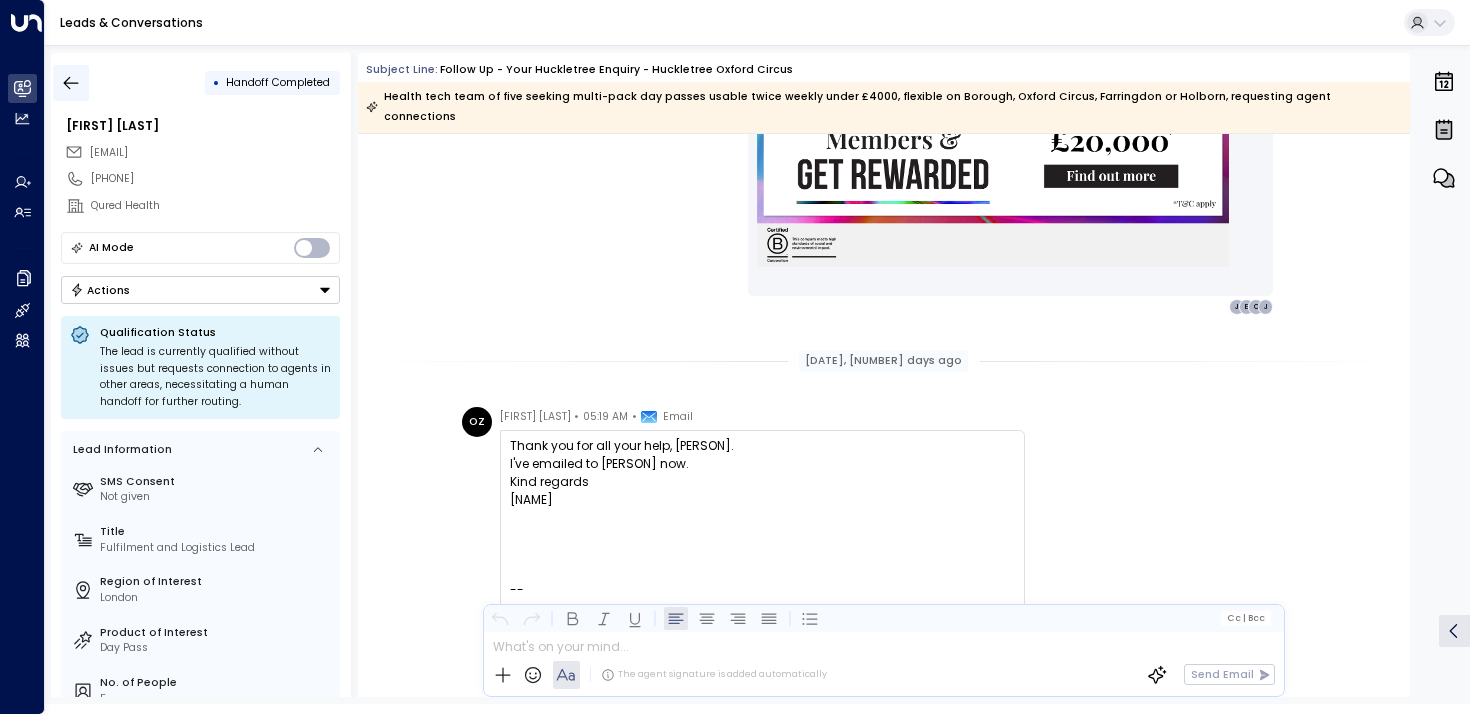 click 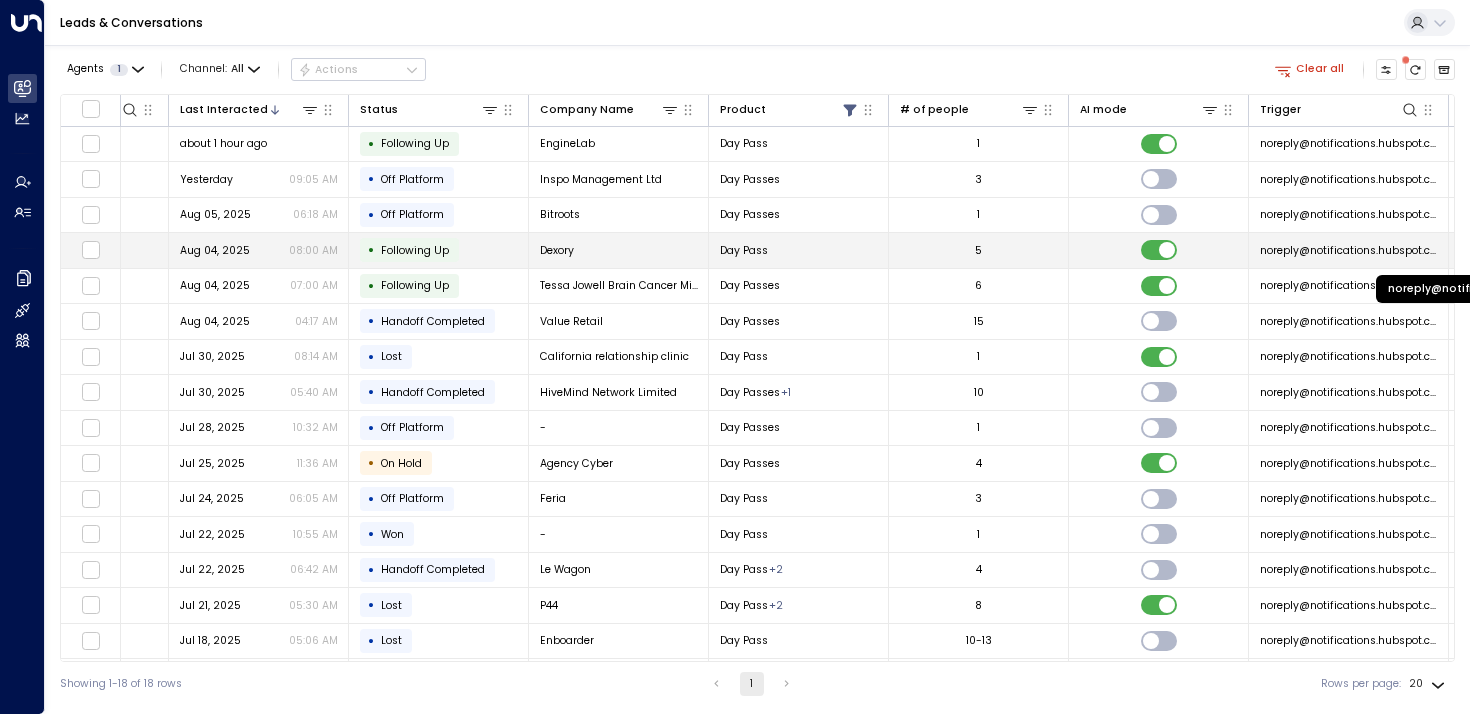 scroll, scrollTop: 0, scrollLeft: 0, axis: both 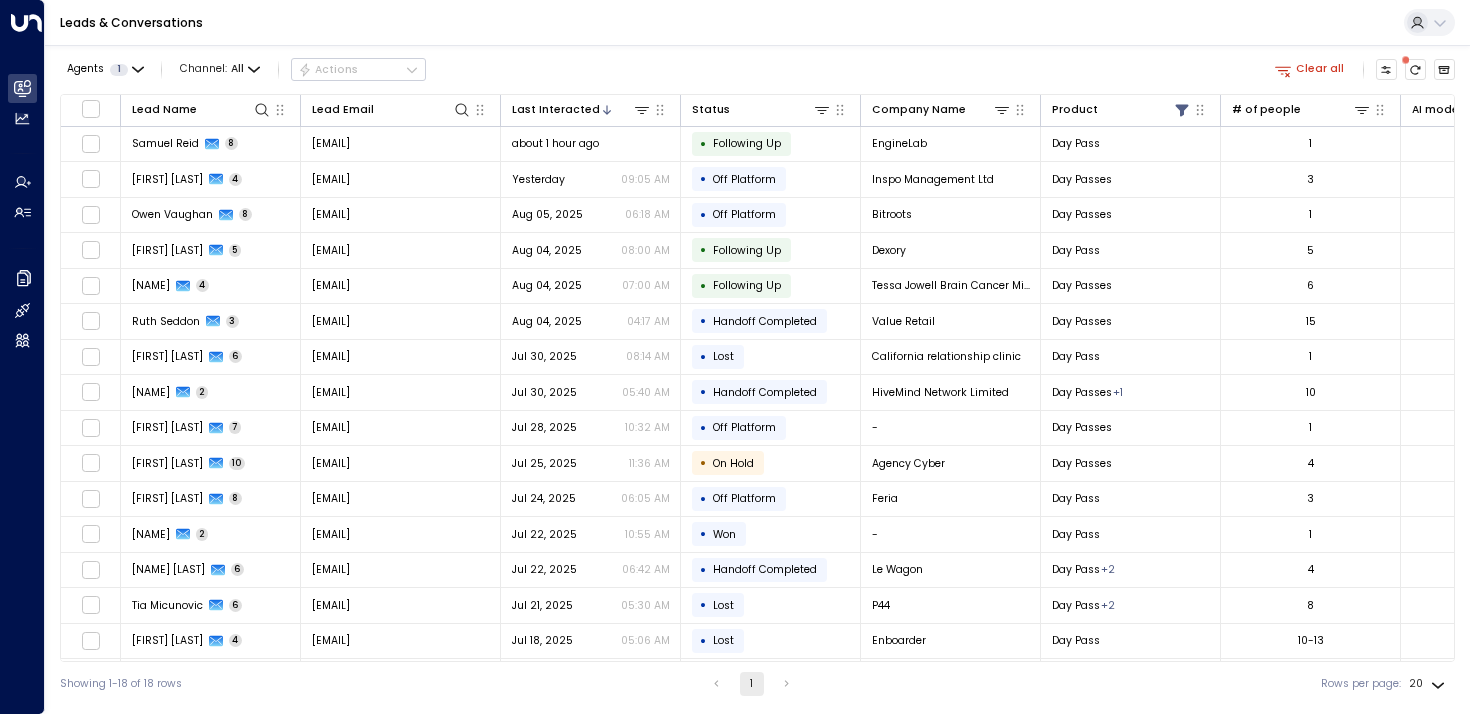 click on "Clear all" at bounding box center (1362, 70) 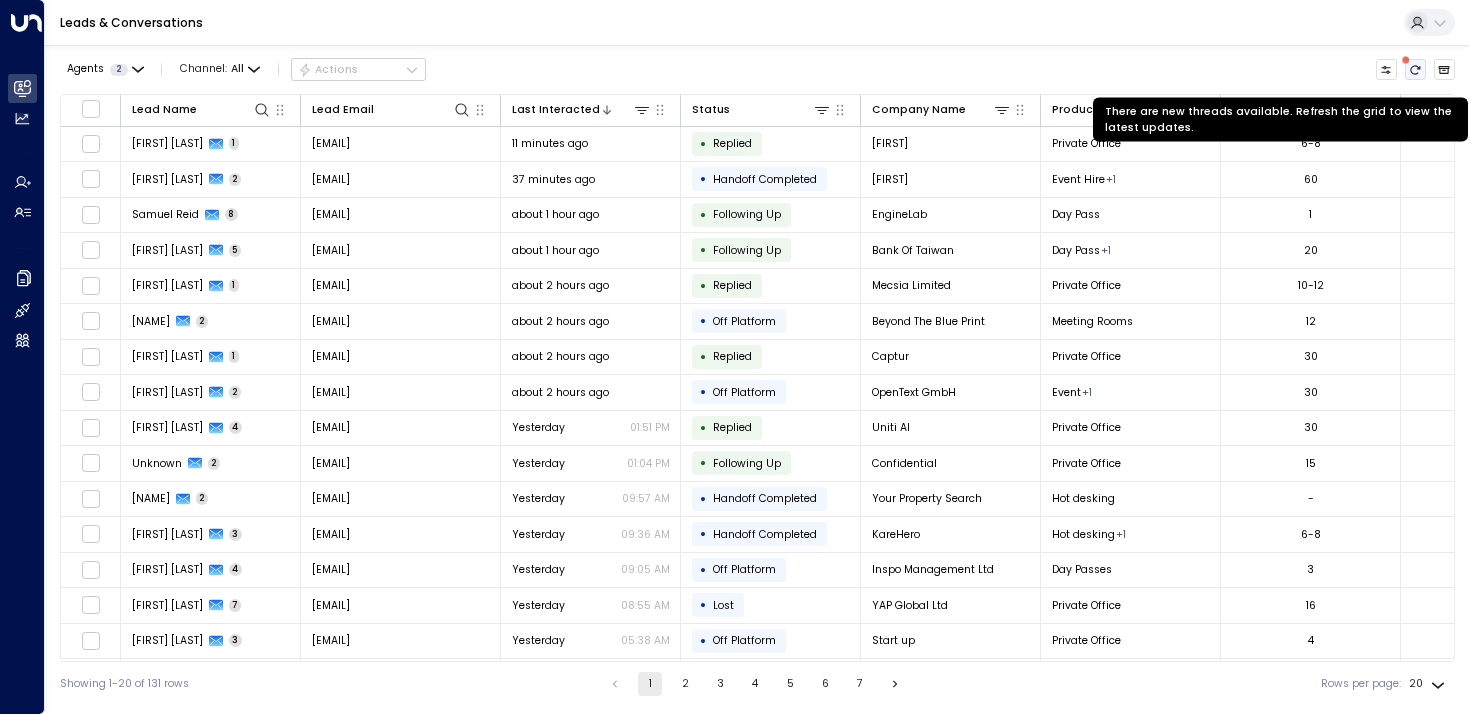 click 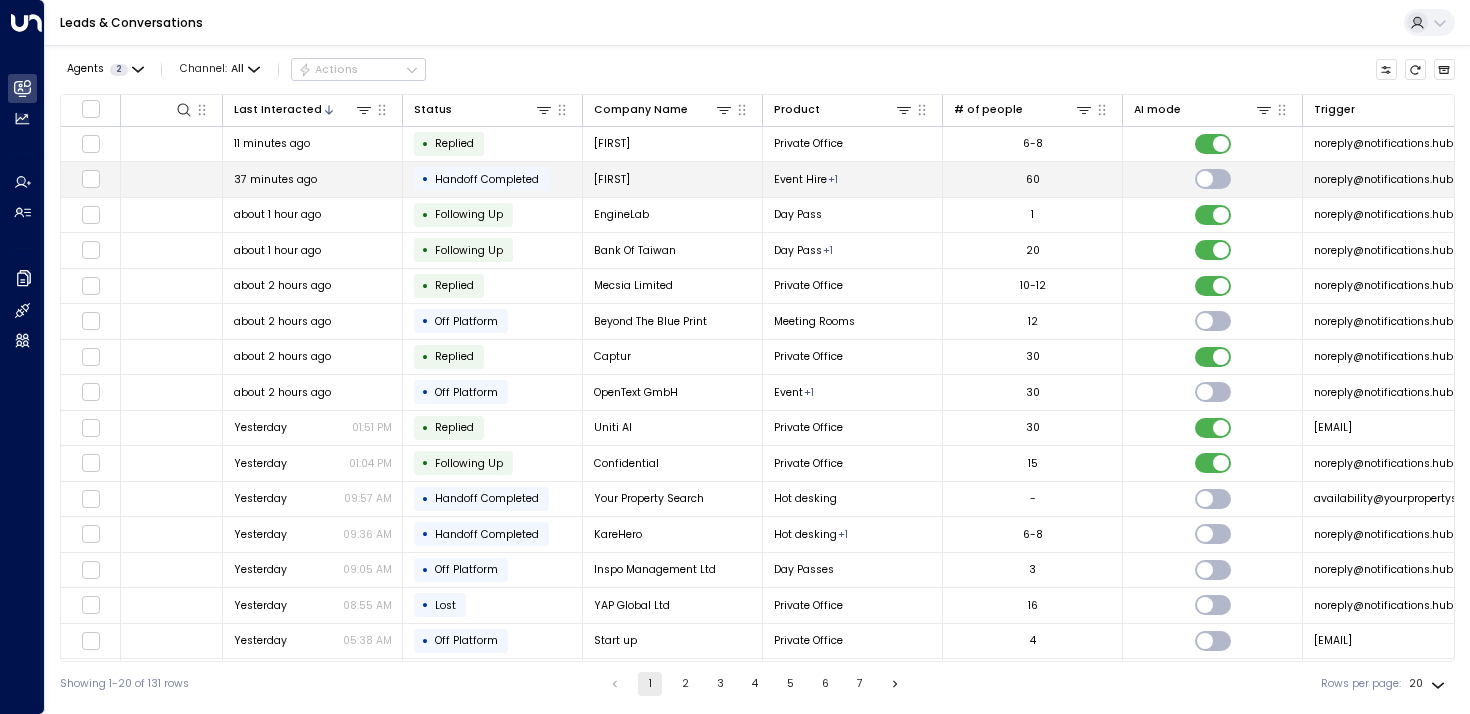 scroll, scrollTop: 0, scrollLeft: 334, axis: horizontal 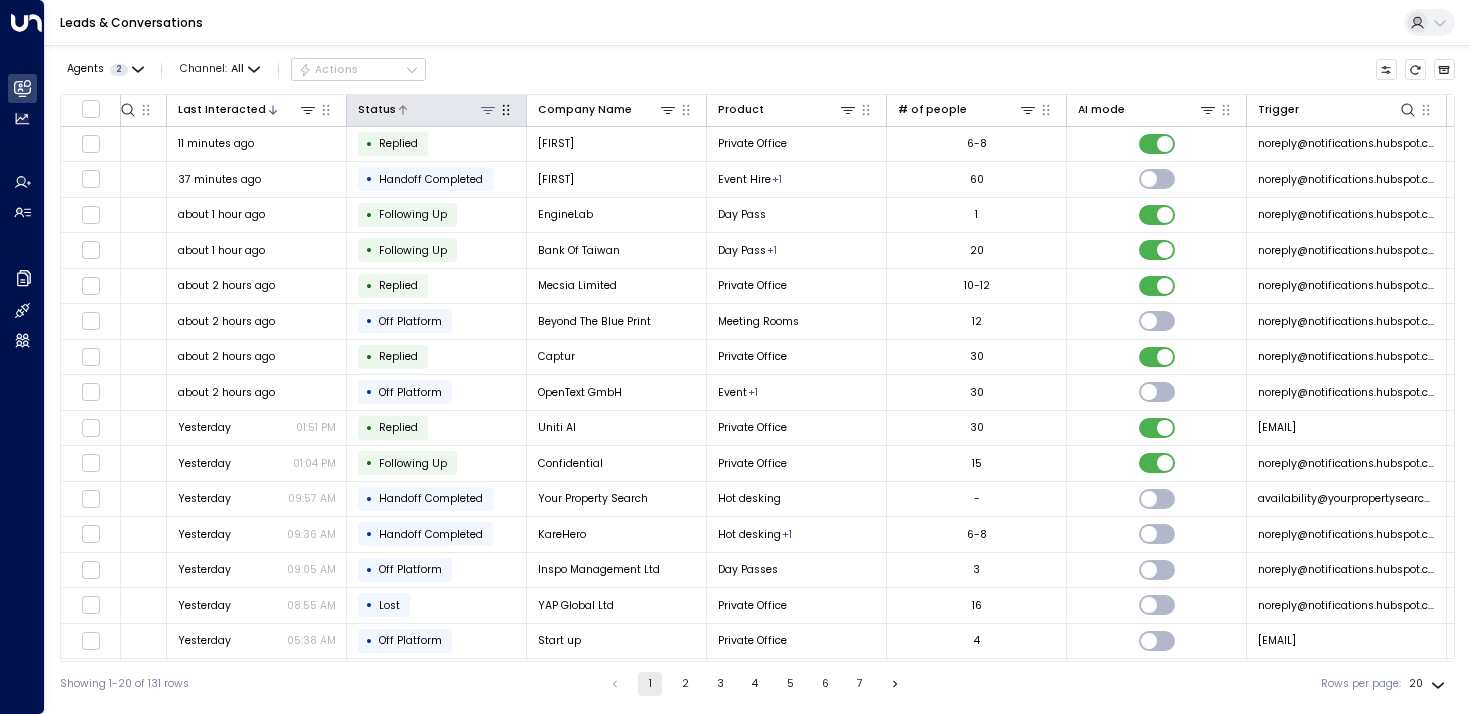 click 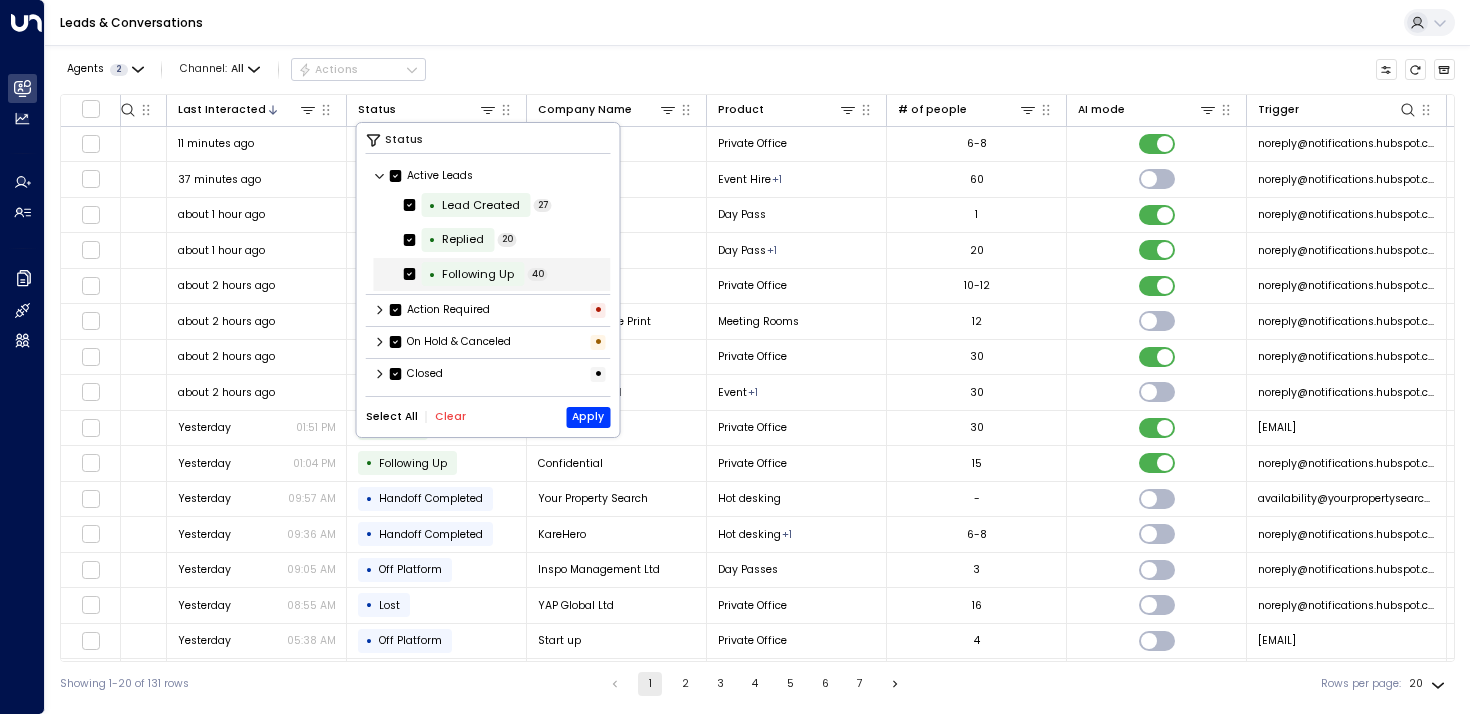 scroll, scrollTop: 1, scrollLeft: 0, axis: vertical 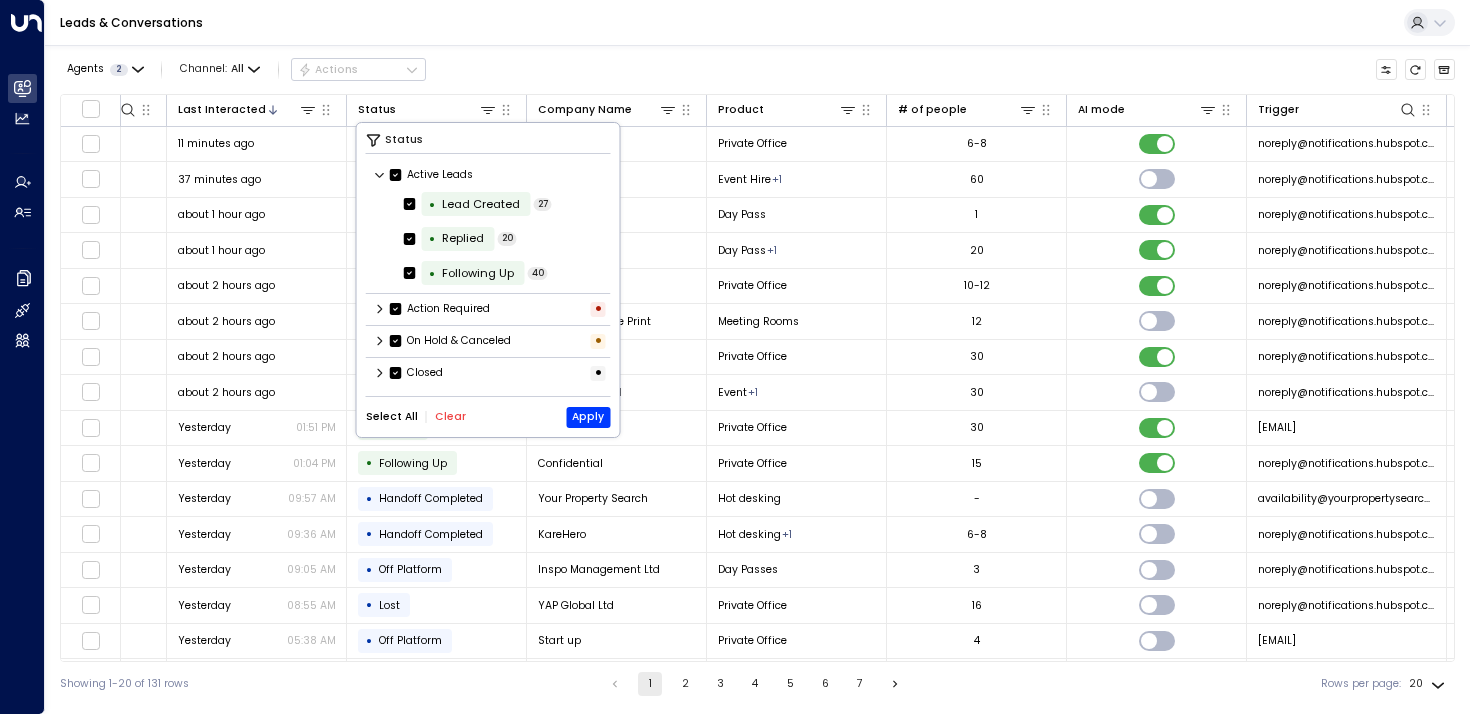 click on "Agents 2 Channel: All Actions" at bounding box center [757, 70] 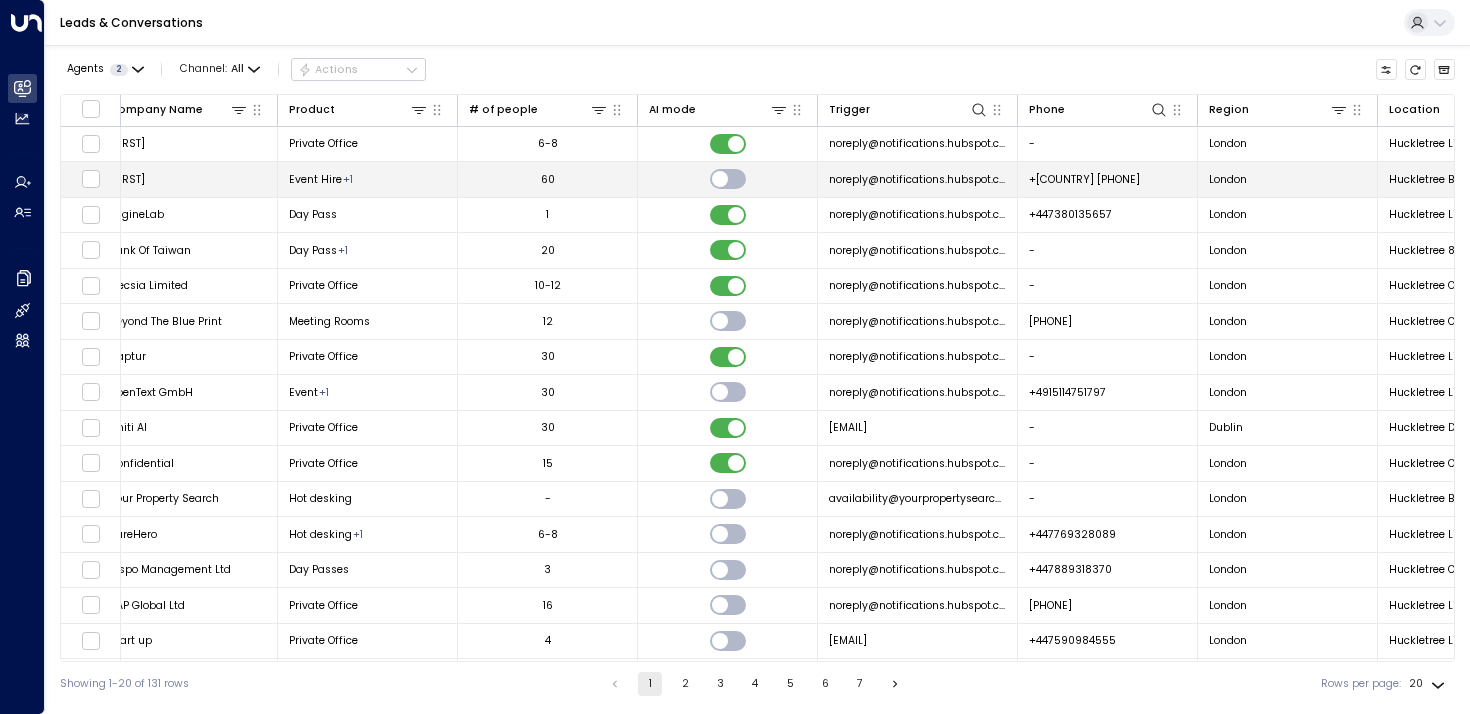 scroll, scrollTop: 0, scrollLeft: 702, axis: horizontal 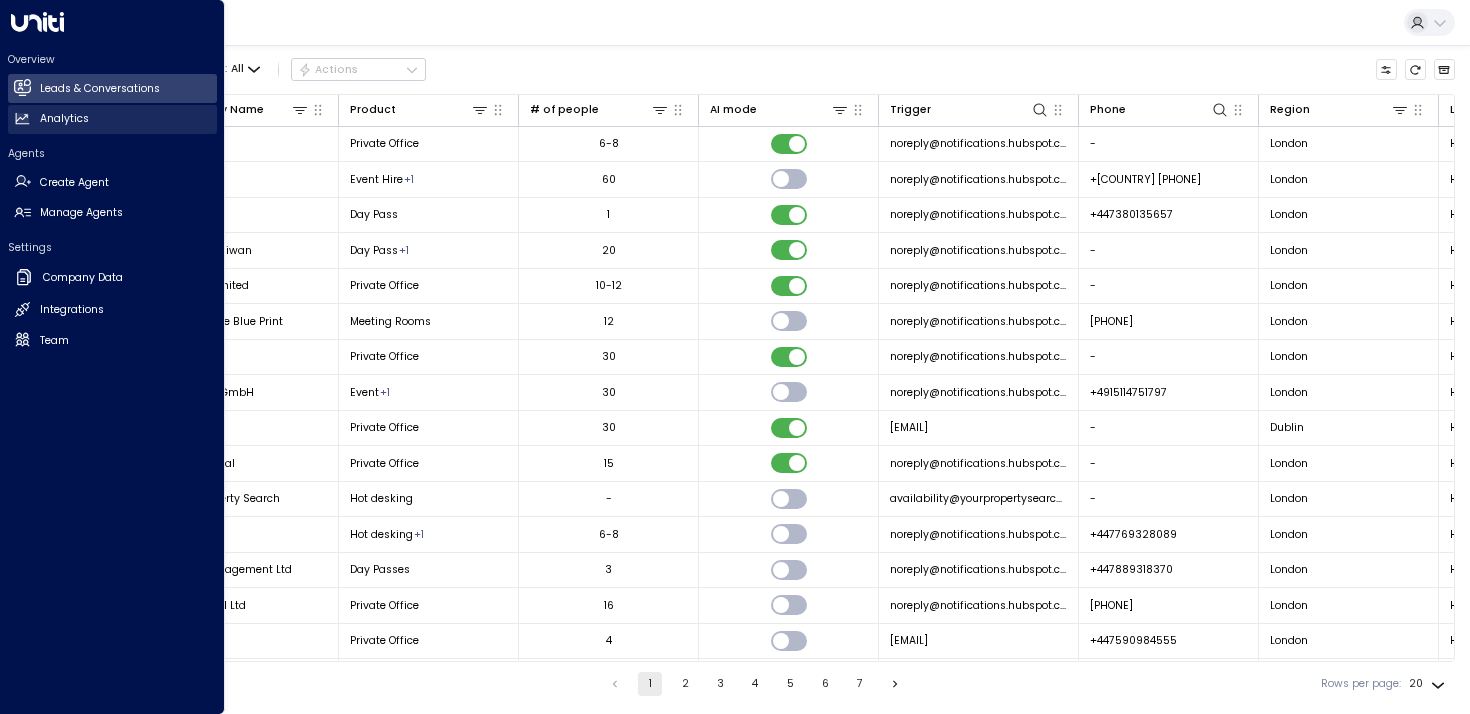 click on "Analytics Analytics" at bounding box center (112, 119) 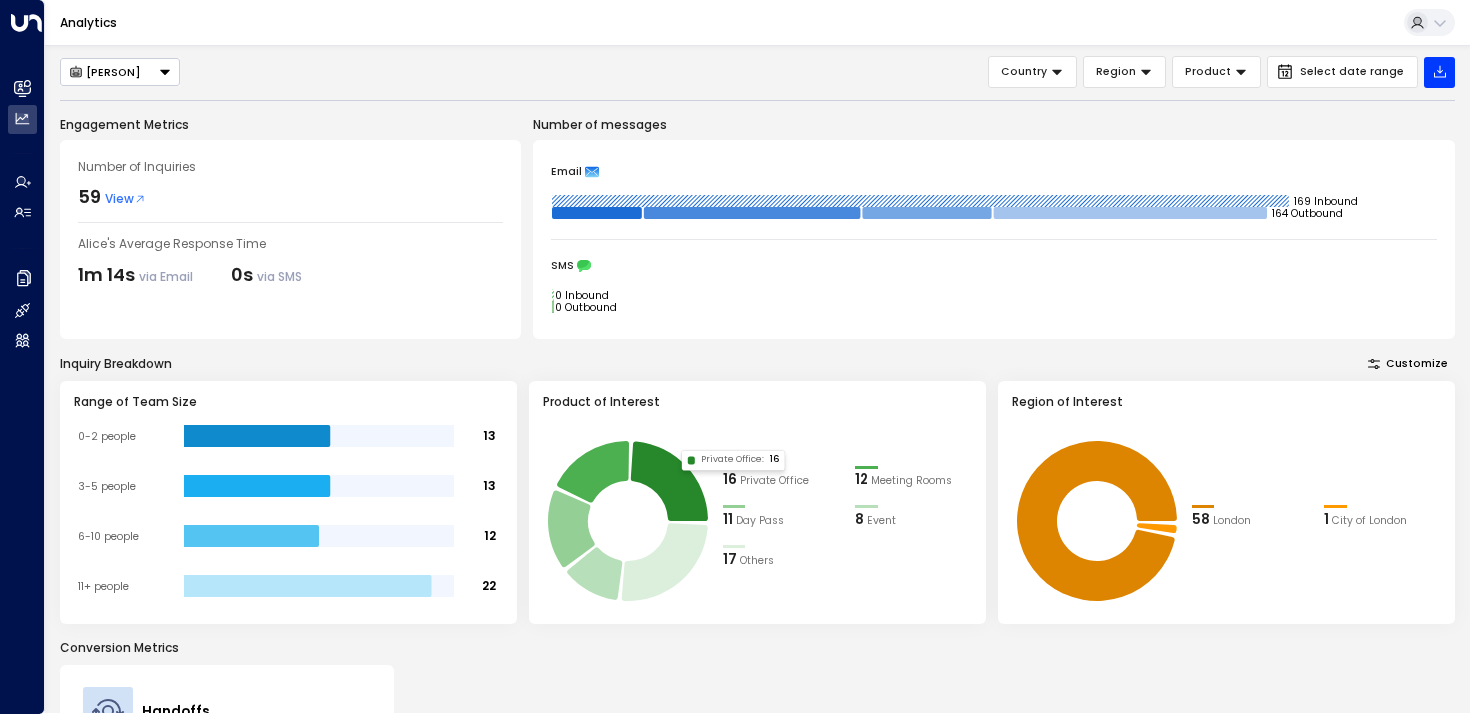 click on "Alice Country Region Product Select date range Engagement Metrics  Number of Inquiries 59 View Alice's Average Response Time 1m 14s   via Email 0s   via SMS Number of messages Email 169 Inbound 164 Outbound SMS  0 Inbound 0 Outbound Inquiry Breakdown Customize Range of Team Size 13 13 12 22 0-2 people 3-5 people 6-10 people 11+ people Product of Interest 16 Private Office 12 Meeting Rooms 11 Day Pass 8 Event 17 Others Private Office : 16 Region of Interest 58 London 1 City of London Conversion Metrics   Handoffs 44 Handoffs Completed 75% % Handed-off View Details" at bounding box center [757, 379] 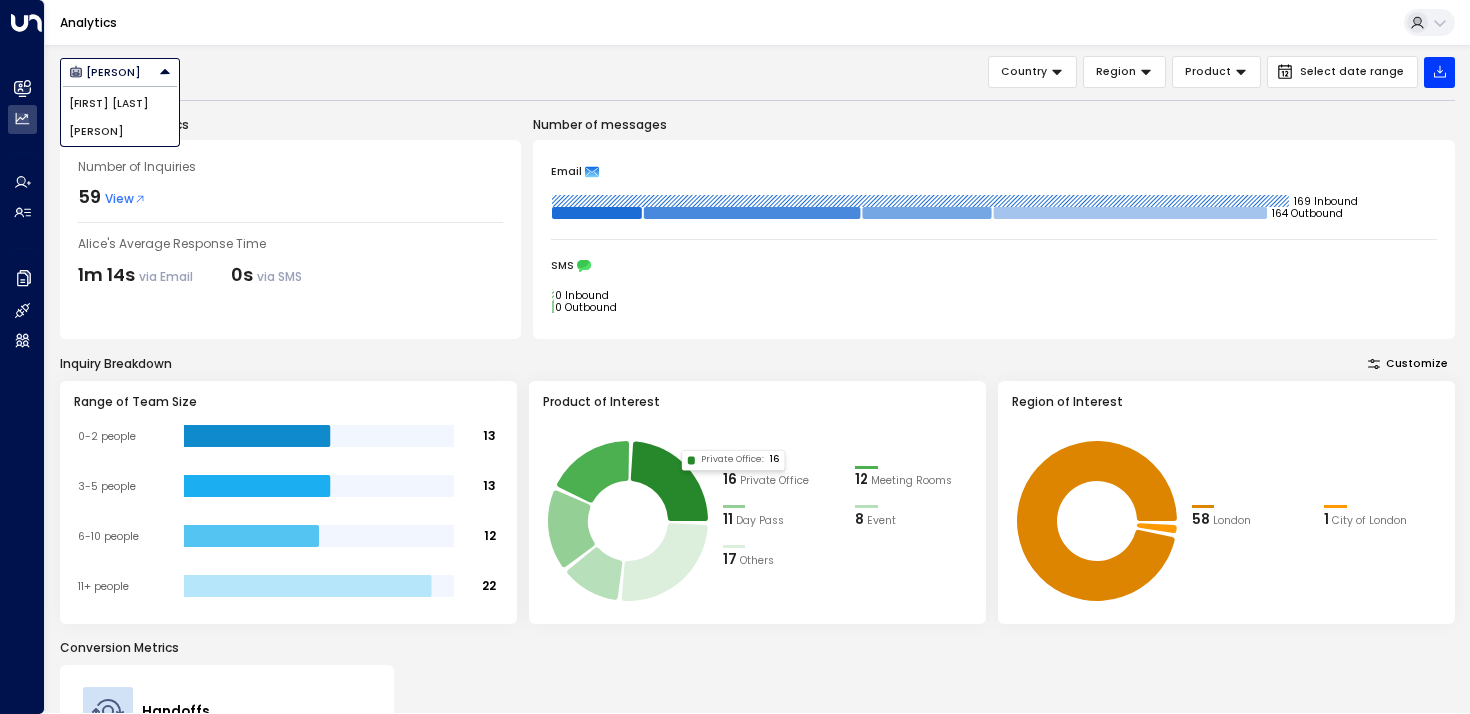 click on "Alice Andrew Smith Alice Country Region Product Select date range Engagement Metrics  Number of Inquiries 59 View Alice's Average Response Time 1m 14s   via Email 0s   via SMS Number of messages Email 169 Inbound 164 Outbound SMS  0 Inbound 0 Outbound Inquiry Breakdown Customize Range of Team Size 13 13 12 22 0-2 people 3-5 people 6-10 people 11+ people Product of Interest 16 Private Office 12 Meeting Rooms 11 Day Pass 8 Event 17 Others Private Office : 16 Region of Interest 58 London 1 City of London Conversion Metrics   Handoffs 44 Handoffs Completed 75% % Handed-off View Details" at bounding box center [757, 527] 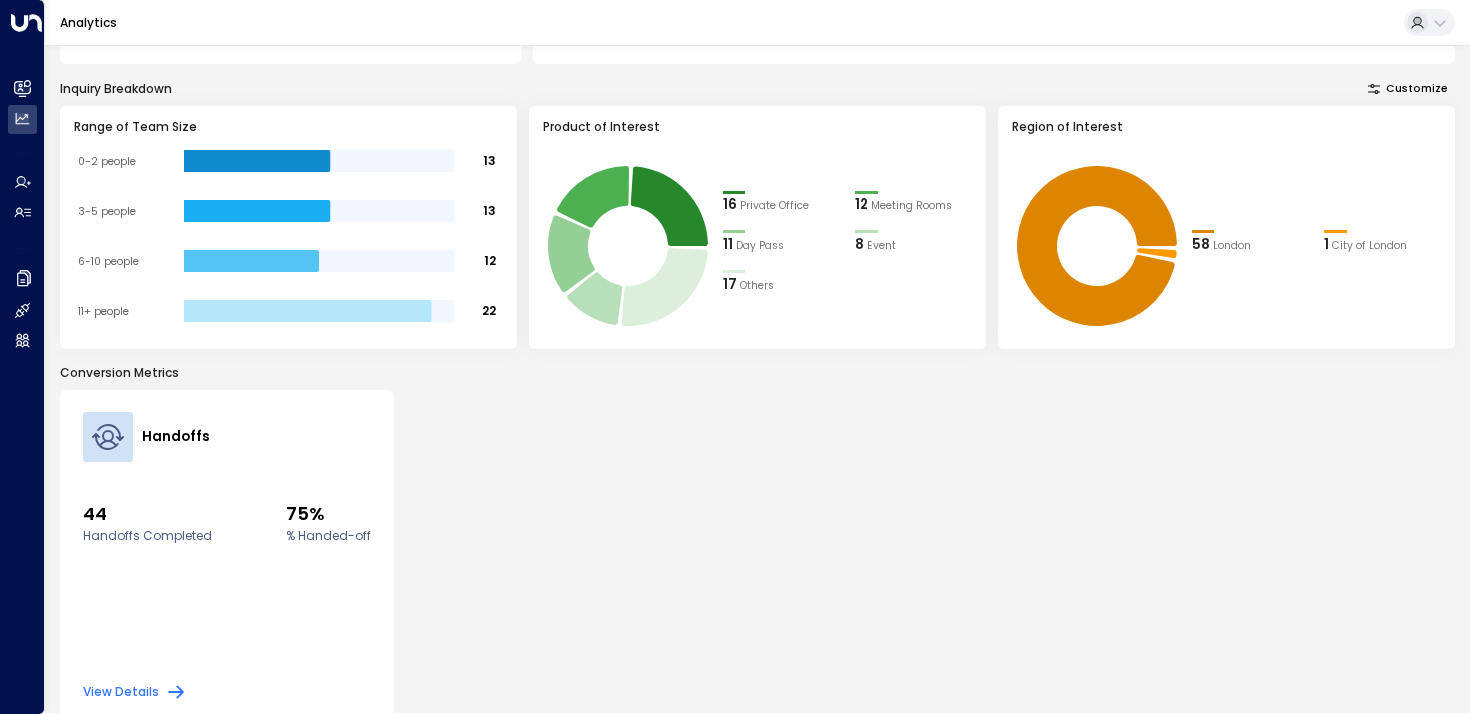 scroll, scrollTop: 297, scrollLeft: 0, axis: vertical 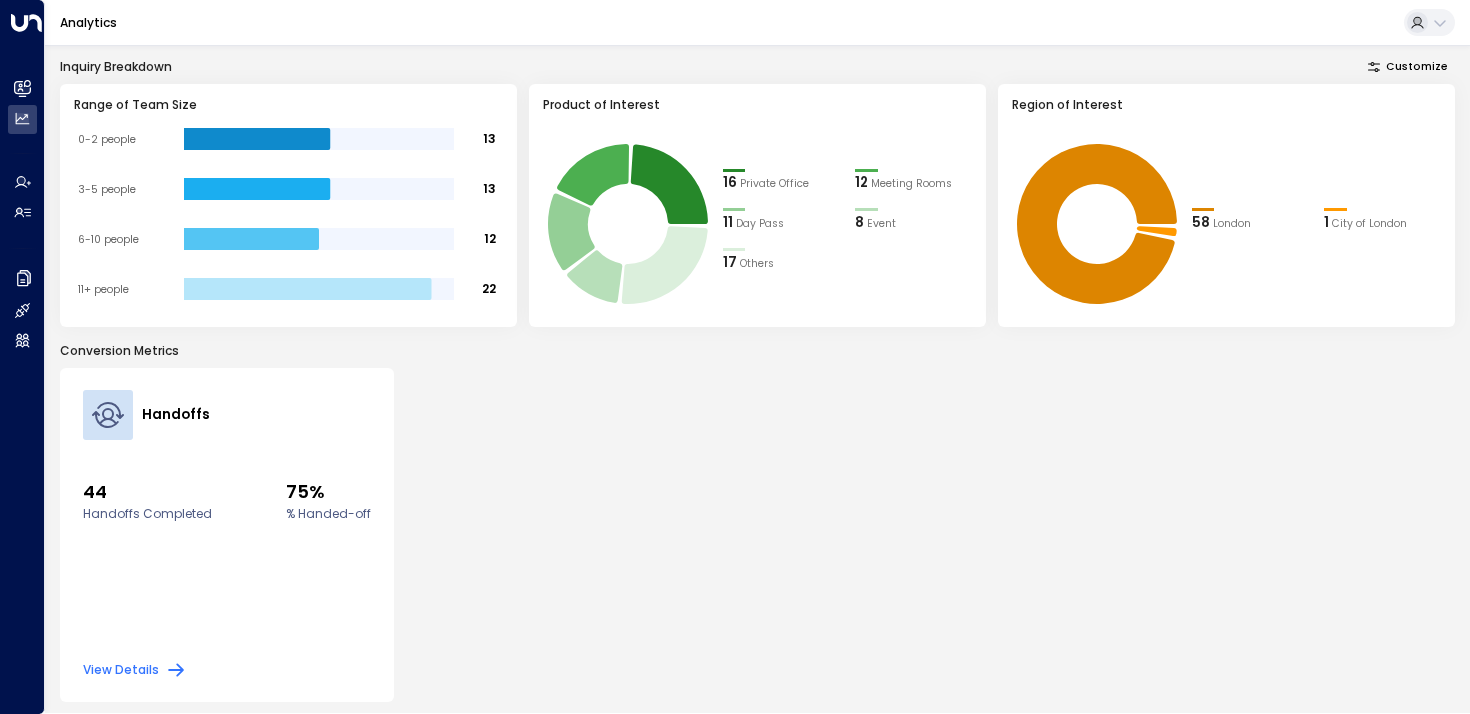 click on "View Details" at bounding box center [135, 670] 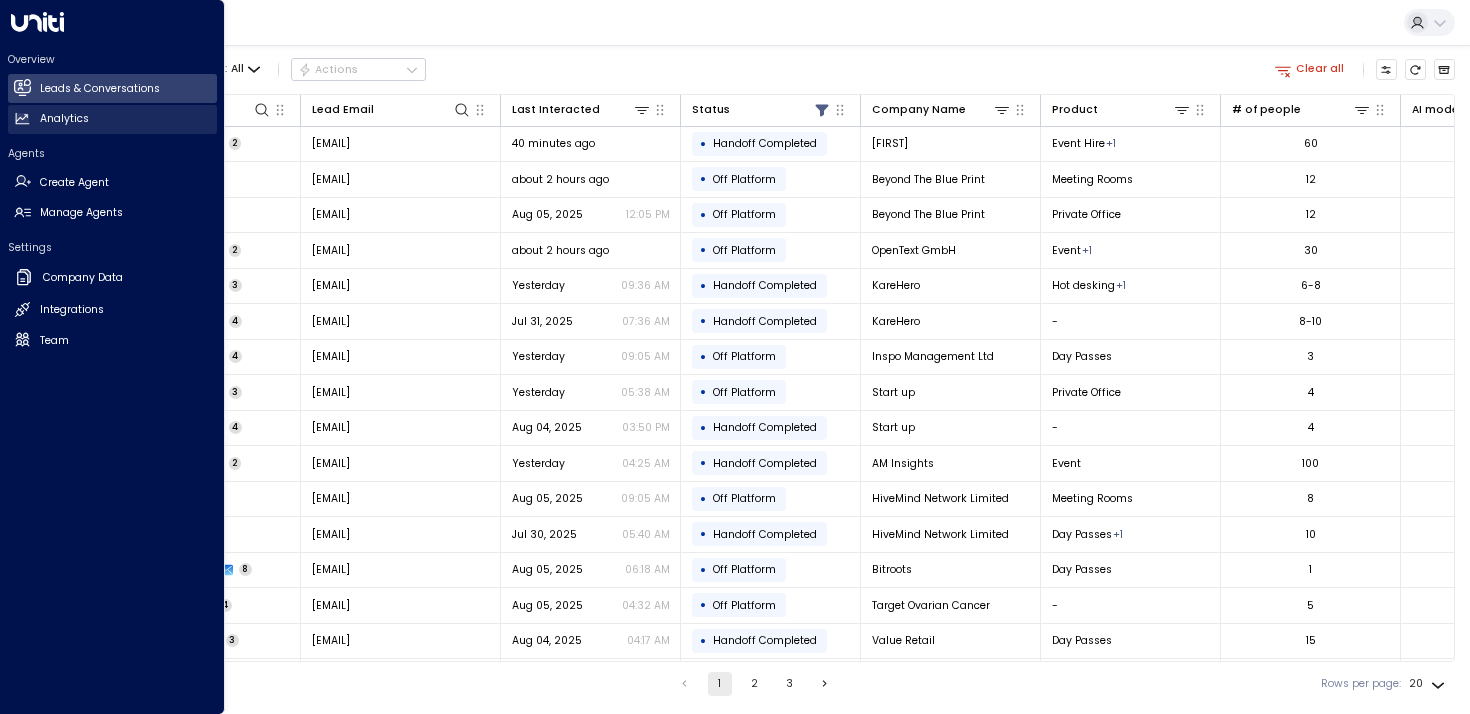 click on "Analytics Analytics" at bounding box center [112, 119] 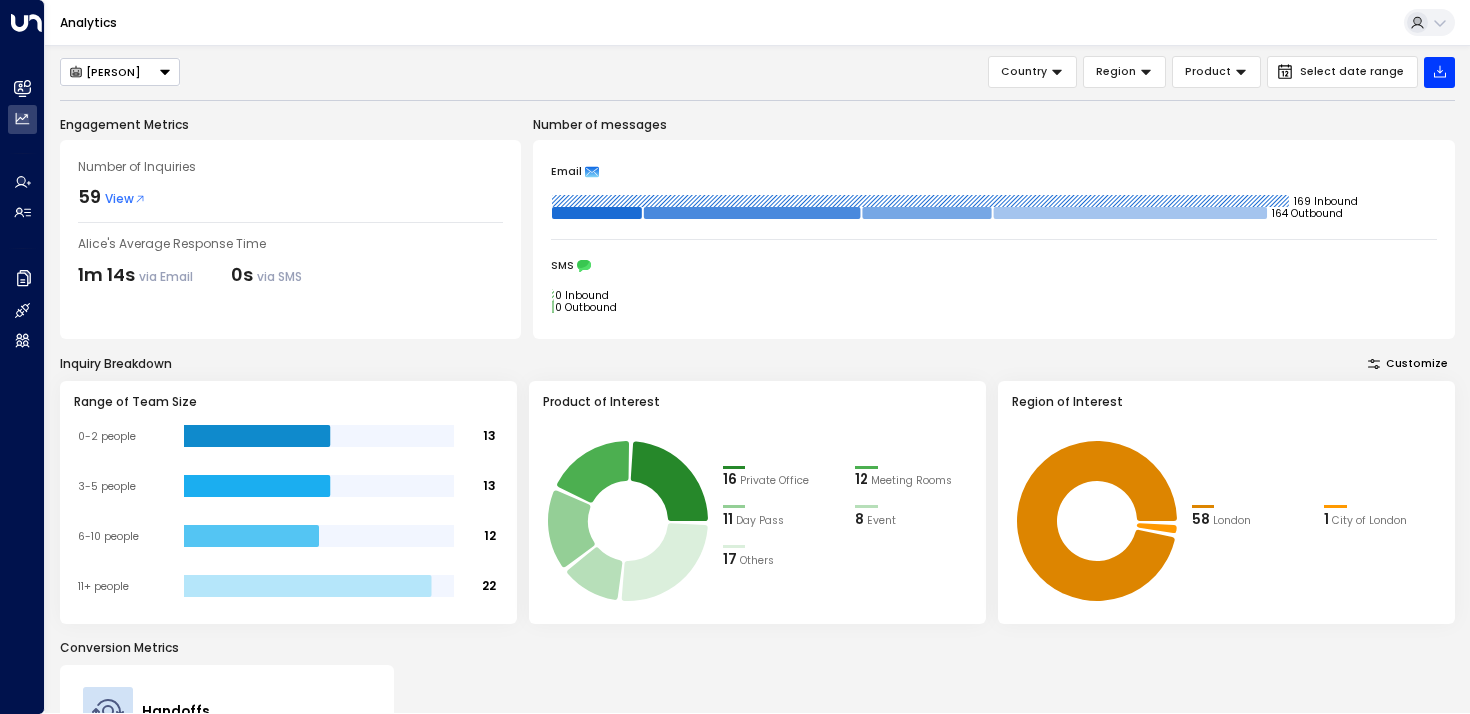 click on "[FIRST]" at bounding box center [120, 72] 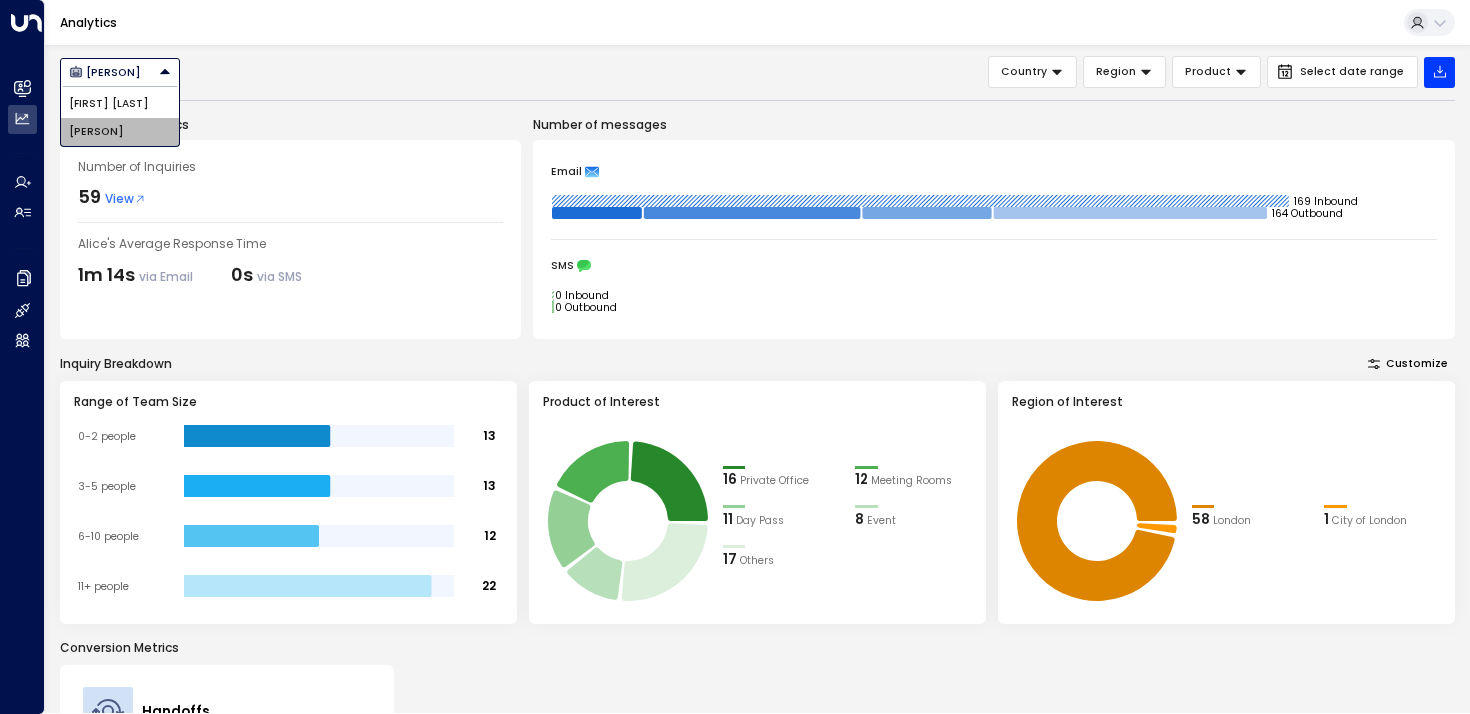 click on "[FIRST]" at bounding box center (120, 132) 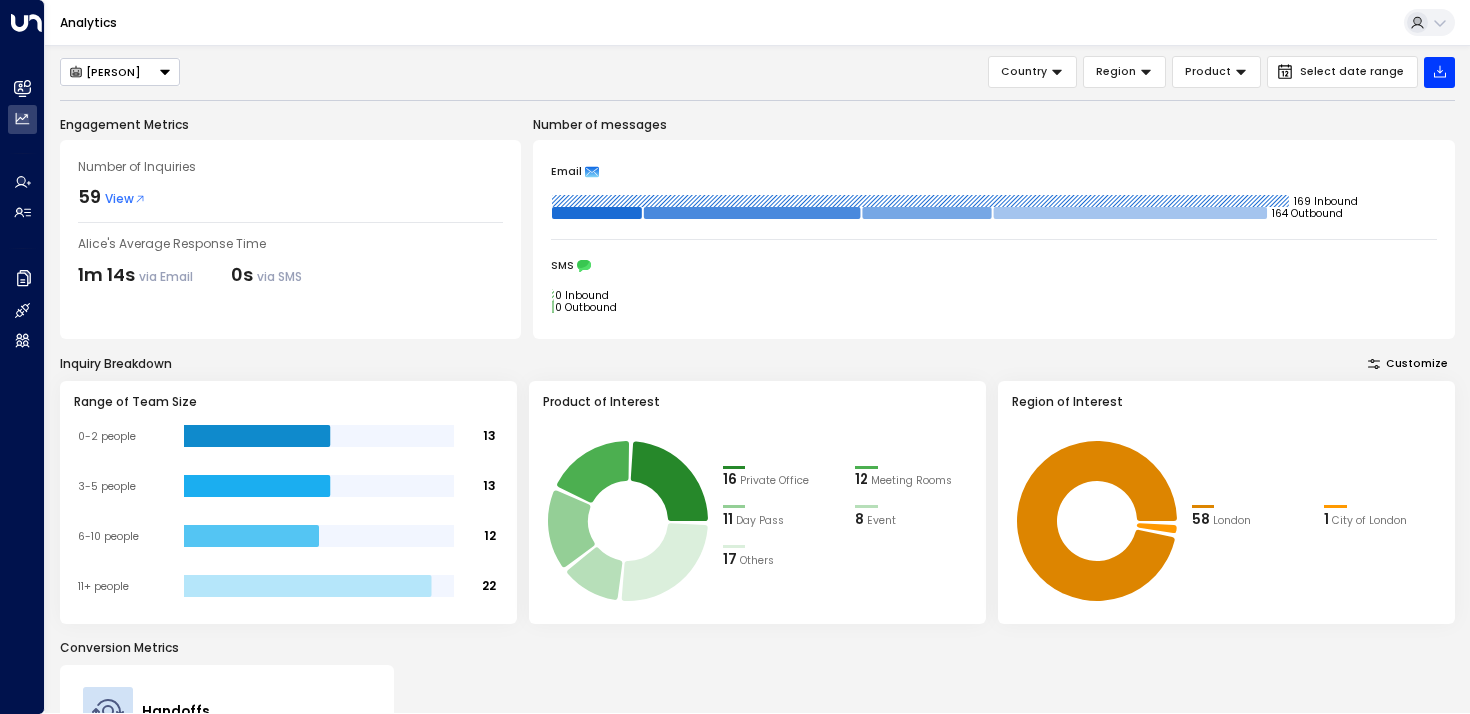 click on "[FIRST]" at bounding box center (120, 72) 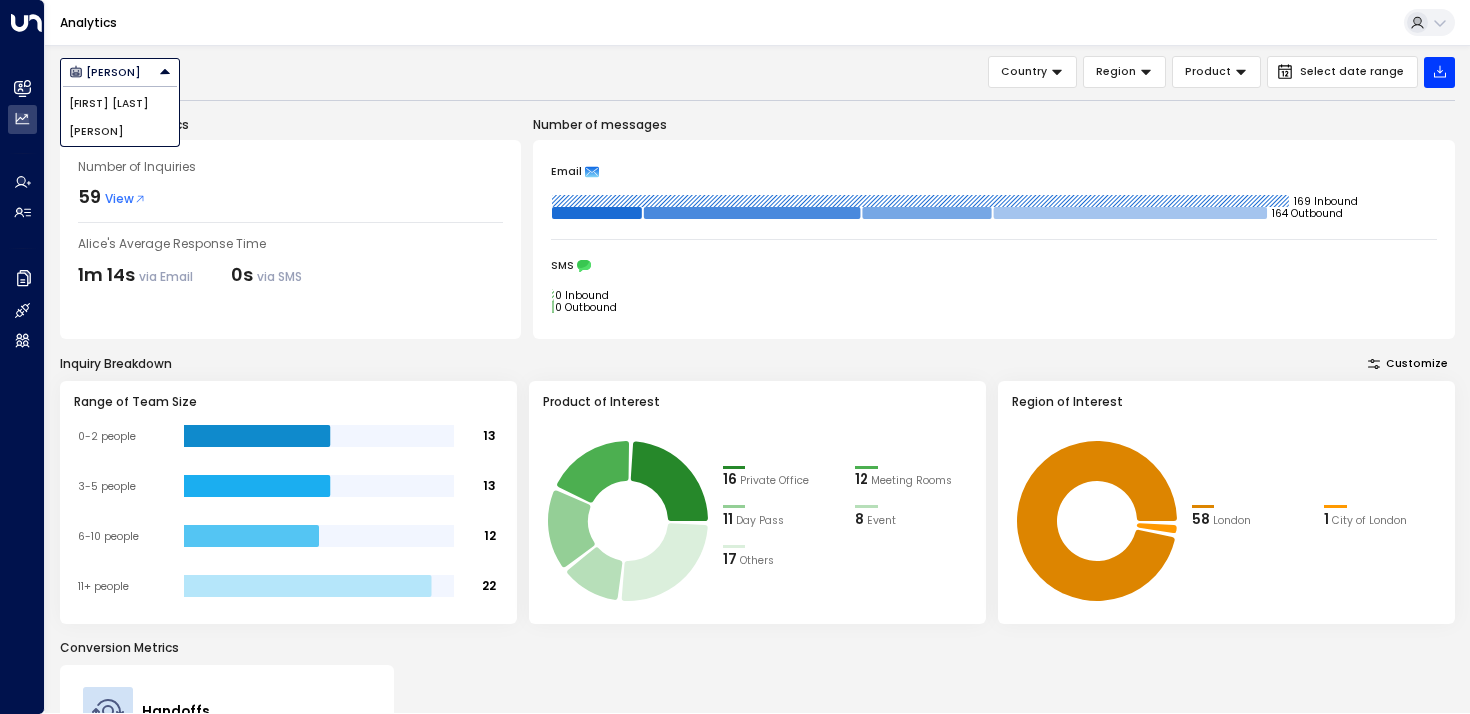 click on "[PERSON] [PERSON]" at bounding box center [109, 104] 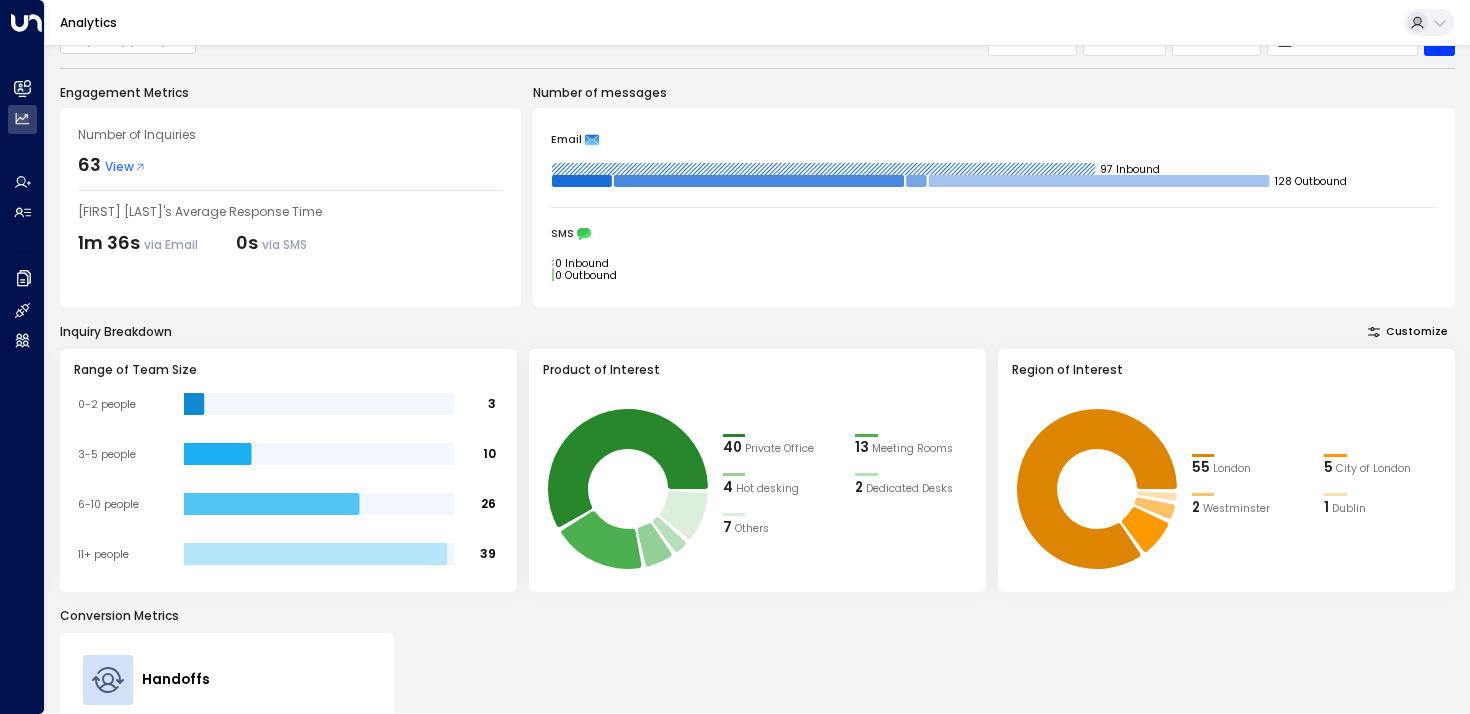 scroll, scrollTop: 0, scrollLeft: 0, axis: both 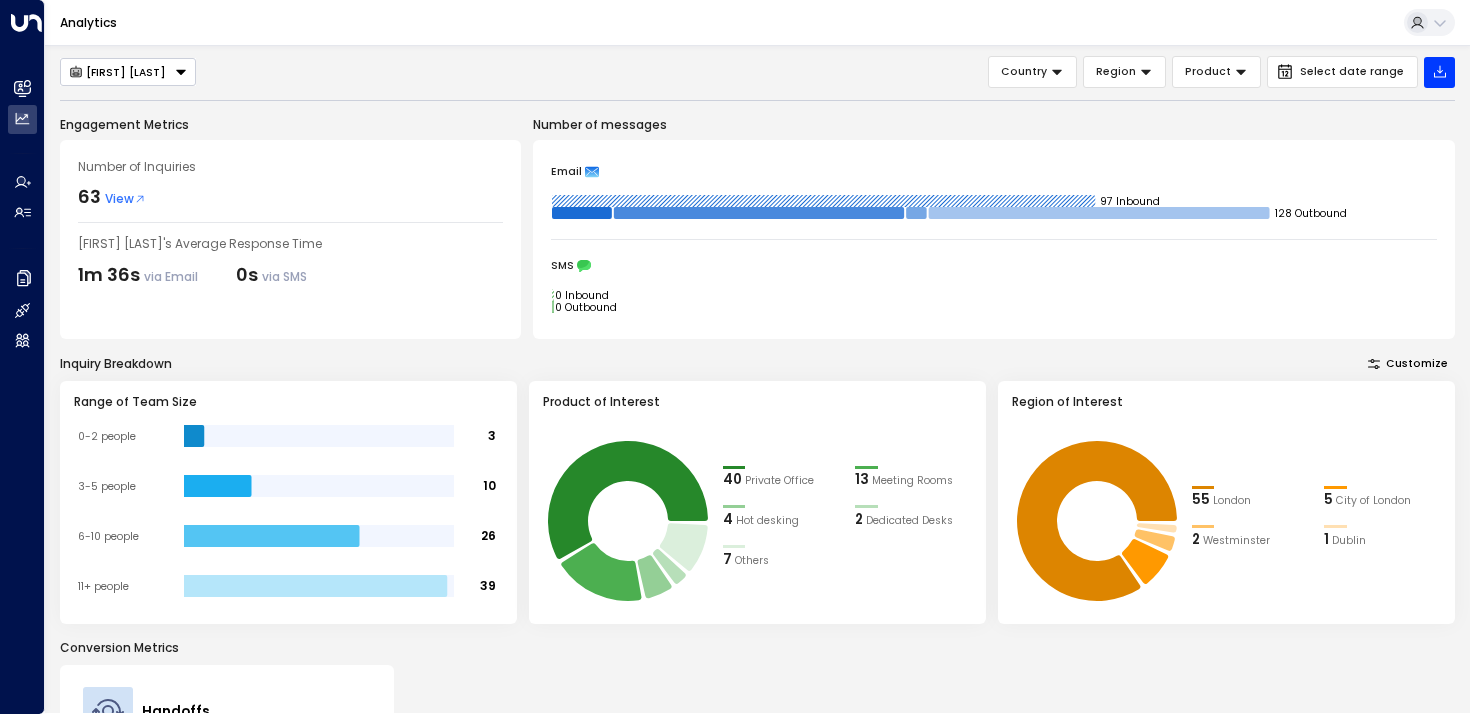 click 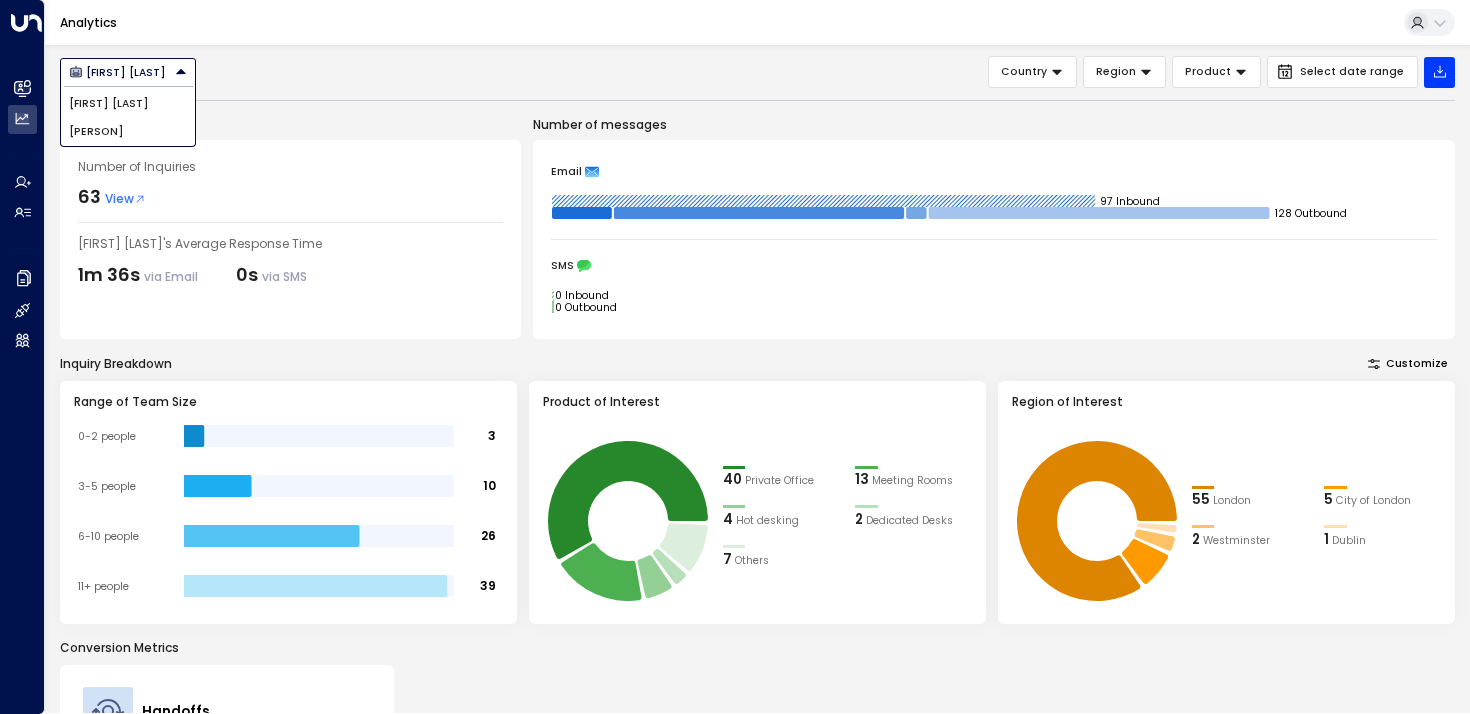 click on "[FIRST]" at bounding box center [128, 132] 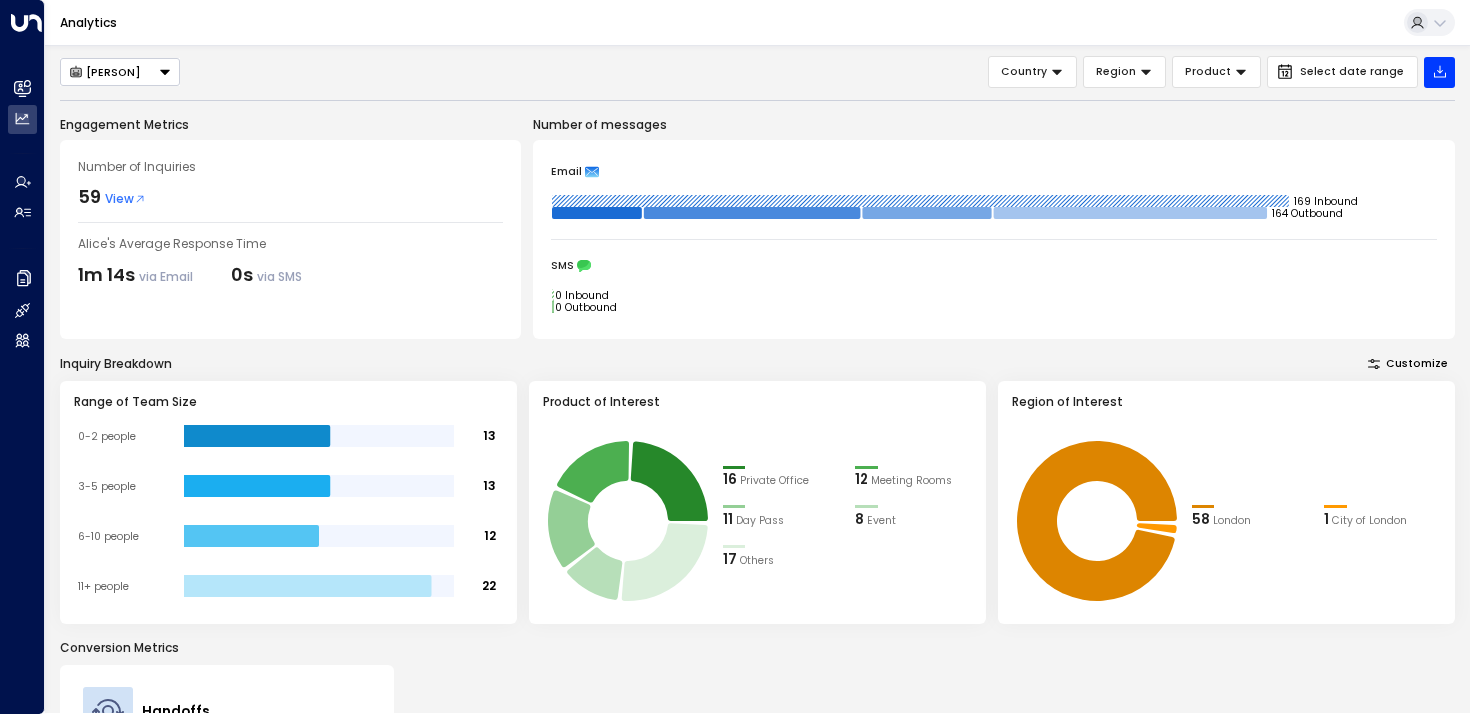 click 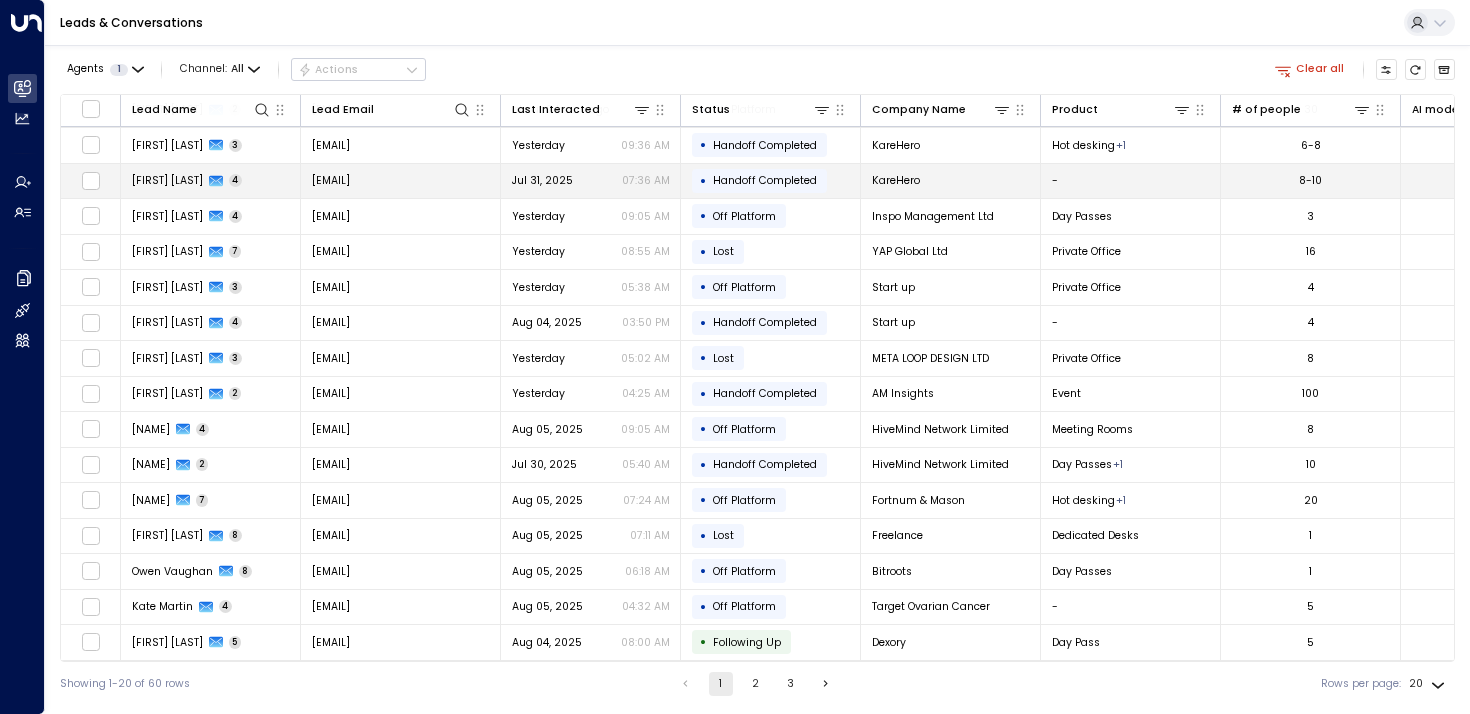 scroll, scrollTop: 0, scrollLeft: 0, axis: both 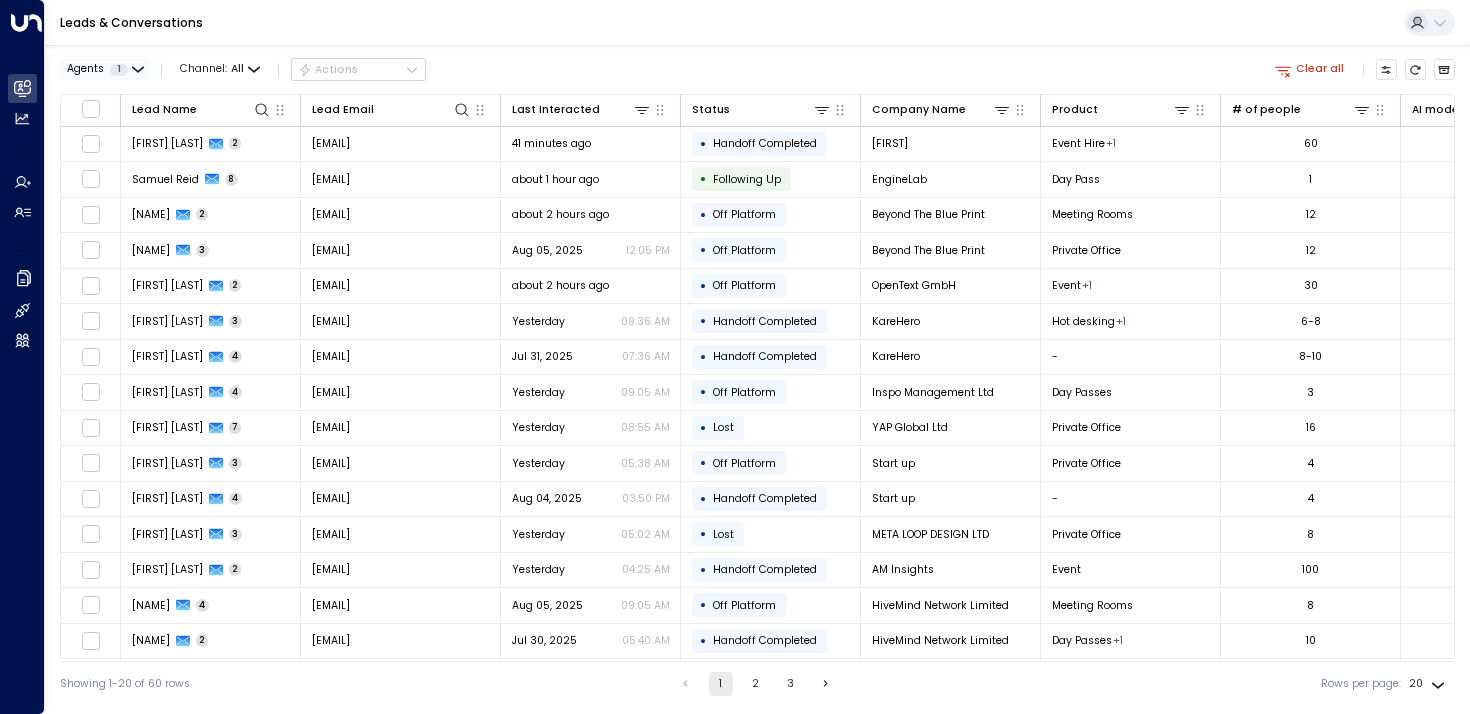click on "Agents" at bounding box center (85, 69) 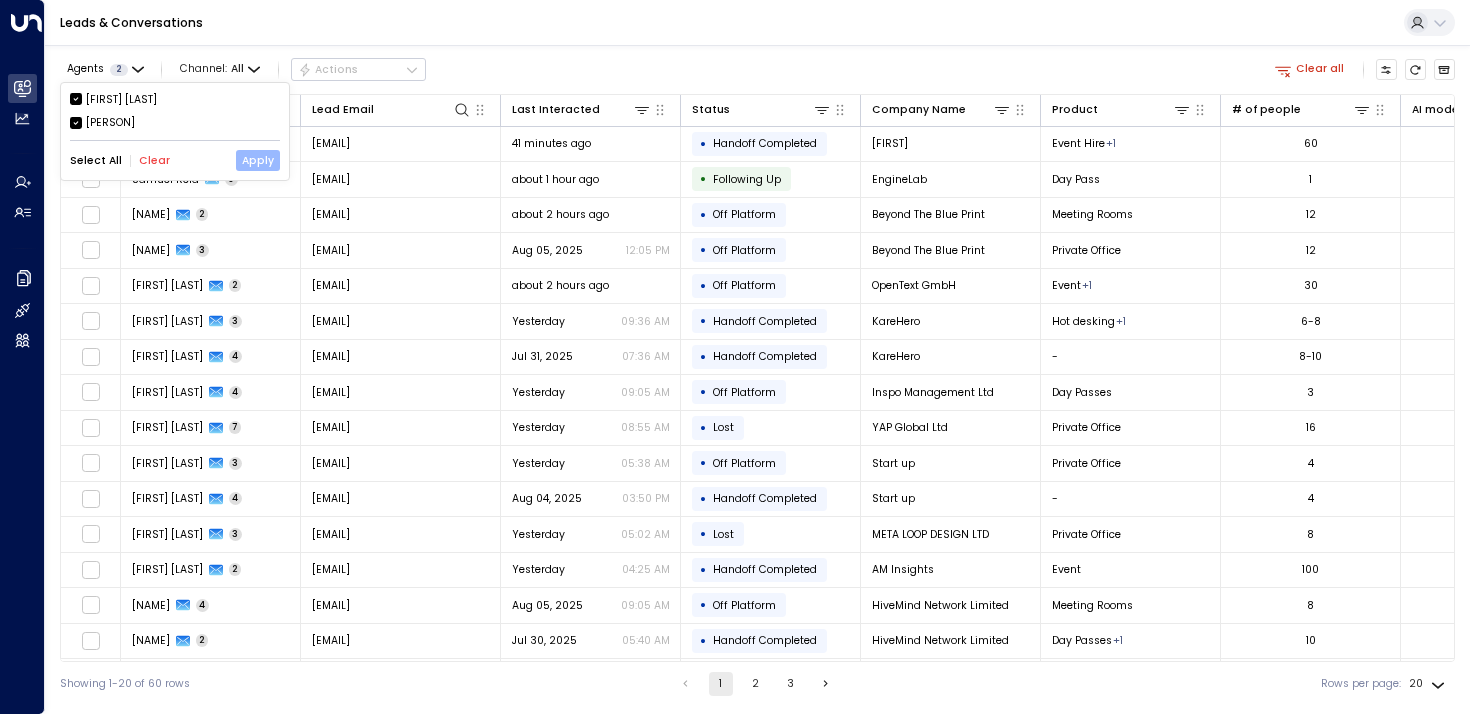 click on "Apply" at bounding box center [258, 160] 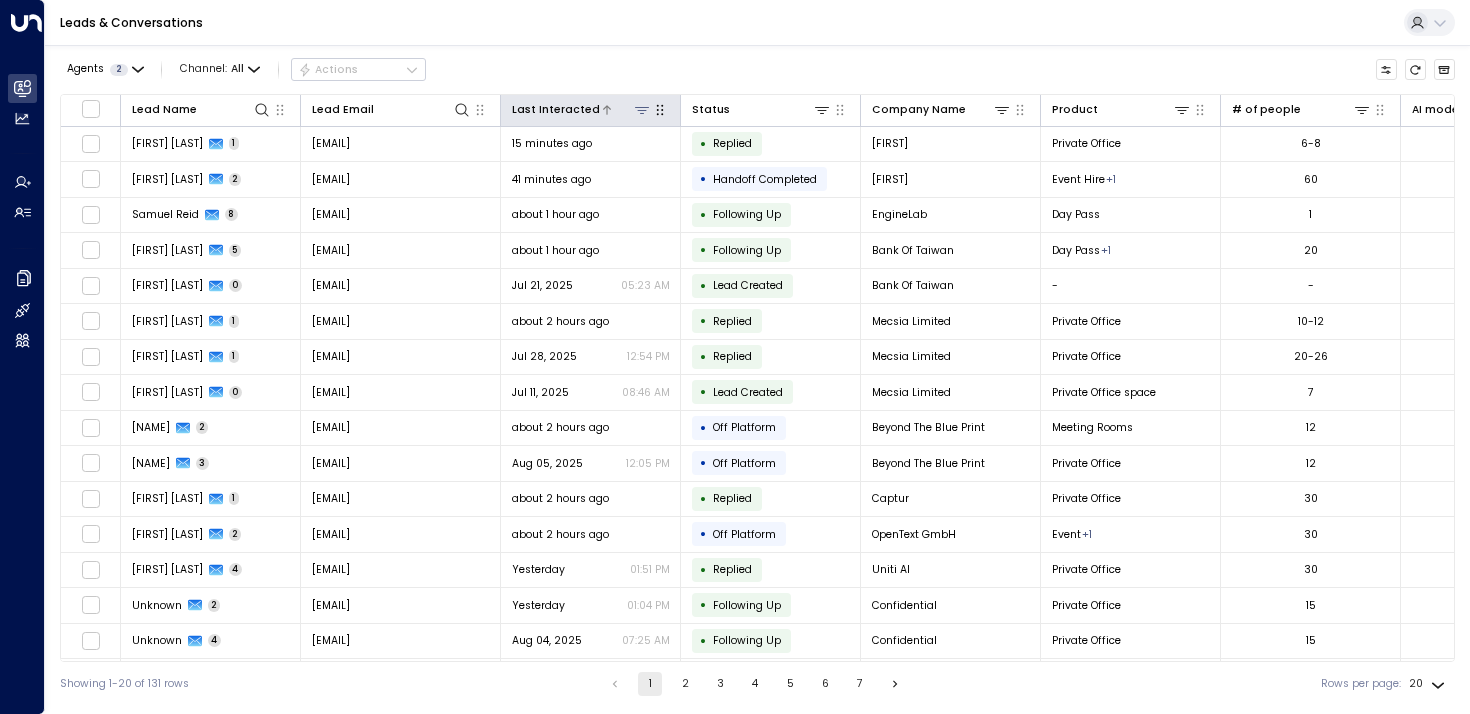 click on "Last Interacted" at bounding box center [556, 110] 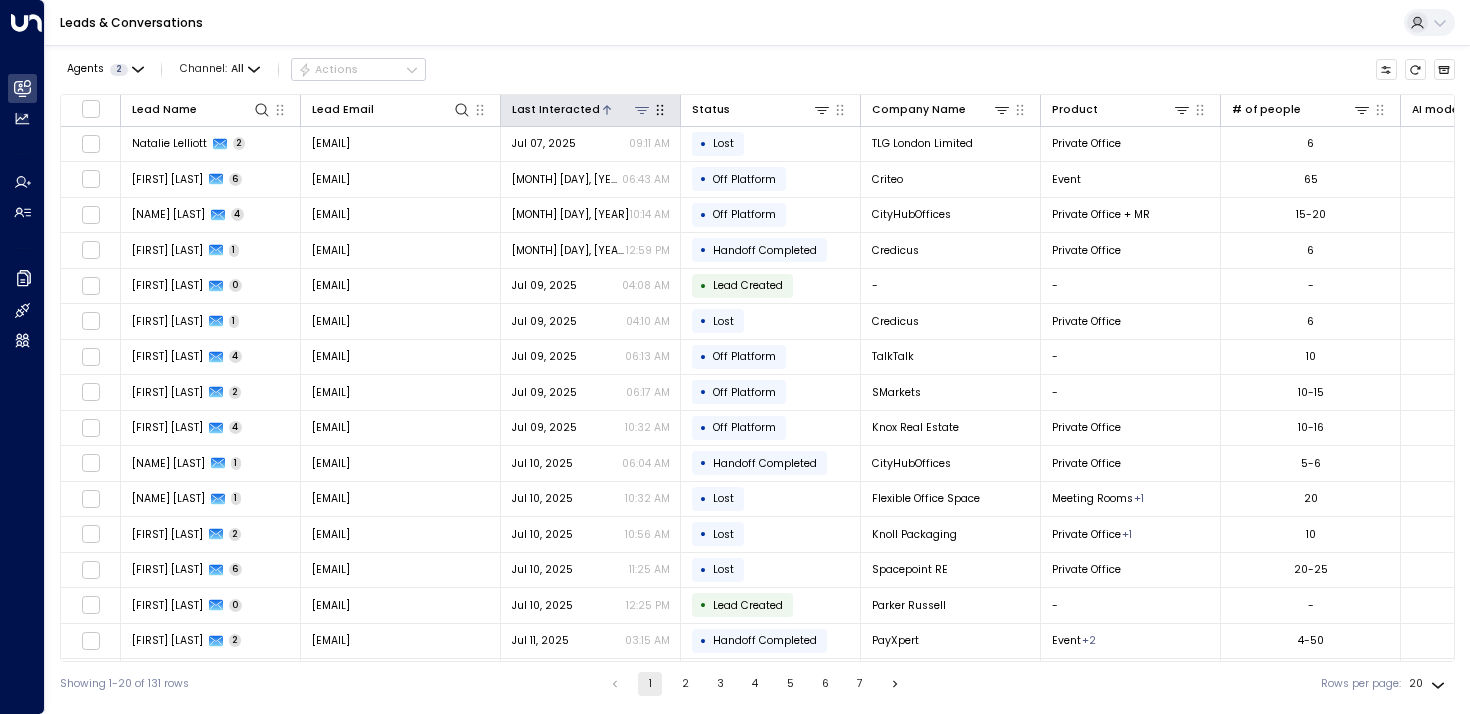 click on "Last Interacted" at bounding box center (556, 110) 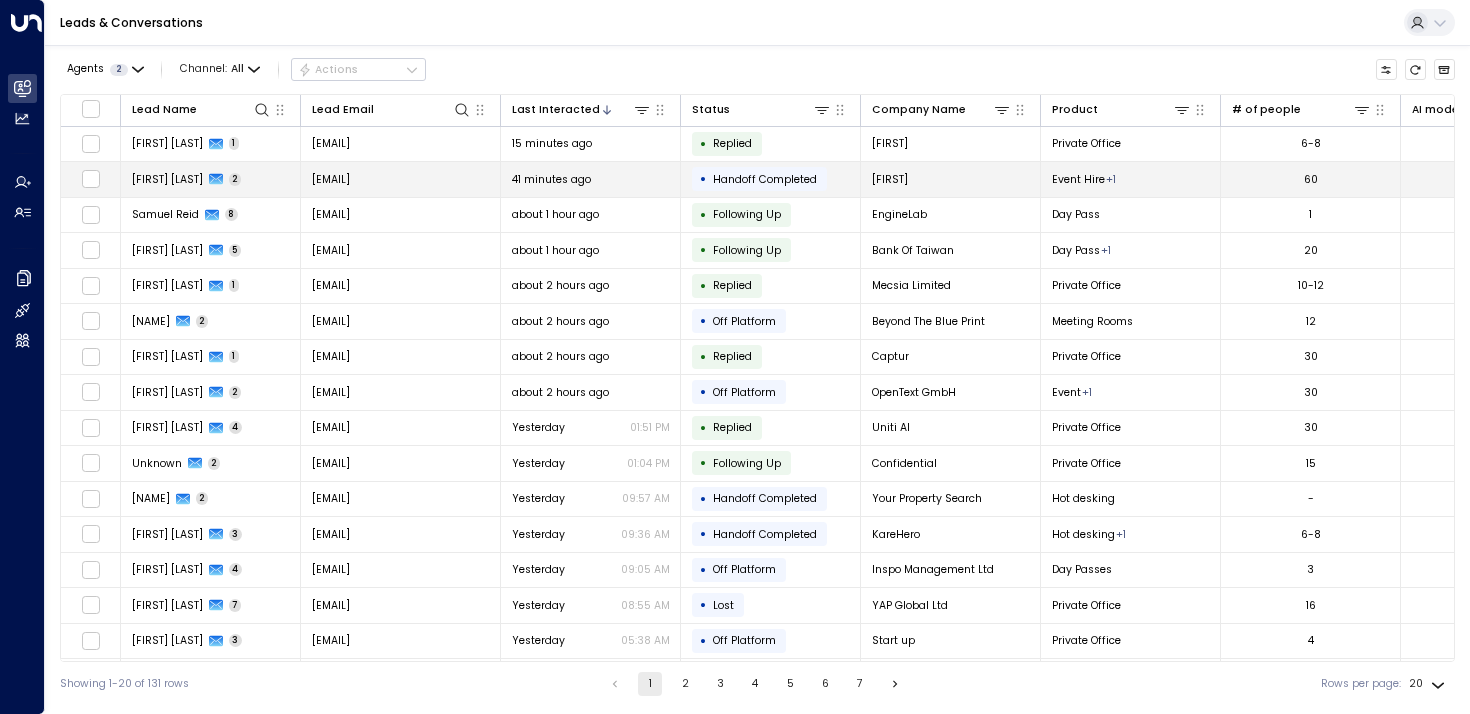 click on "Lucia Revell 2" at bounding box center [211, 179] 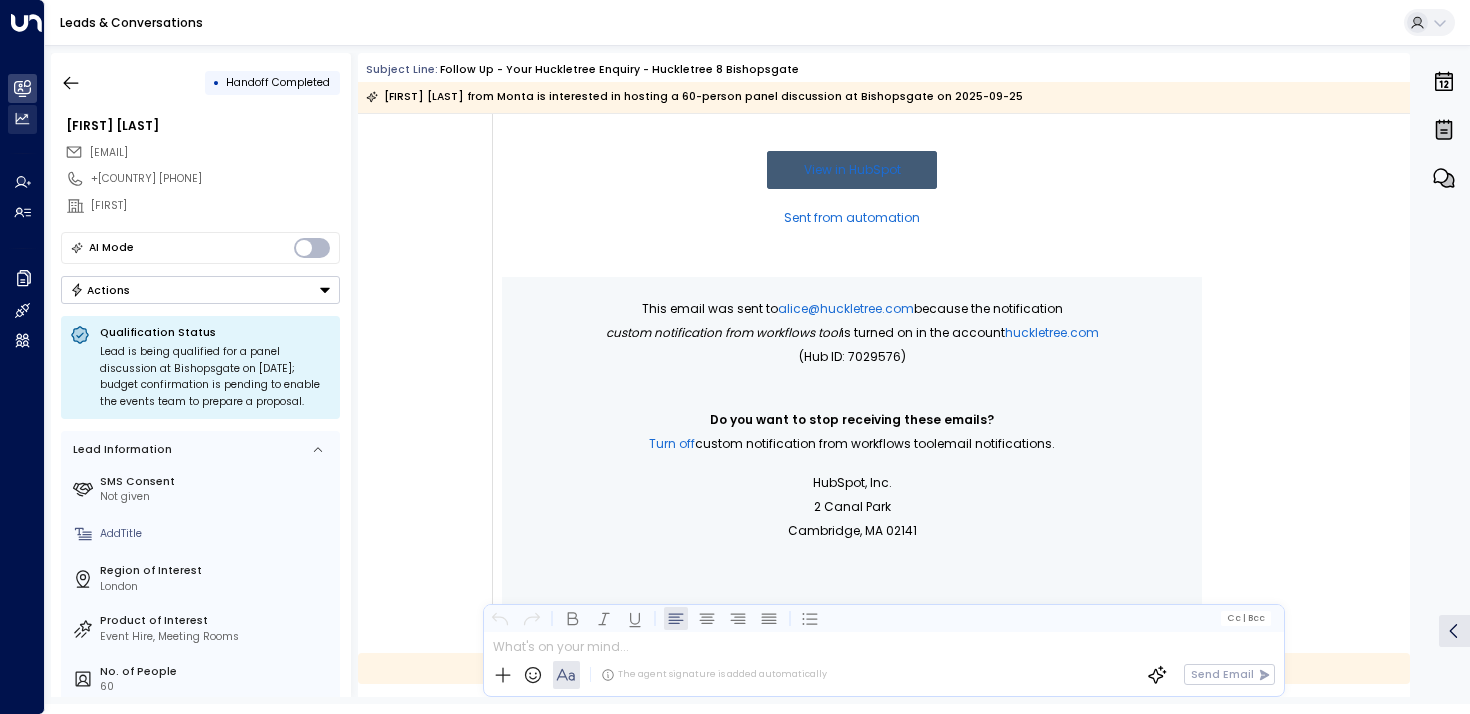 scroll, scrollTop: 59, scrollLeft: 0, axis: vertical 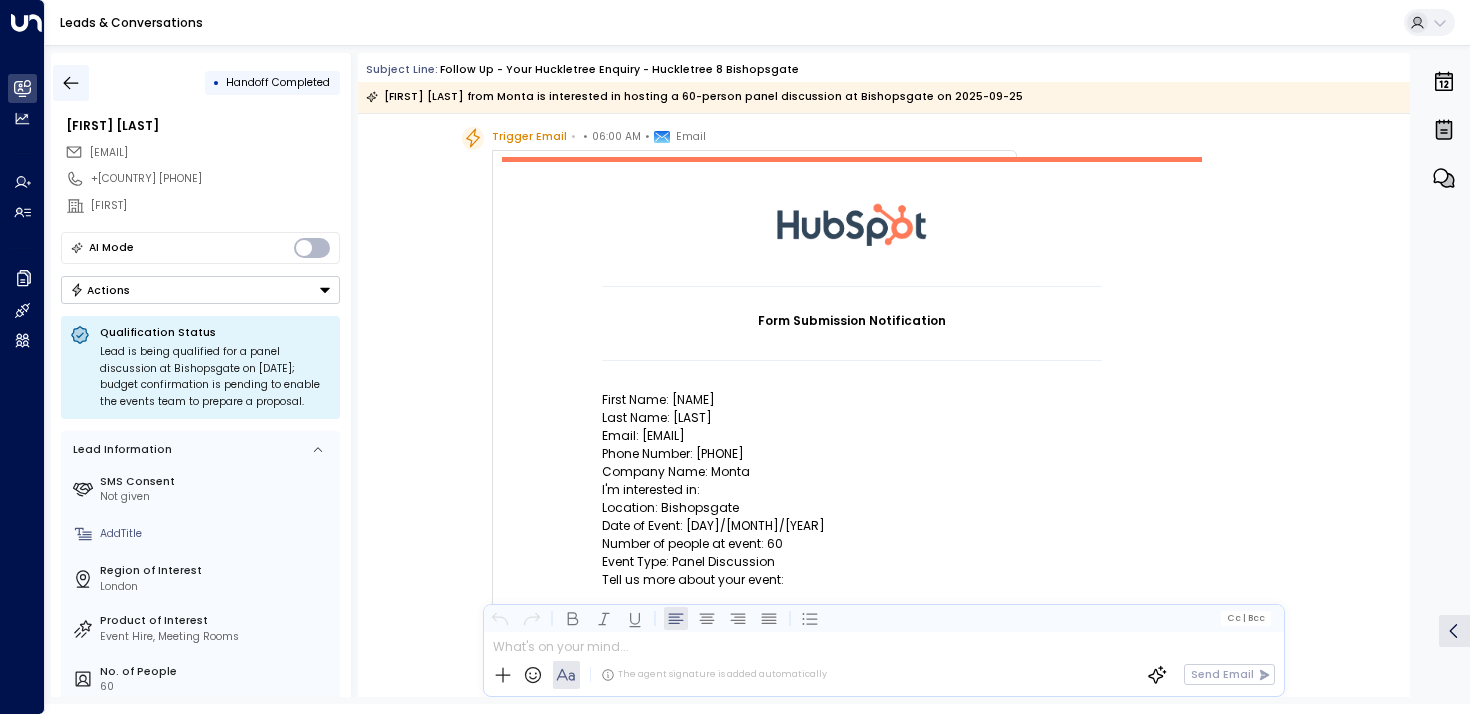 click 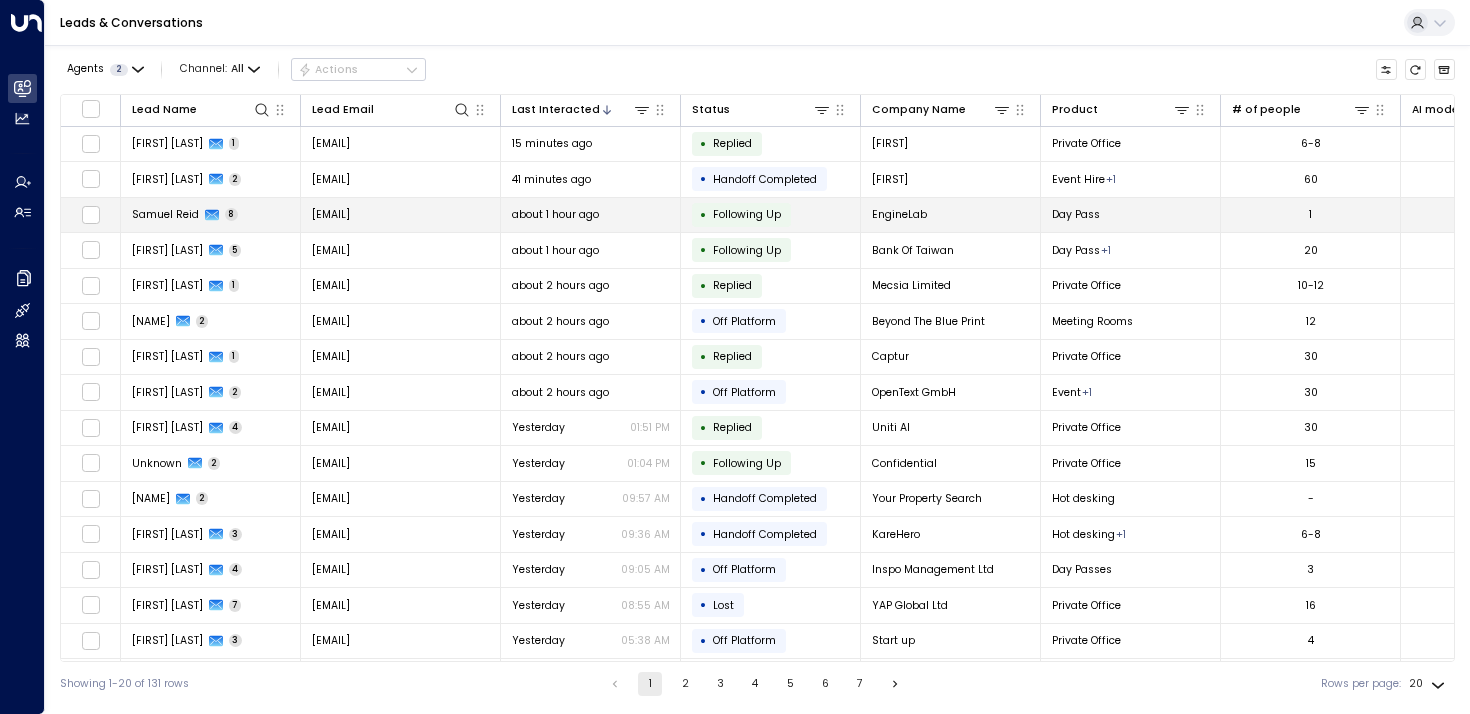 click on "Samuel Reid 8" at bounding box center (211, 215) 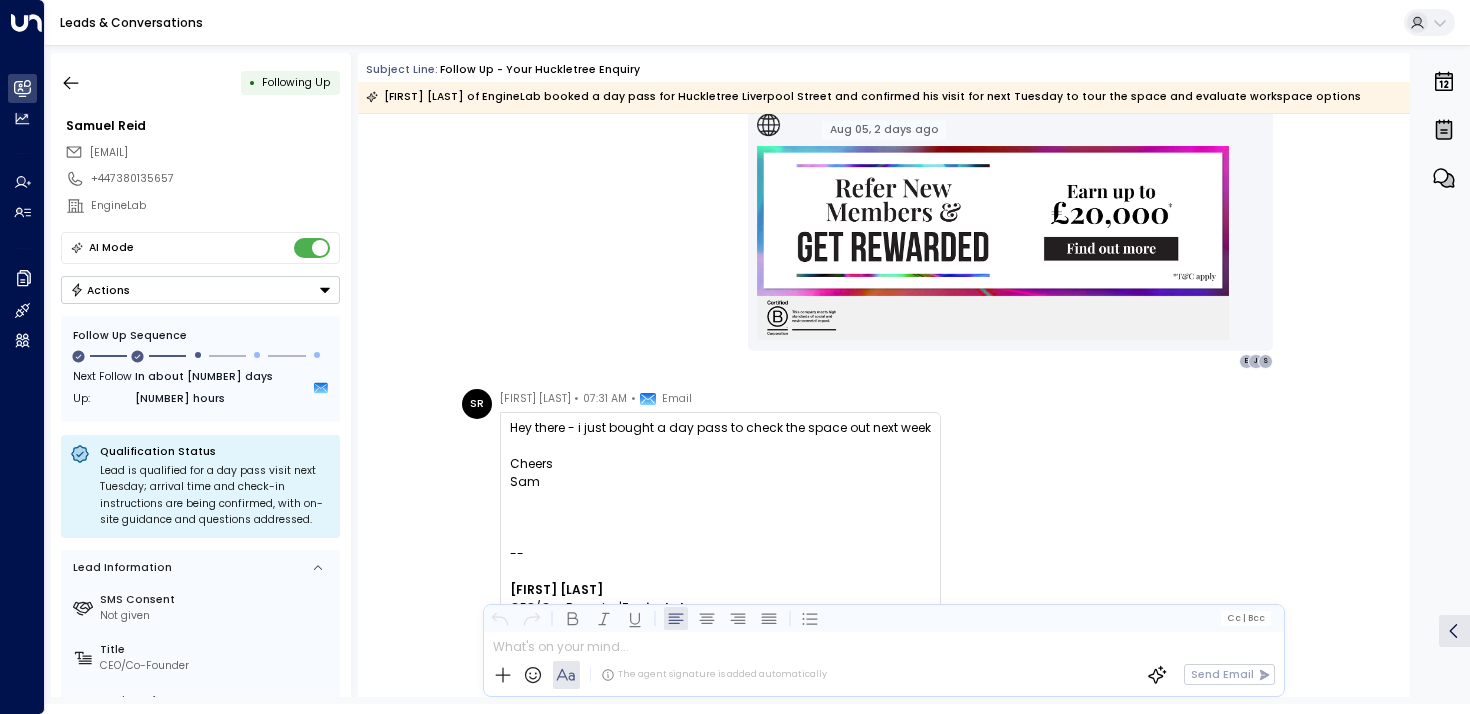 scroll, scrollTop: 2448, scrollLeft: 0, axis: vertical 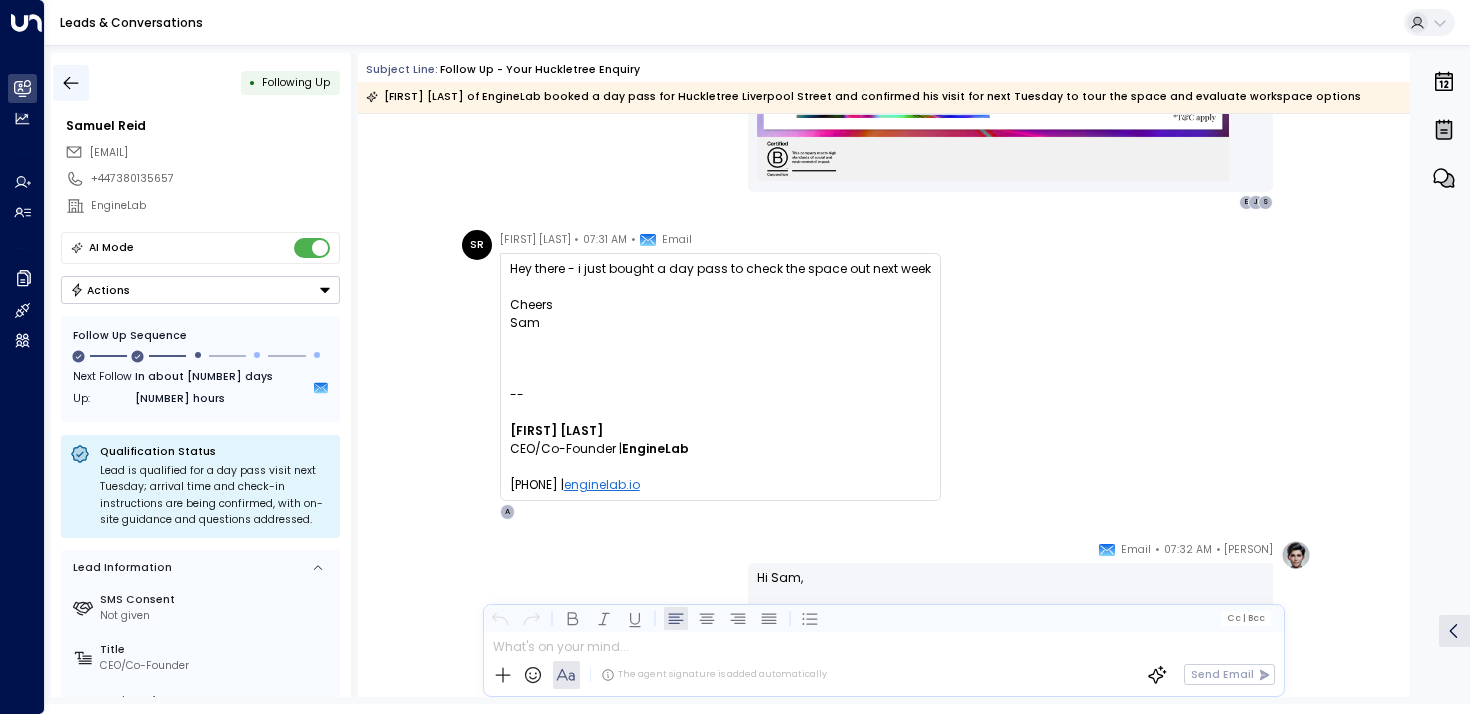 click at bounding box center [71, 83] 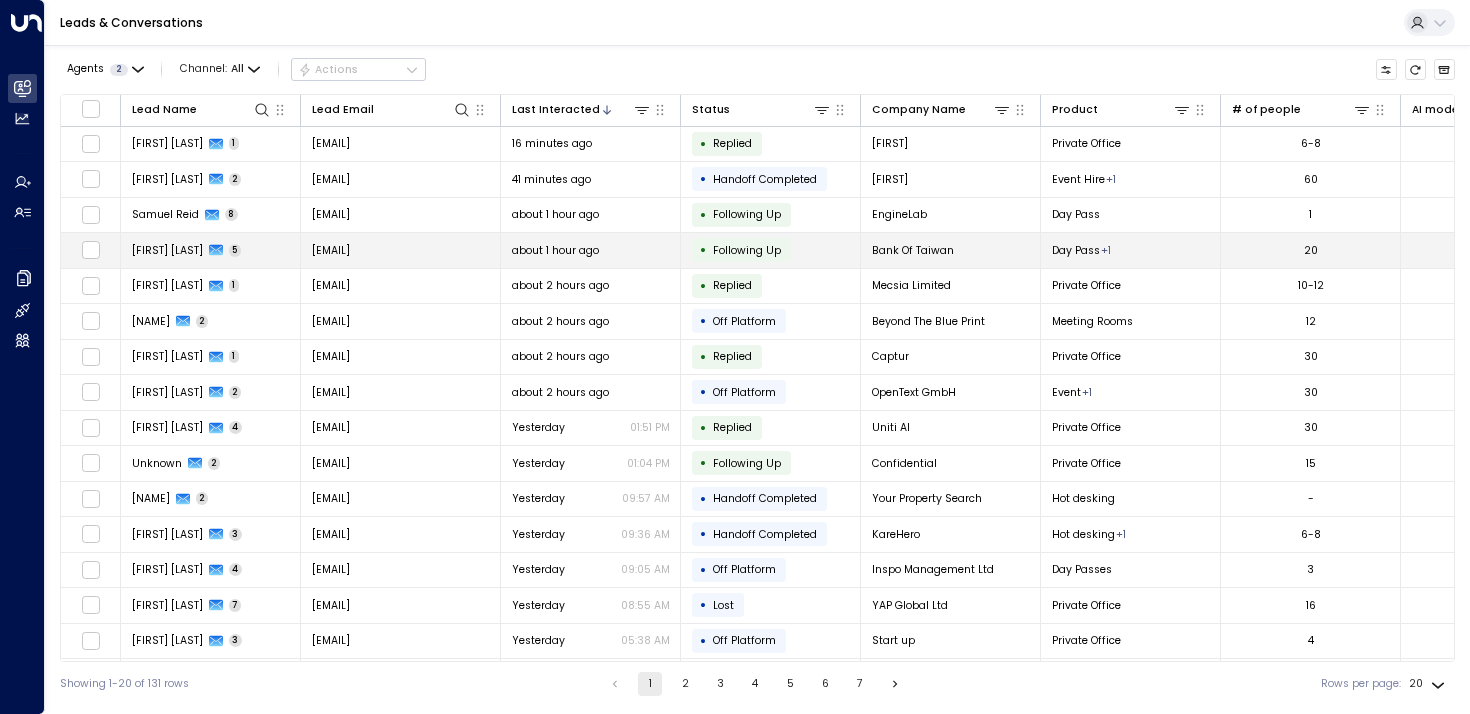 click on "Jason Huang 5" at bounding box center [211, 250] 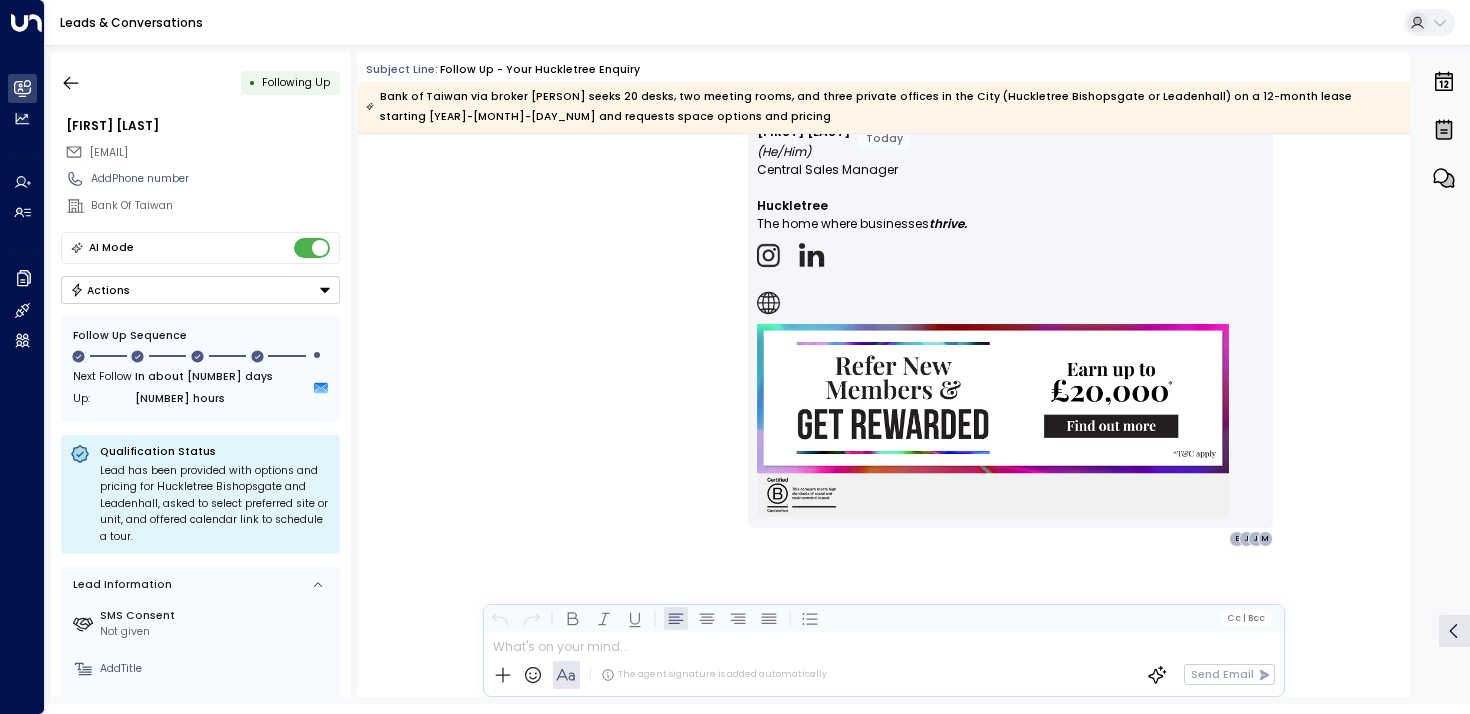 scroll, scrollTop: 4154, scrollLeft: 0, axis: vertical 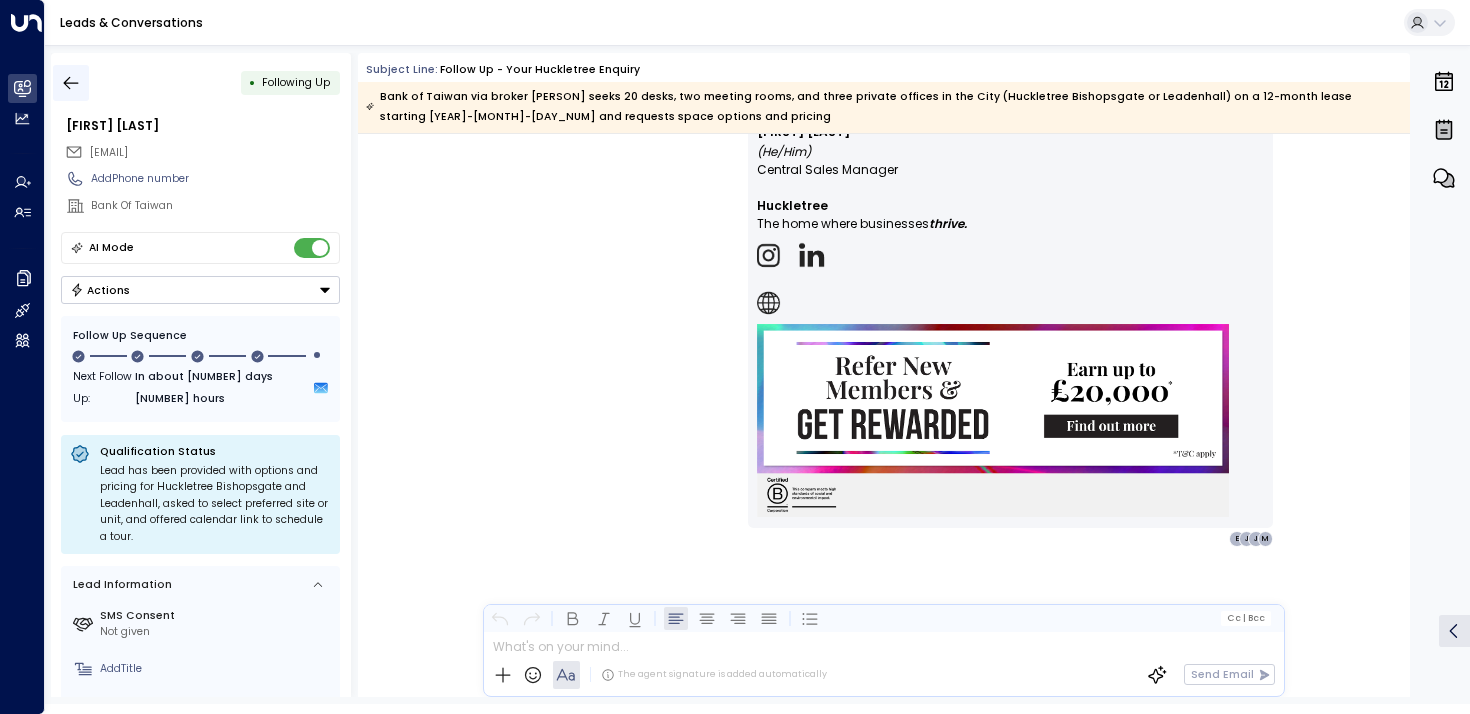 click 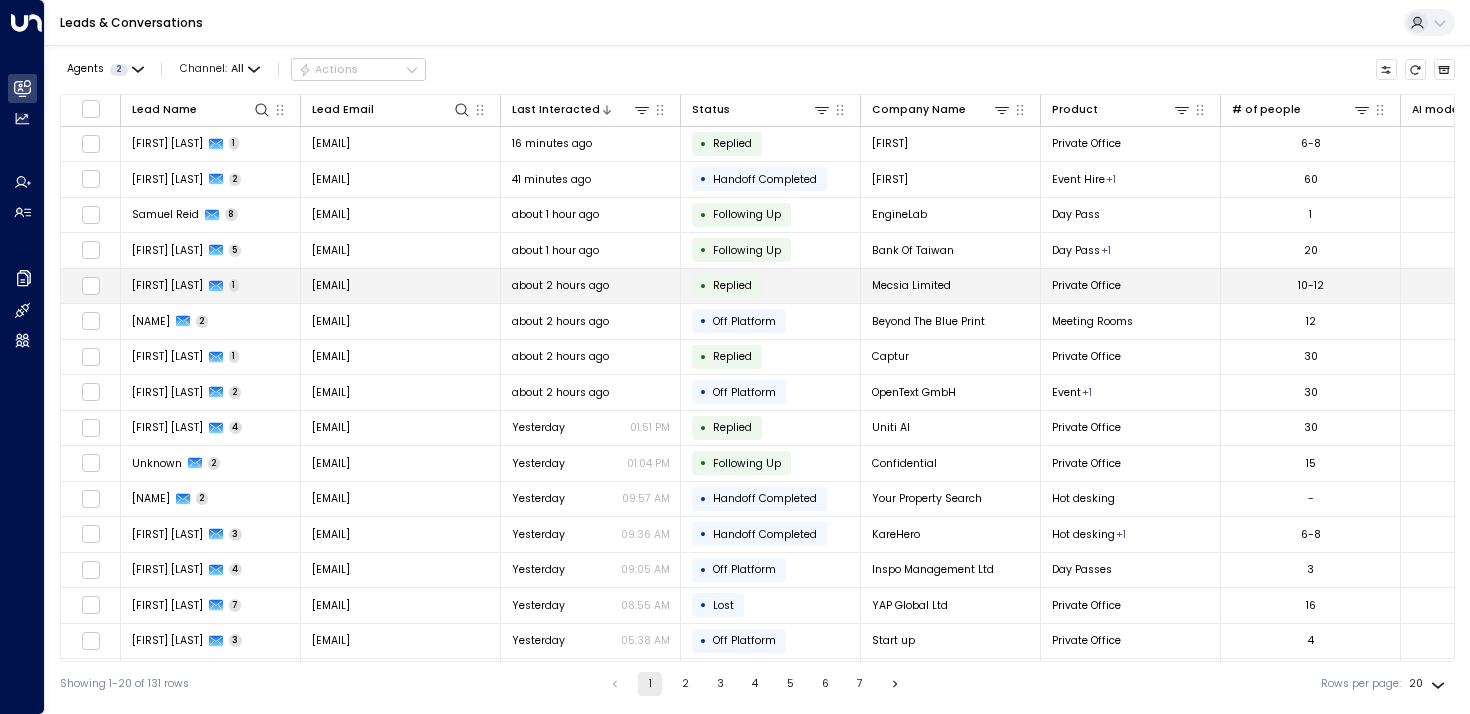 click on "Hayley Perry" at bounding box center [167, 285] 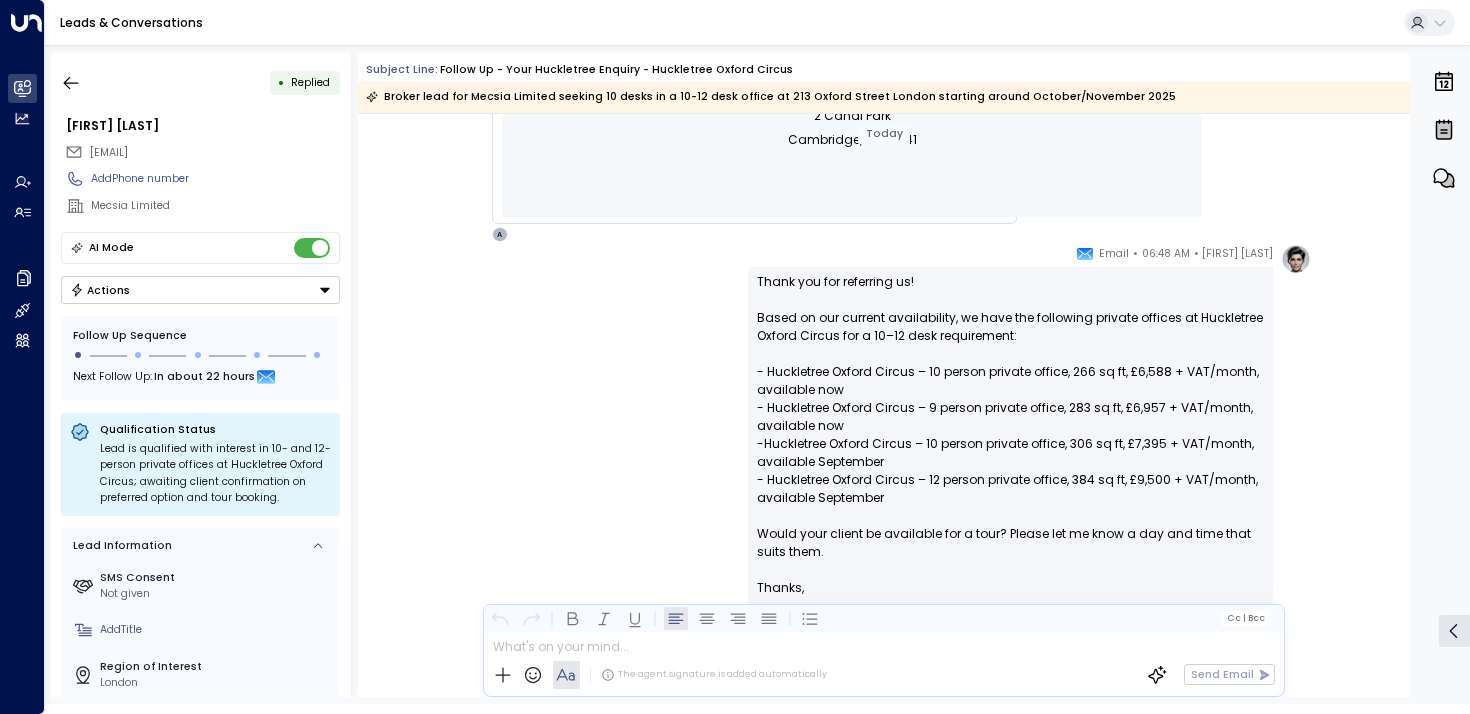 scroll, scrollTop: 1668, scrollLeft: 0, axis: vertical 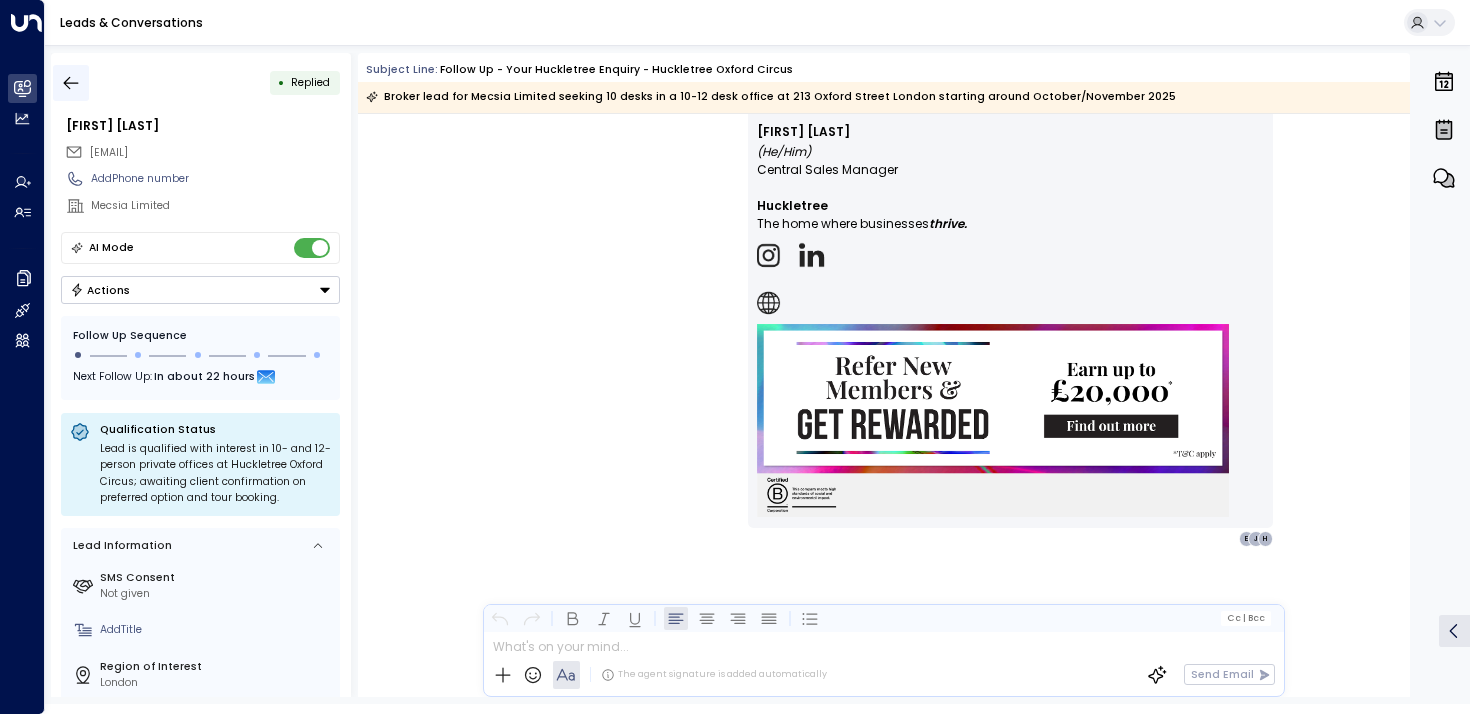 click at bounding box center (71, 83) 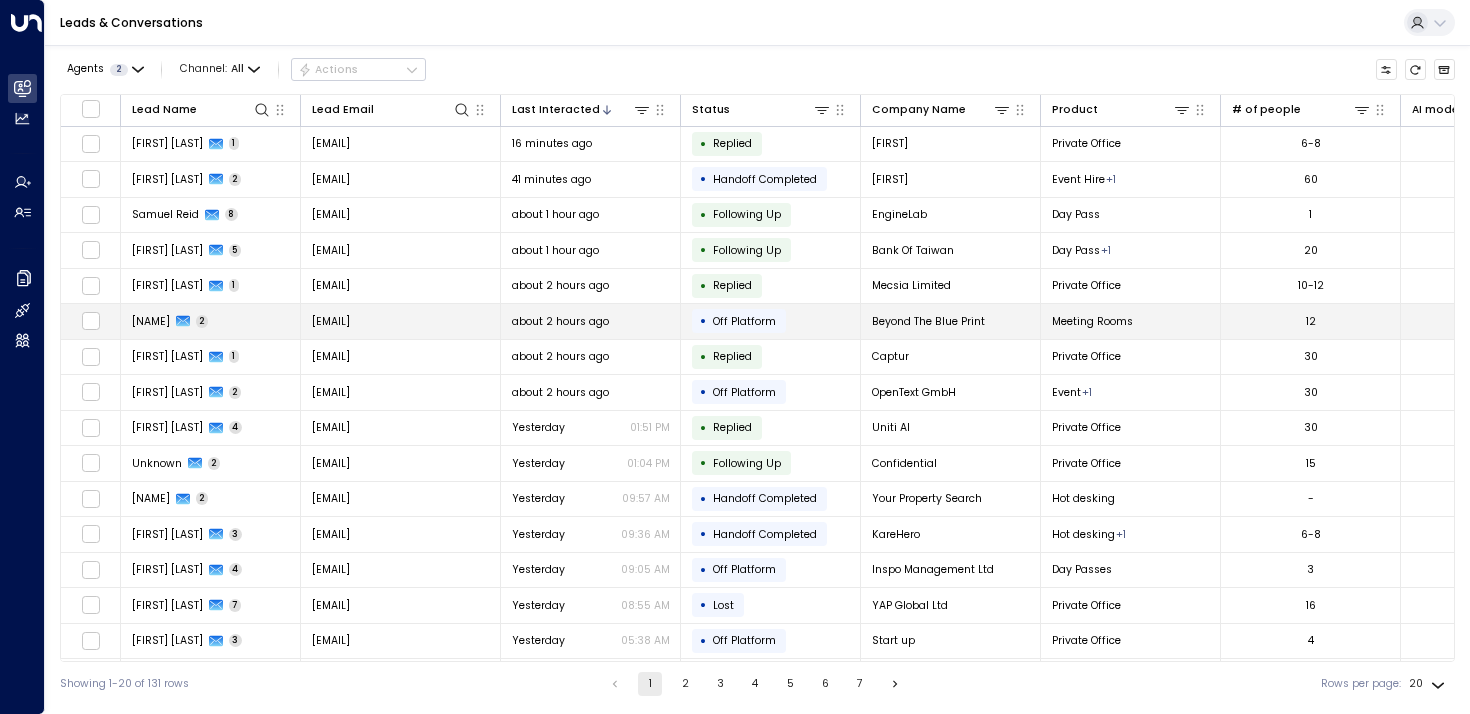 click on "[FIRST] [LAST]" at bounding box center [151, 321] 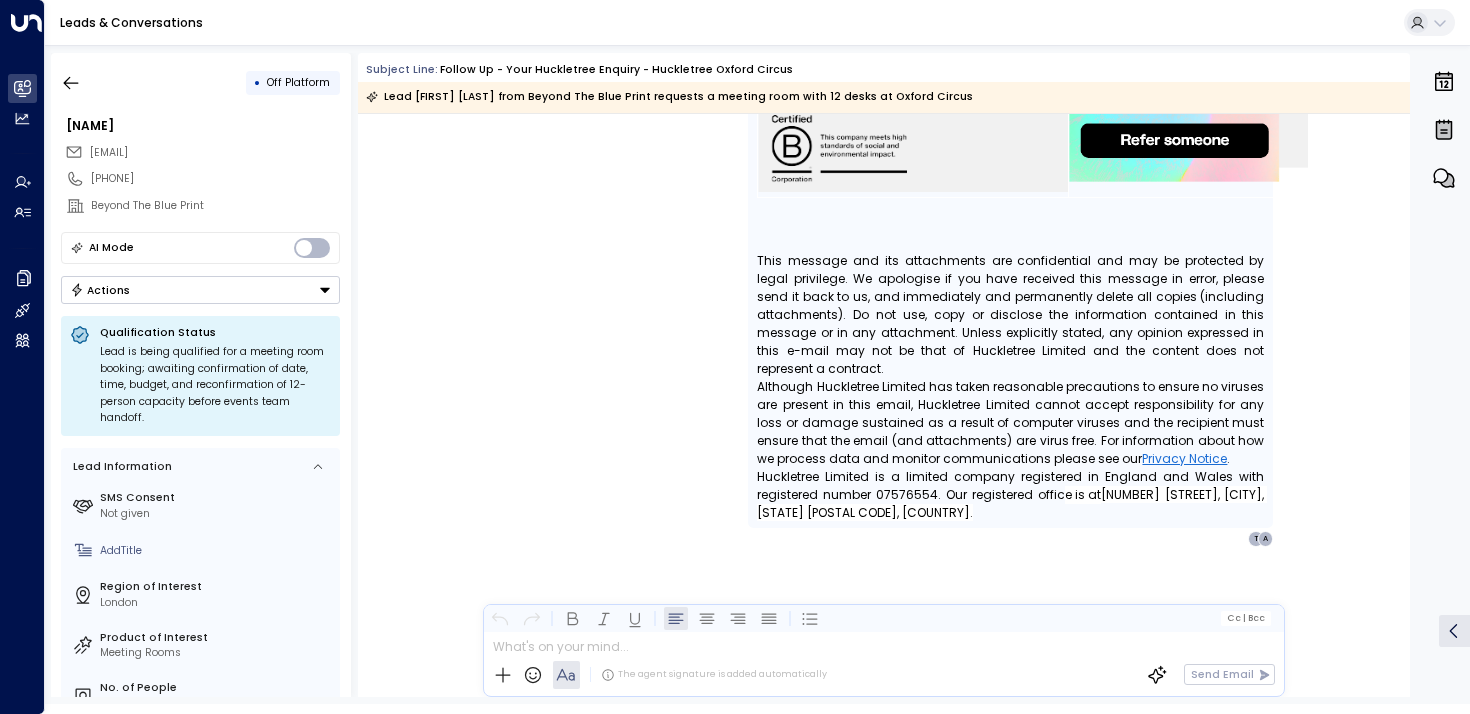 scroll, scrollTop: 2239, scrollLeft: 0, axis: vertical 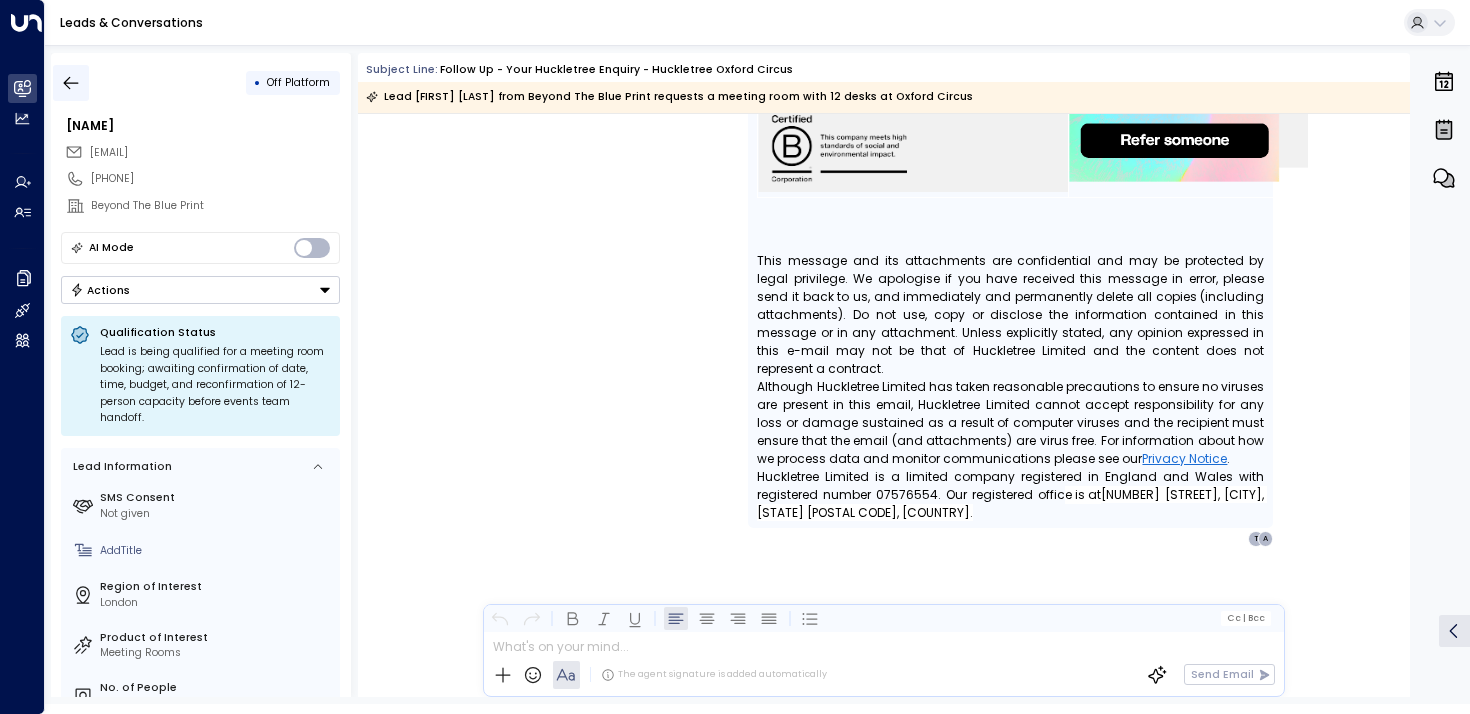 click at bounding box center (71, 83) 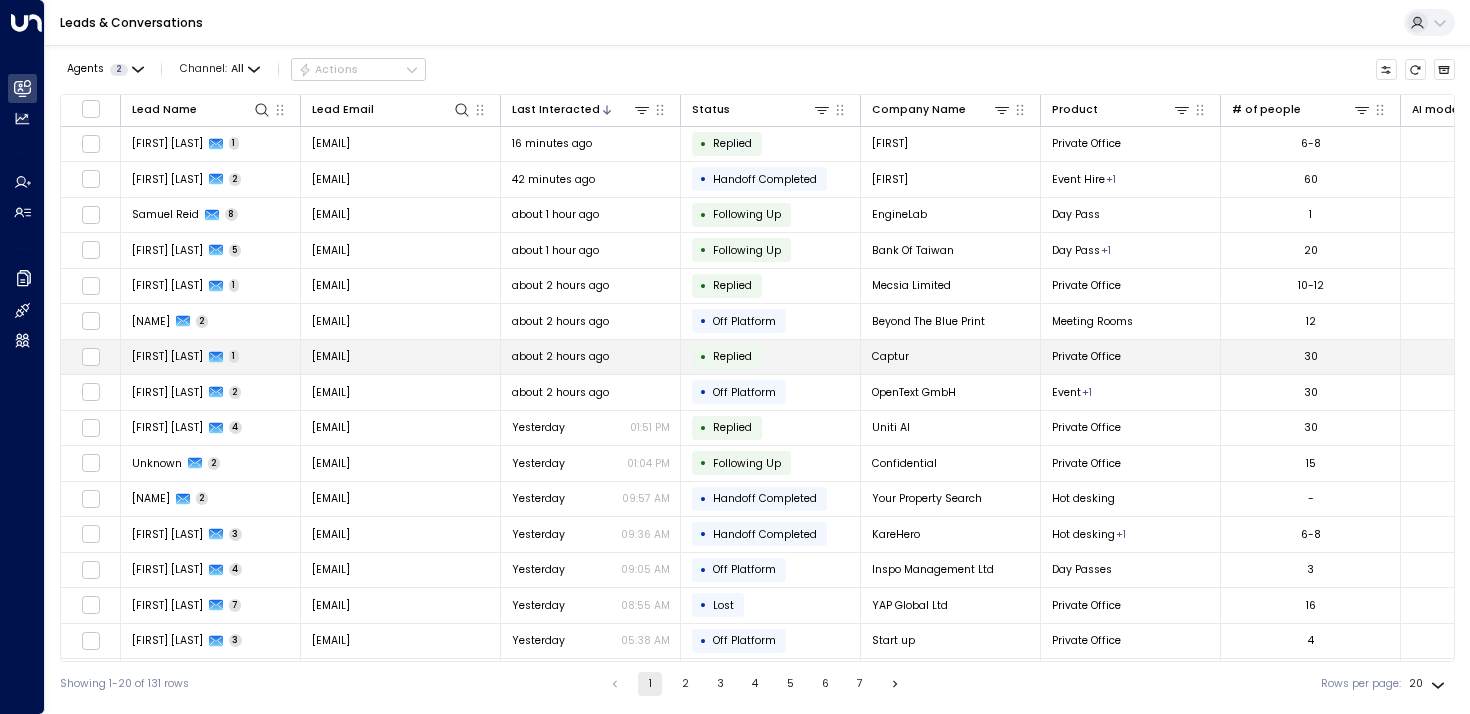 click on "[FIRST] [LAST]" at bounding box center [167, 356] 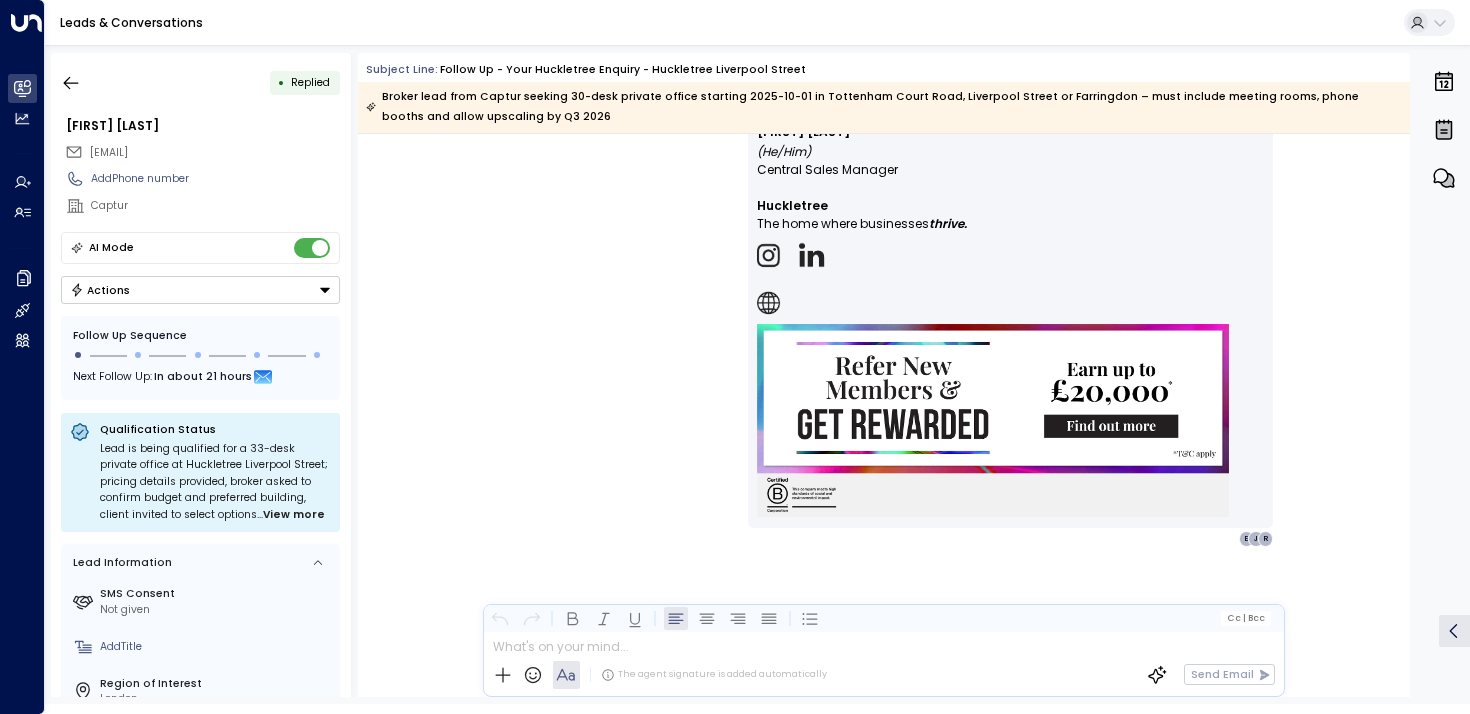 scroll, scrollTop: 1436, scrollLeft: 0, axis: vertical 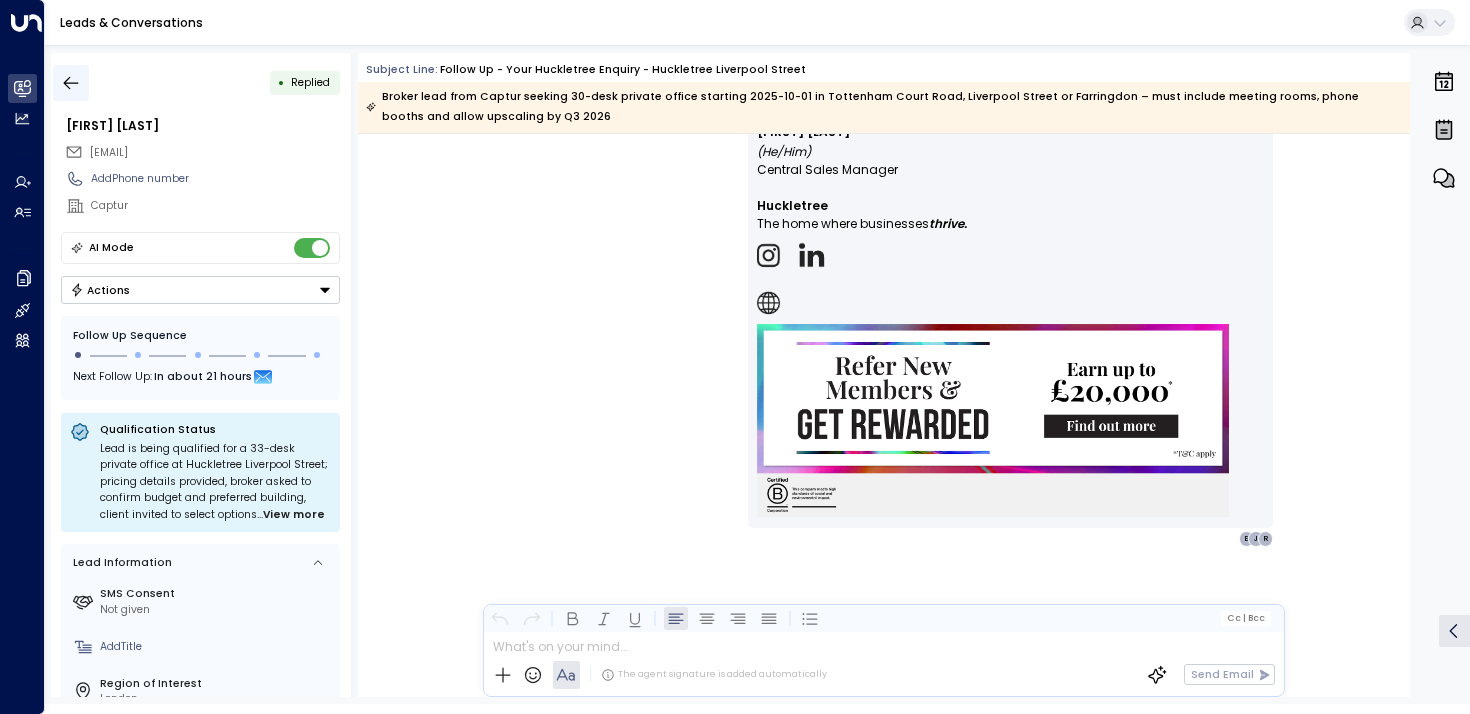 click 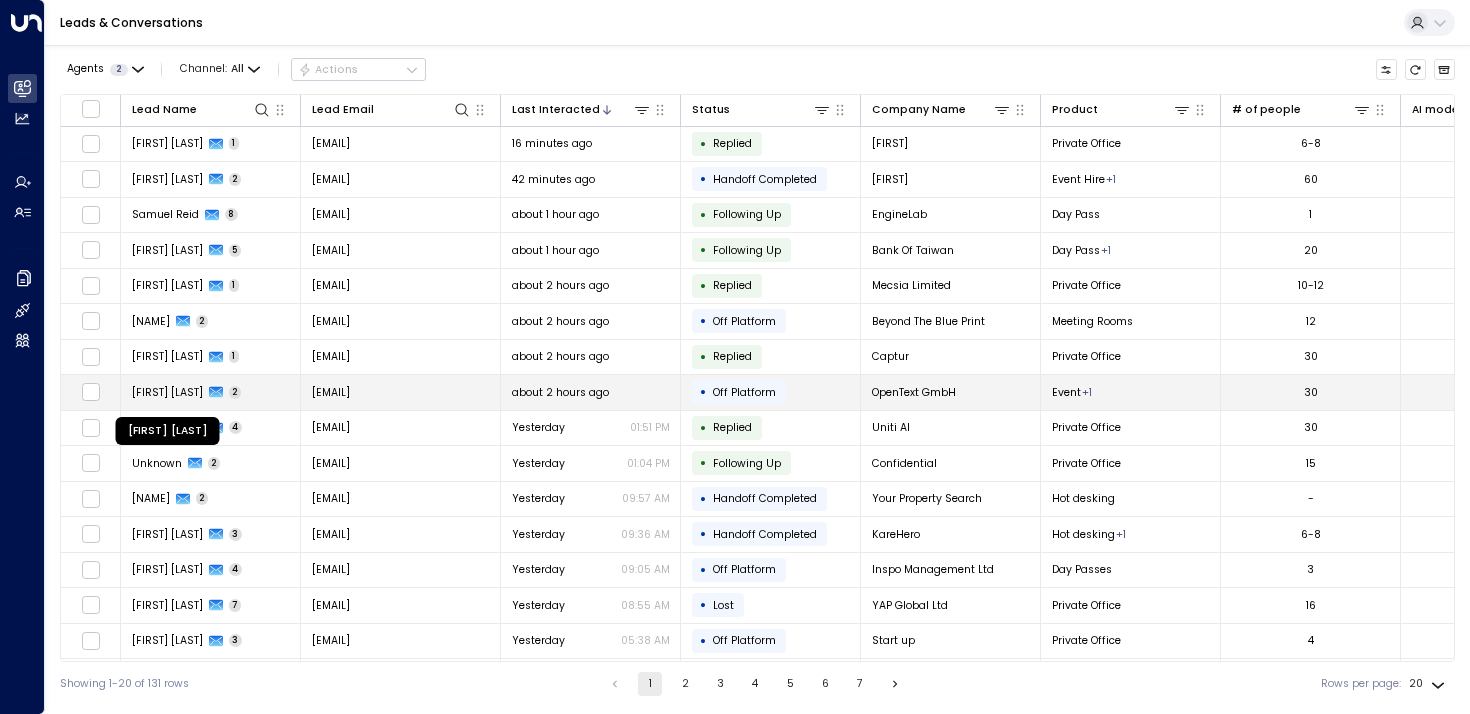 click on "[FIRST] [LAST]" at bounding box center (167, 392) 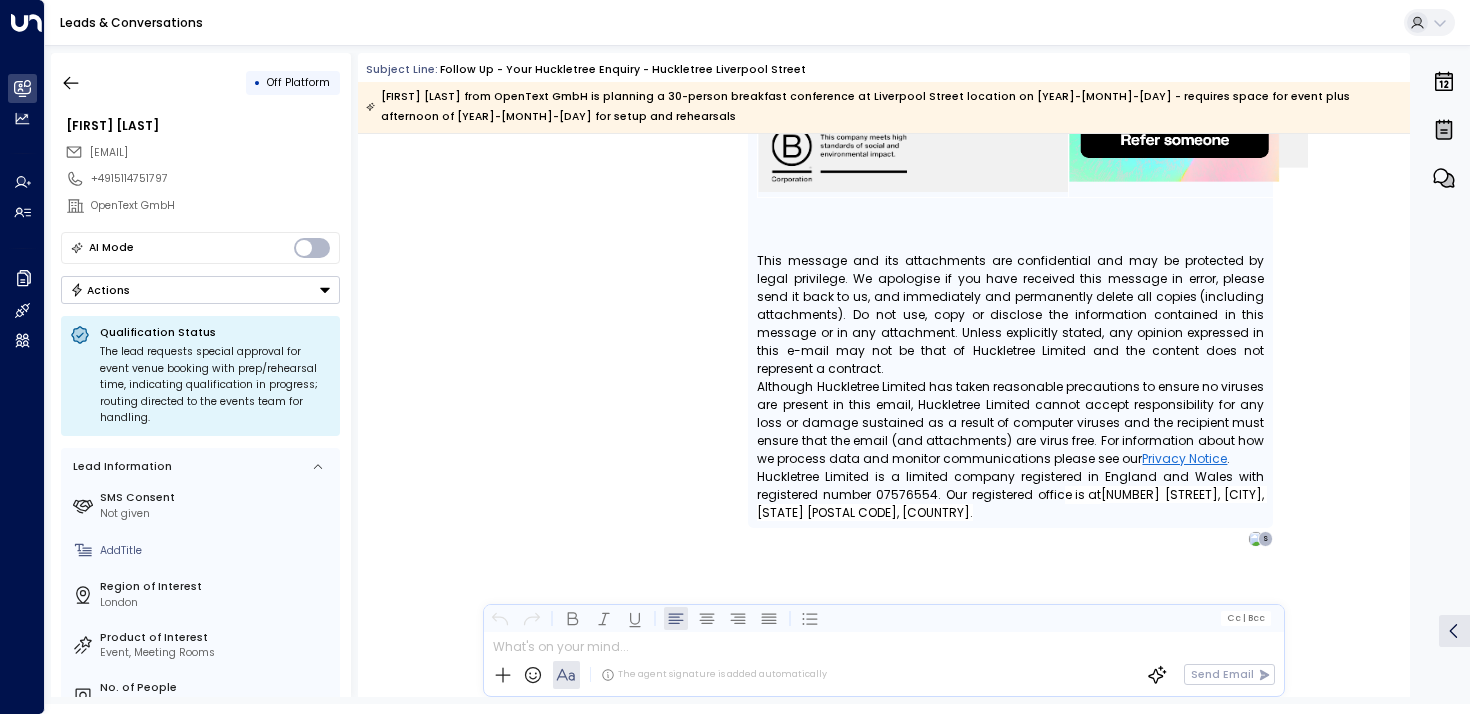 scroll, scrollTop: 2529, scrollLeft: 0, axis: vertical 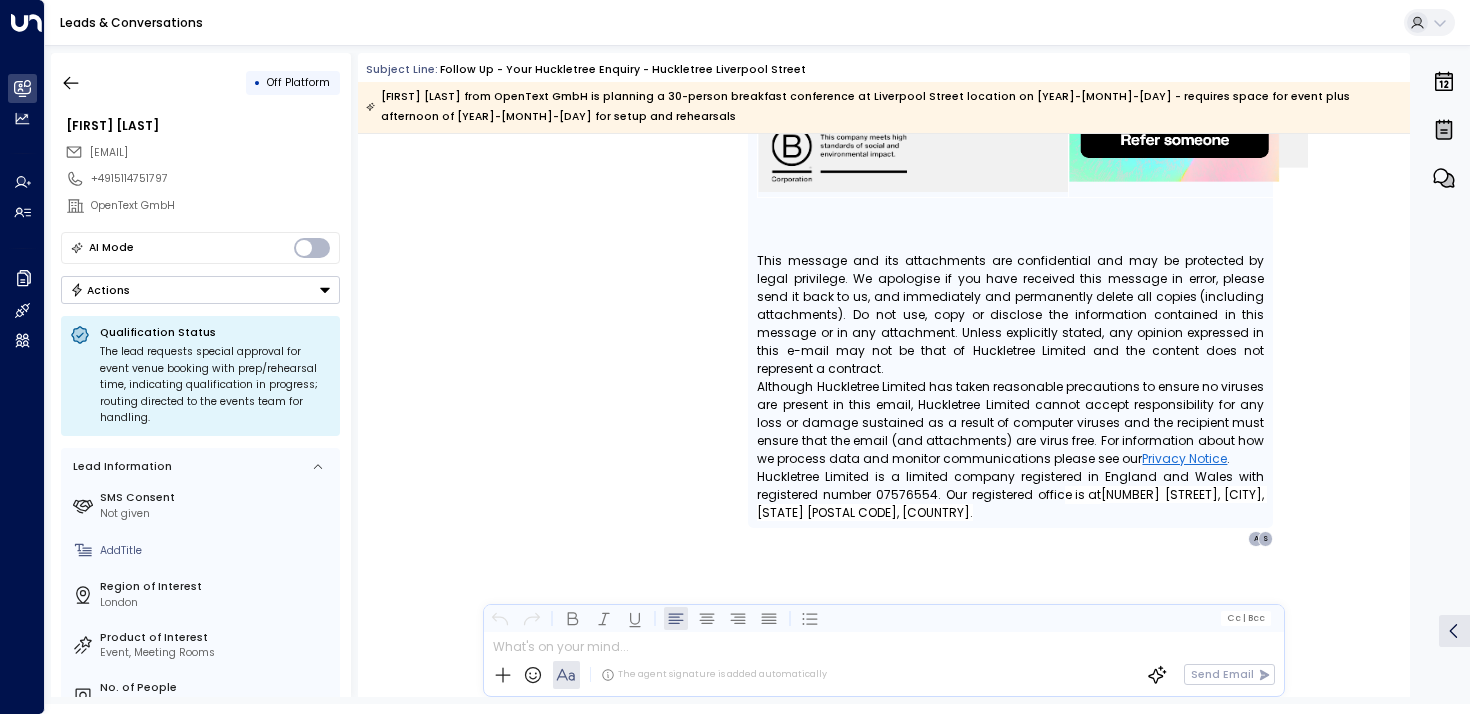 click on "• Off Platform" at bounding box center [200, 83] 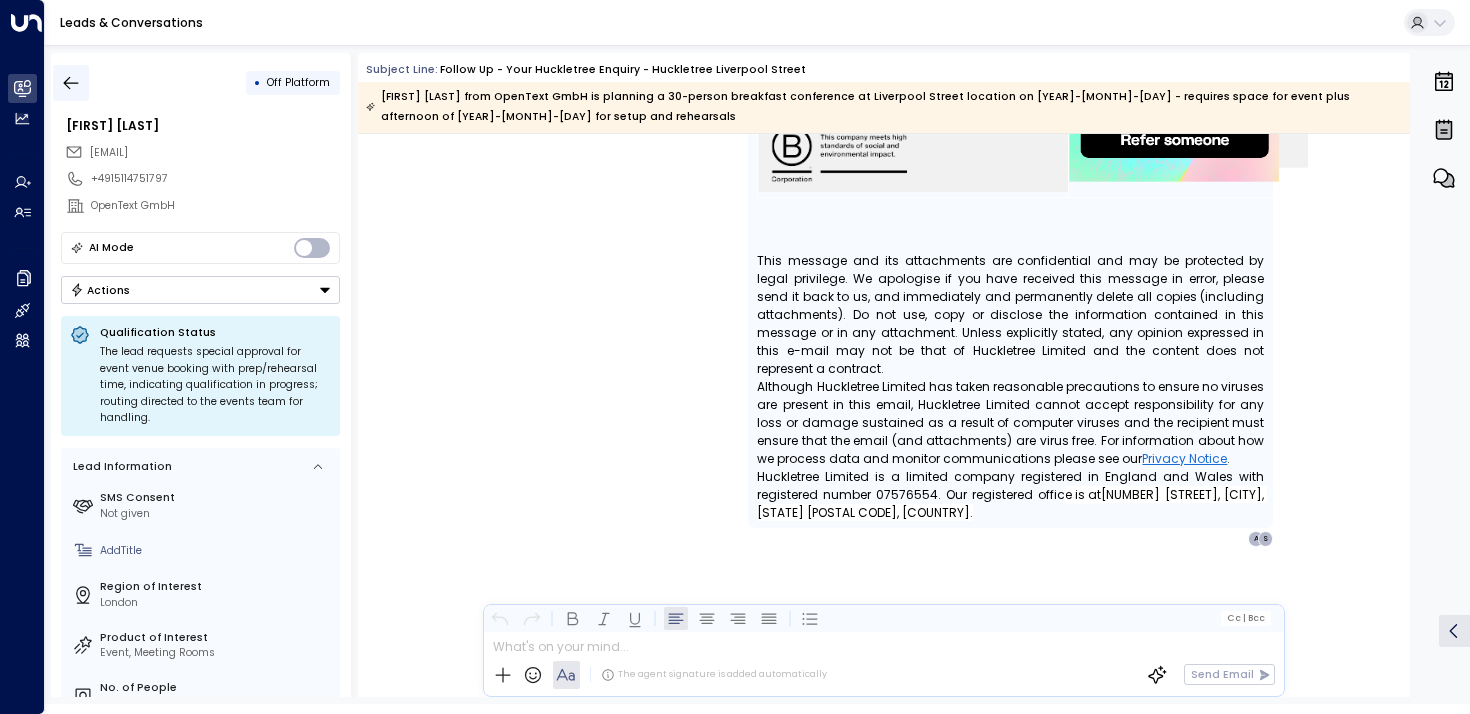click 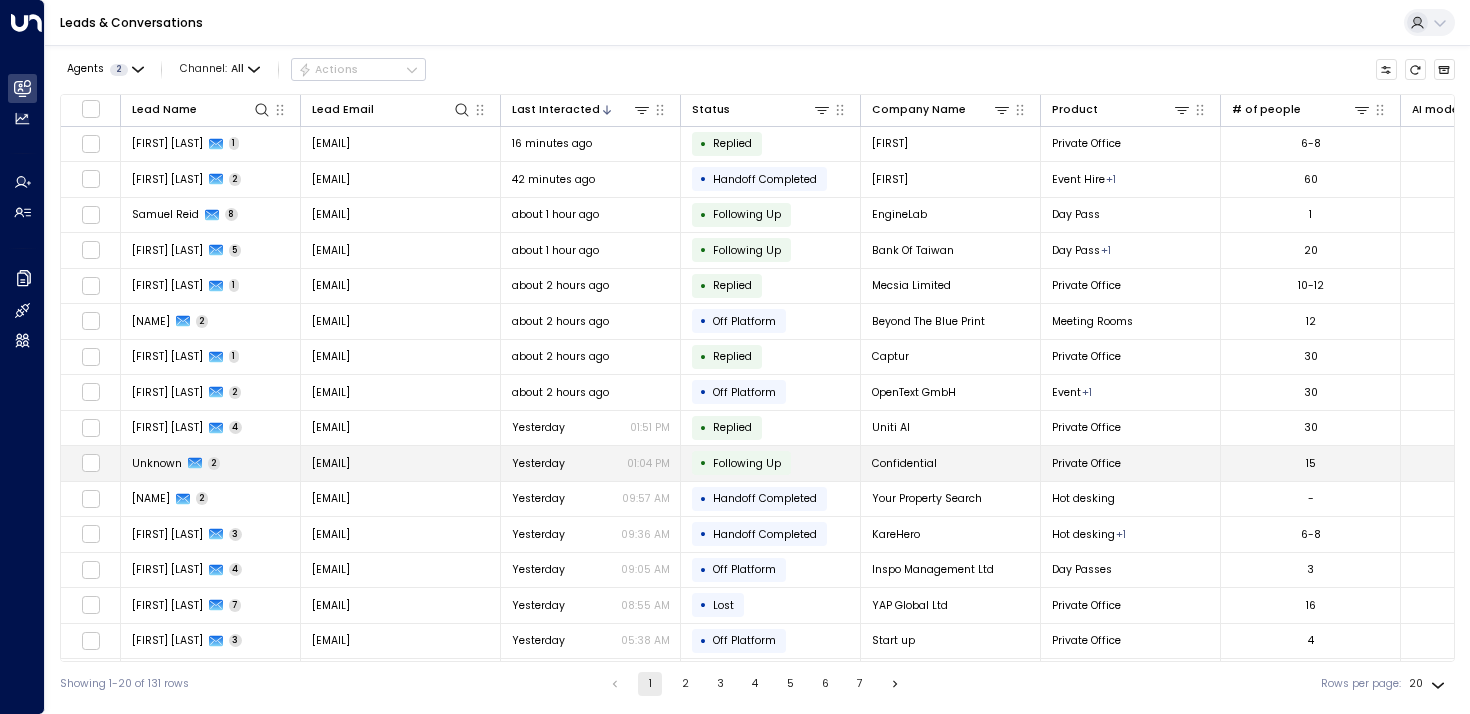 click on "Unknown" at bounding box center (157, 463) 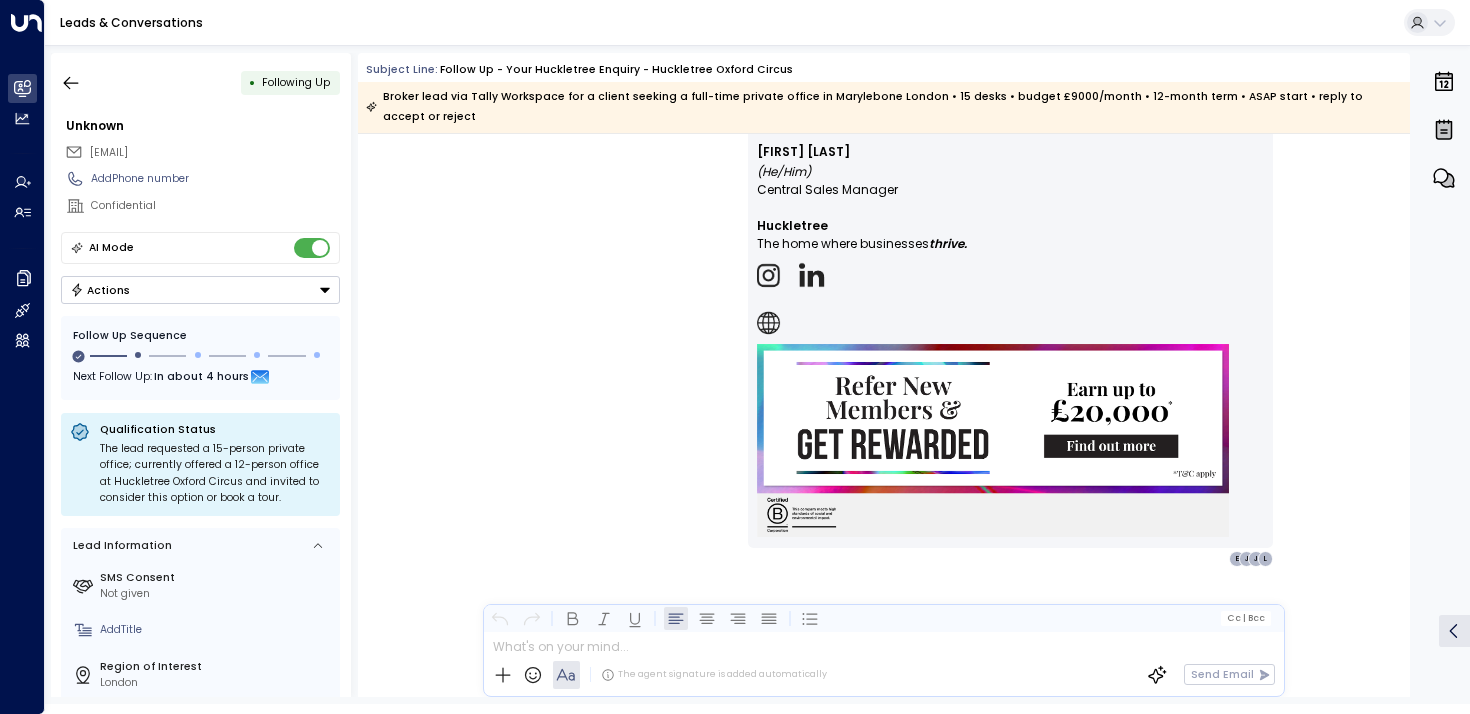 scroll, scrollTop: 3009, scrollLeft: 0, axis: vertical 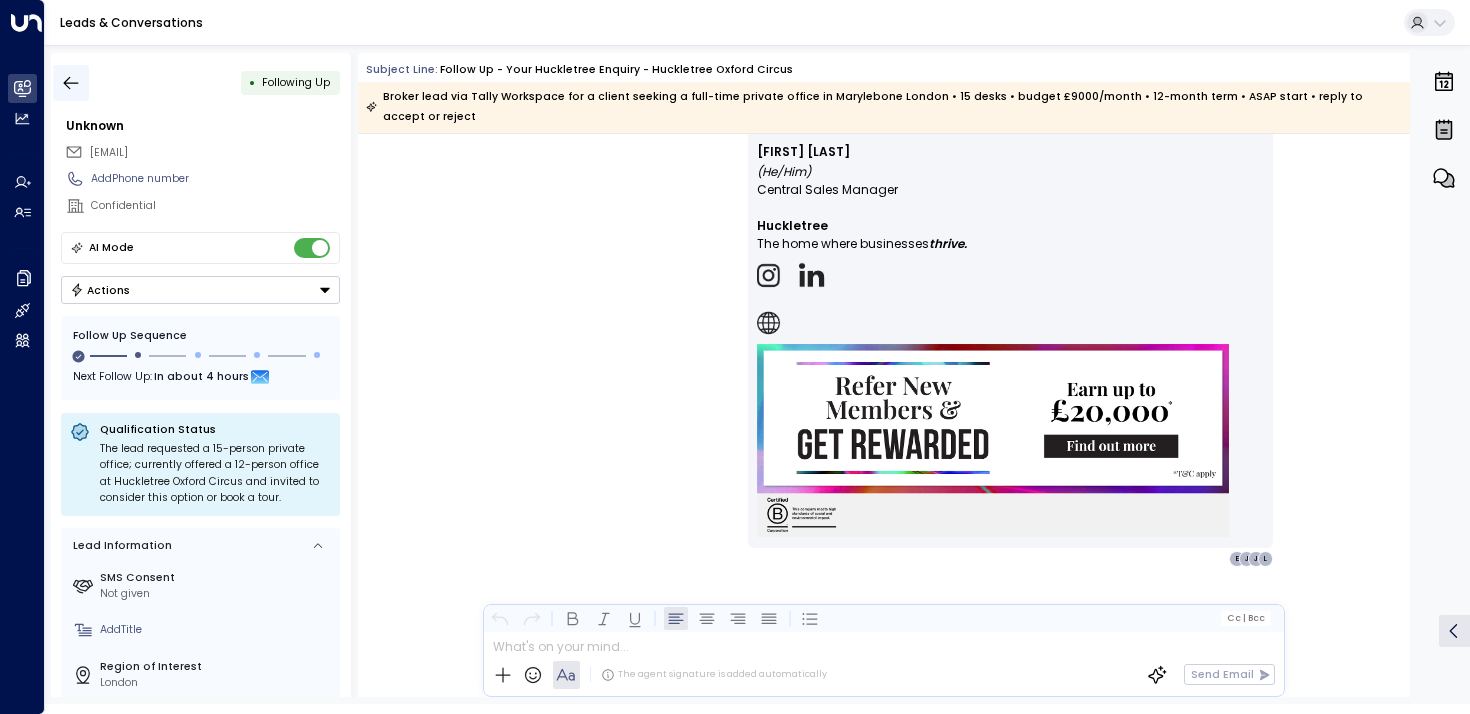 click 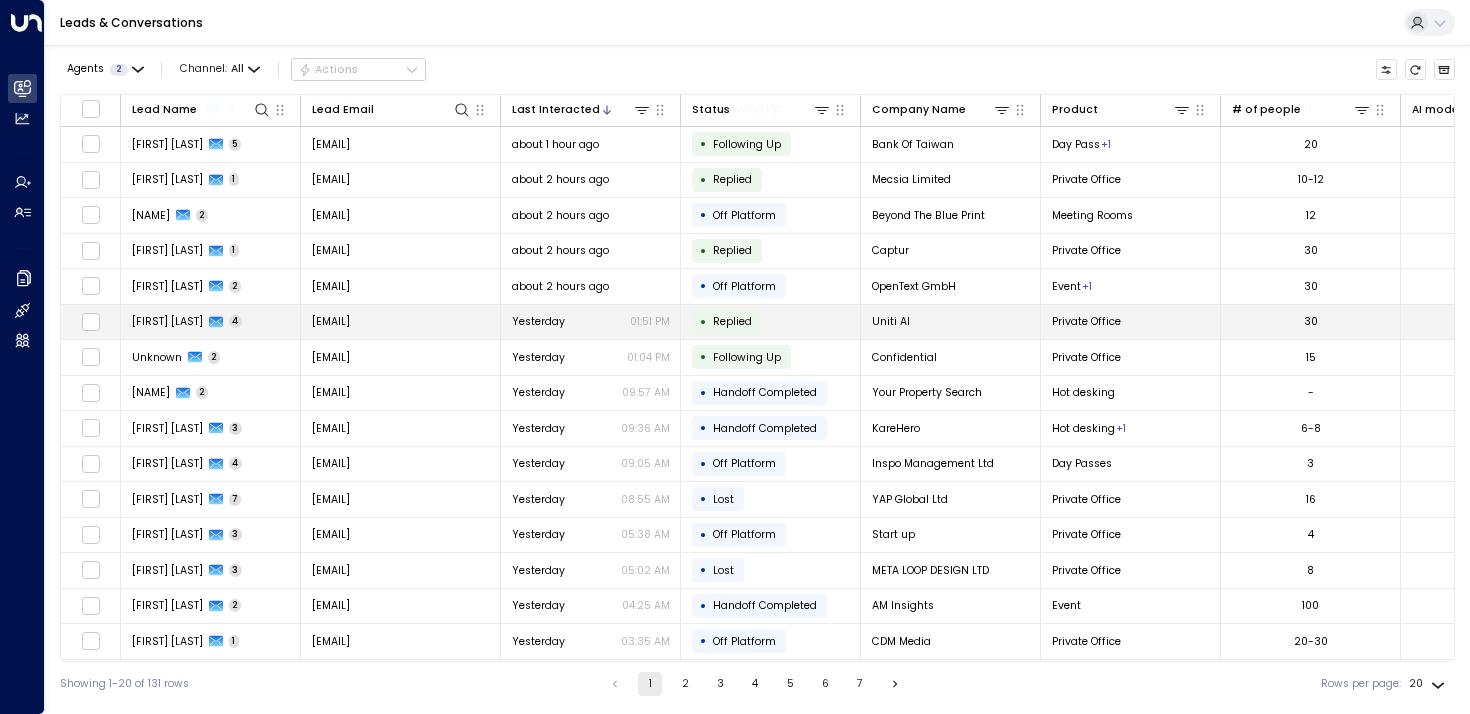 scroll, scrollTop: 112, scrollLeft: 0, axis: vertical 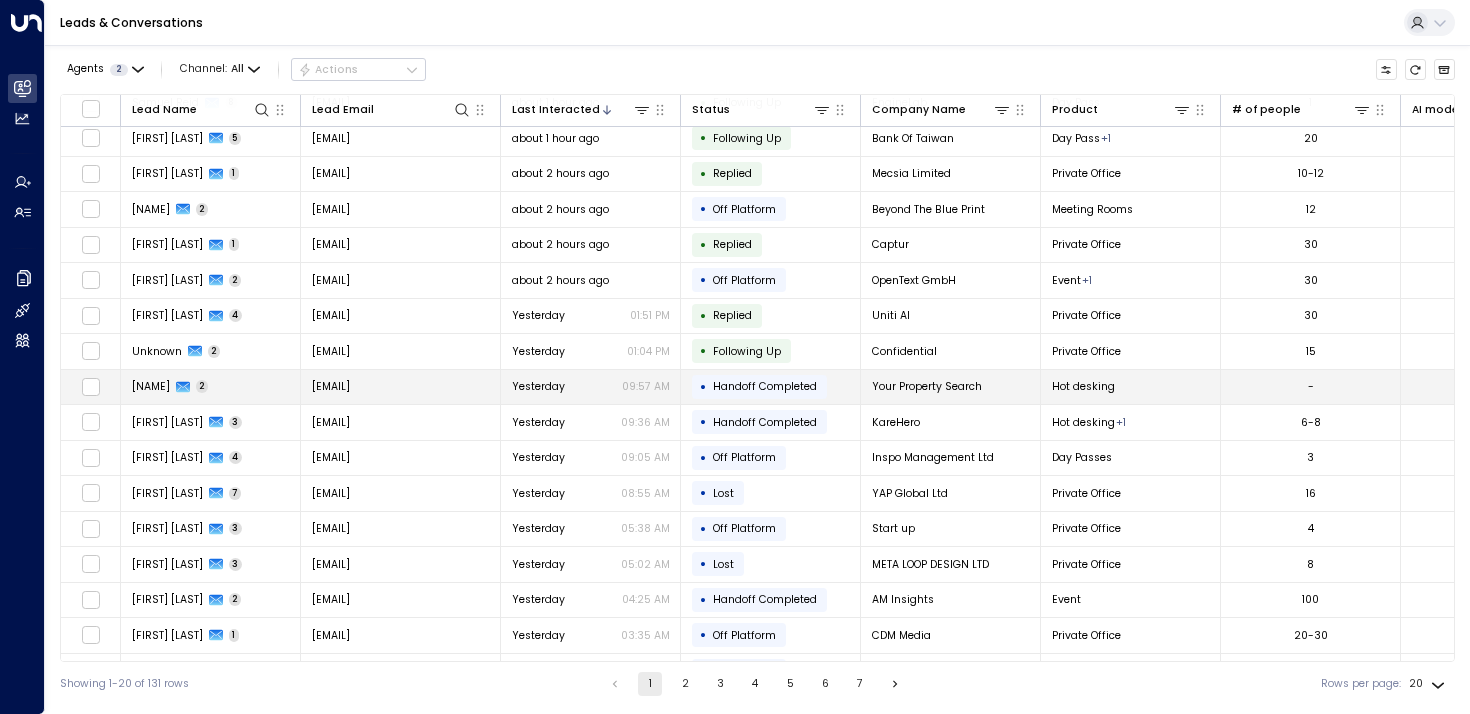 click on "Sadak Ahmed 2" at bounding box center (211, 387) 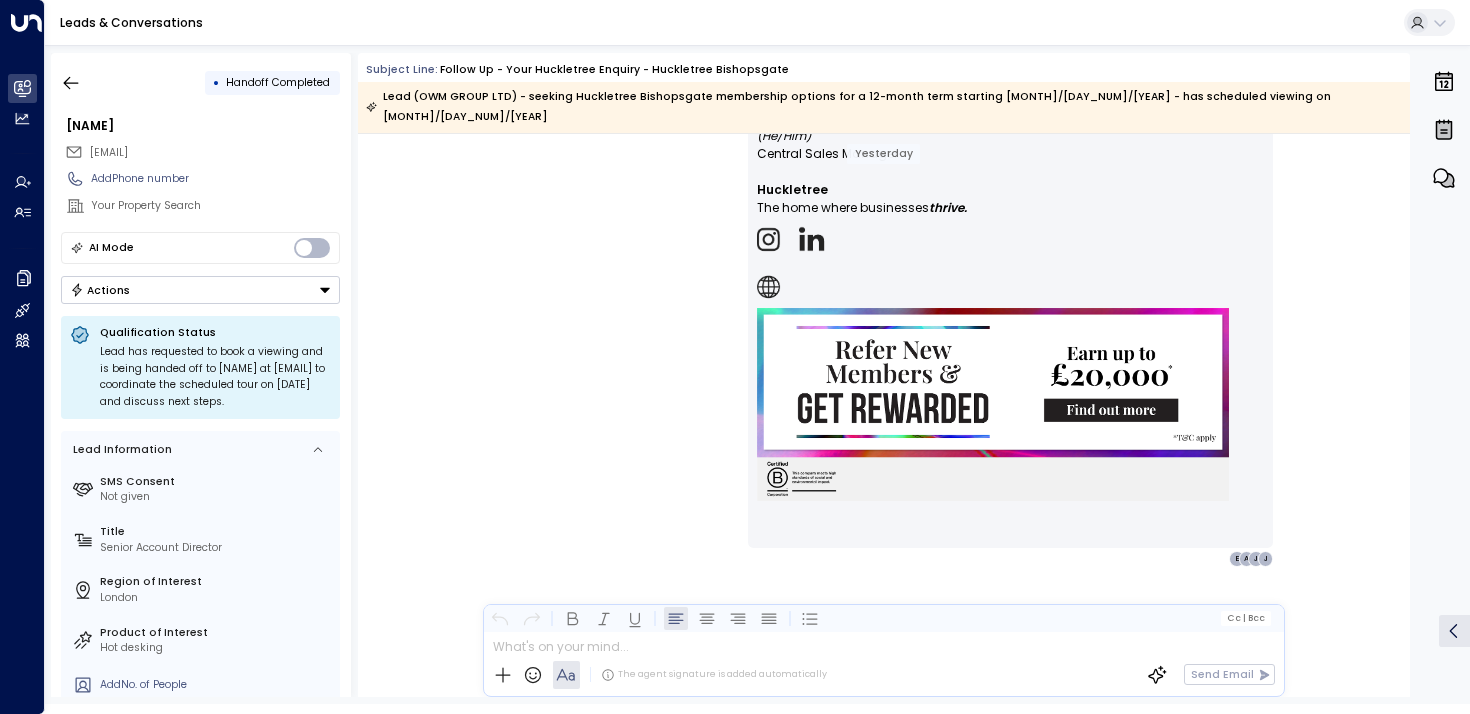 scroll, scrollTop: 2106, scrollLeft: 0, axis: vertical 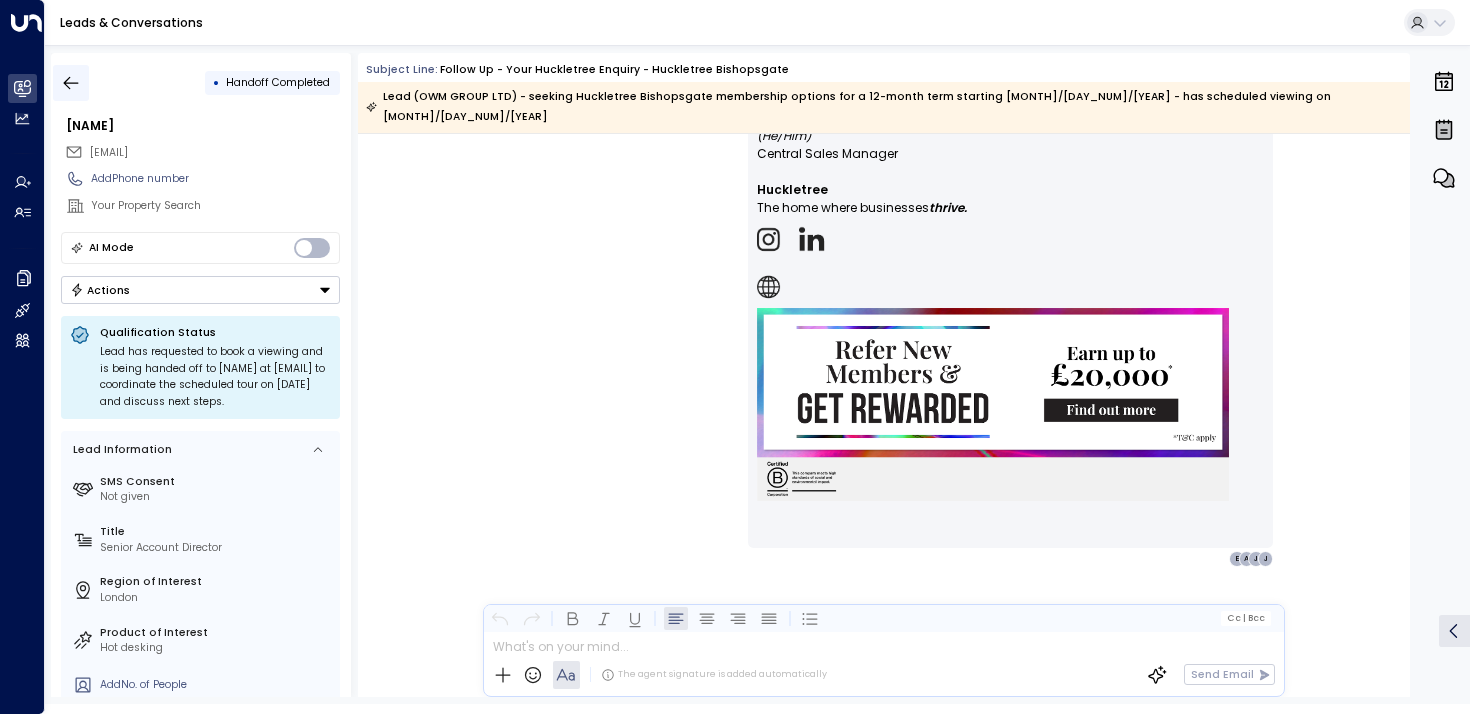 click at bounding box center (71, 83) 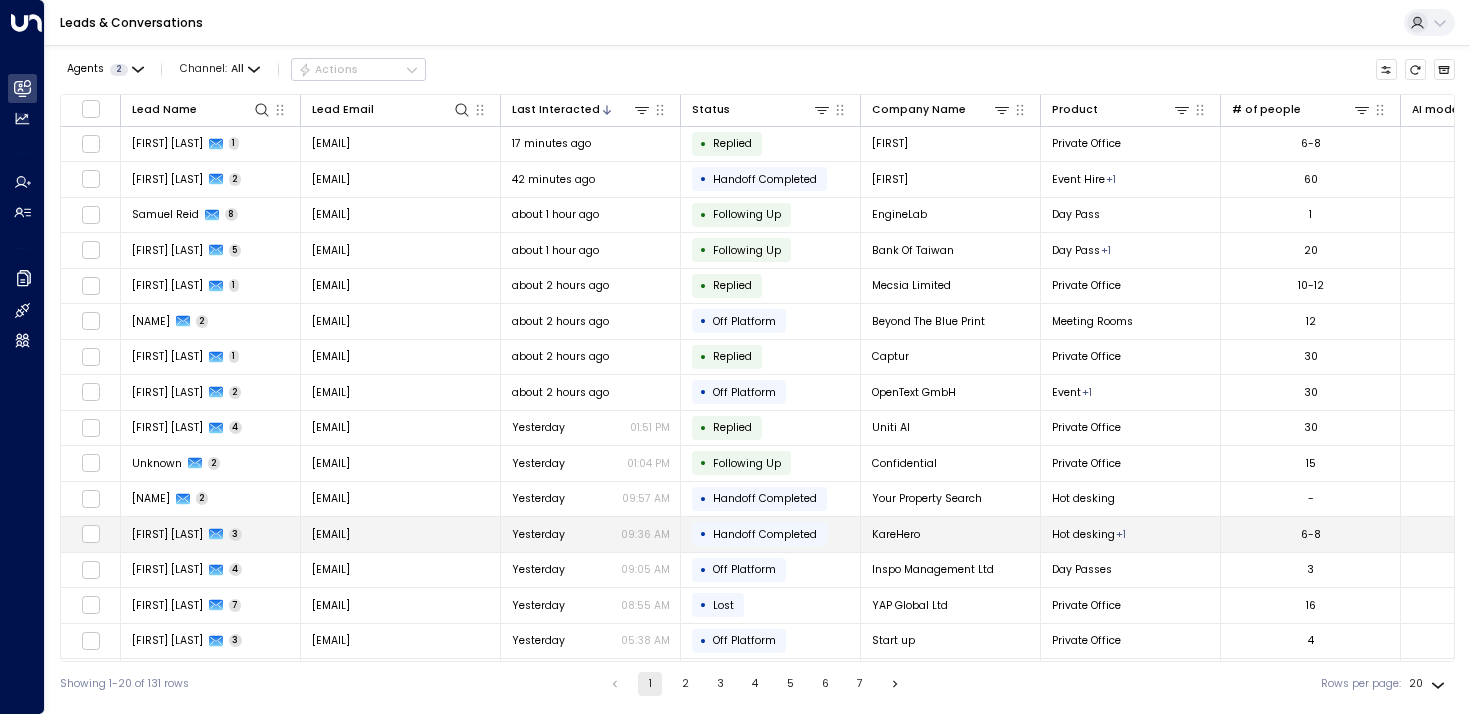 click on "[FIRST] [LAST]" at bounding box center (167, 534) 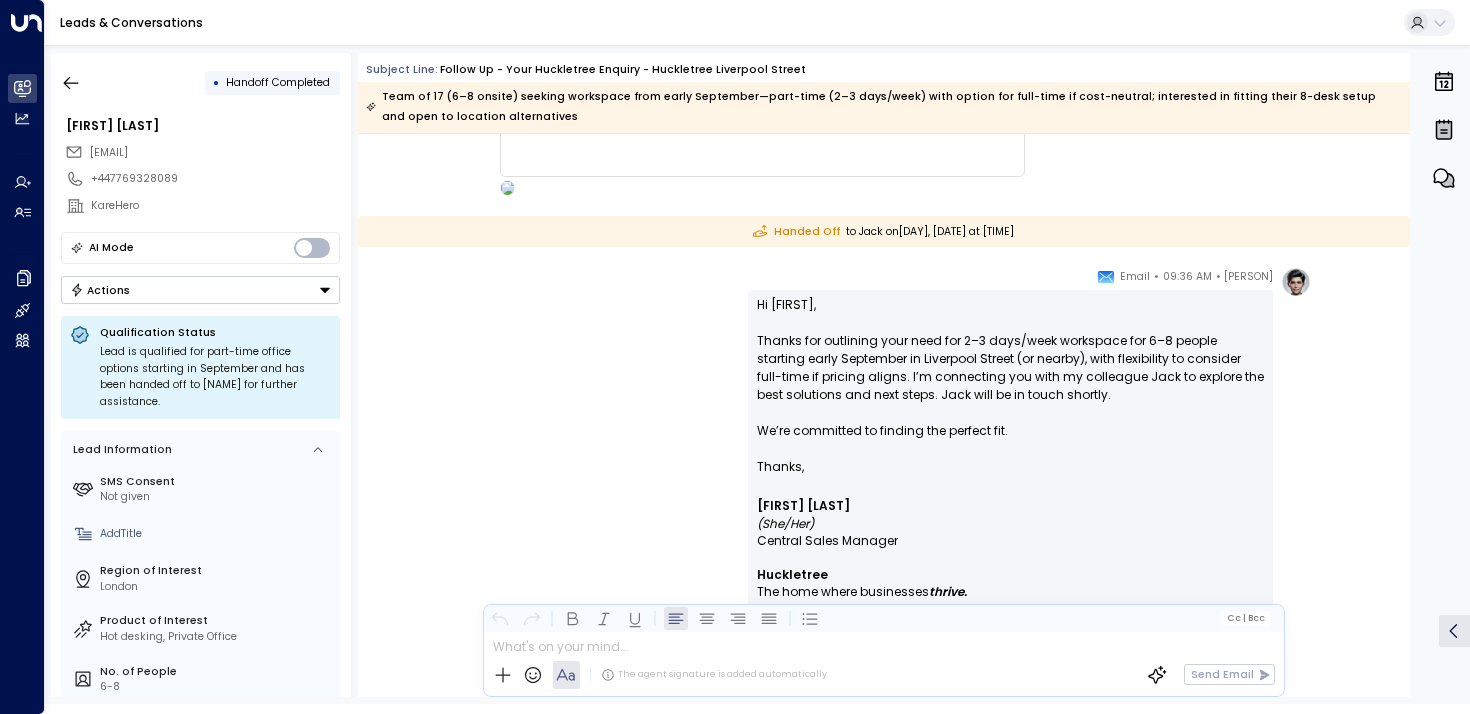 scroll, scrollTop: 2052, scrollLeft: 0, axis: vertical 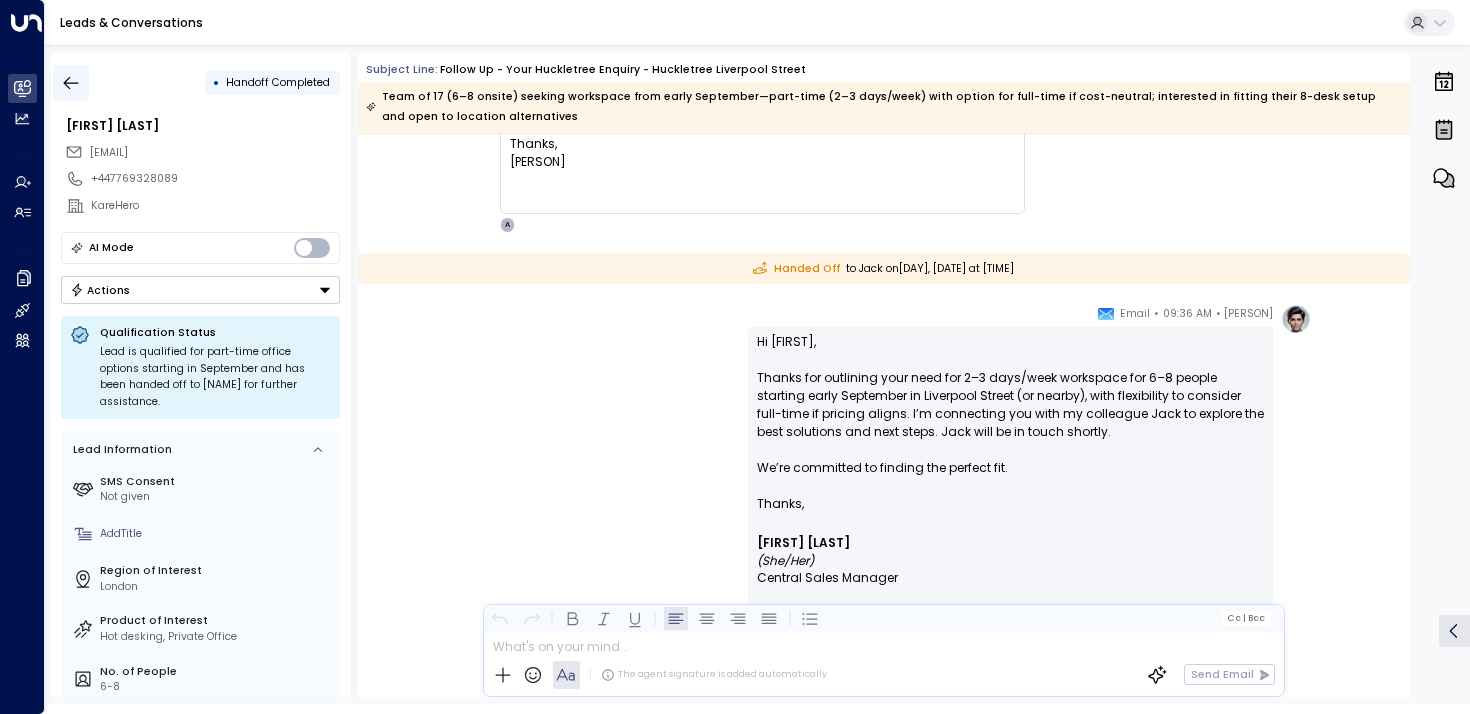 click 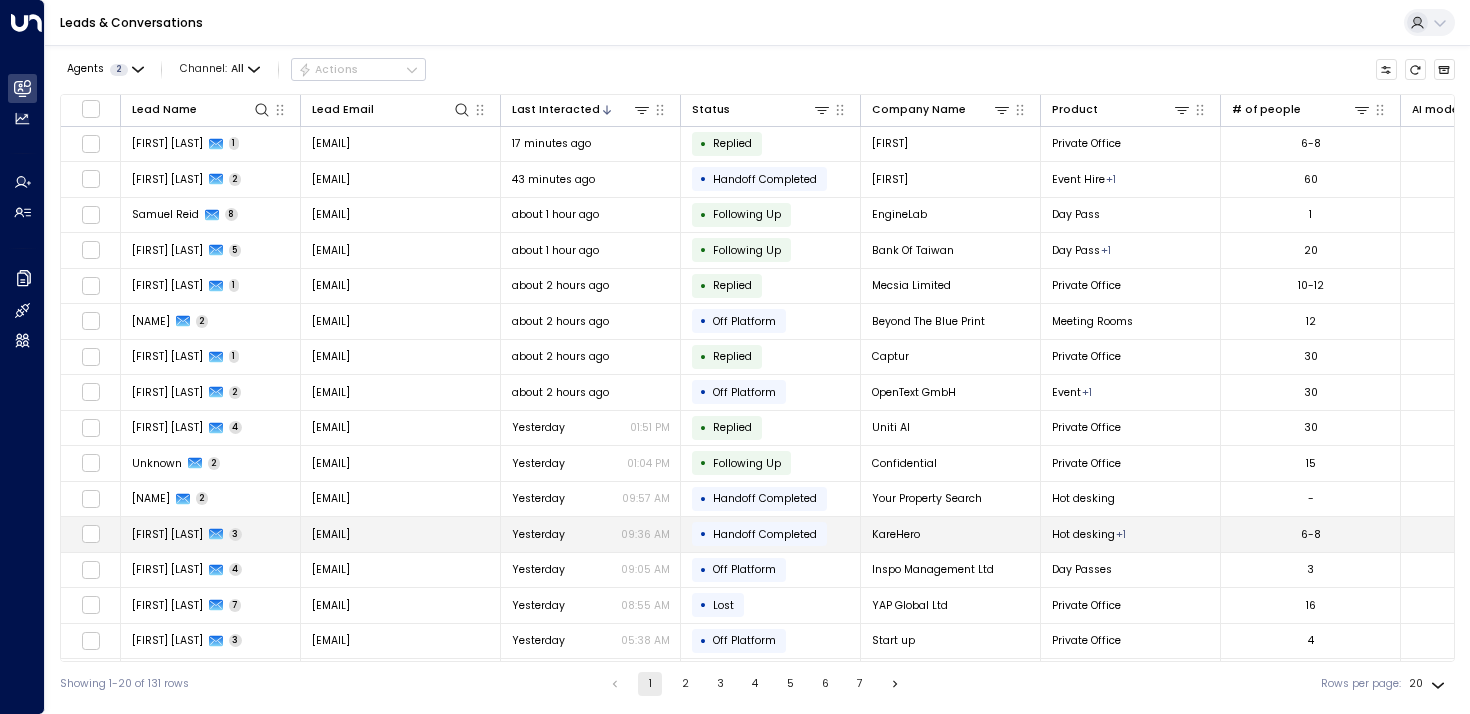 click on "Ling Chan 3" at bounding box center (211, 534) 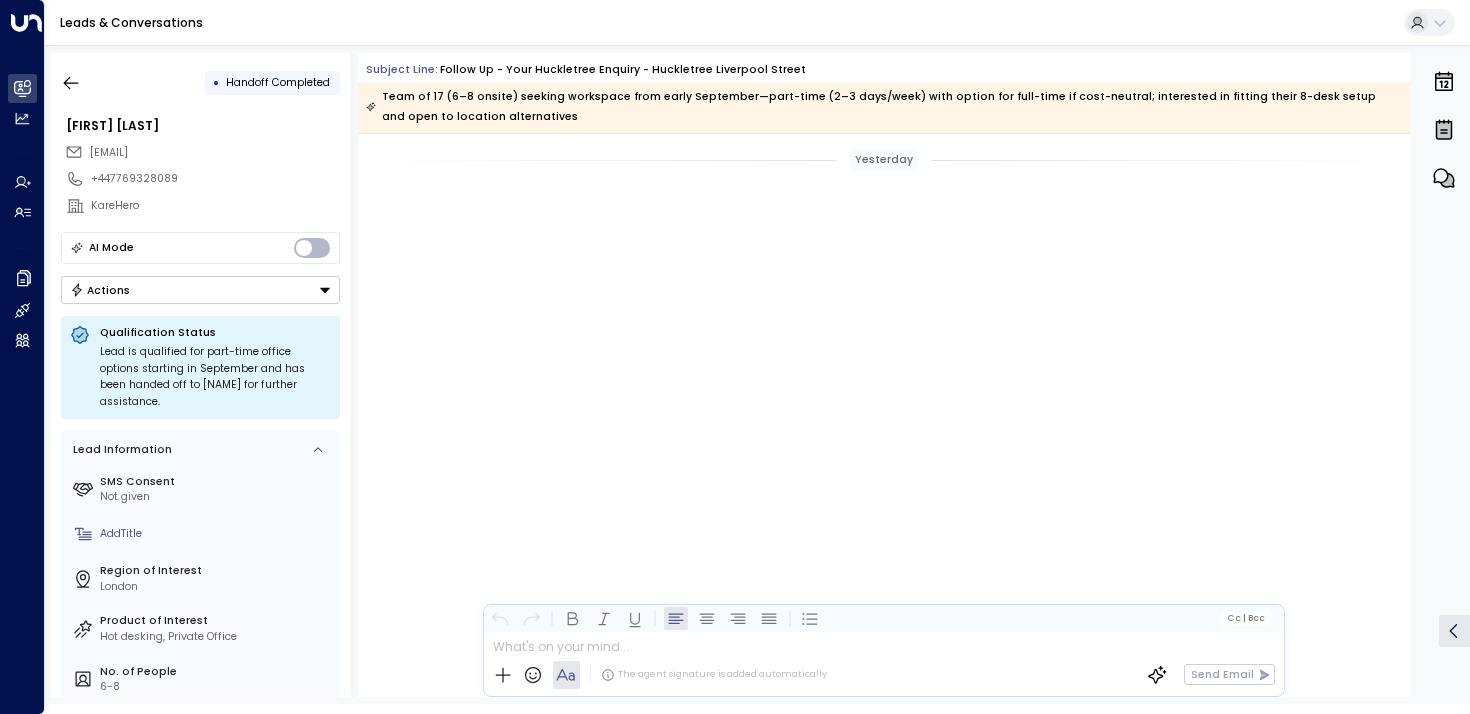 scroll, scrollTop: 1912, scrollLeft: 0, axis: vertical 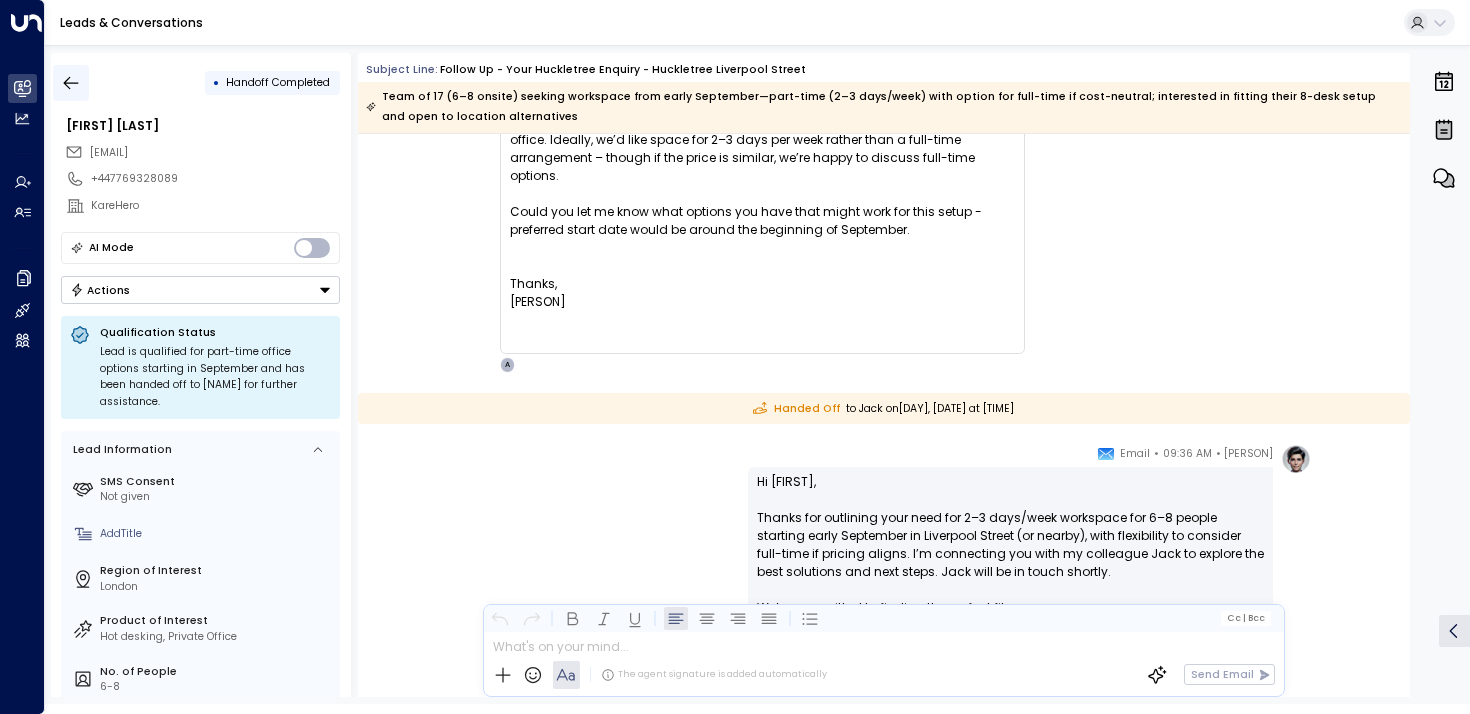 click 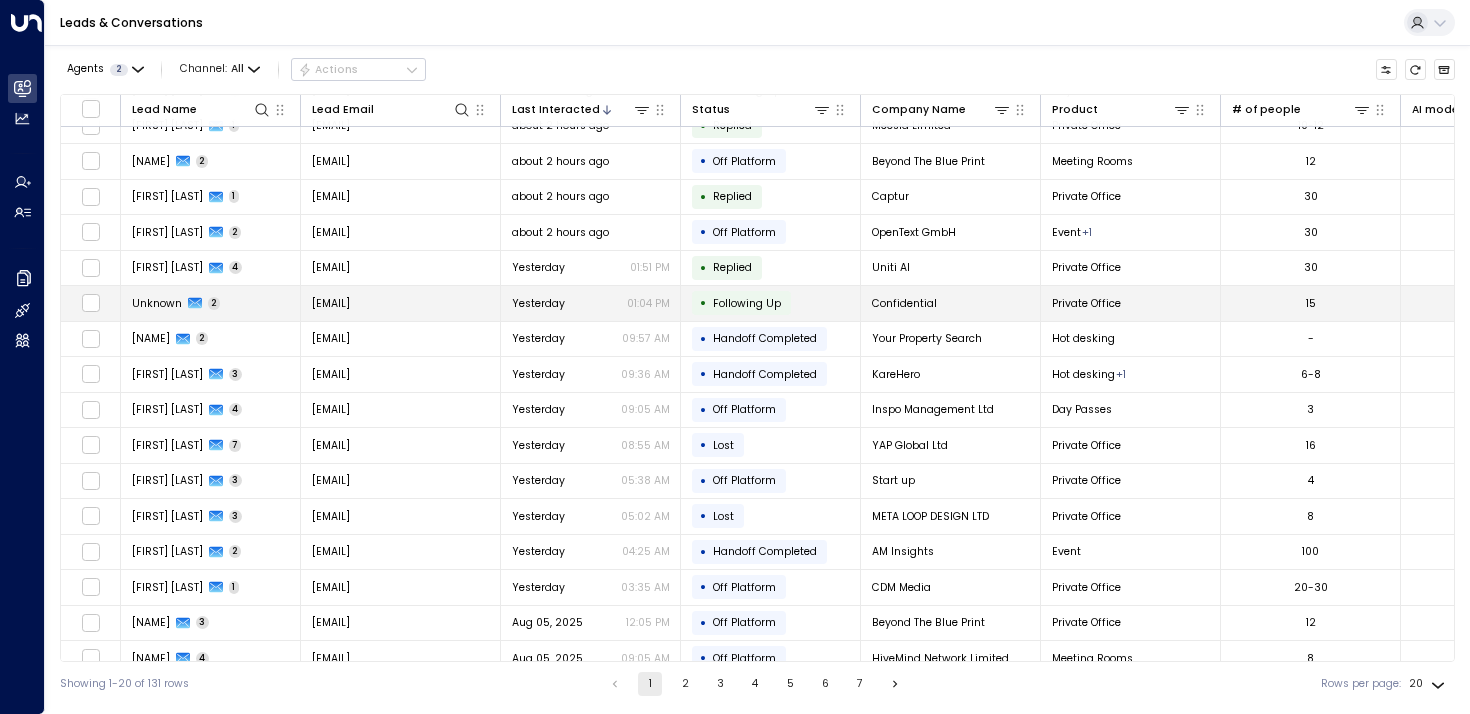 scroll, scrollTop: 161, scrollLeft: 0, axis: vertical 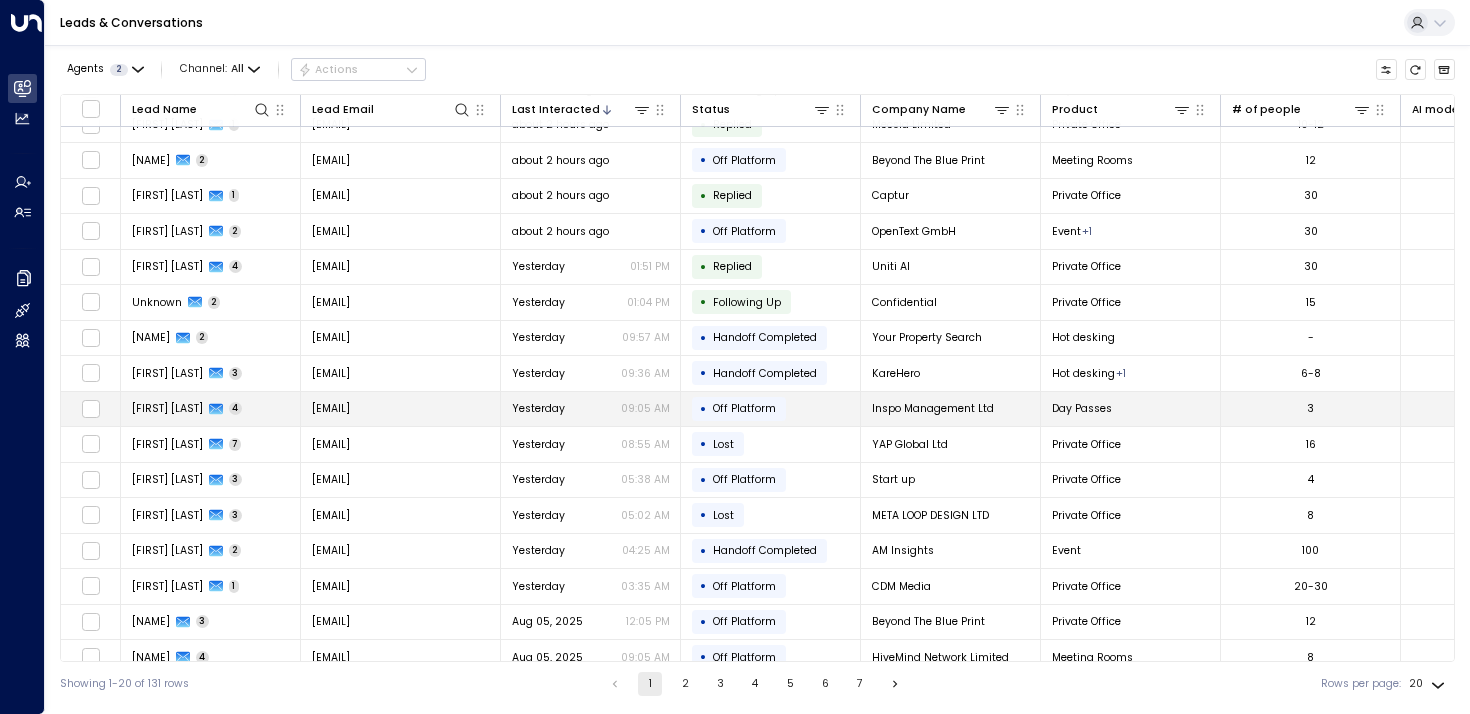 click on "[FIRST_NAME] [LAST_NAME]" at bounding box center [167, 408] 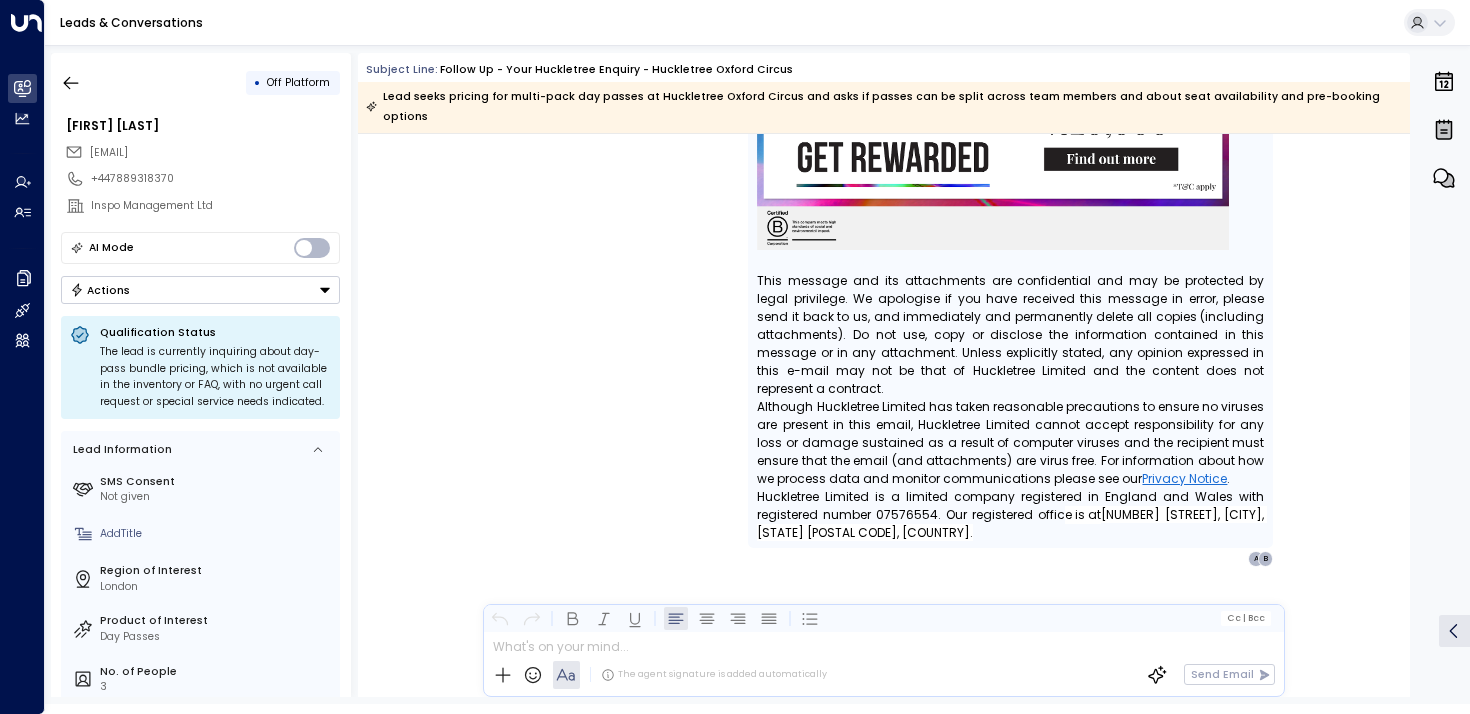 scroll, scrollTop: 4393, scrollLeft: 0, axis: vertical 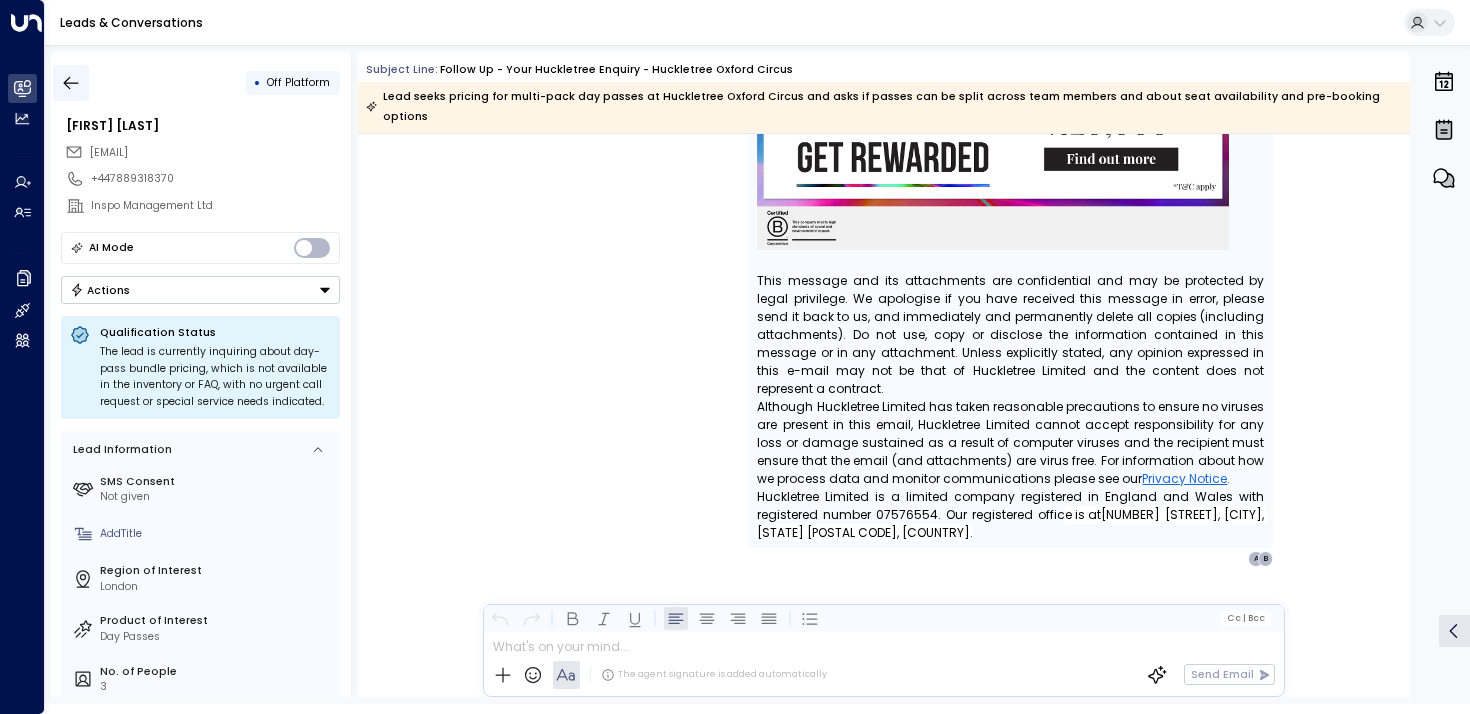 click 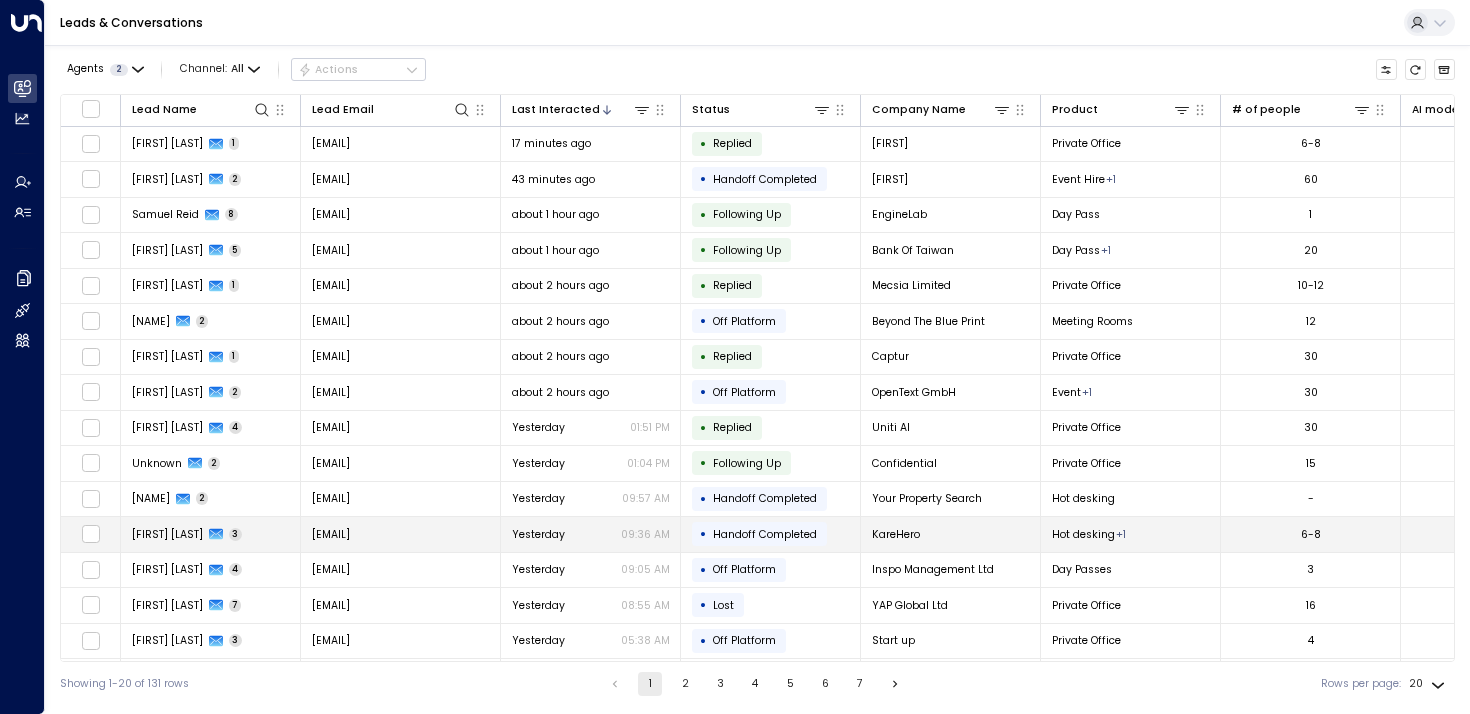 scroll, scrollTop: 91, scrollLeft: 0, axis: vertical 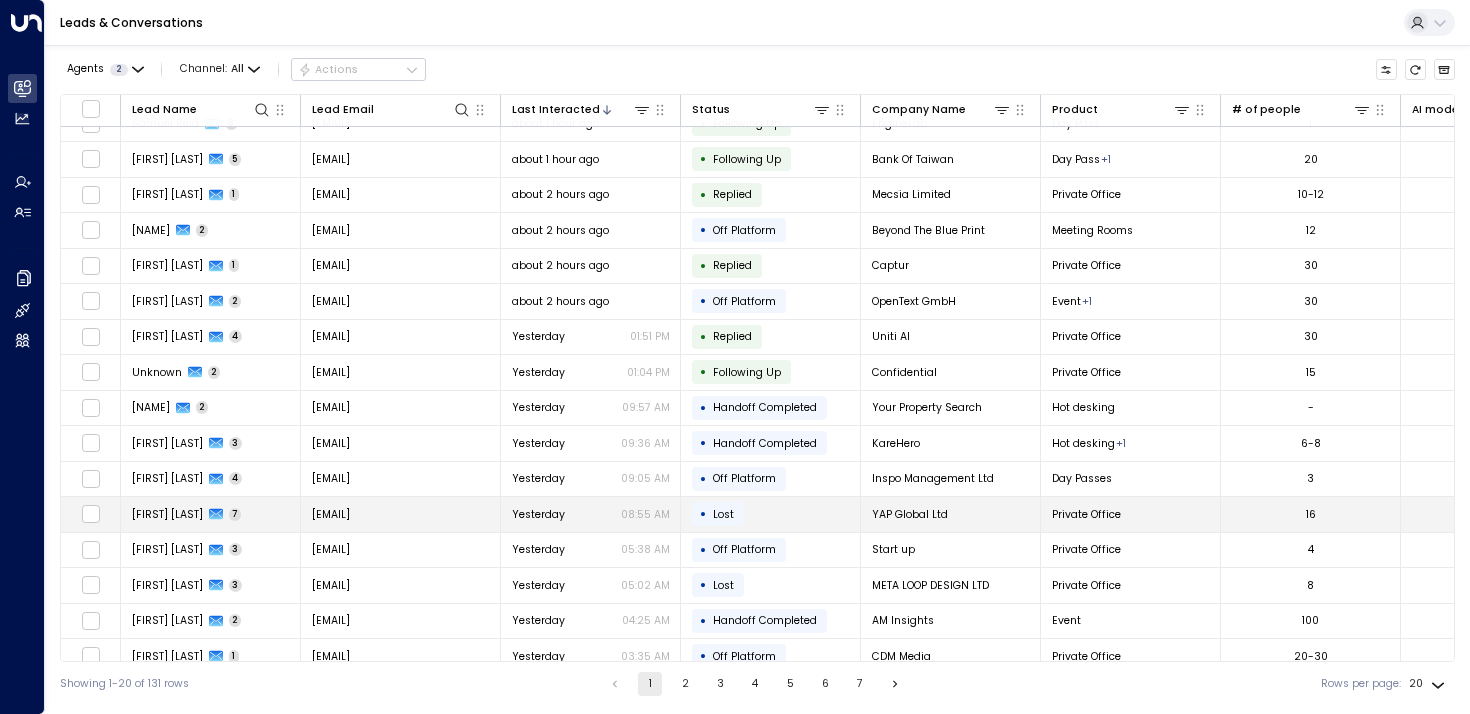 click on "[FIRST] [LAST]" at bounding box center (167, 514) 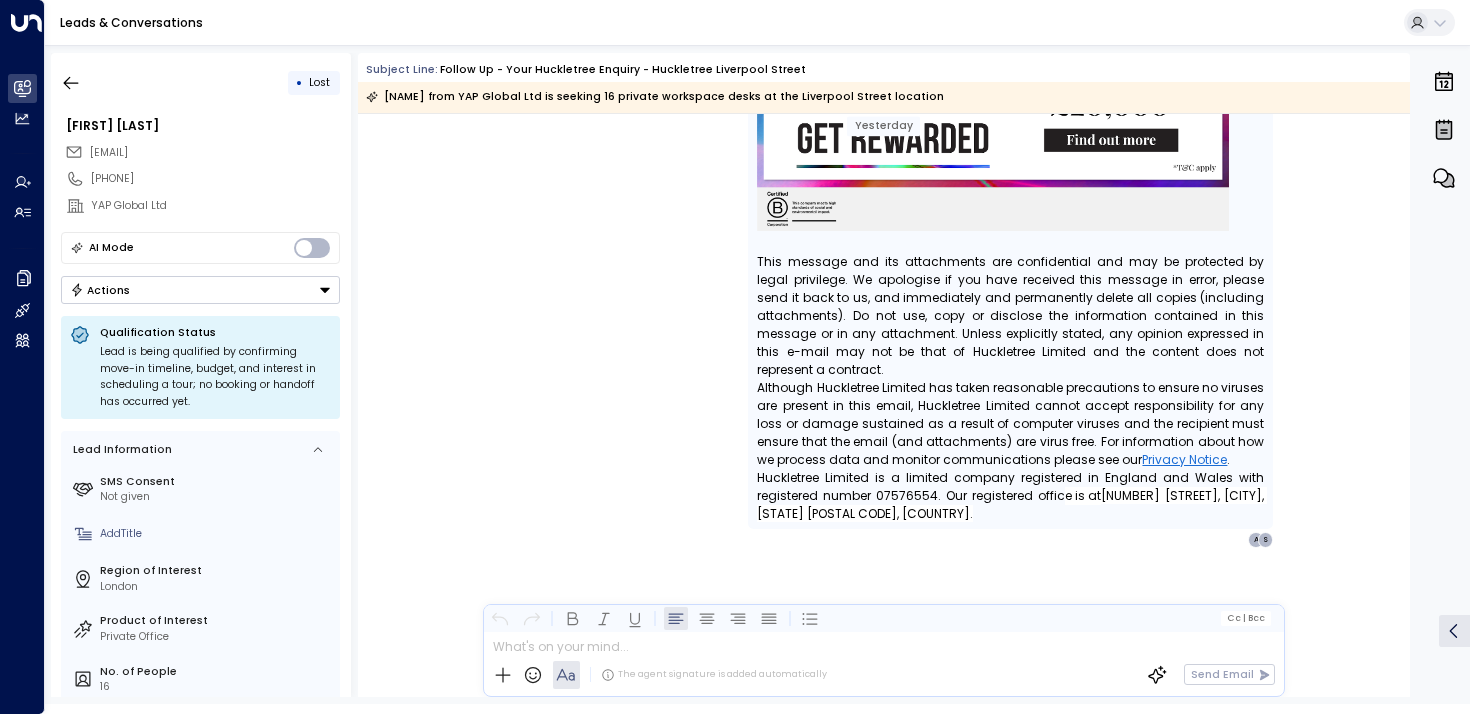 scroll, scrollTop: 6108, scrollLeft: 0, axis: vertical 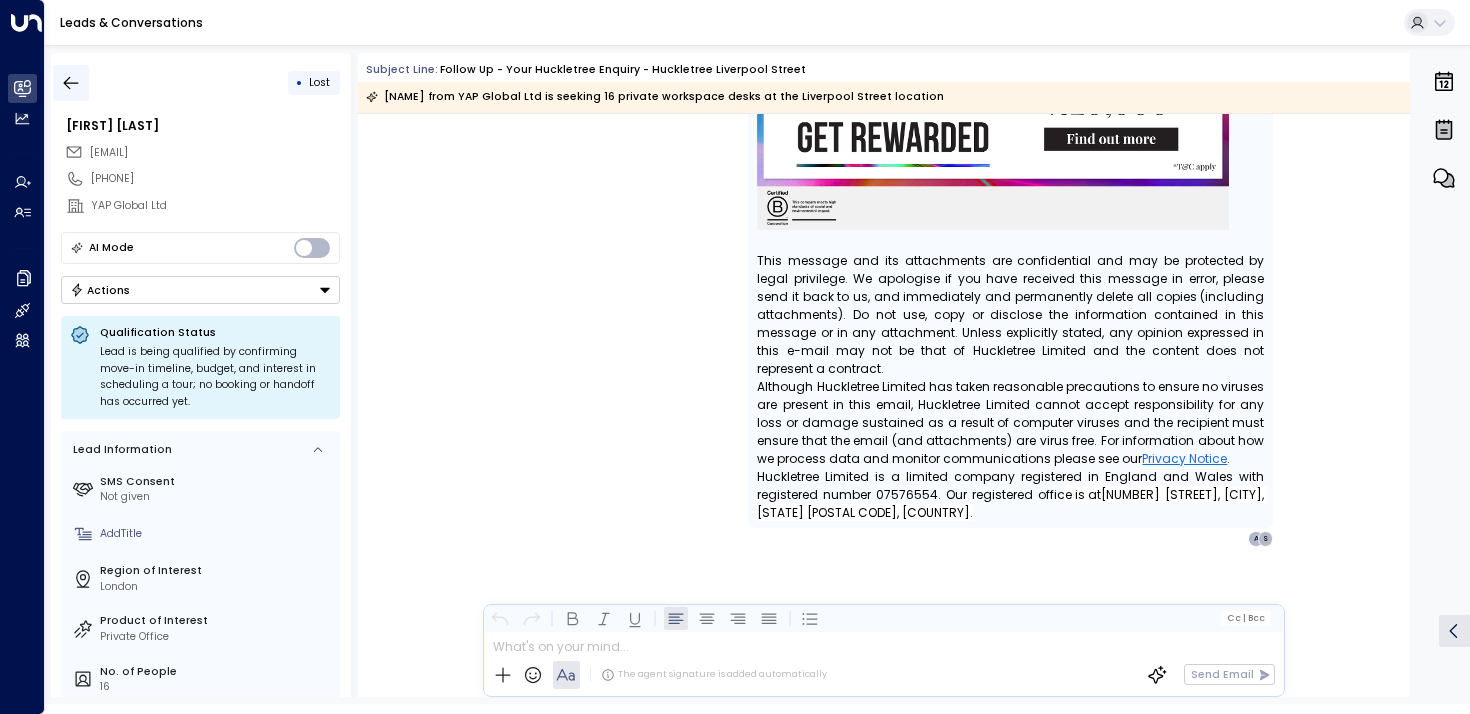 click 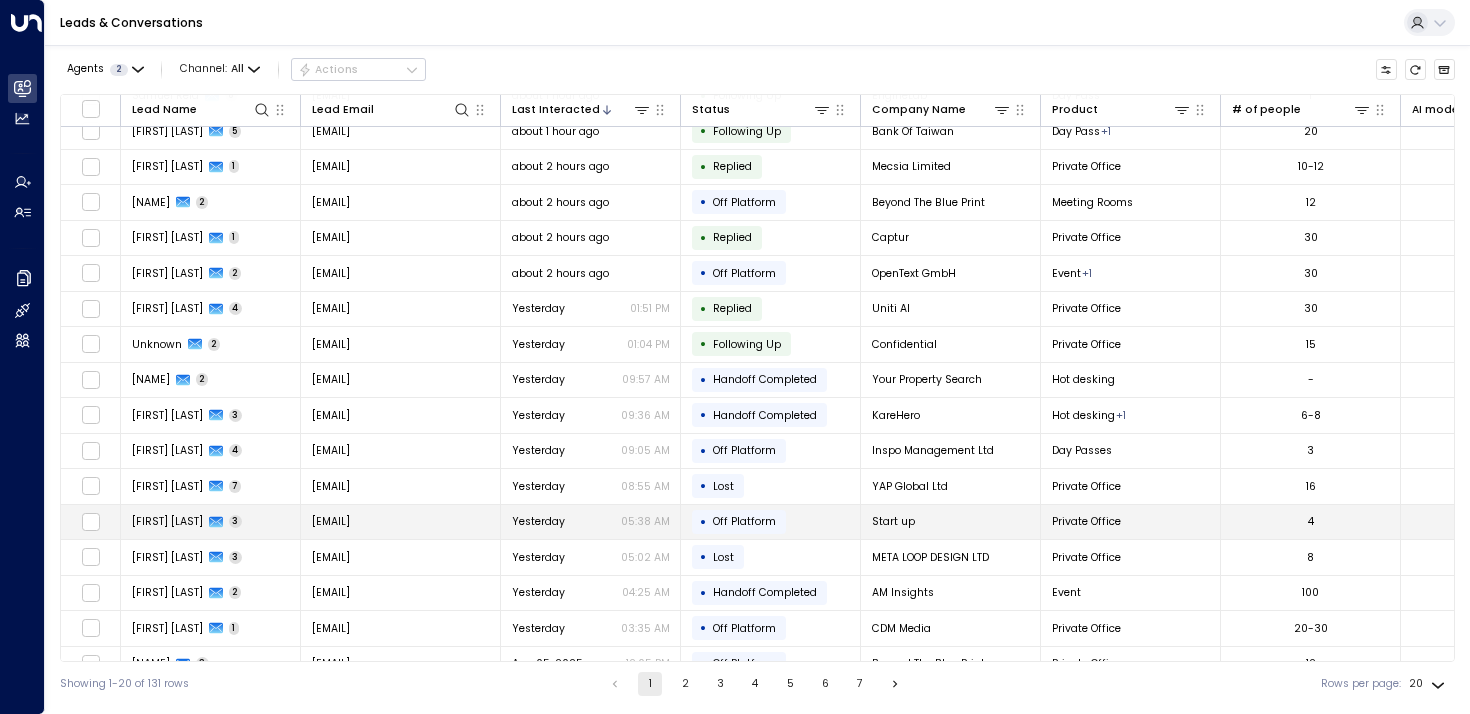 scroll, scrollTop: 134, scrollLeft: 0, axis: vertical 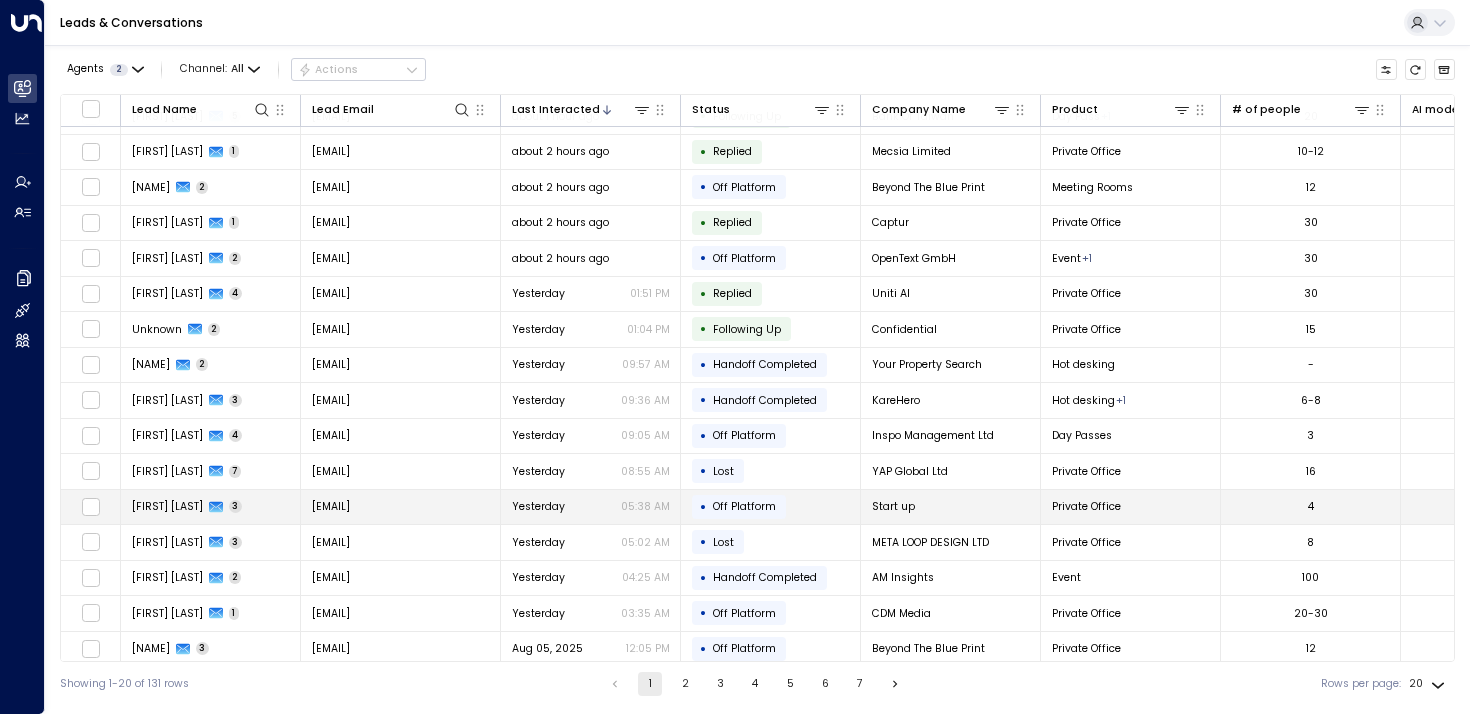 click on "[FIRST] [LAST]" at bounding box center [167, 506] 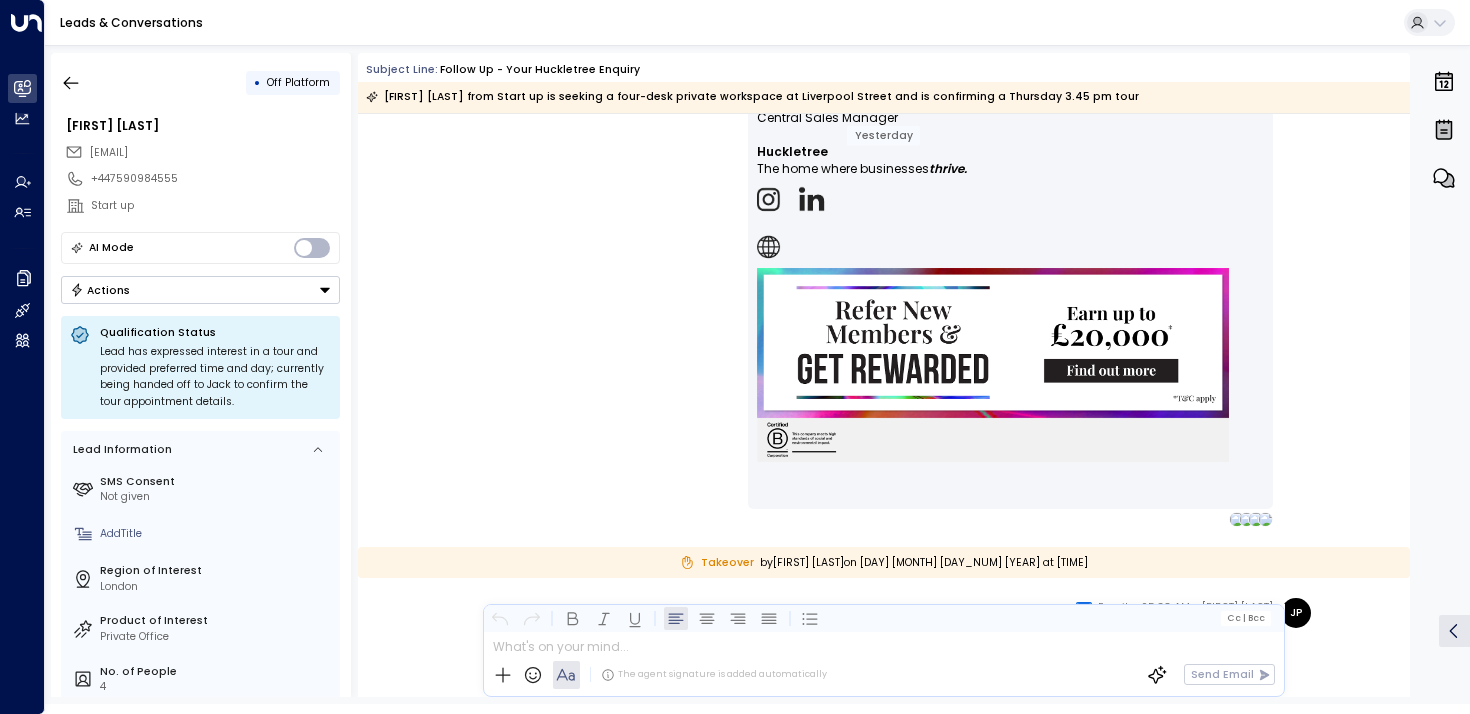 scroll, scrollTop: 0, scrollLeft: 0, axis: both 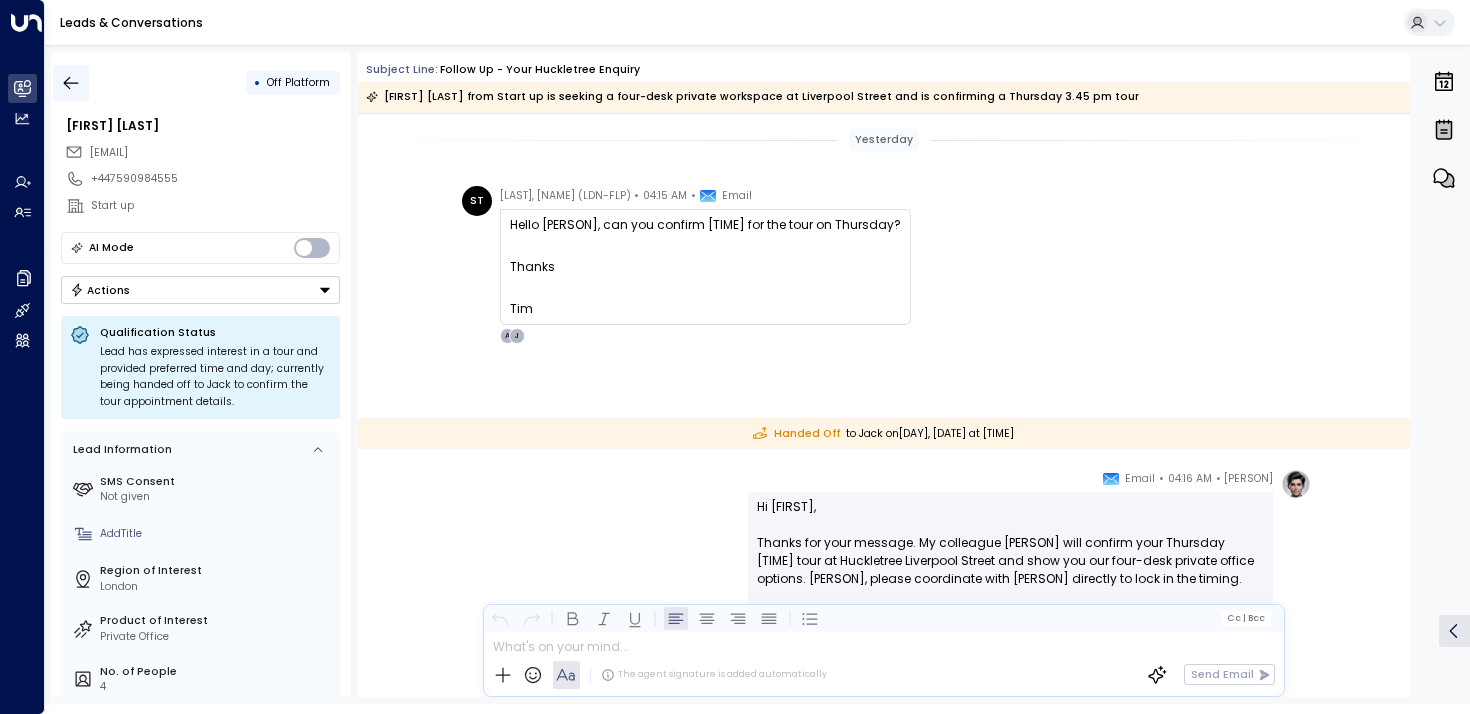 click 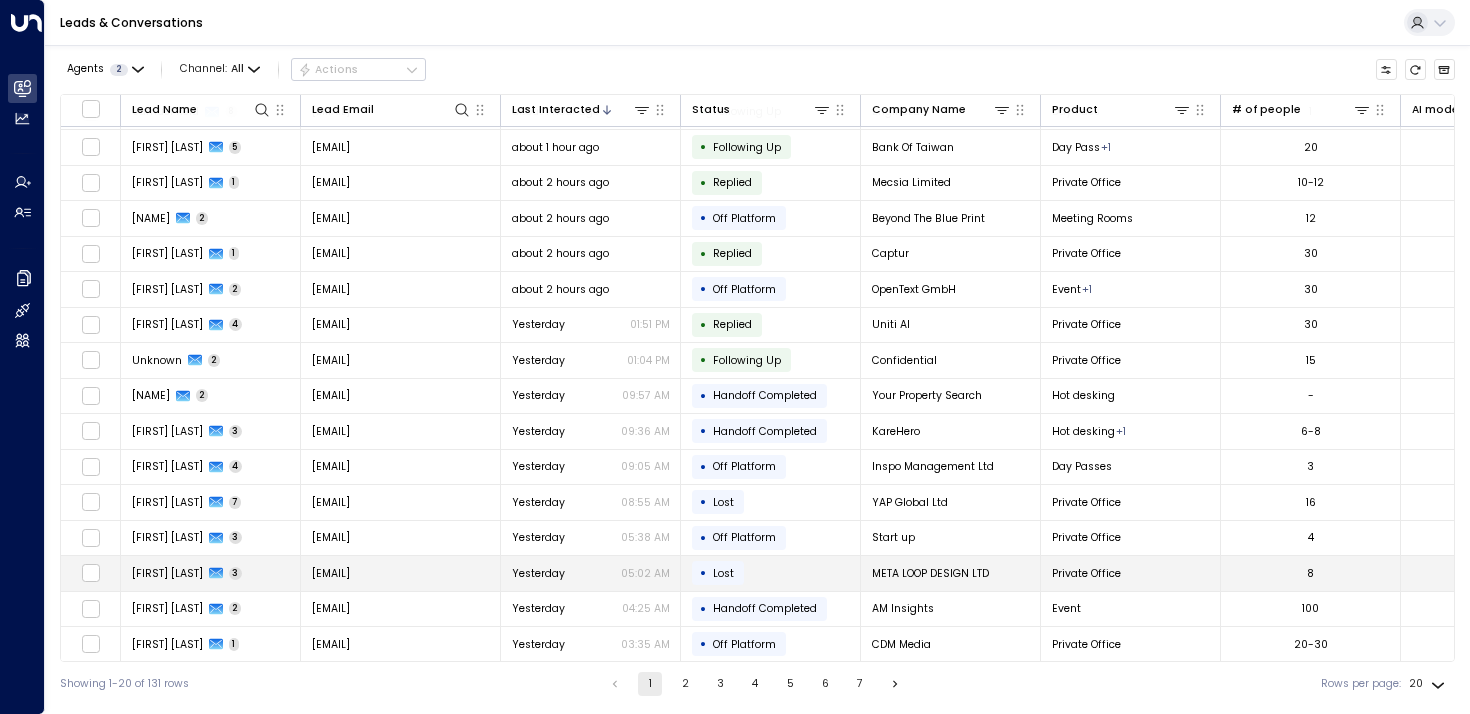 scroll, scrollTop: 180, scrollLeft: 0, axis: vertical 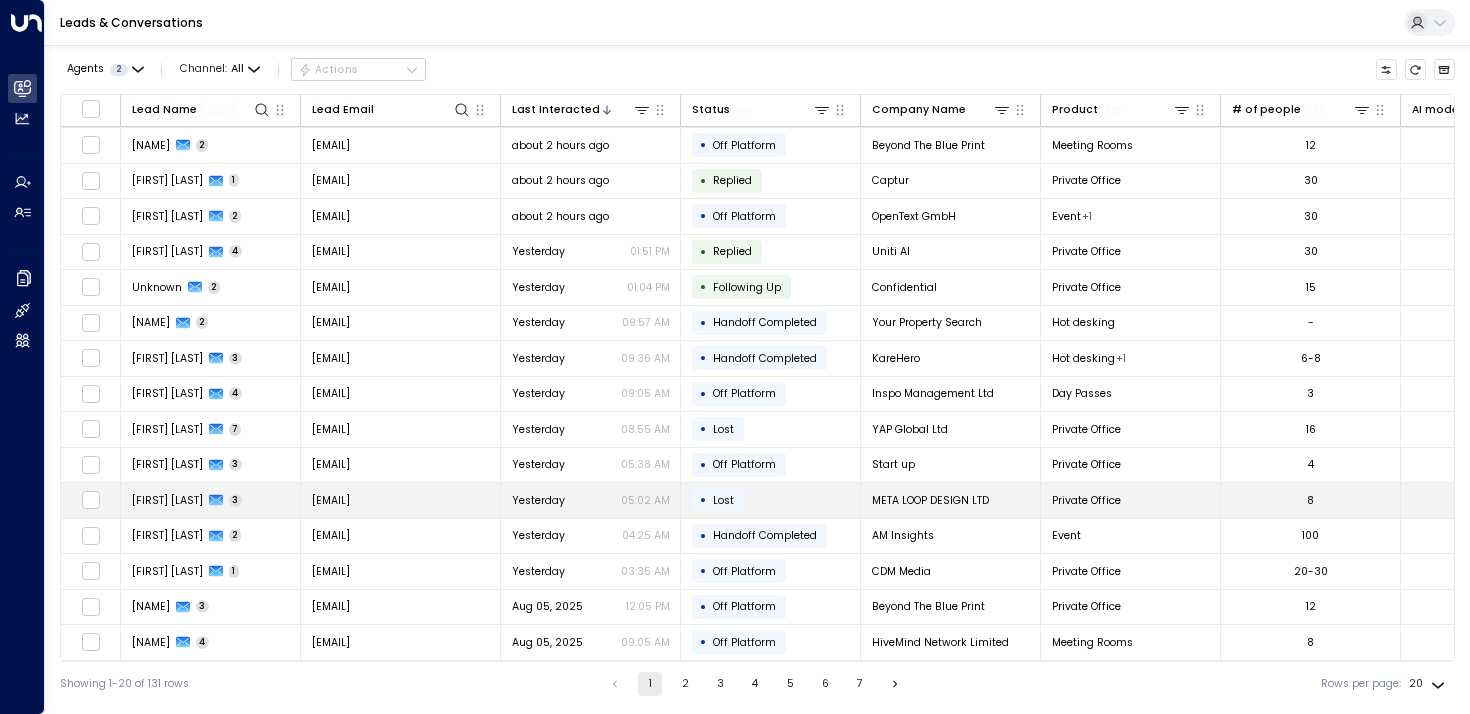 click on "Mio Matsuoka 3" at bounding box center [211, 500] 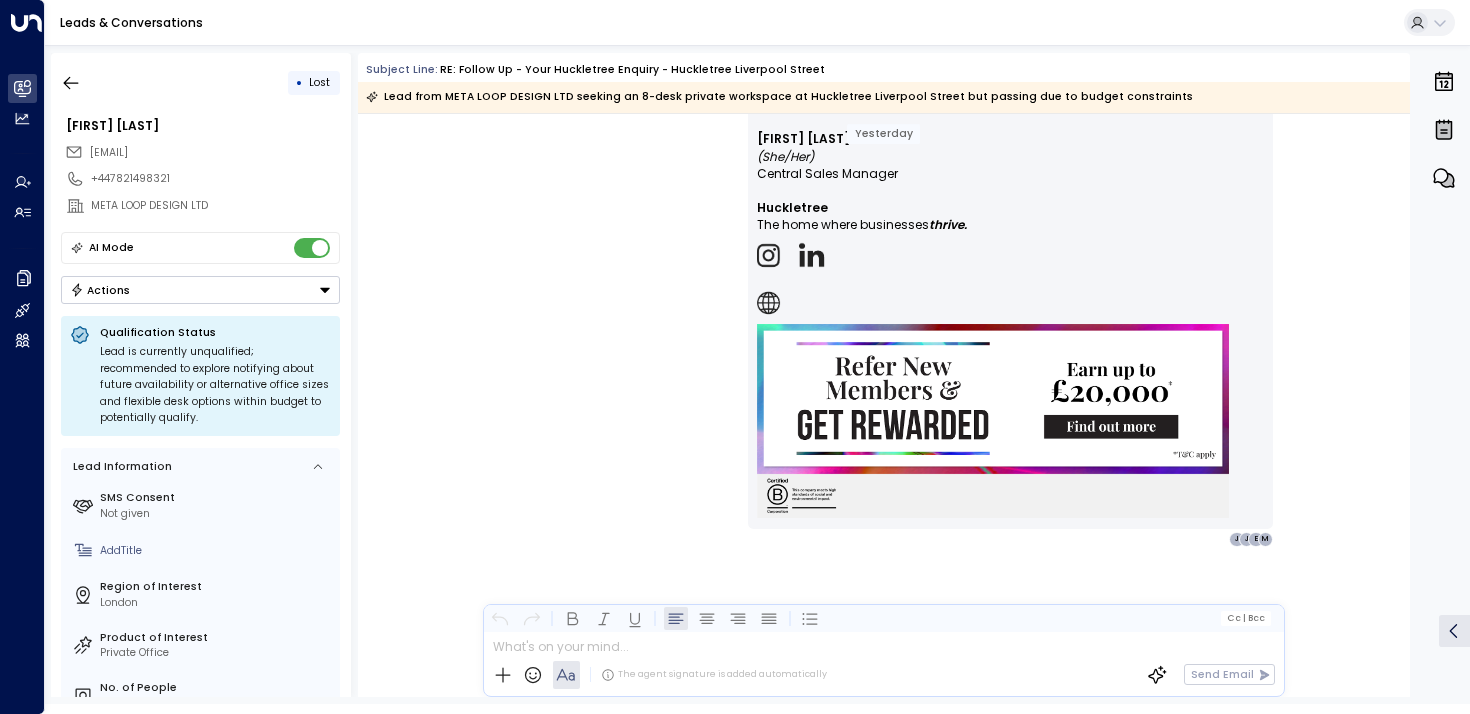 scroll, scrollTop: 2493, scrollLeft: 0, axis: vertical 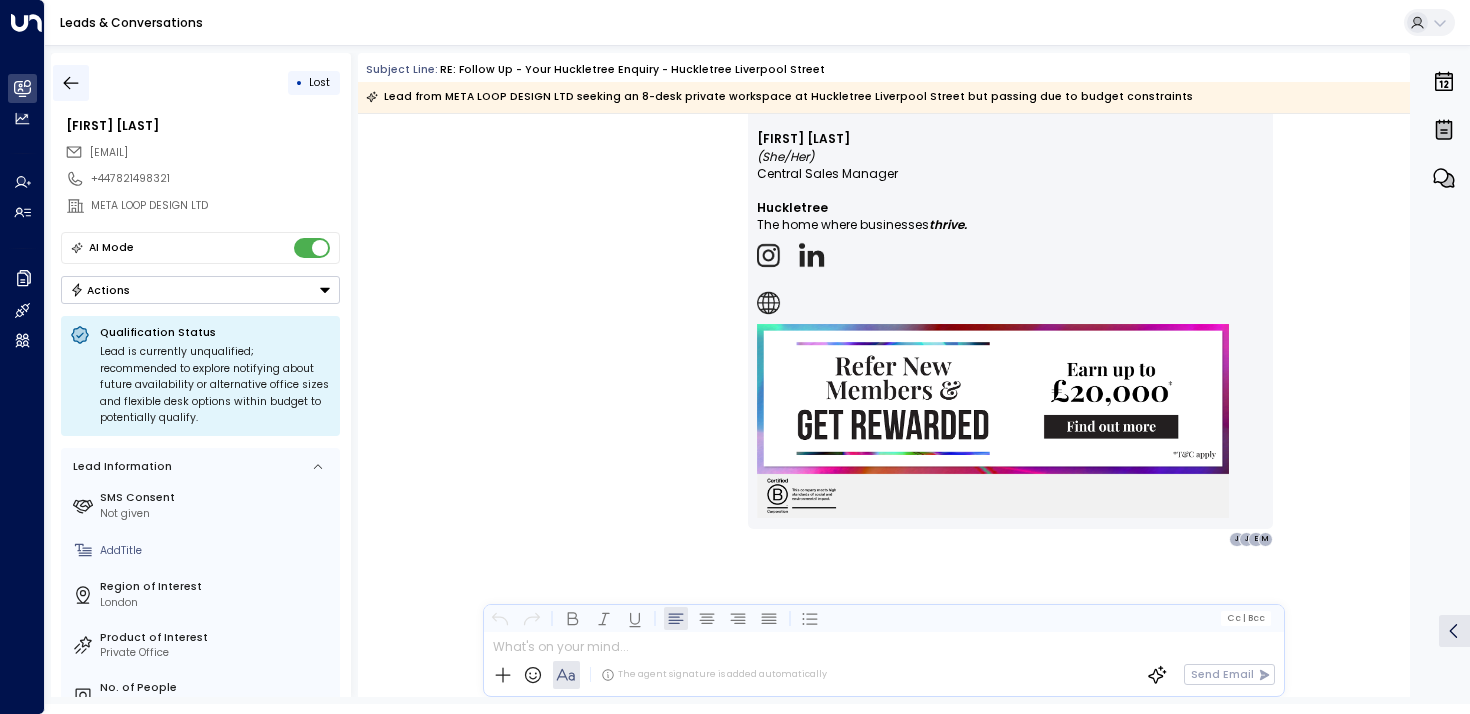 click at bounding box center [71, 83] 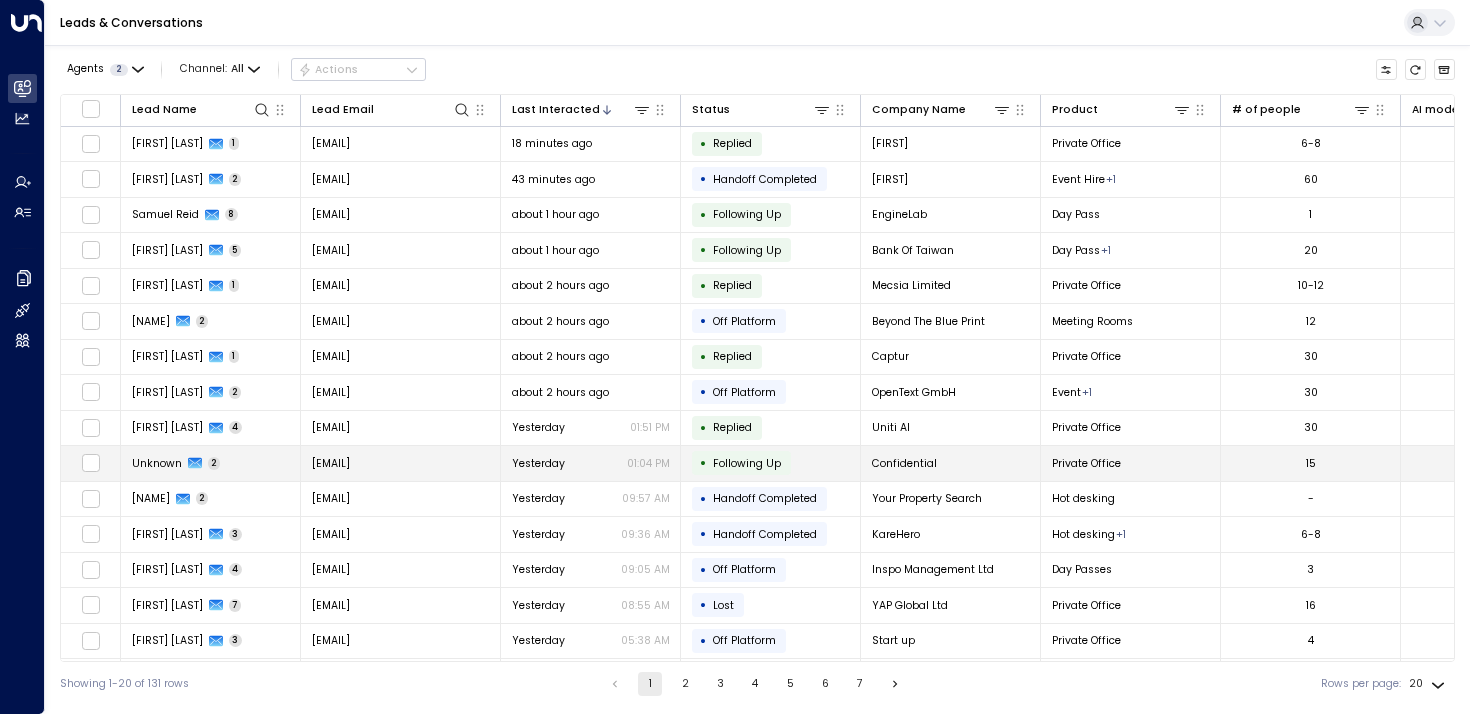 scroll, scrollTop: 180, scrollLeft: 0, axis: vertical 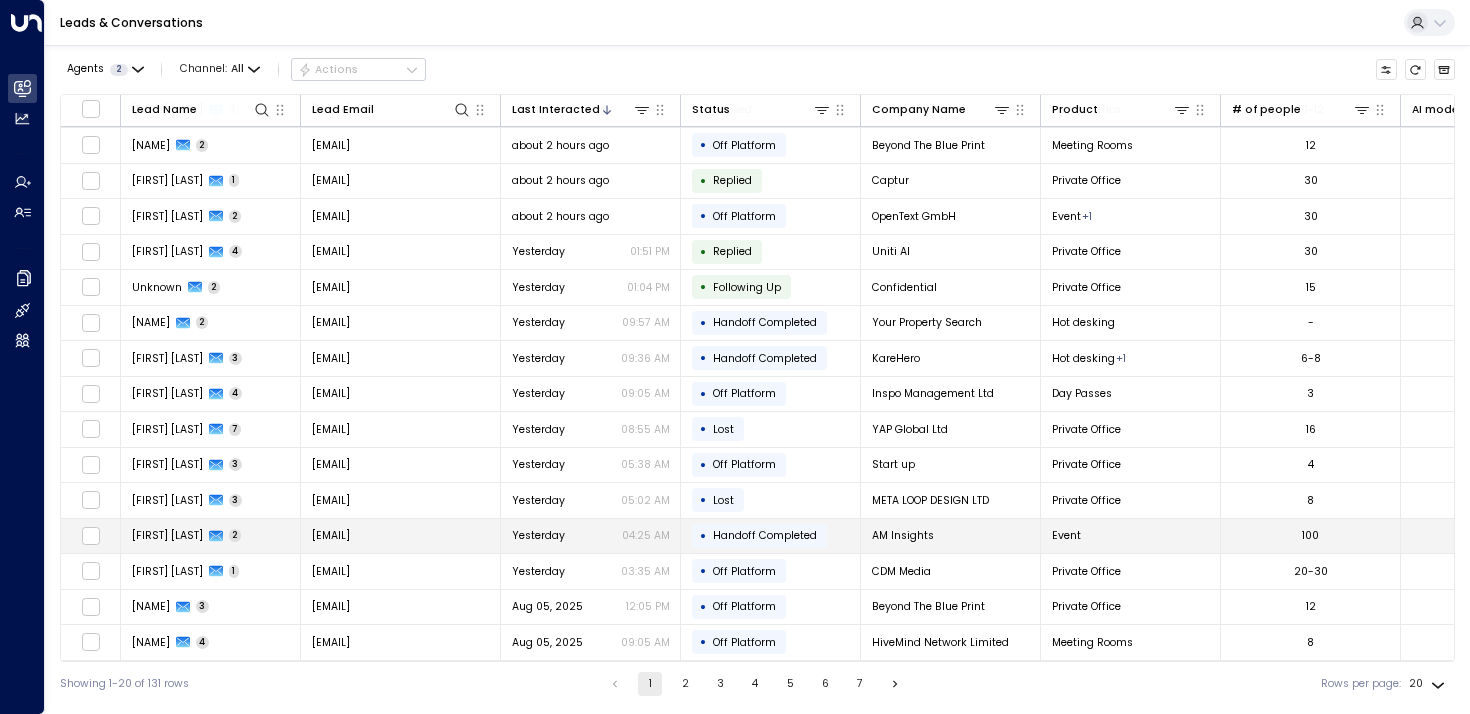 click on "[FIRST] [LAST]" at bounding box center (167, 535) 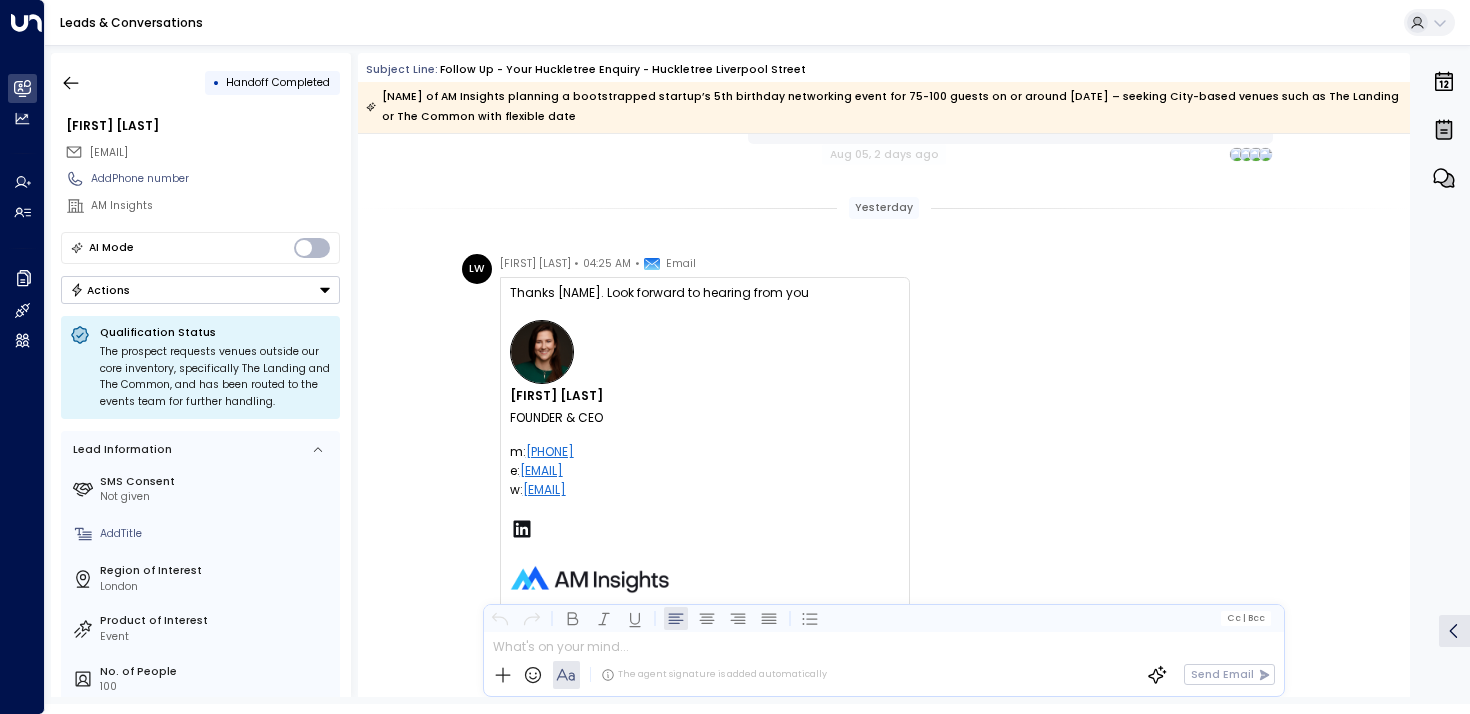 scroll, scrollTop: 1624, scrollLeft: 0, axis: vertical 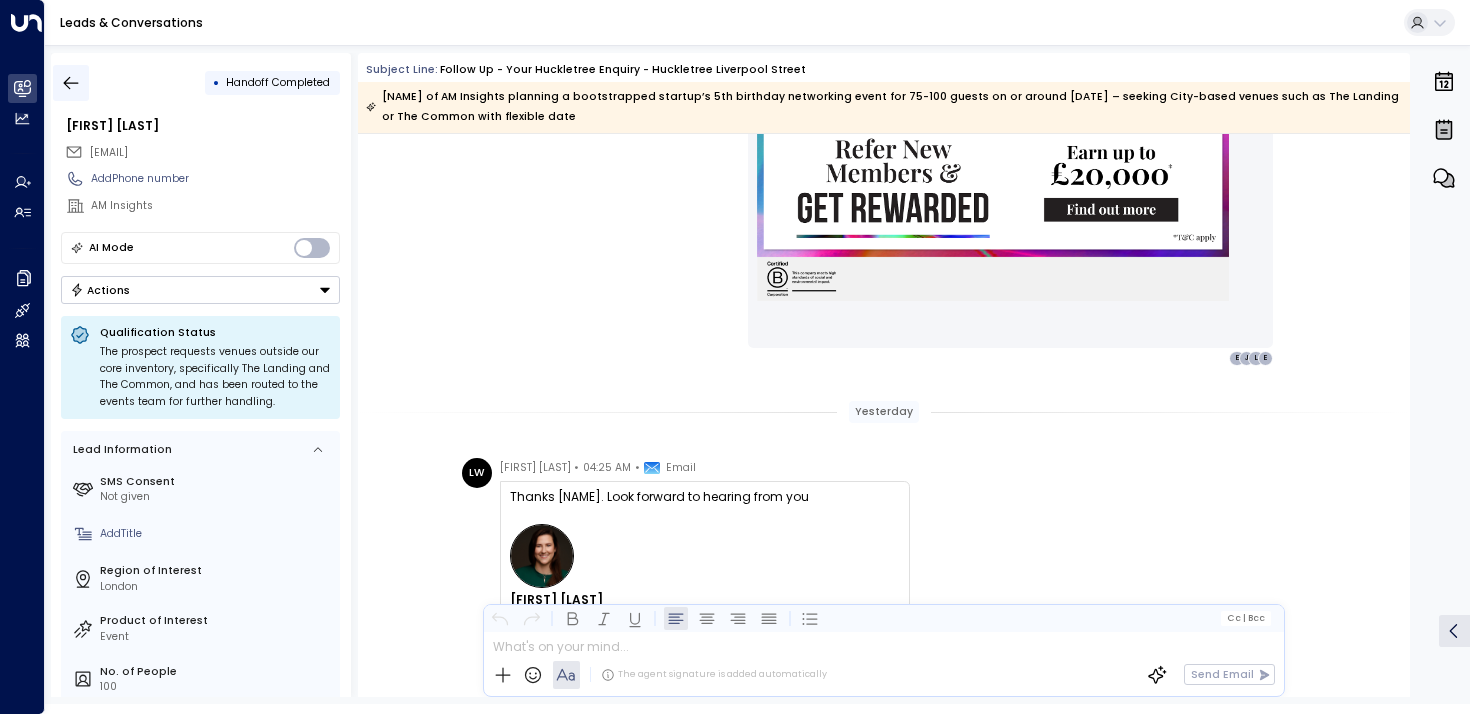 click 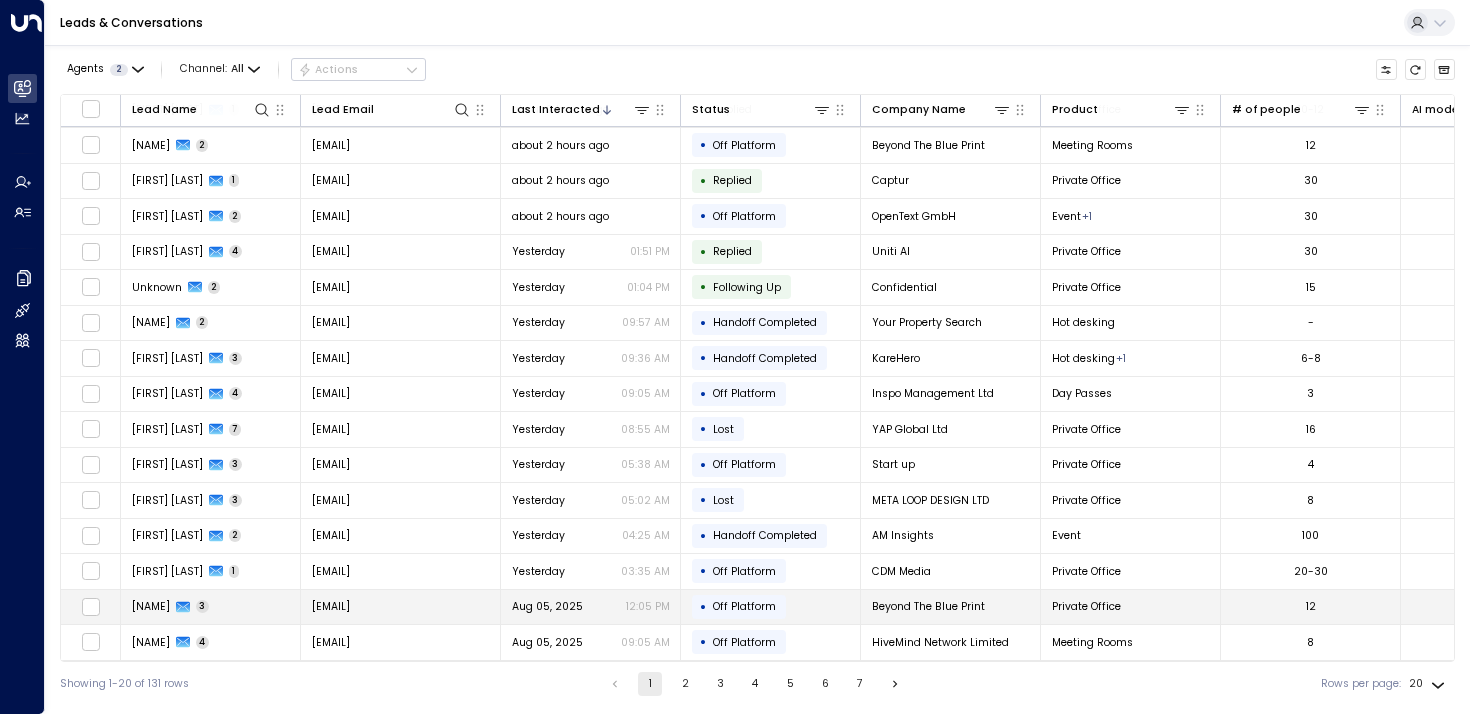 scroll, scrollTop: 179, scrollLeft: 0, axis: vertical 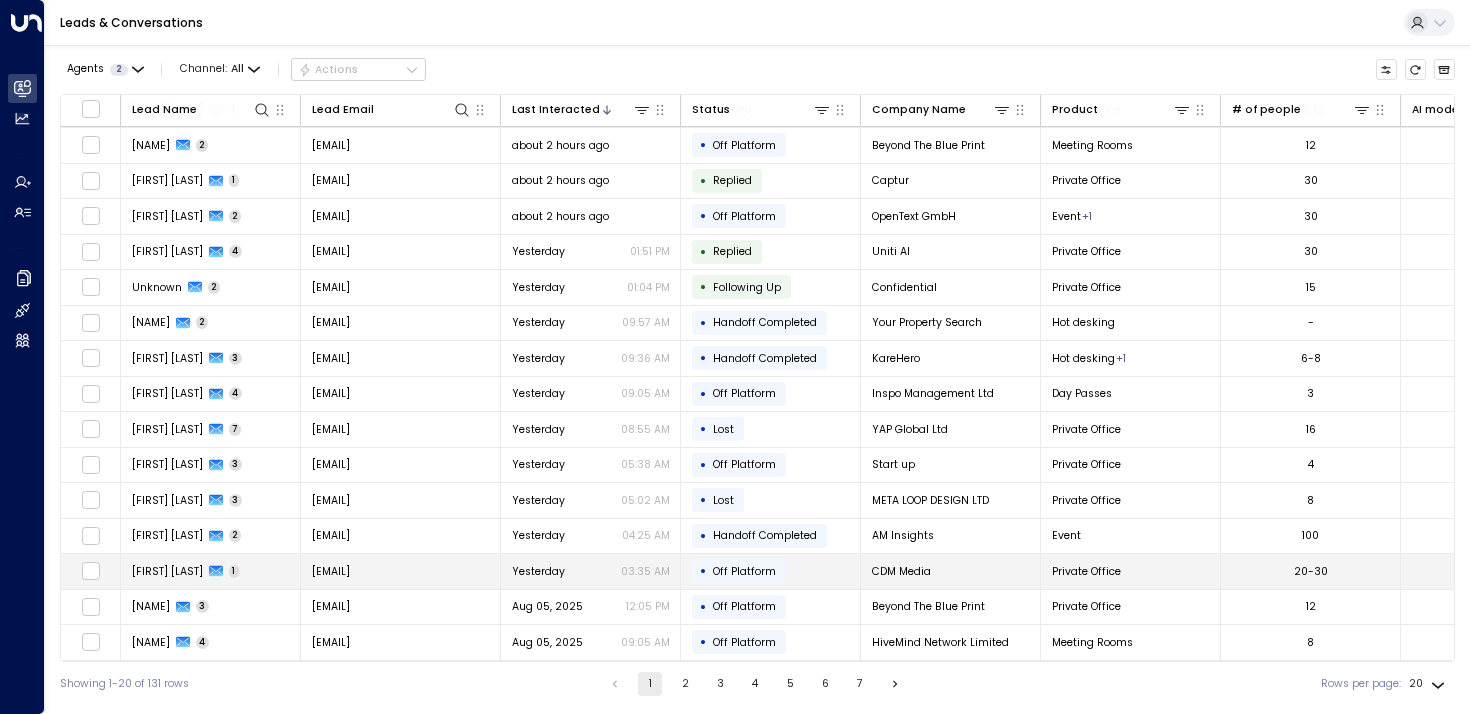 click on "[FIRST] [LAST]" at bounding box center [167, 571] 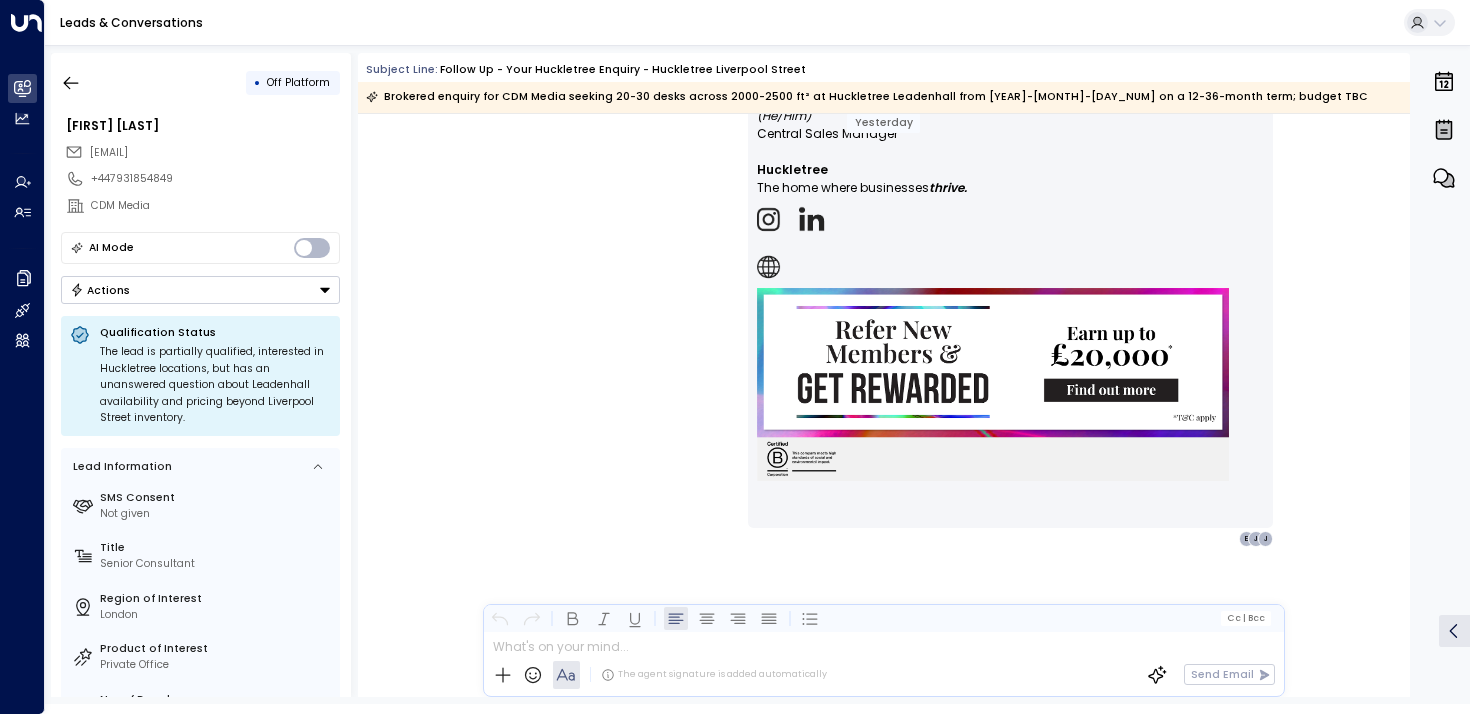 scroll, scrollTop: 1359, scrollLeft: 0, axis: vertical 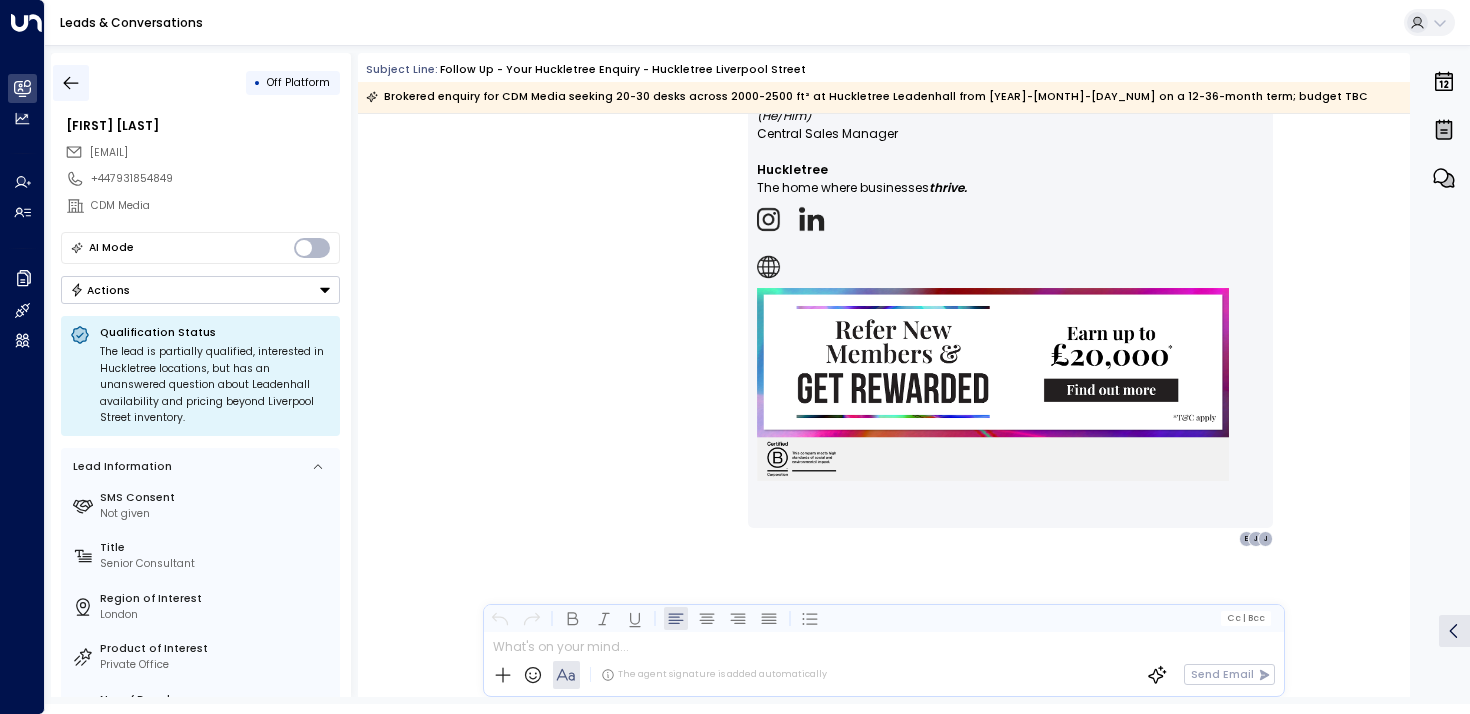 click at bounding box center (71, 83) 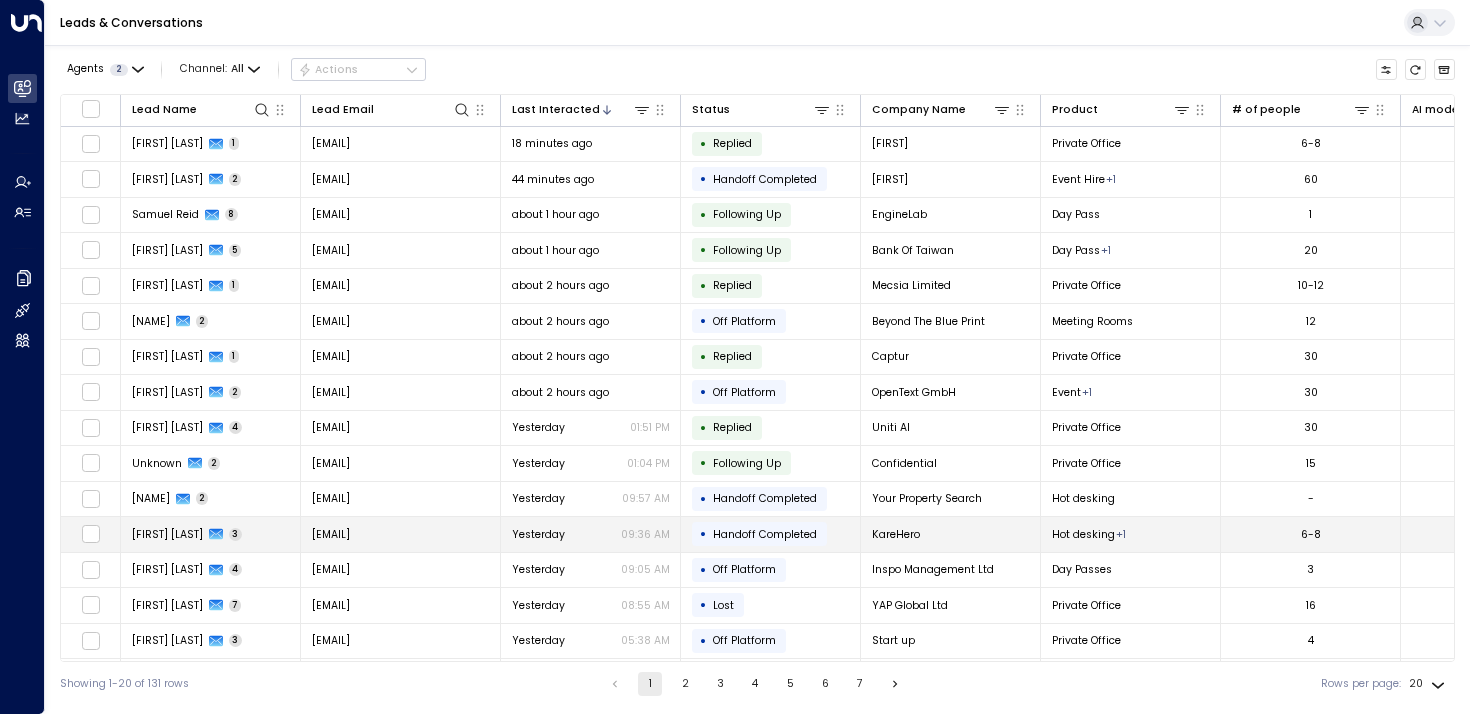 scroll, scrollTop: 180, scrollLeft: 0, axis: vertical 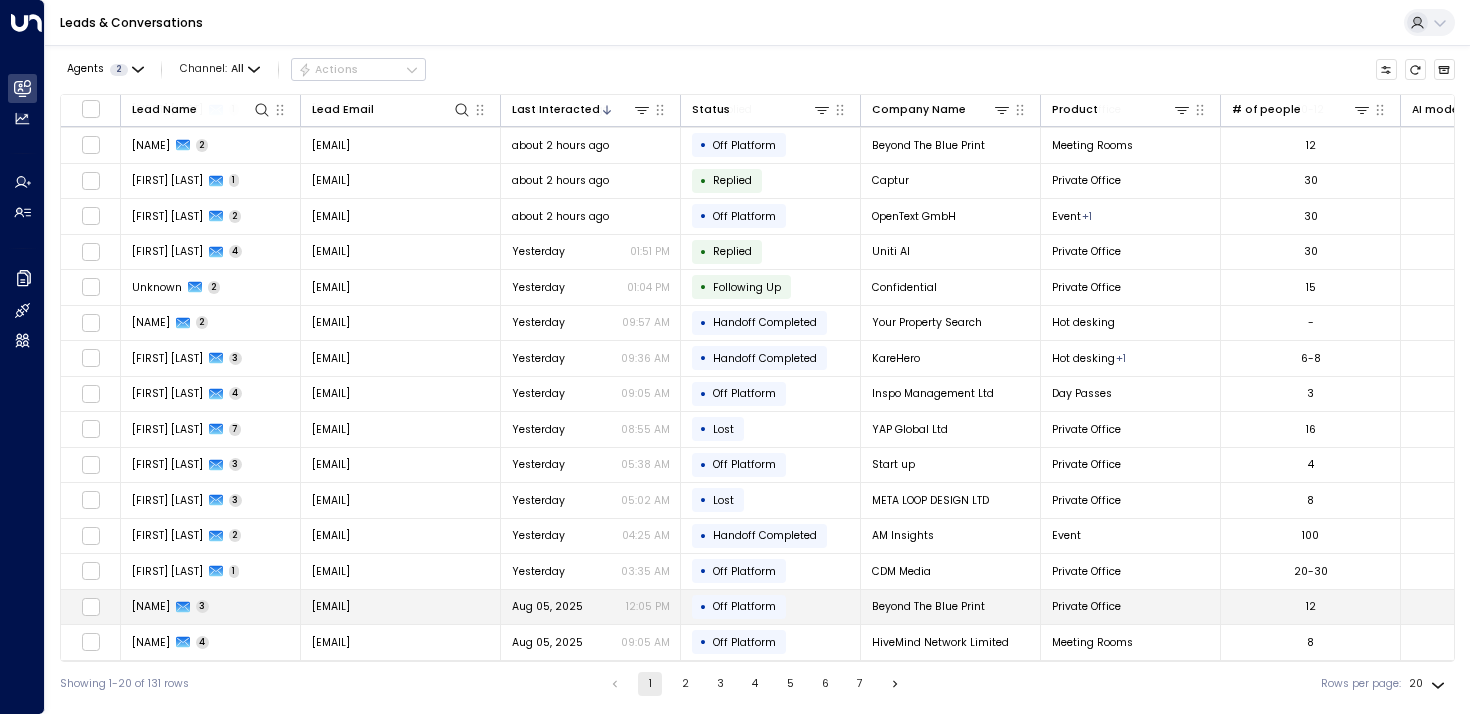 click on "Tabitha Evans 3" at bounding box center [211, 607] 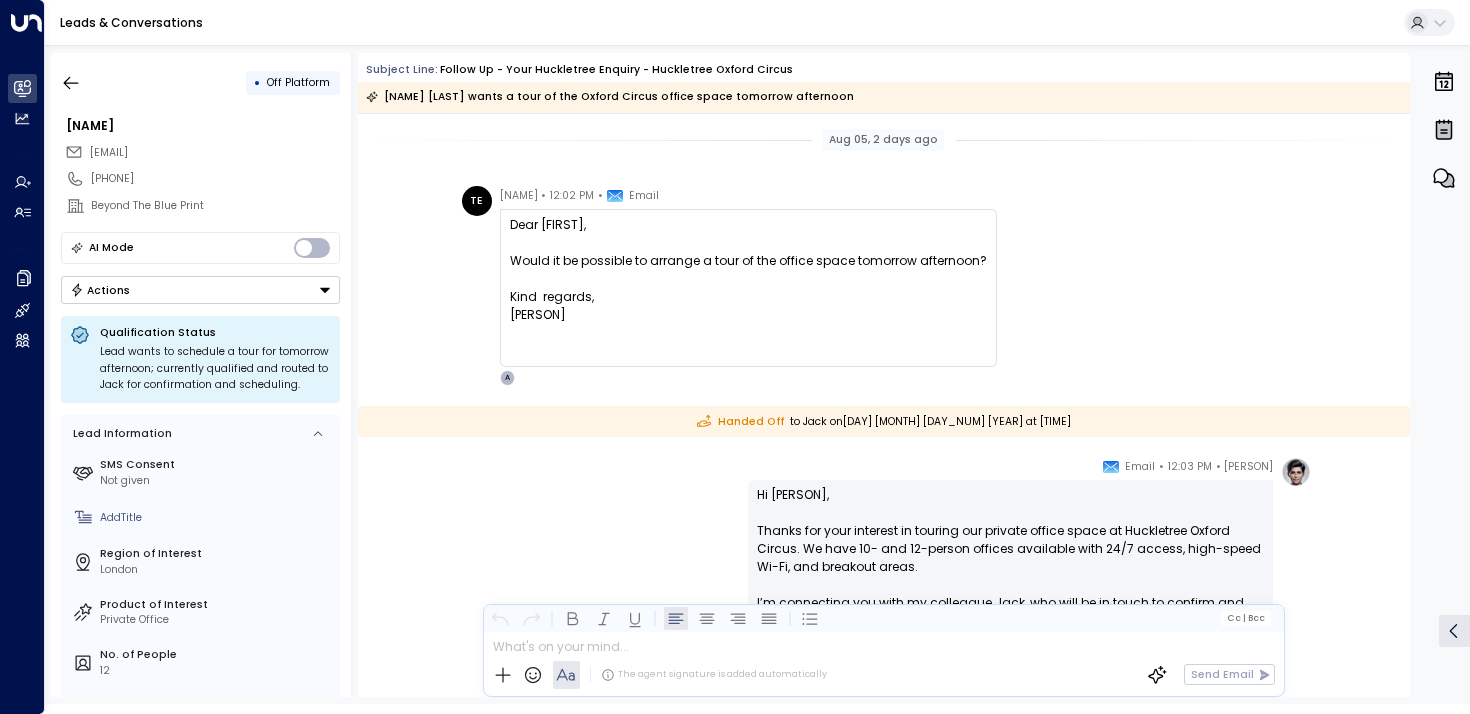 scroll, scrollTop: 4, scrollLeft: 0, axis: vertical 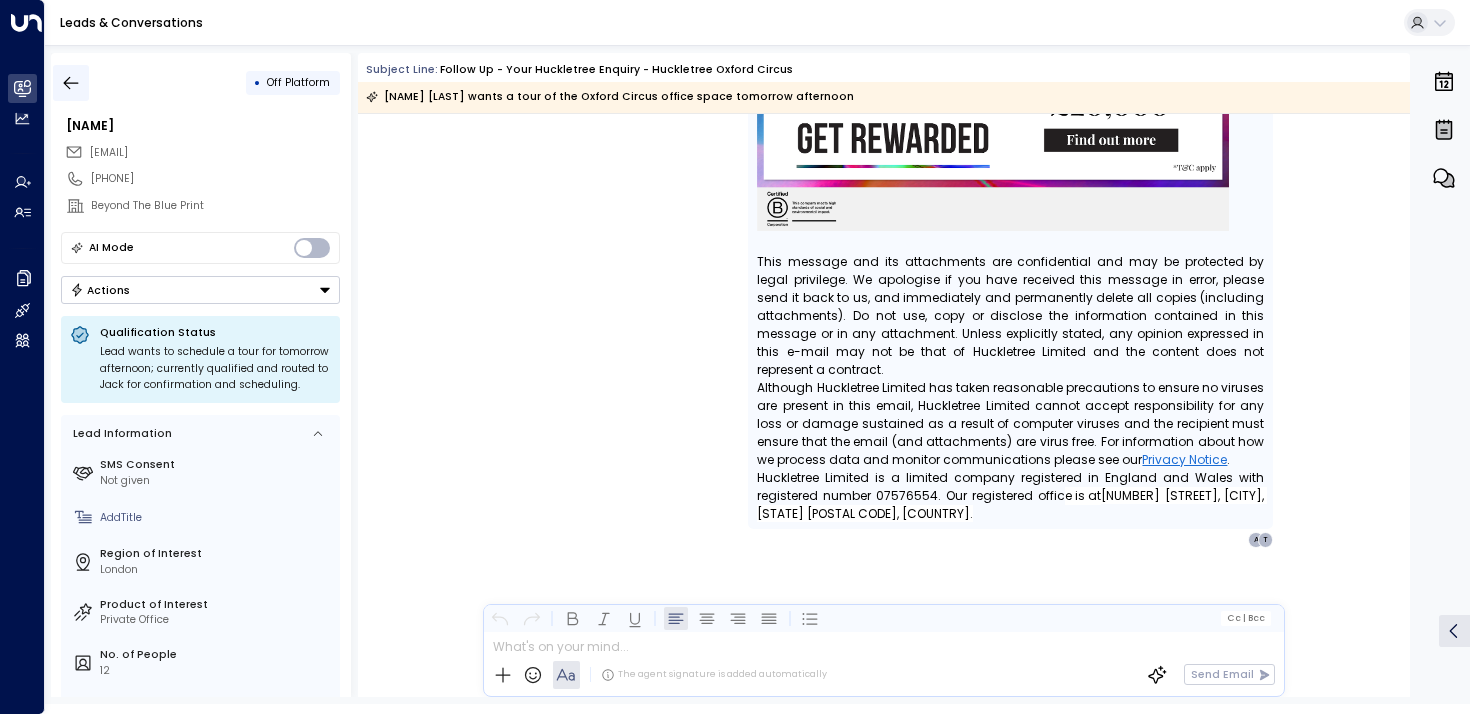 click 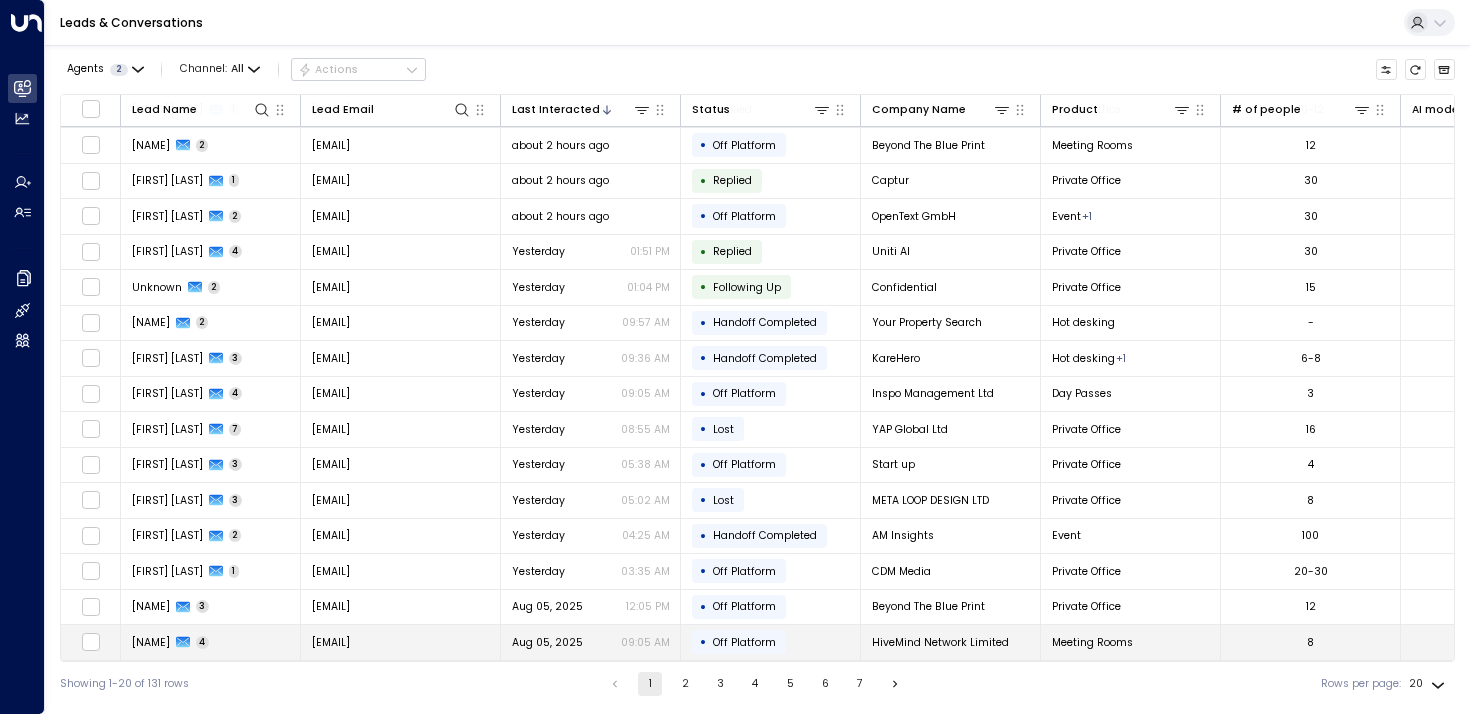 click on "Holly Stone 4" at bounding box center (211, 642) 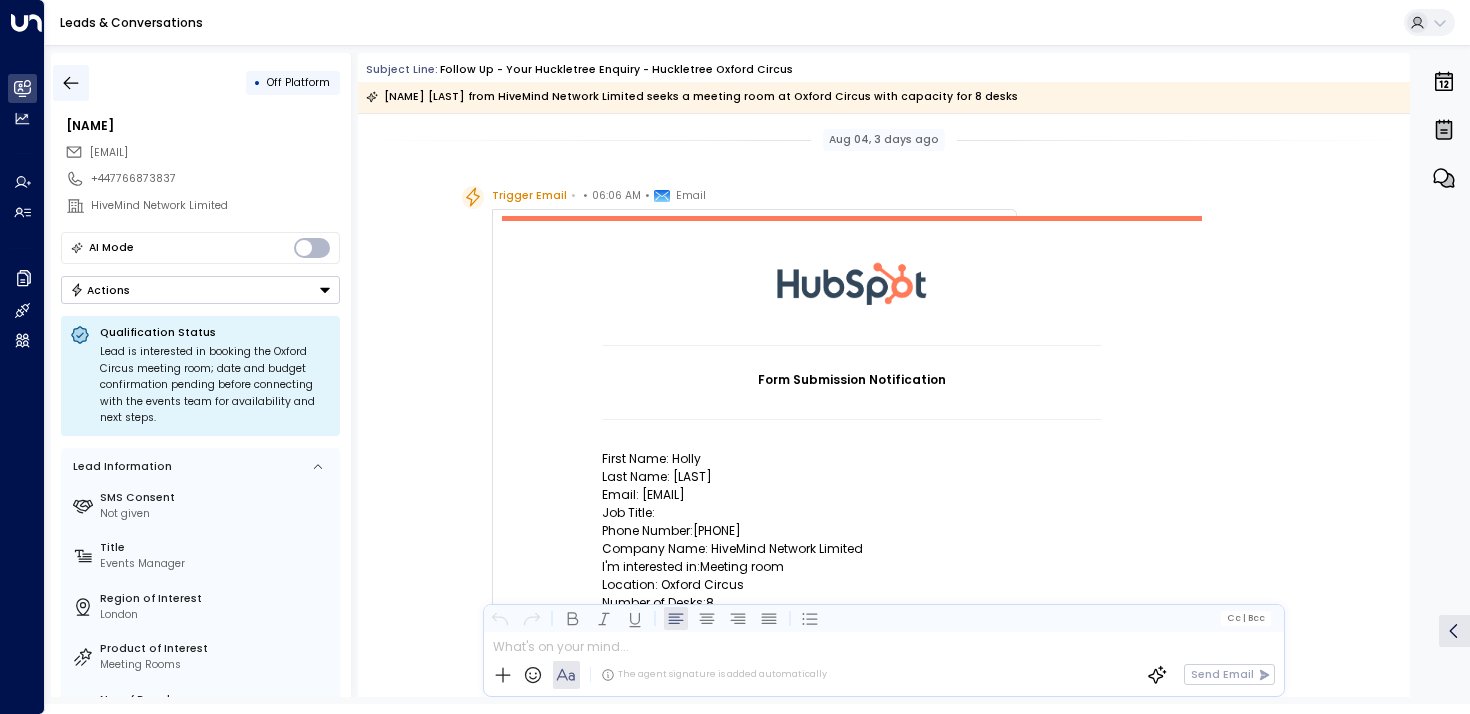 click at bounding box center [71, 83] 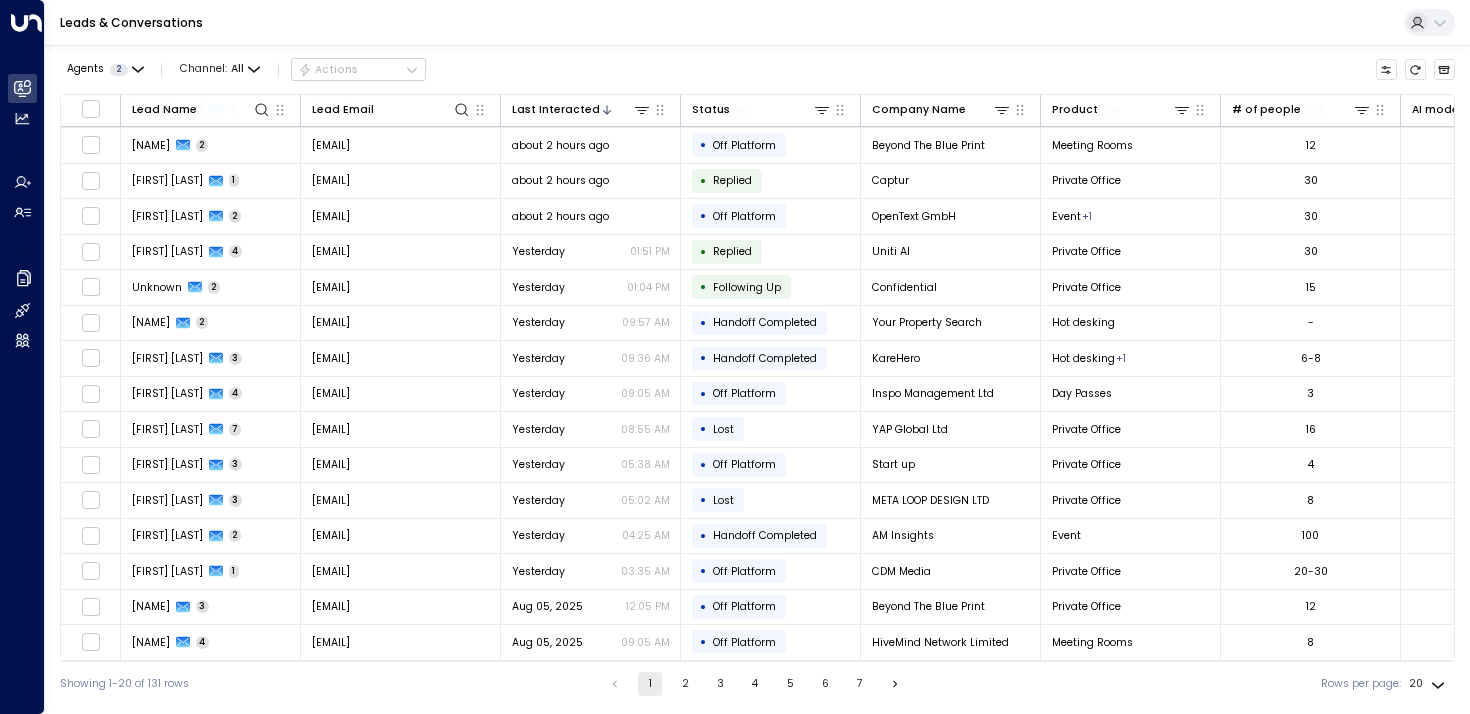 click on "2" at bounding box center (685, 684) 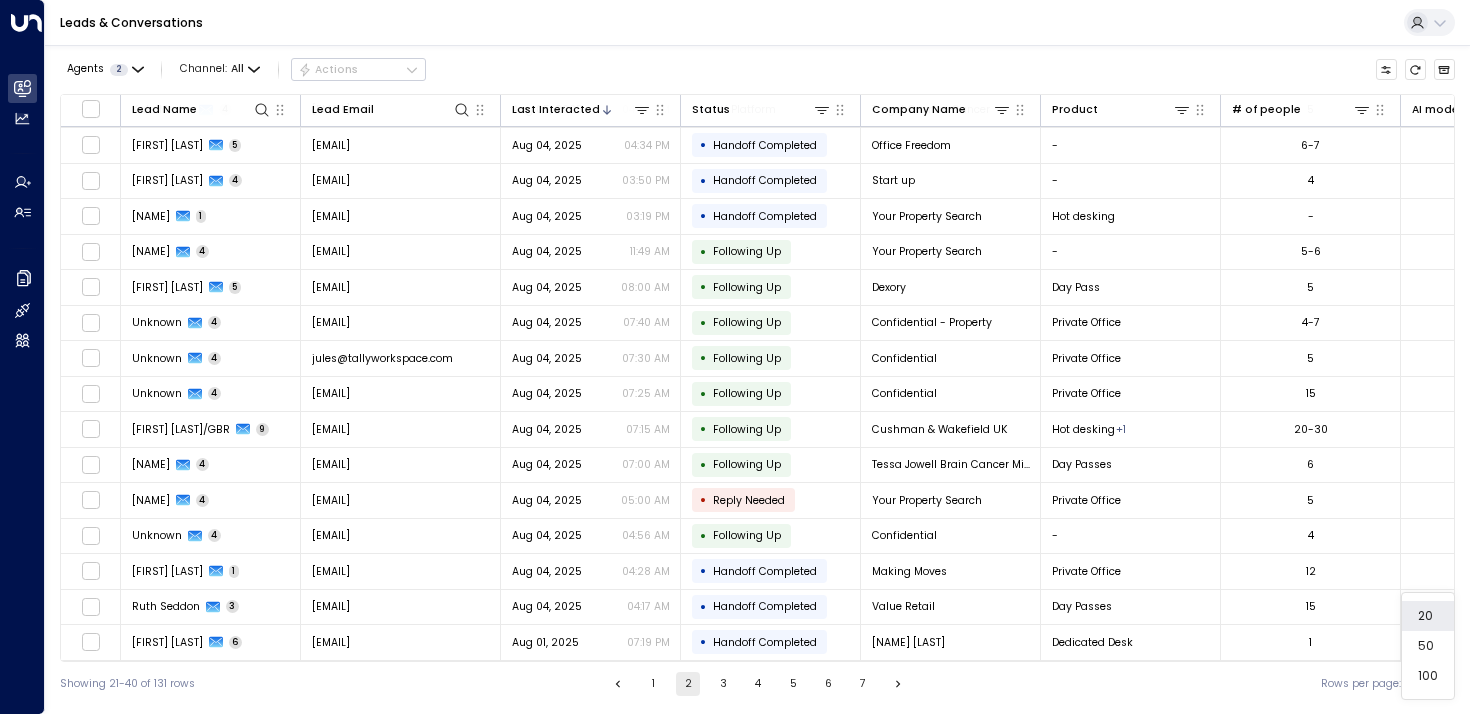 click on "Overview Leads & Conversations Leads & Conversations Analytics Analytics Agents Create Agent Create Agent Manage Agents Manage Agents Settings Company Data Company Data Integrations Integrations Team Team Leads & Conversations Agents   2 Channel: All   Actions Lead Name Lead Email Last Interacted Status Company Name Product # of people AI mode Trigger Phone Region Location Alexandra Buxton 7 alexandra.buxton@fortnumandmason.co.uk Aug 05, 2025 07:24 AM • Off Platform Fortnum & Mason Hot desking + 1 20 noreply@notifications.hubspot.com +447973116834 London Huckletree Oxford Circus David Armstrong 3 hello@flexofficesolutions.co.uk Aug 05, 2025 07:20 AM • Following Up PayXpert - 2-8 noreply@notifications.hubspot.com +447901565288 London Huckletree Liverpool Street Letitia Lee 8 info@1712creative.co Aug 05, 2025 07:11 AM • Lost Freelance Dedicated Desks 1 noreply@notifications.hubspot.com - London Huckletree Kensington + 3 Owen Vaughan 8 owen@bitroots.io Aug 05, 2025 06:18 AM • Off Platform Bitroots" at bounding box center [735, 353] 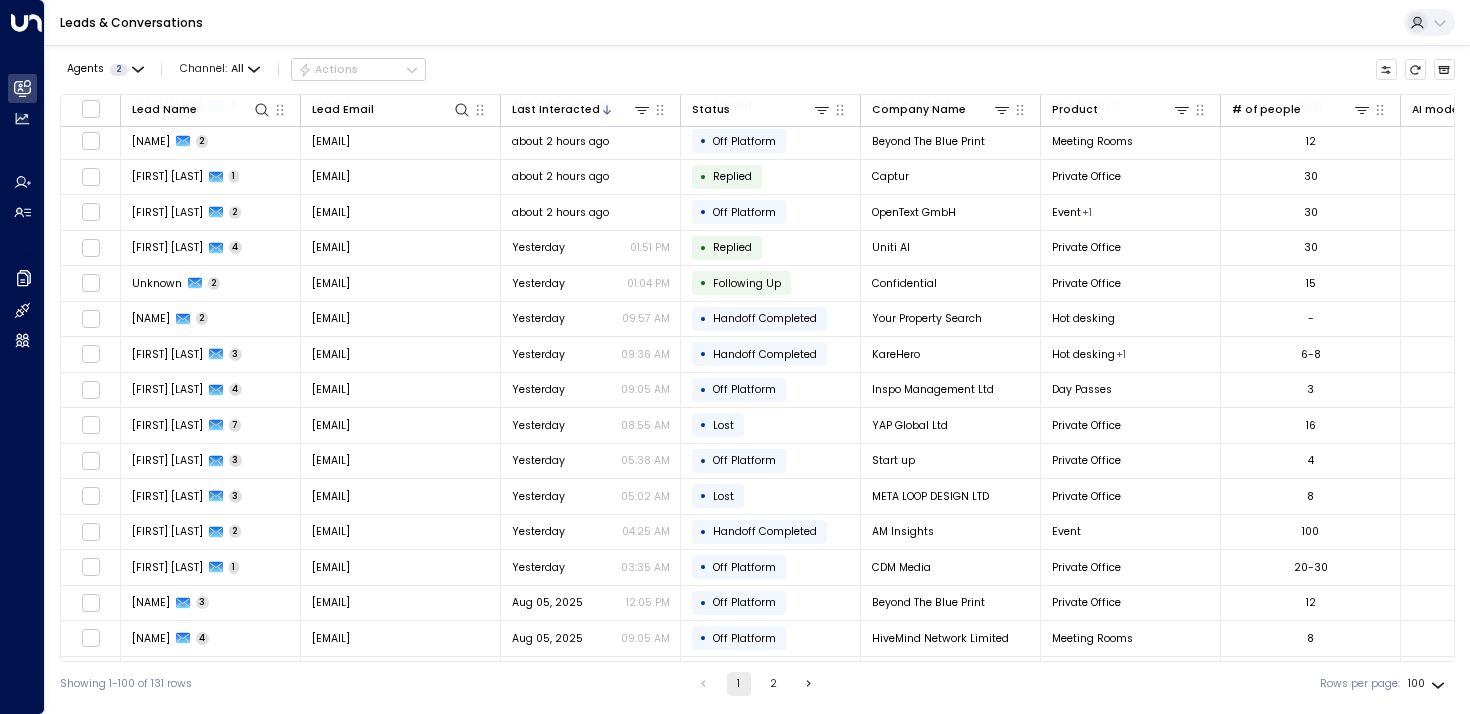 click on "Overview Leads & Conversations Leads & Conversations Analytics Analytics Agents Create Agent Create Agent Manage Agents Manage Agents Settings Company Data Company Data Integrations Integrations Team Team Leads & Conversations Agents   2 Channel: All   Actions Lead Name Lead Email Last Interacted Status Company Name Product # of people AI mode Trigger Phone Region Location Ben Tian 1 buddy@officefreedom.com 18 minutes ago • Replied CITIAN Private Office 6-8 noreply@notifications.hubspot.com - London Huckletree Liverpool Street Lucia Revell 2 lure@monta.com 44 minutes ago • Handoff Completed Monta Event Hire + 1 60 noreply@notifications.hubspot.com +447869441410 London Huckletree Bishopsgate Samuel Reid 8 sam@enginelab.io about 1 hour ago • Following Up EngineLab Day Pass 1 noreply@notifications.hubspot.com +447380135657 London Huckletree Liverpool Street Jason Huang 5 ms@devono.com about 1 hour ago • Following Up Bank Of Taiwan Day Pass + 1 20 noreply@notifications.hubspot.com - London 1 • - 2" at bounding box center [735, 353] 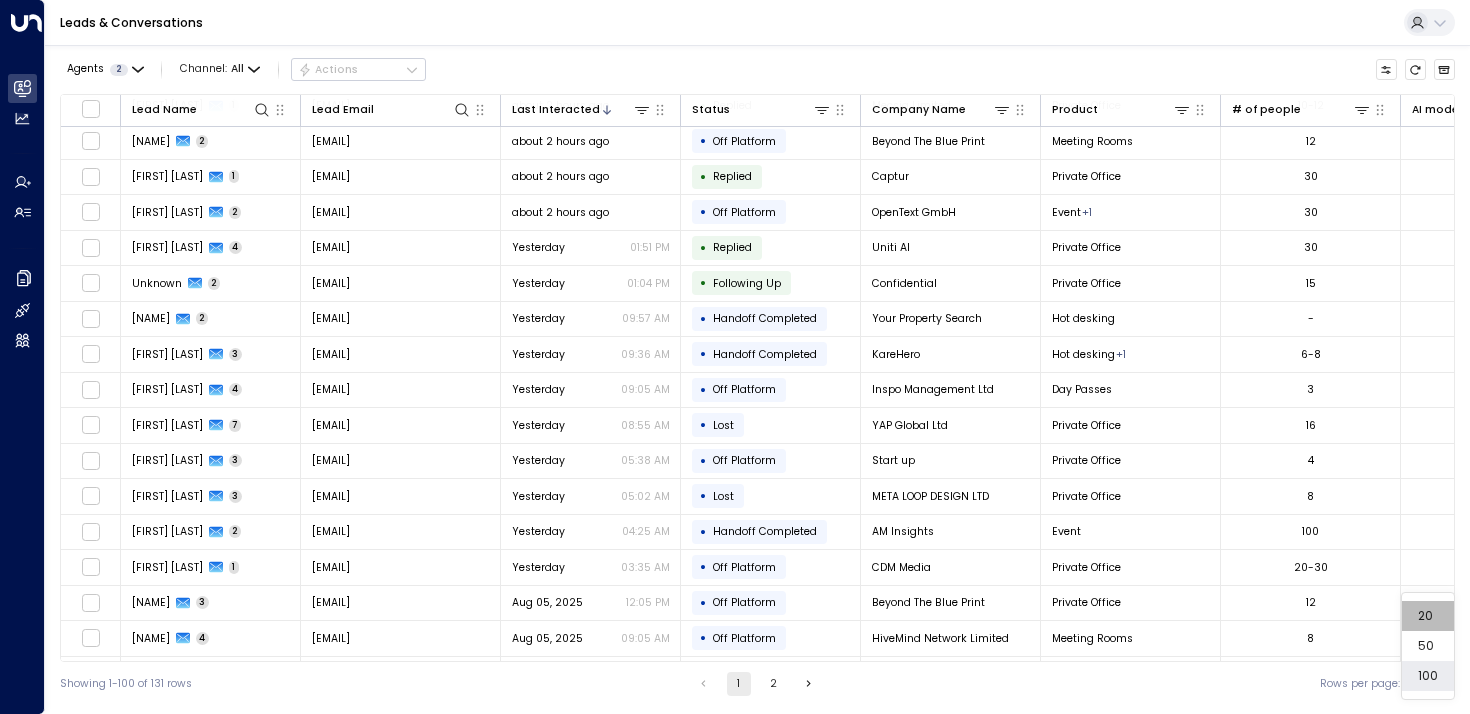 click on "20" at bounding box center [1428, 616] 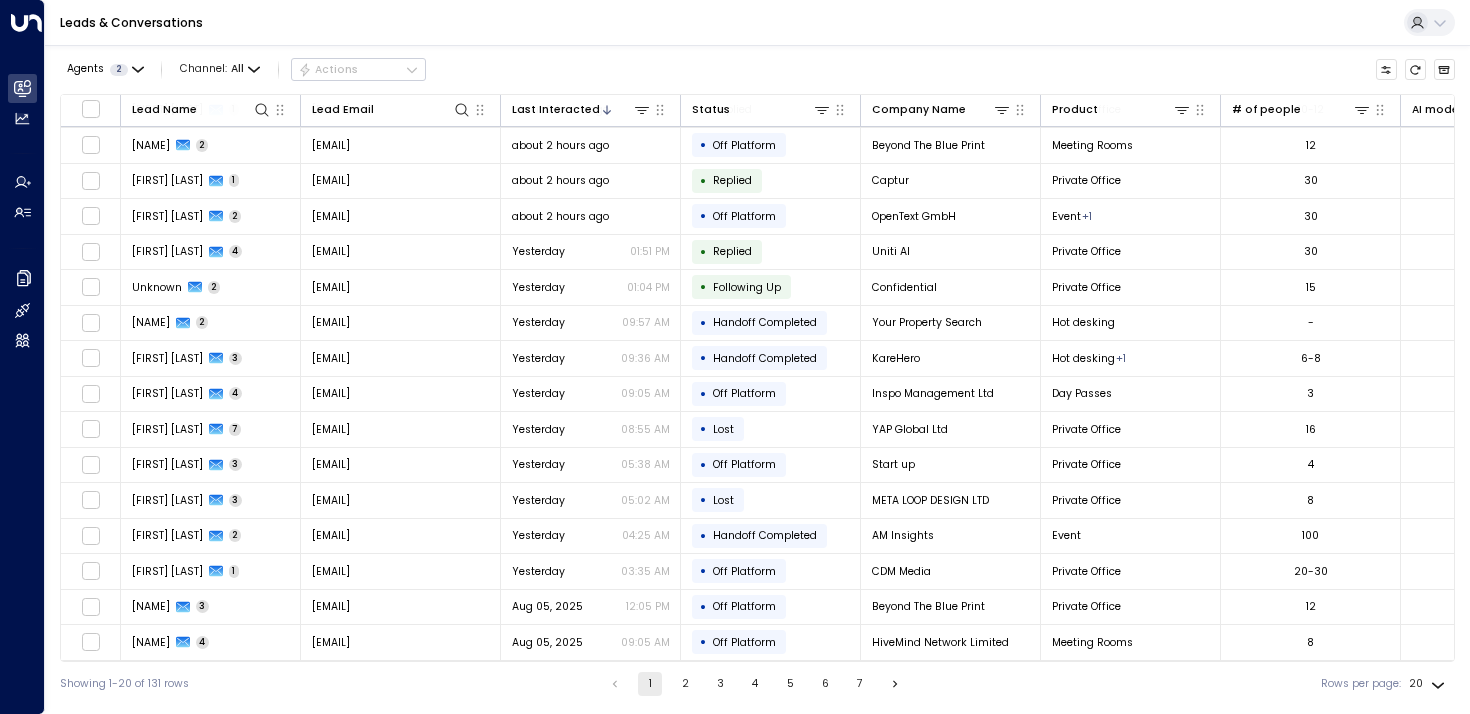 click on "2" at bounding box center [685, 684] 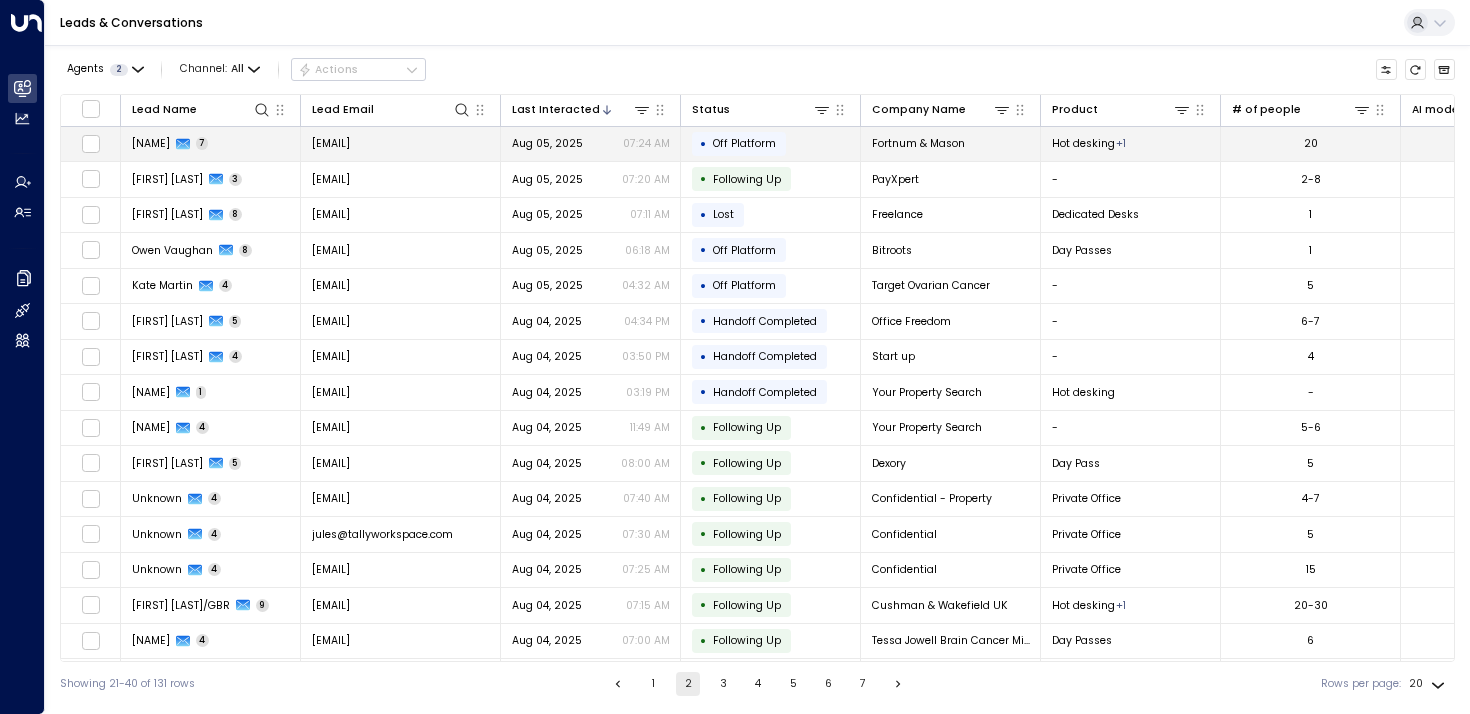 click on "Alexandra Buxton 7" at bounding box center [211, 144] 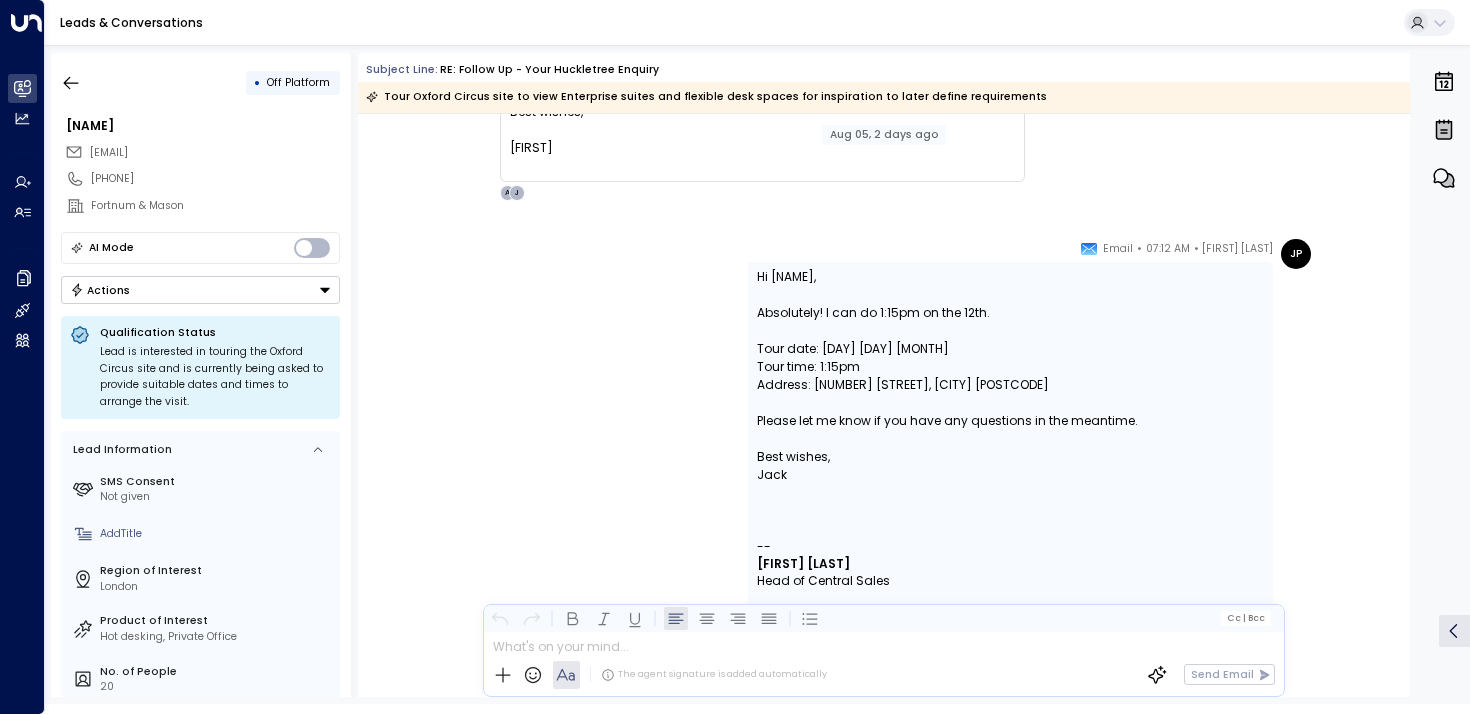 scroll, scrollTop: 4305, scrollLeft: 0, axis: vertical 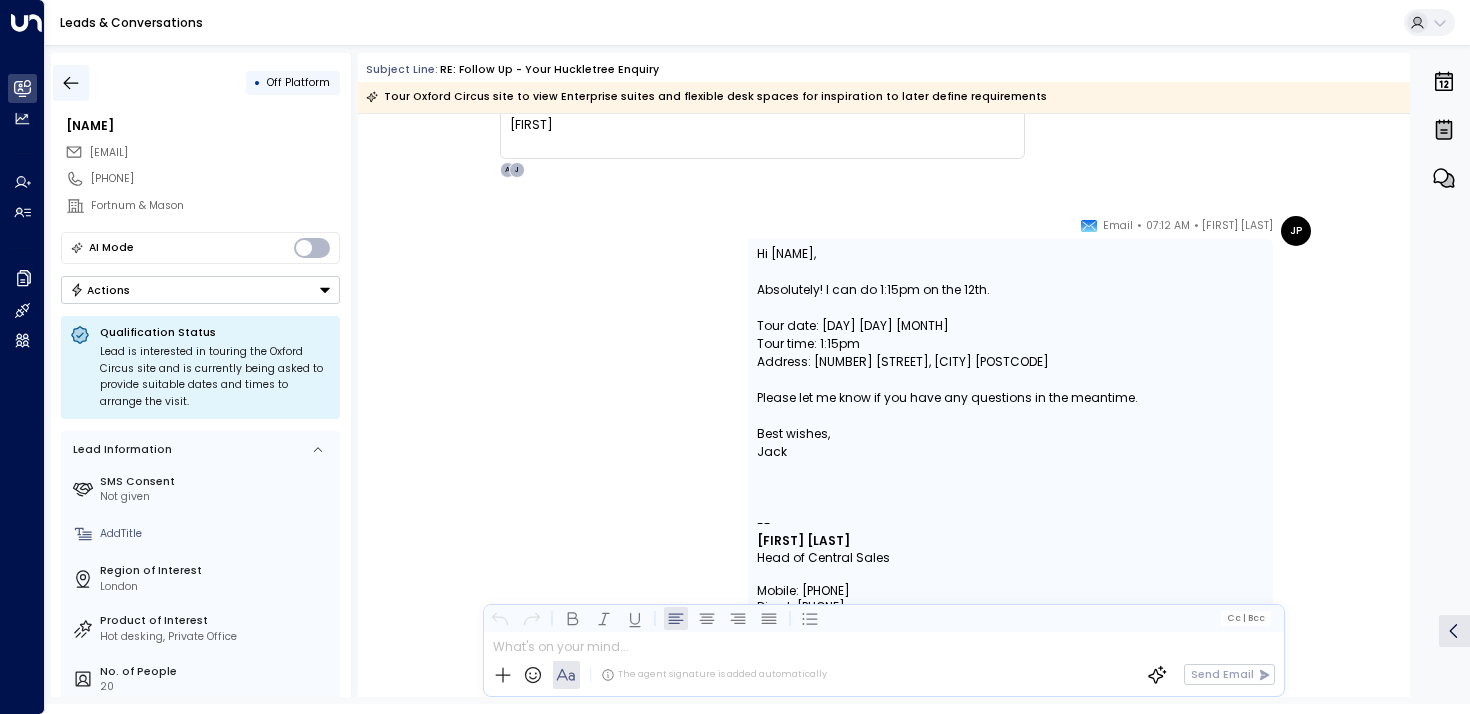 click 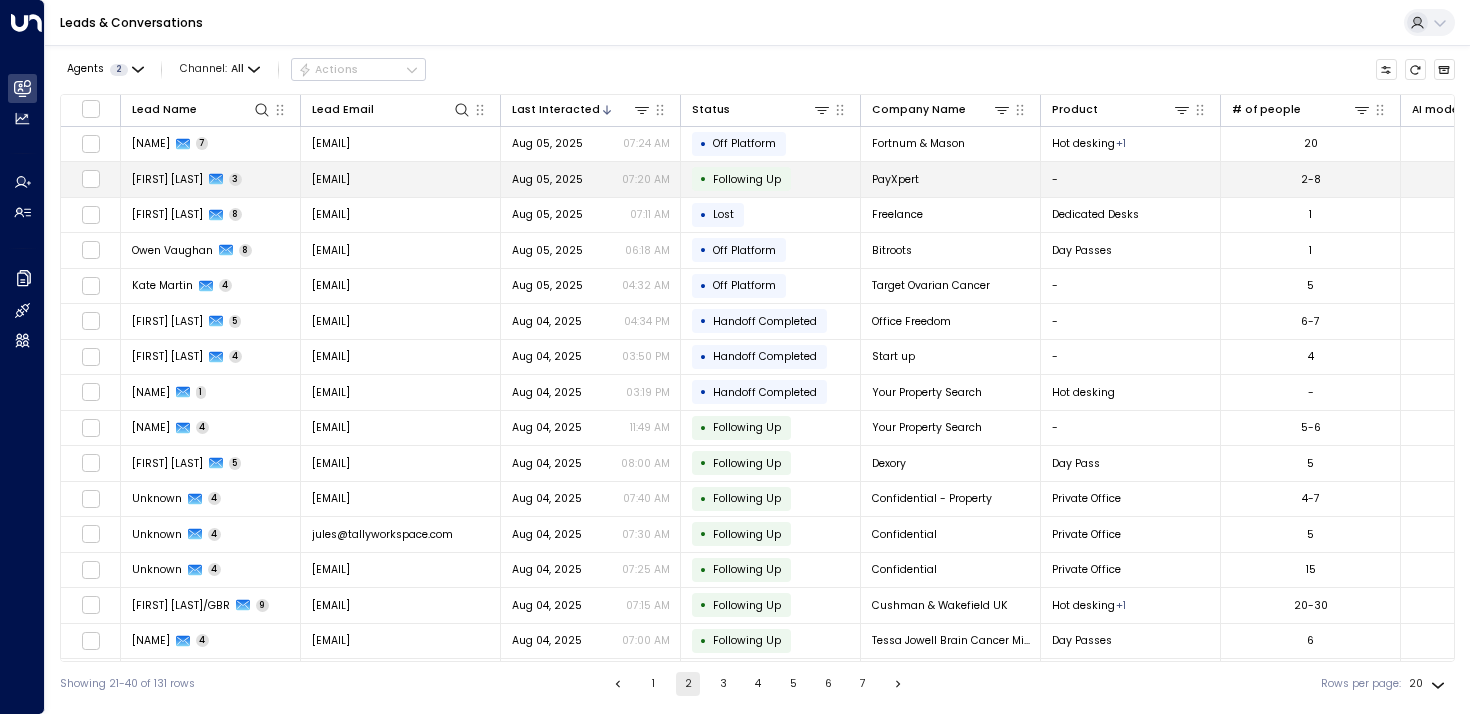 click on "[FIRST] [LAST]" at bounding box center (167, 179) 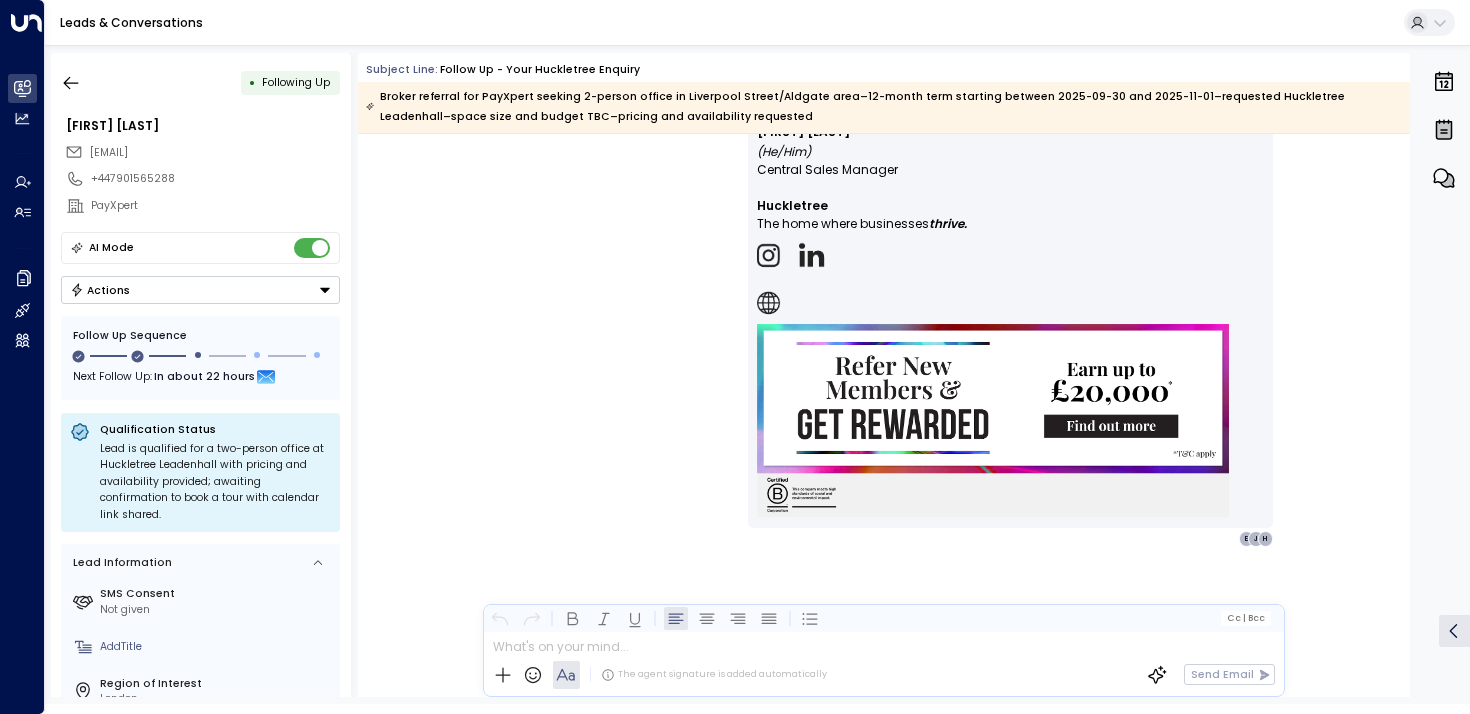 scroll, scrollTop: 2858, scrollLeft: 0, axis: vertical 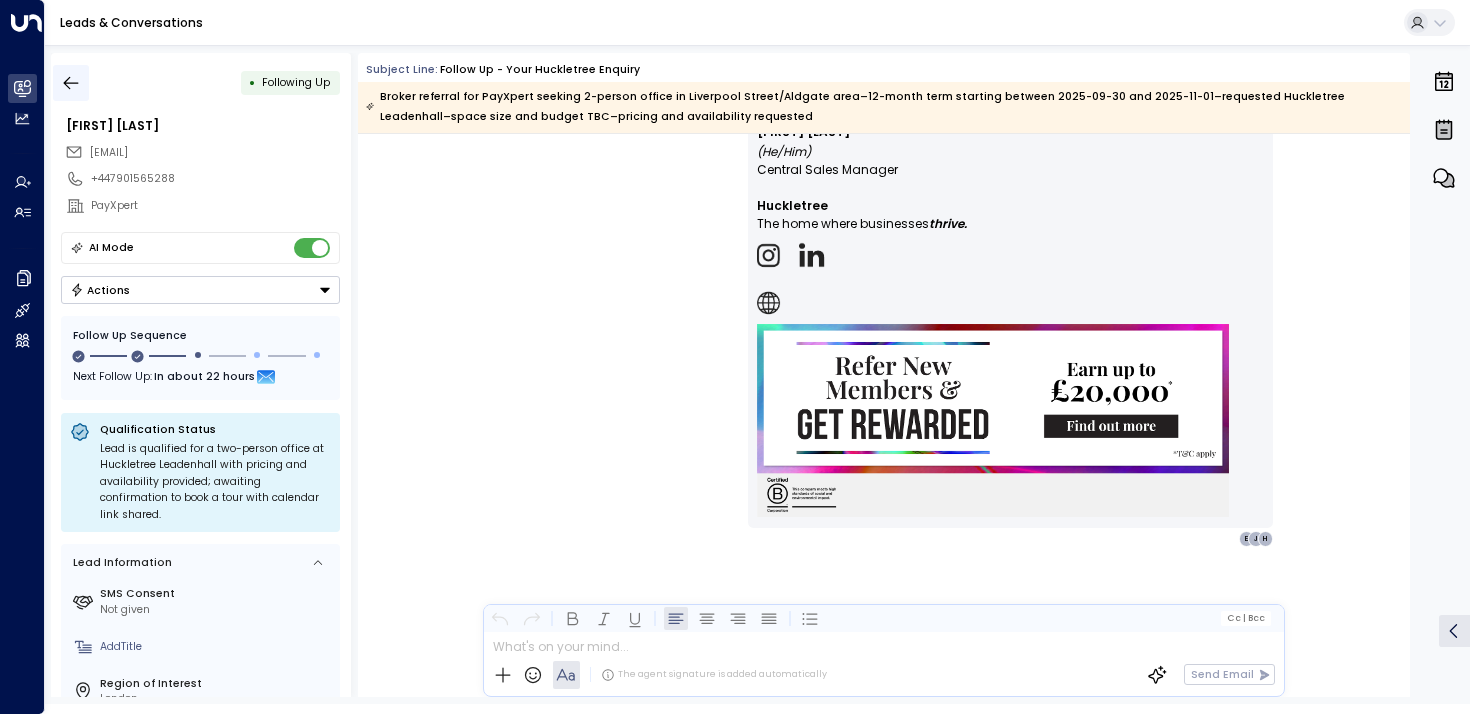 click at bounding box center (71, 83) 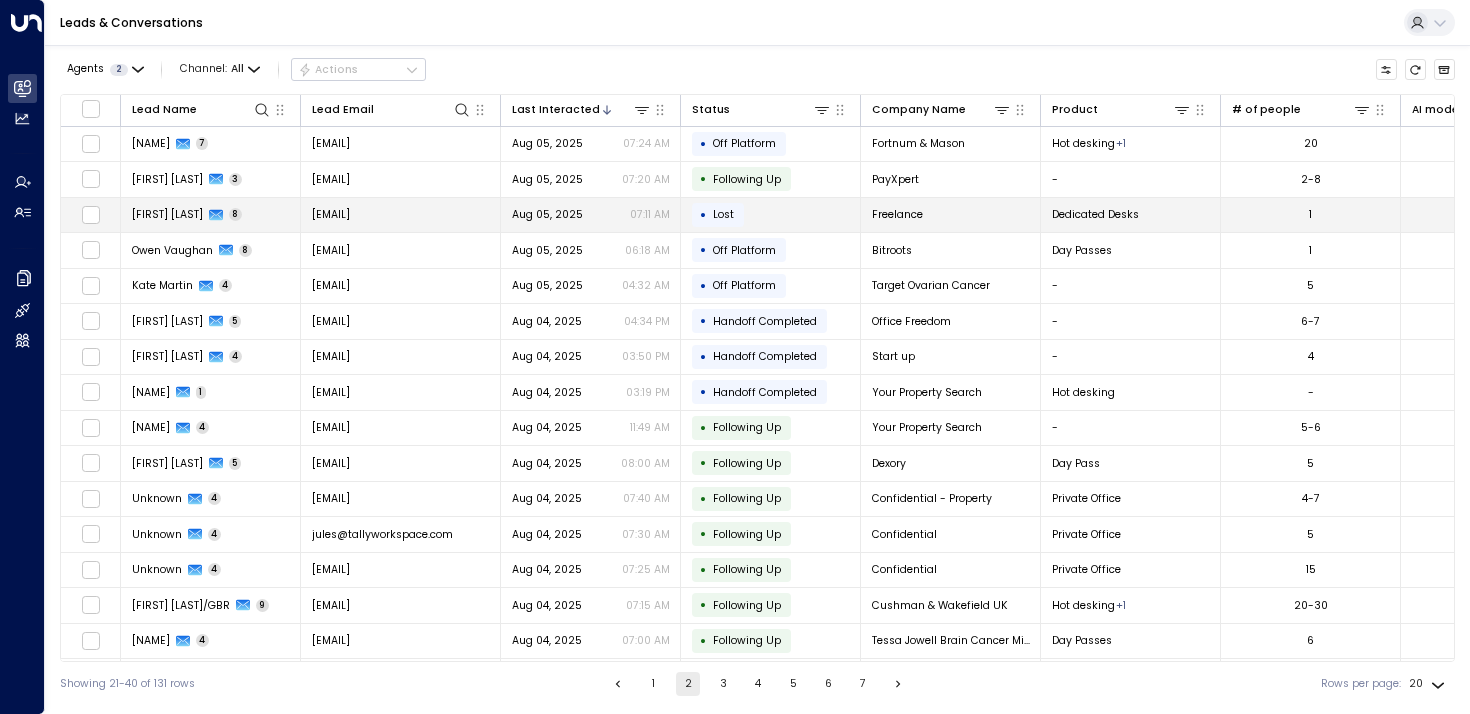 click on "[FIRST] [LAST]" at bounding box center (167, 214) 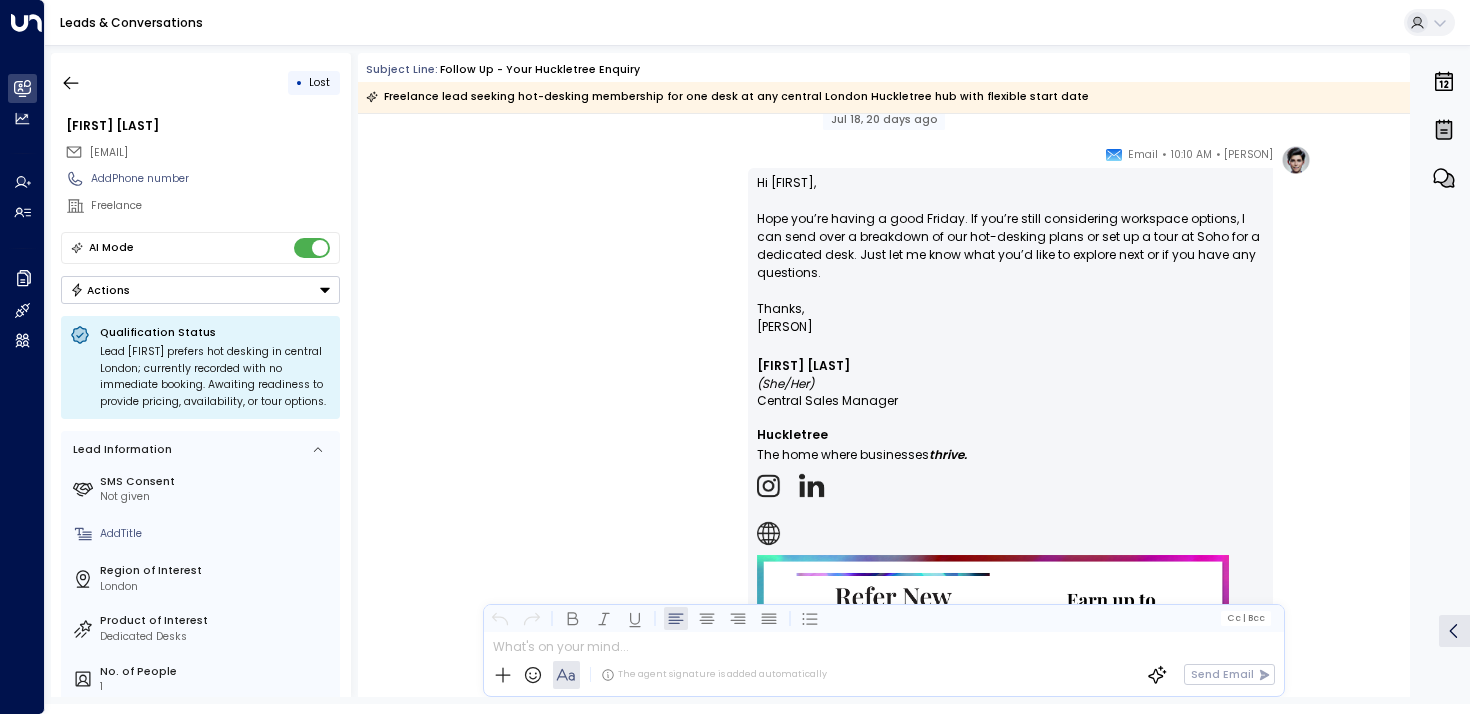 scroll, scrollTop: 4790, scrollLeft: 0, axis: vertical 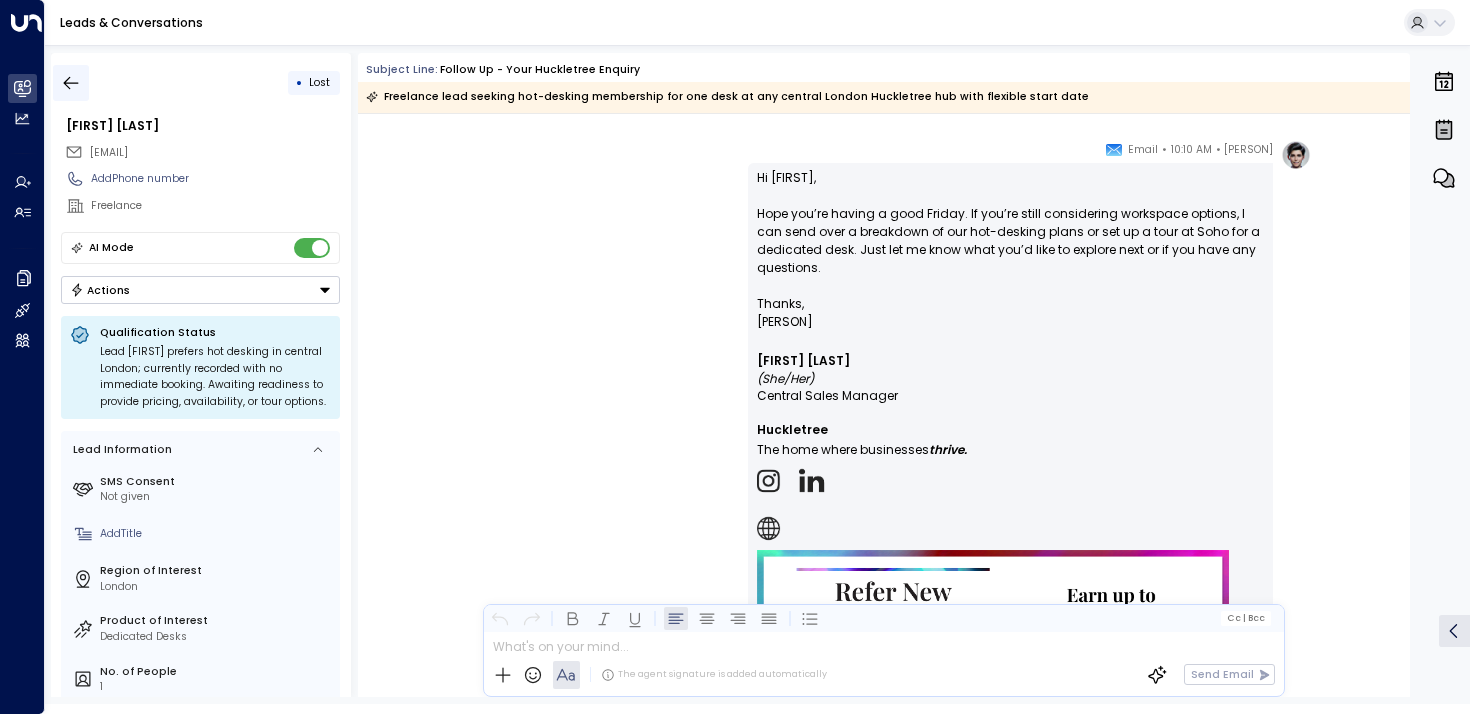 click at bounding box center [71, 83] 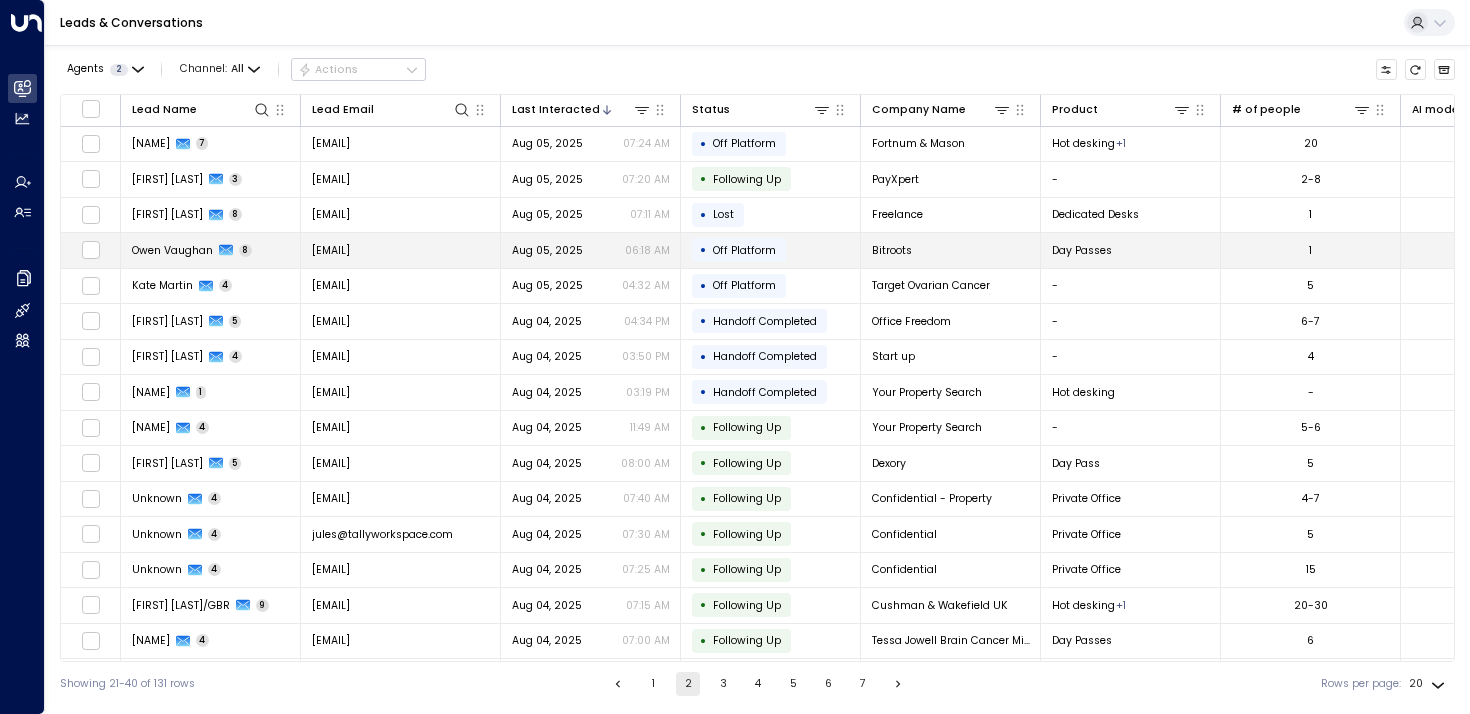 click on "Owen Vaughan" at bounding box center (172, 250) 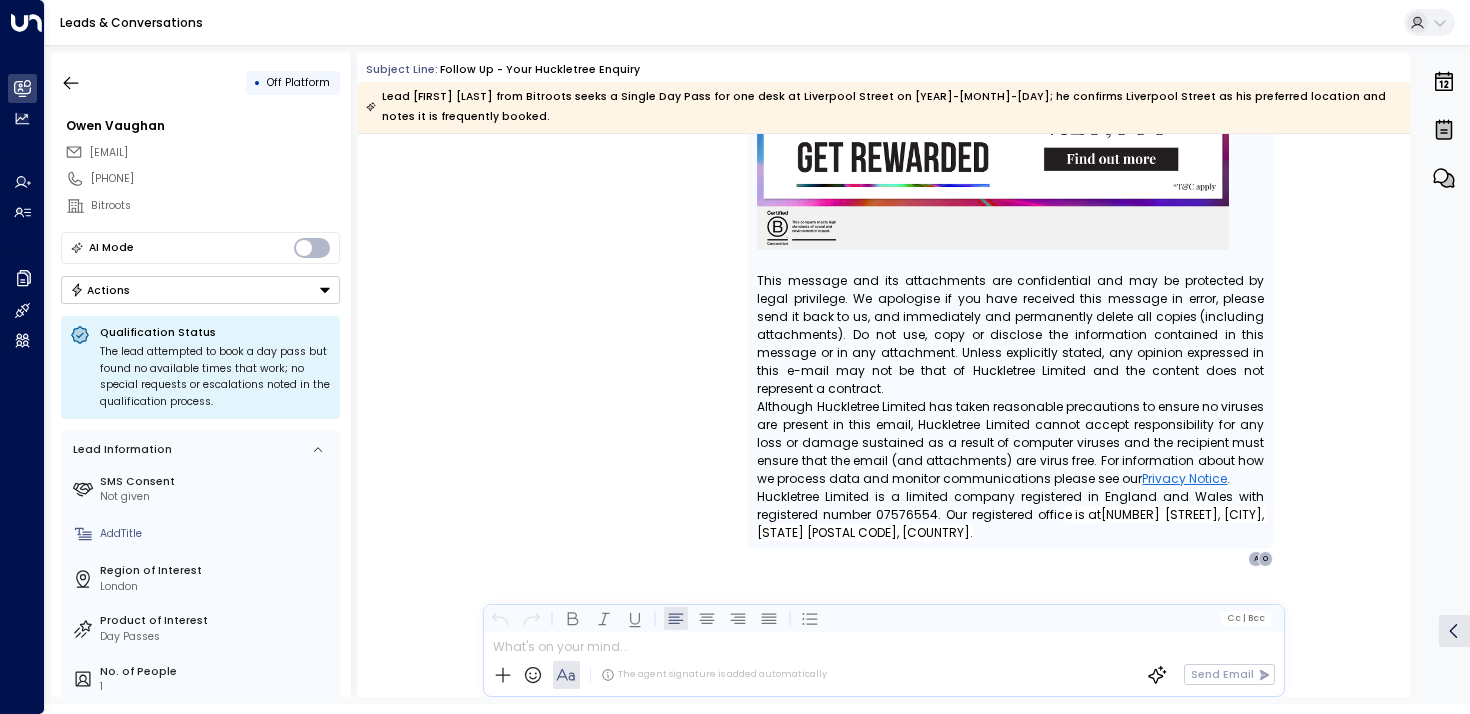 scroll, scrollTop: 5717, scrollLeft: 0, axis: vertical 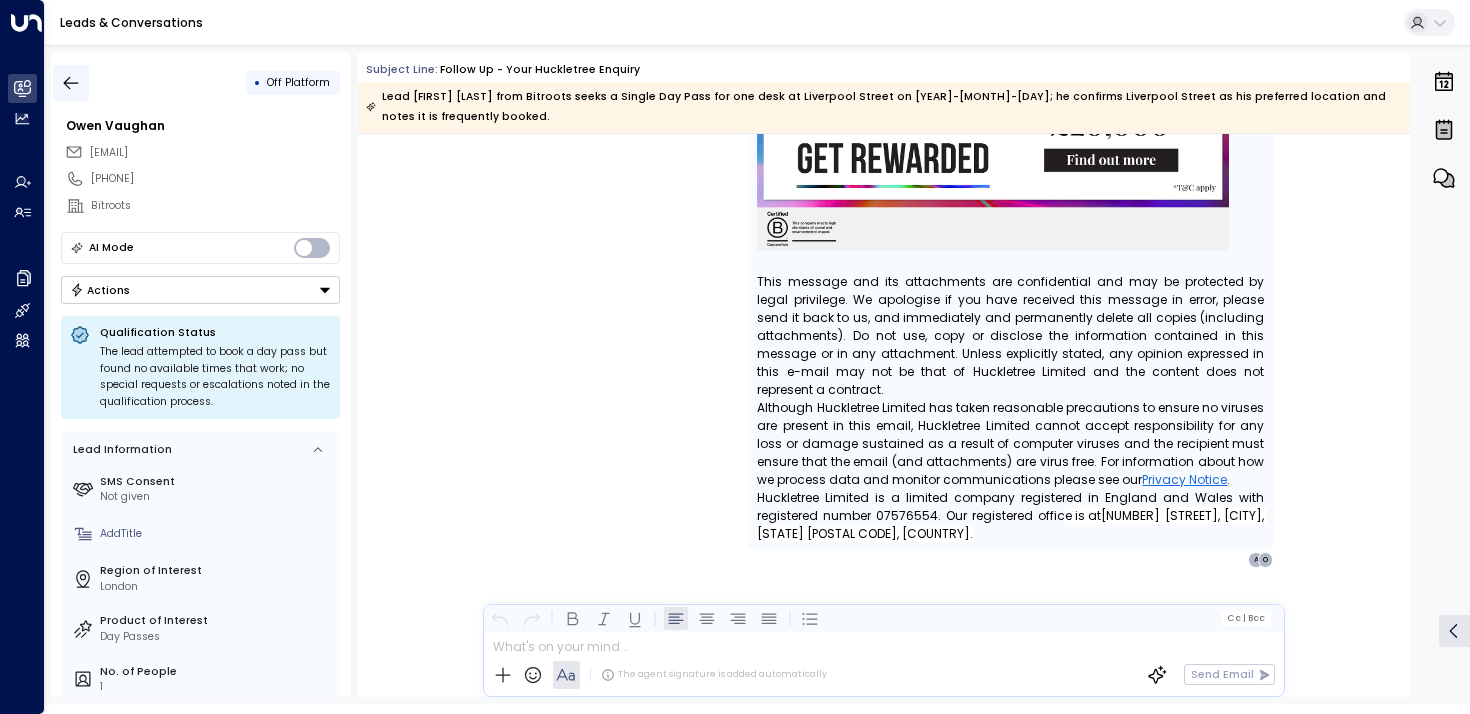 click 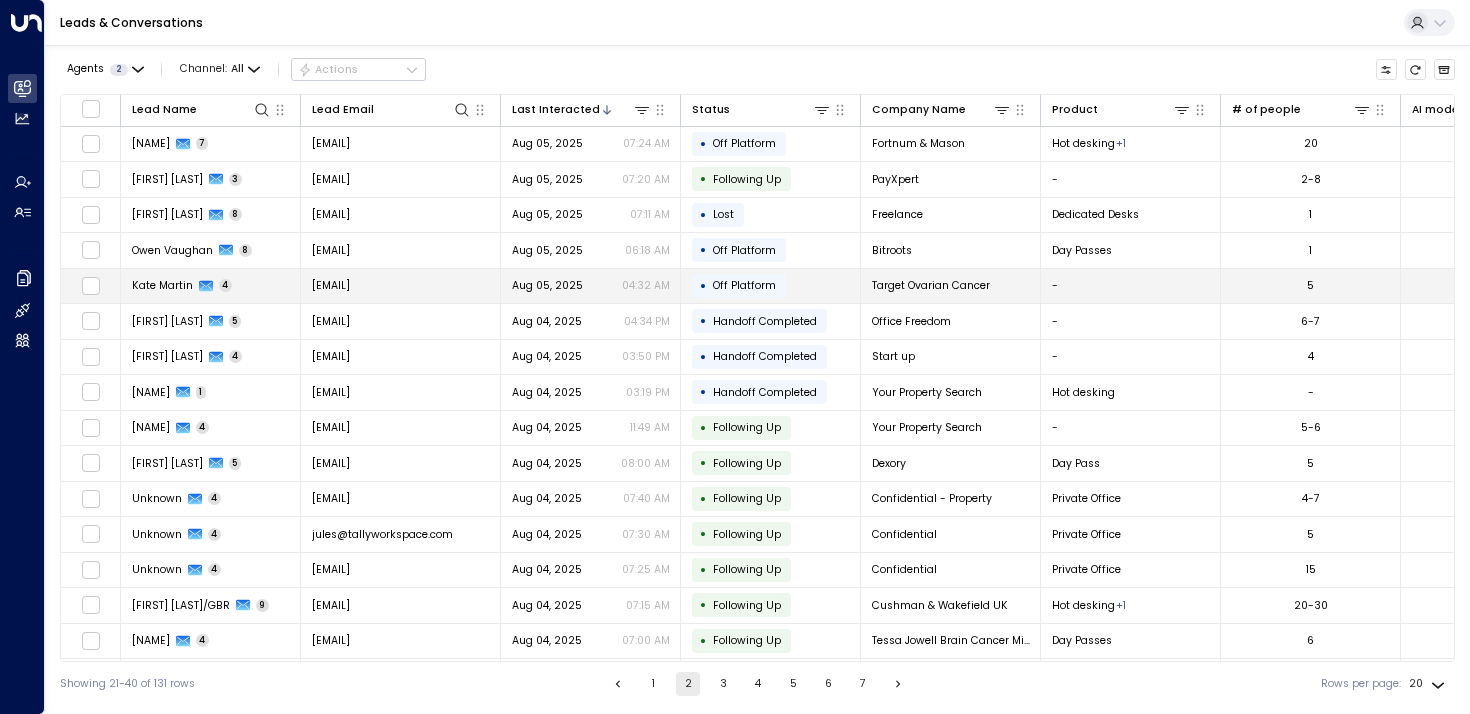 click on "Kate Martin" at bounding box center [162, 285] 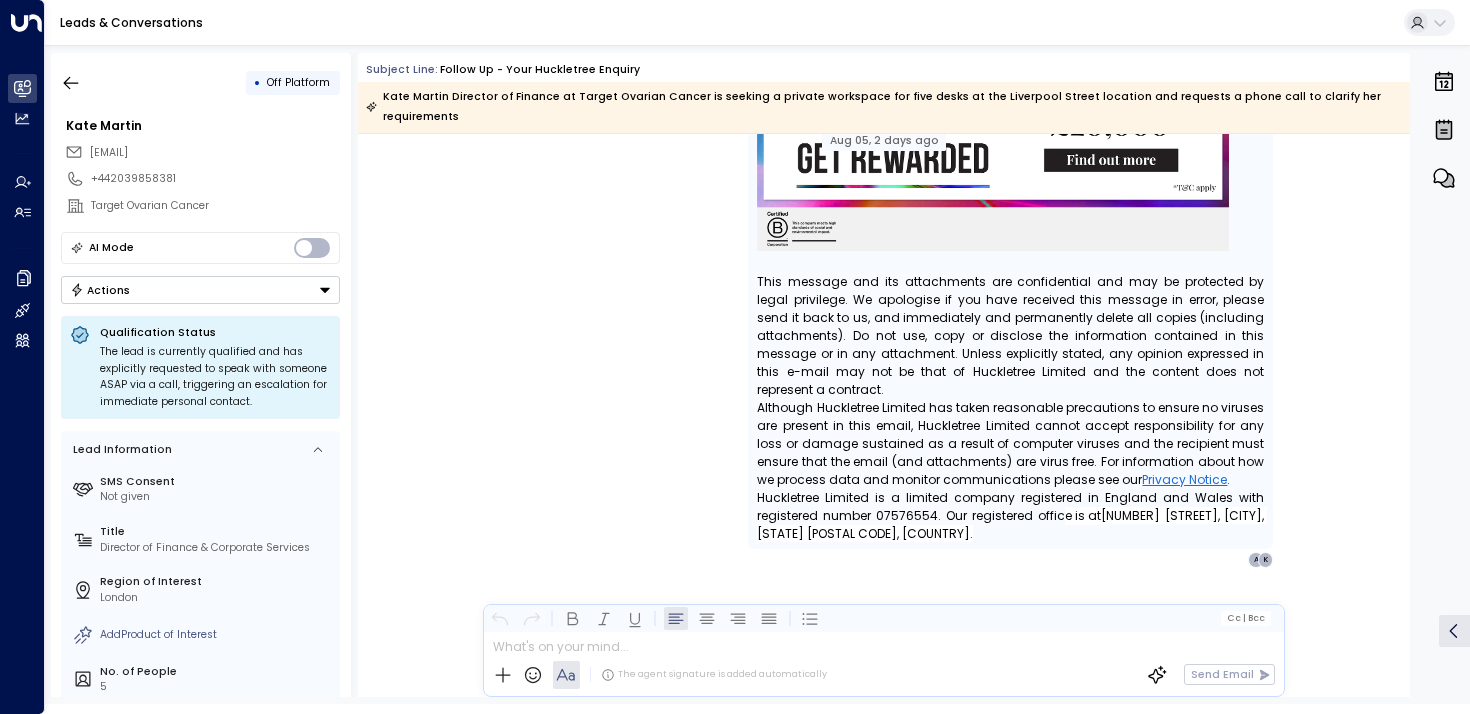 scroll, scrollTop: 3646, scrollLeft: 0, axis: vertical 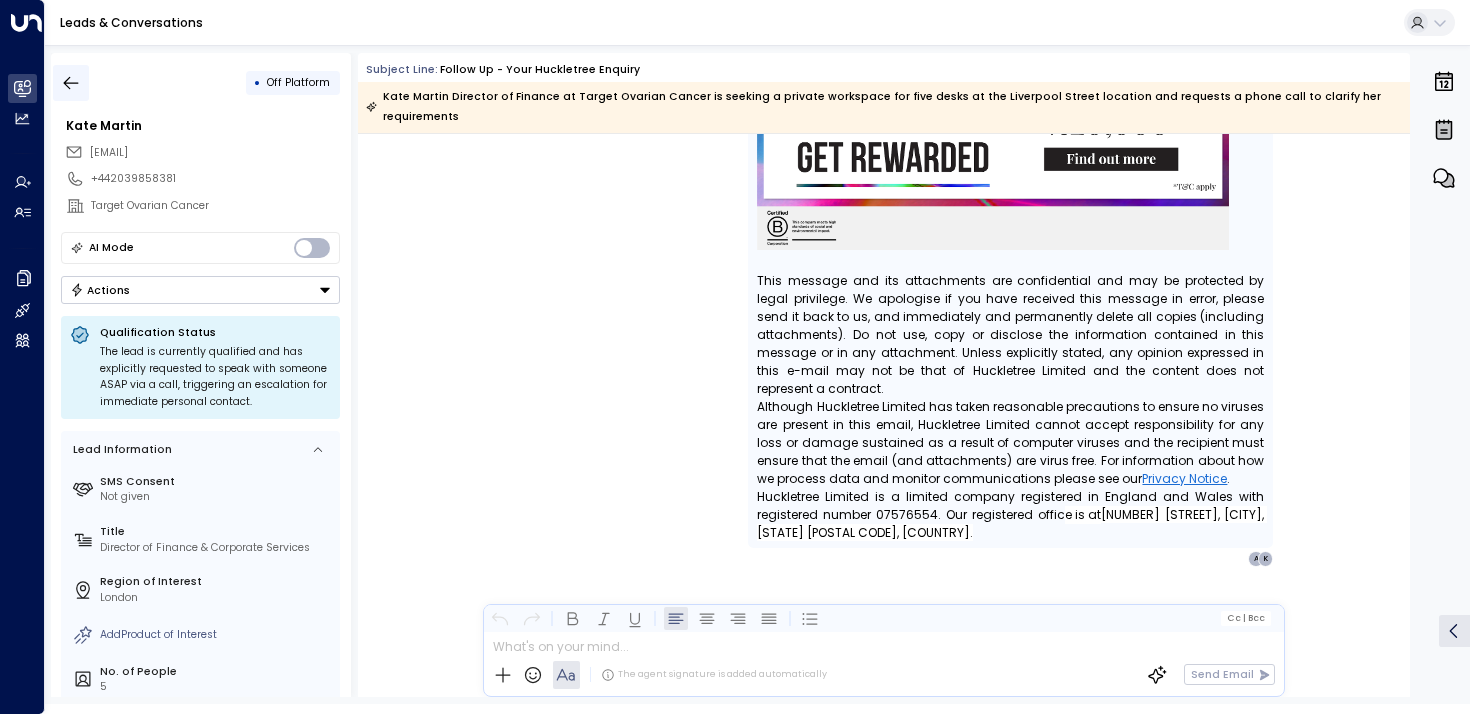 click 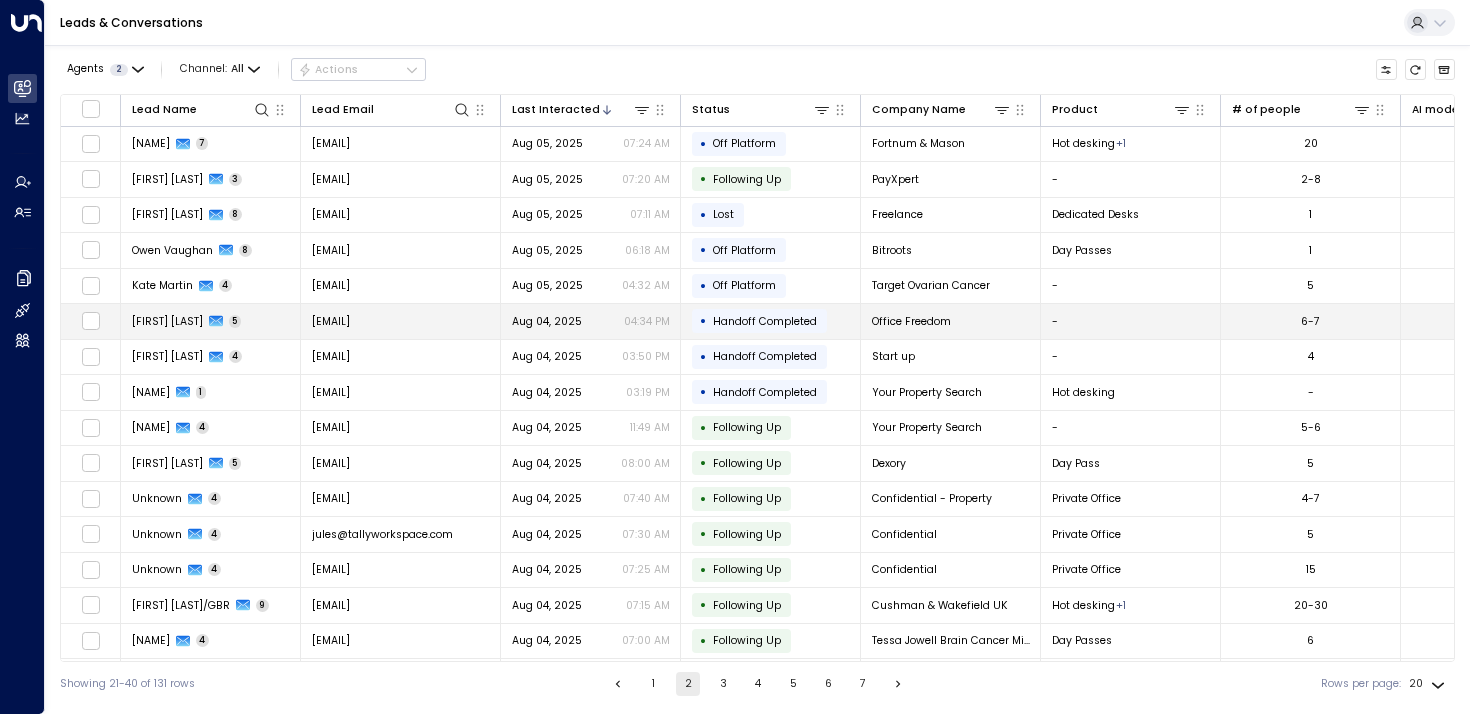 click on "[FIRST] [LAST]" at bounding box center [167, 321] 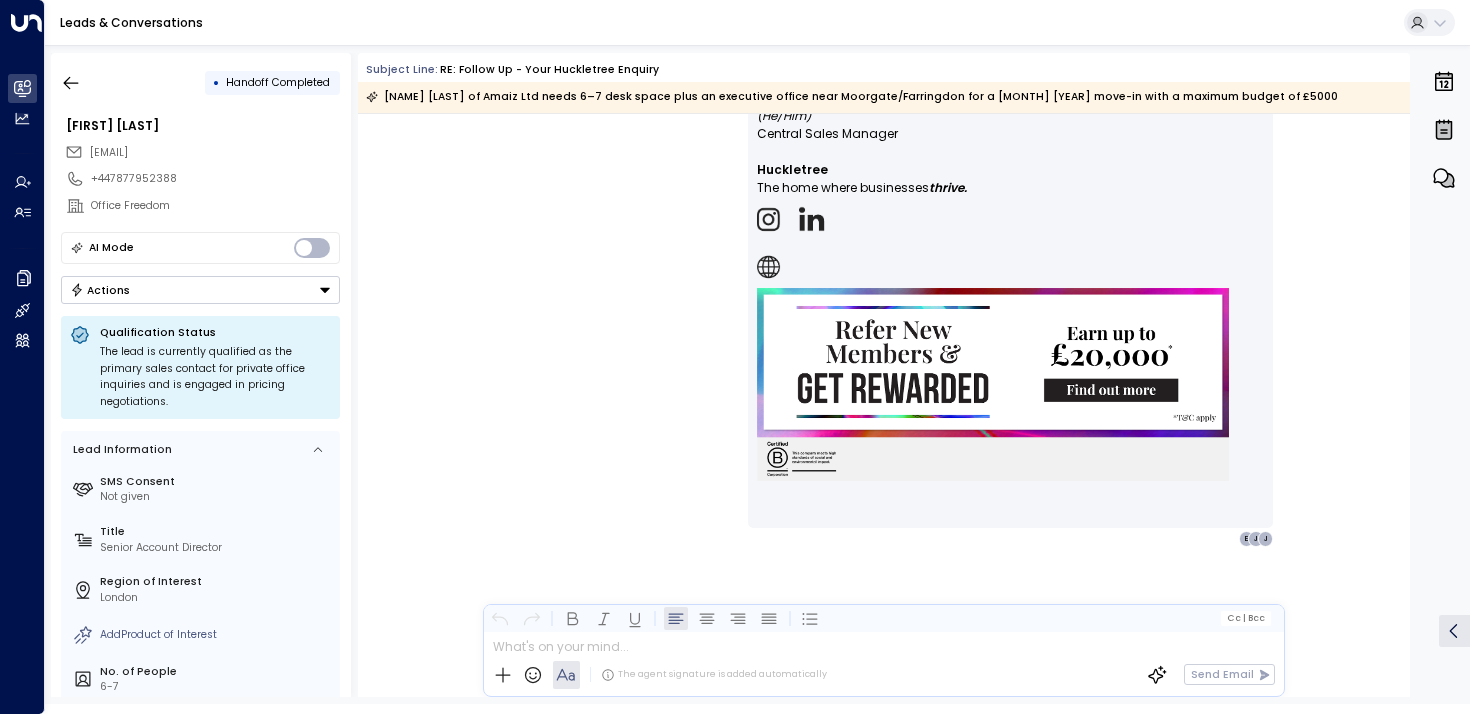 scroll, scrollTop: 4520, scrollLeft: 0, axis: vertical 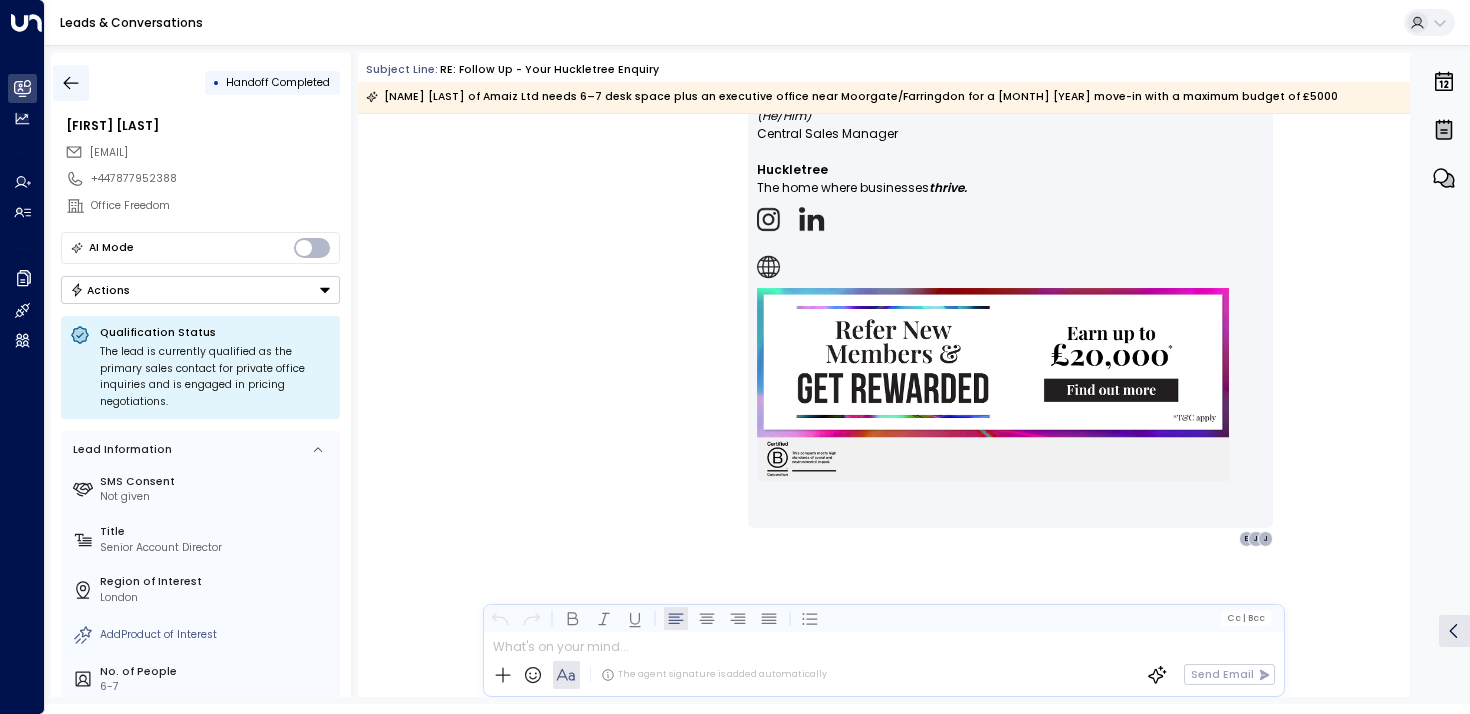 click 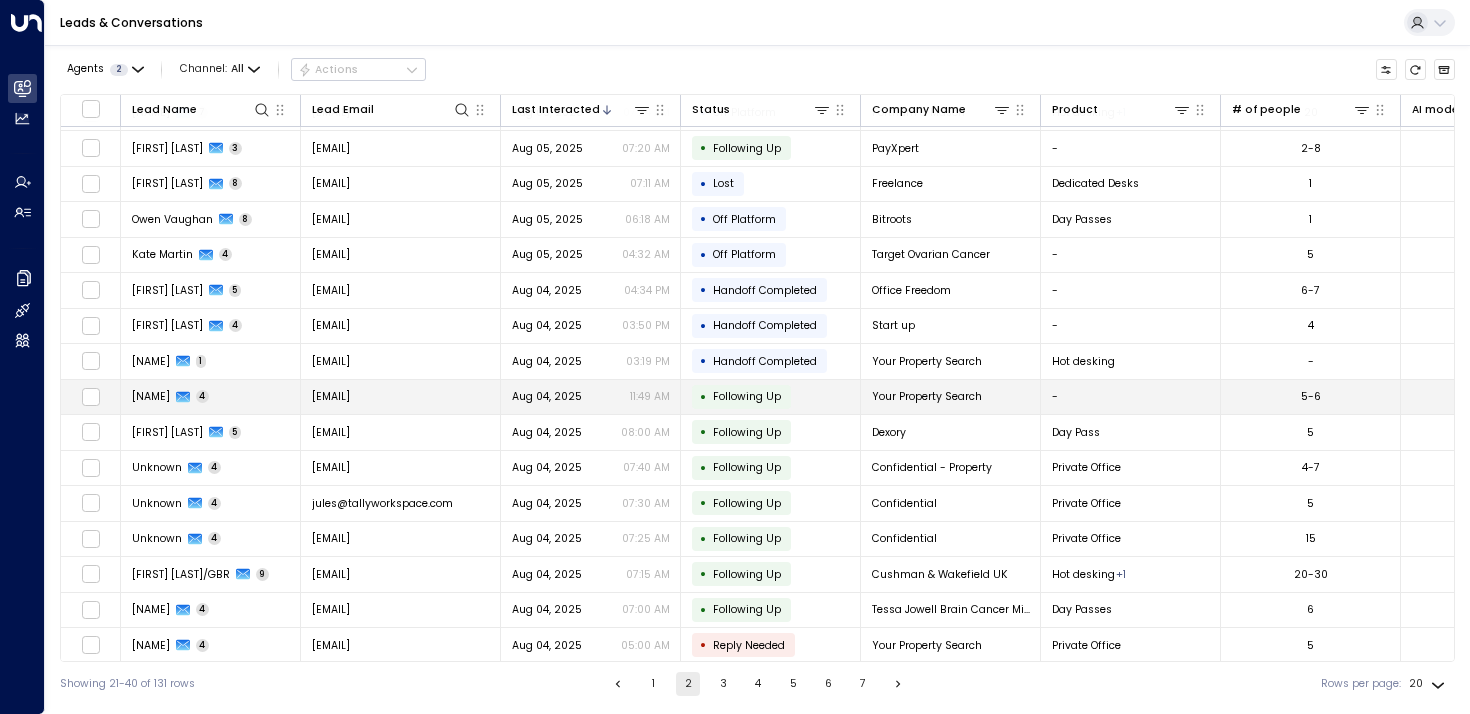 scroll, scrollTop: 95, scrollLeft: 0, axis: vertical 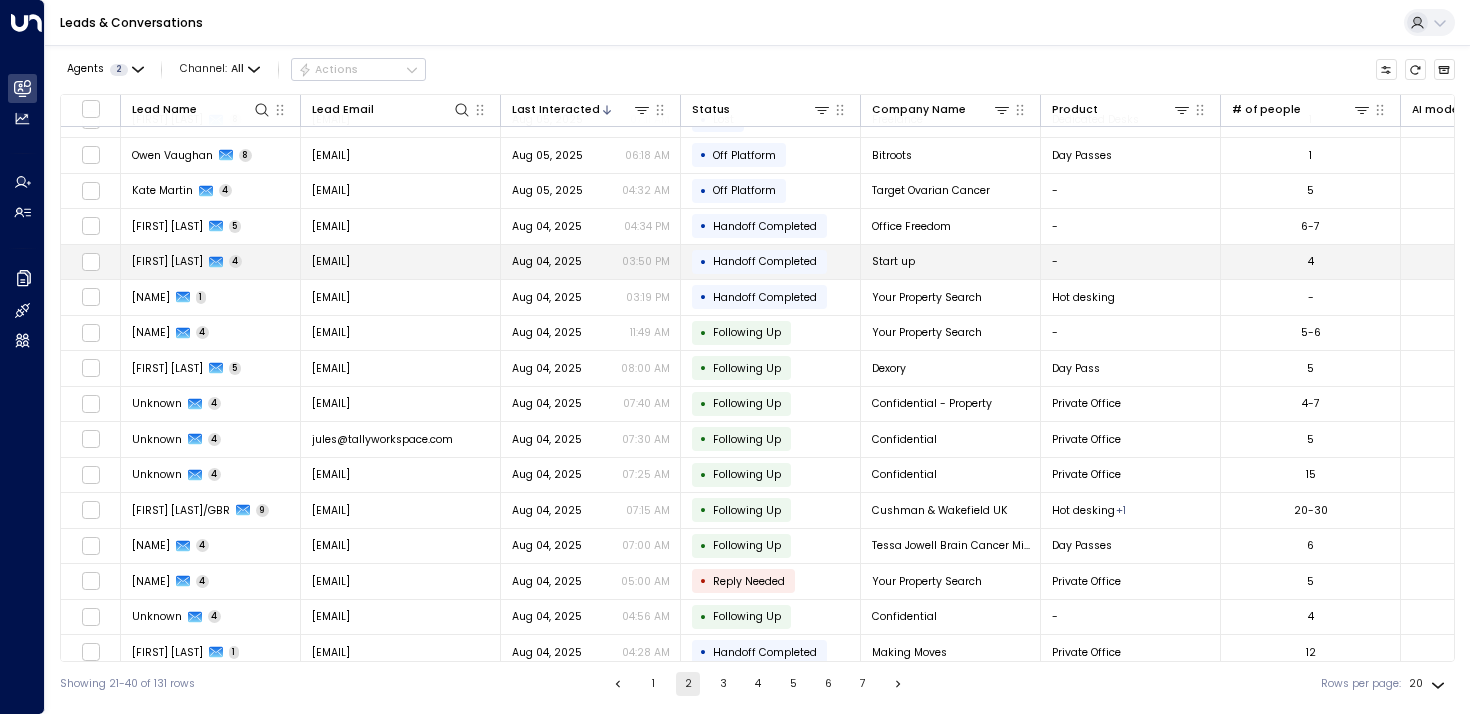 click on "[FIRST] [LAST]" at bounding box center (167, 261) 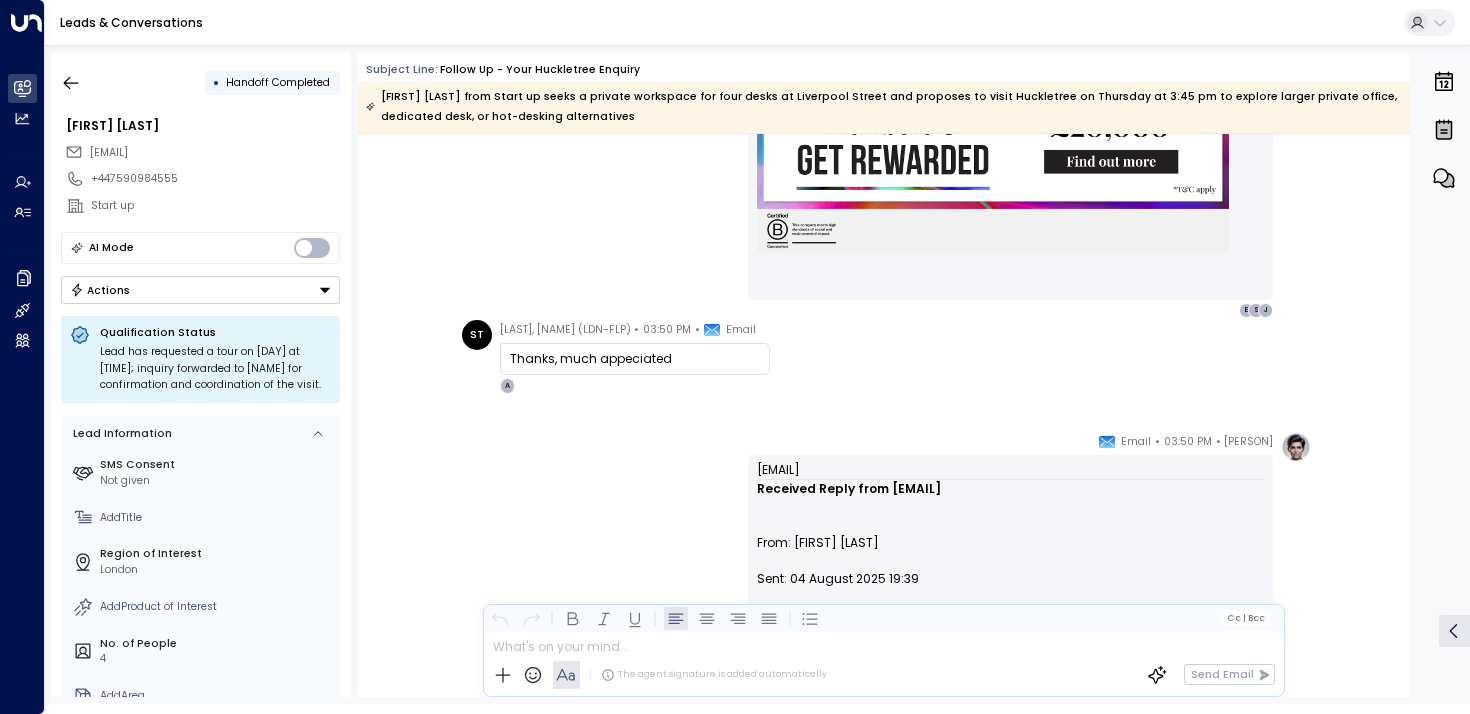 scroll, scrollTop: 2939, scrollLeft: 0, axis: vertical 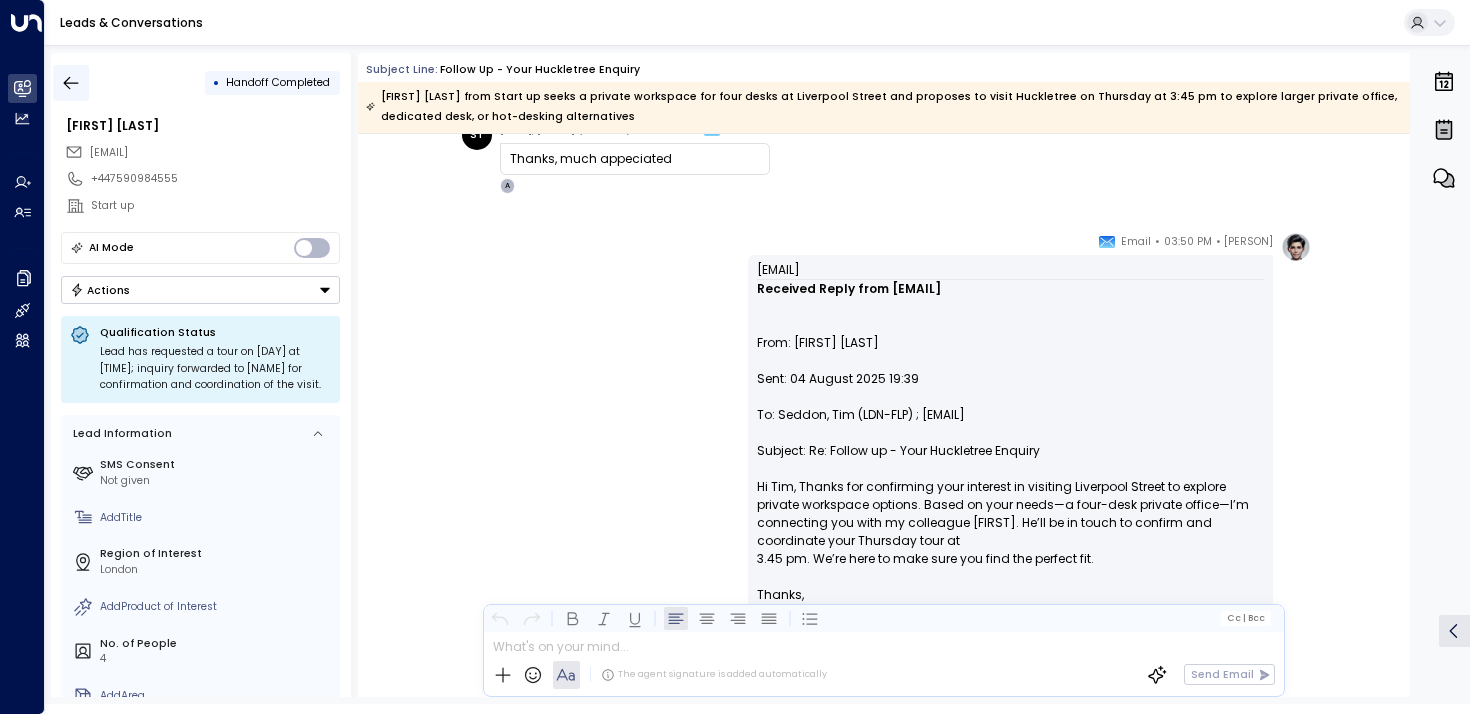 click at bounding box center [71, 83] 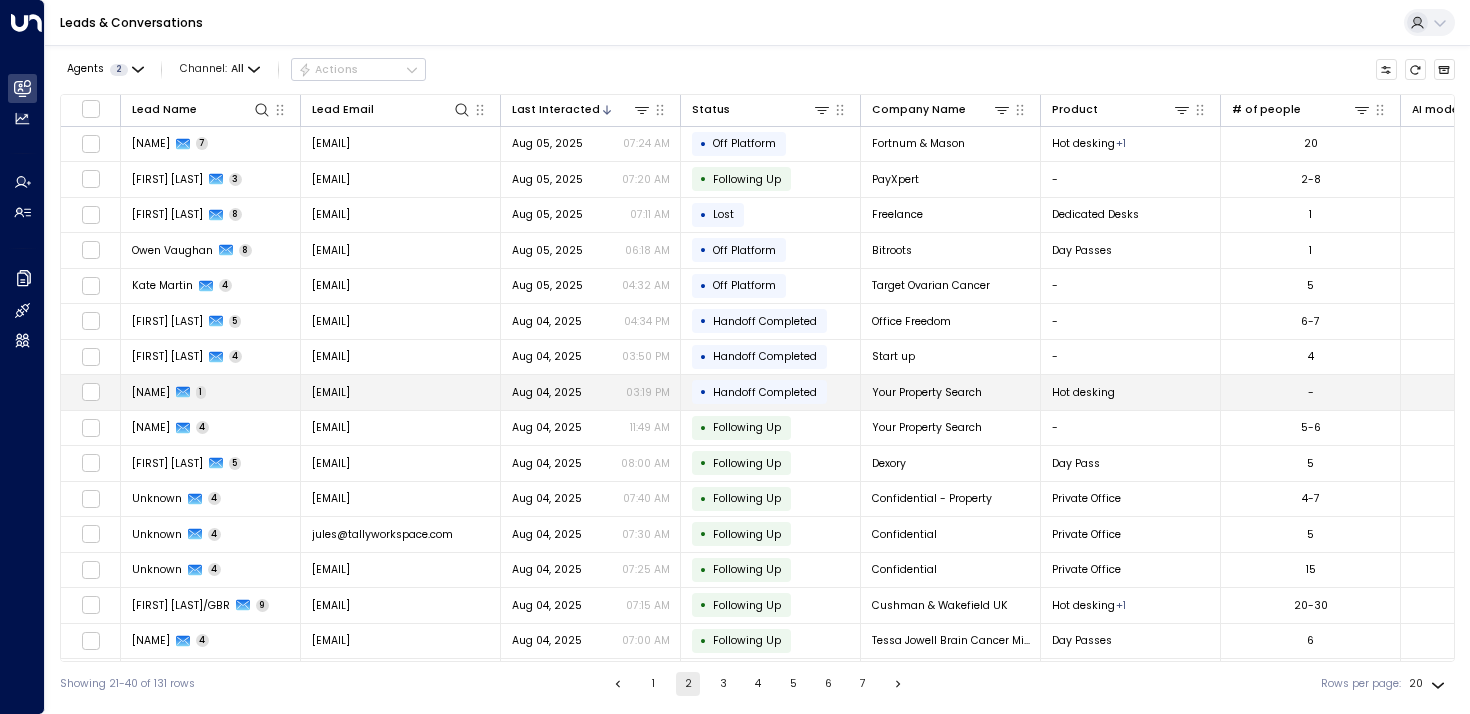 click on "[FIRST] [LAST]" at bounding box center (151, 392) 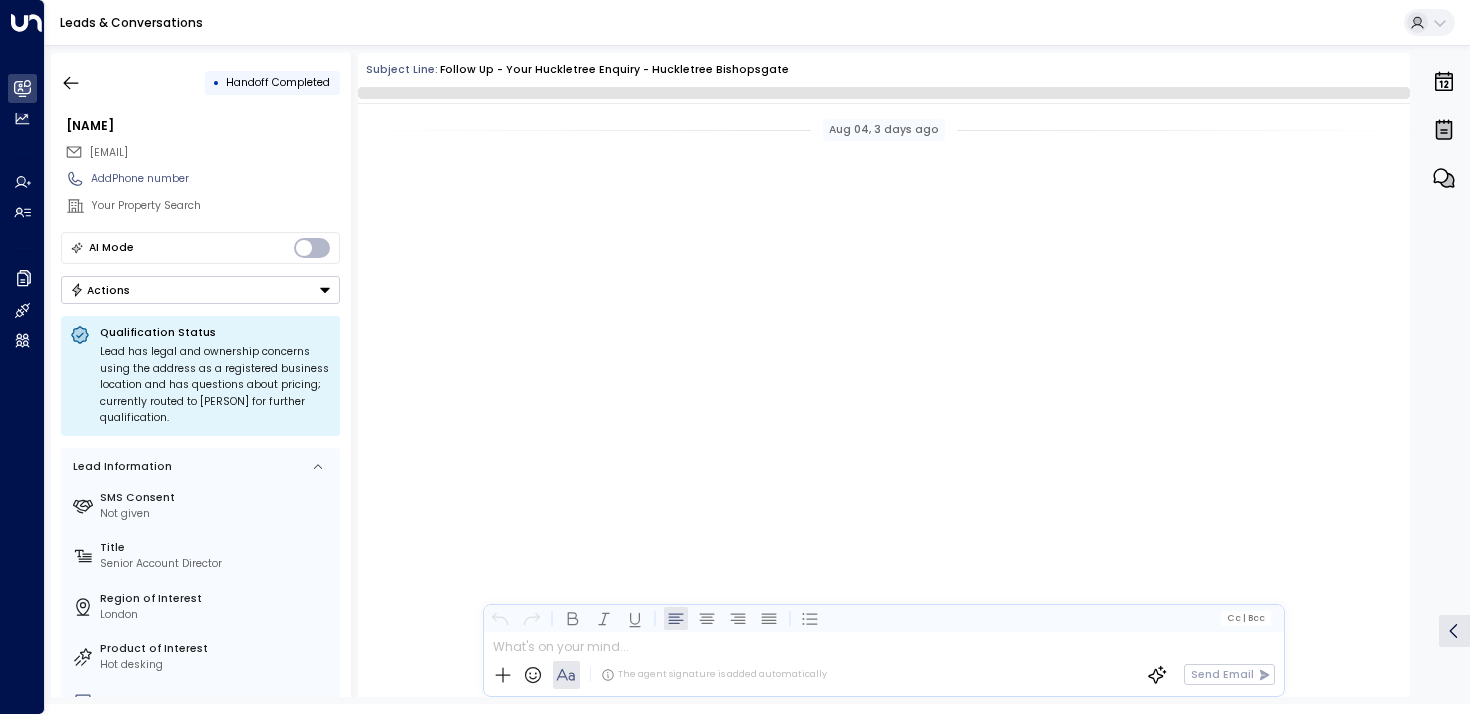 scroll, scrollTop: 1385, scrollLeft: 0, axis: vertical 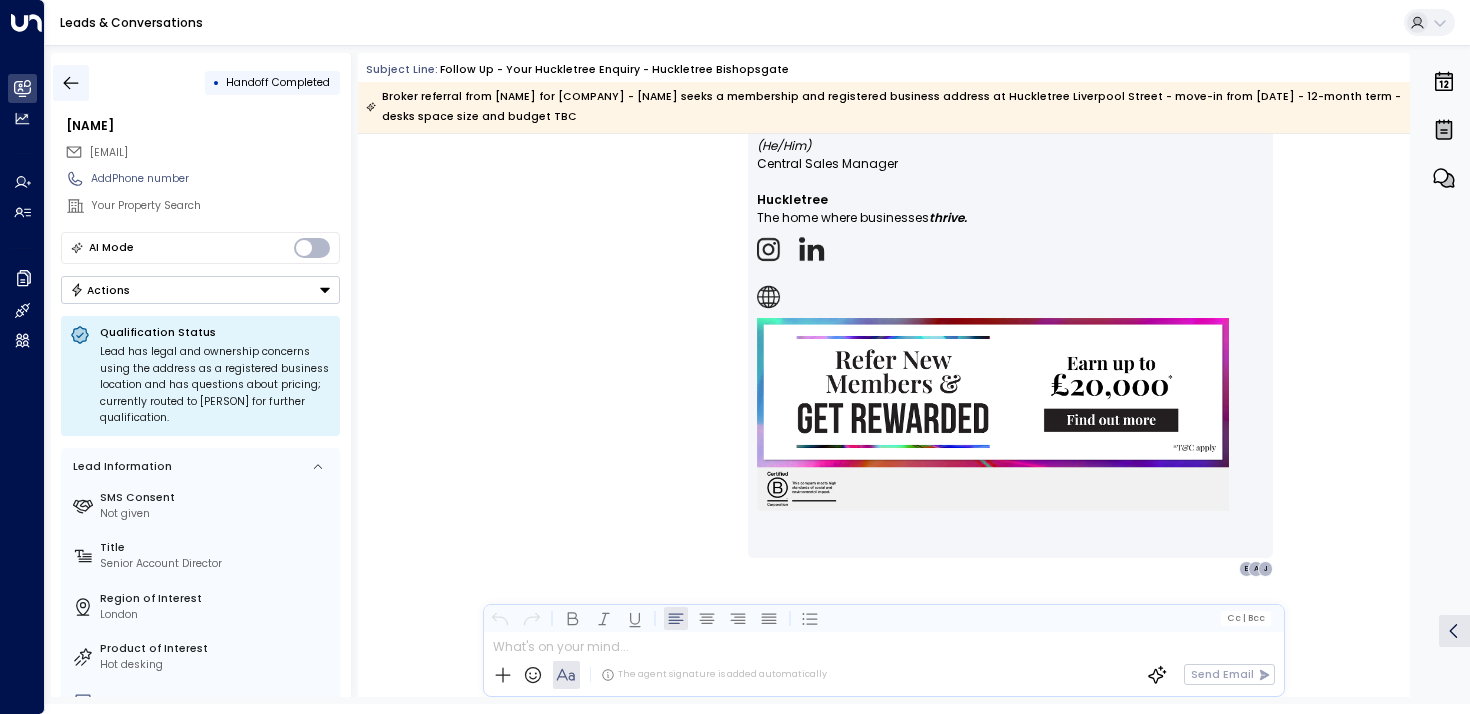 click 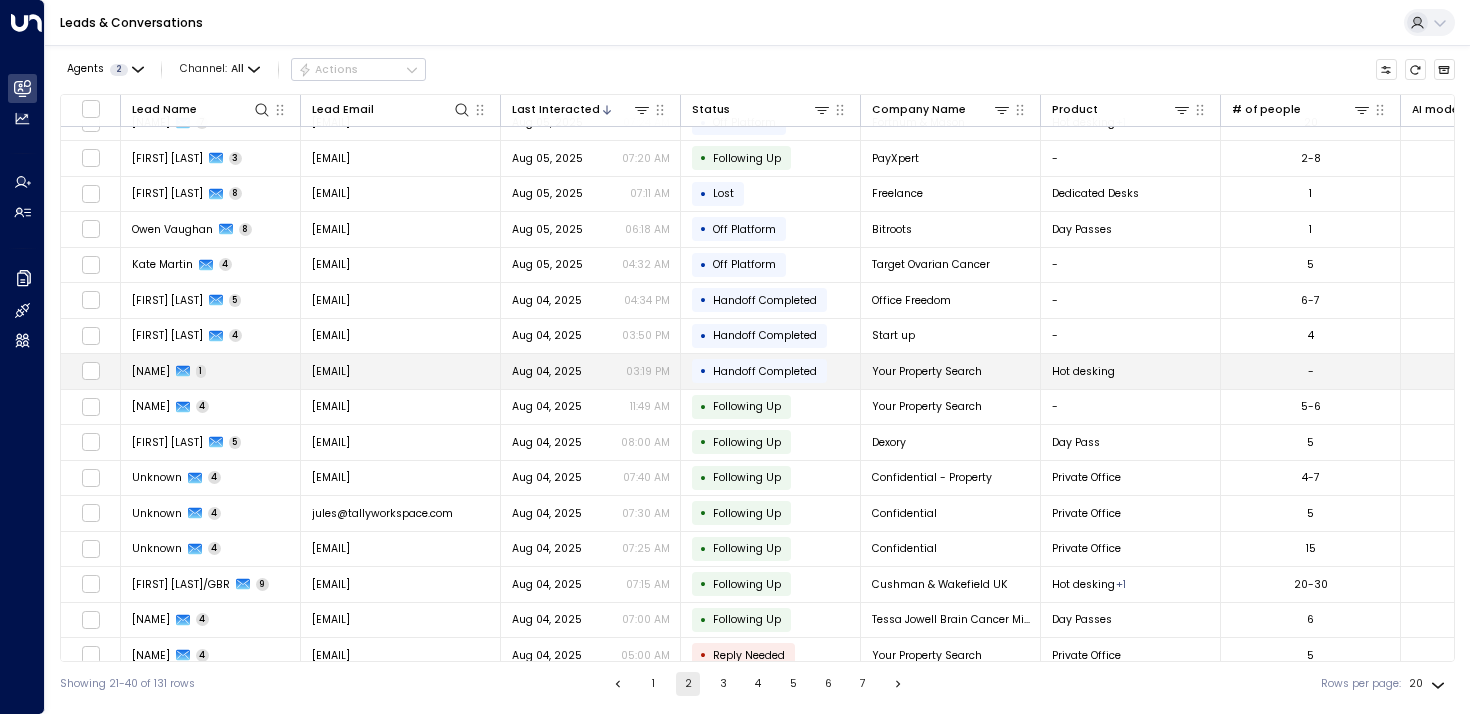scroll, scrollTop: 76, scrollLeft: 0, axis: vertical 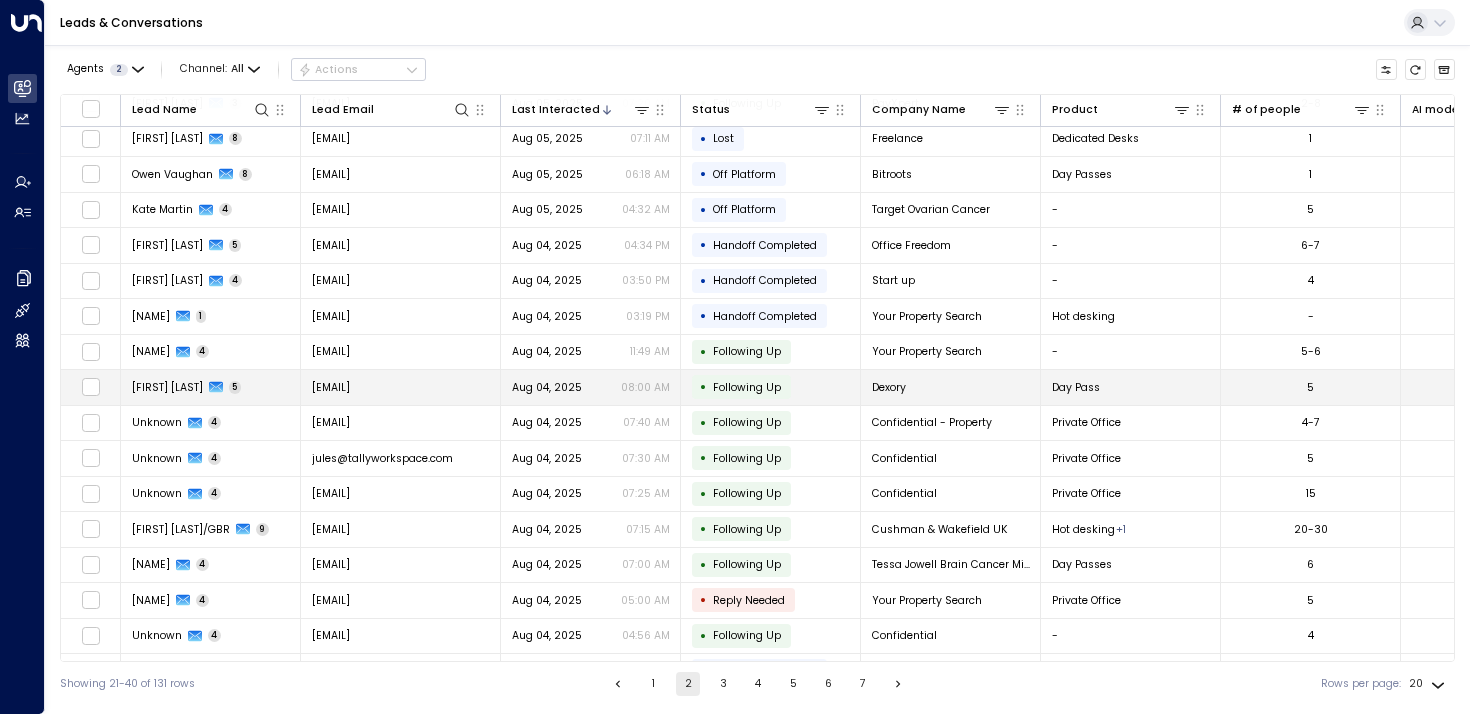 click on "[FIRST] [LAST]" at bounding box center (167, 387) 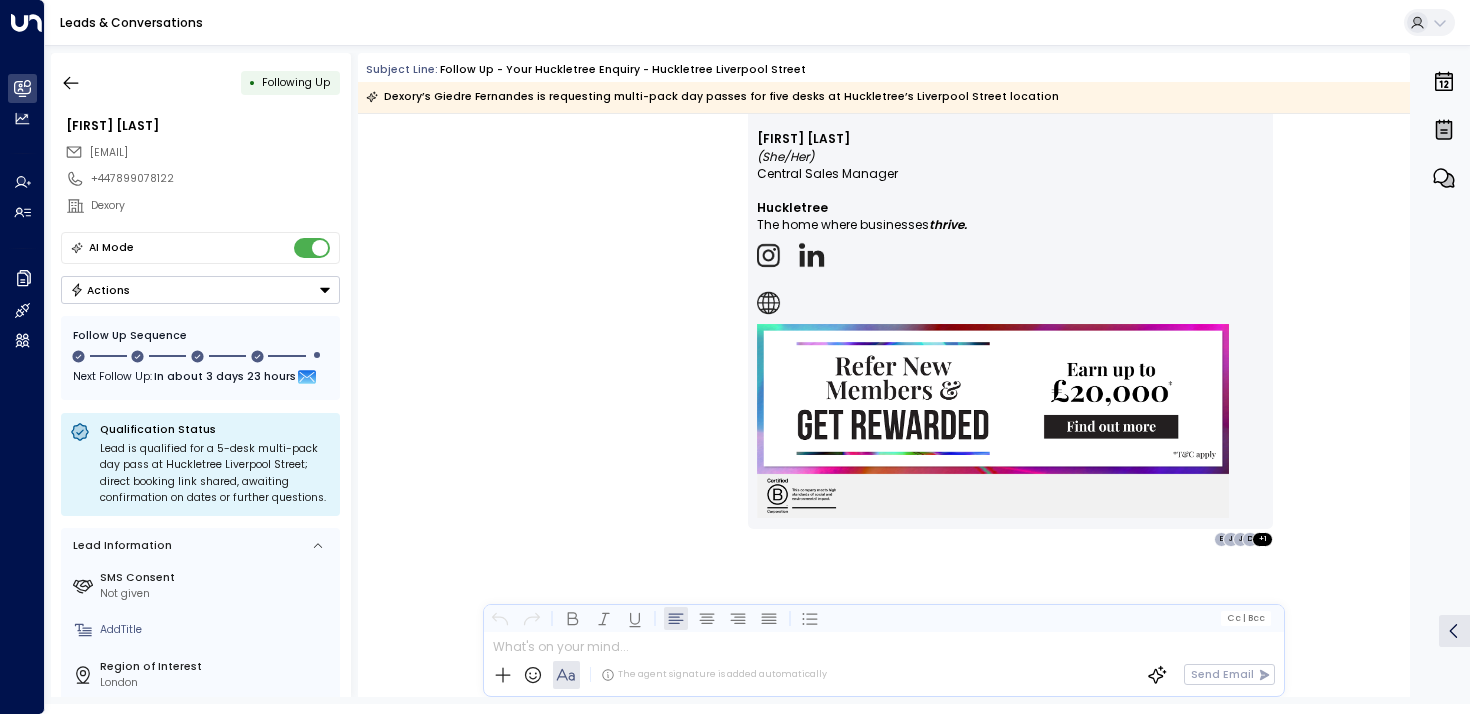 scroll, scrollTop: 4214, scrollLeft: 0, axis: vertical 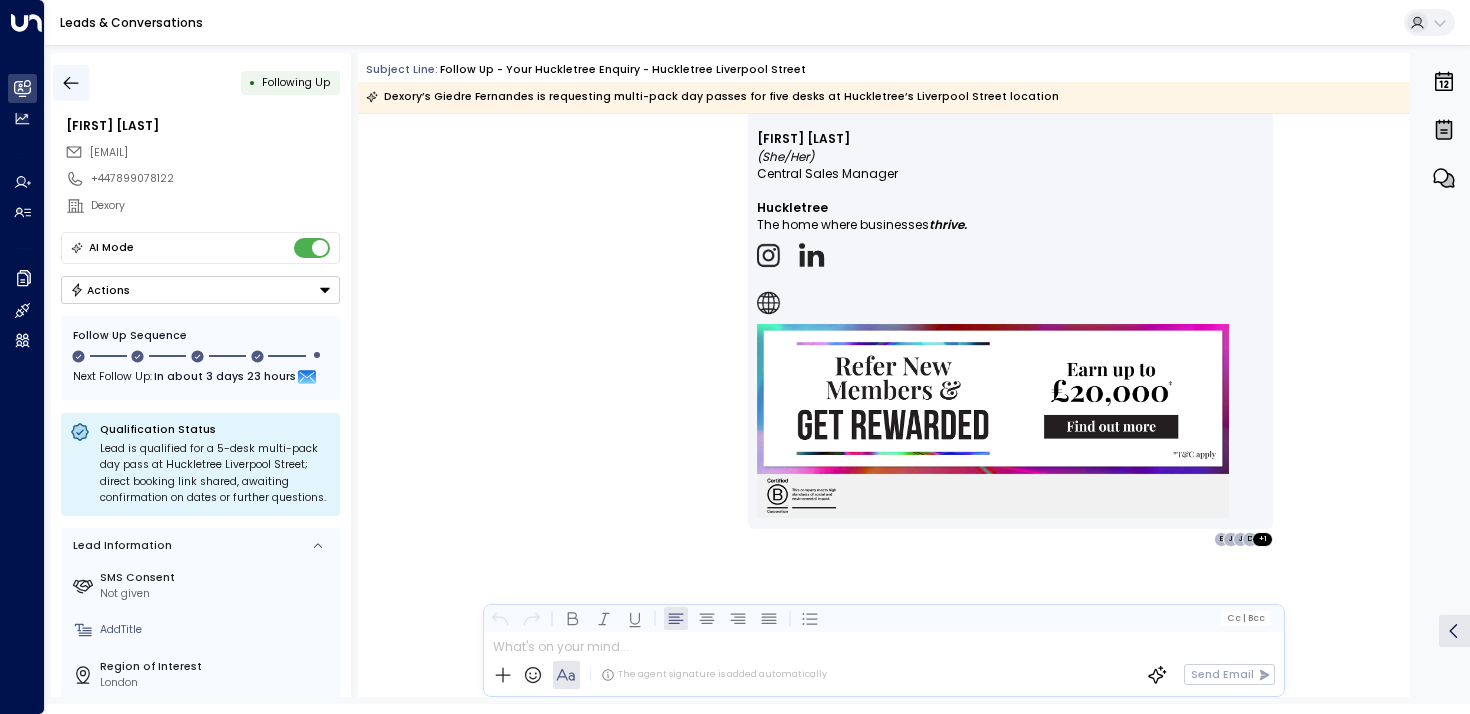 click 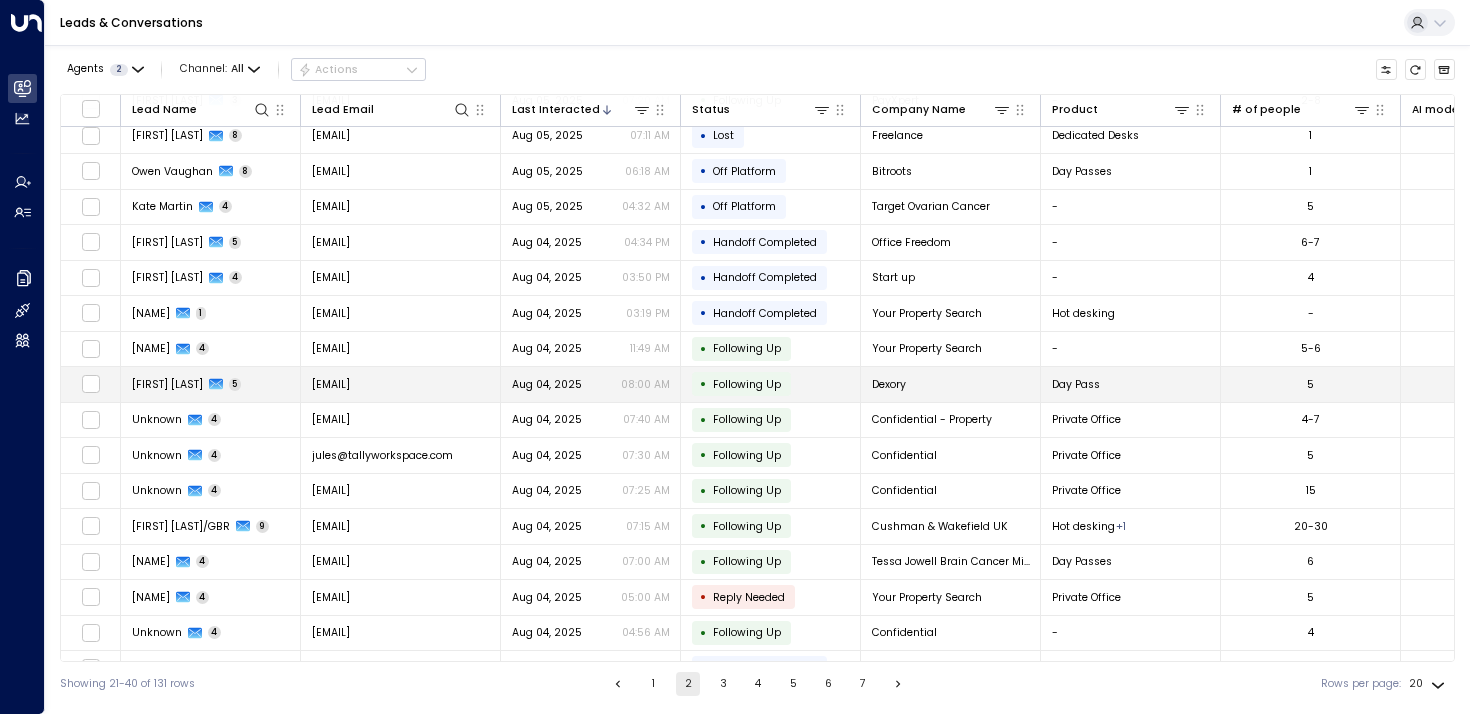 scroll, scrollTop: 102, scrollLeft: 0, axis: vertical 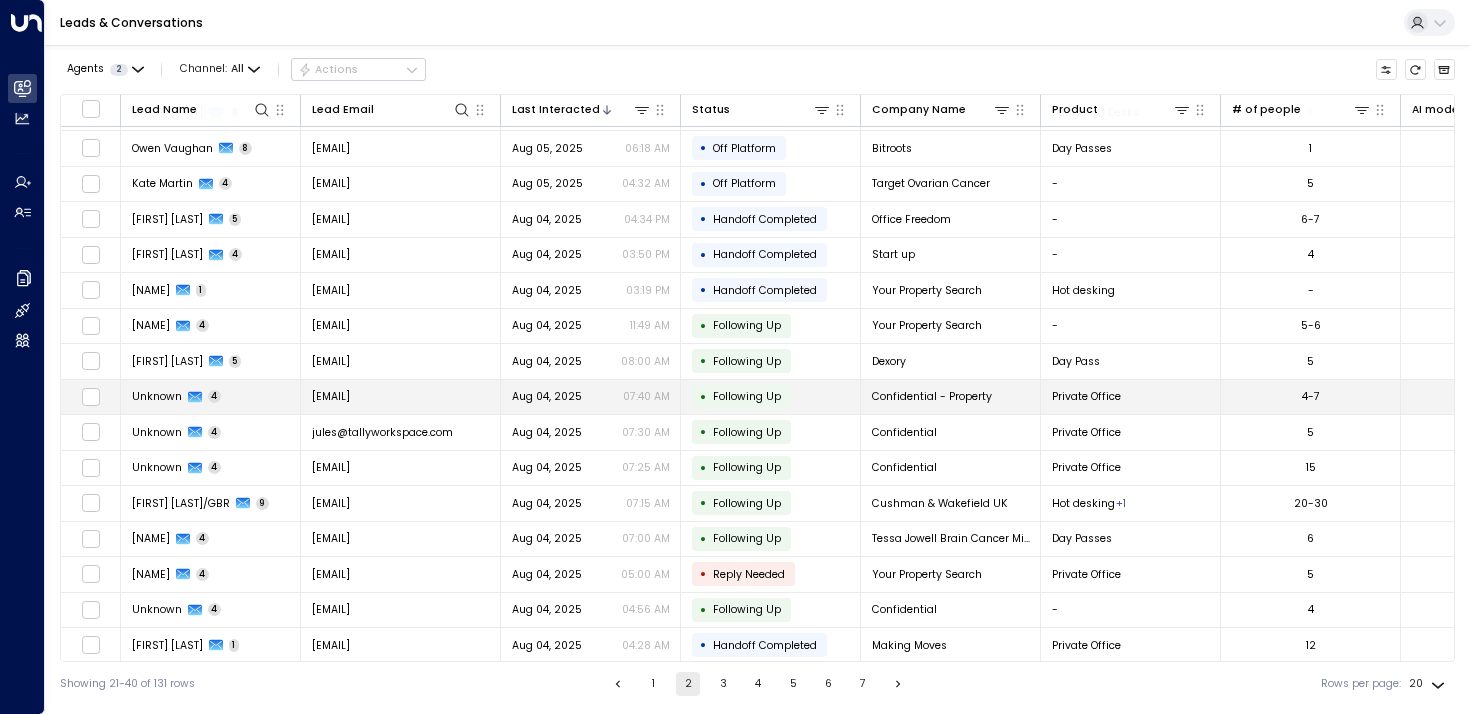 click on "Unknown" at bounding box center [157, 396] 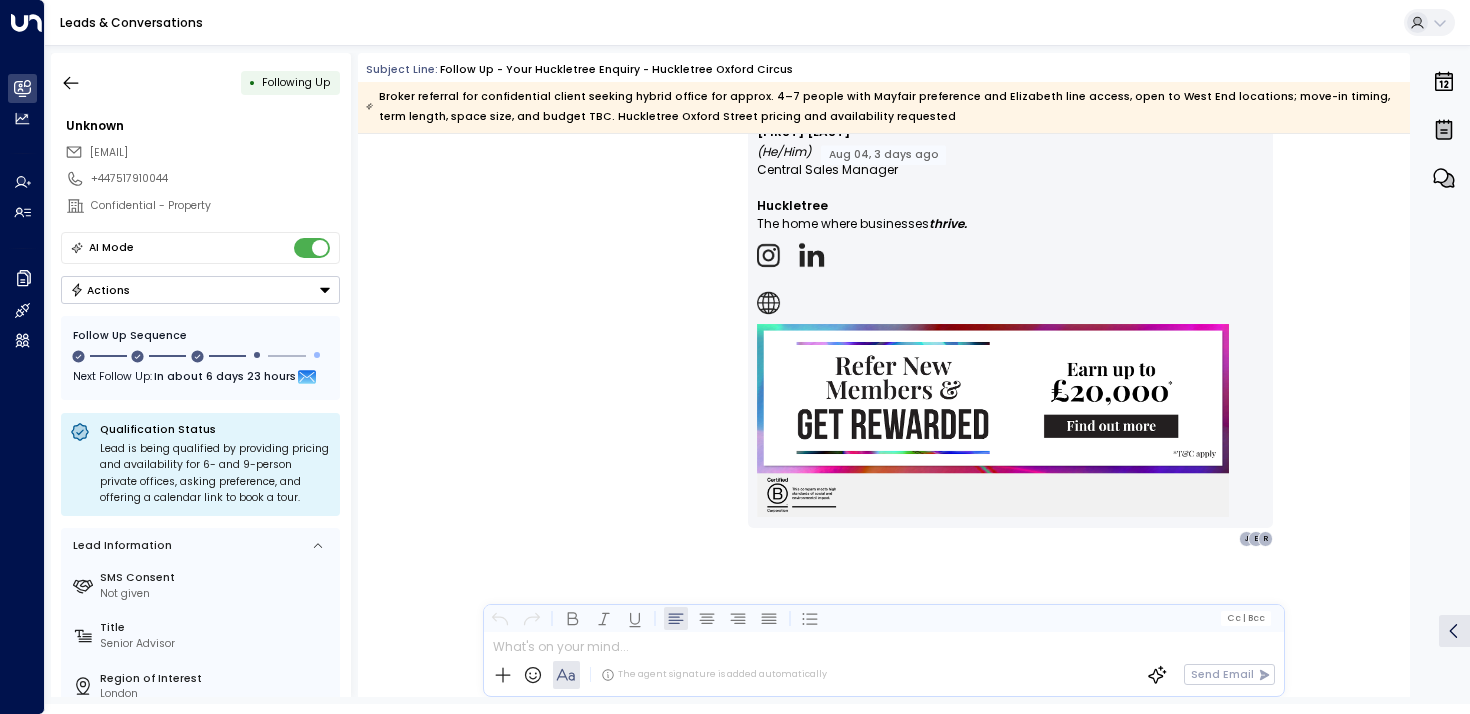 scroll, scrollTop: 3605, scrollLeft: 0, axis: vertical 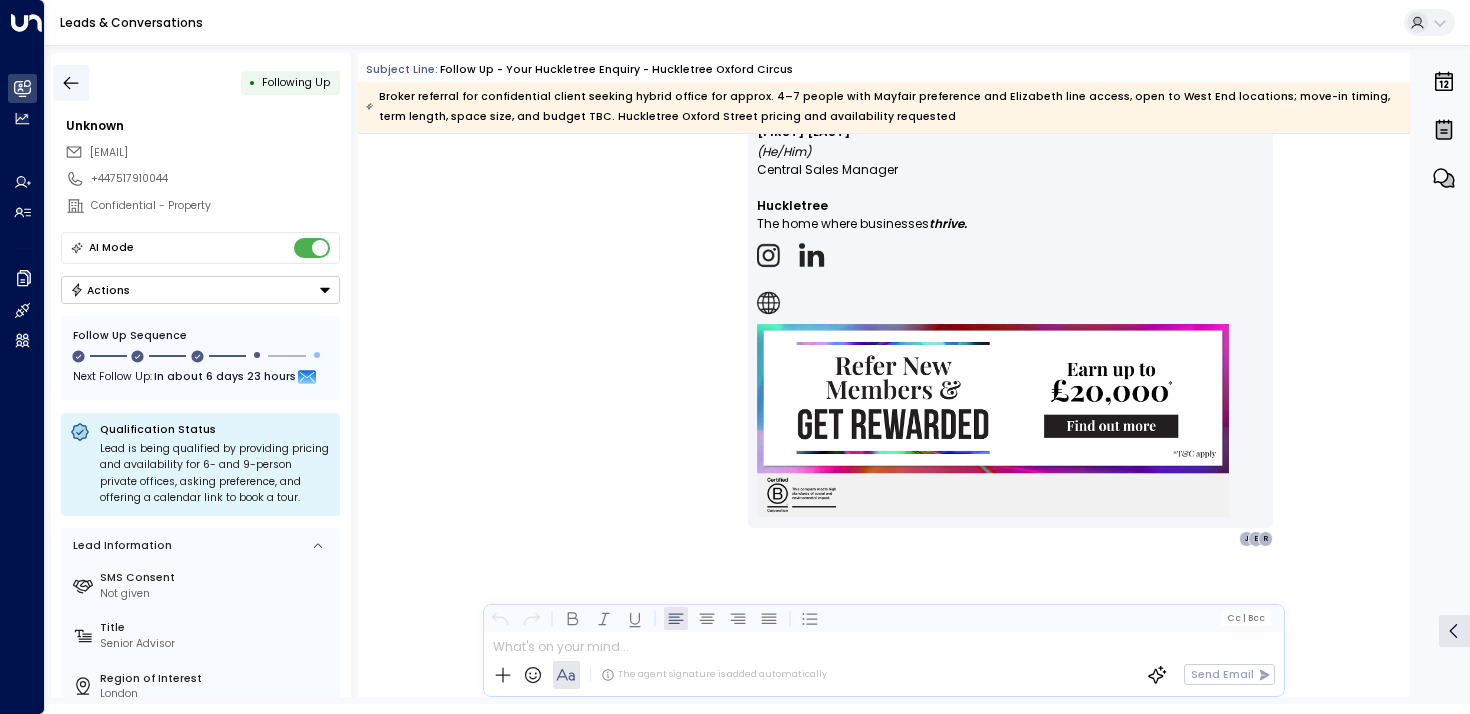 click 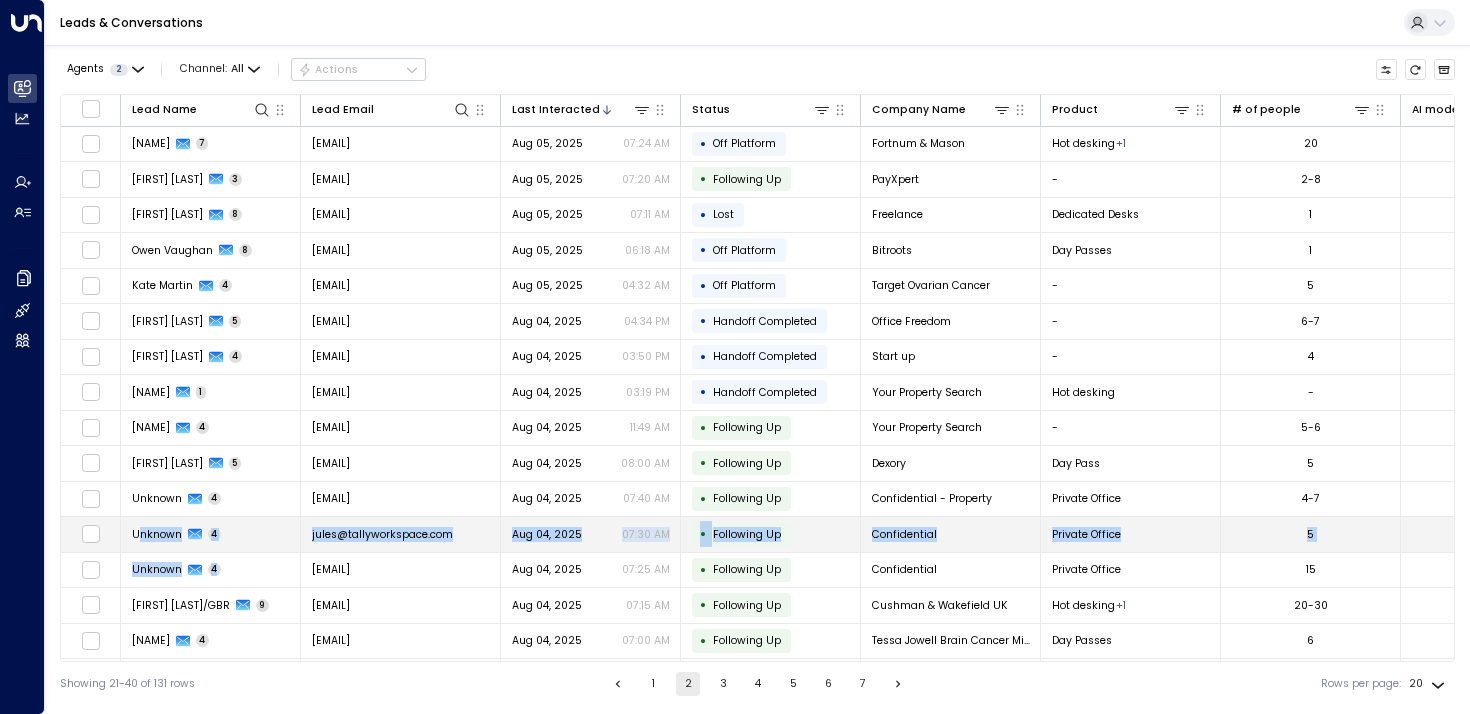 drag, startPoint x: 141, startPoint y: 554, endPoint x: 135, endPoint y: 537, distance: 18.027756 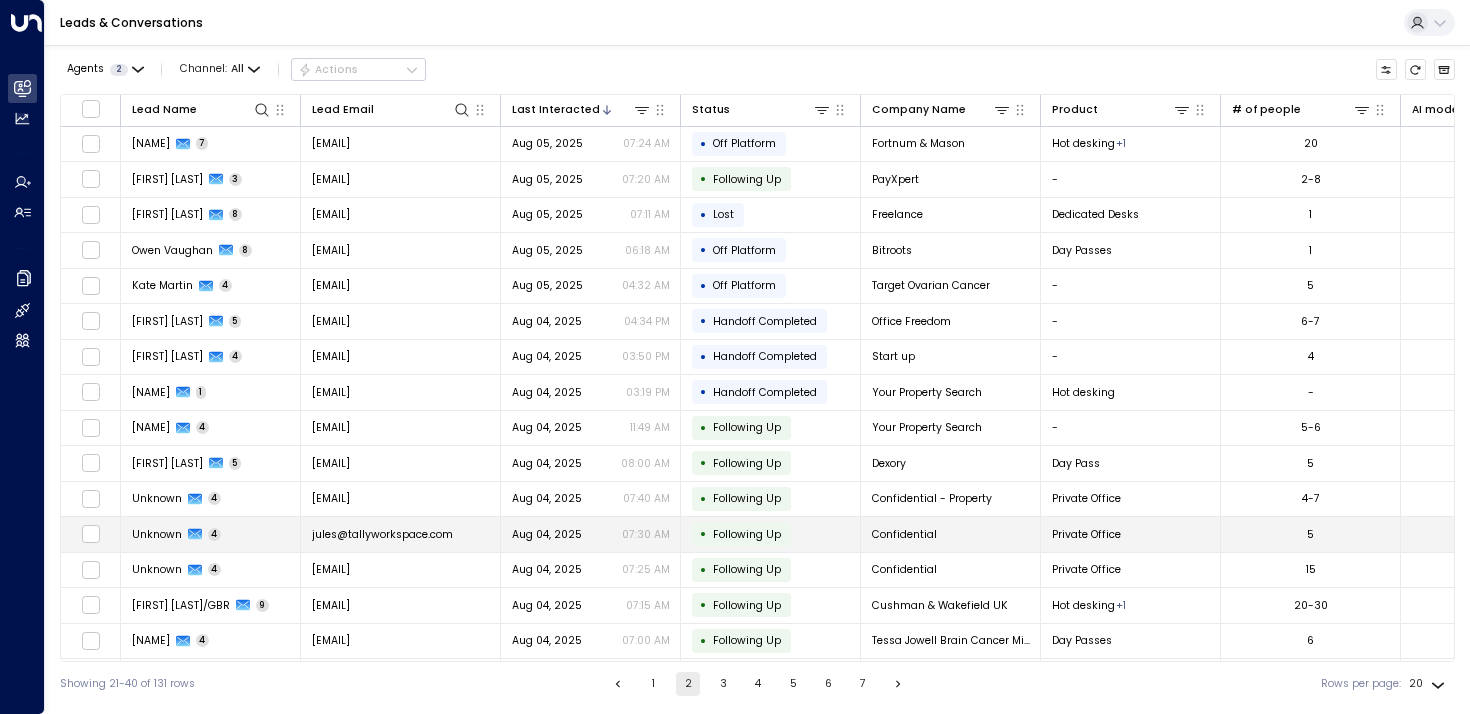 click on "Unknown" at bounding box center [157, 534] 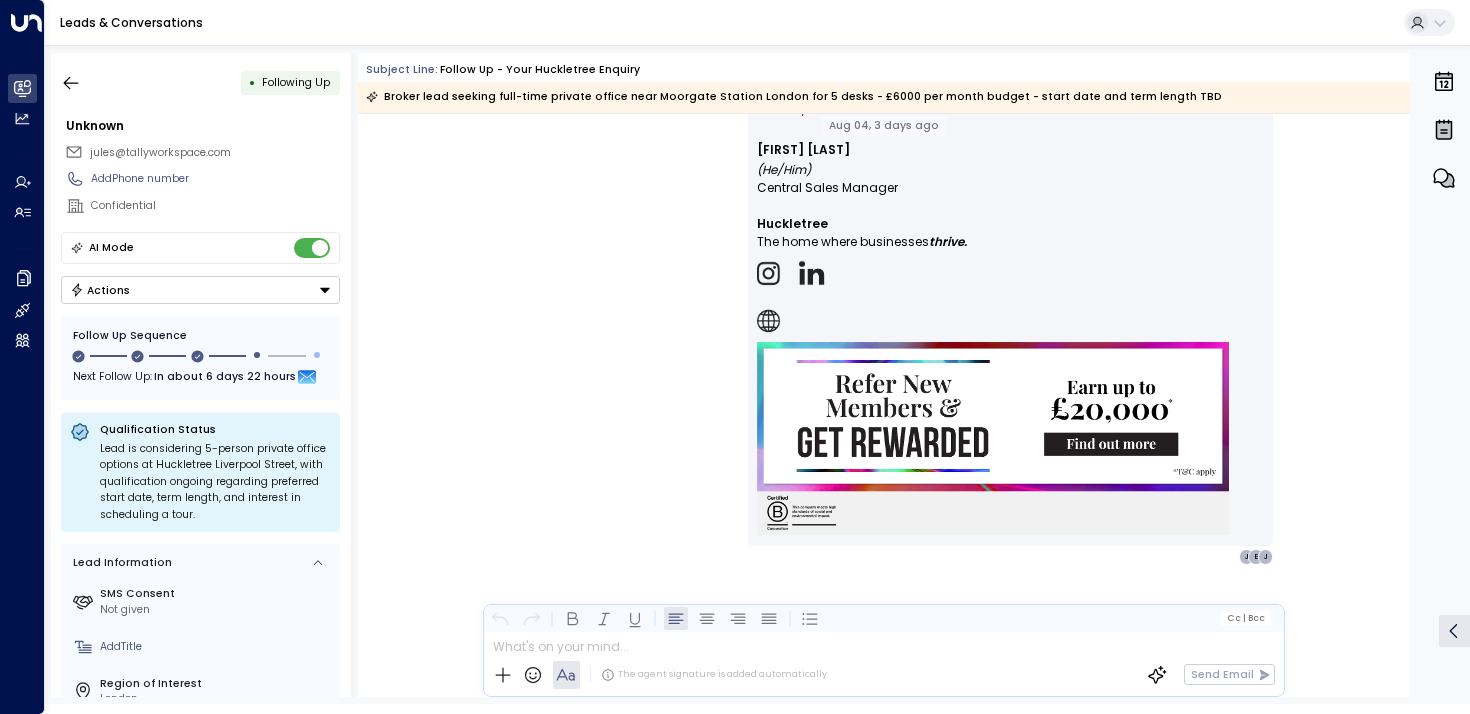 scroll, scrollTop: 4467, scrollLeft: 0, axis: vertical 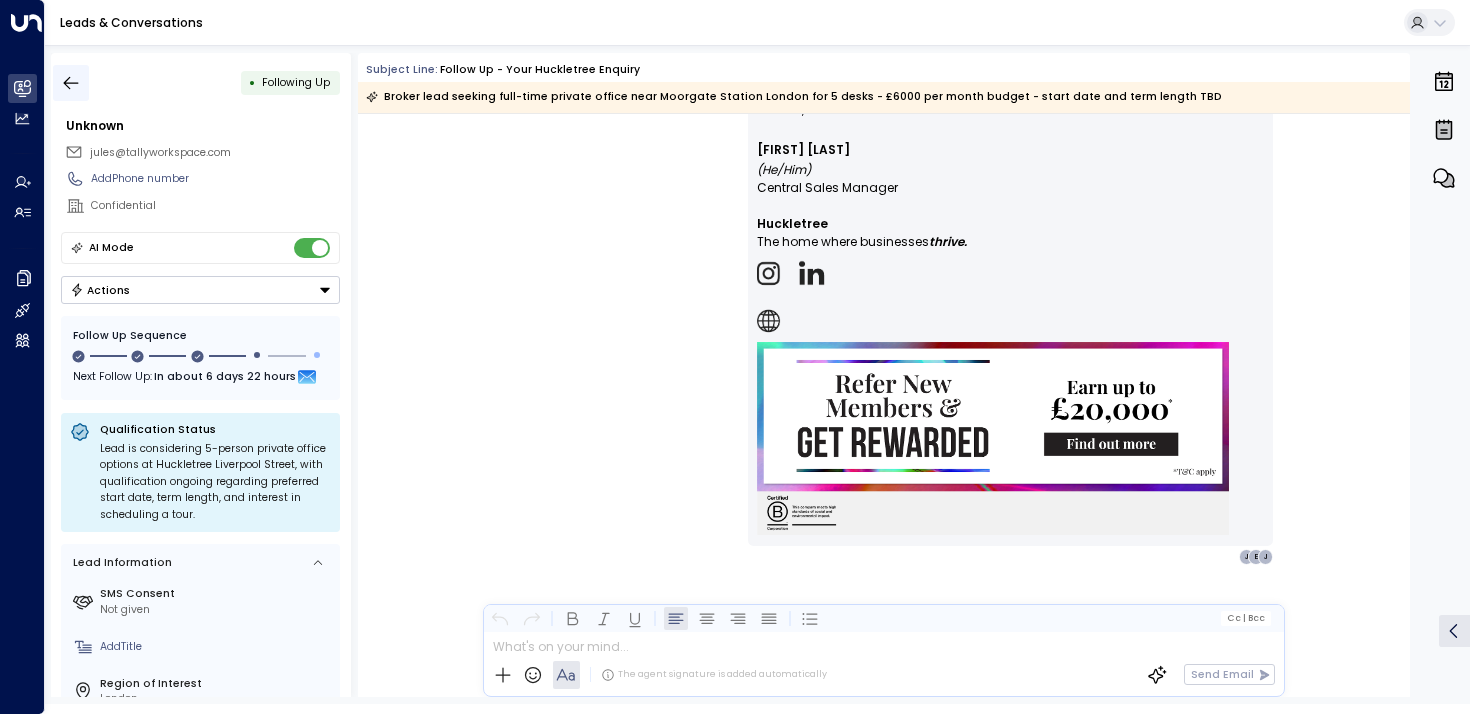 click 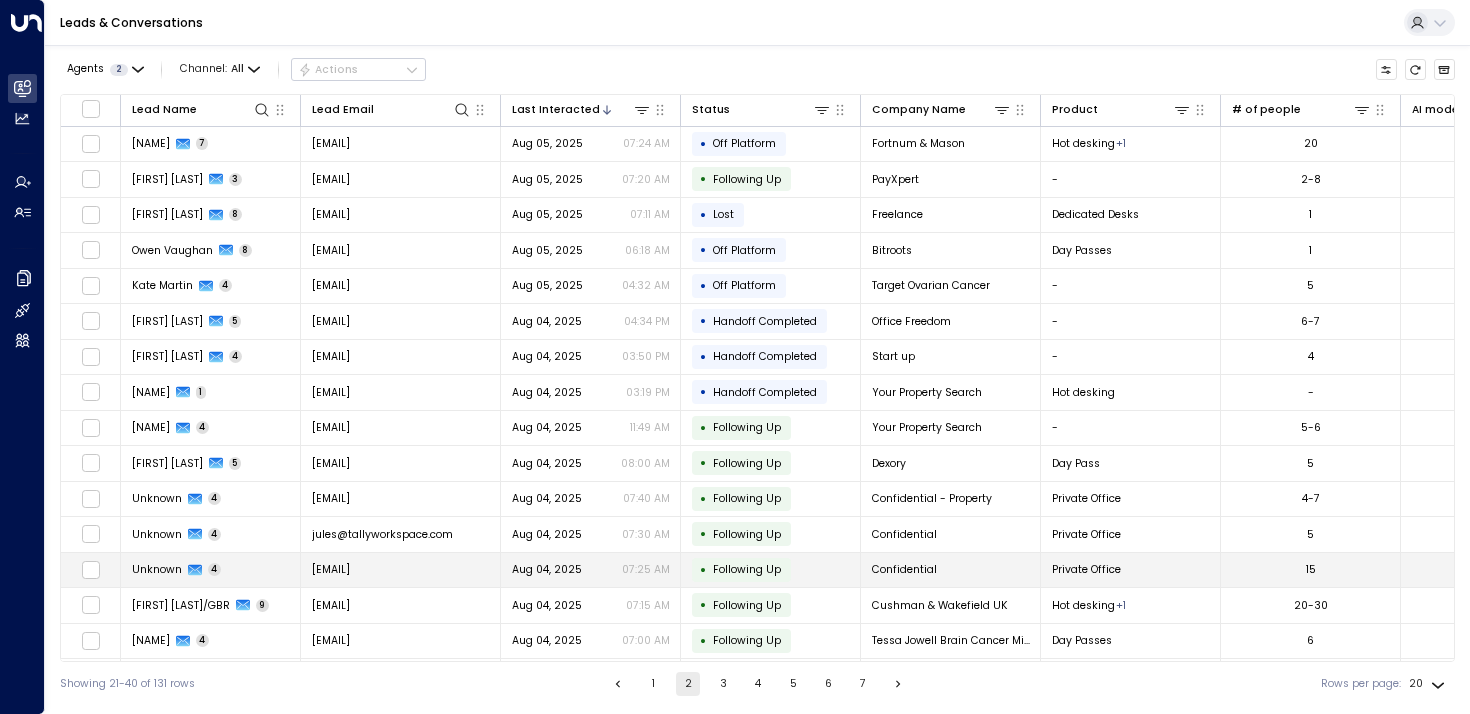 click on "Unknown" at bounding box center [157, 569] 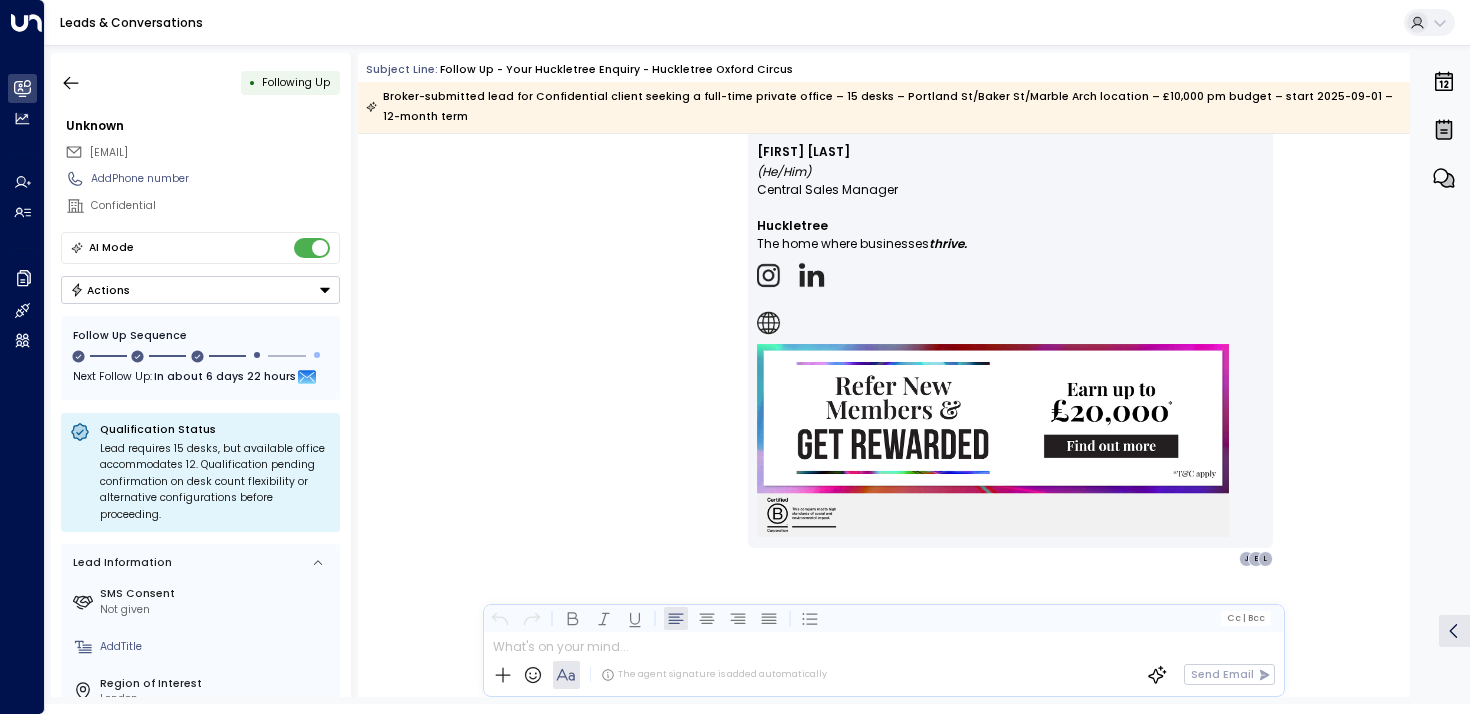 scroll, scrollTop: 4521, scrollLeft: 0, axis: vertical 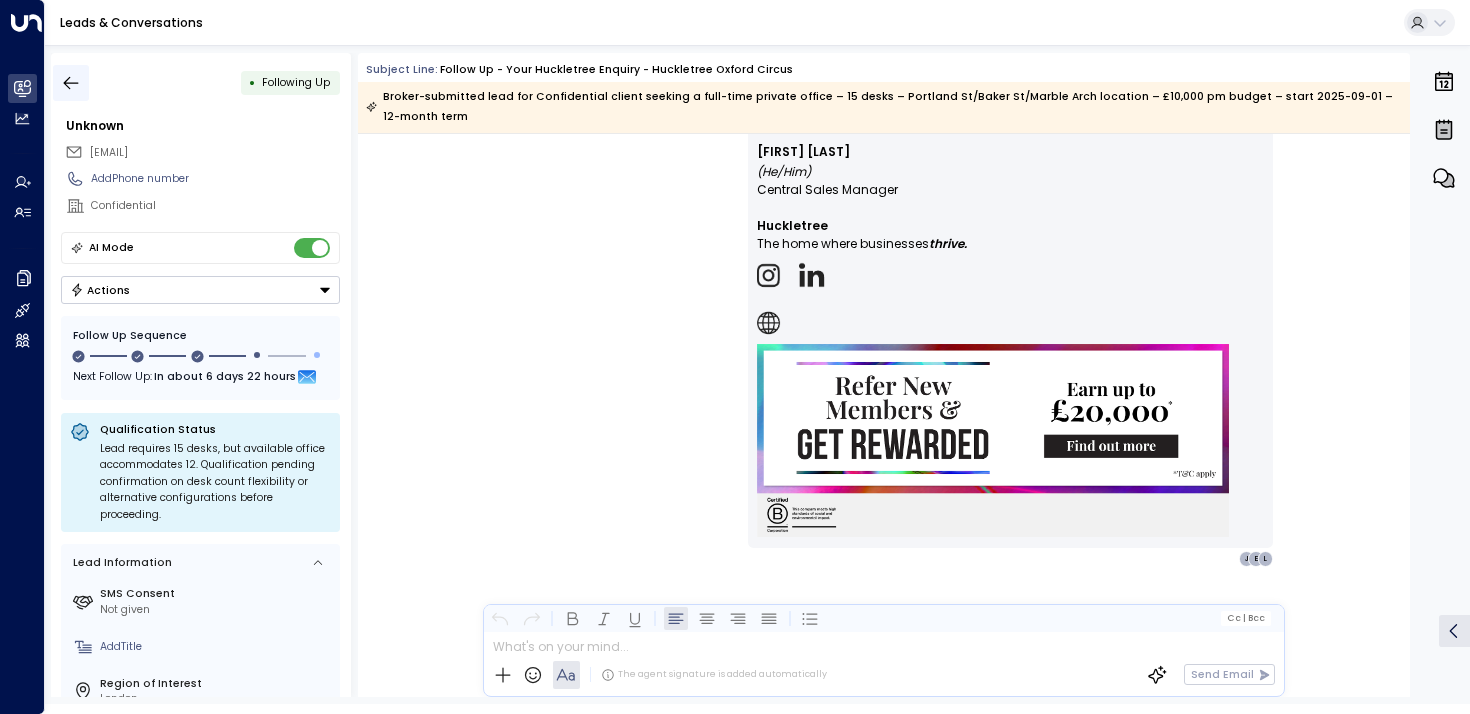 click 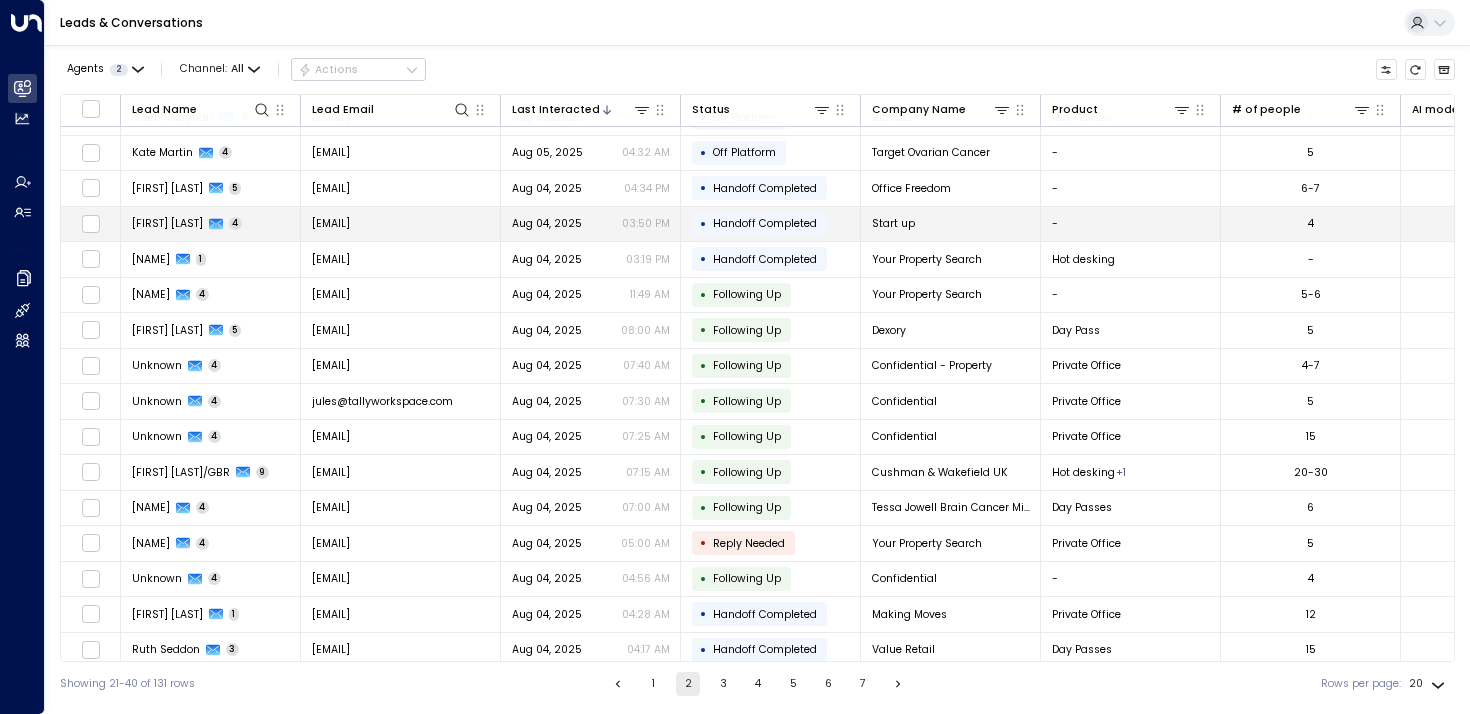 scroll, scrollTop: 162, scrollLeft: 0, axis: vertical 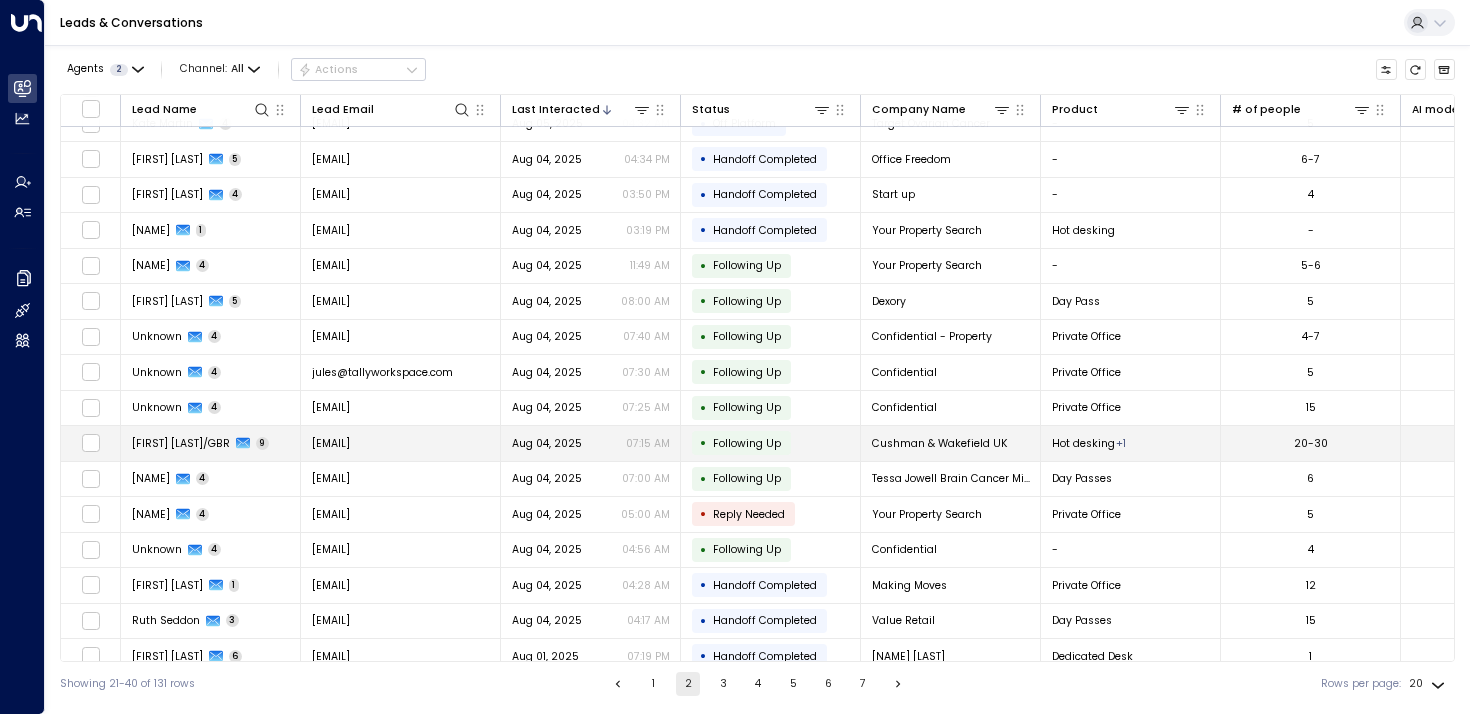 click on "[PERSON]/GBR" at bounding box center [181, 443] 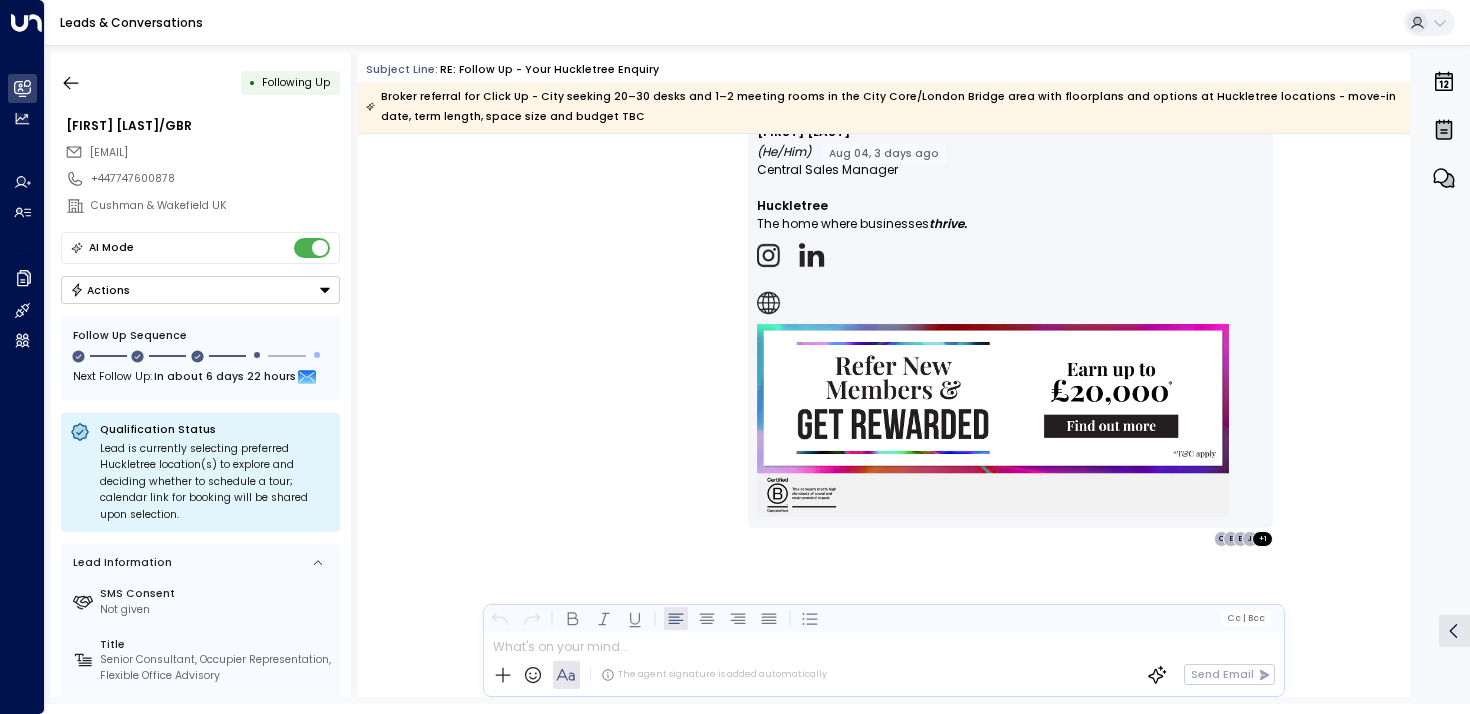 scroll, scrollTop: 7225, scrollLeft: 0, axis: vertical 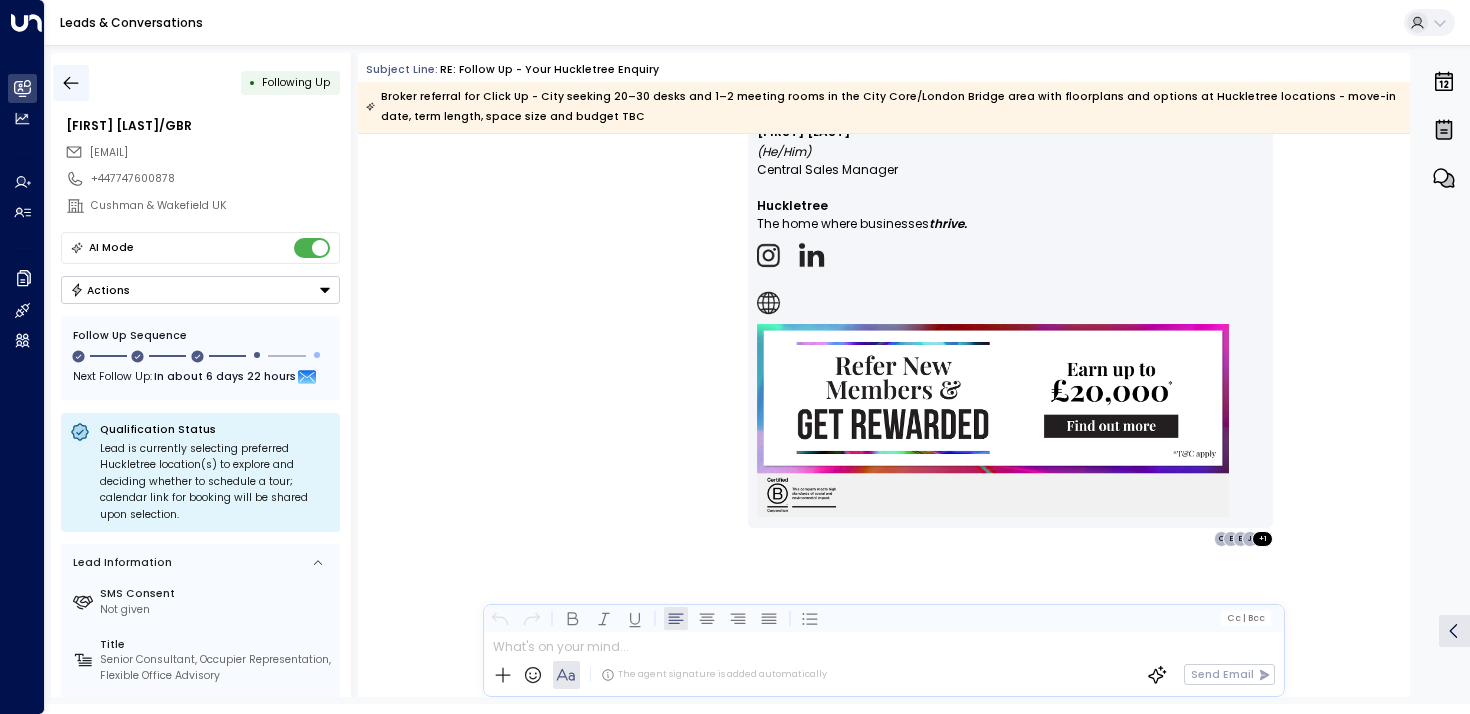 click at bounding box center (71, 83) 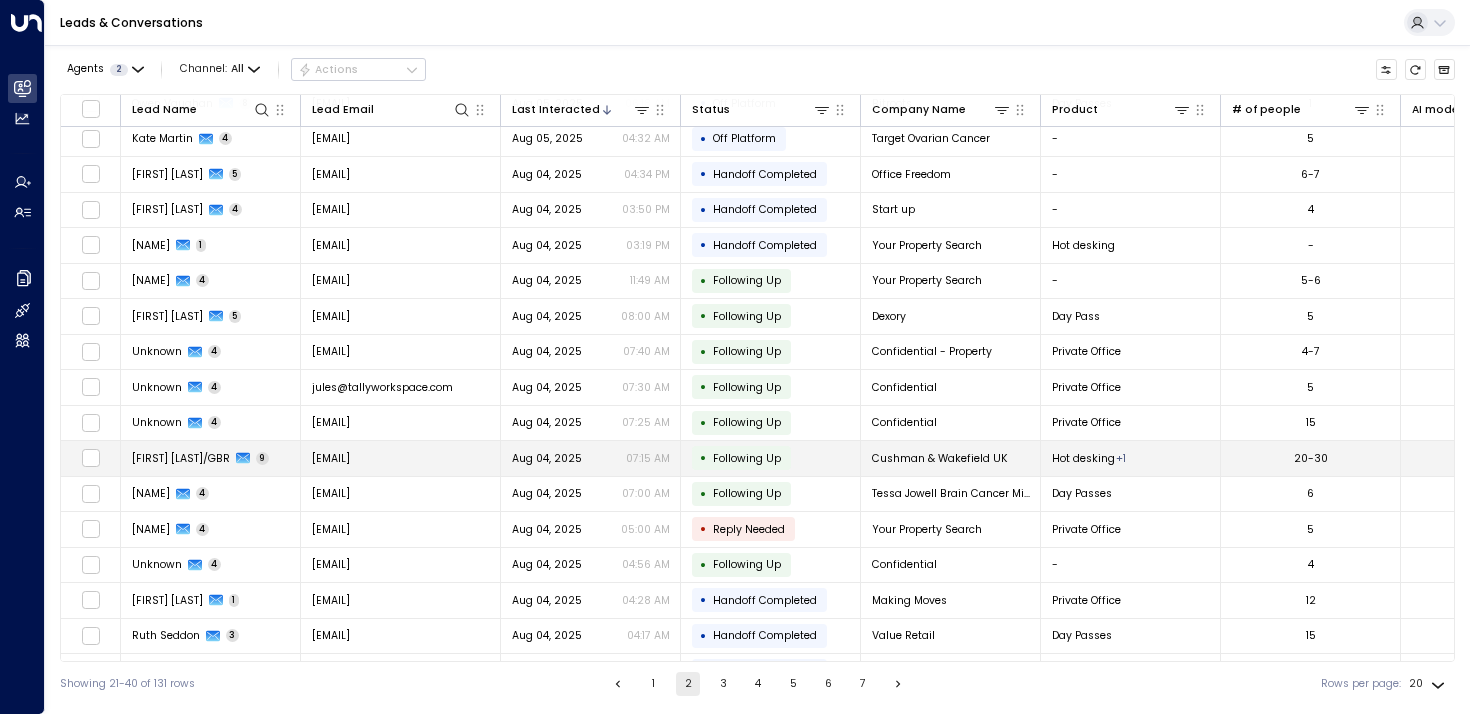 scroll, scrollTop: 180, scrollLeft: 0, axis: vertical 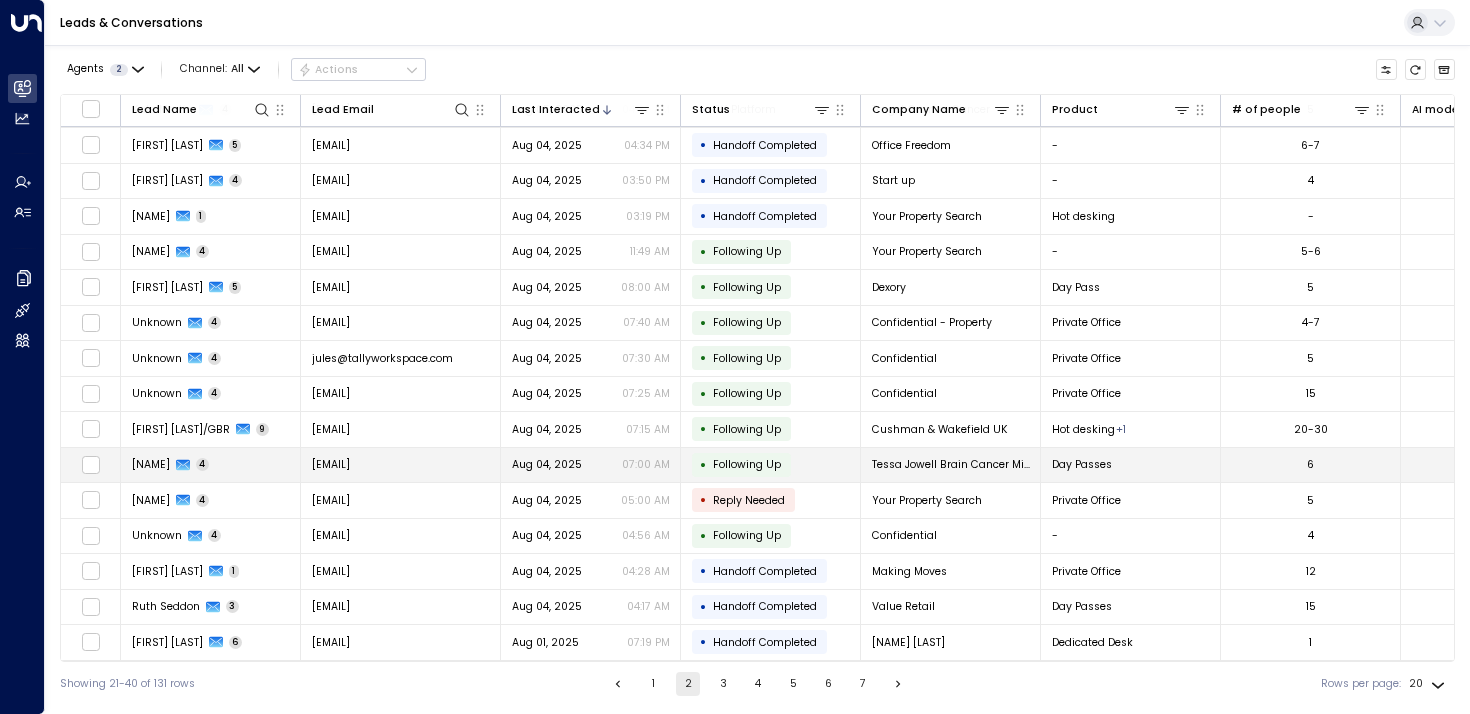 click on "Camille Goetz 4" at bounding box center [211, 465] 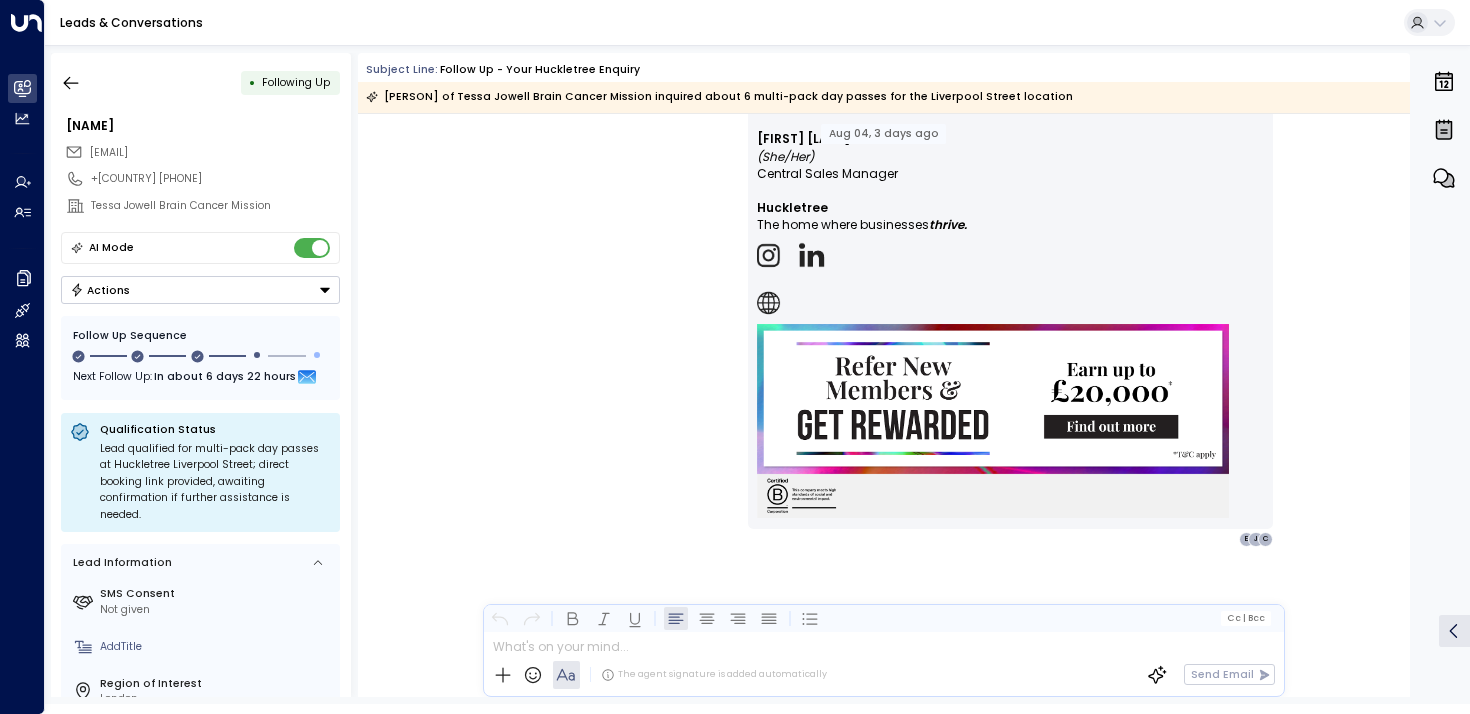 scroll, scrollTop: 3409, scrollLeft: 0, axis: vertical 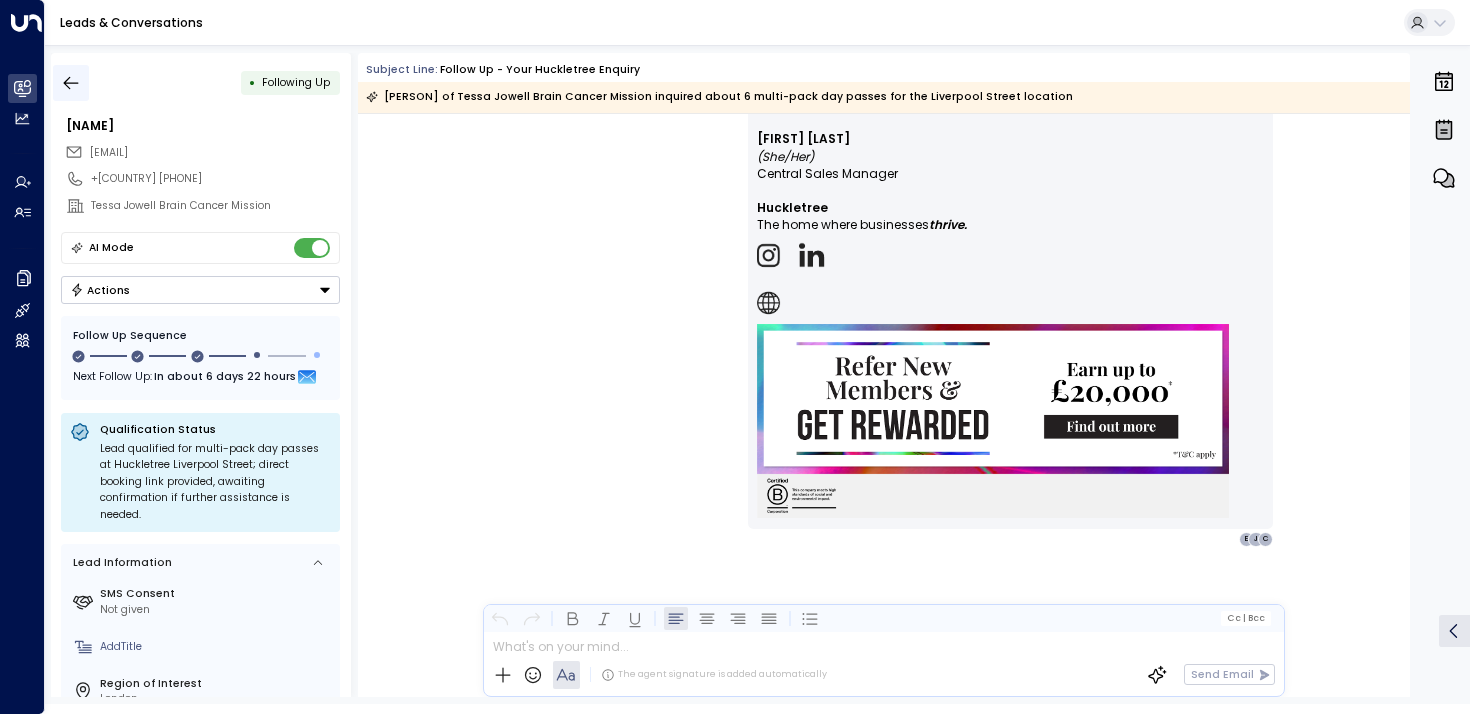 click at bounding box center [71, 83] 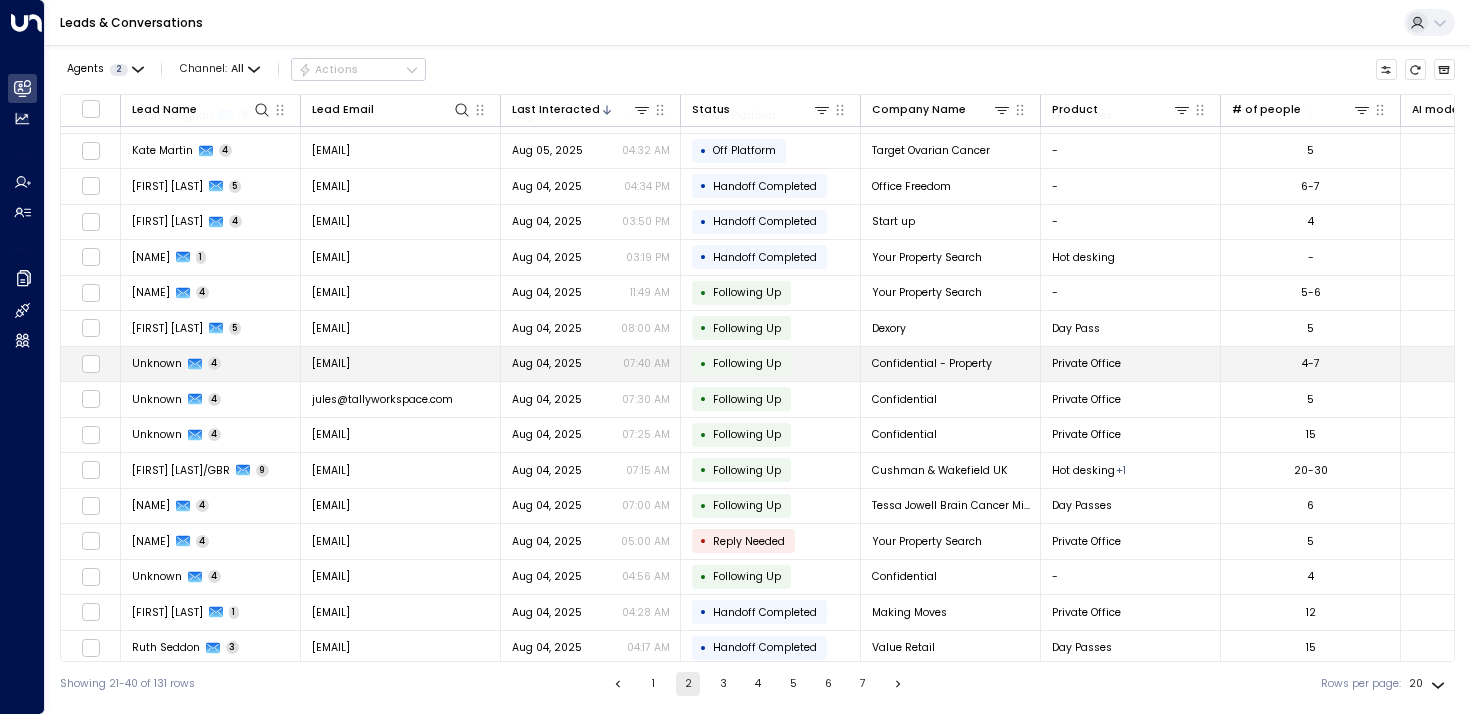 scroll, scrollTop: 180, scrollLeft: 0, axis: vertical 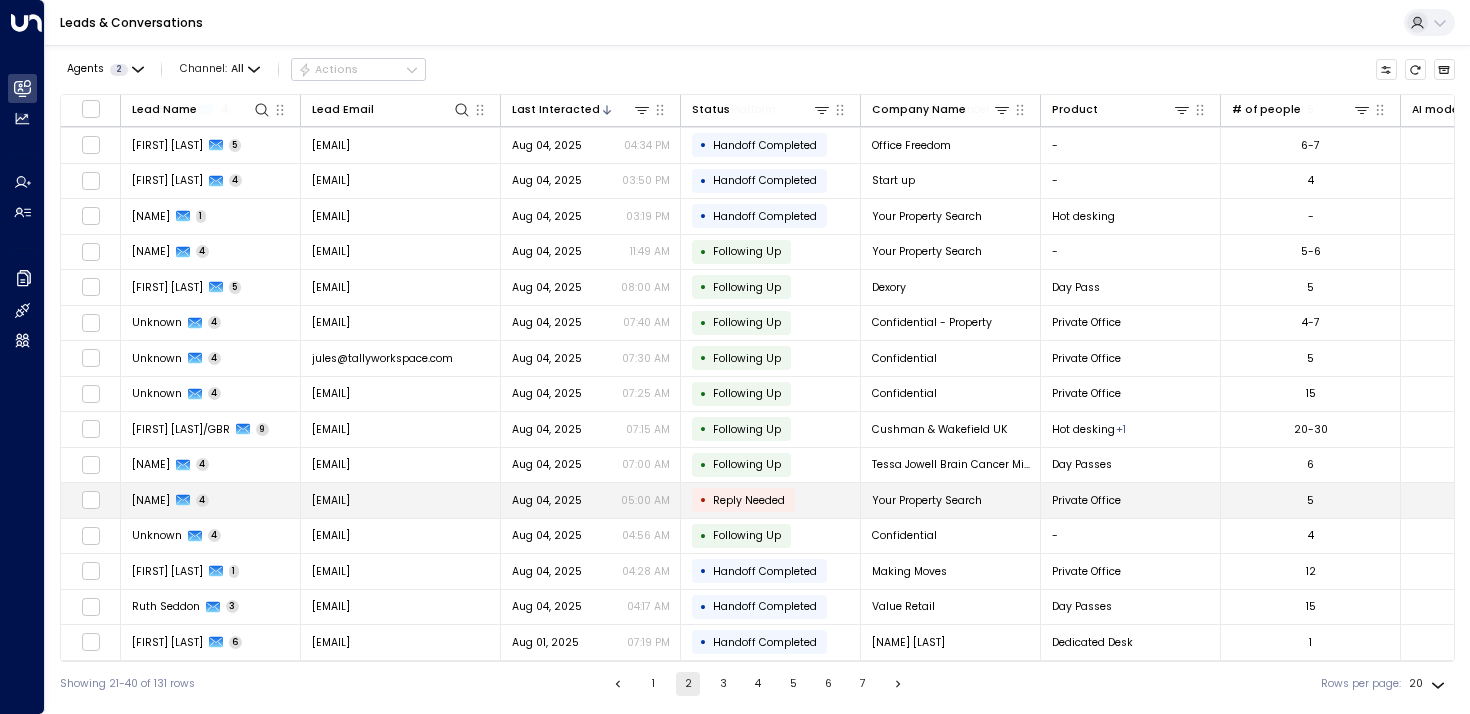 click on "[FIRST] [LAST]" at bounding box center (151, 500) 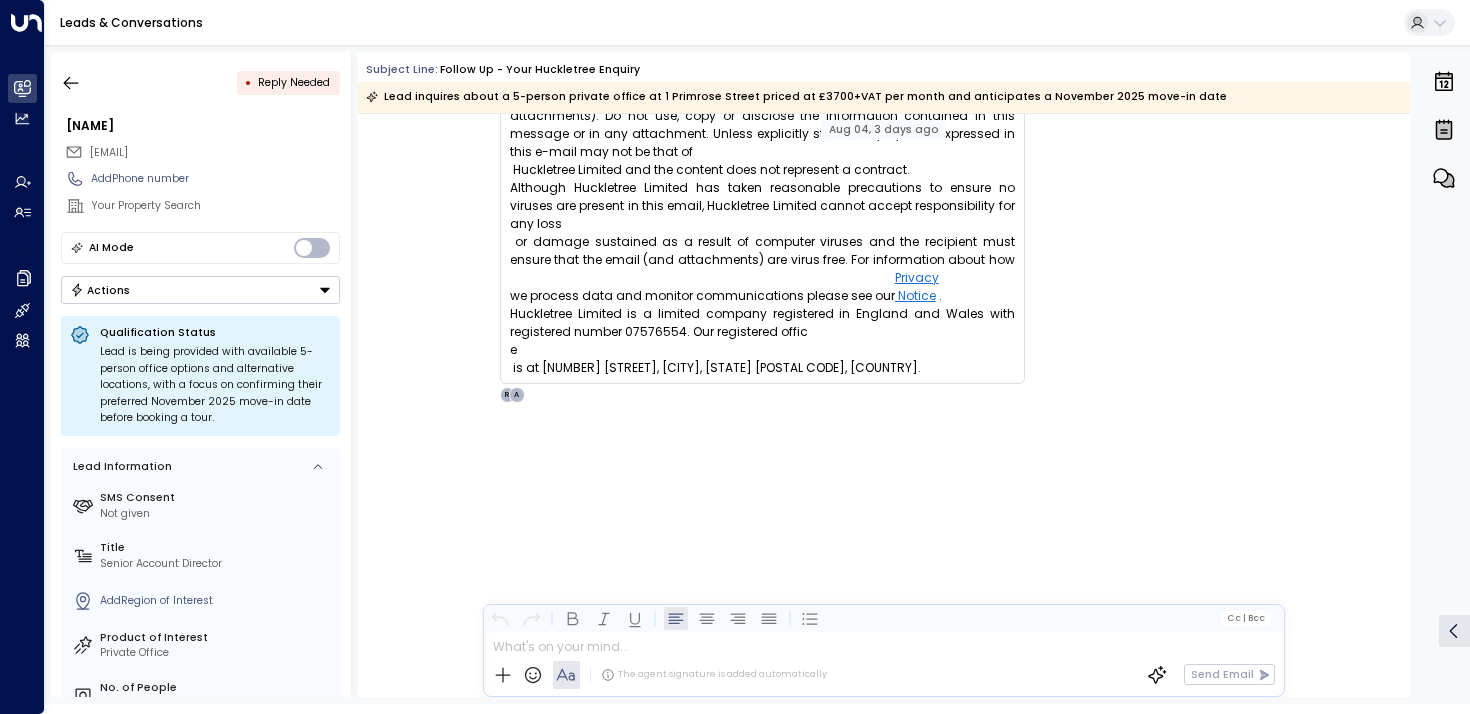 scroll, scrollTop: 4415, scrollLeft: 0, axis: vertical 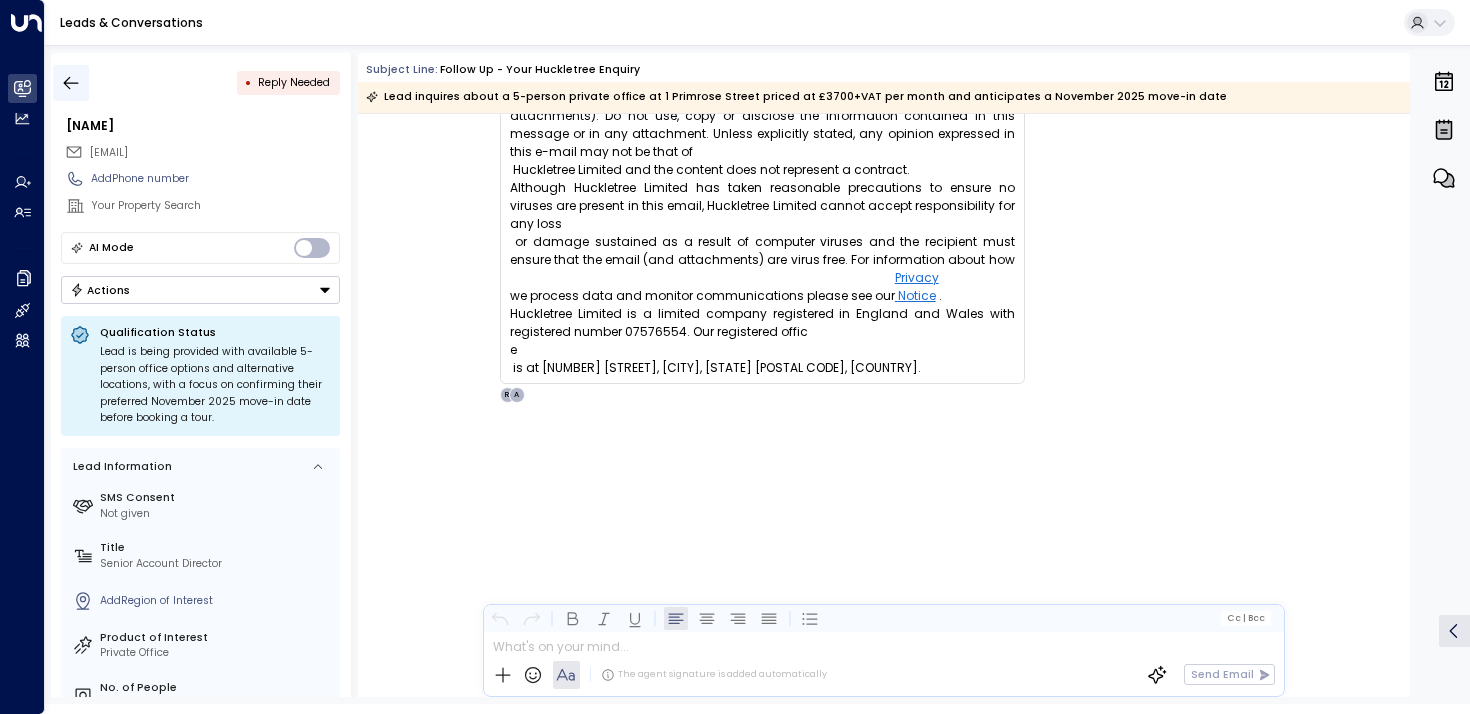 click 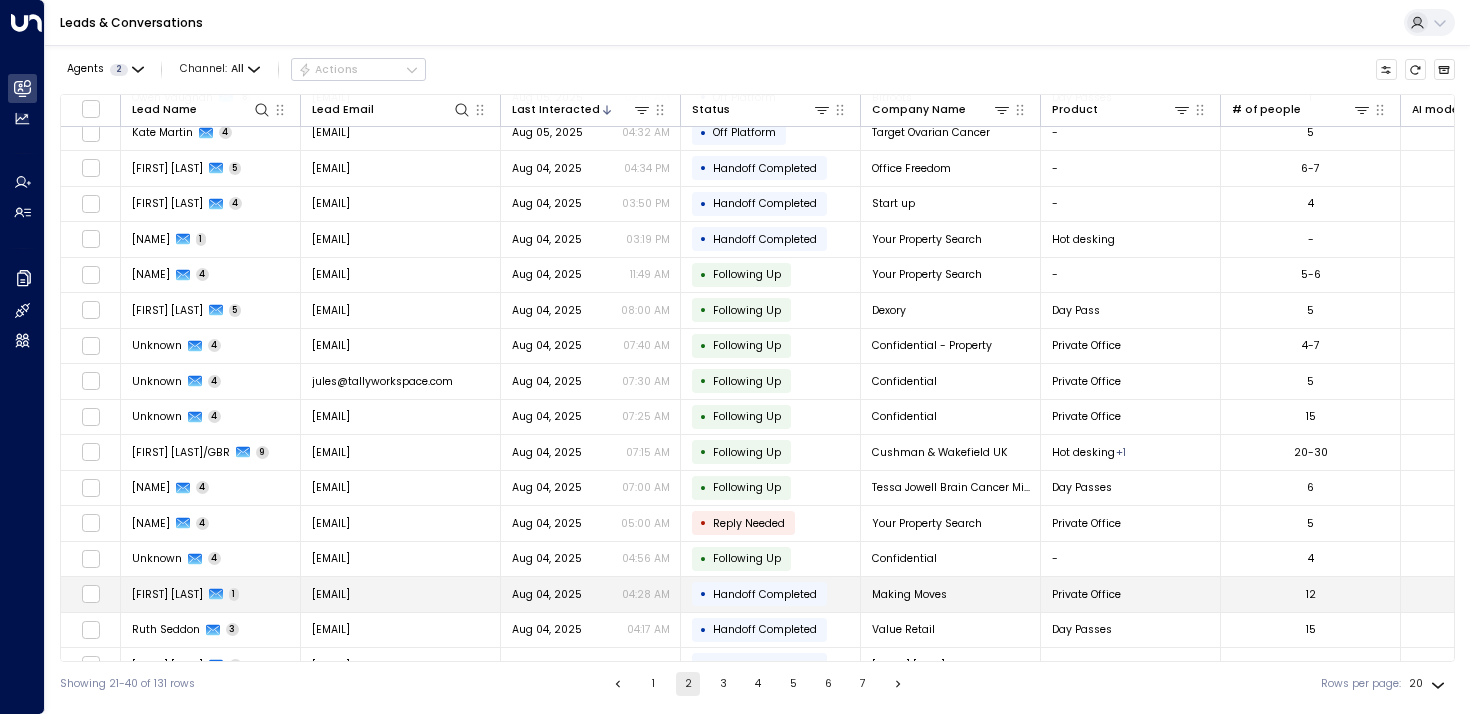 scroll, scrollTop: 180, scrollLeft: 0, axis: vertical 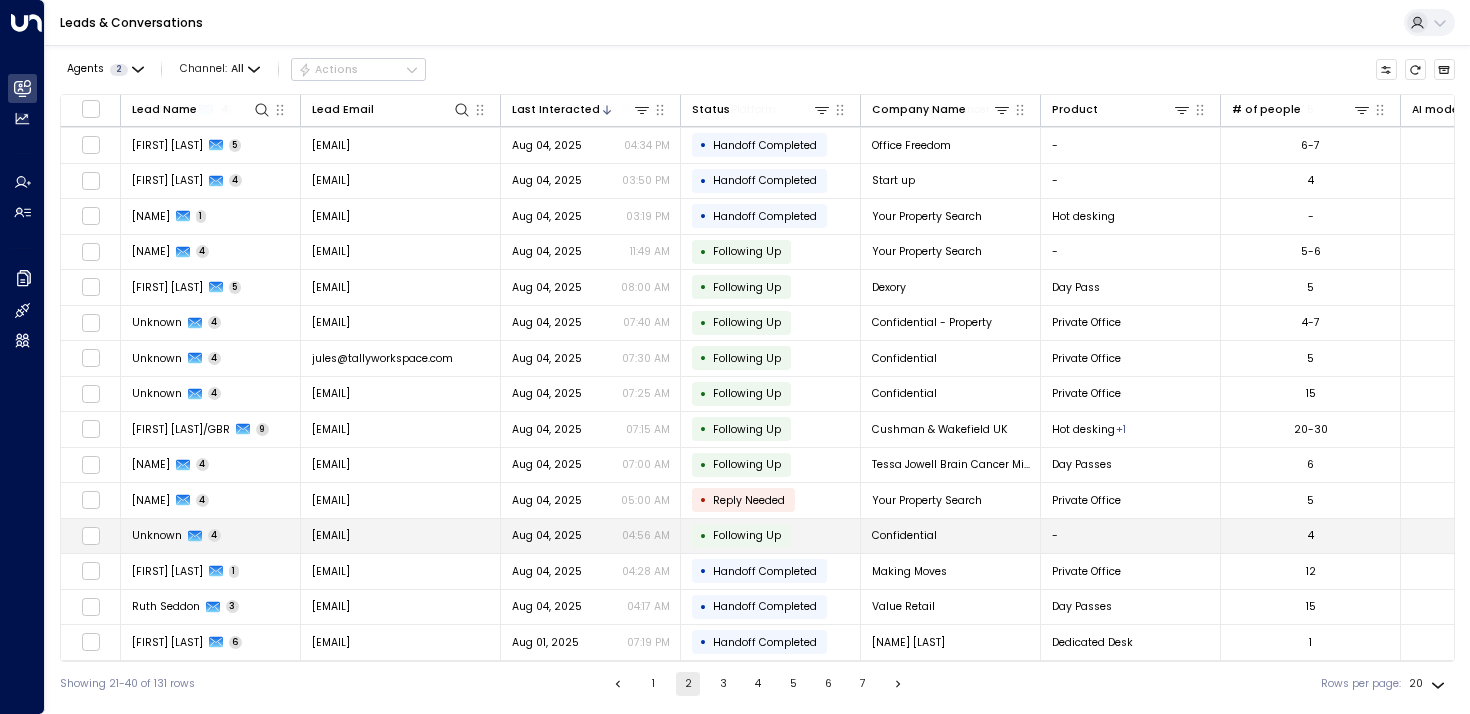 click on "Unknown" at bounding box center [157, 535] 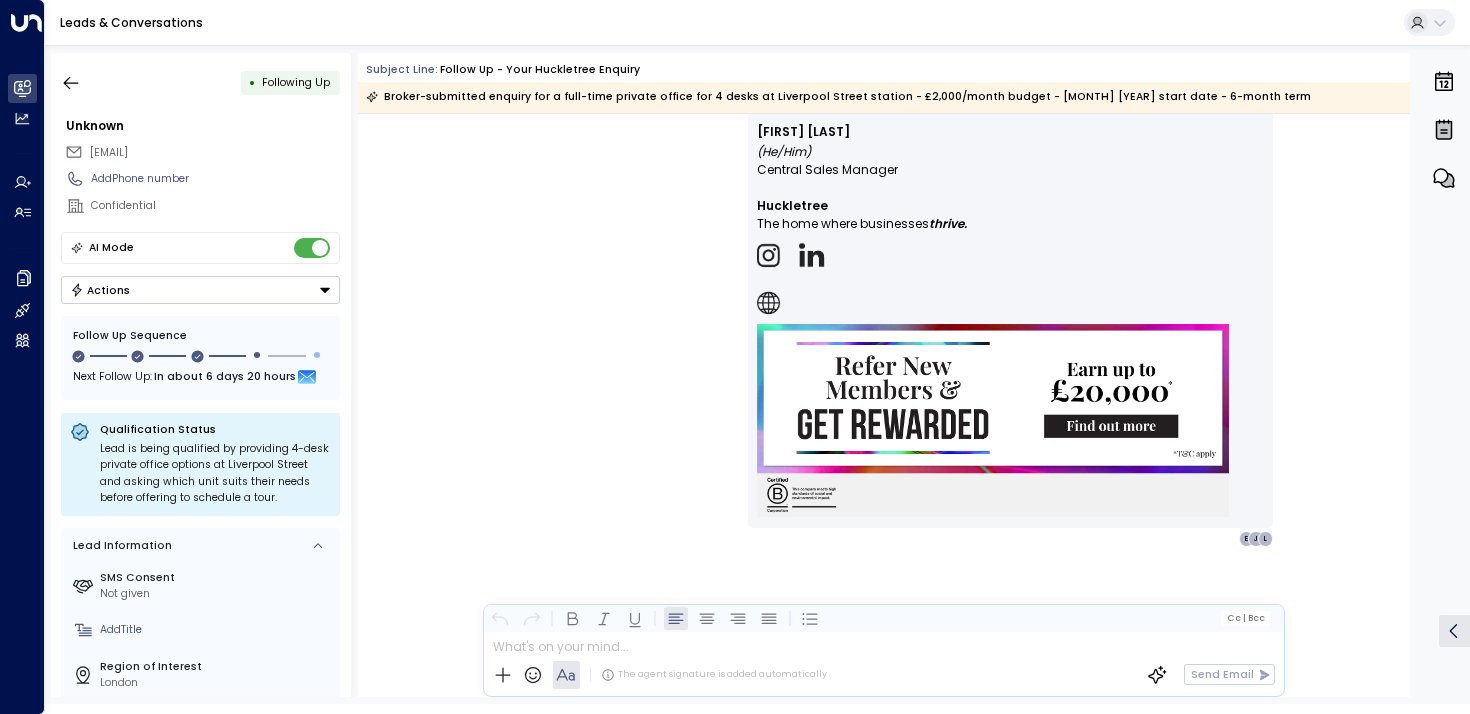 scroll, scrollTop: 4395, scrollLeft: 0, axis: vertical 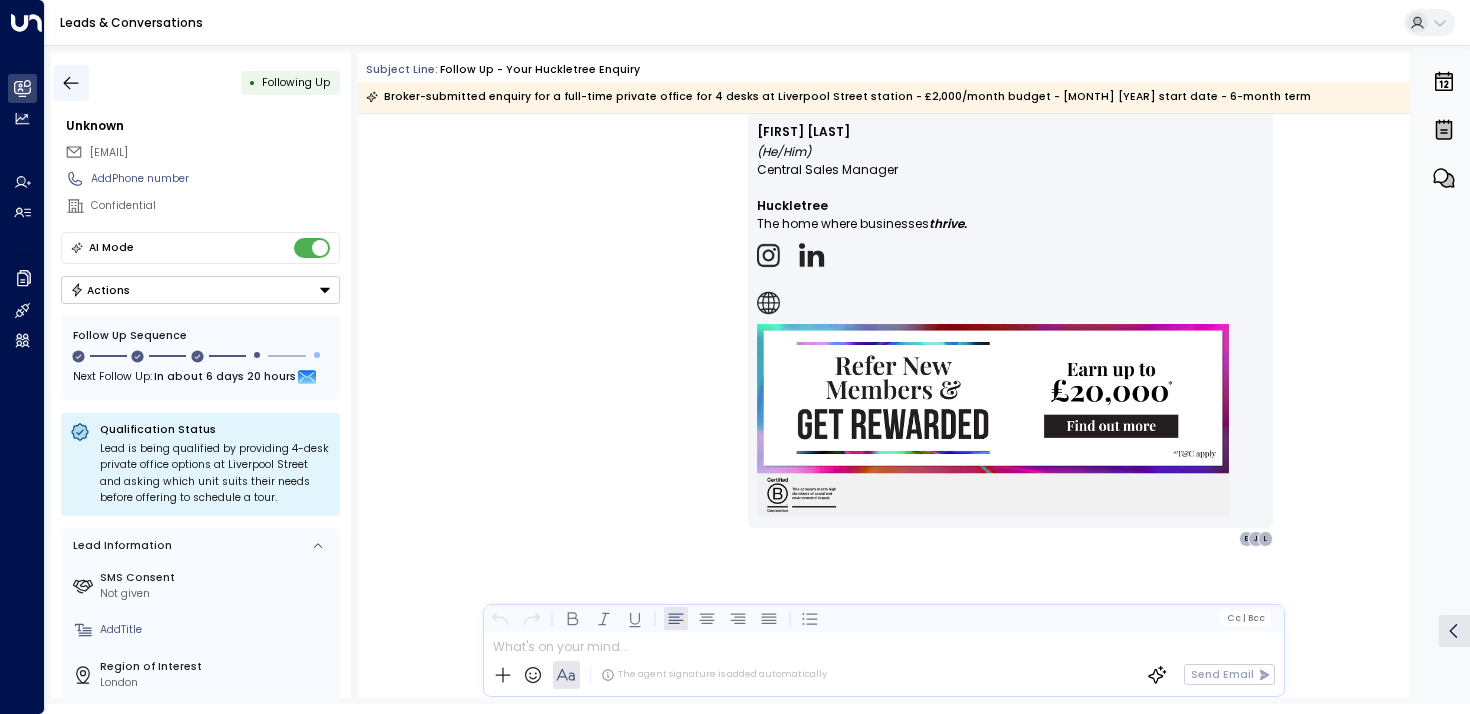 click 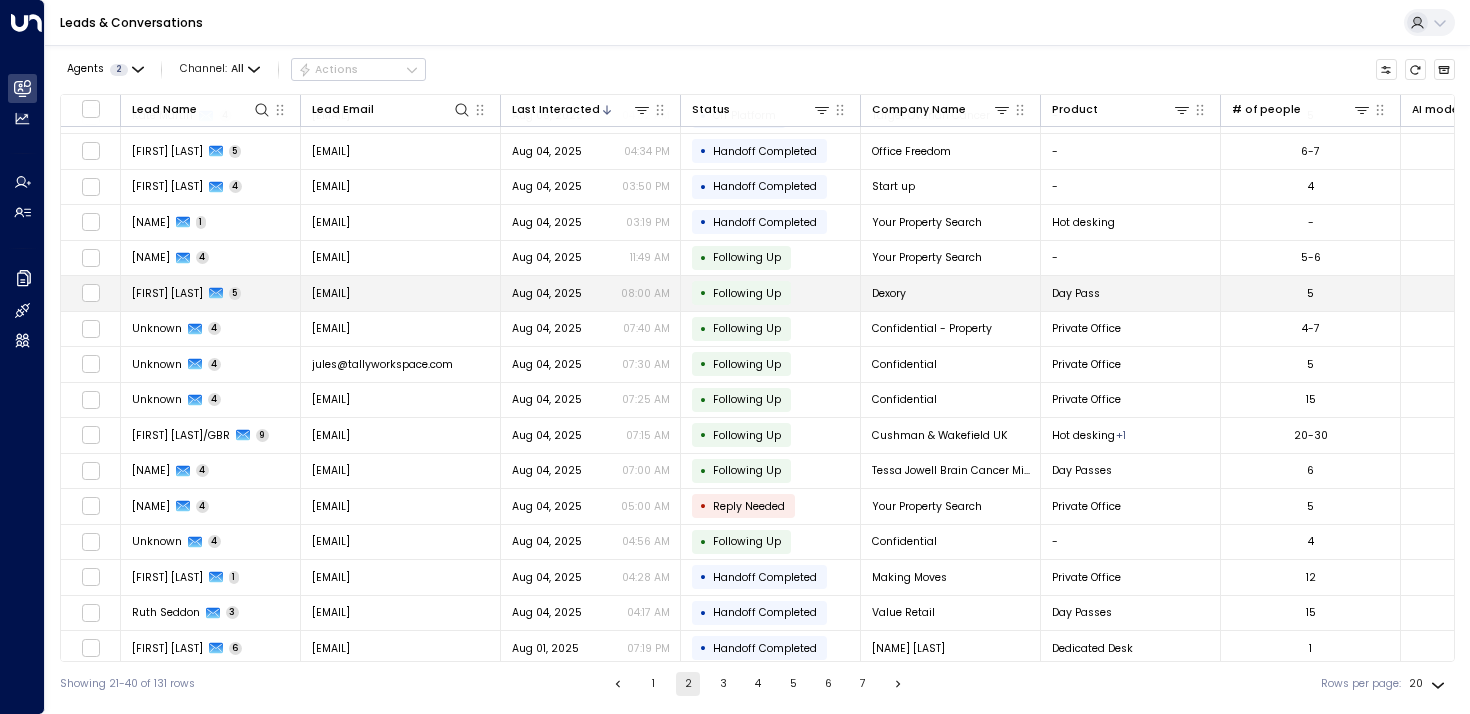 scroll, scrollTop: 171, scrollLeft: 0, axis: vertical 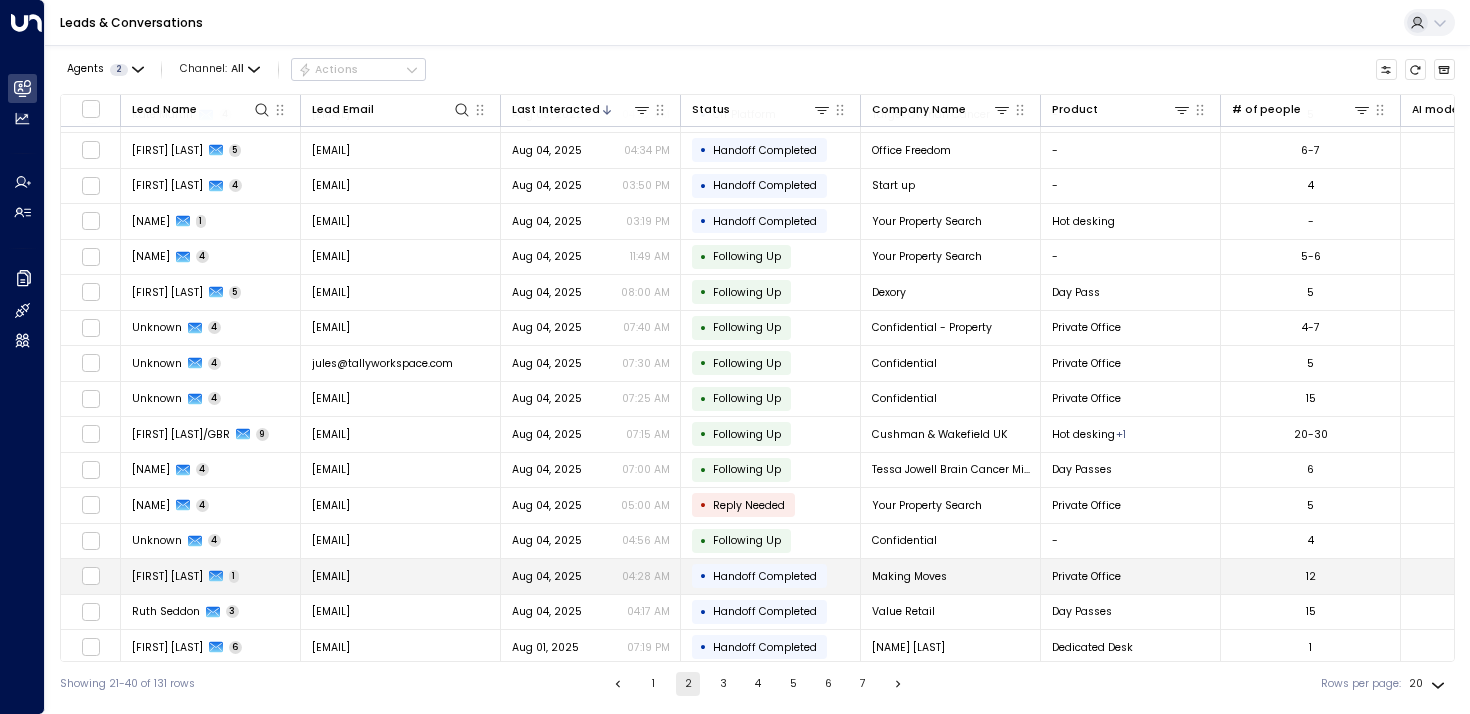 click on "[FIRST_NAME] [LAST_NAME]" at bounding box center [167, 576] 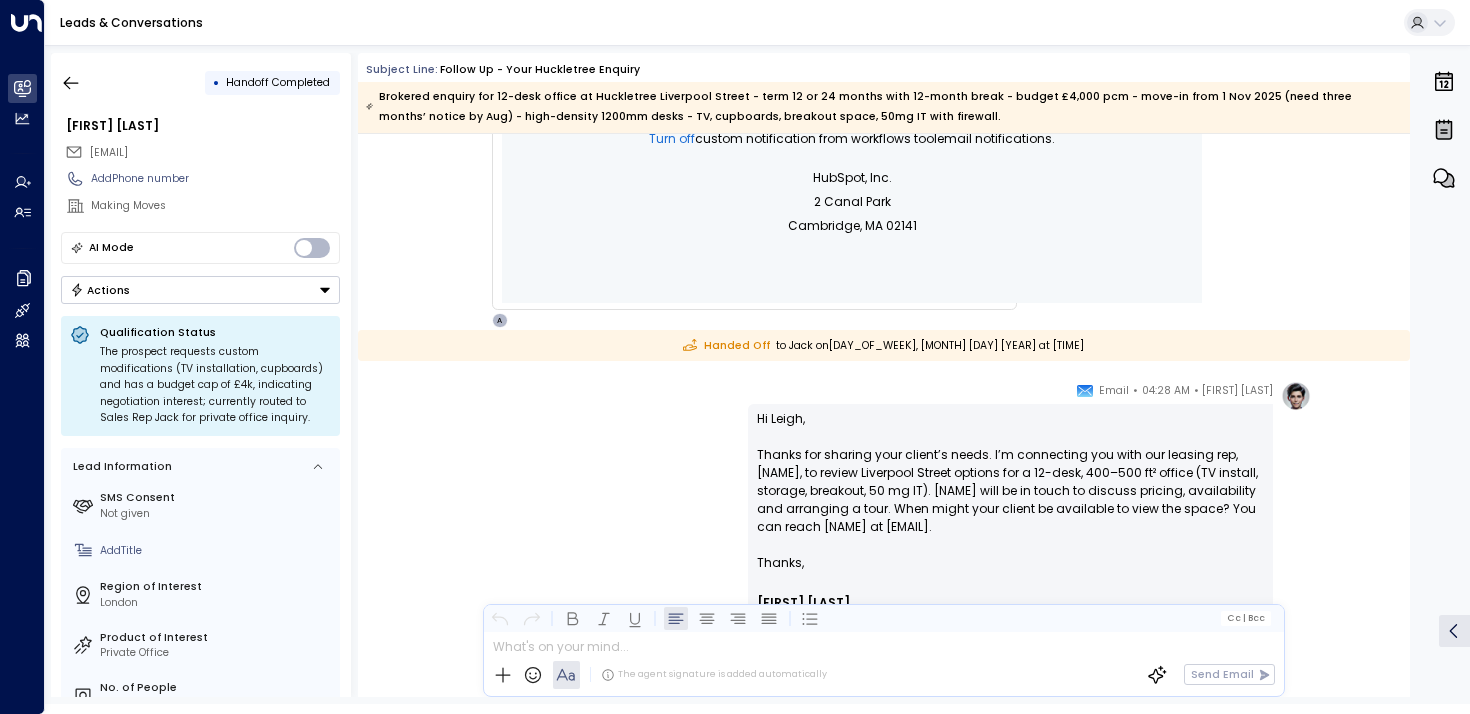 scroll, scrollTop: 1337, scrollLeft: 0, axis: vertical 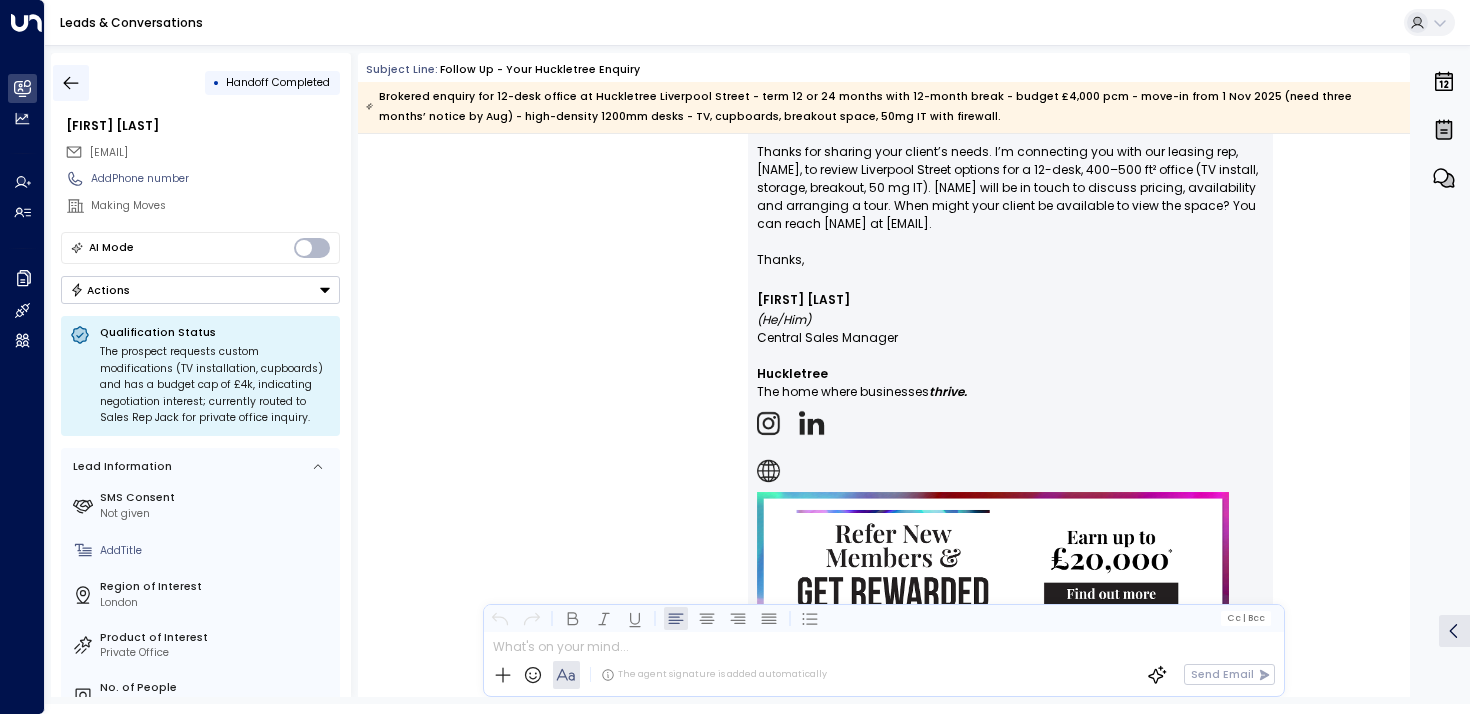 click at bounding box center [71, 83] 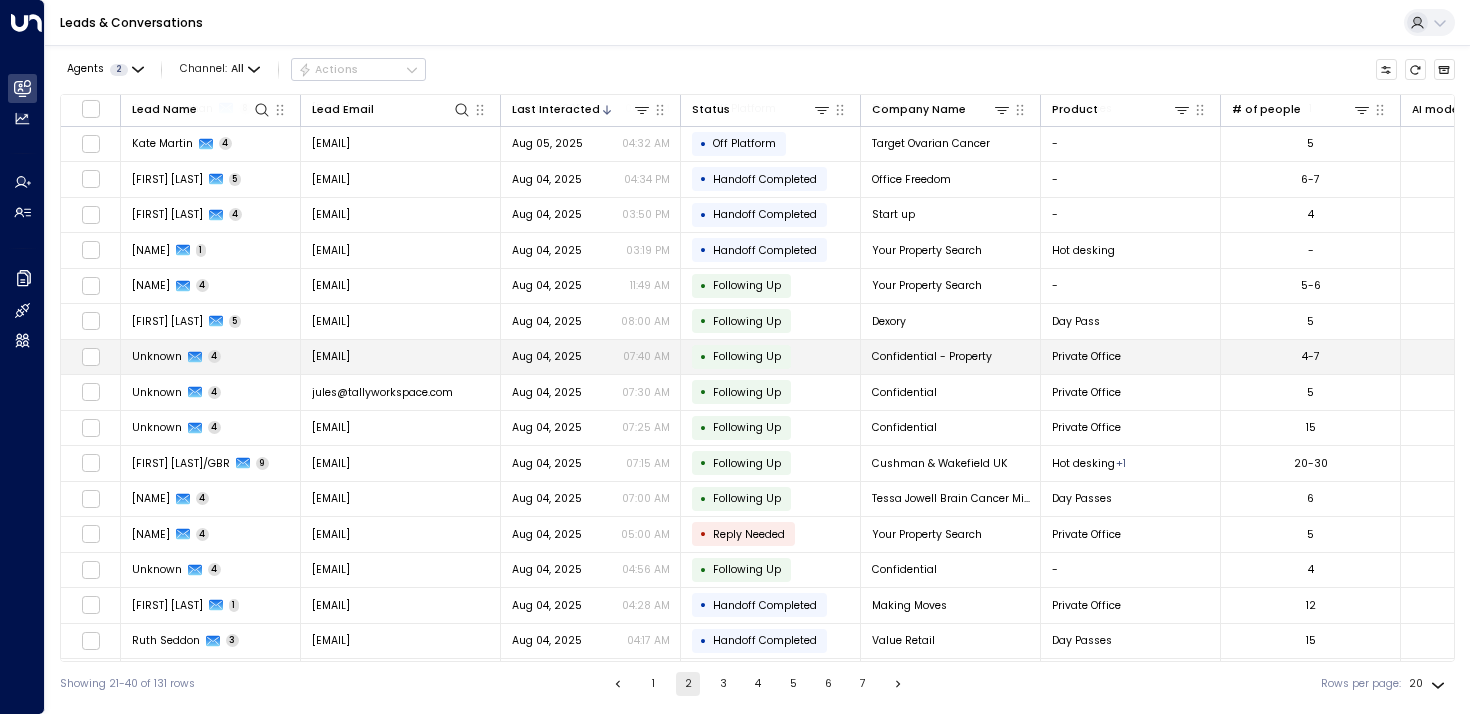 scroll, scrollTop: 180, scrollLeft: 0, axis: vertical 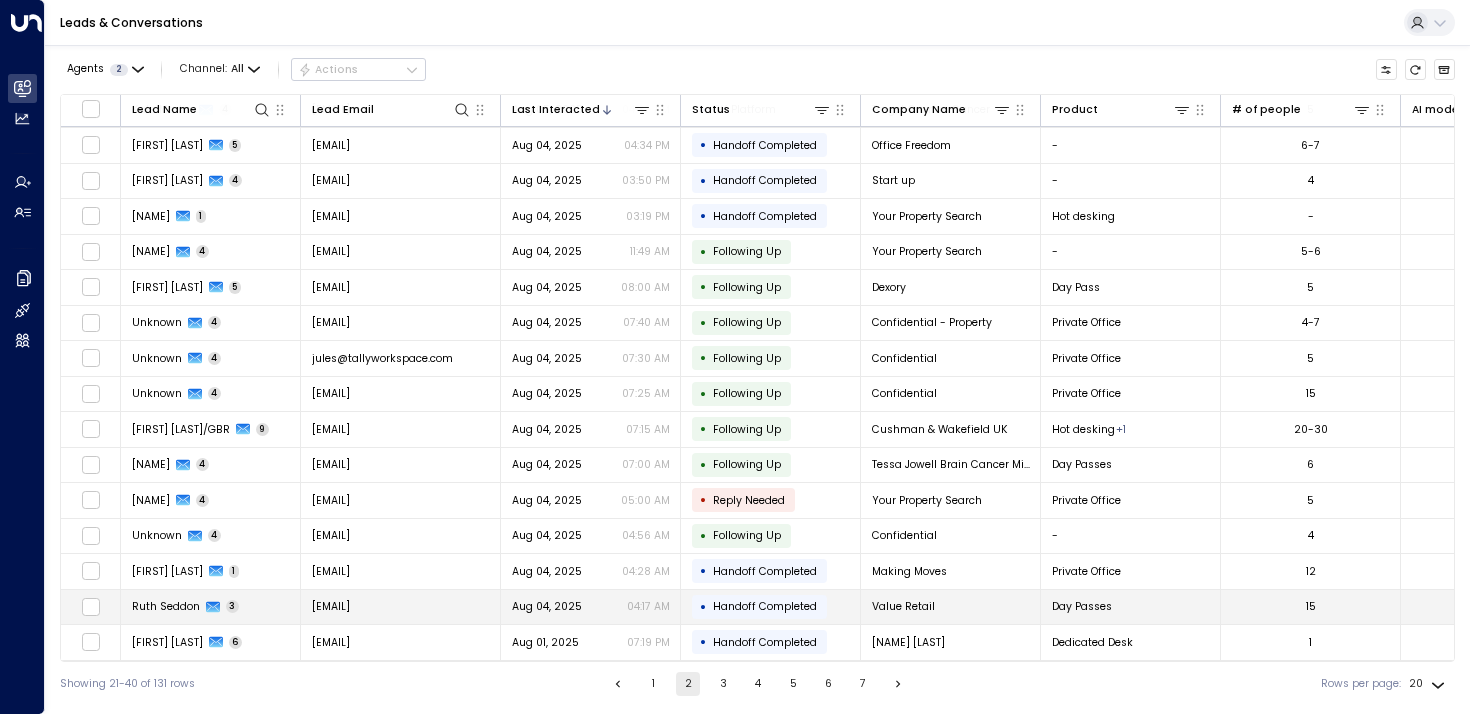 click on "Ruth Seddon 3" at bounding box center [211, 607] 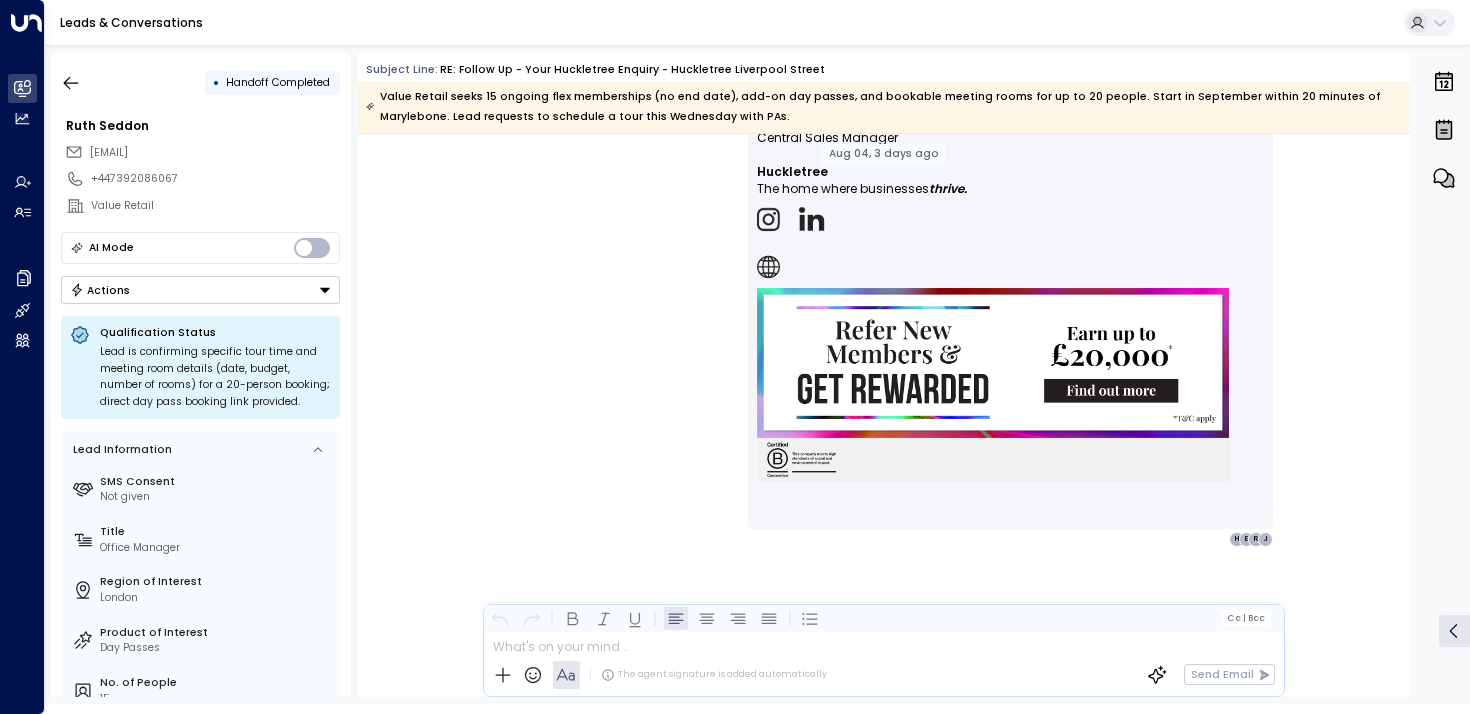 scroll, scrollTop: 3045, scrollLeft: 0, axis: vertical 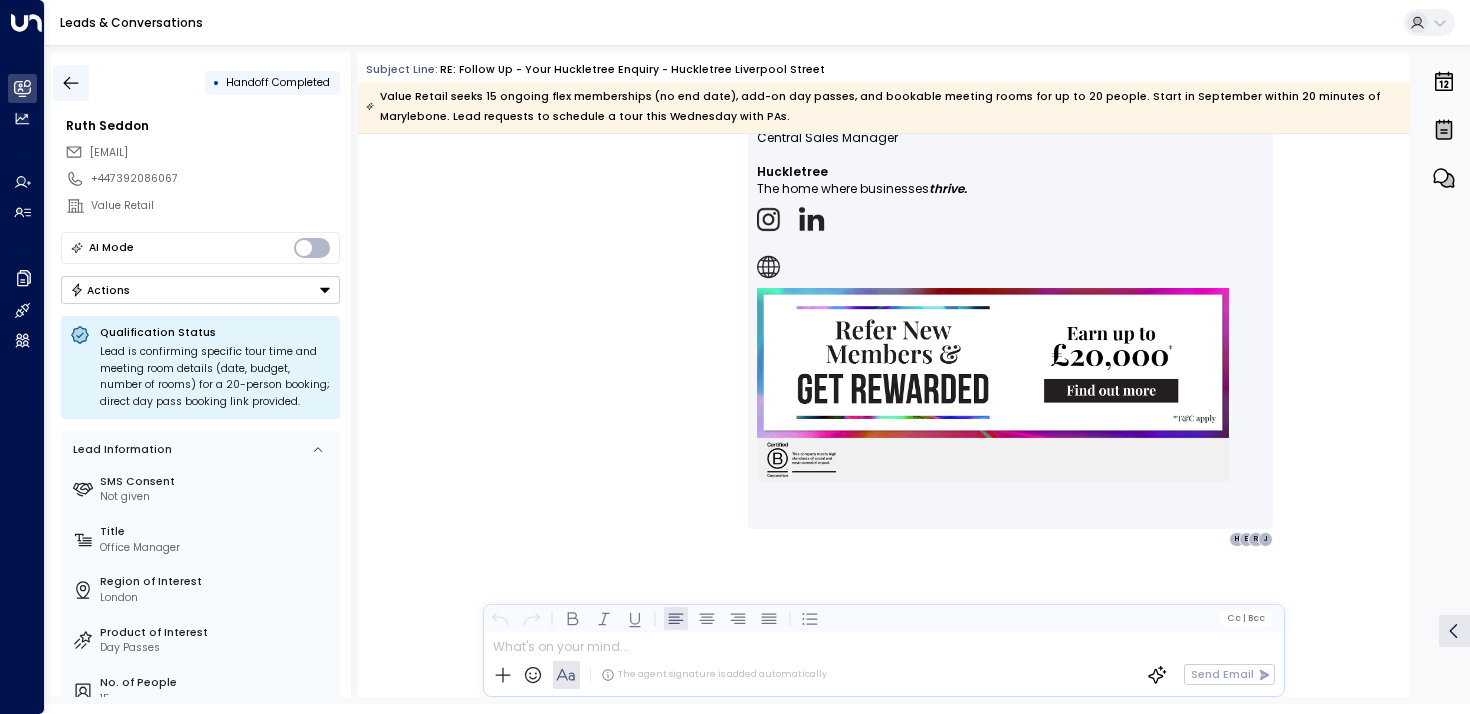 click 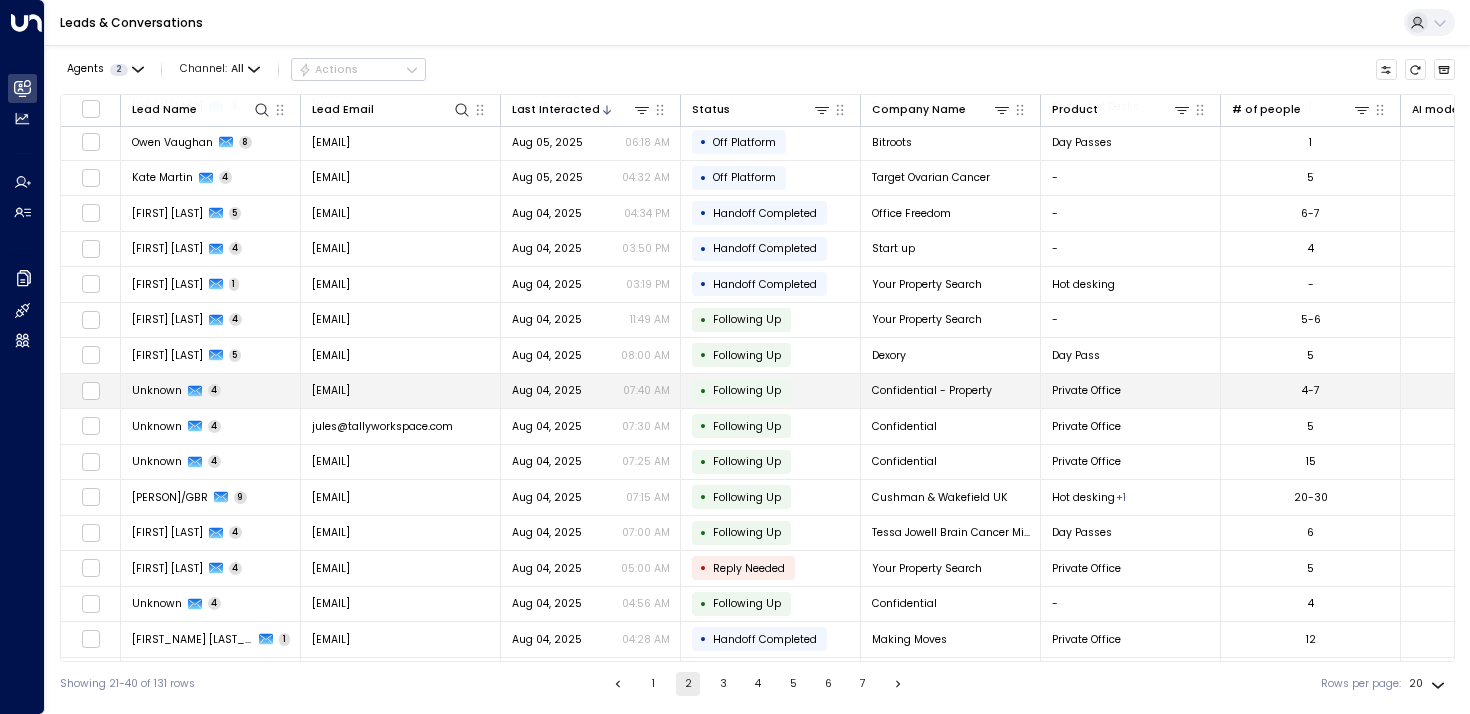 scroll, scrollTop: 180, scrollLeft: 0, axis: vertical 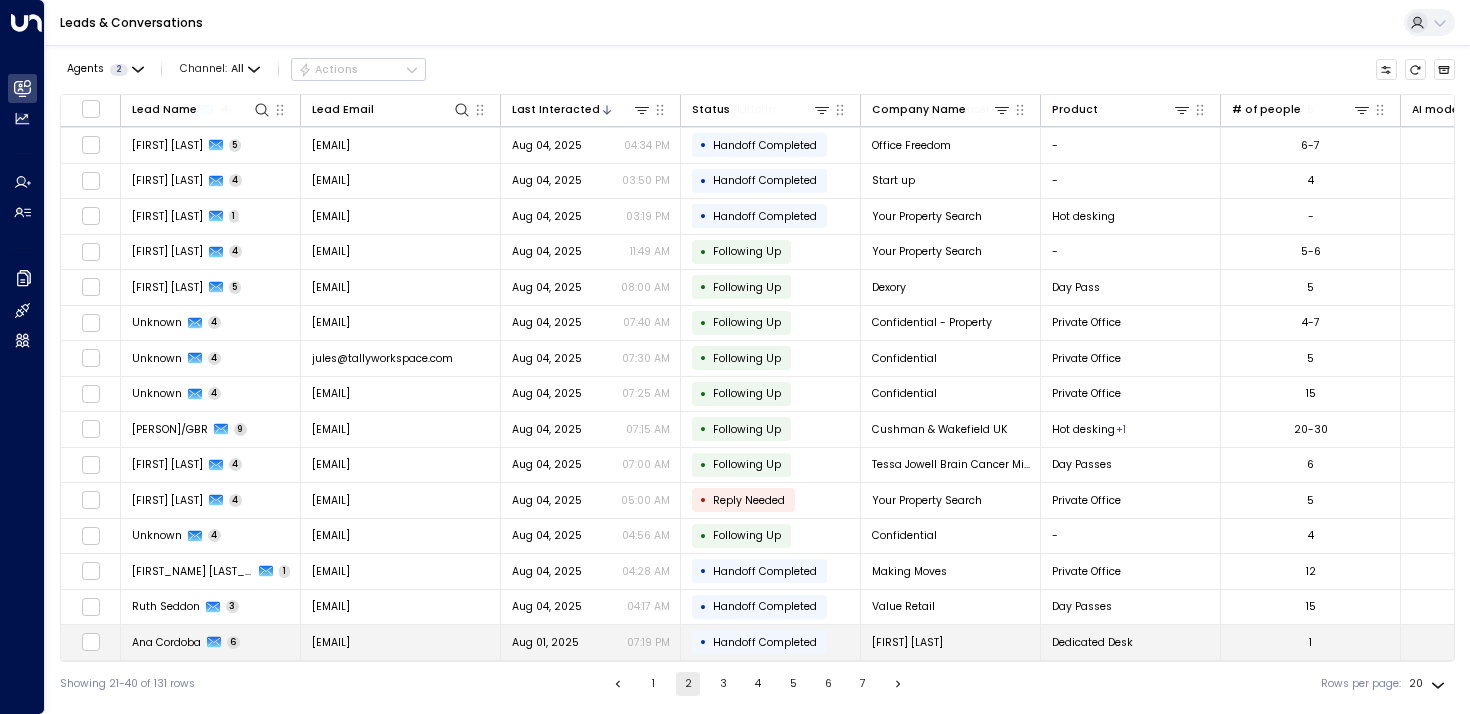 click on "Ana Cordoba" at bounding box center [166, 642] 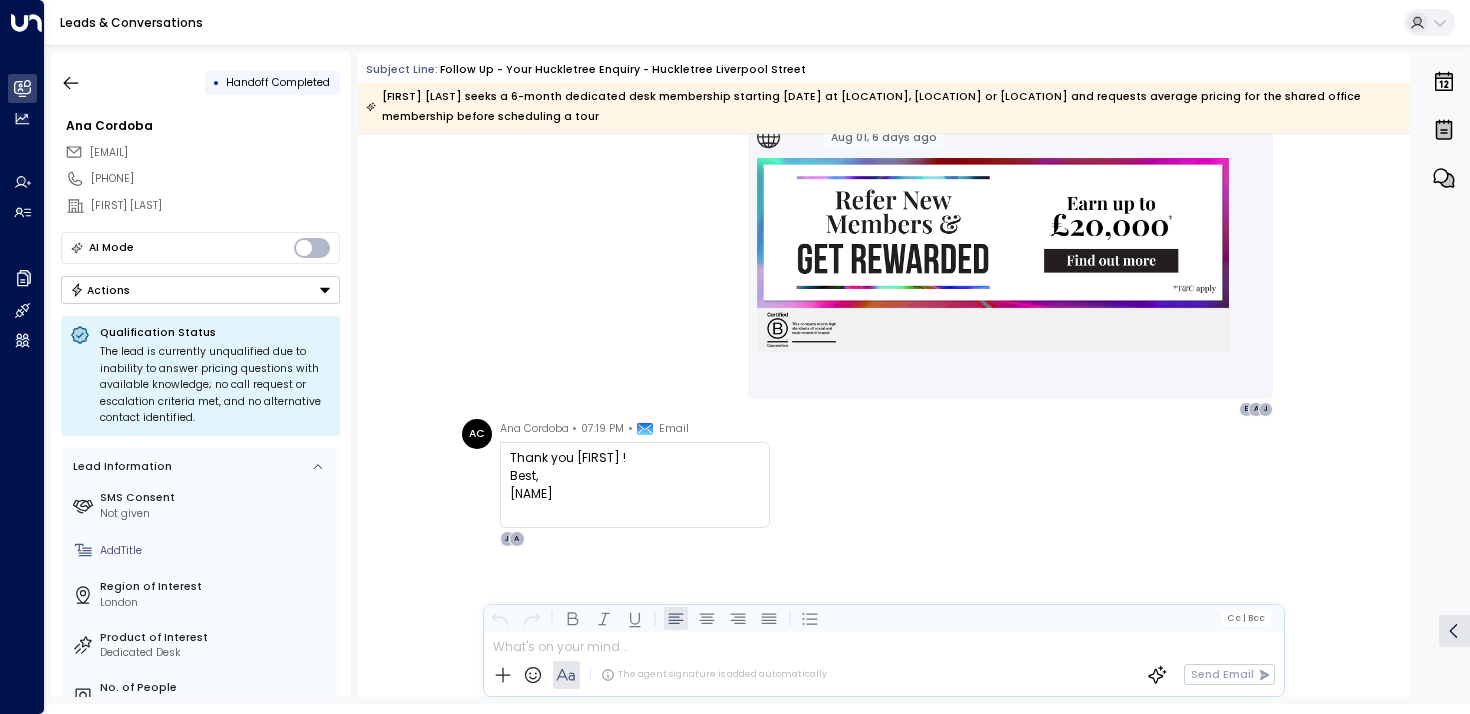 scroll, scrollTop: 3545, scrollLeft: 0, axis: vertical 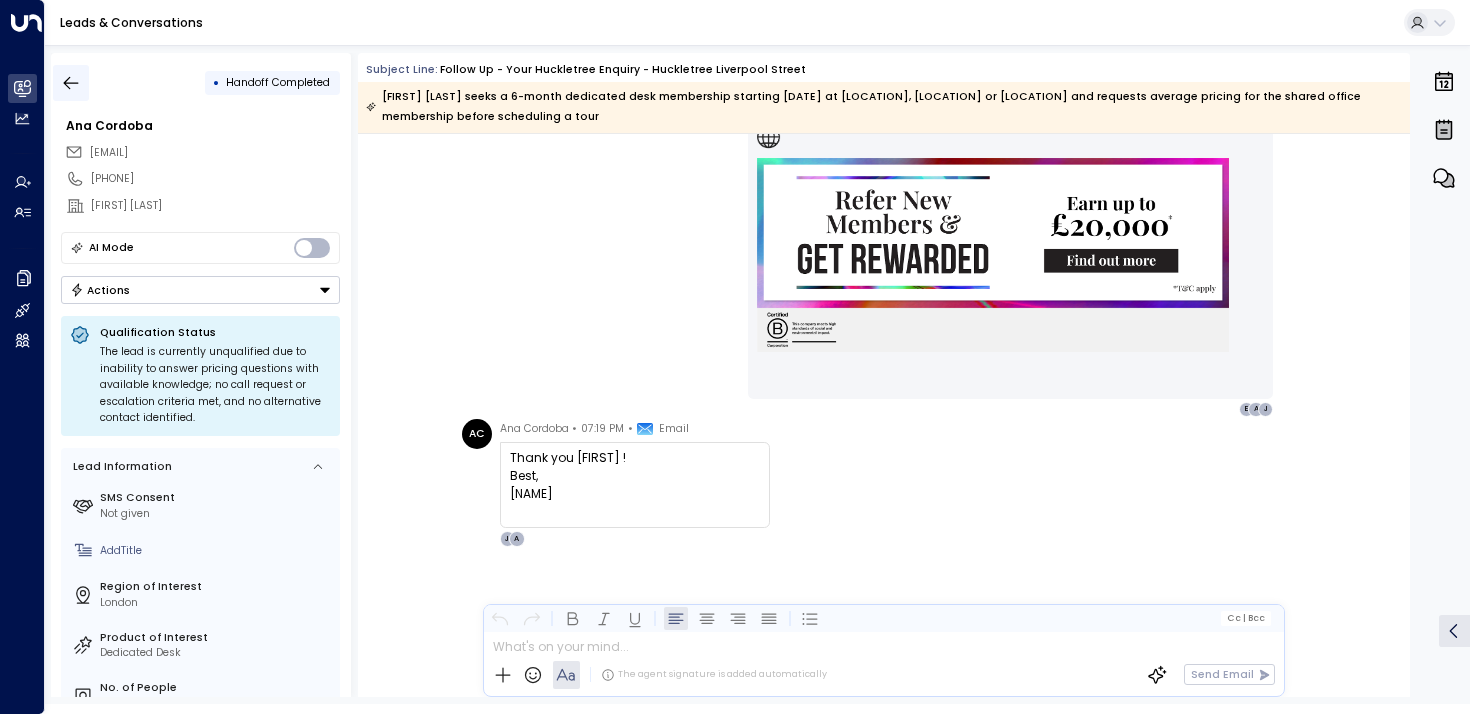 click at bounding box center [71, 83] 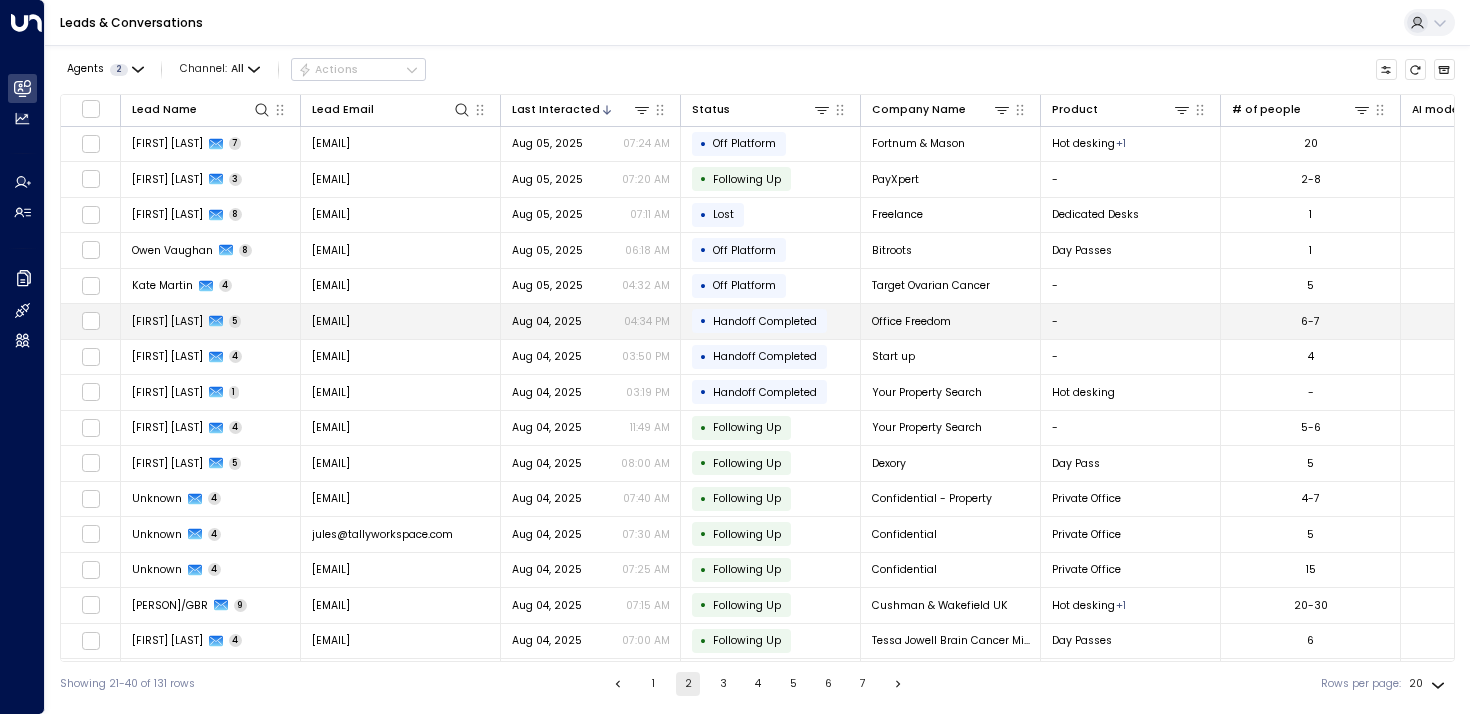 scroll, scrollTop: 180, scrollLeft: 0, axis: vertical 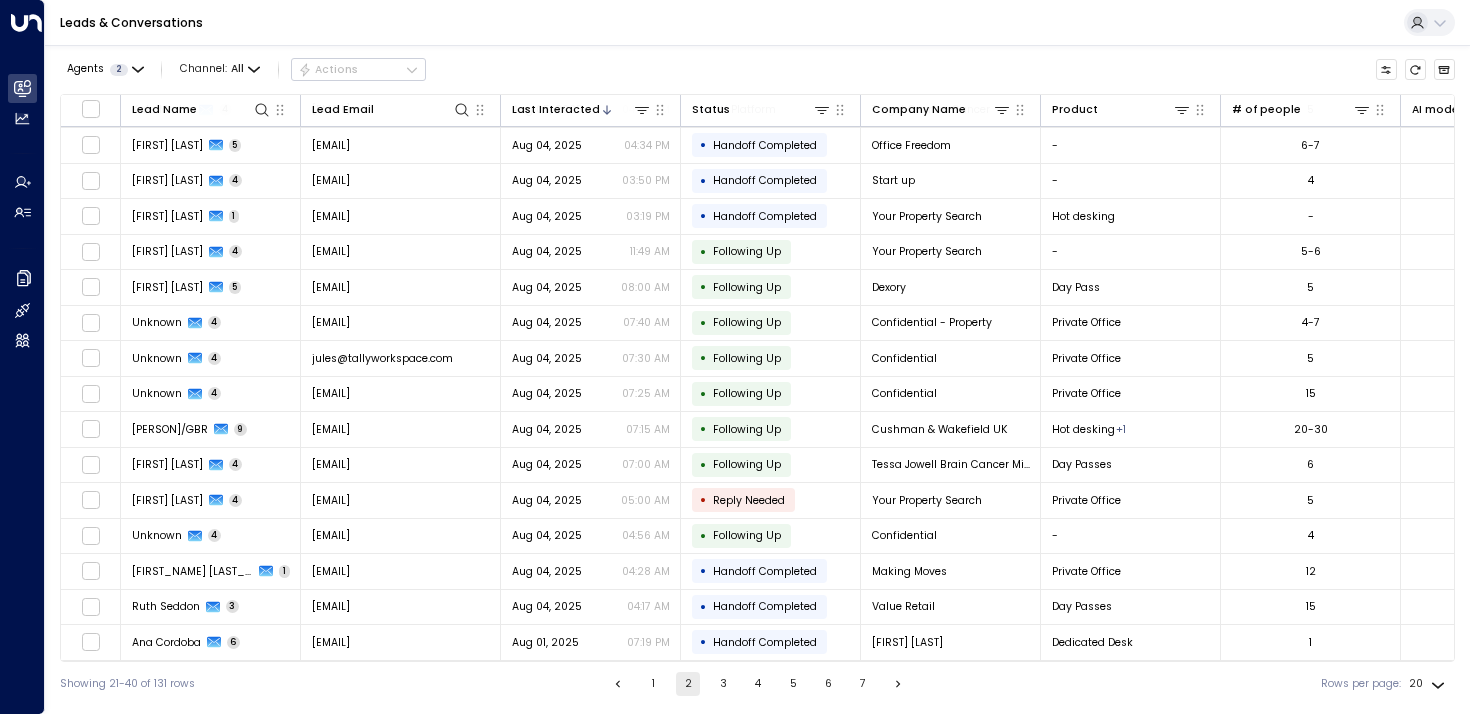 click on "3" at bounding box center [723, 684] 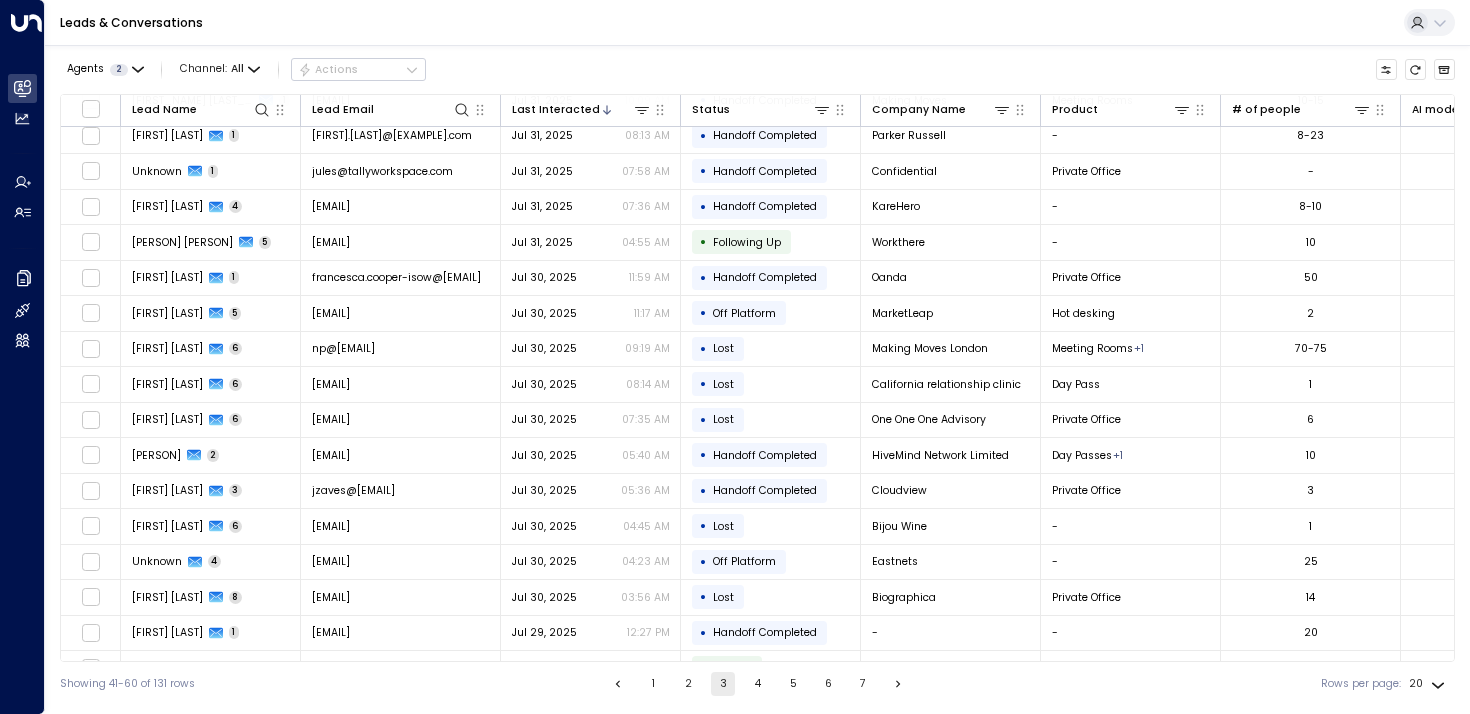 scroll, scrollTop: 180, scrollLeft: 0, axis: vertical 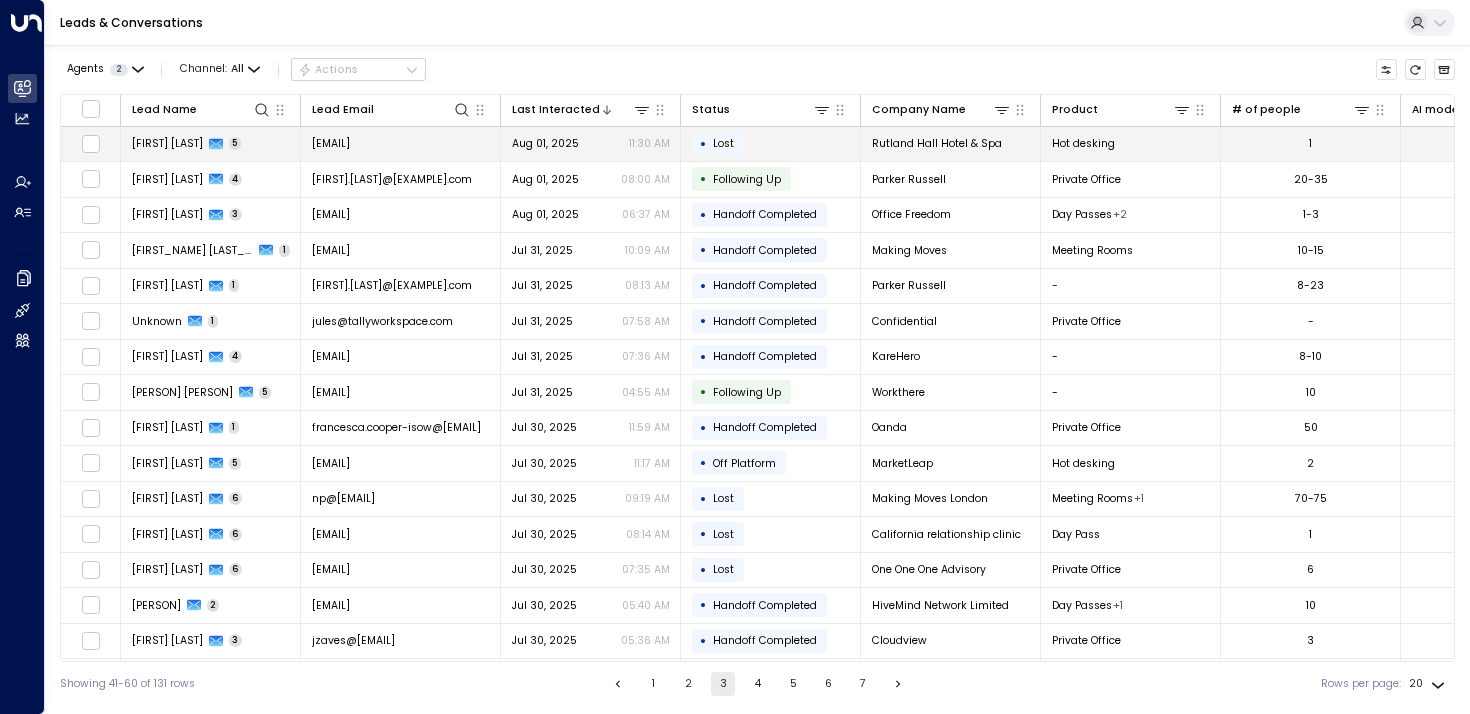 click on "[FIRST] [LAST]" at bounding box center (167, 143) 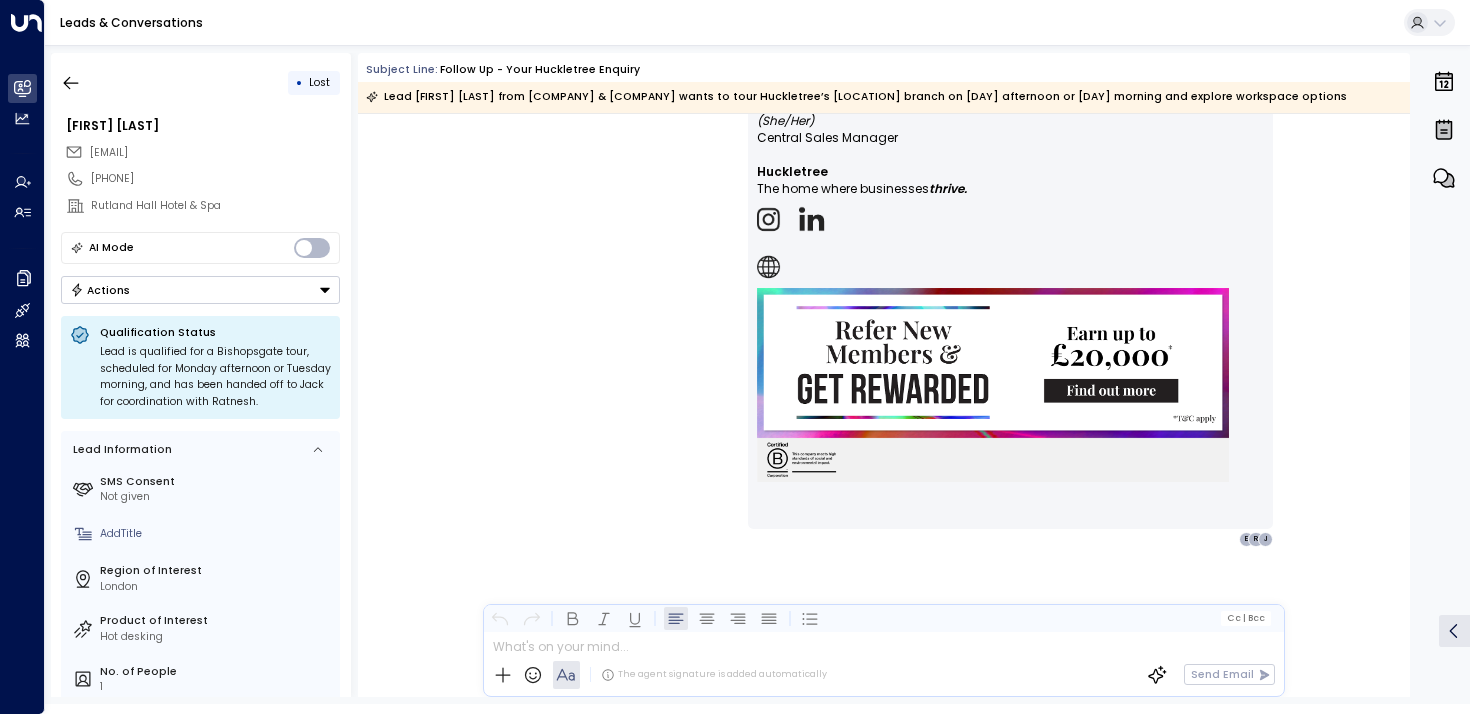 scroll, scrollTop: 3812, scrollLeft: 0, axis: vertical 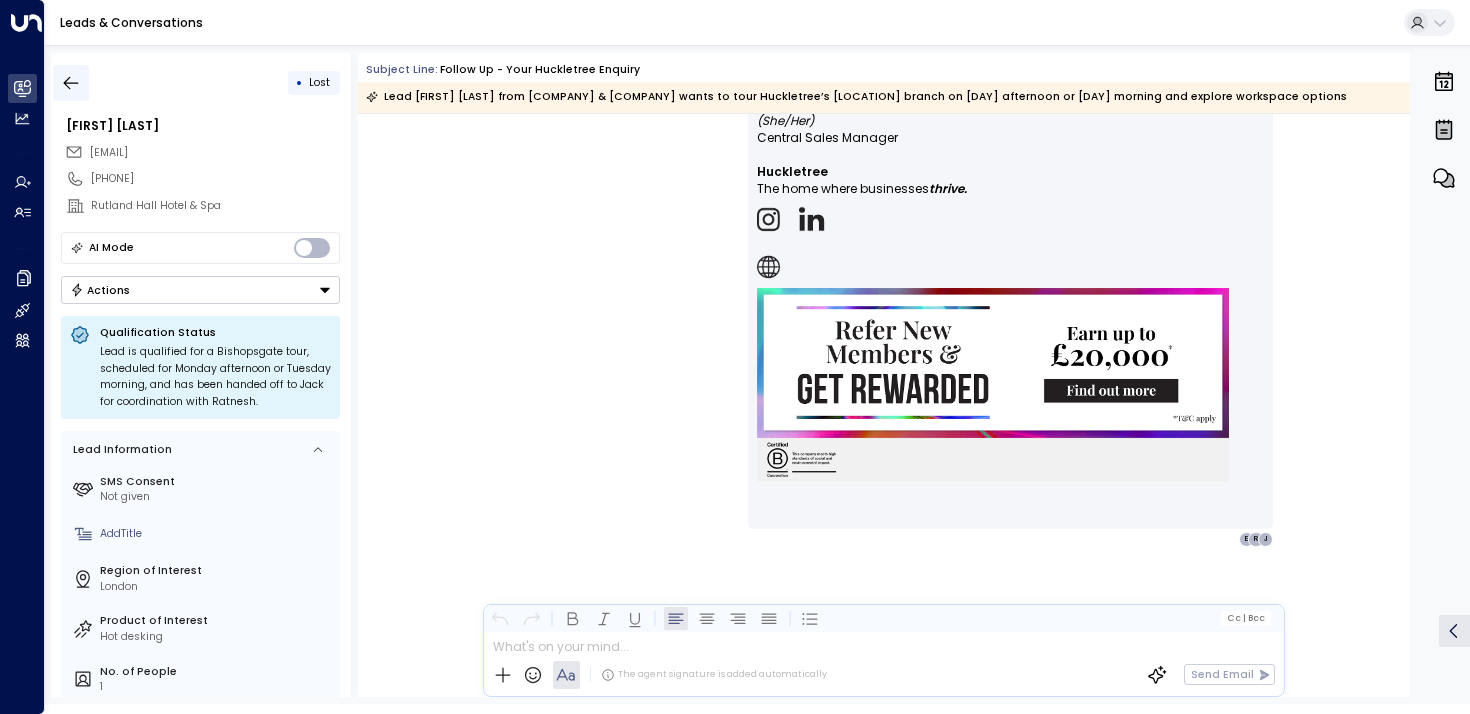 click 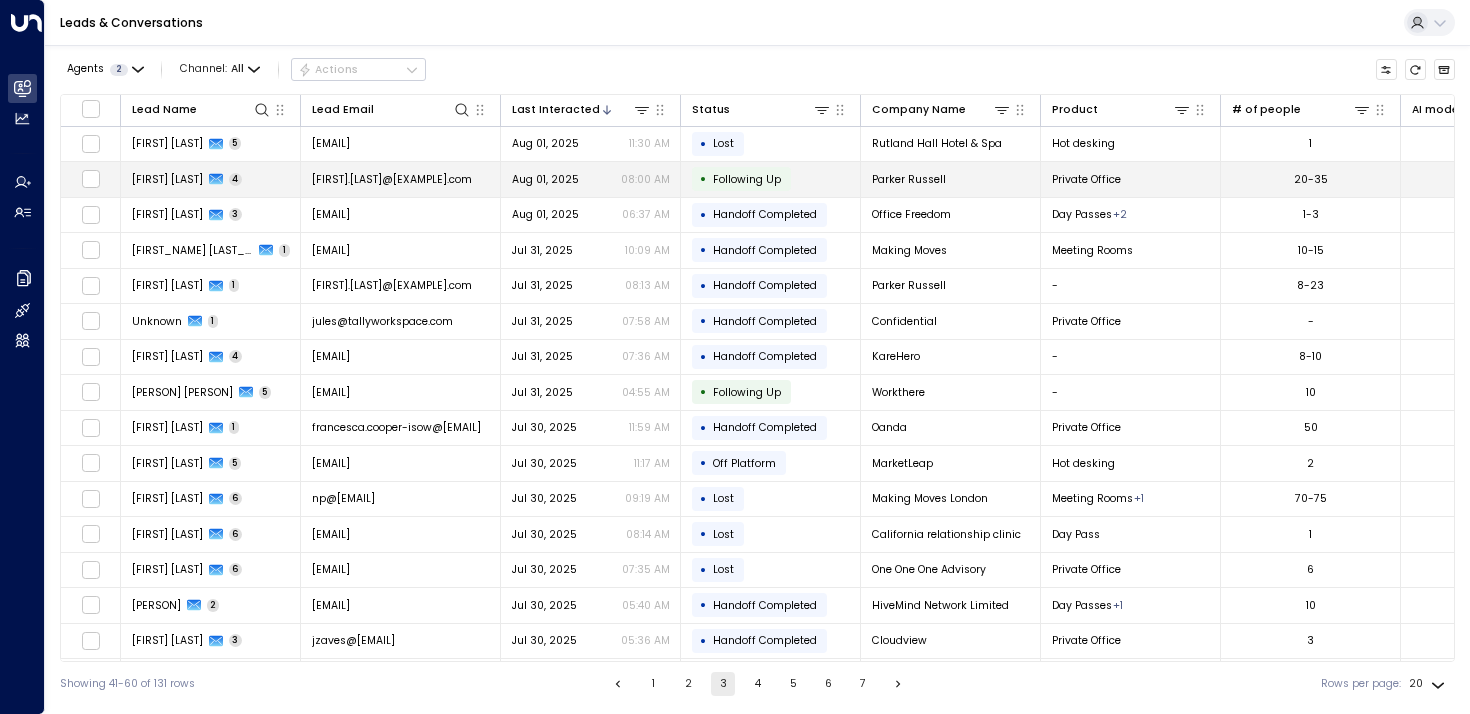 click on "[FIRST] [LAST]" at bounding box center [167, 179] 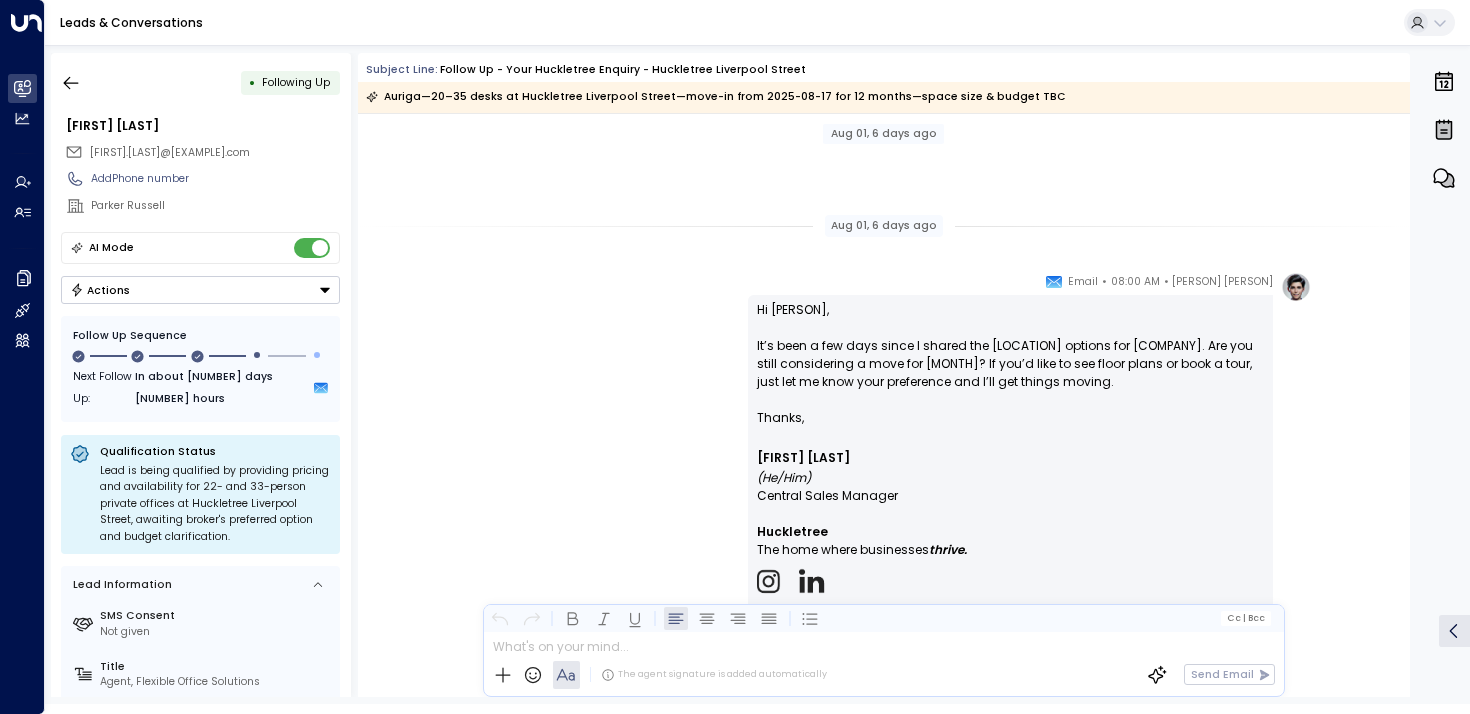 scroll, scrollTop: 3513, scrollLeft: 0, axis: vertical 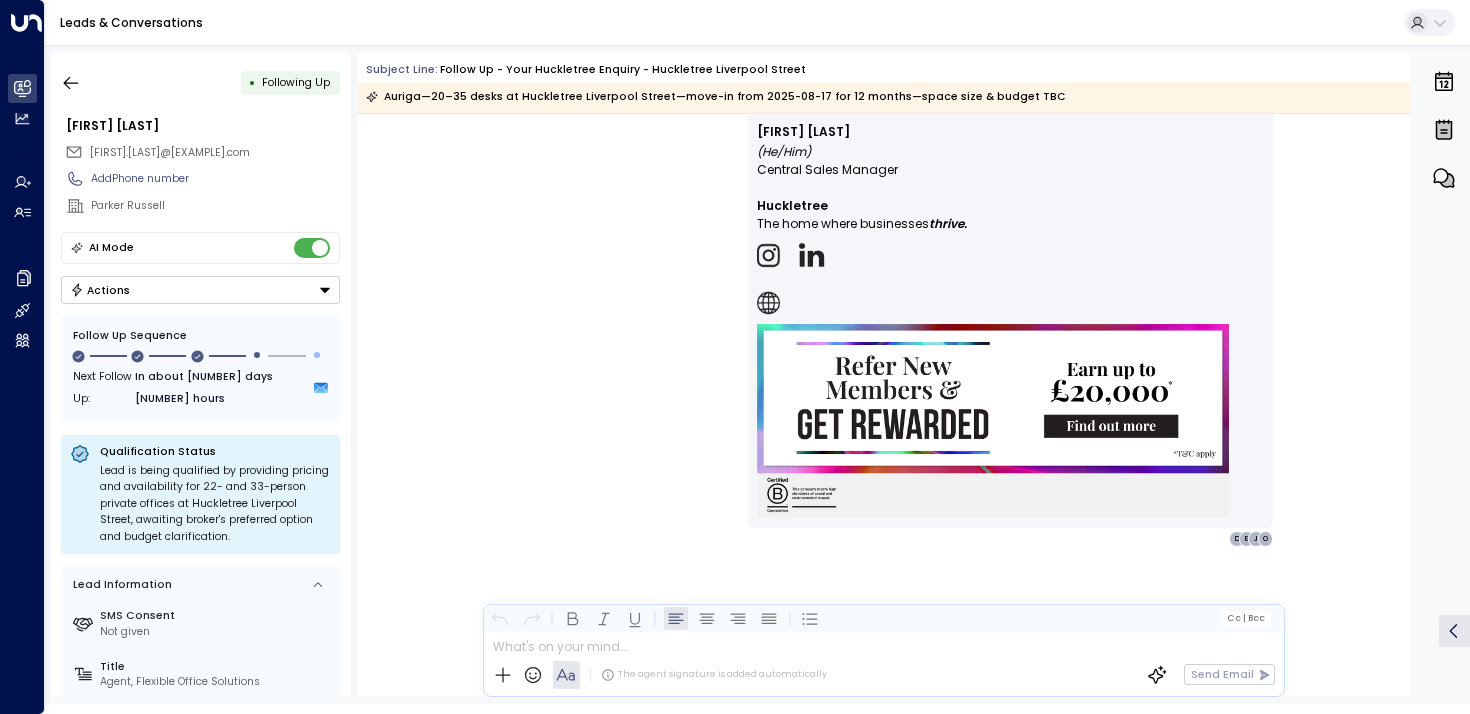 click on "• Following Up [FIRST] [LAST].[EMAIL] Add Phone number [COMPANY] [COMPANY] Actions Follow Up Sequence Next Follow Up: In about 3 days 23 hours Qualification Status Lead is being qualified by providing pricing and availability for 22- and 33-person private offices at [COMPANY], awaiting broker's preferred option and budget clarification. Lead Information SMS Consent Not given Title Agent, Flexible Office Solutions Region of Interest [CITY] Product of Interest Private Office No. of People 20-35 Add Area Start Date [DATE] Term Length 12 months Add Budget Source [EMAIL] Lead created on [DATE] at [TIME]" at bounding box center (201, 375) 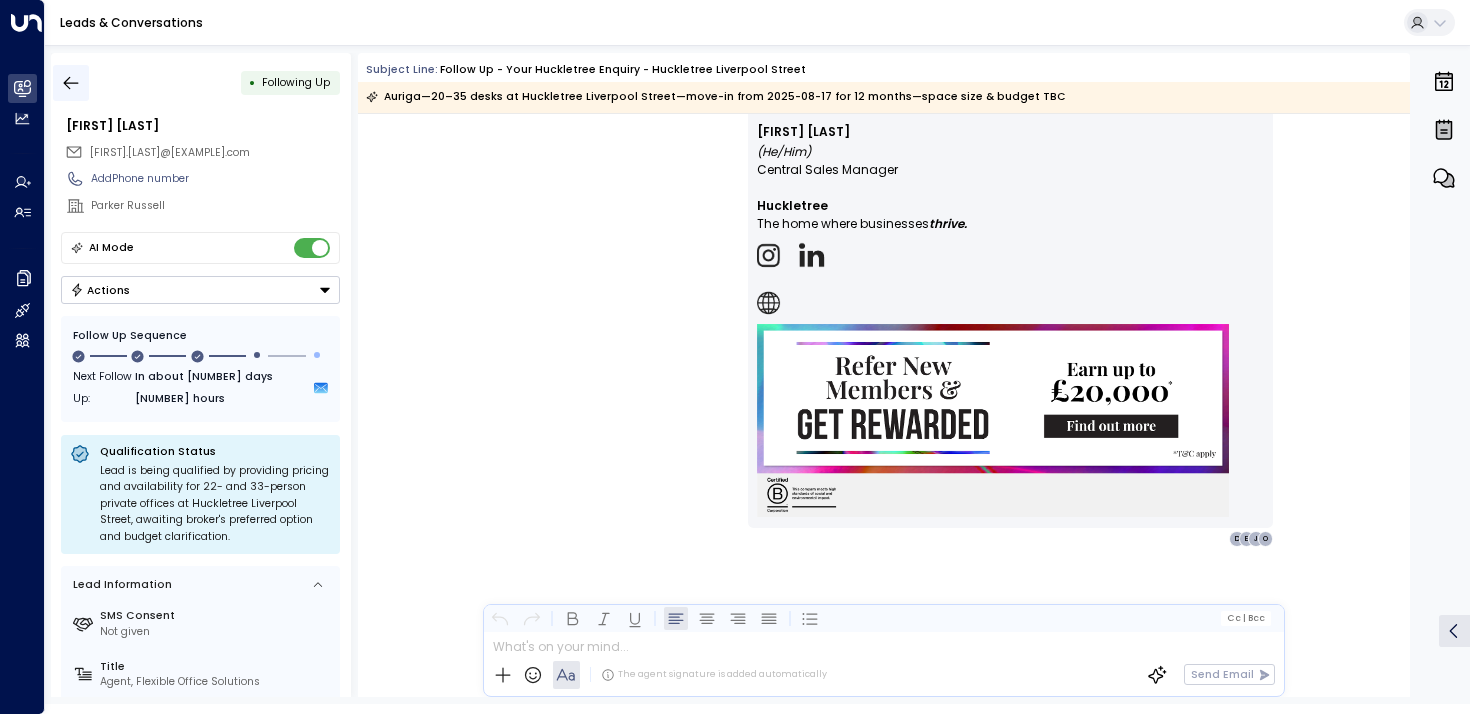 click 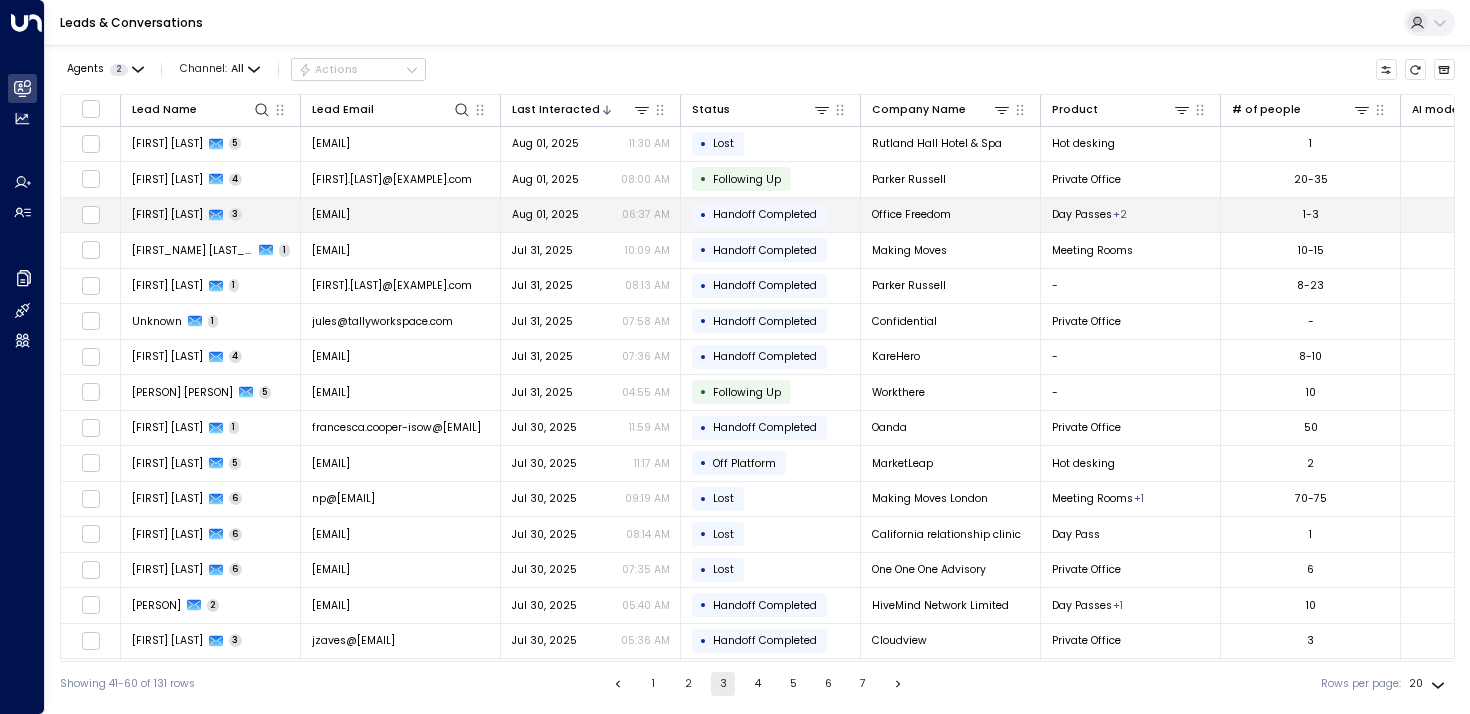 click on "[FIRST] [LAST]" at bounding box center (211, 215) 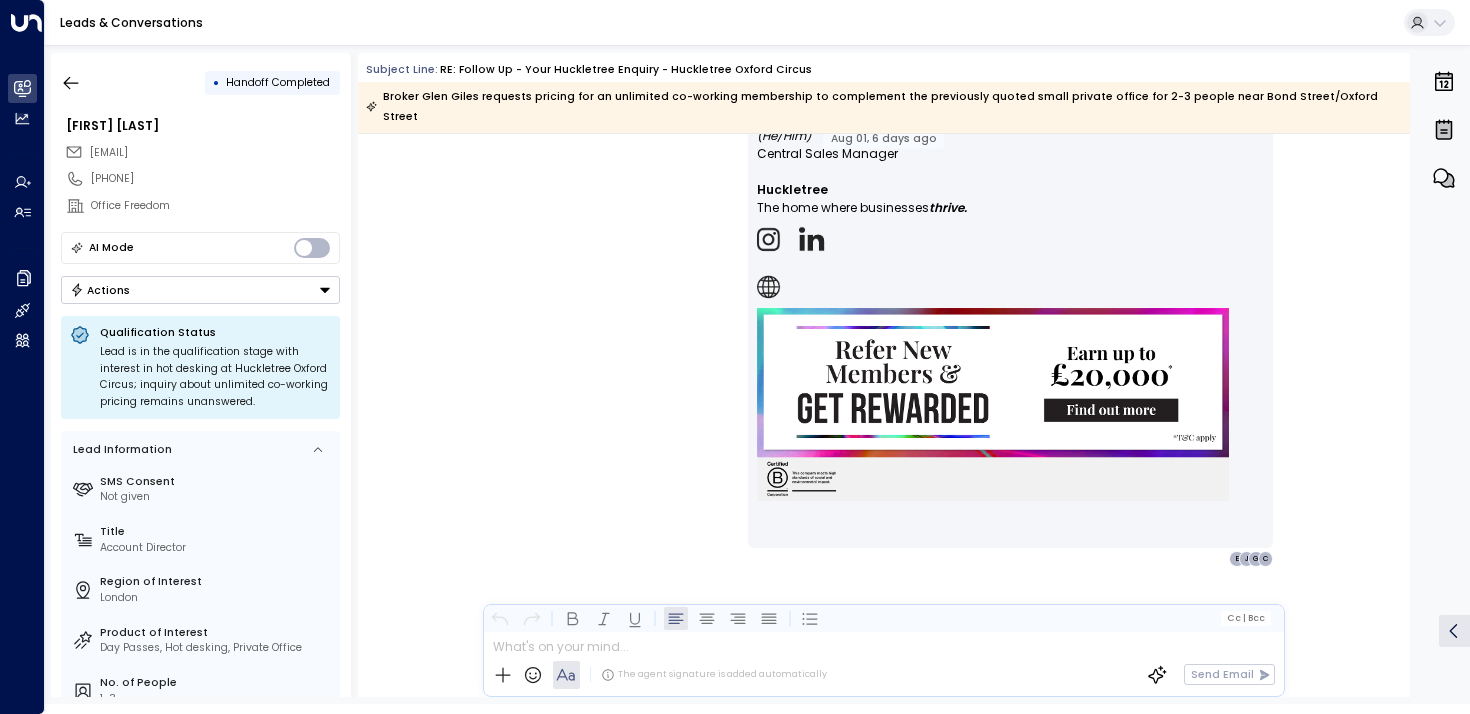 scroll, scrollTop: 3406, scrollLeft: 0, axis: vertical 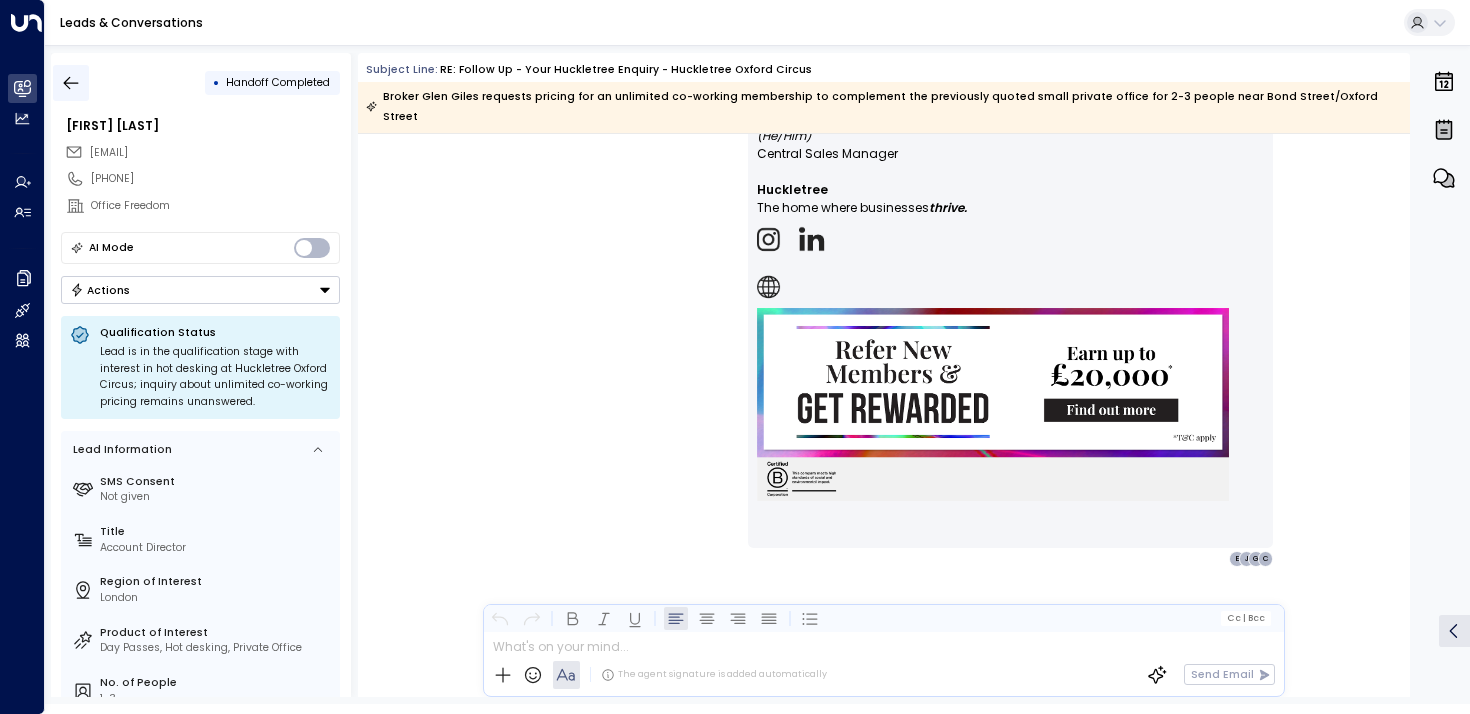 click at bounding box center (71, 83) 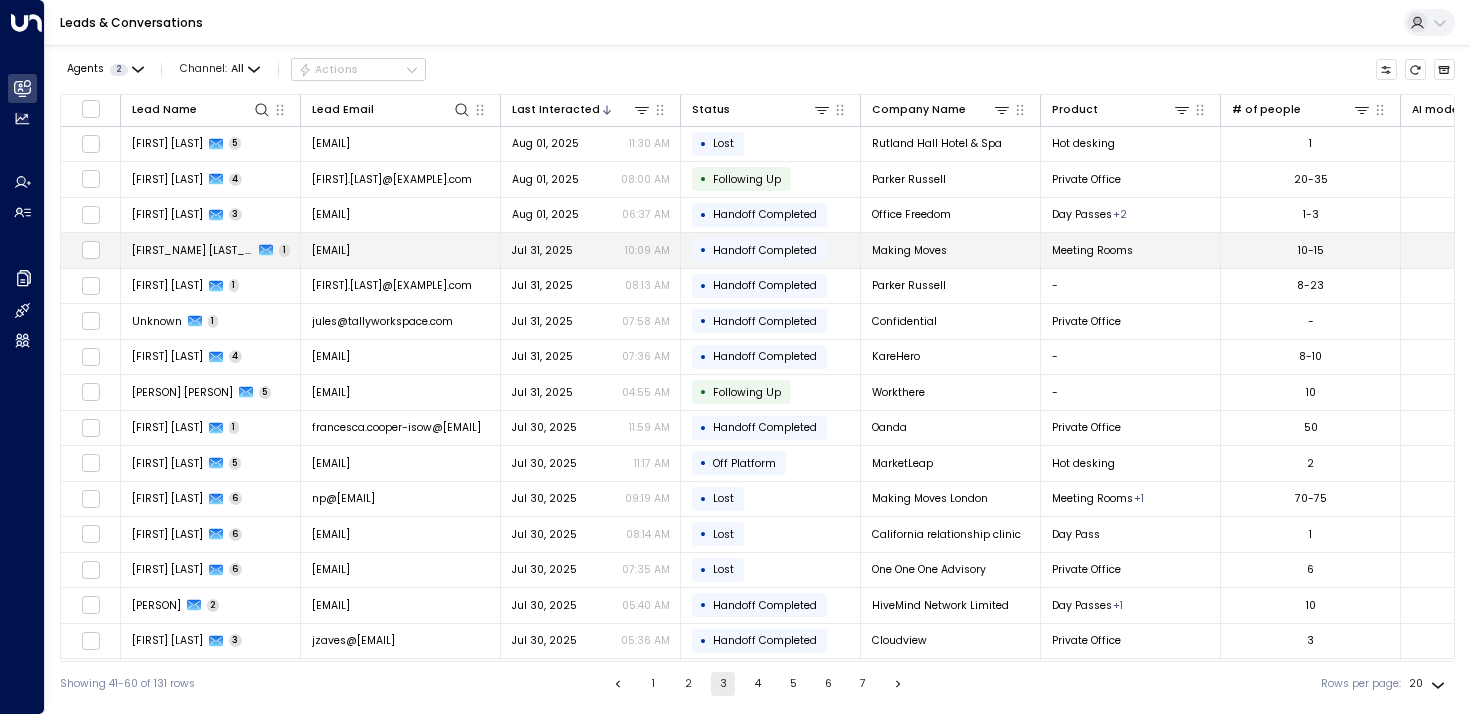 click on "[FIRST] [LAST]" at bounding box center (211, 250) 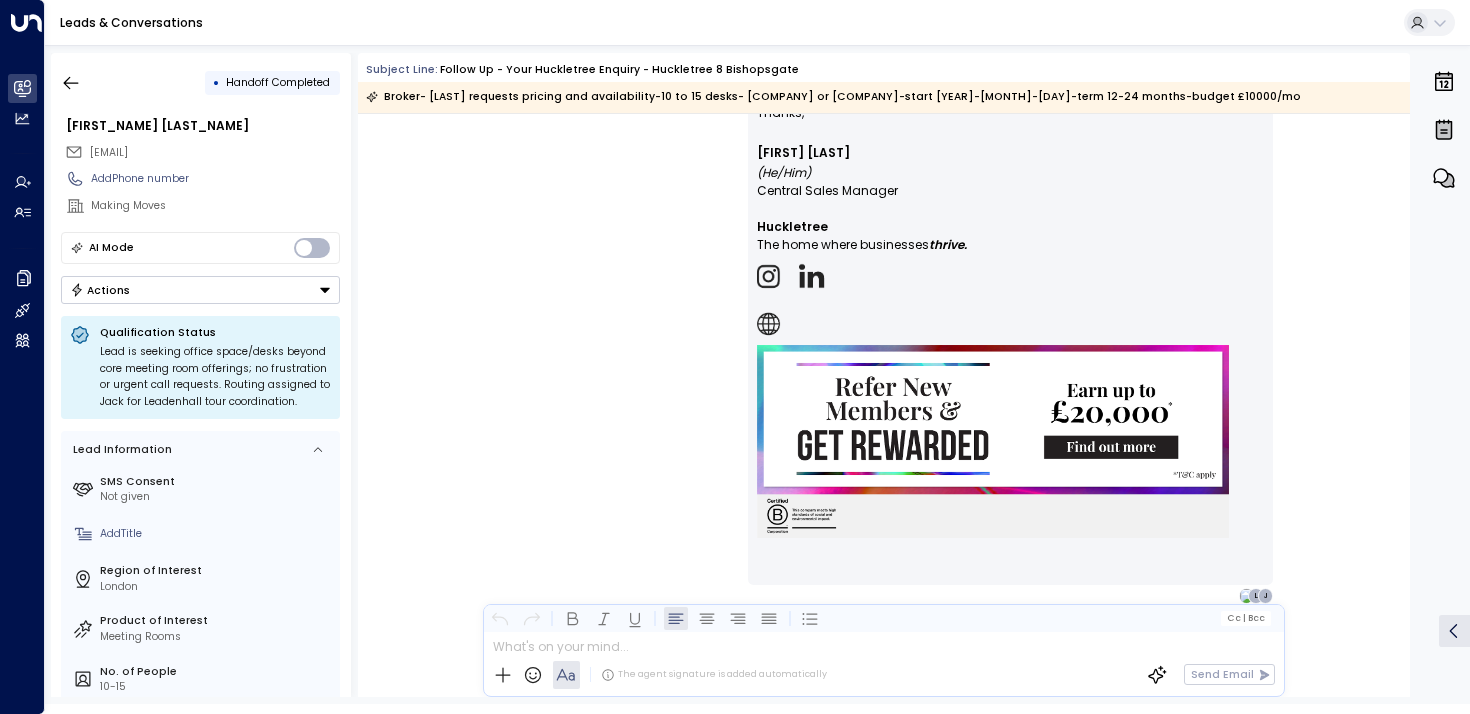scroll, scrollTop: 1485, scrollLeft: 0, axis: vertical 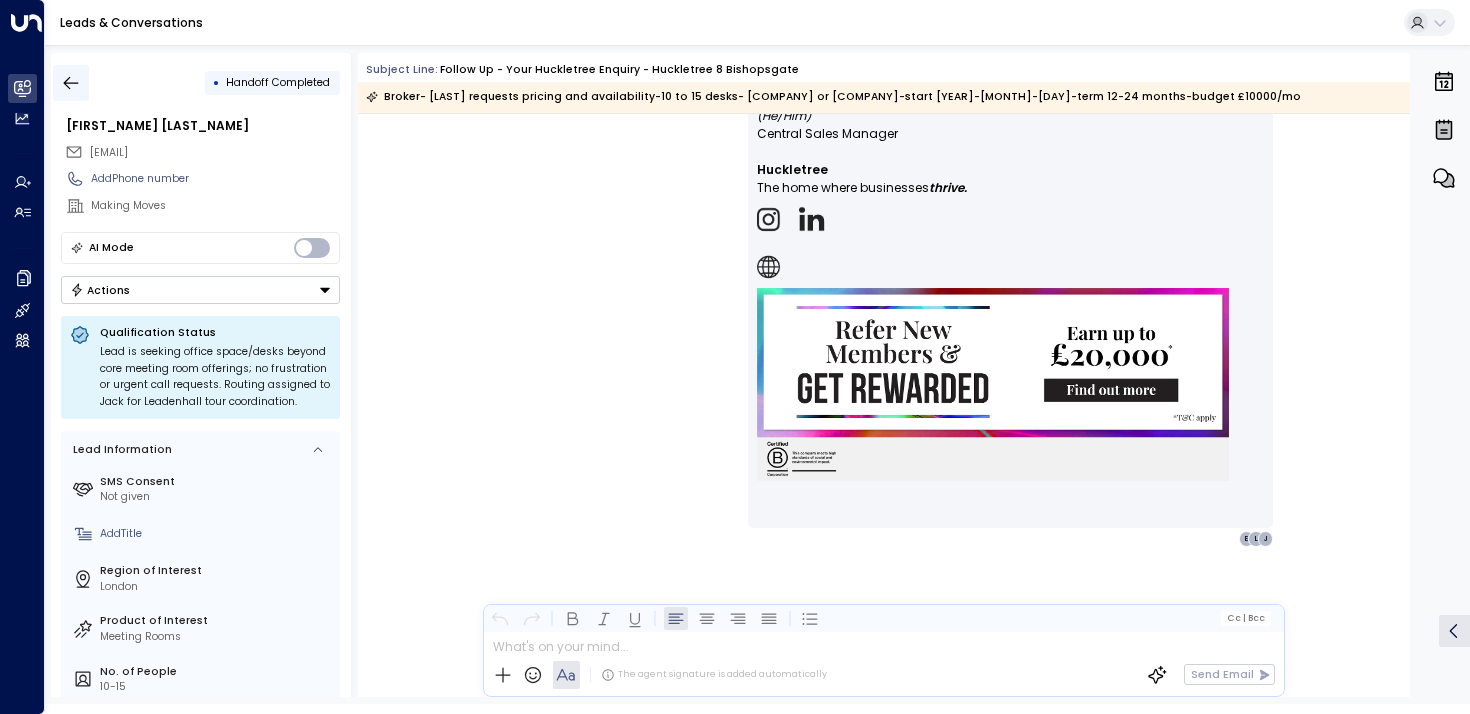 click at bounding box center (71, 83) 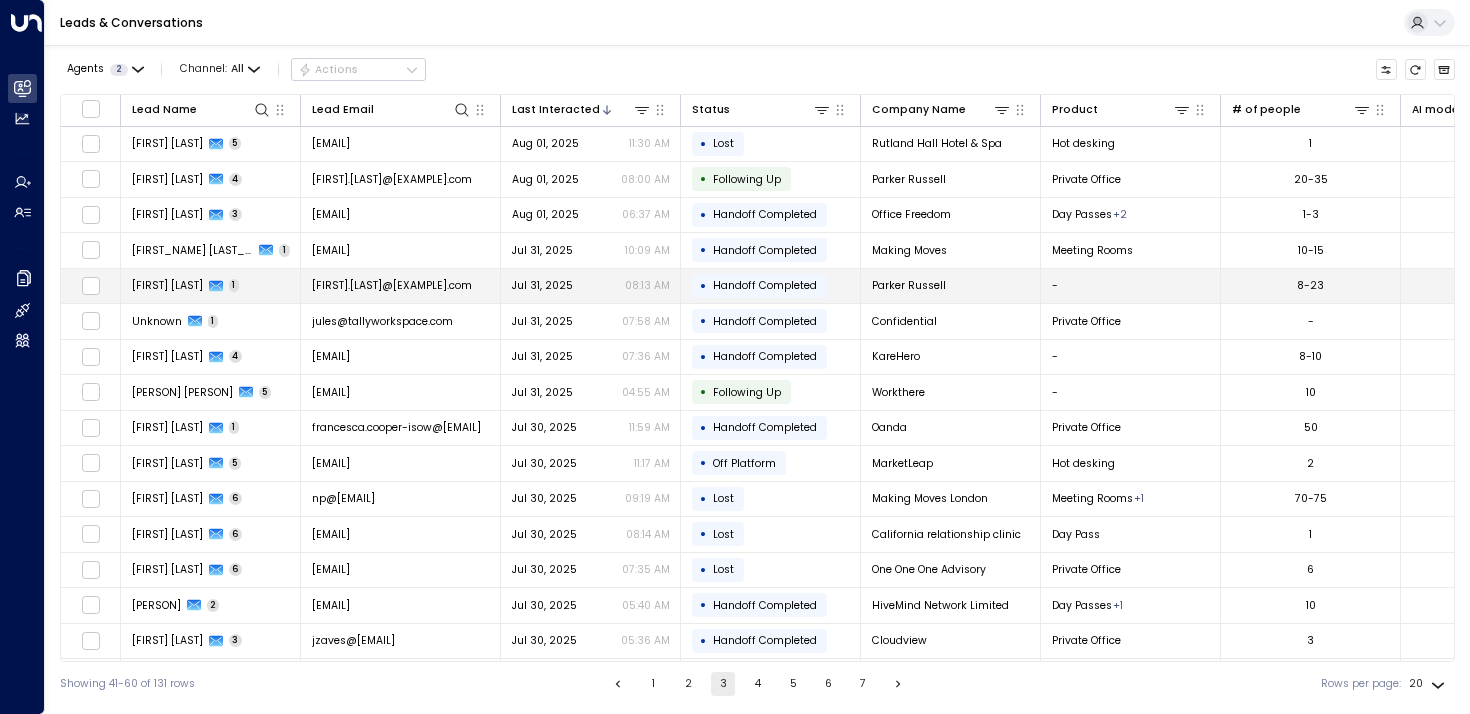 click on "[PERSON] 1" at bounding box center (211, 286) 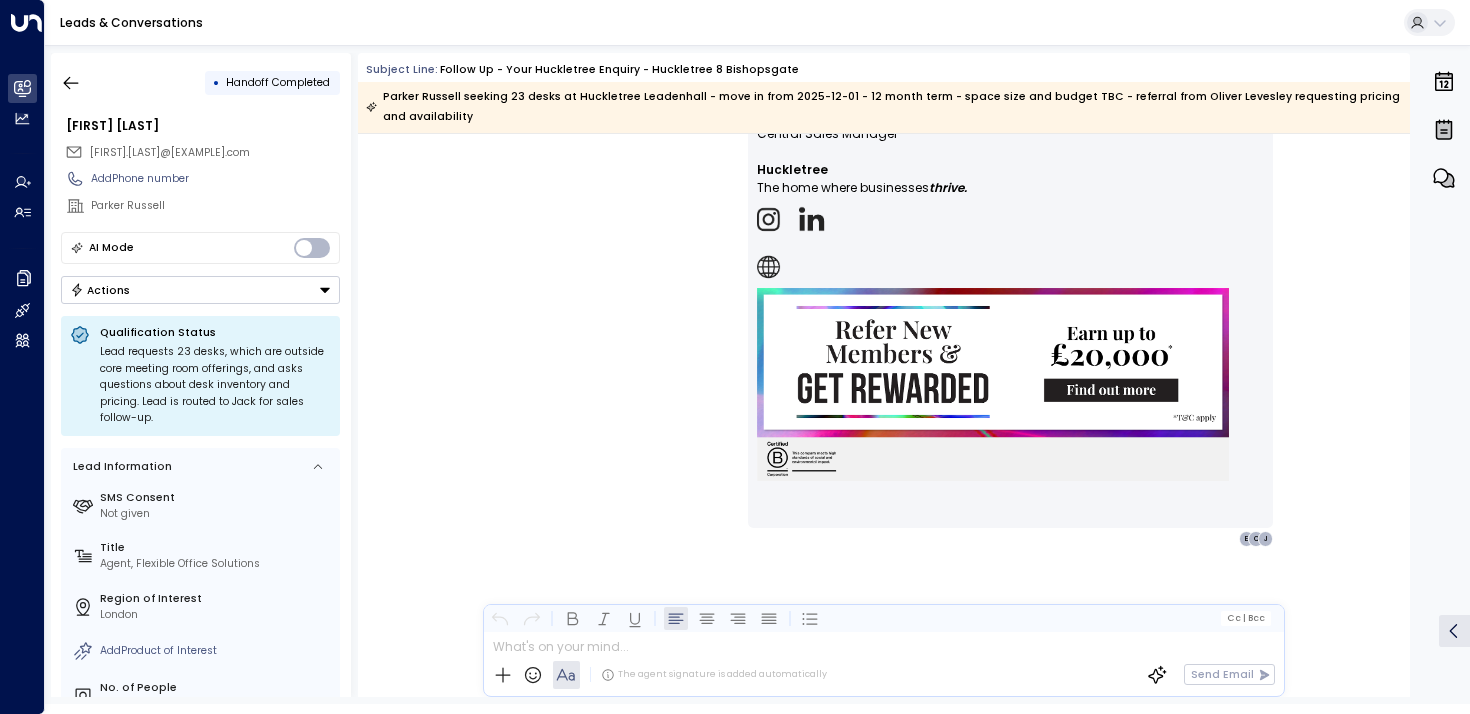 scroll, scrollTop: 1361, scrollLeft: 0, axis: vertical 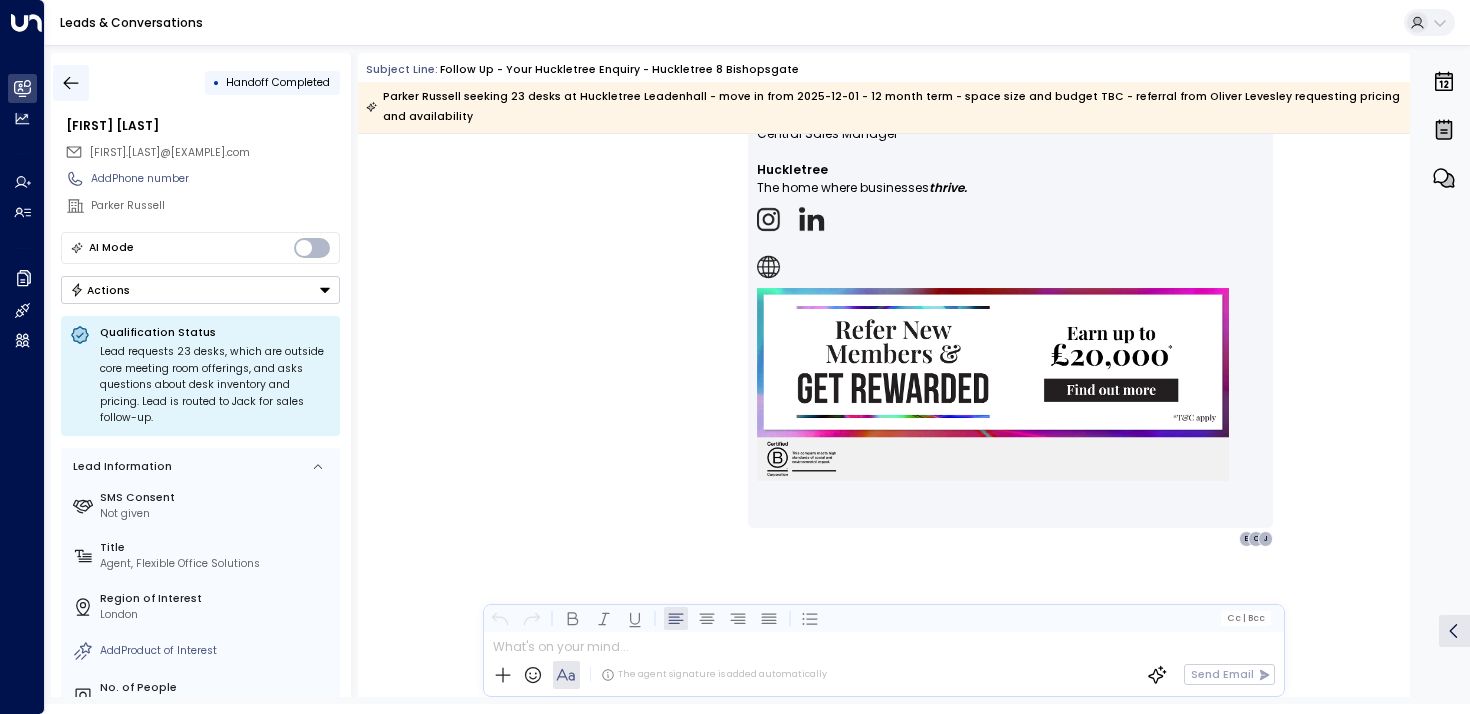 click at bounding box center [71, 83] 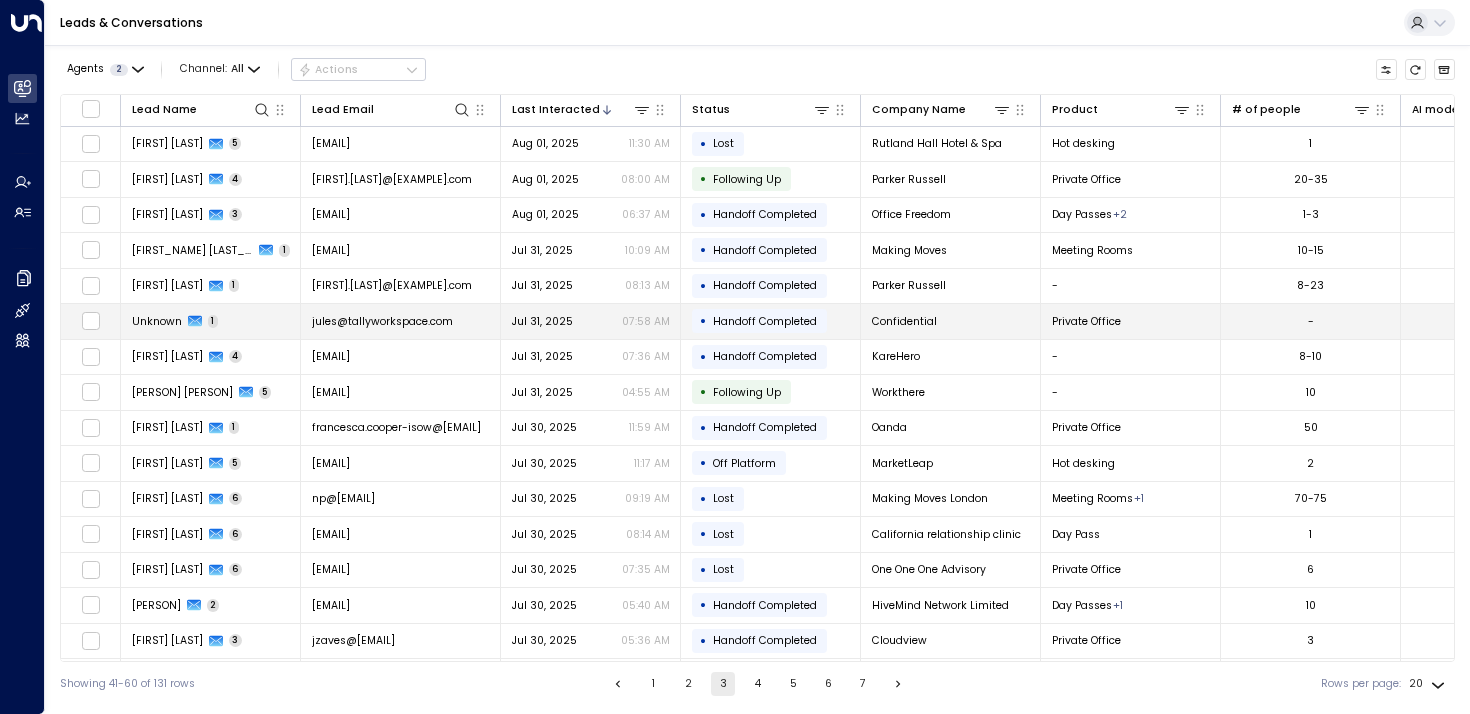 click on "Unknown" at bounding box center [157, 321] 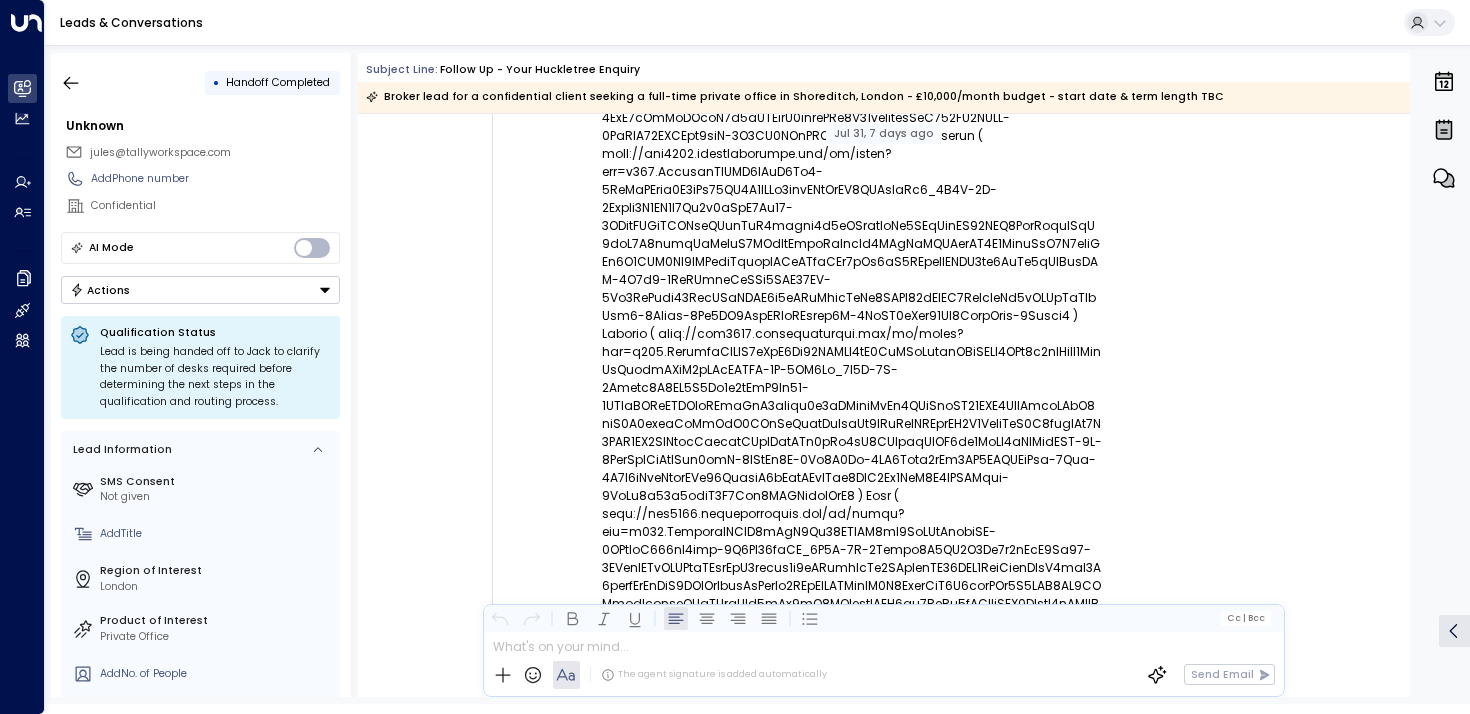 scroll, scrollTop: 131, scrollLeft: 0, axis: vertical 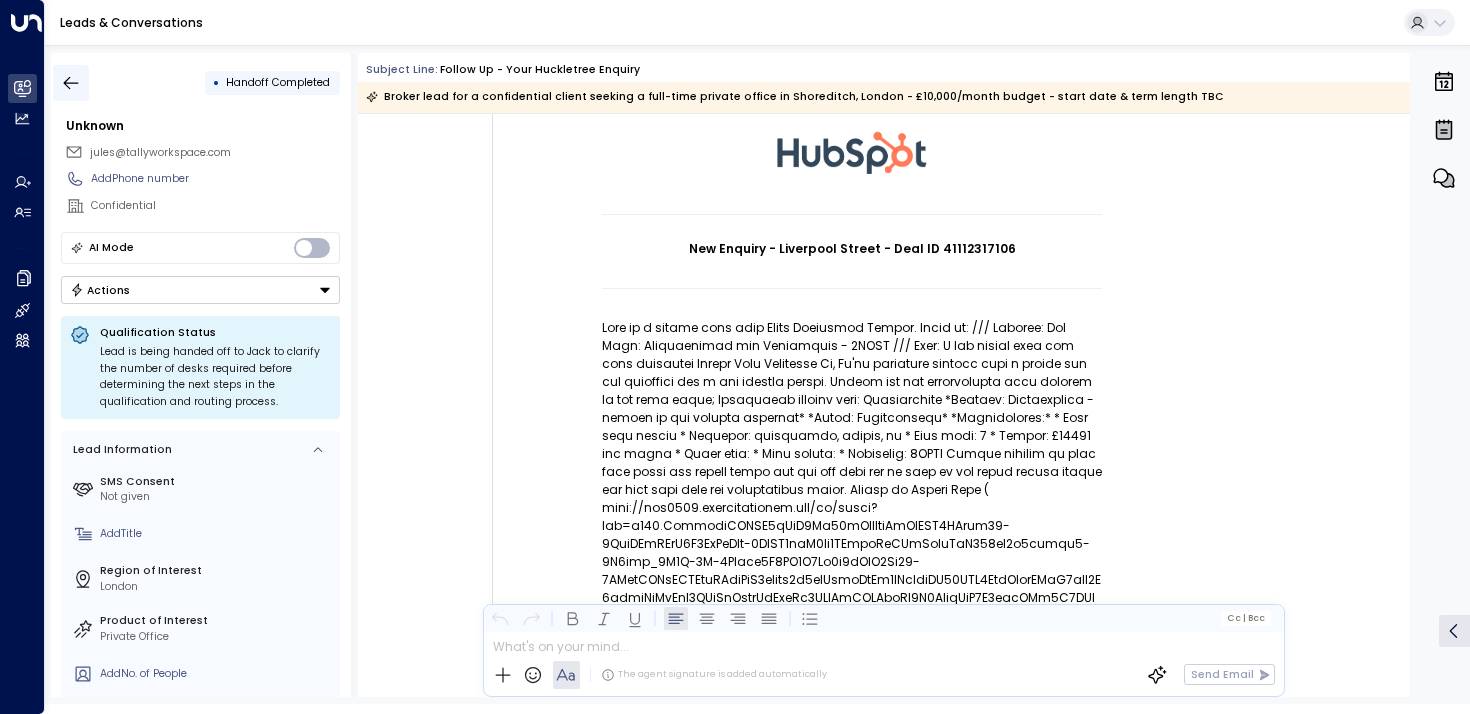 click 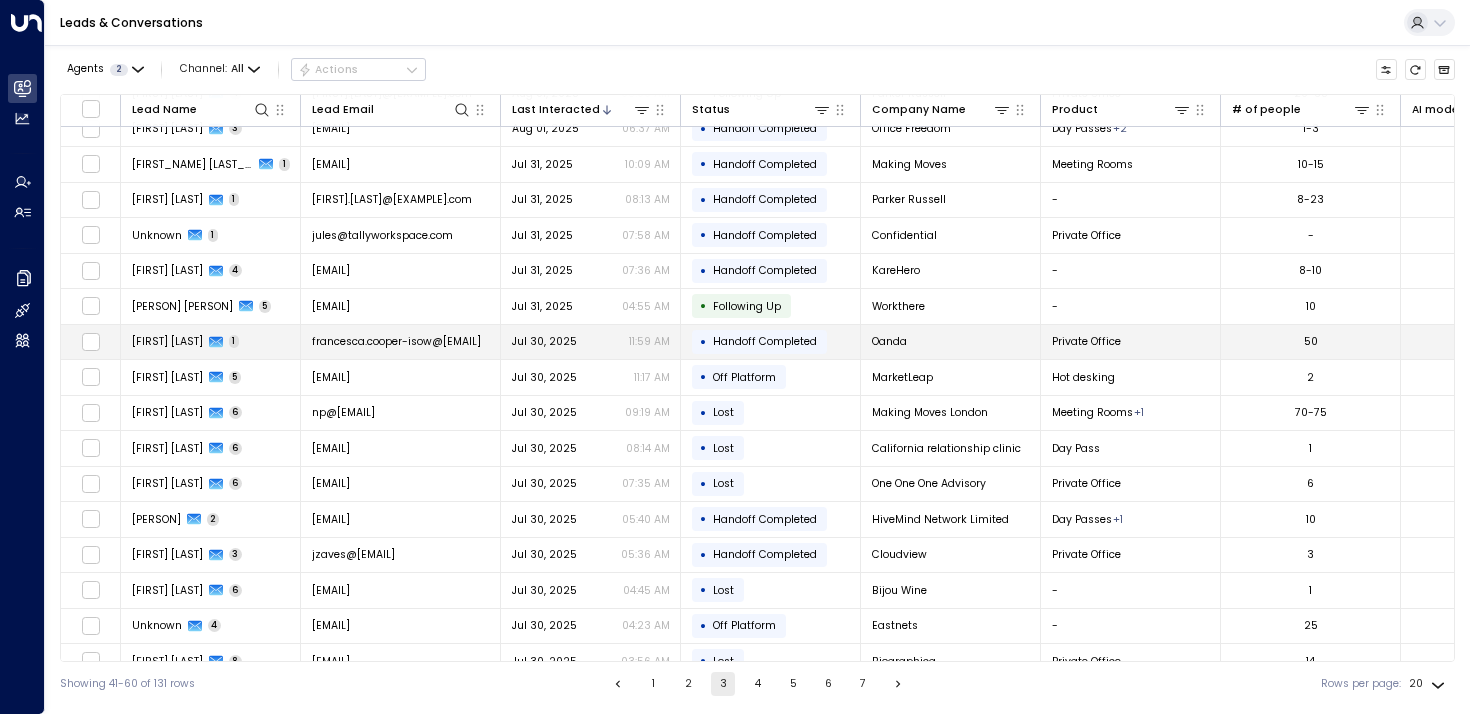 scroll, scrollTop: 144, scrollLeft: 0, axis: vertical 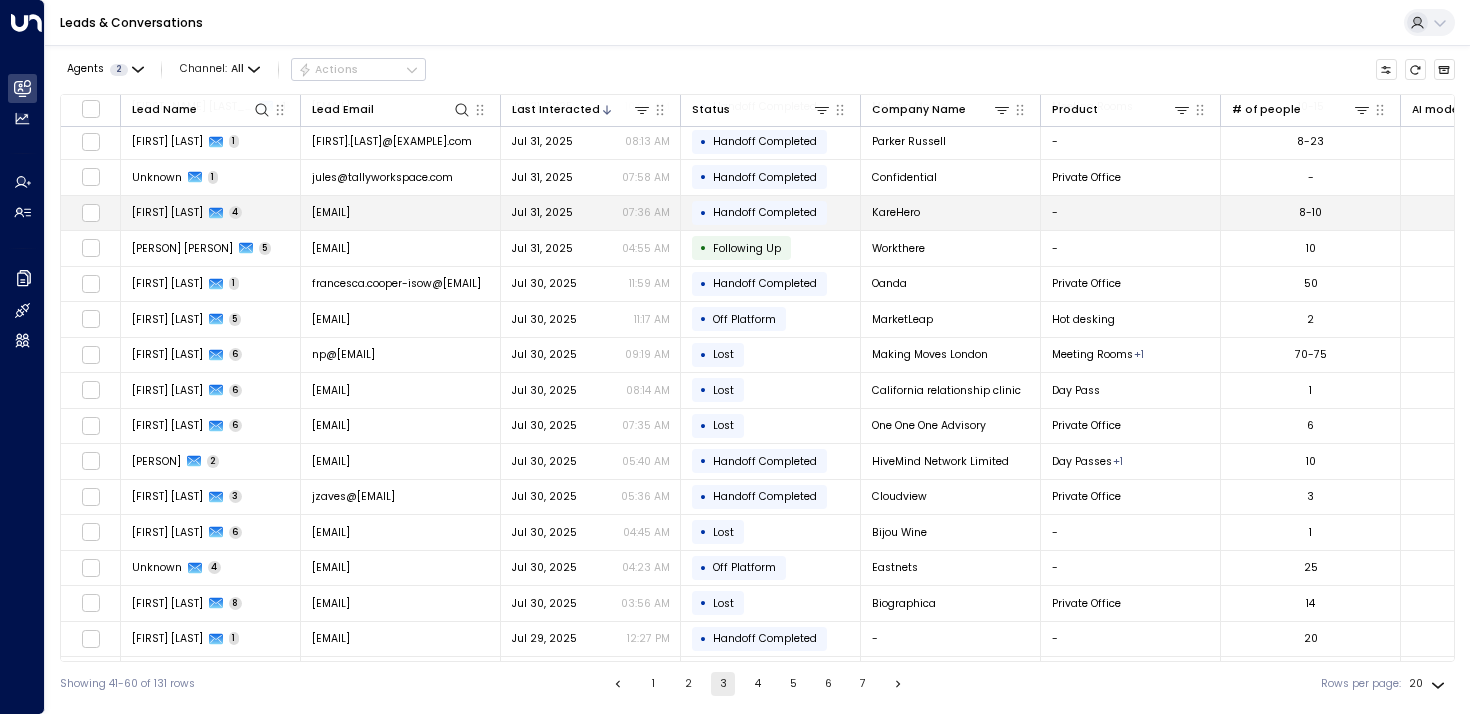 click on "[FIRST] [LAST]" at bounding box center (167, 212) 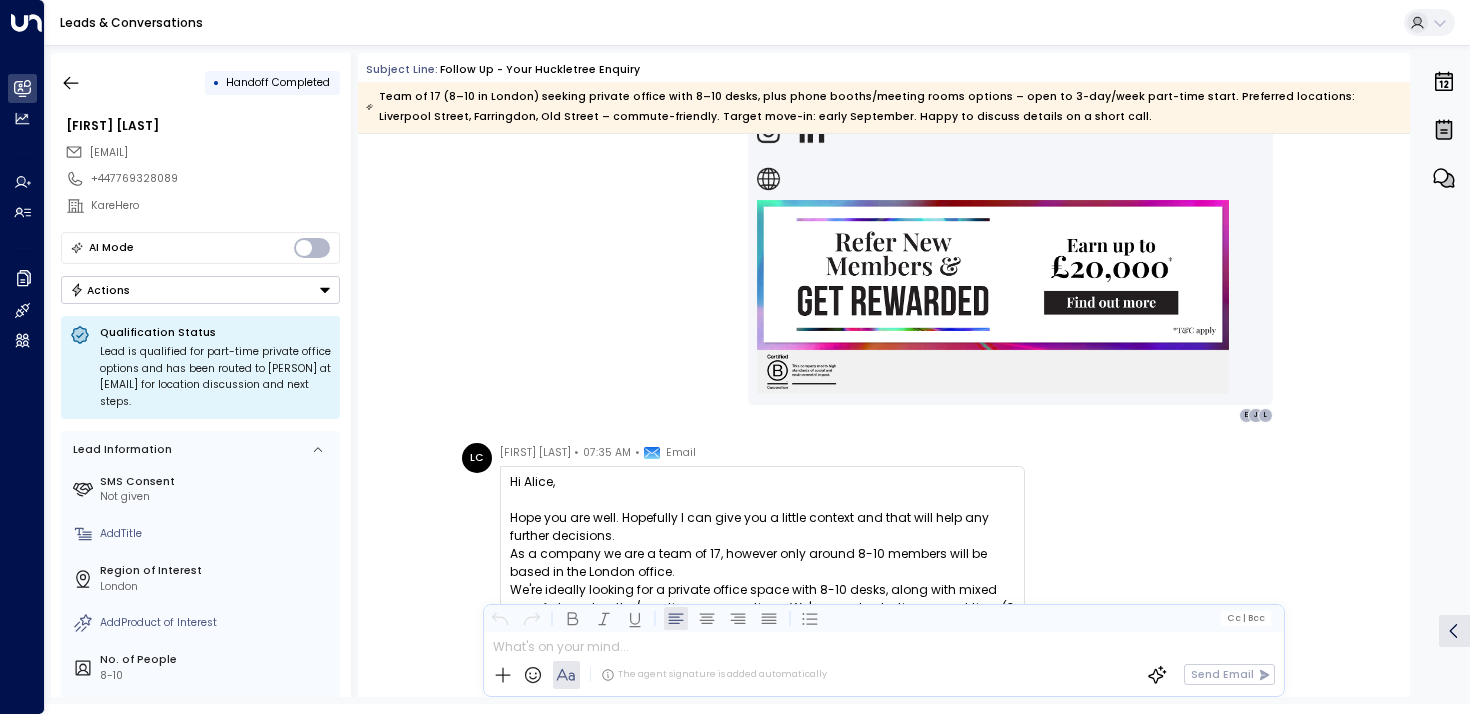 scroll, scrollTop: 2387, scrollLeft: 0, axis: vertical 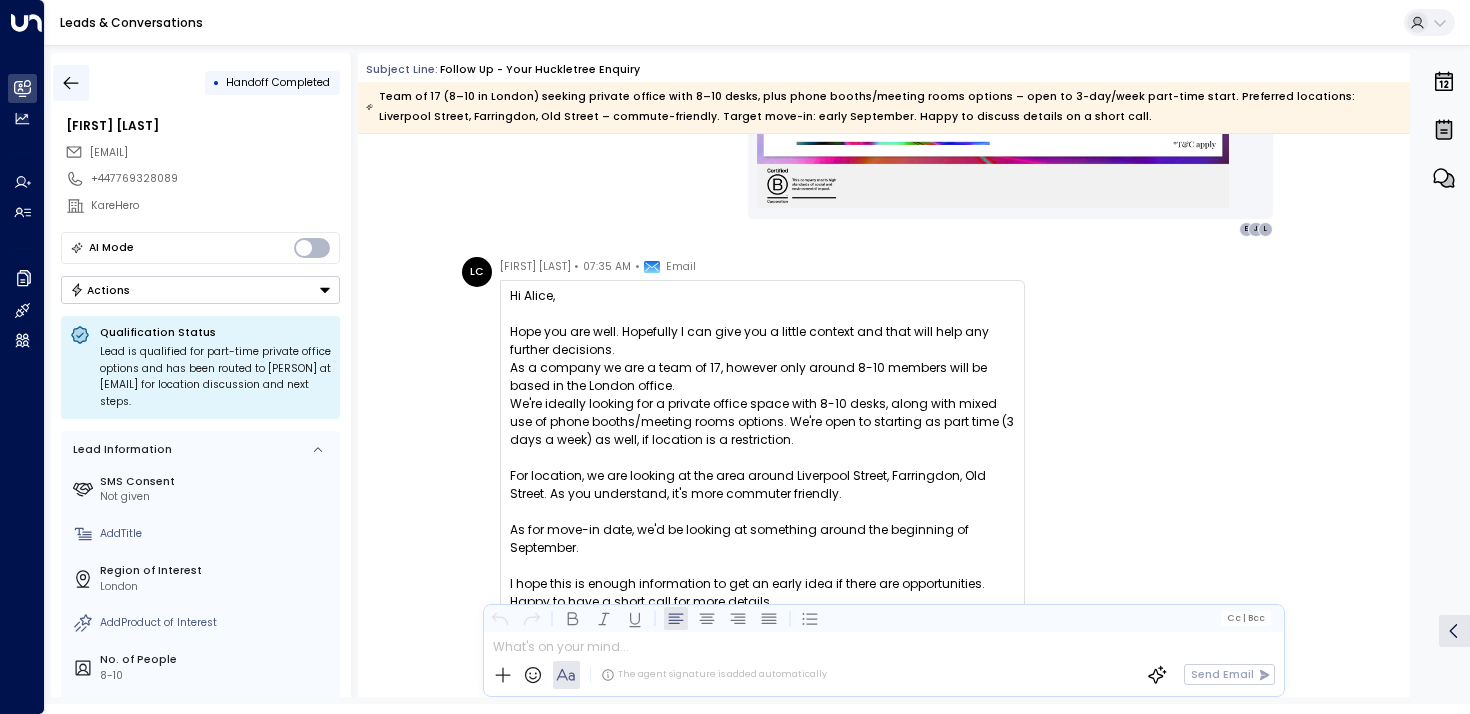click at bounding box center (71, 83) 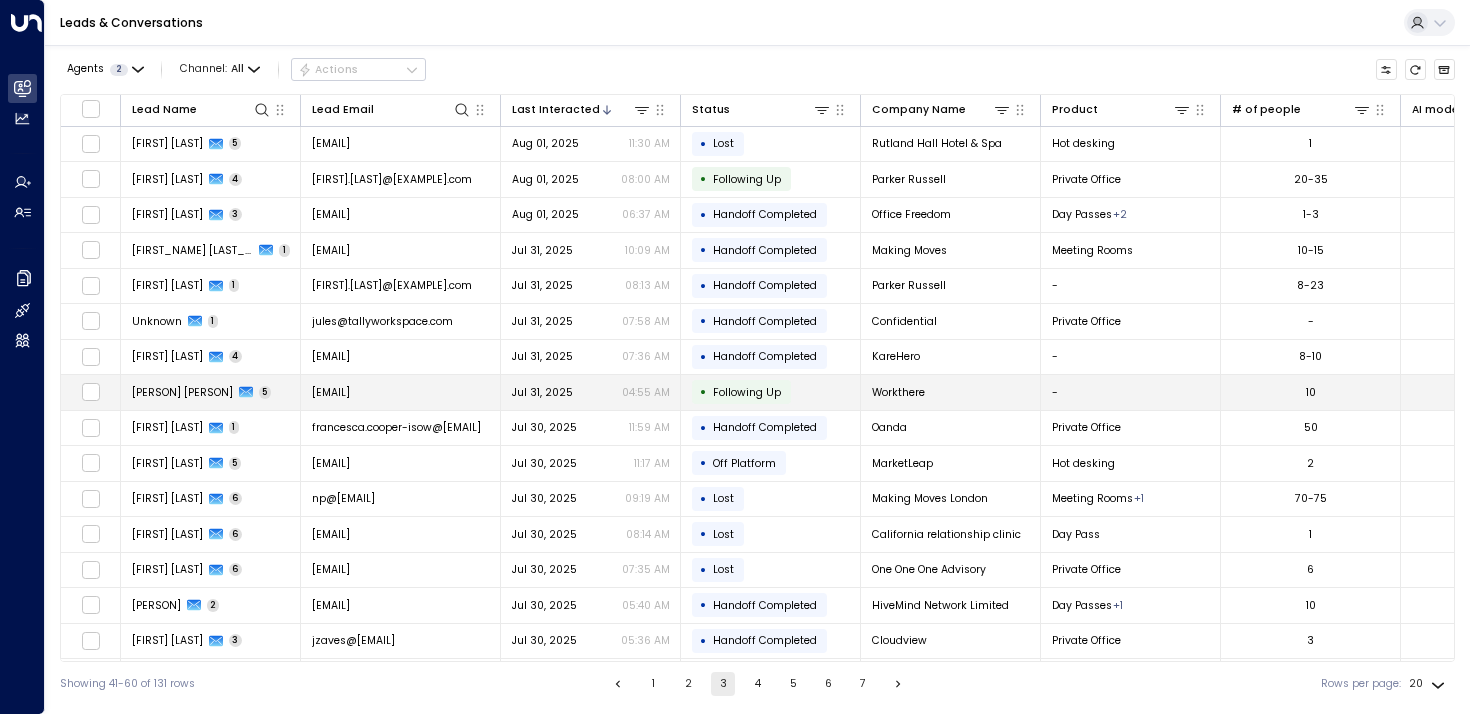 scroll, scrollTop: 10, scrollLeft: 0, axis: vertical 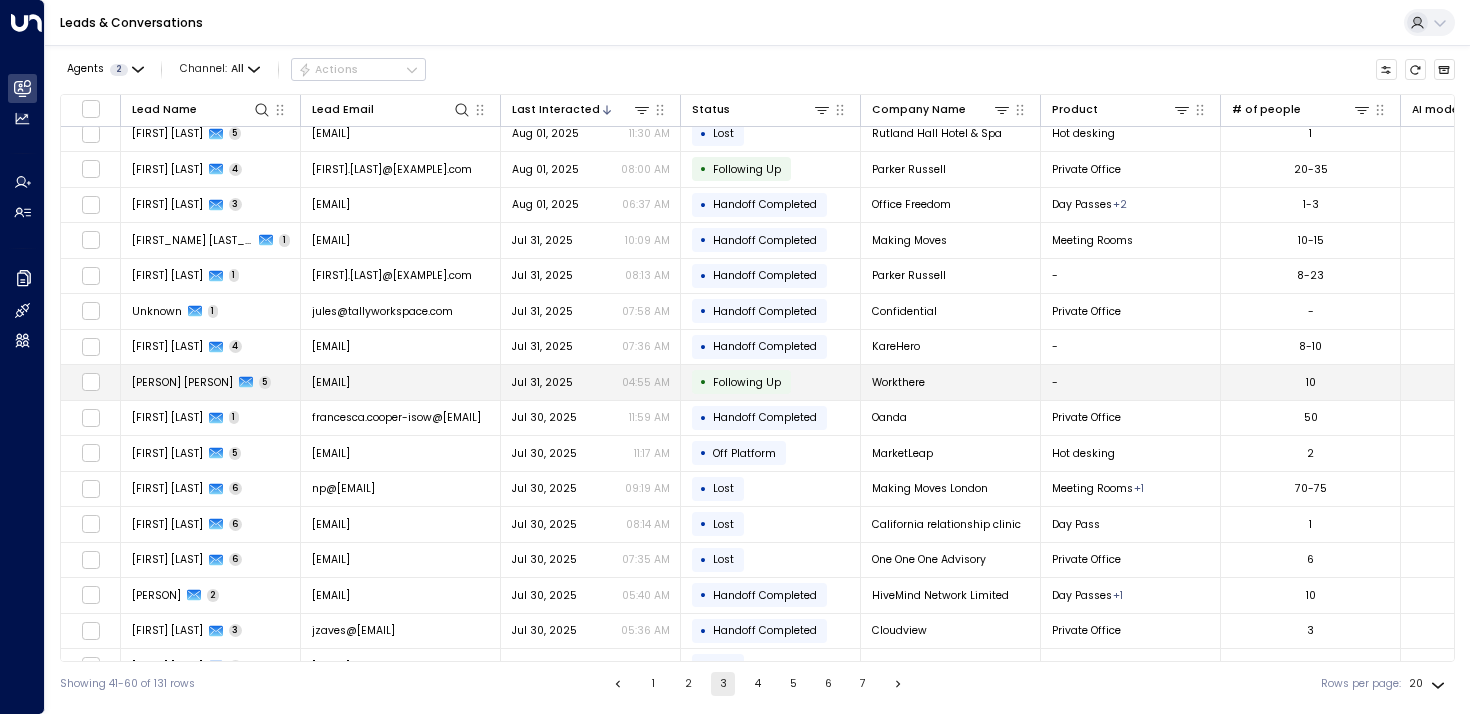 click on "Winkie McHardy 5" at bounding box center (211, 382) 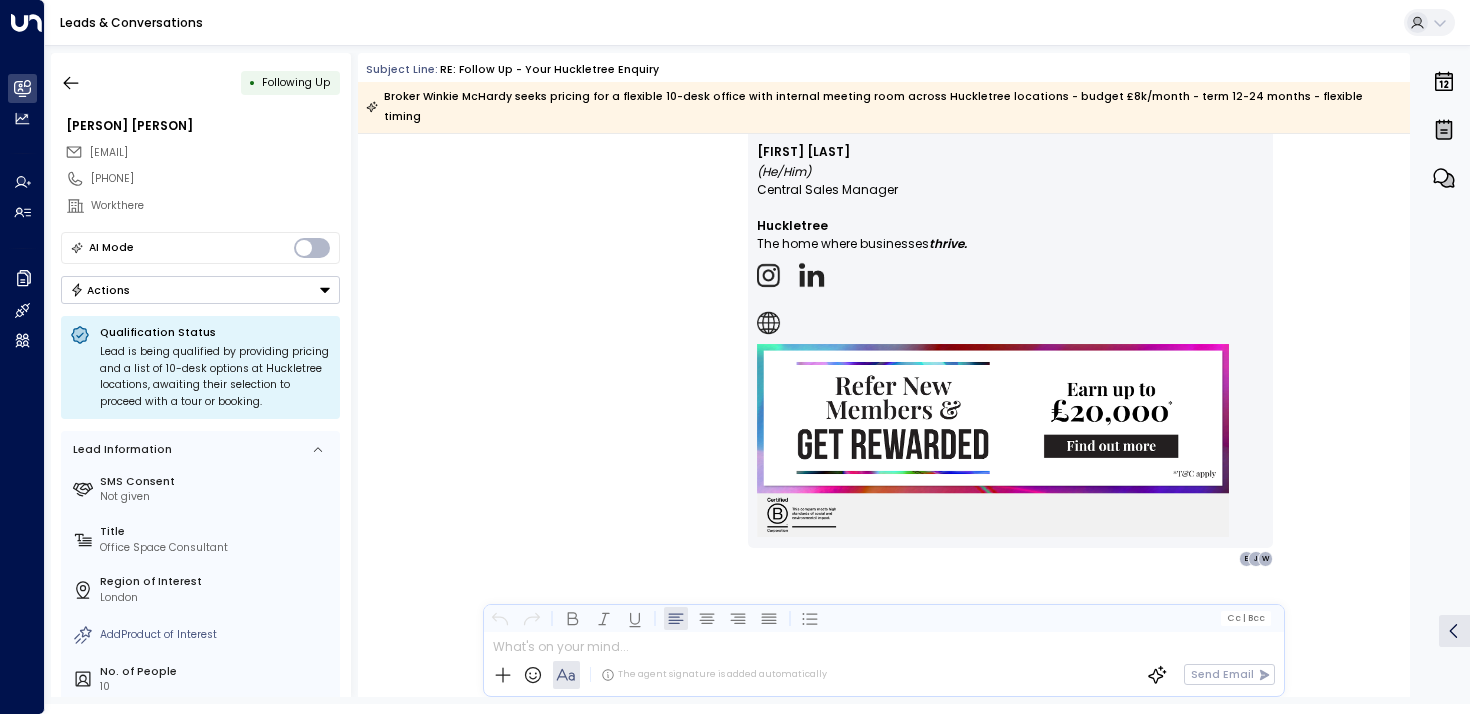 scroll, scrollTop: 4181, scrollLeft: 0, axis: vertical 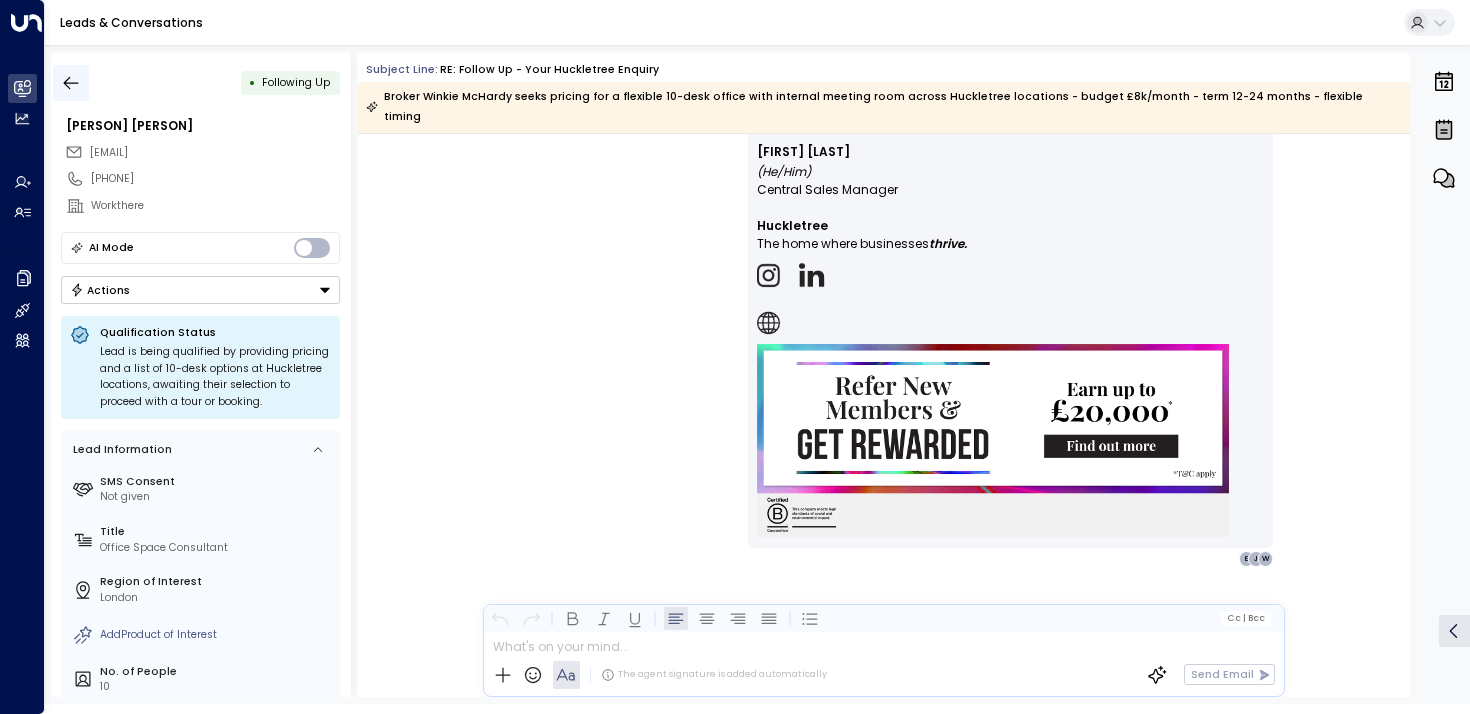 click 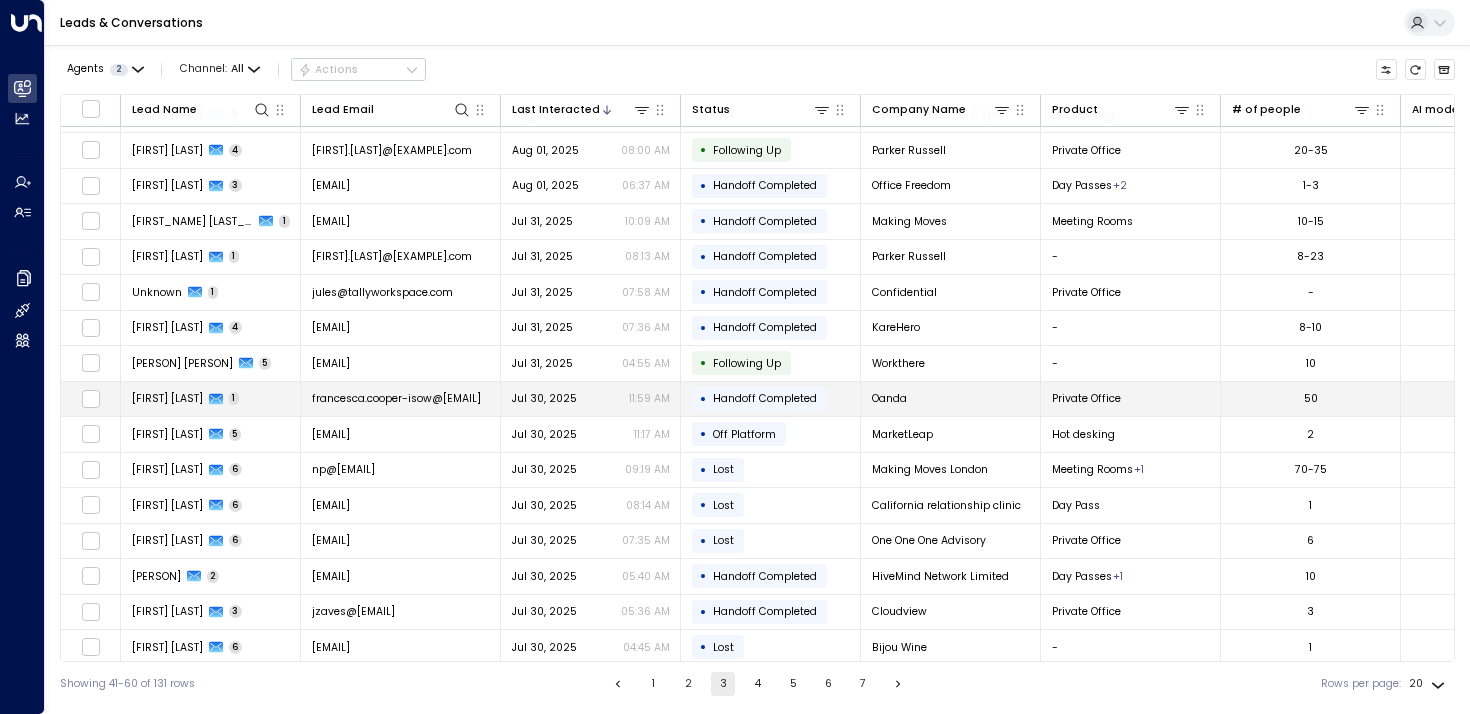 scroll, scrollTop: 34, scrollLeft: 0, axis: vertical 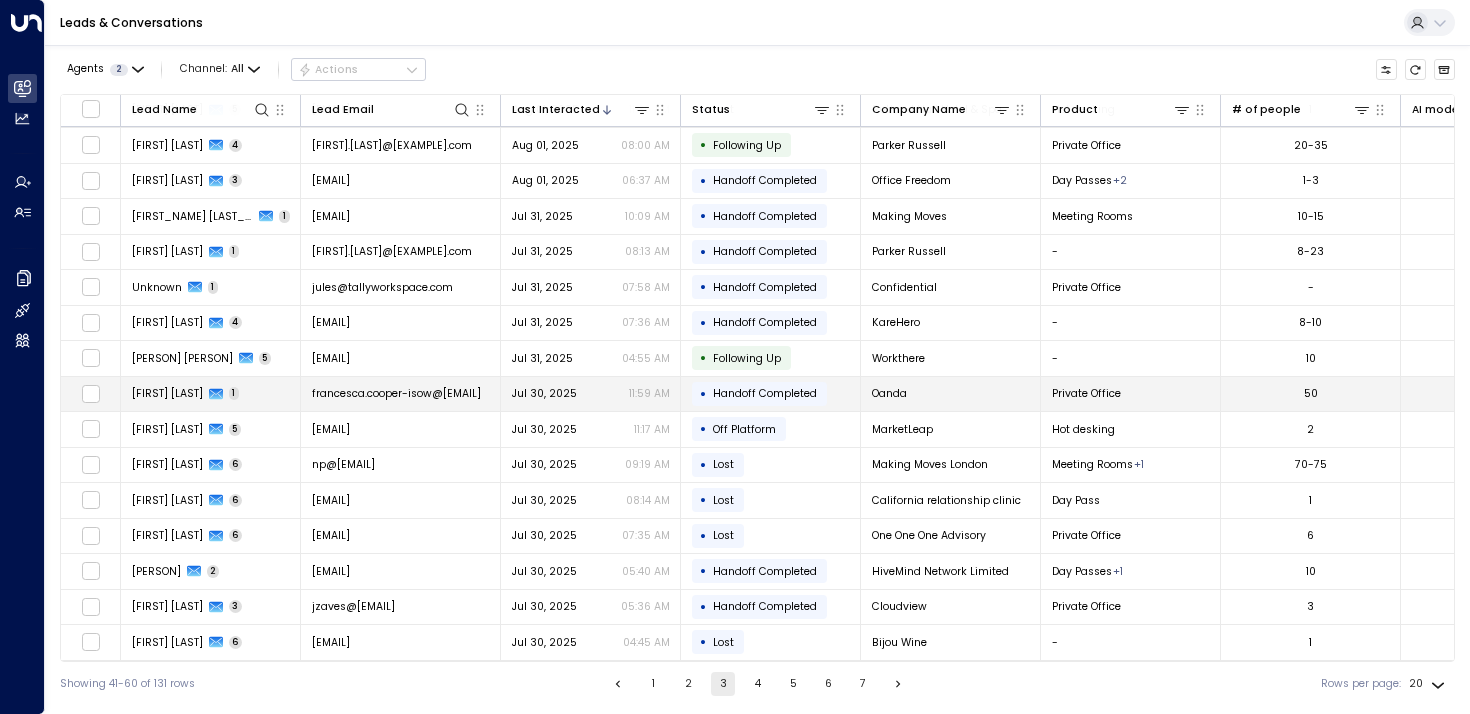click on "[FIRST] [LAST]" at bounding box center [167, 393] 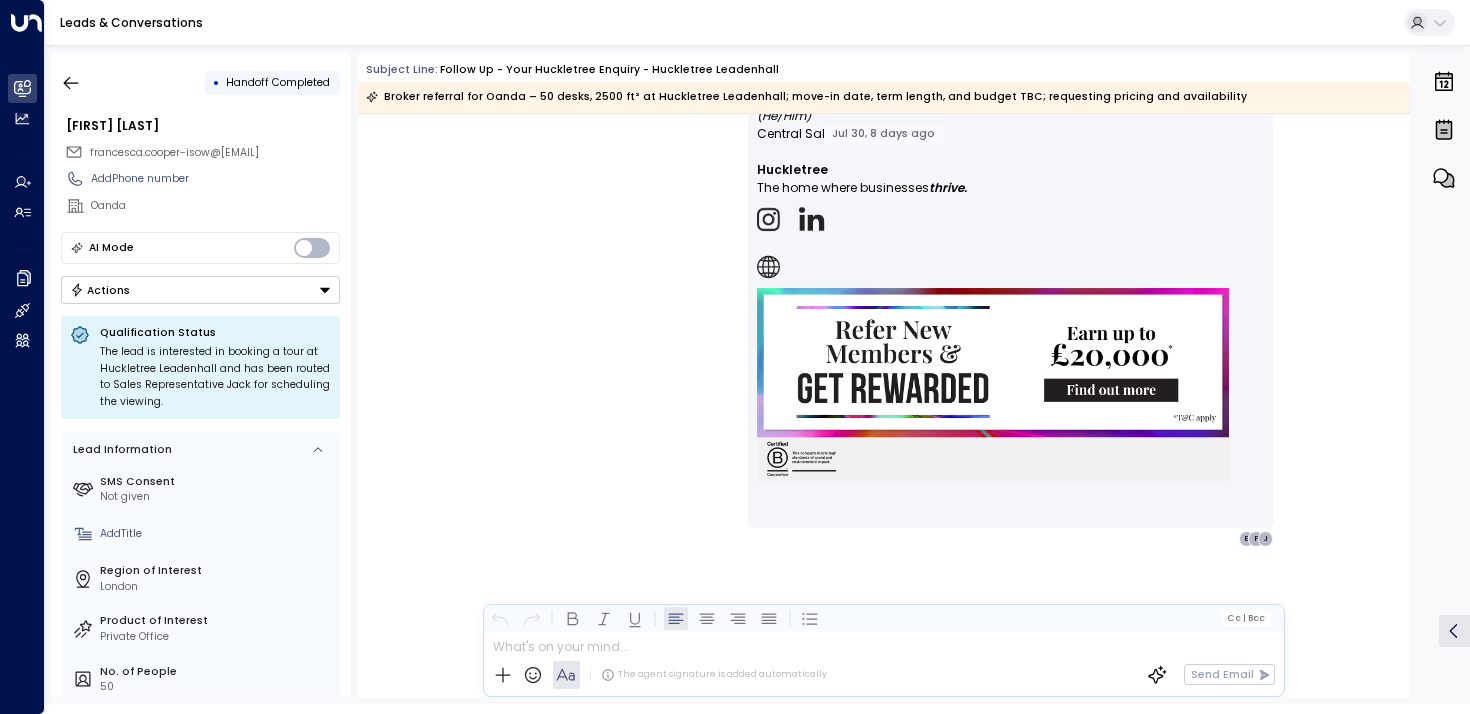 scroll, scrollTop: 1395, scrollLeft: 0, axis: vertical 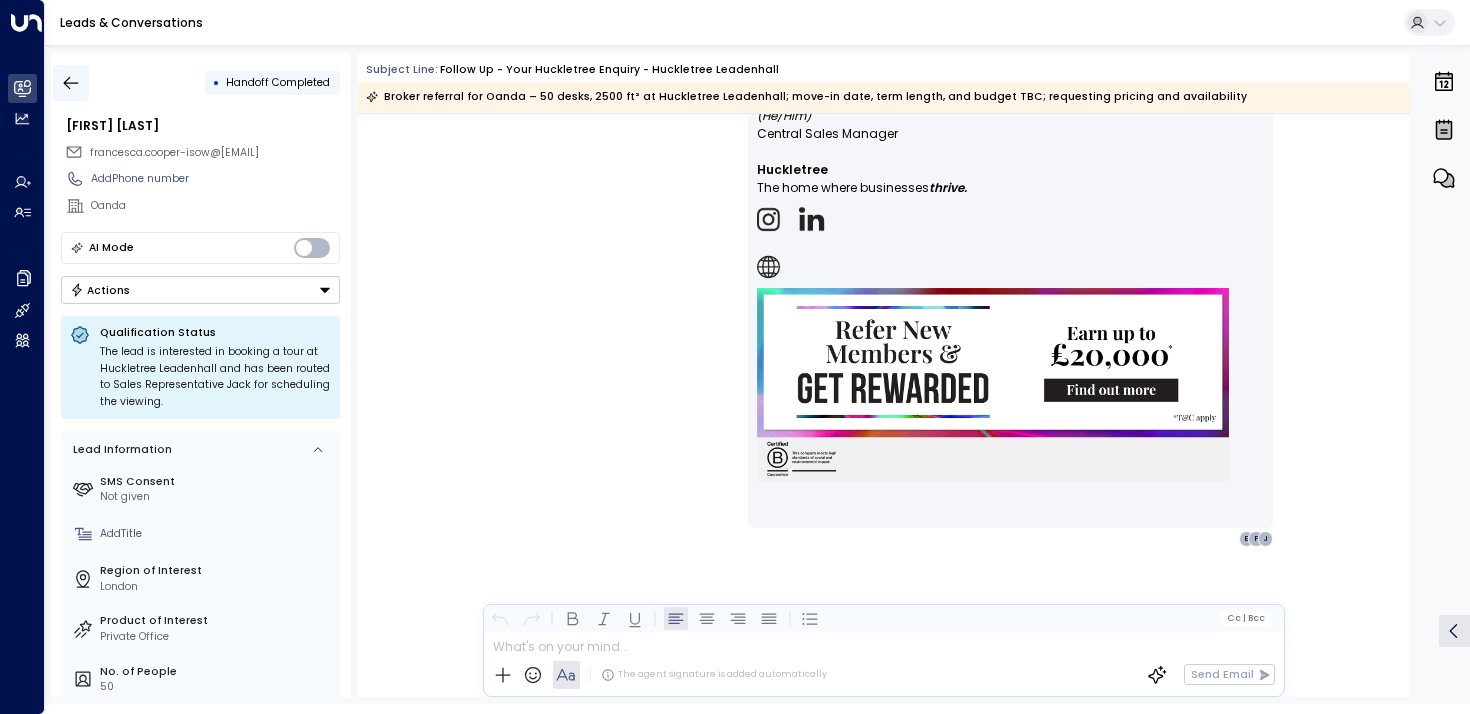 click 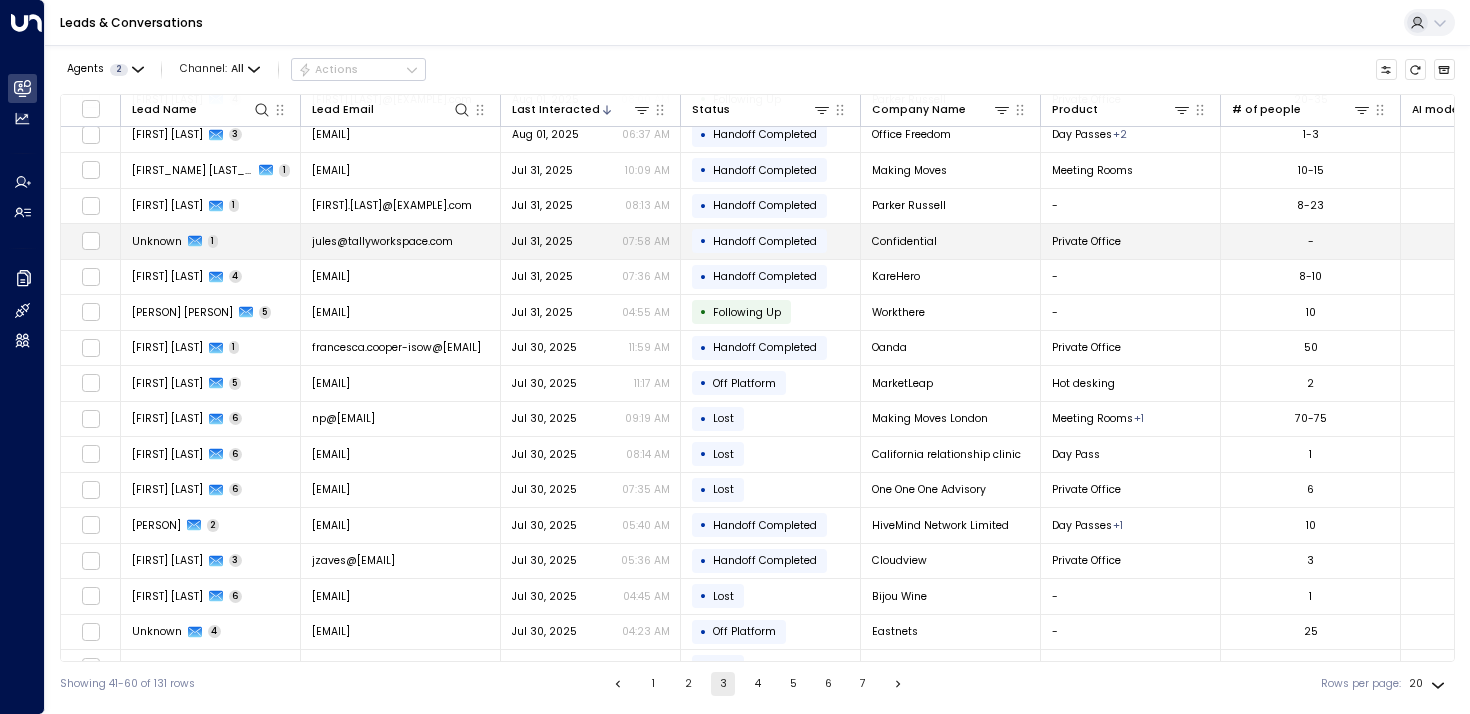 scroll, scrollTop: 81, scrollLeft: 0, axis: vertical 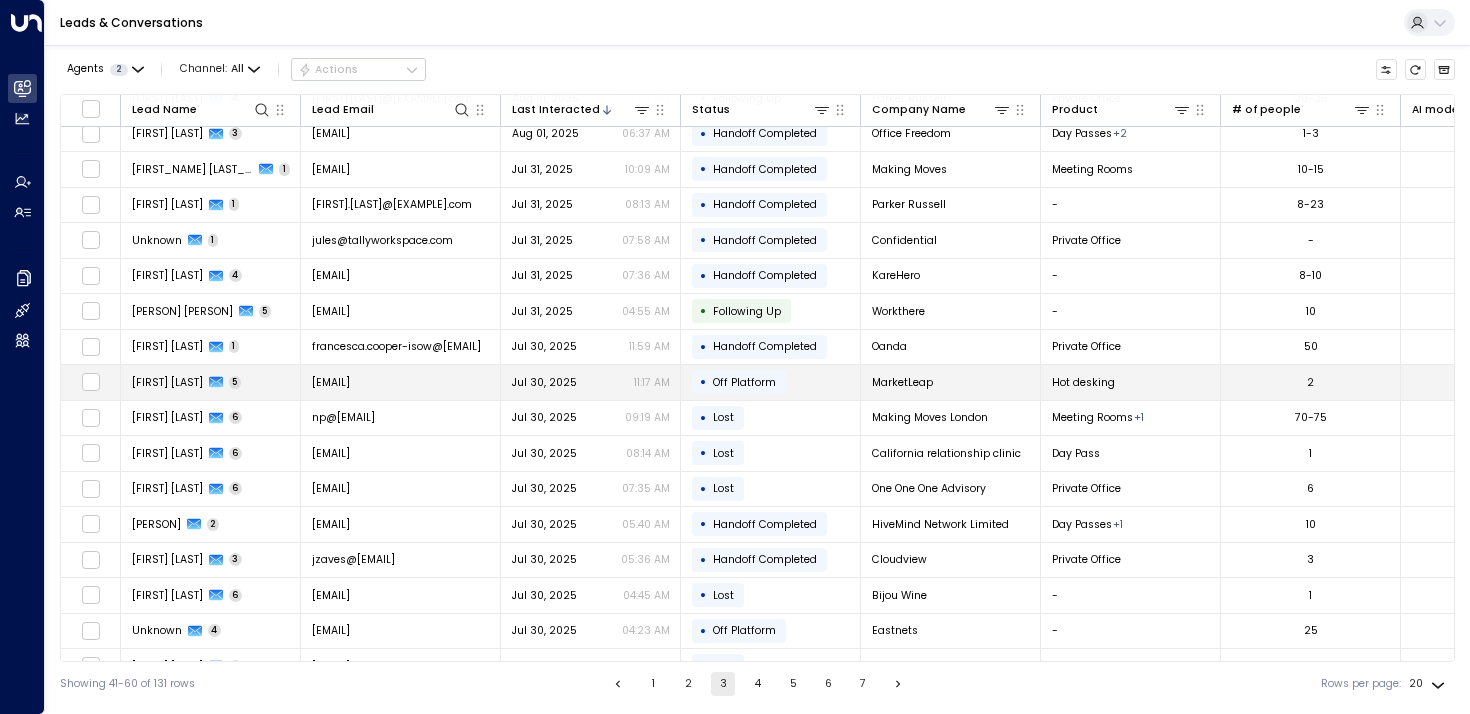 click on "Mekki Mouaddeb 5" at bounding box center [211, 382] 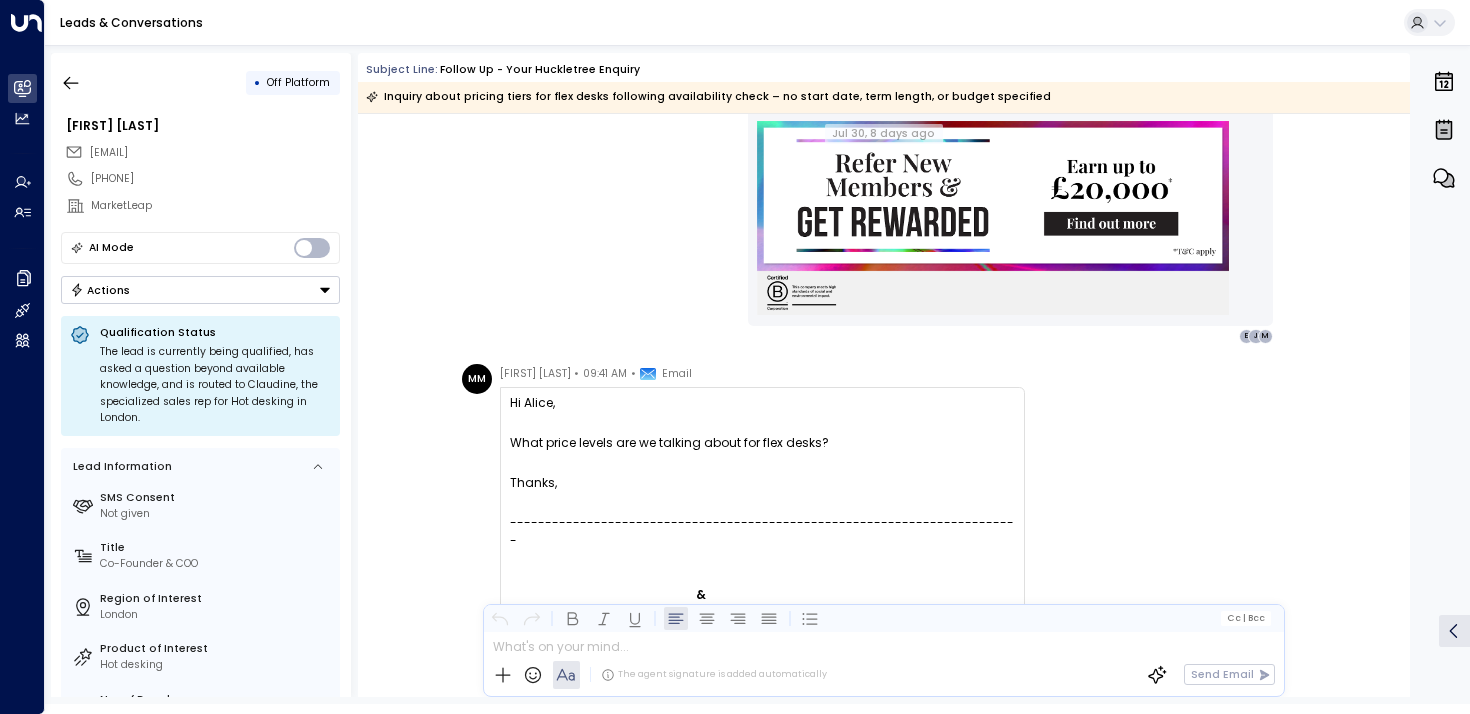 scroll, scrollTop: 2270, scrollLeft: 0, axis: vertical 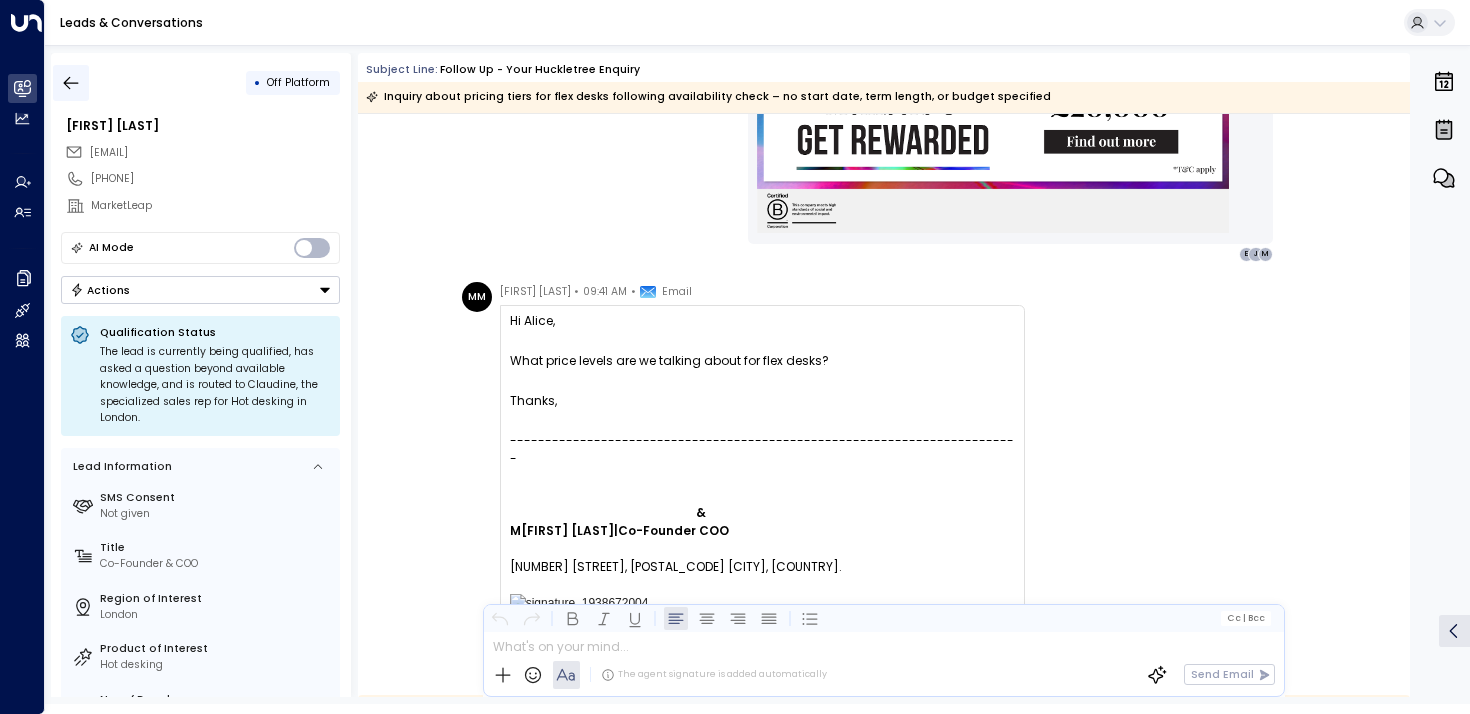 click at bounding box center (71, 83) 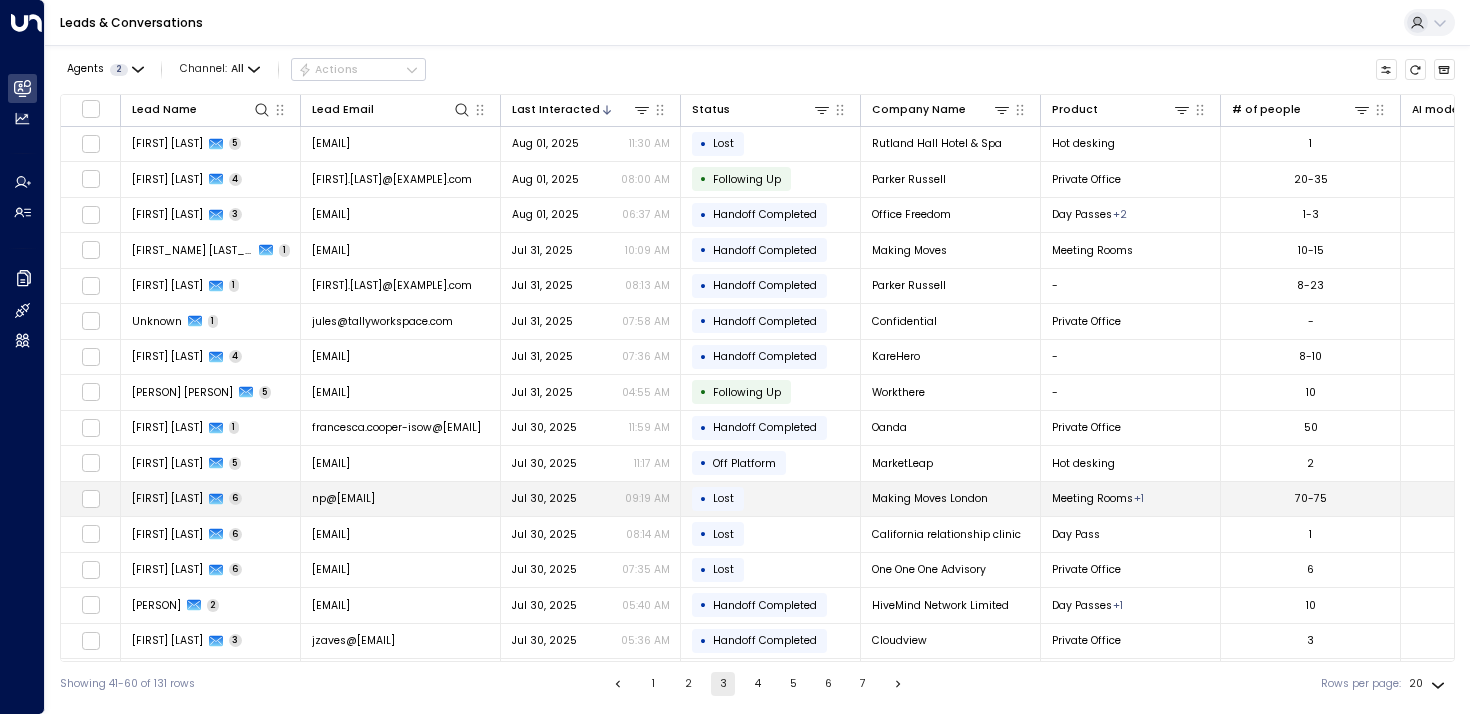 click on "[FIRST] [LAST]" at bounding box center [167, 498] 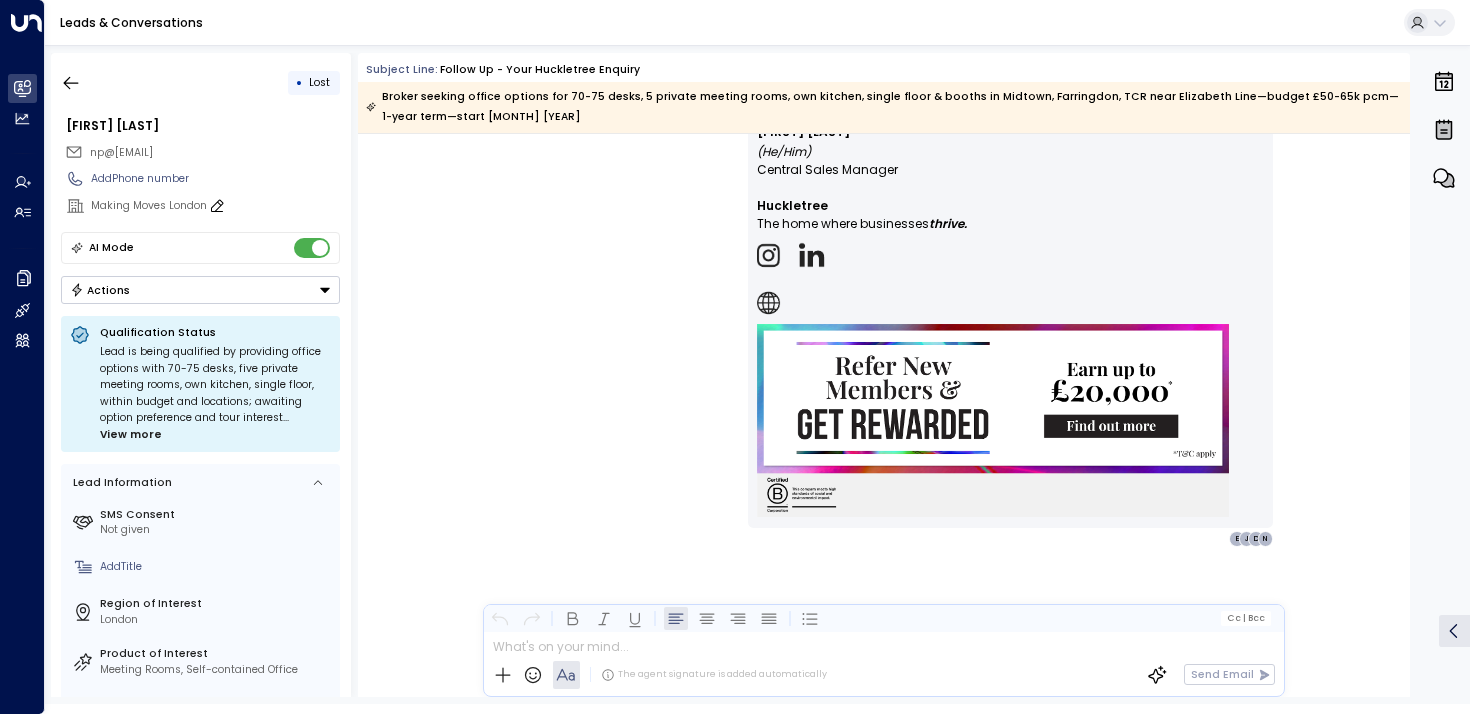 scroll, scrollTop: 6557, scrollLeft: 0, axis: vertical 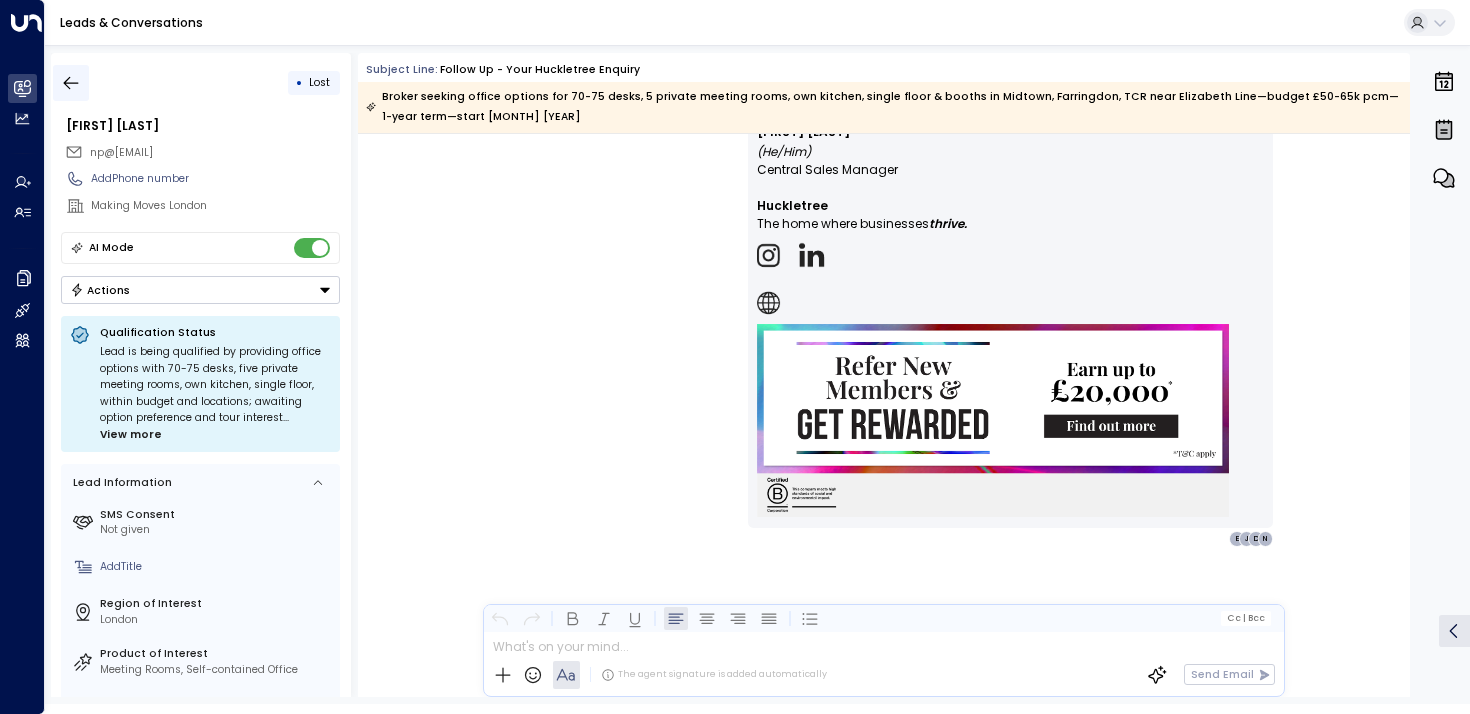 click at bounding box center [71, 83] 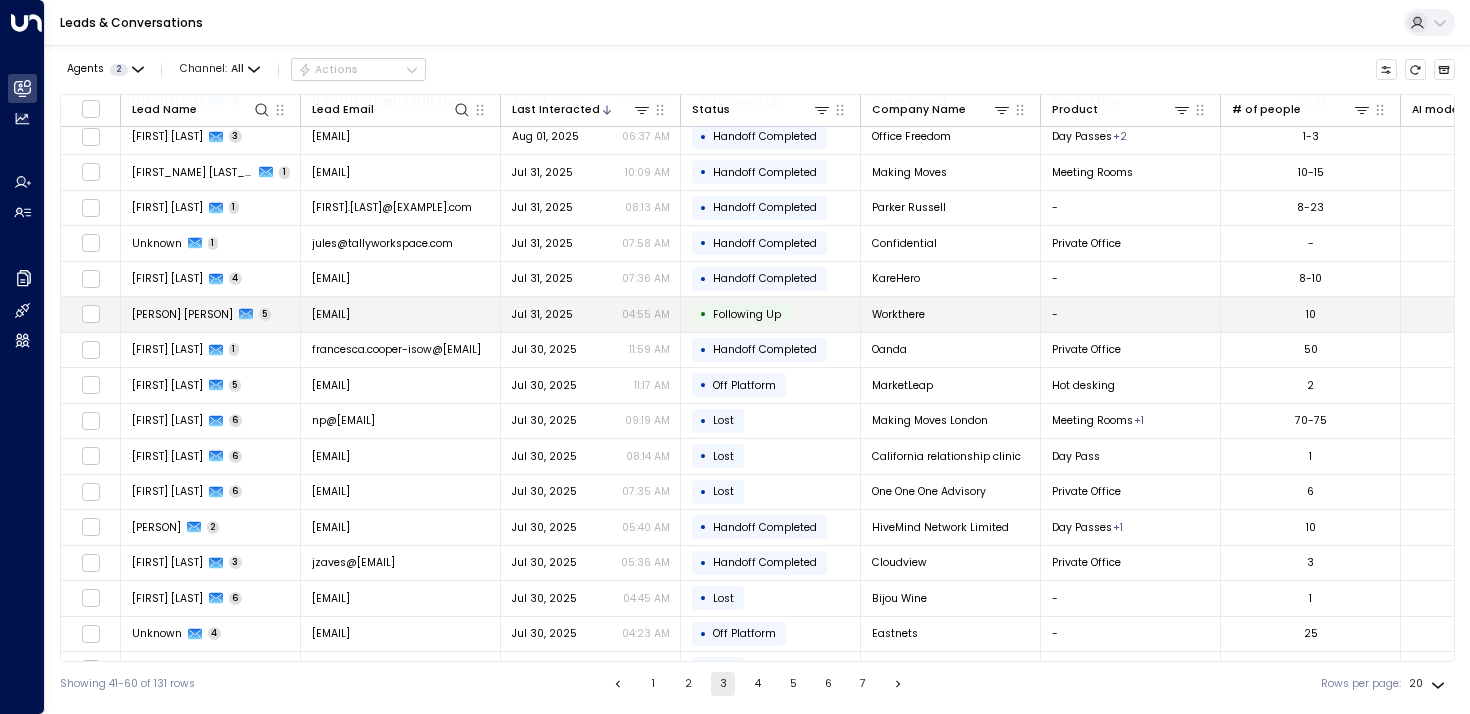 scroll, scrollTop: 83, scrollLeft: 0, axis: vertical 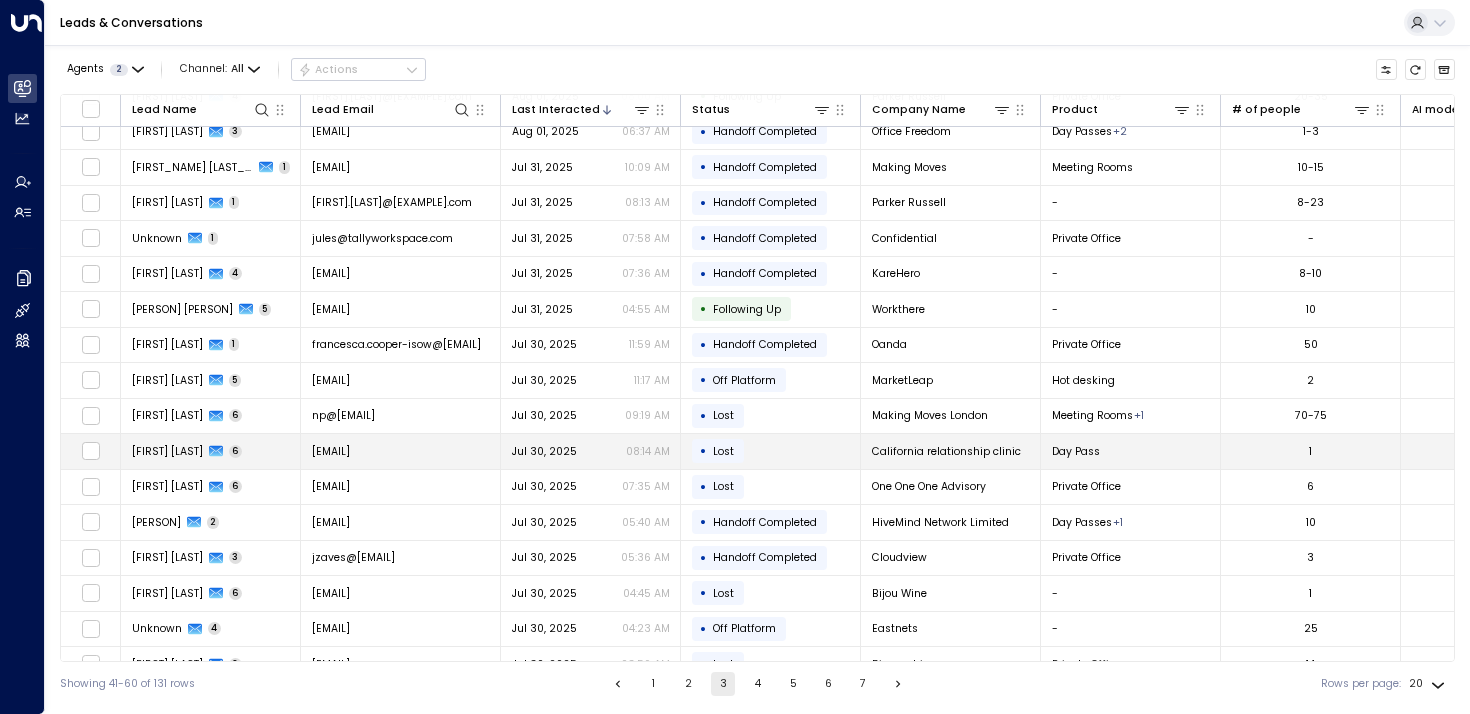 click on "[FIRST] [LAST] [NUMBER]" at bounding box center (211, 451) 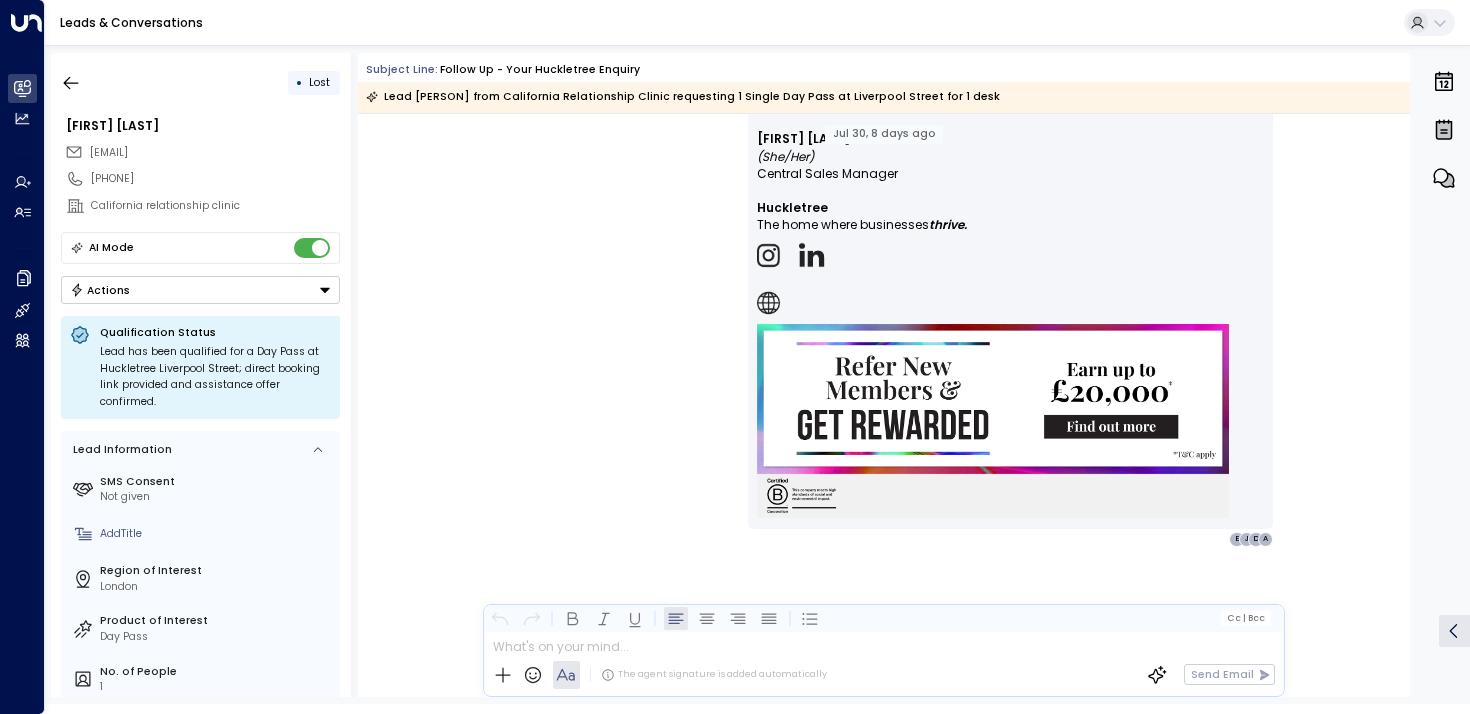scroll, scrollTop: 4867, scrollLeft: 0, axis: vertical 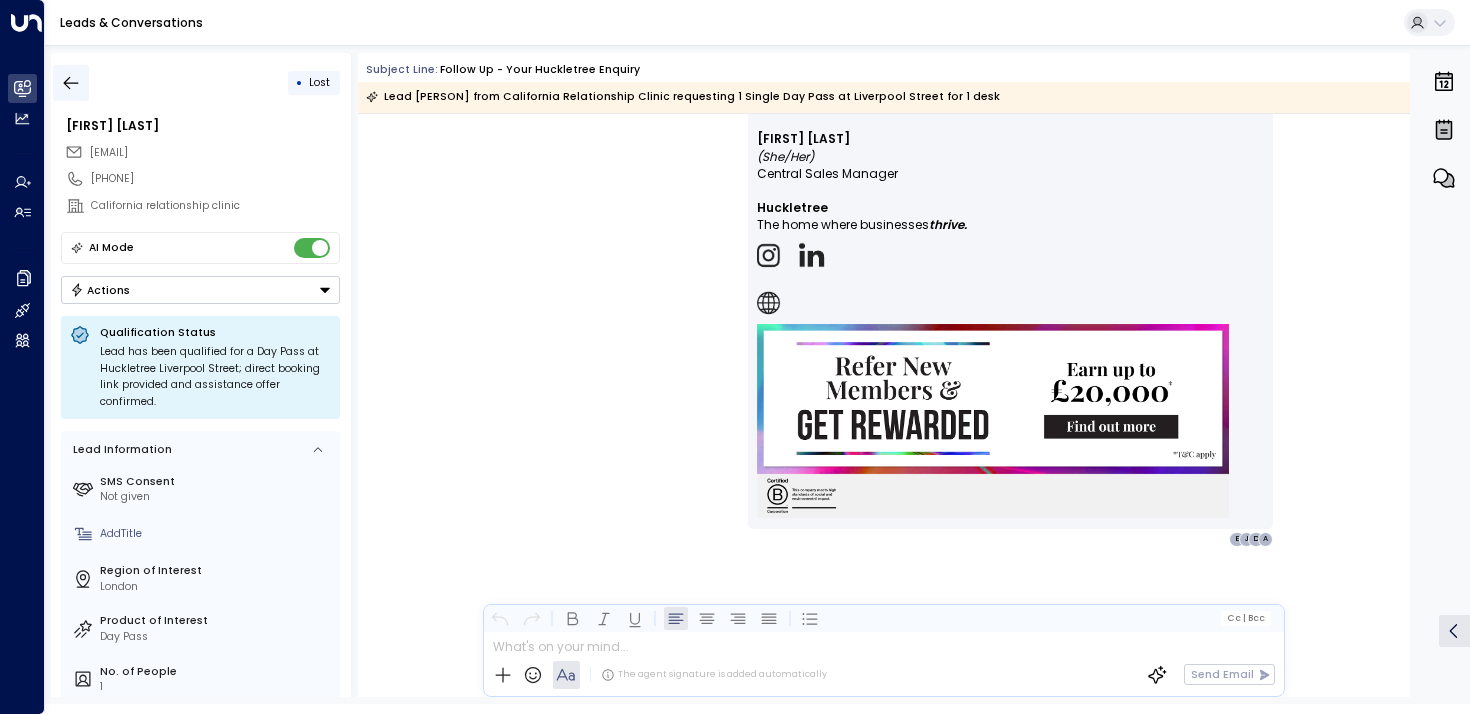 click at bounding box center (71, 83) 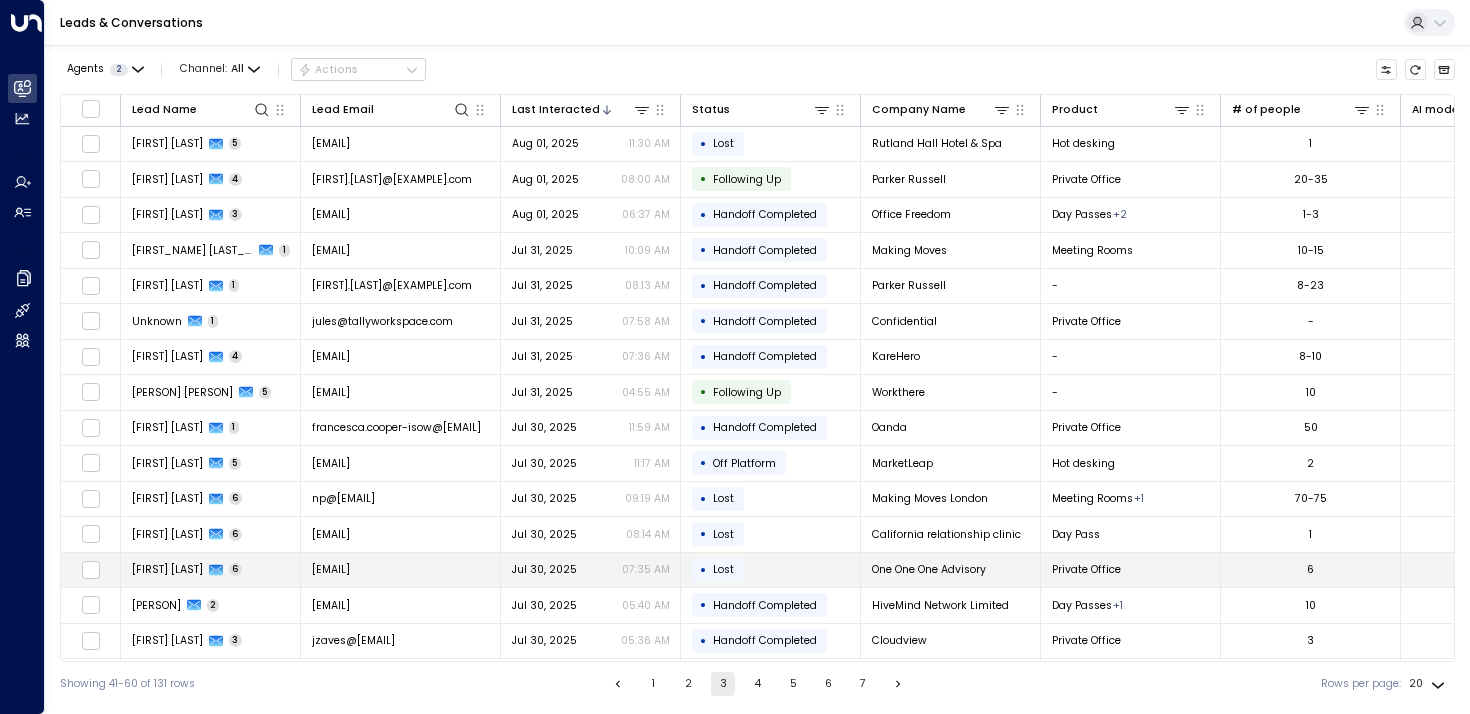 click on "[FIRST] [LAST] [NUMBER]" at bounding box center [211, 570] 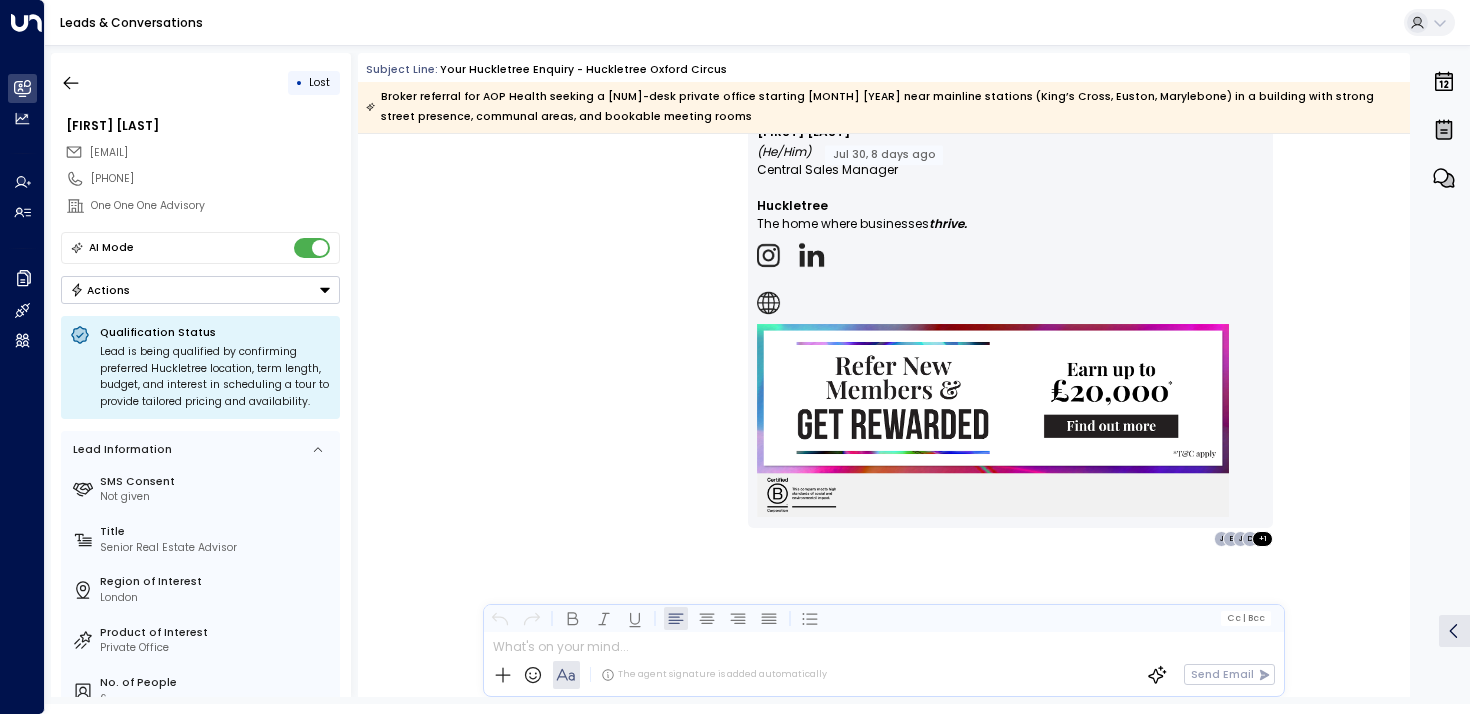 scroll, scrollTop: 5243, scrollLeft: 0, axis: vertical 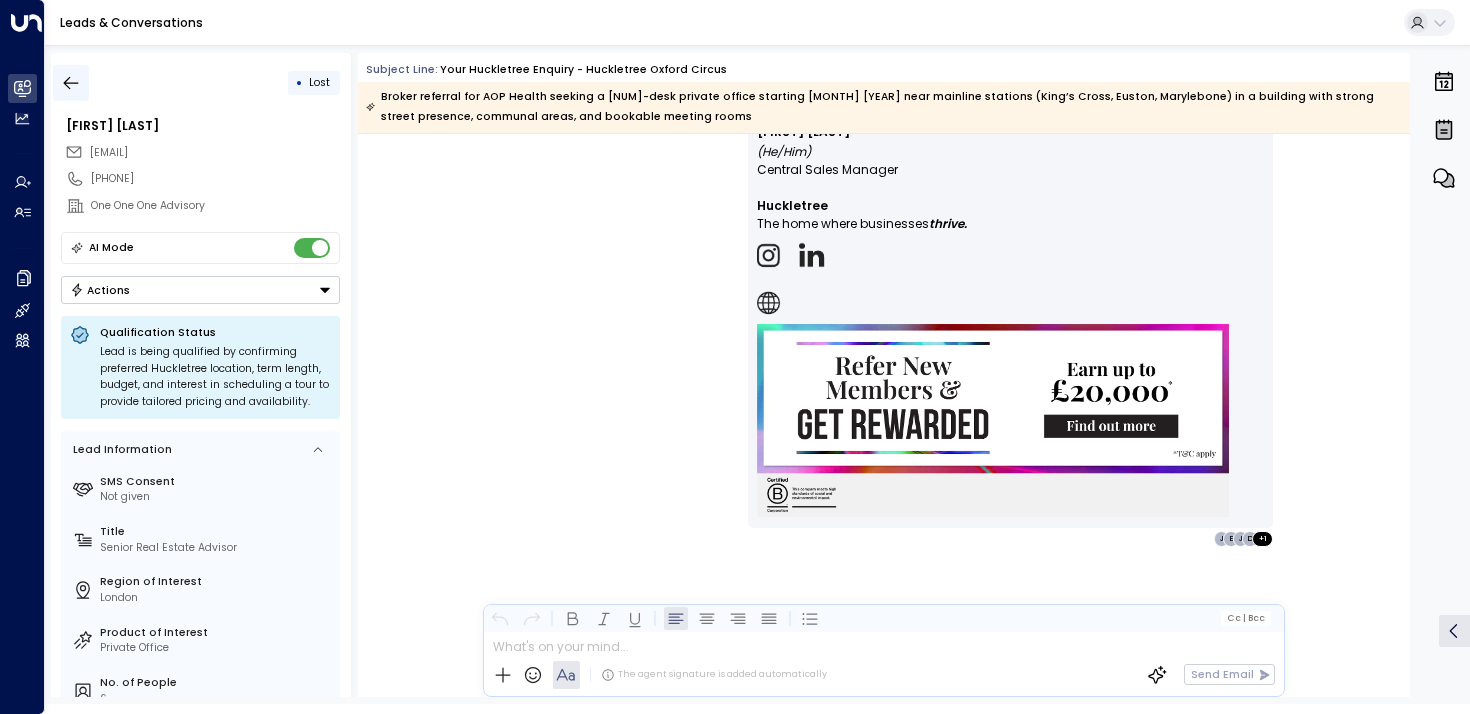click at bounding box center [71, 83] 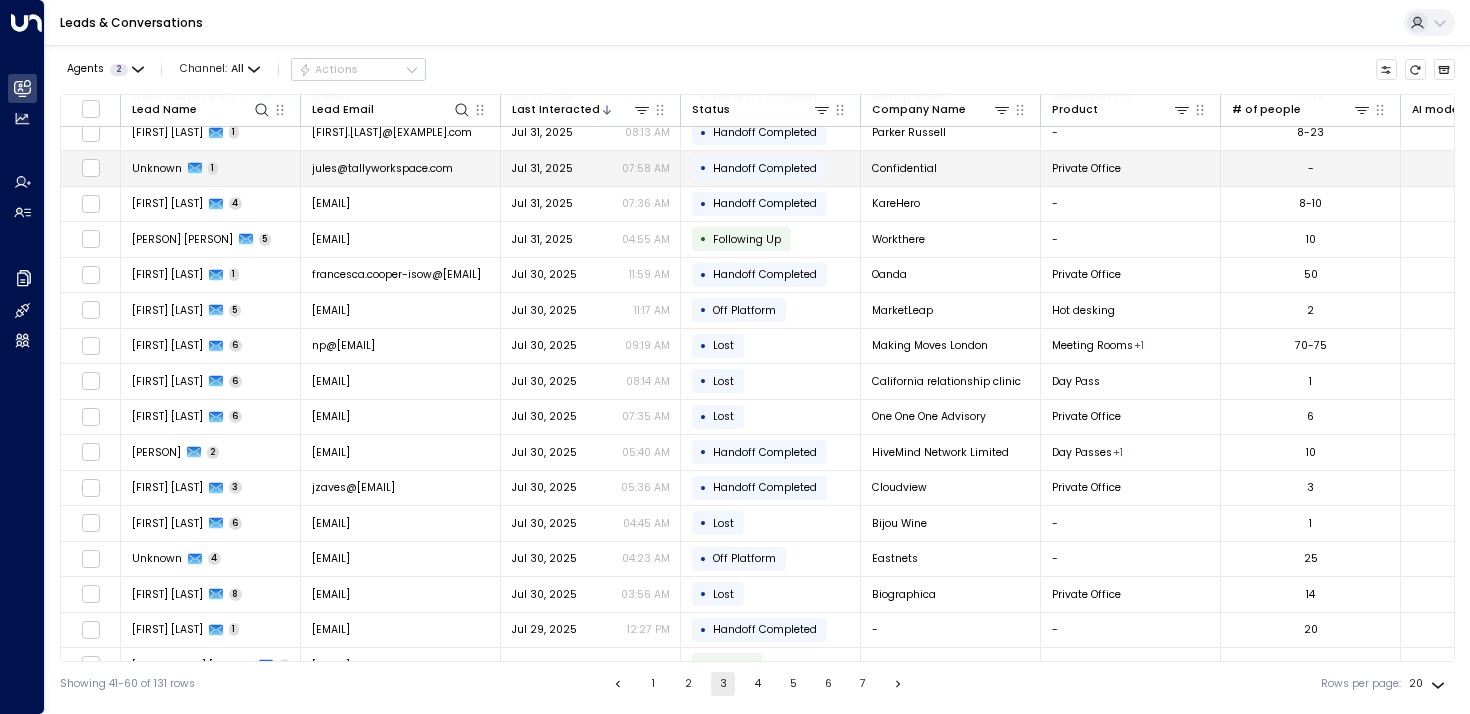 scroll, scrollTop: 163, scrollLeft: 0, axis: vertical 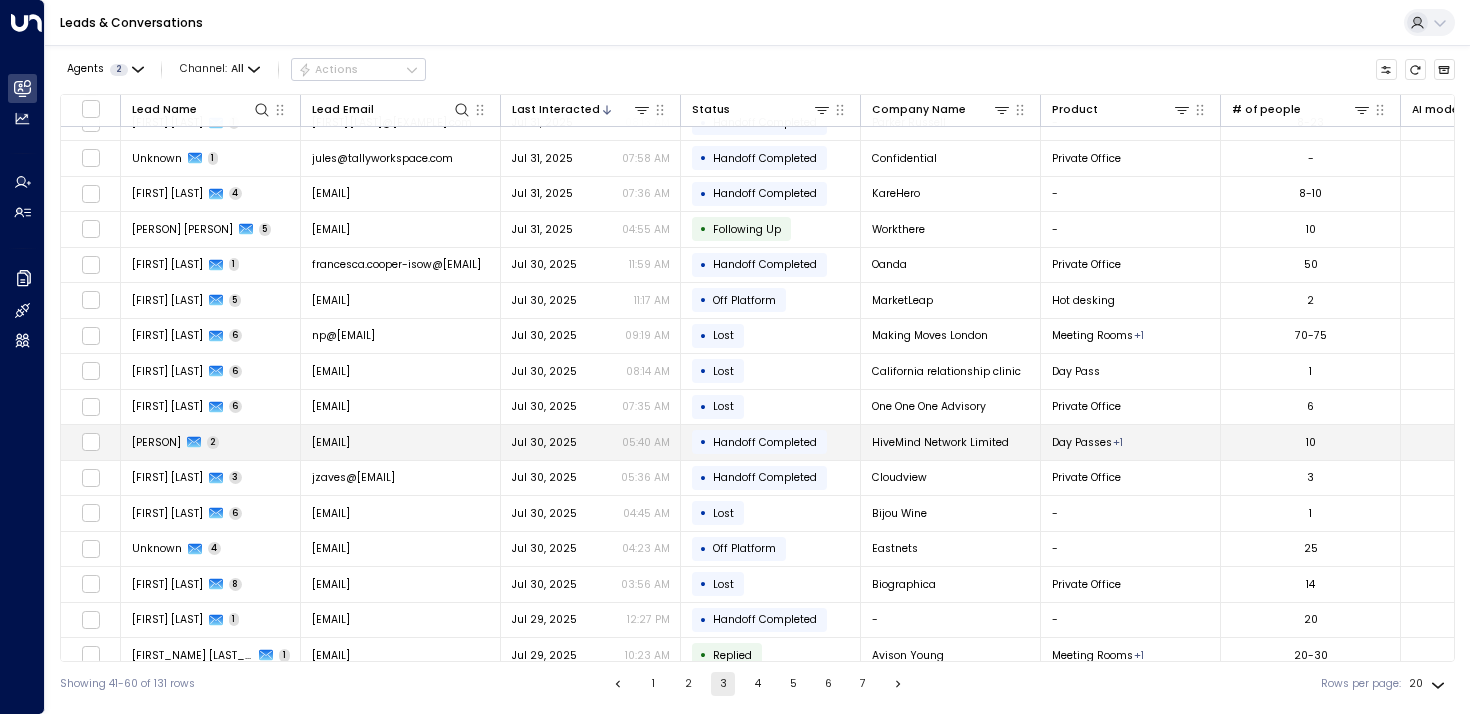click on "[FIRST] [LAST]" at bounding box center (211, 442) 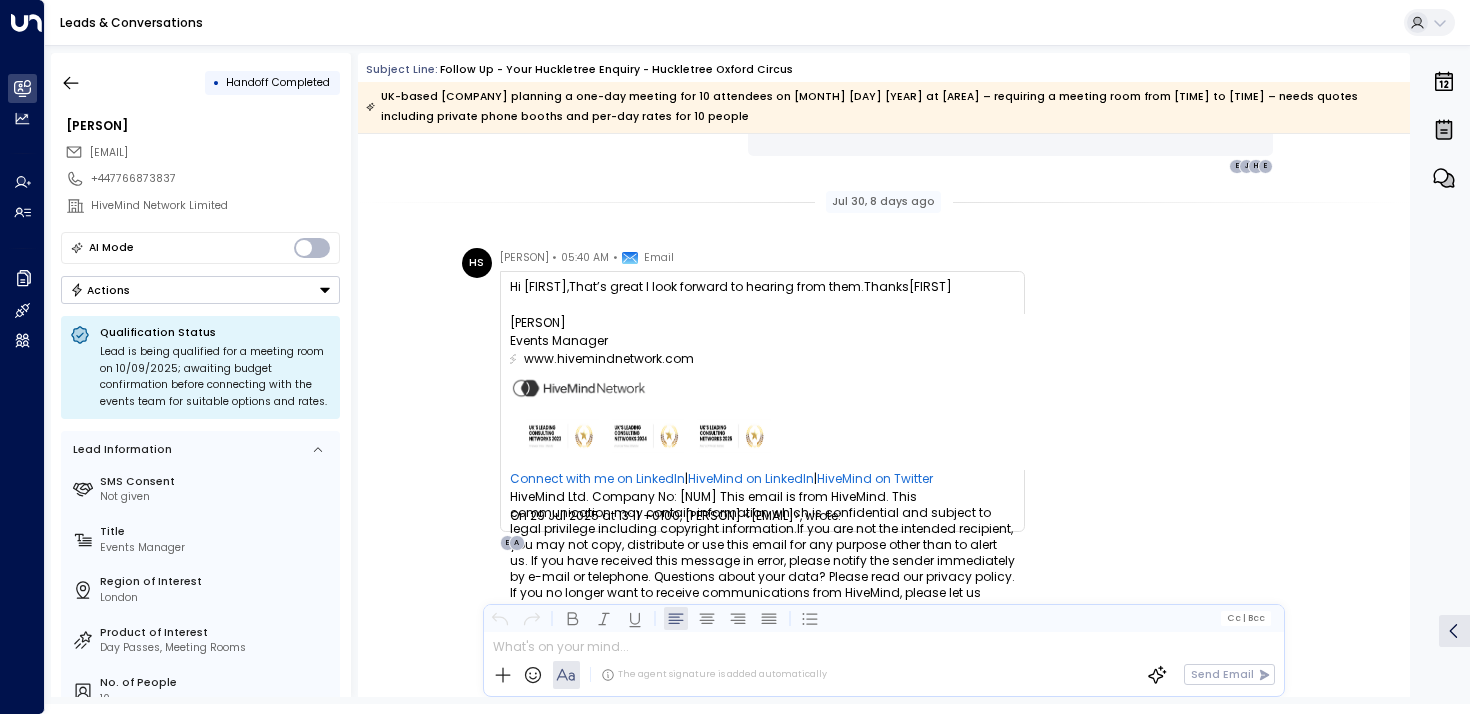 scroll, scrollTop: 1820, scrollLeft: 0, axis: vertical 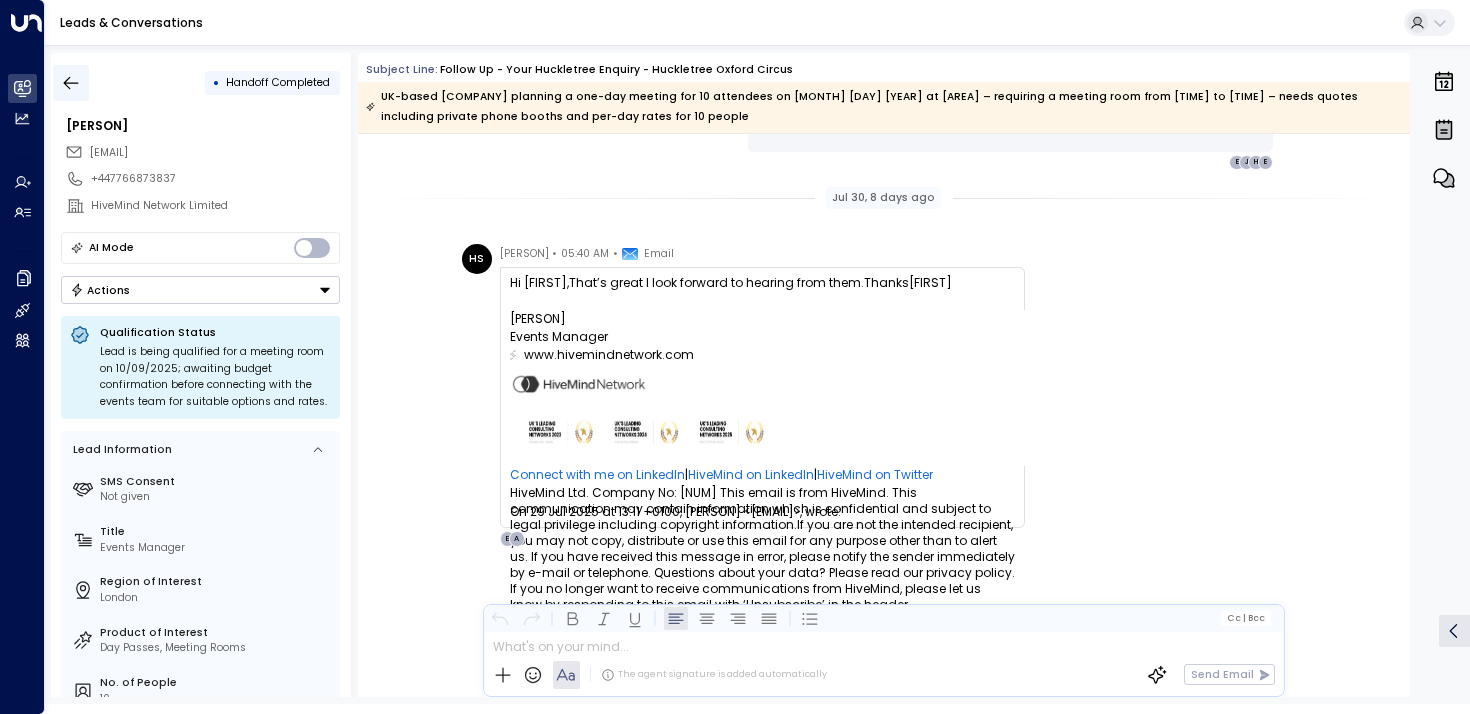 click 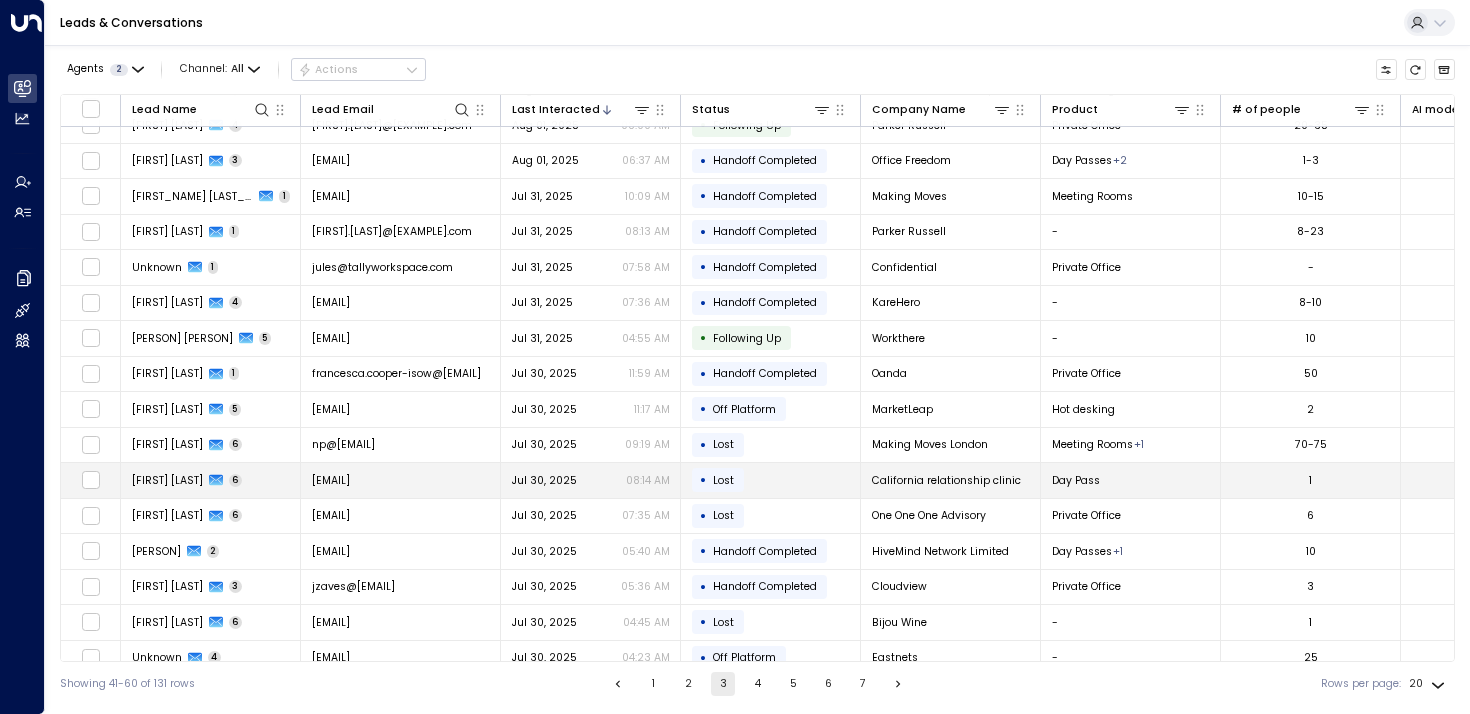 scroll, scrollTop: 69, scrollLeft: 0, axis: vertical 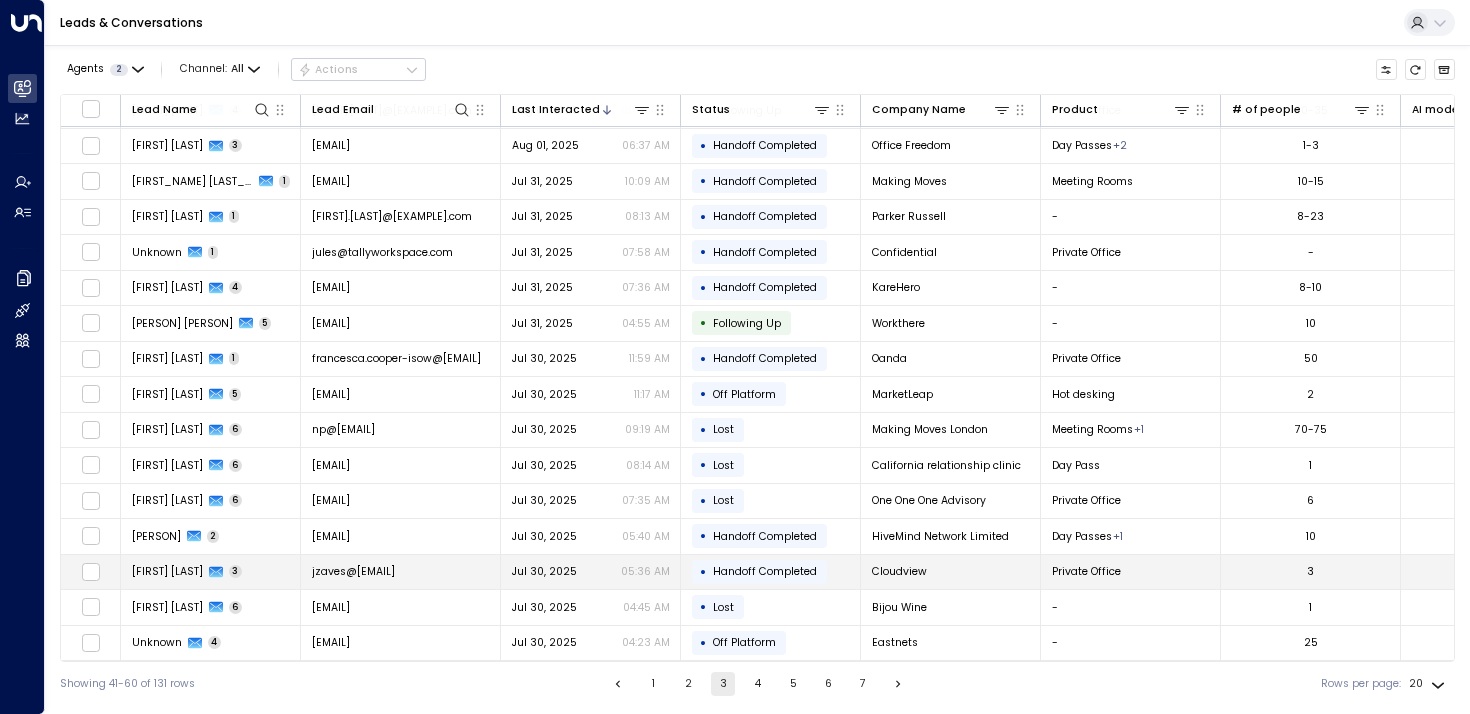 click on "[FIRST] [LAST] [NUMBER]" at bounding box center (211, 572) 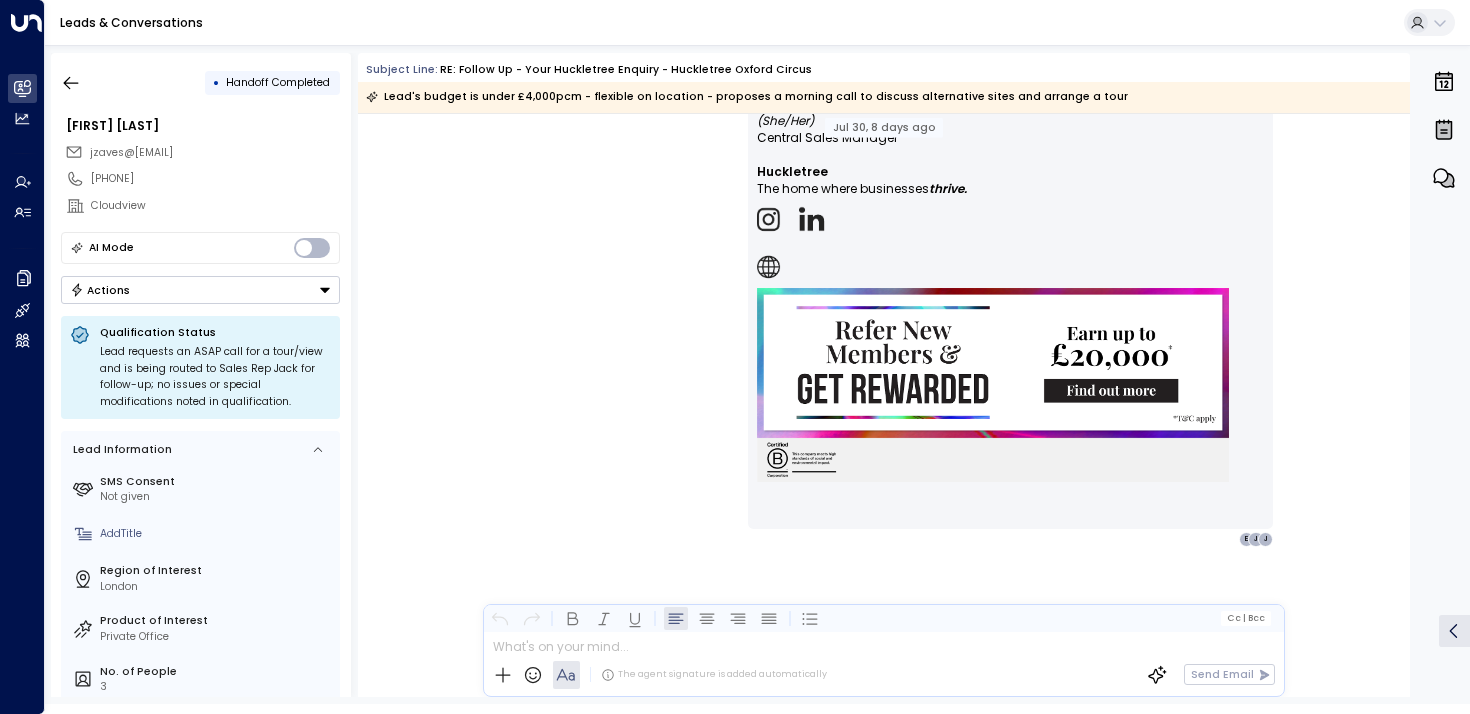 scroll, scrollTop: 2382, scrollLeft: 0, axis: vertical 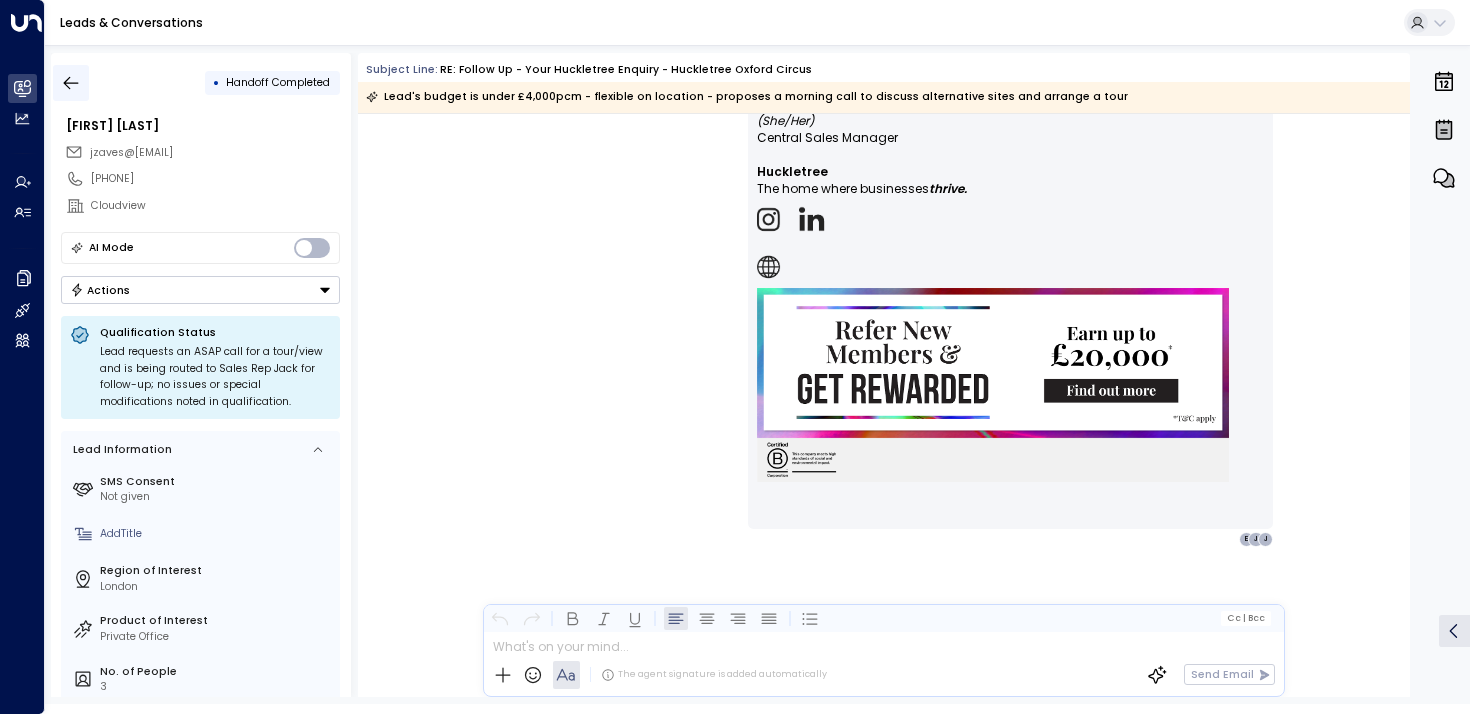 click 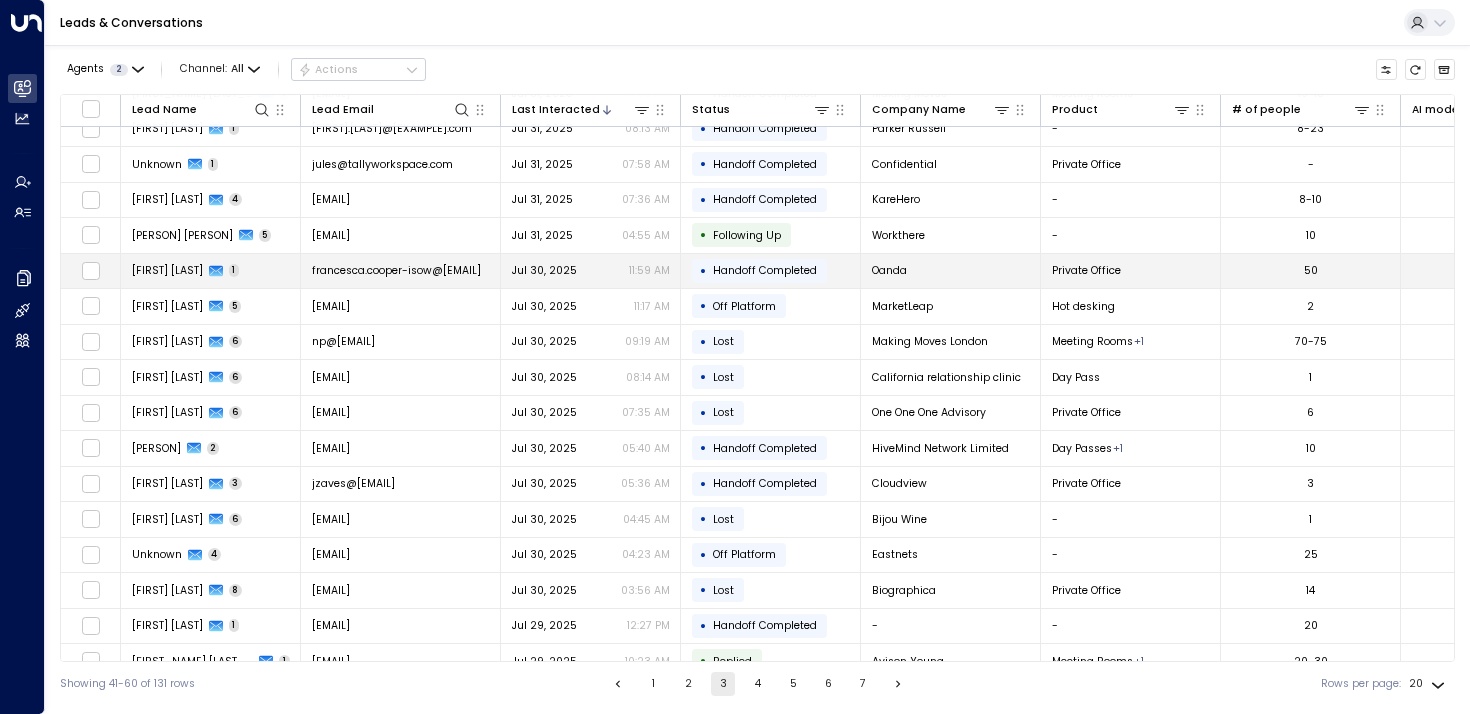 scroll, scrollTop: 159, scrollLeft: 0, axis: vertical 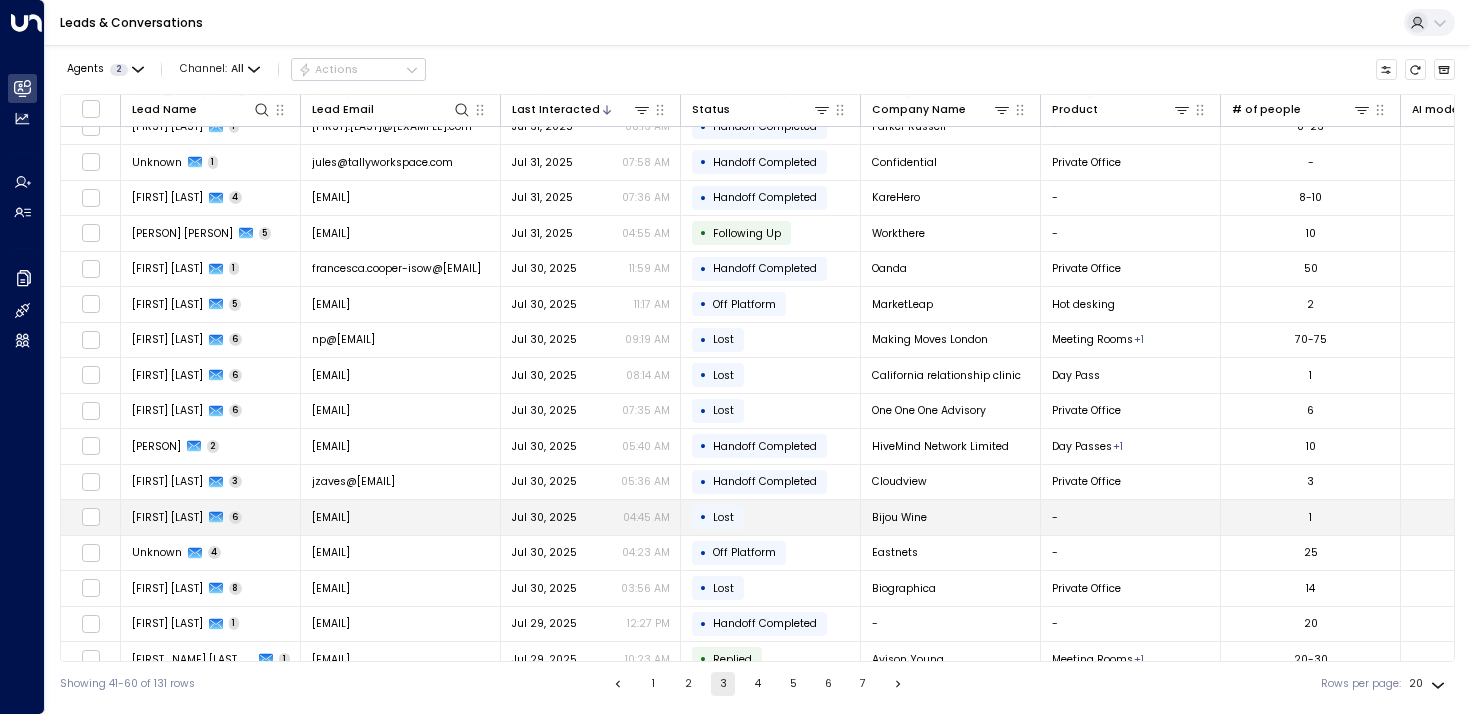click on "[FIRST] [LAST]" at bounding box center (211, 517) 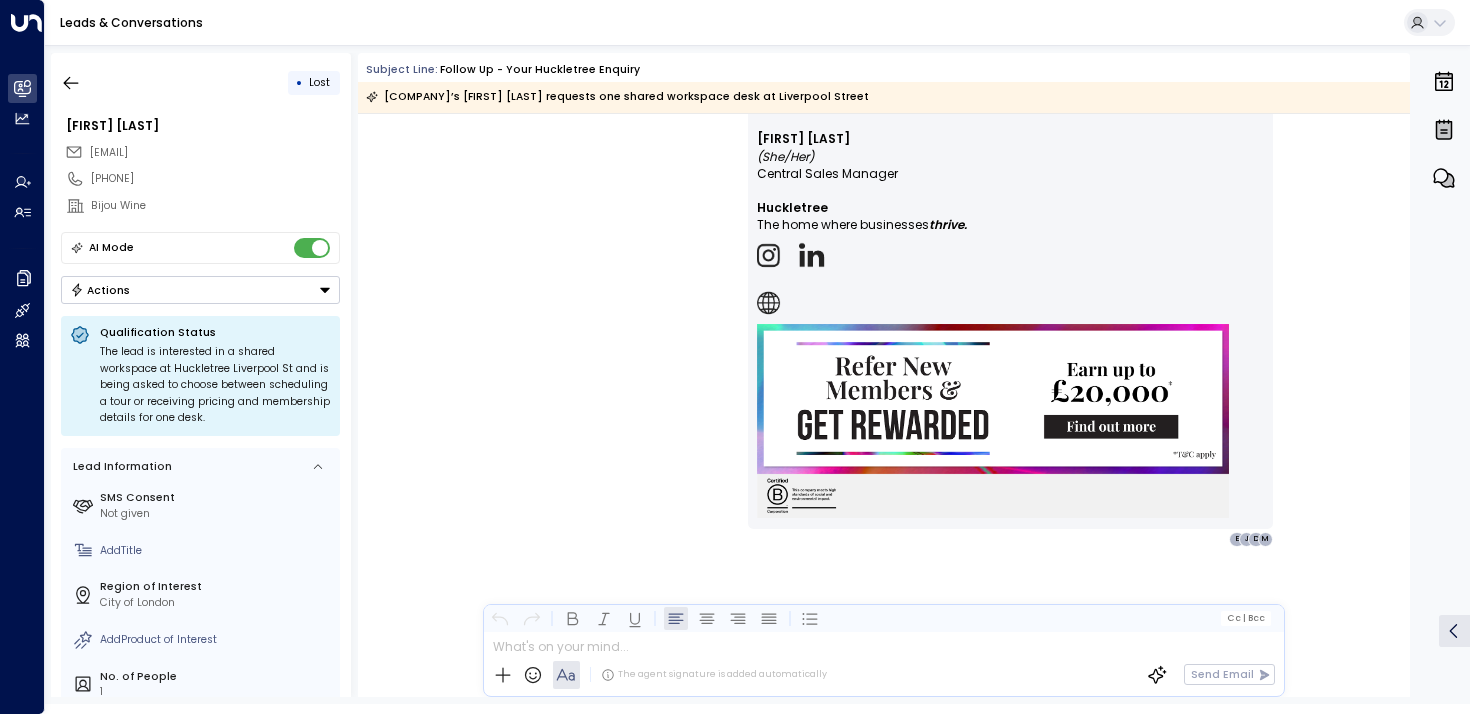 scroll, scrollTop: 4961, scrollLeft: 0, axis: vertical 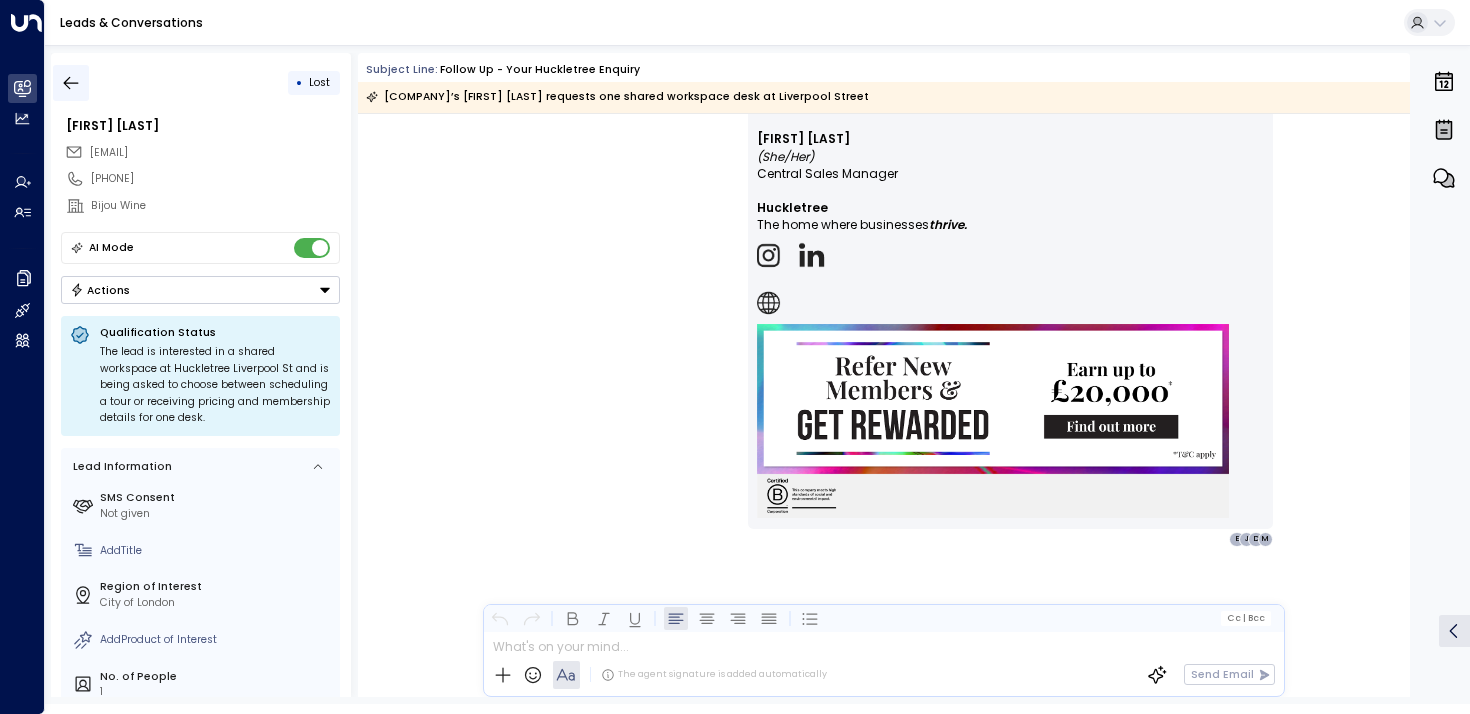 click at bounding box center [71, 83] 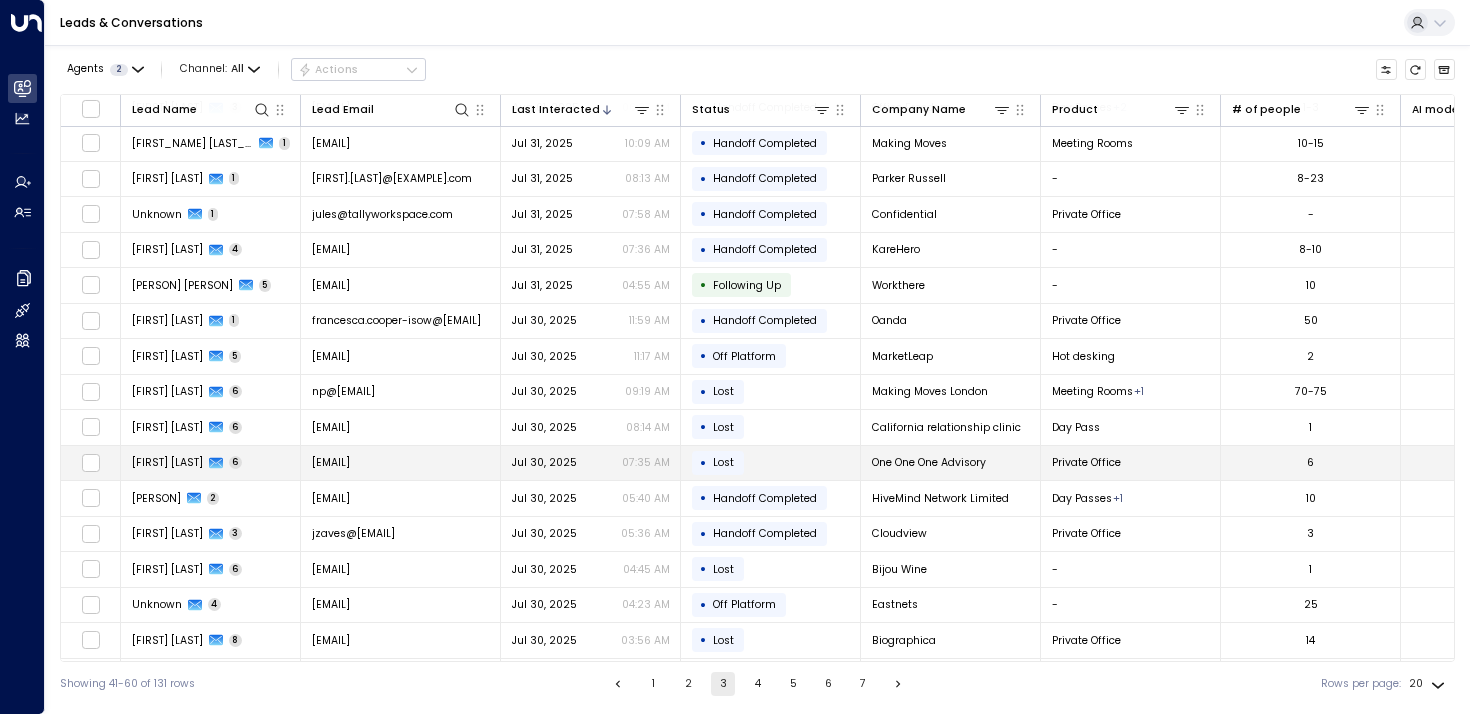 scroll, scrollTop: 180, scrollLeft: 0, axis: vertical 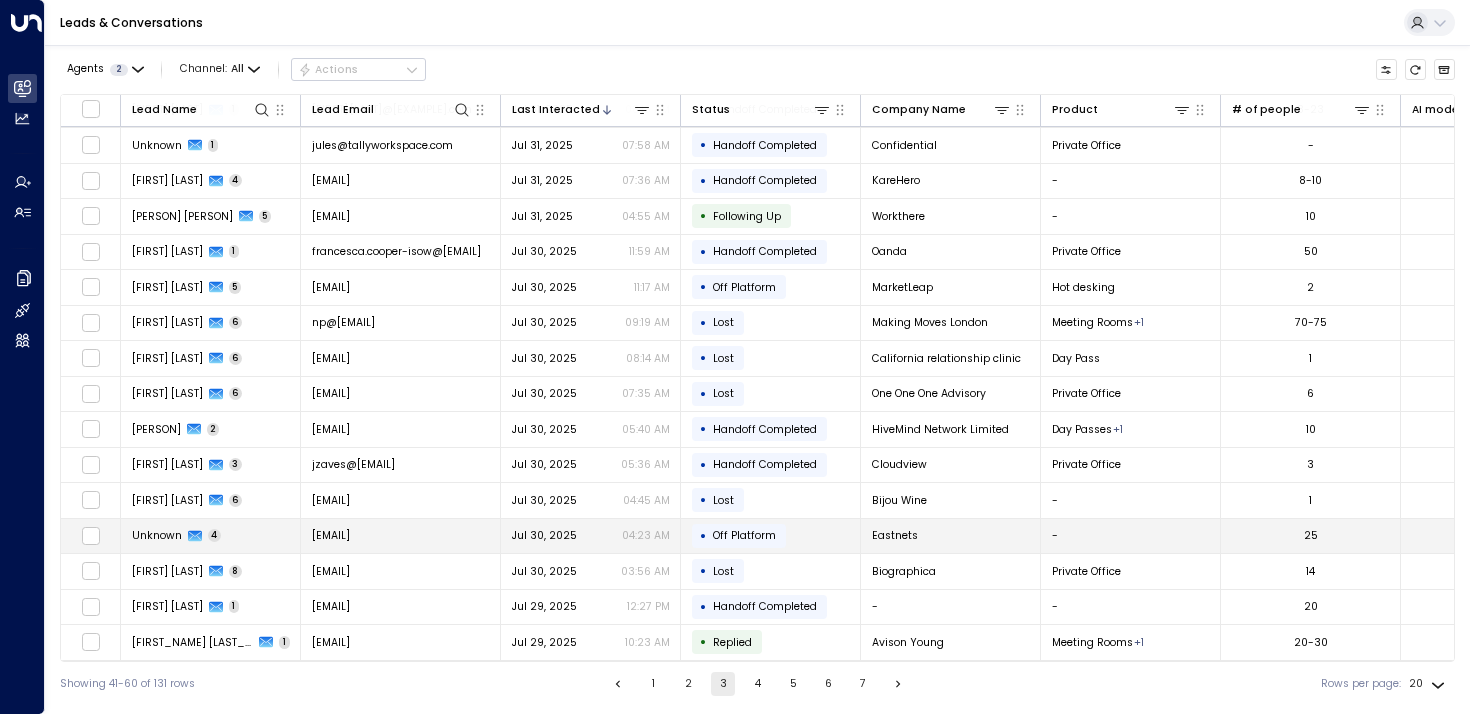 click on "Unknown 4" at bounding box center (211, 536) 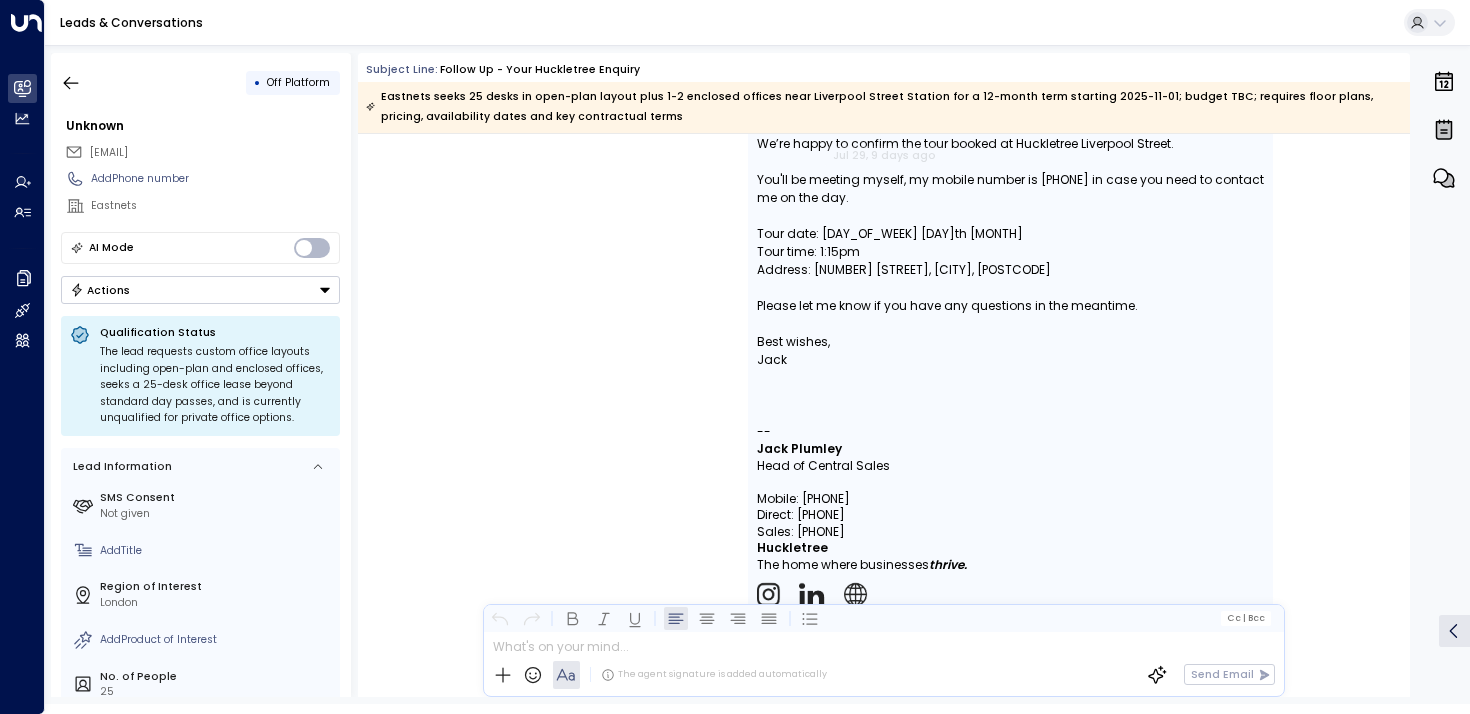 scroll, scrollTop: 2306, scrollLeft: 0, axis: vertical 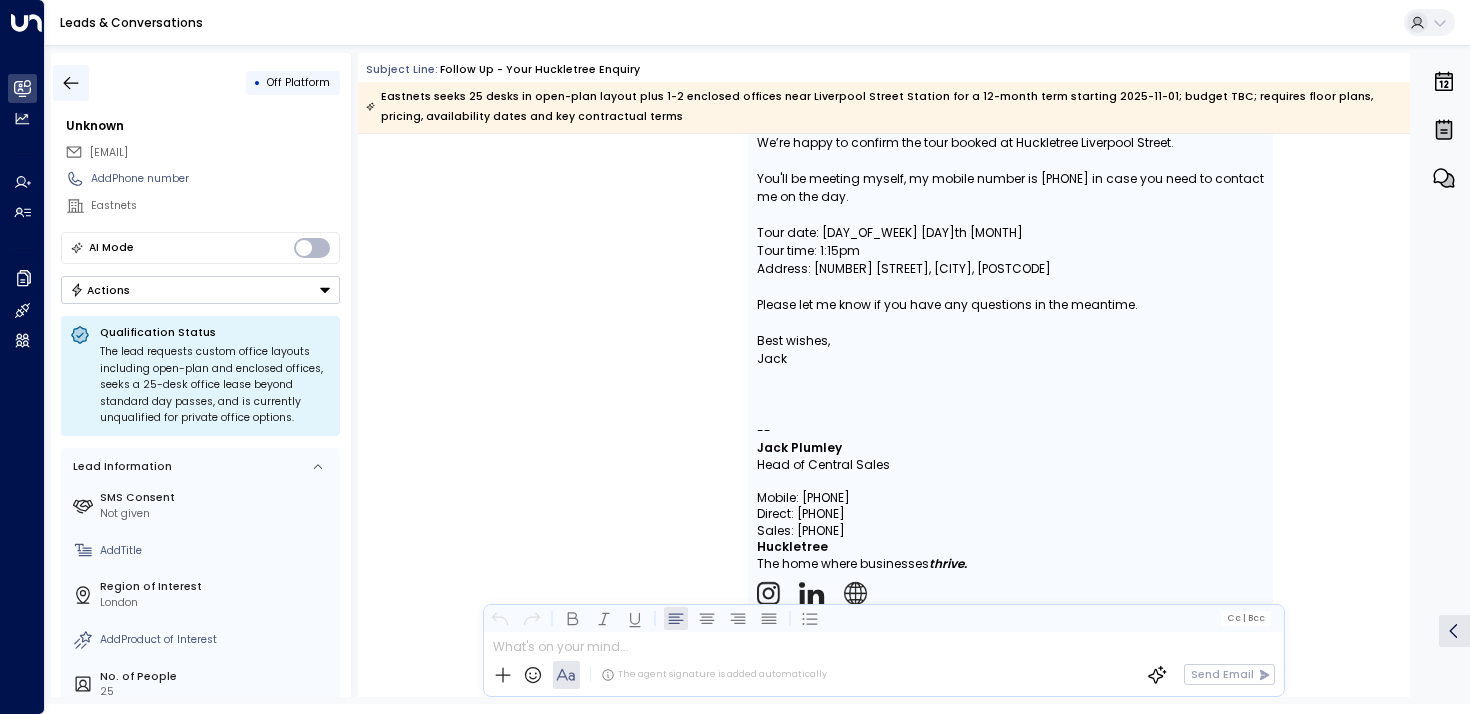click at bounding box center [71, 83] 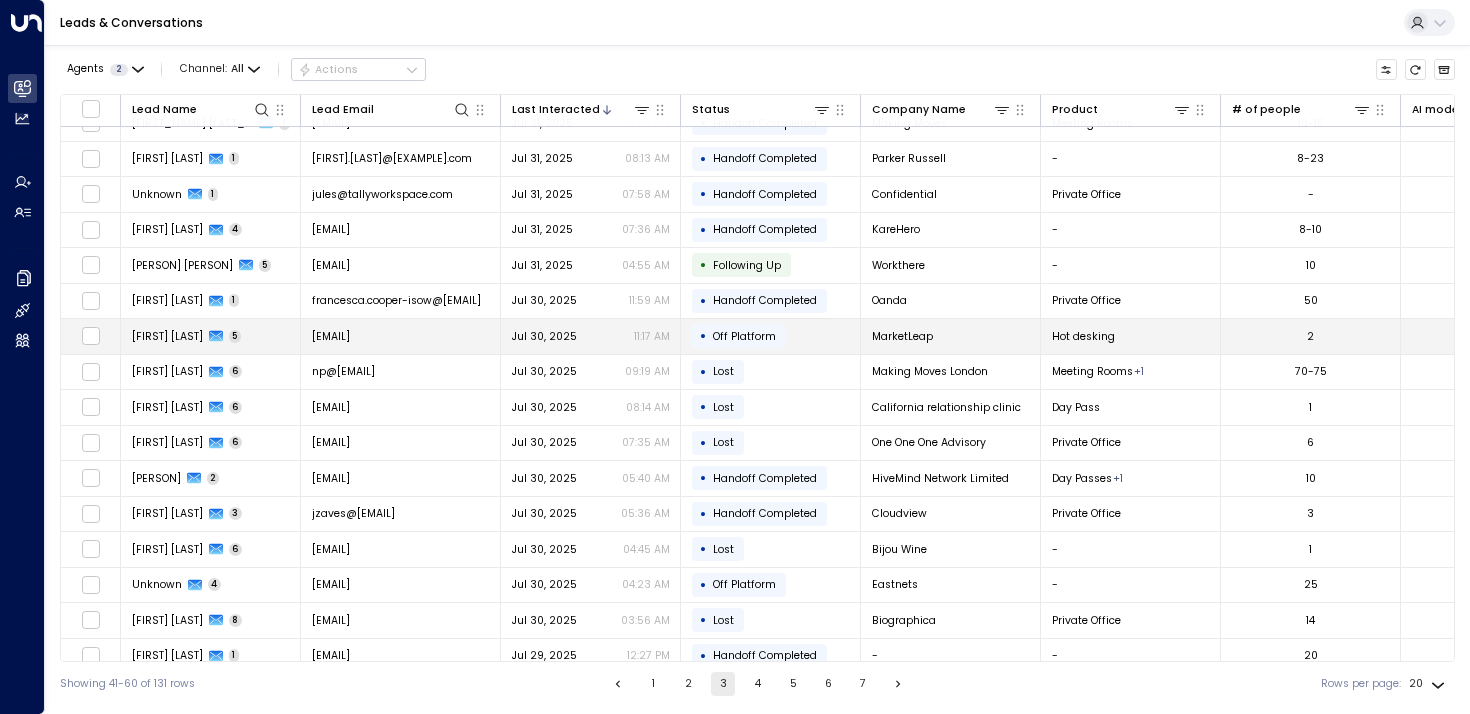 scroll, scrollTop: 180, scrollLeft: 0, axis: vertical 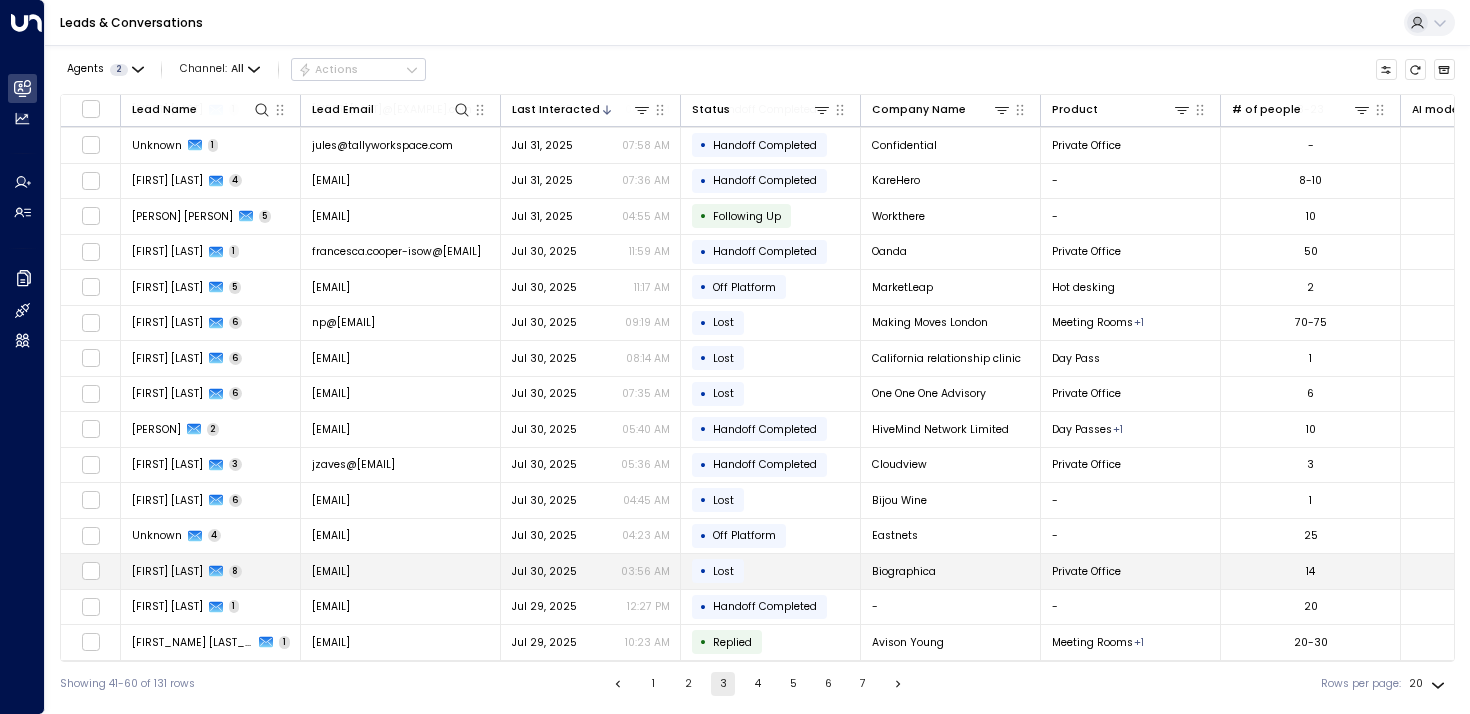 click on "[FIRST] [LAST] 8" at bounding box center (211, 571) 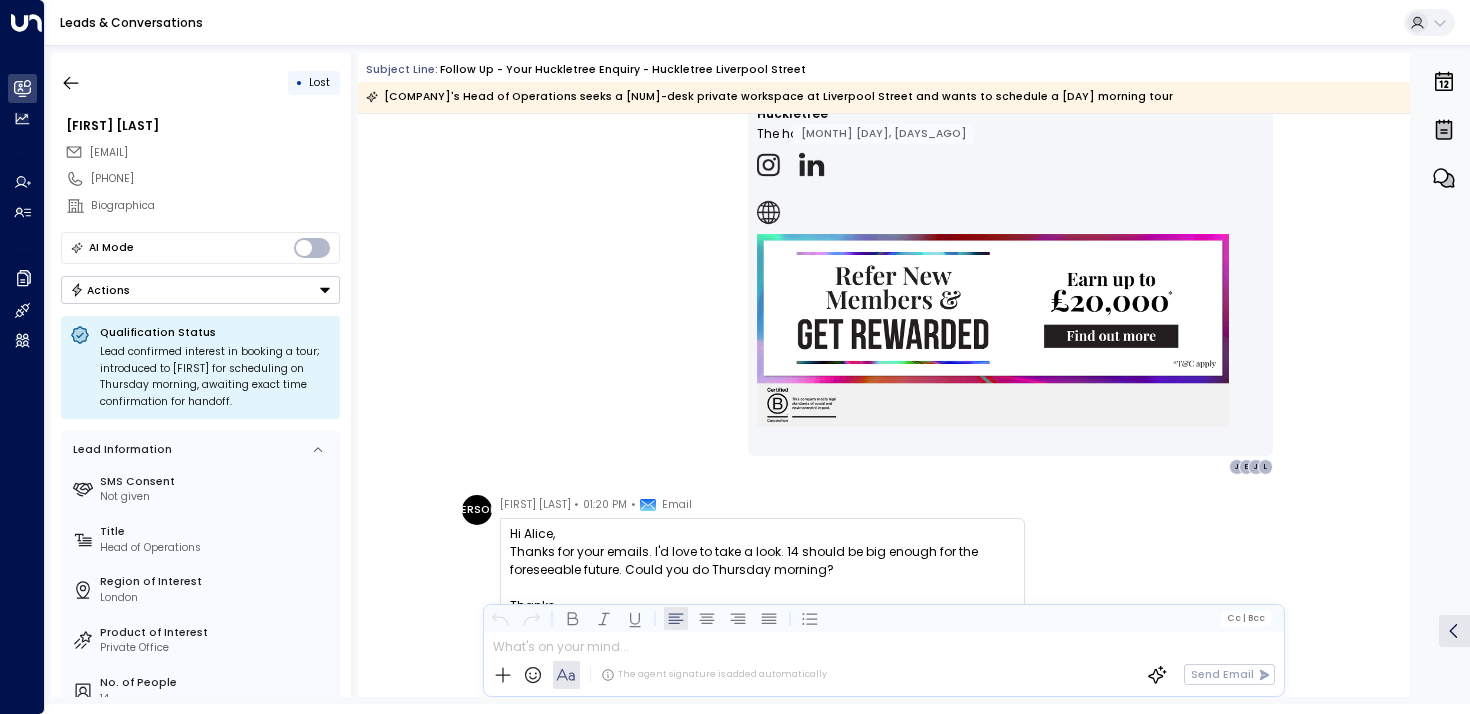 scroll, scrollTop: 2544, scrollLeft: 0, axis: vertical 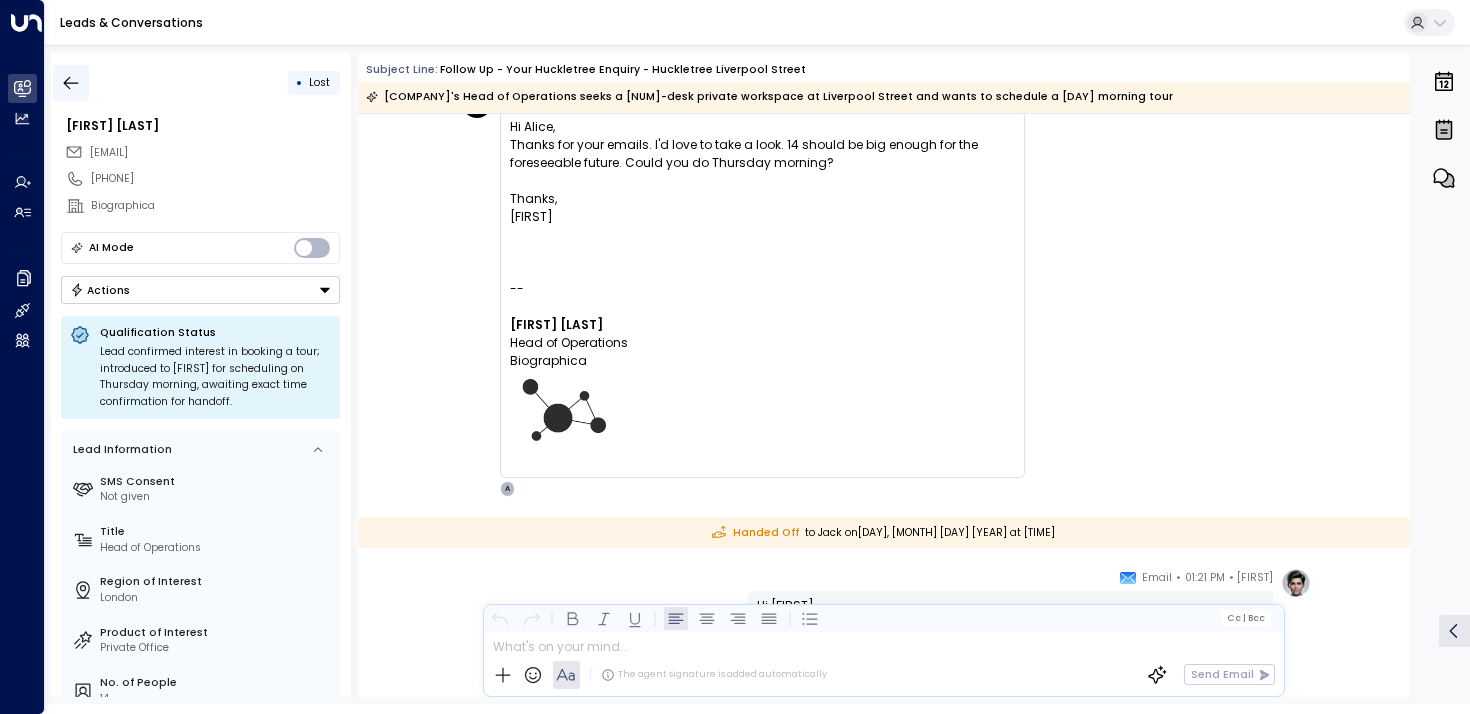 click at bounding box center [71, 83] 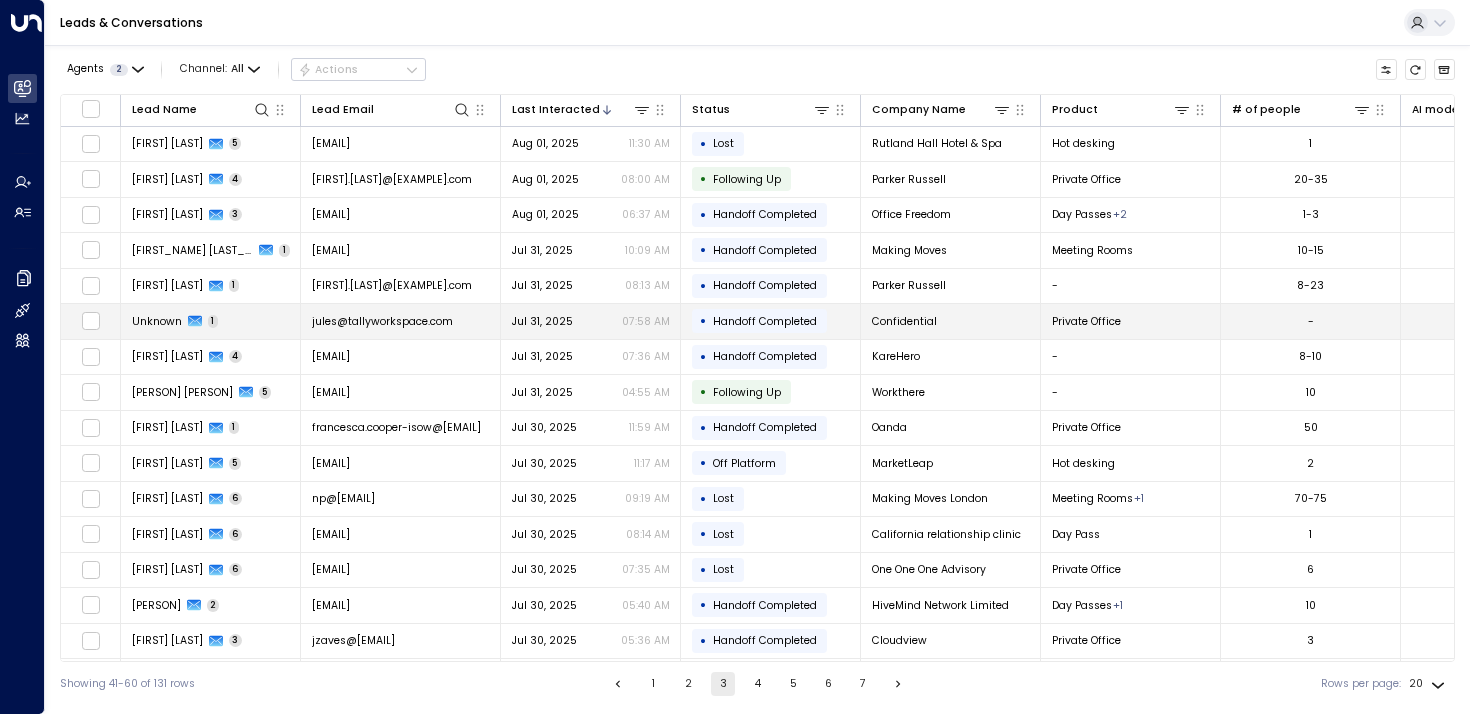 scroll, scrollTop: 180, scrollLeft: 0, axis: vertical 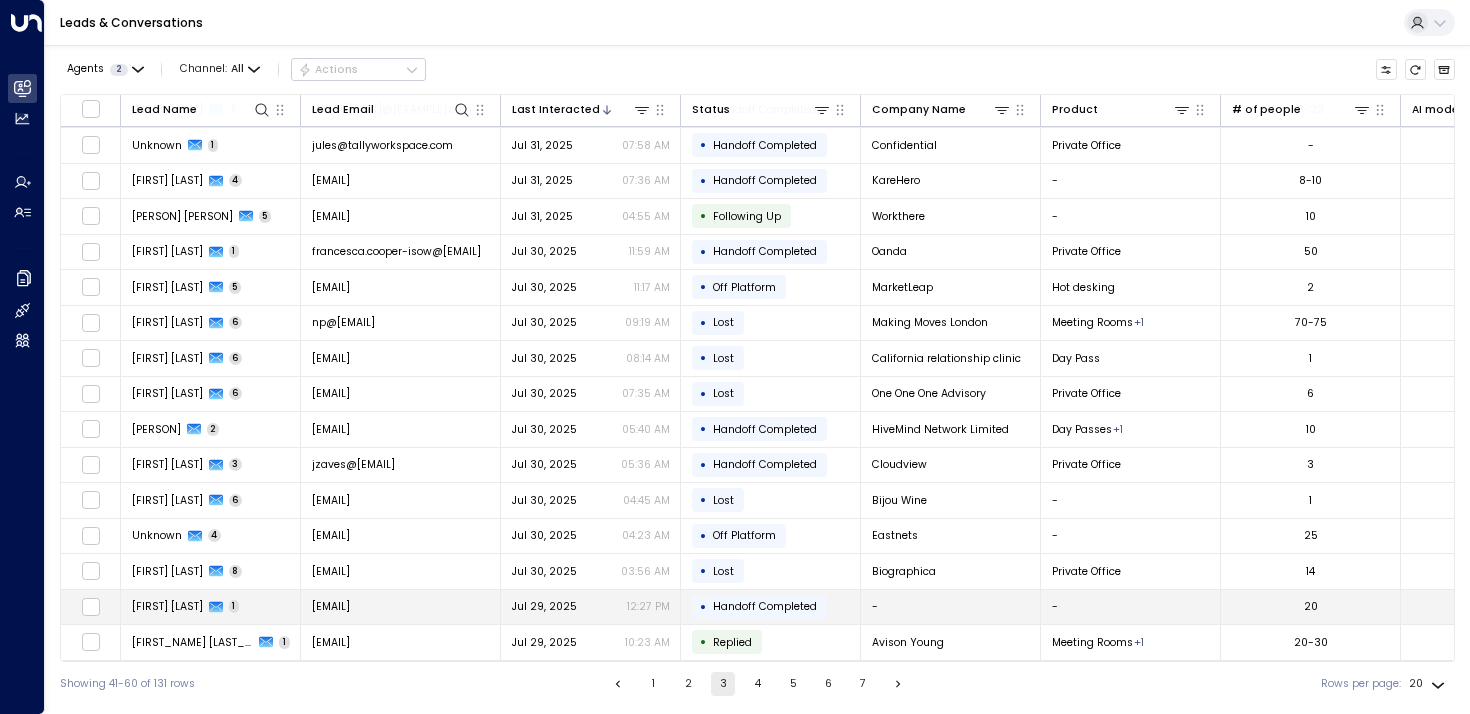 click on "[FIRST] [LAST]" at bounding box center [167, 606] 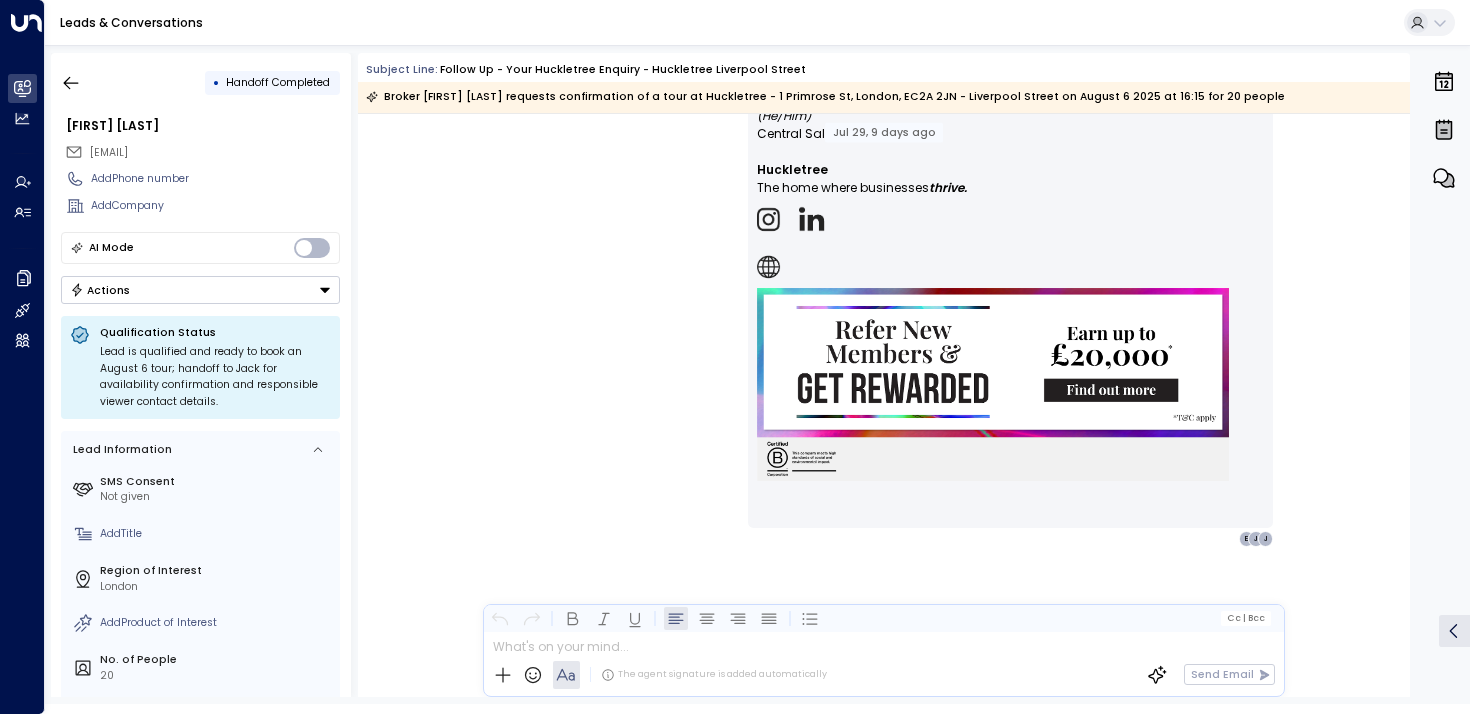 scroll, scrollTop: 1431, scrollLeft: 0, axis: vertical 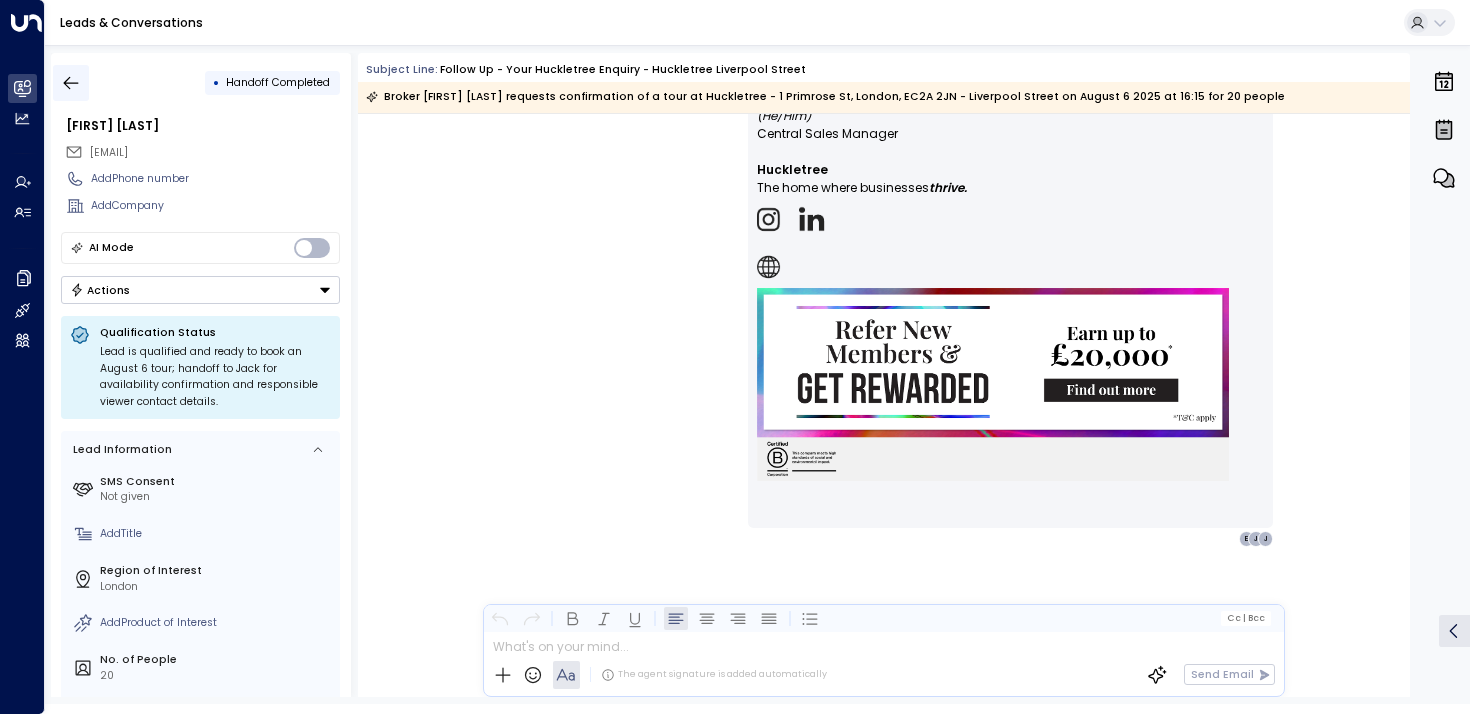 click at bounding box center [71, 83] 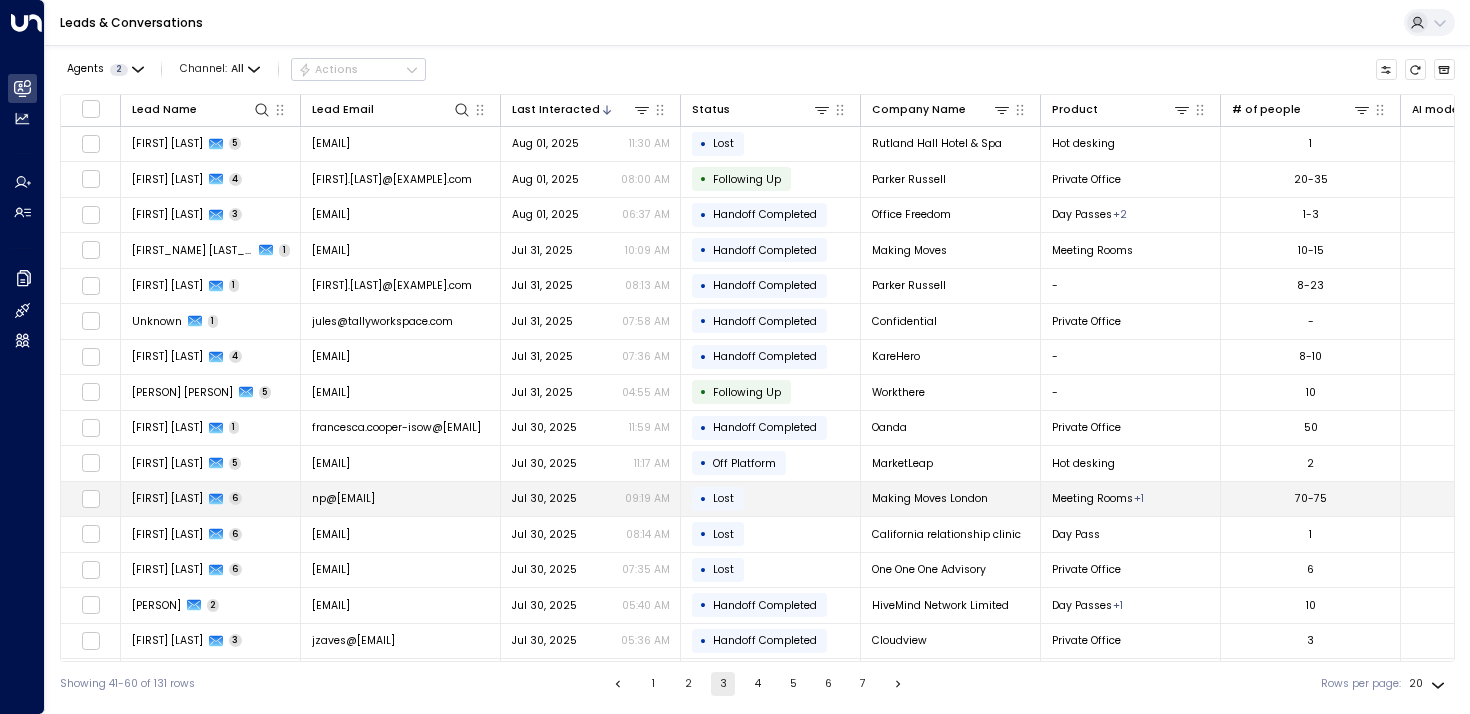 scroll, scrollTop: 180, scrollLeft: 0, axis: vertical 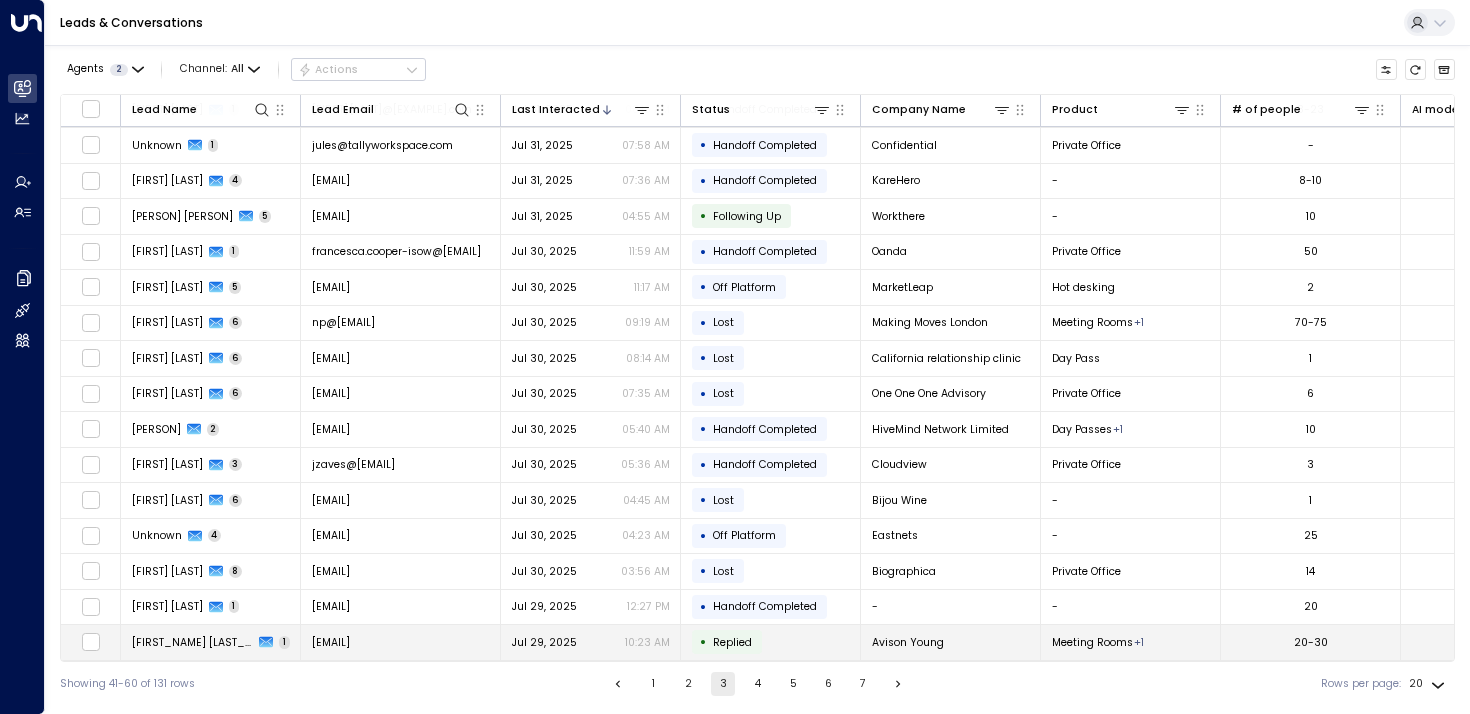 click on "[FIRST_NAME] [LAST_NAME]" at bounding box center (193, 642) 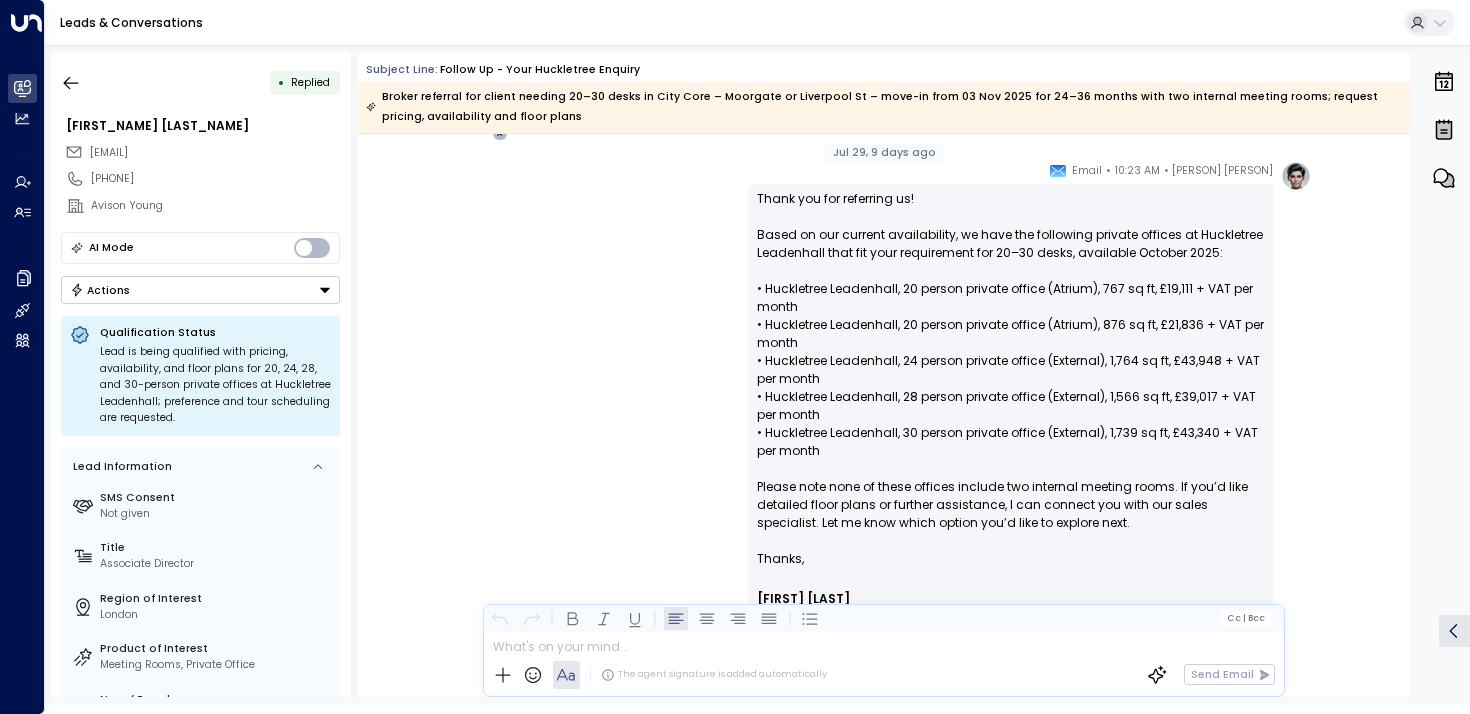 scroll, scrollTop: 1097, scrollLeft: 0, axis: vertical 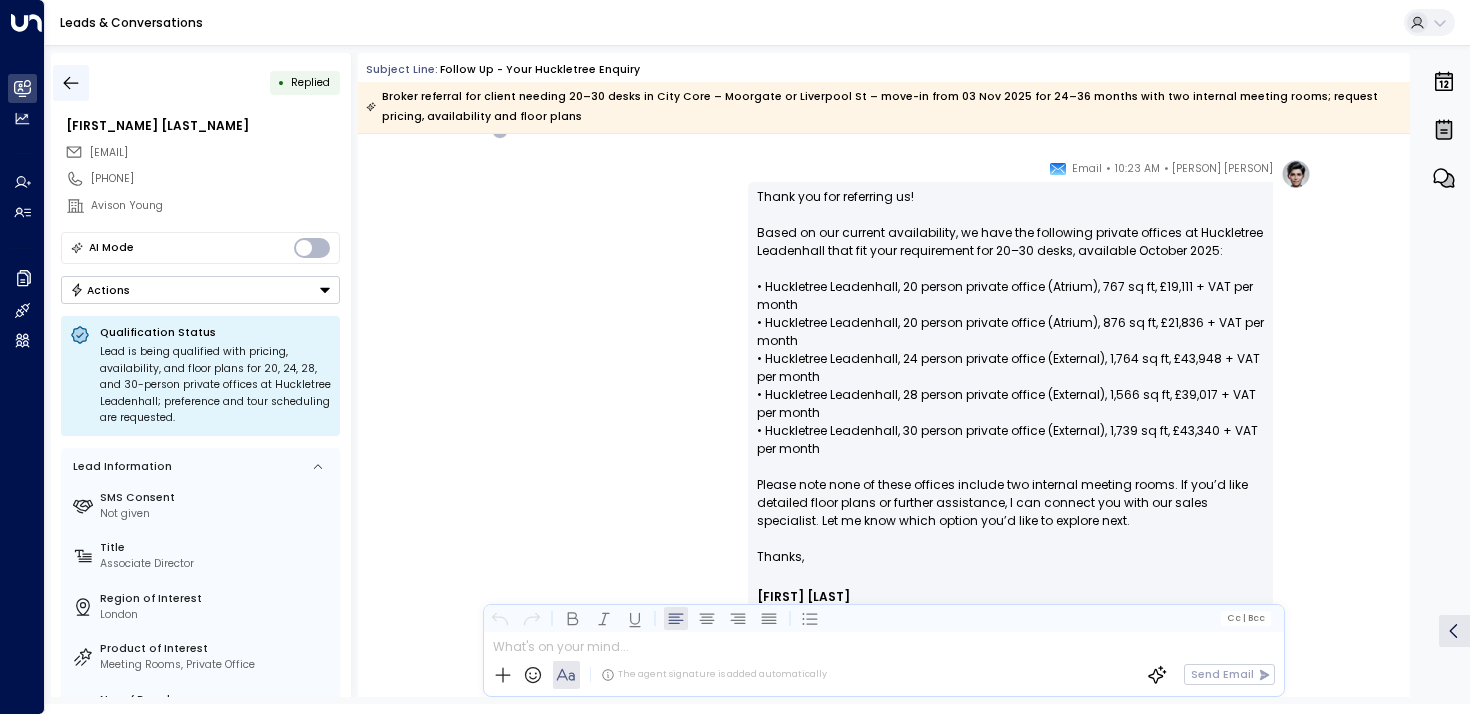 click 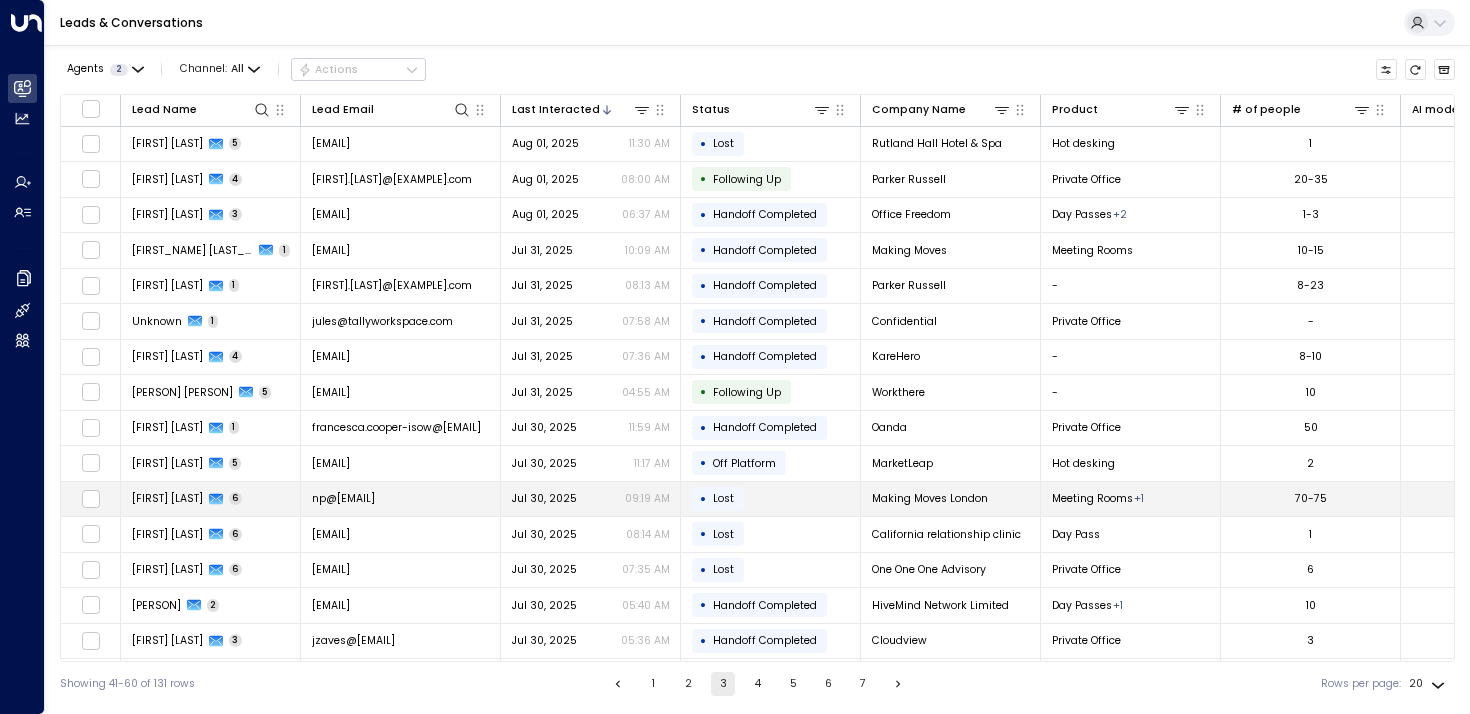 scroll, scrollTop: 180, scrollLeft: 0, axis: vertical 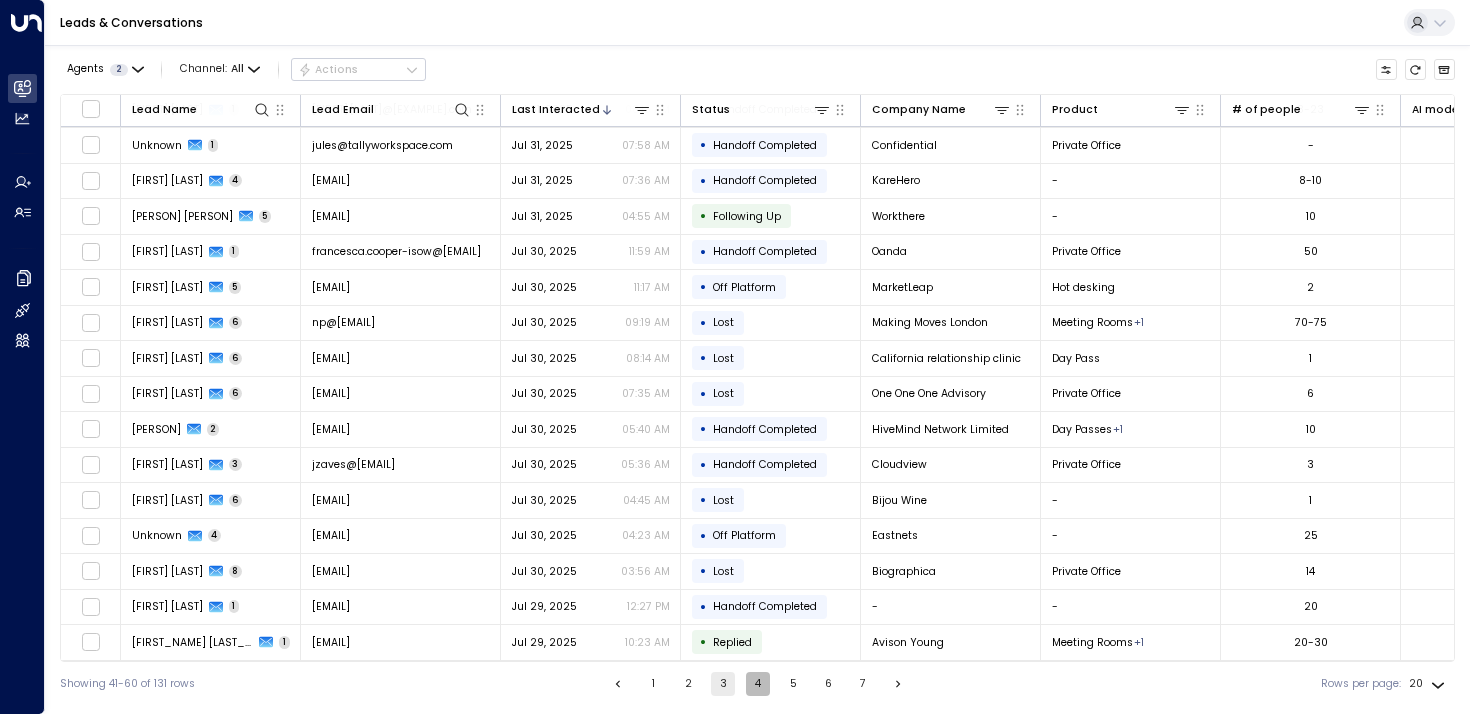 click on "4" at bounding box center [758, 684] 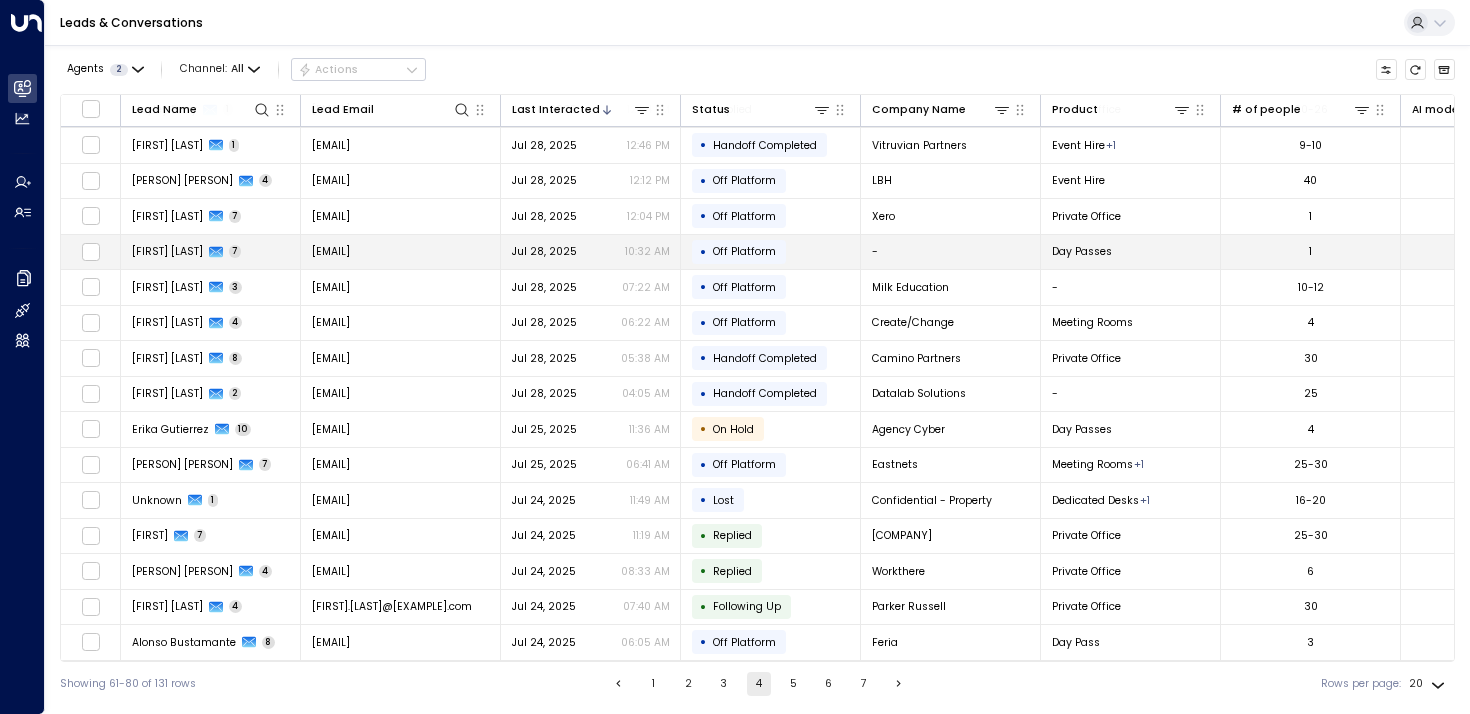 scroll, scrollTop: 0, scrollLeft: 0, axis: both 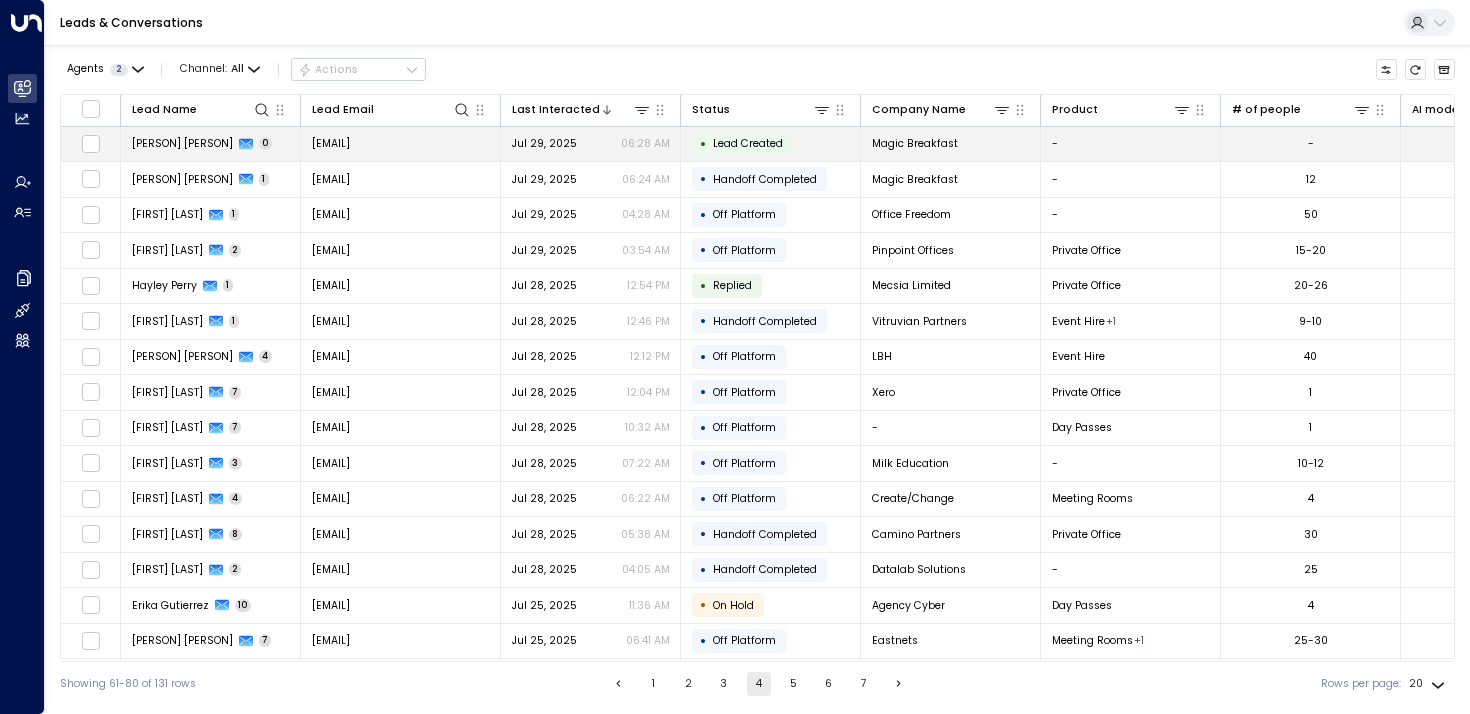 click on "[PERSON] [PERSON]" at bounding box center [182, 143] 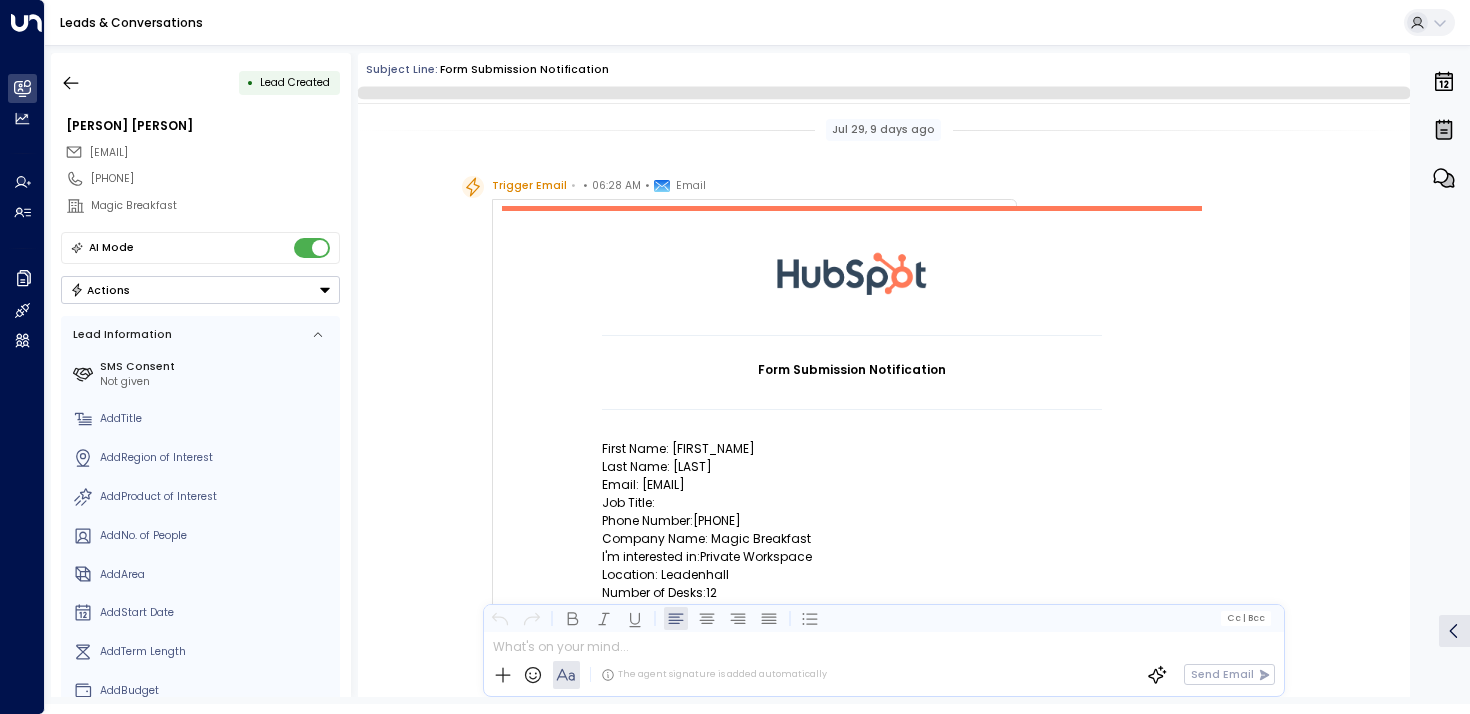 scroll, scrollTop: 427, scrollLeft: 0, axis: vertical 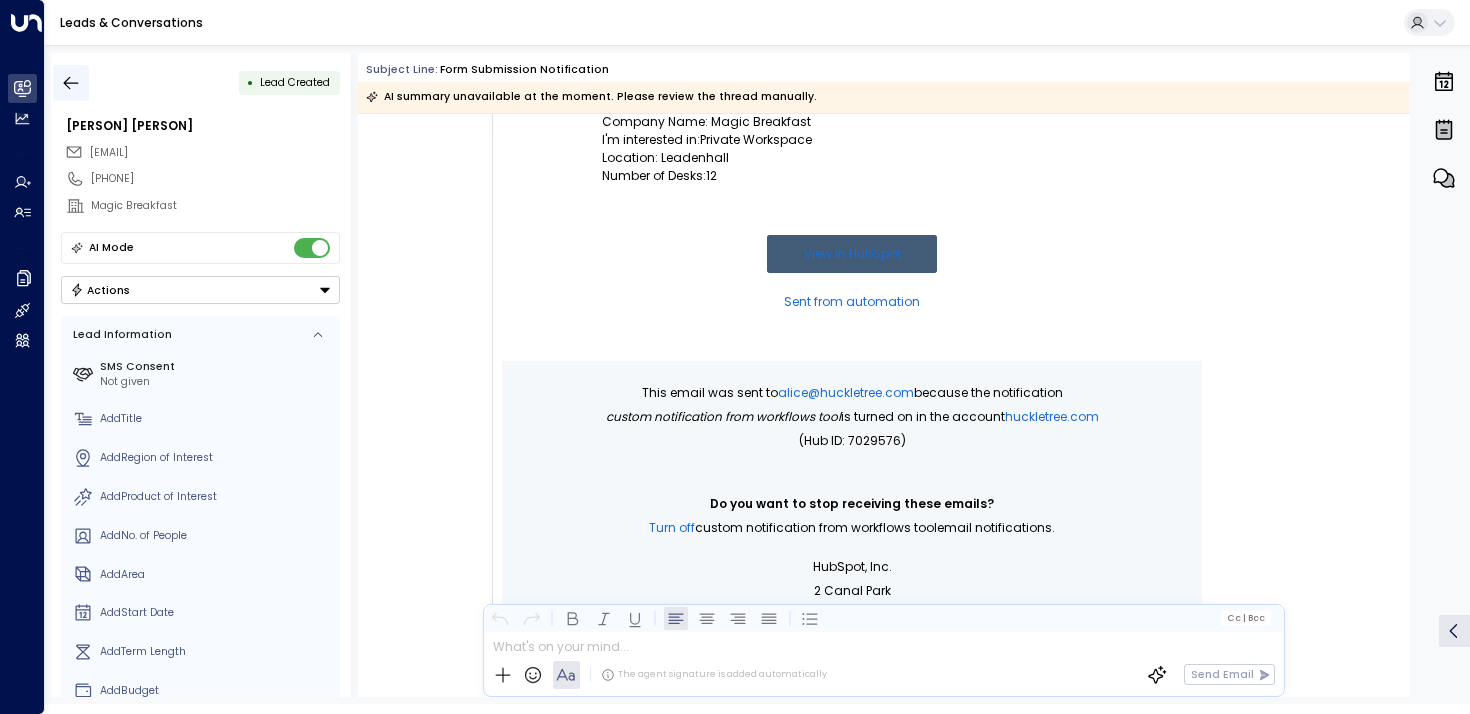 click 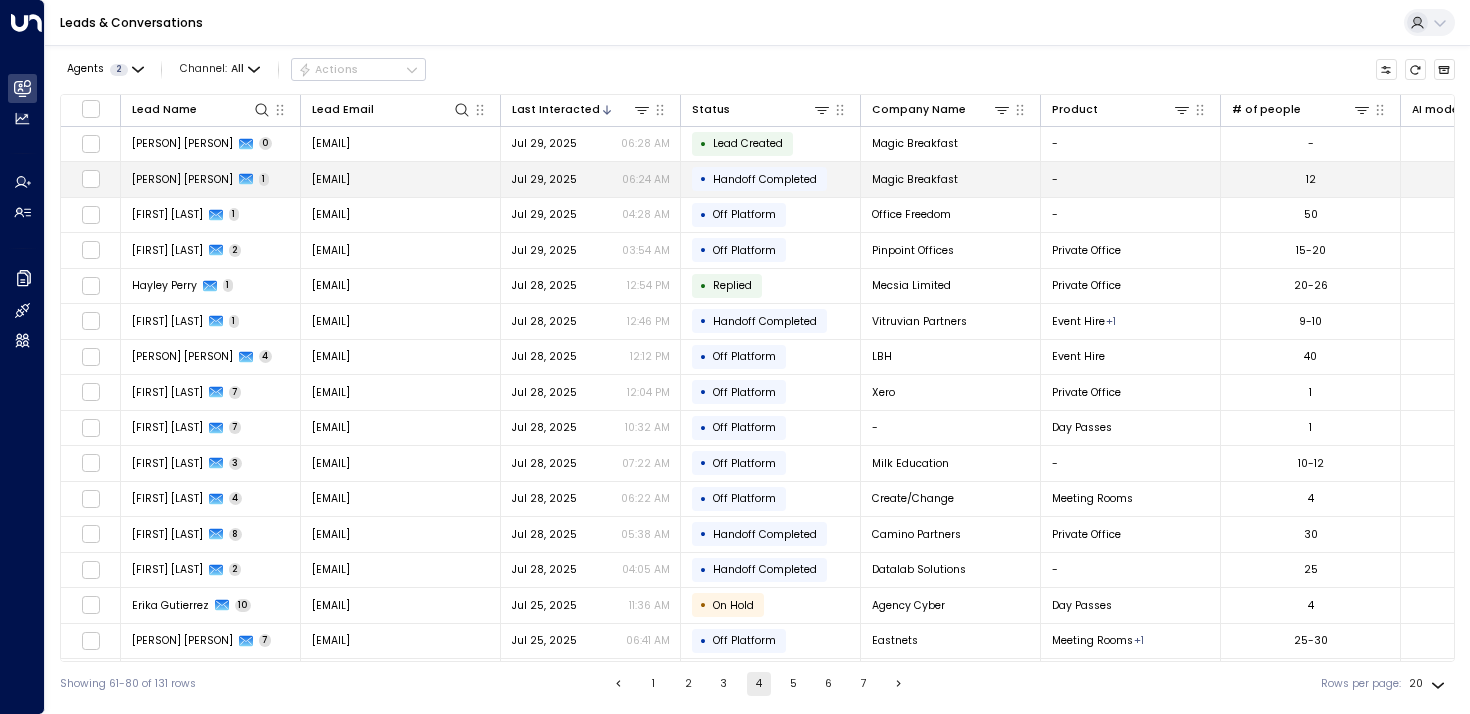click on "Jordan Langs 1" at bounding box center (211, 179) 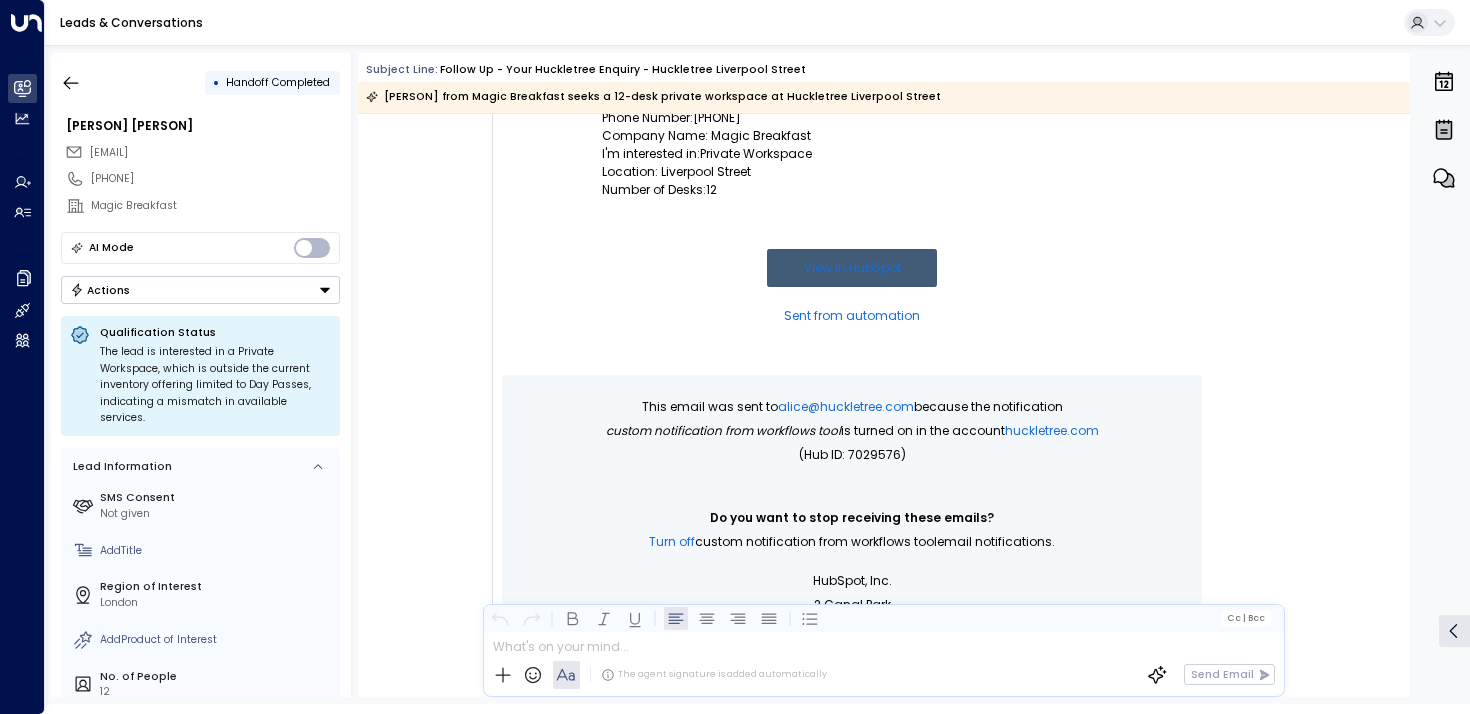 scroll, scrollTop: 57, scrollLeft: 0, axis: vertical 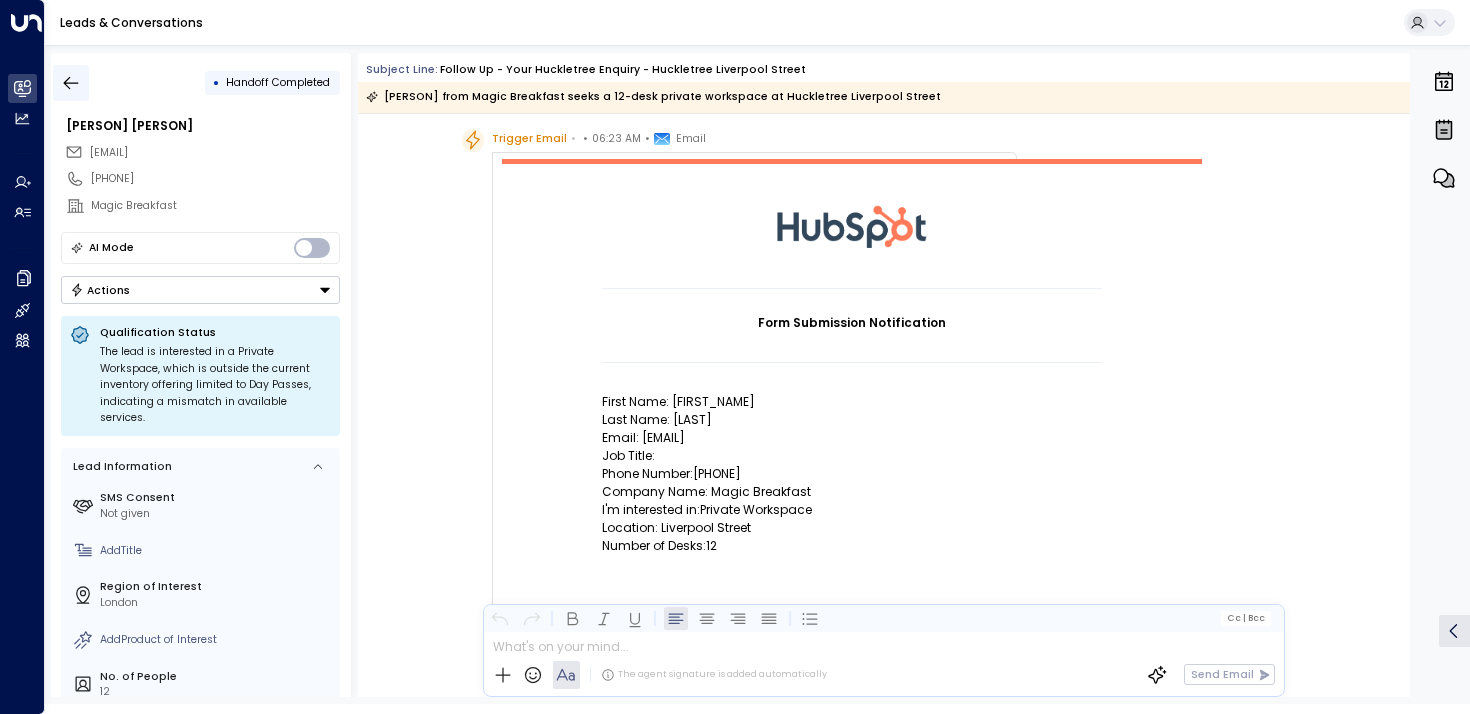 click at bounding box center [71, 83] 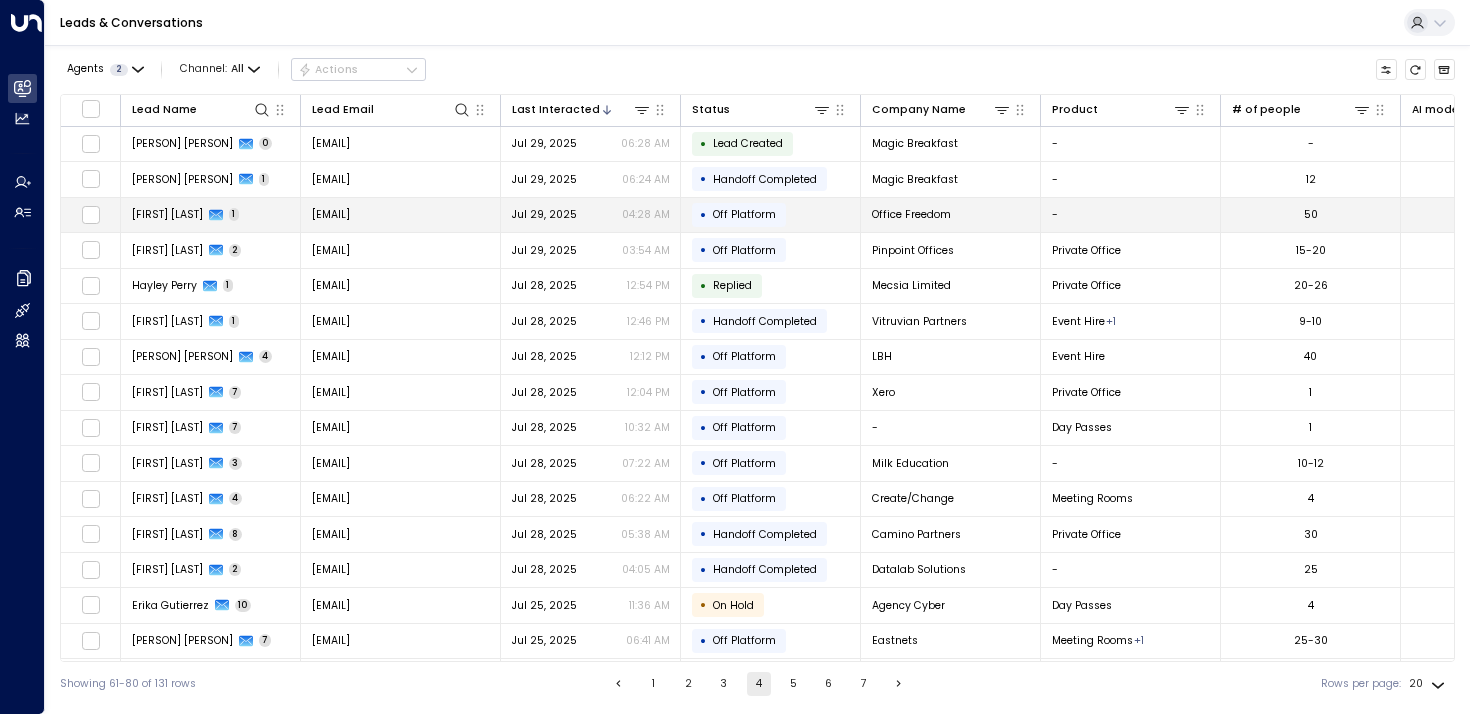 click on "[FIRST] [LAST]" at bounding box center (211, 215) 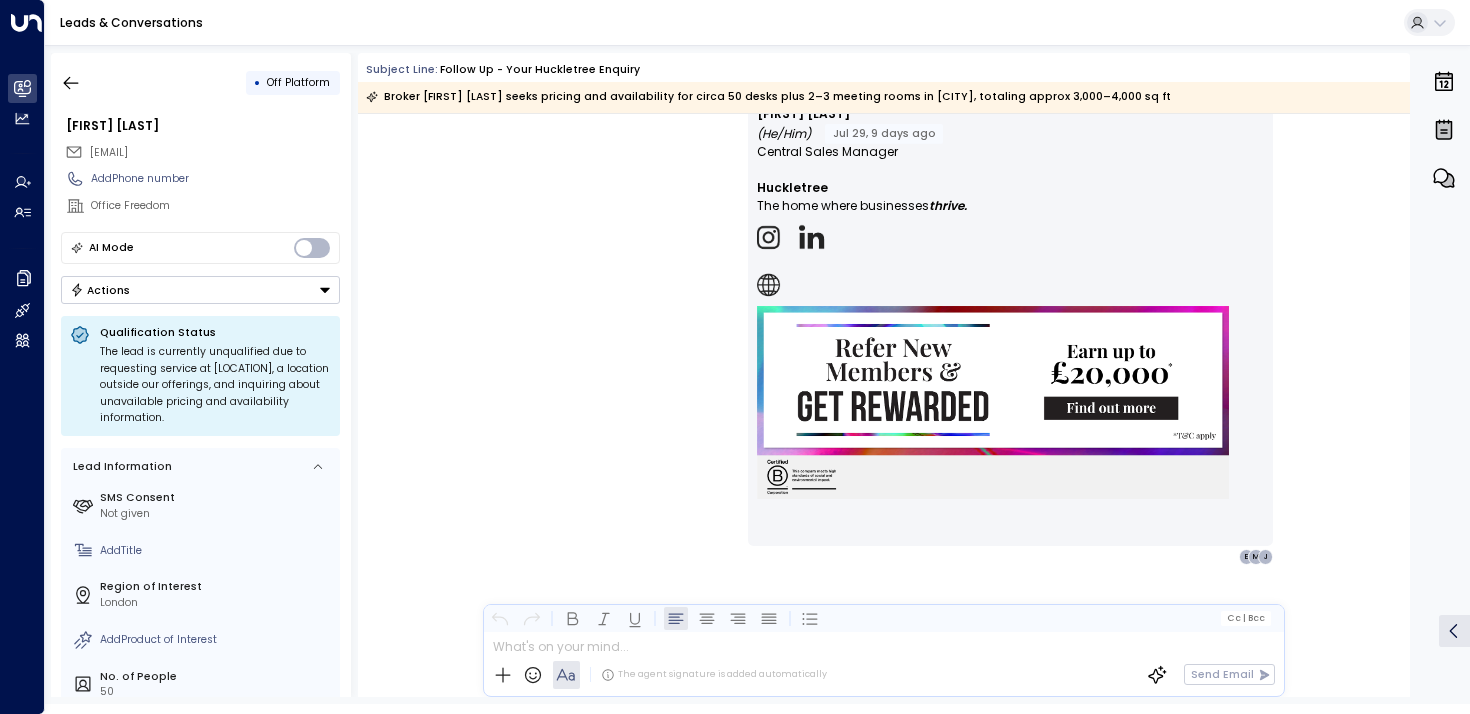 scroll, scrollTop: 1287, scrollLeft: 0, axis: vertical 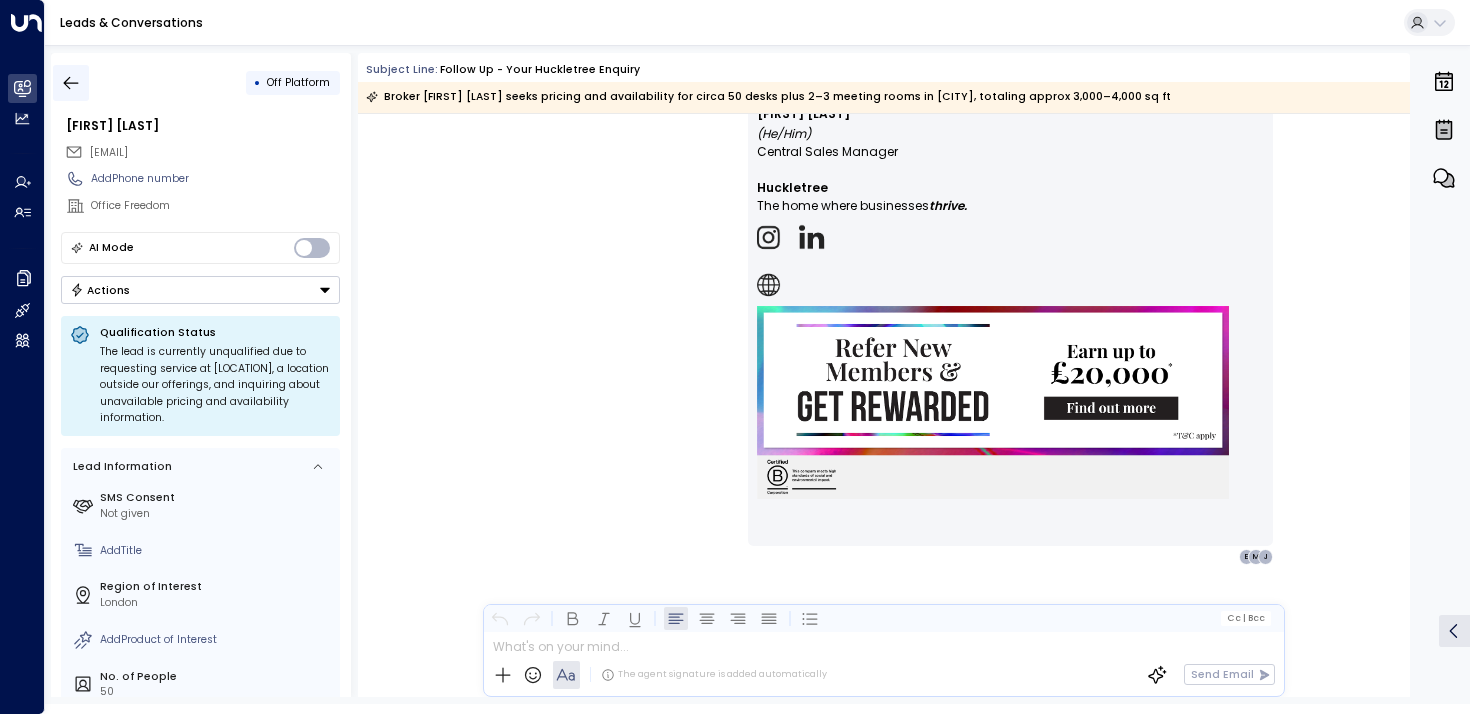 click 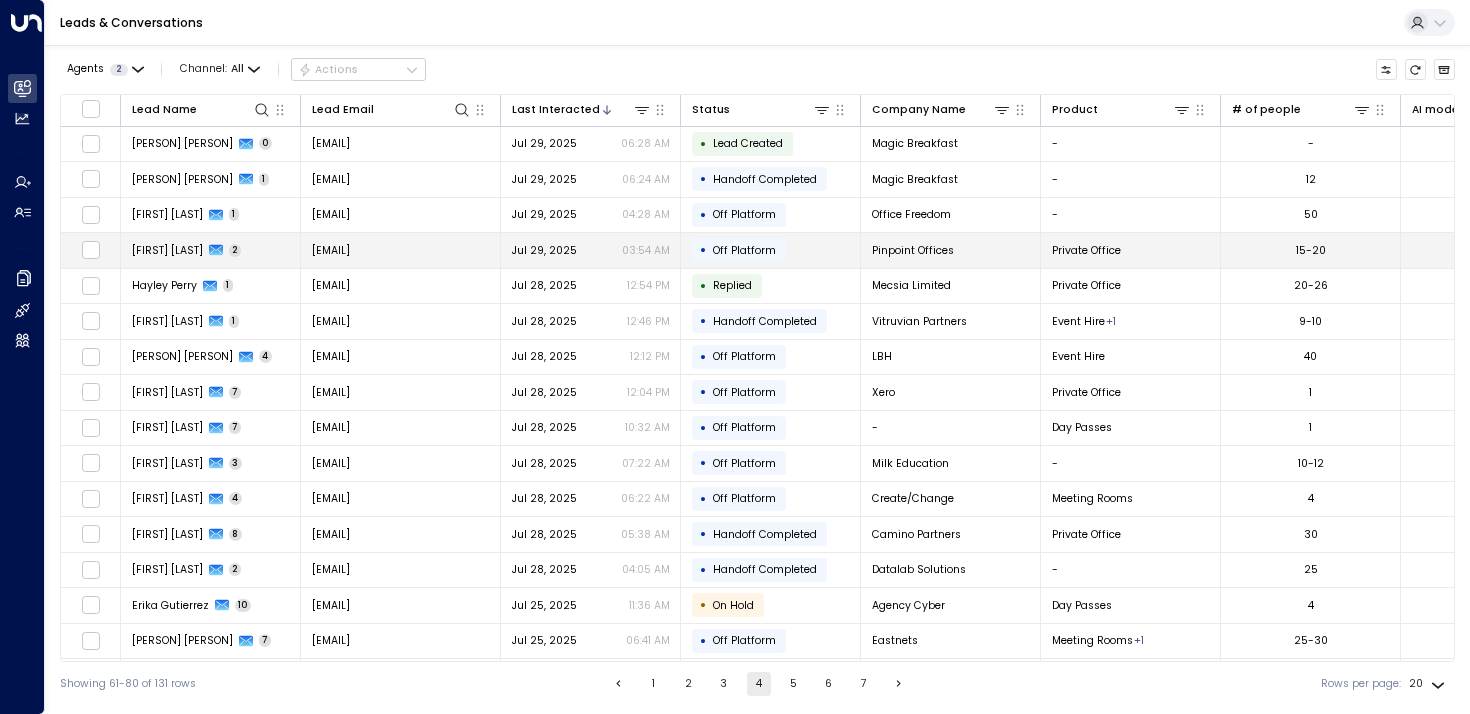 click on "[FIRST] [LAST]" at bounding box center [167, 250] 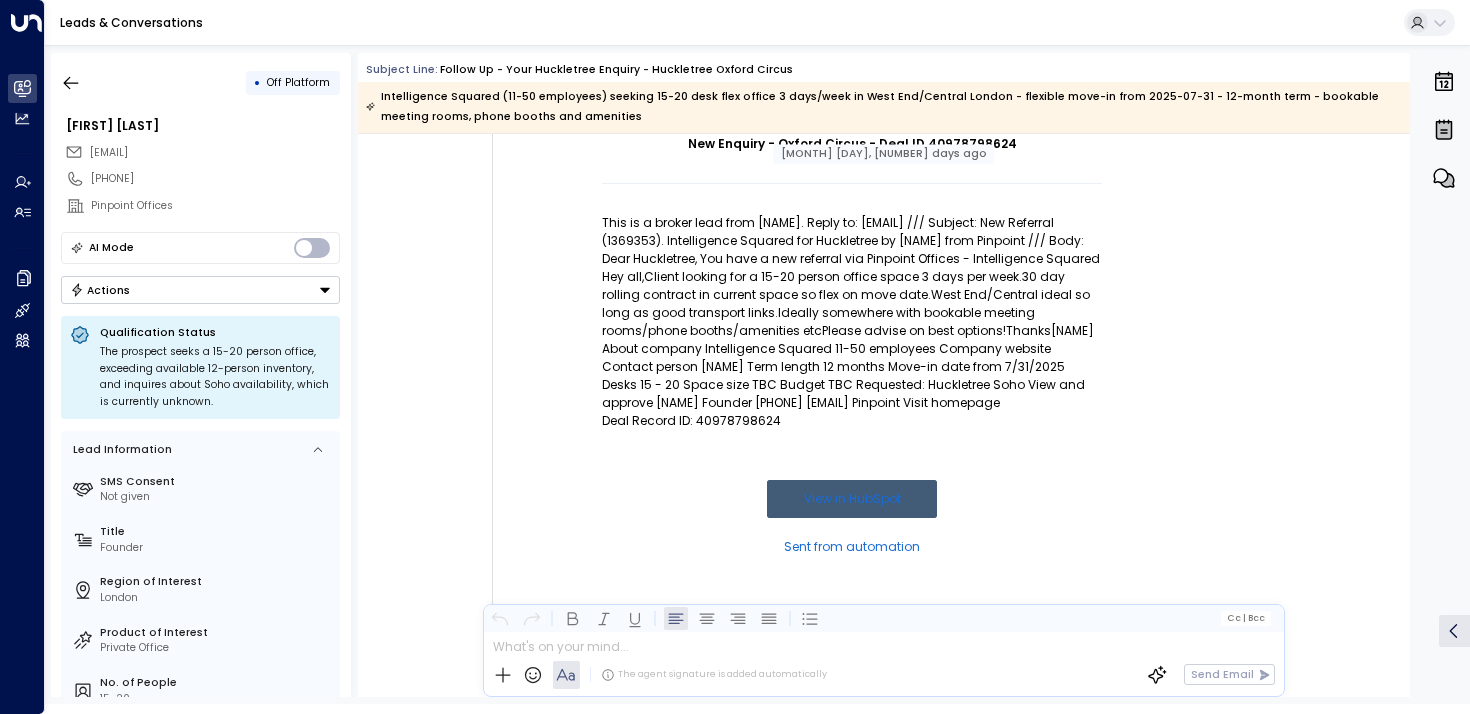 scroll, scrollTop: 0, scrollLeft: 0, axis: both 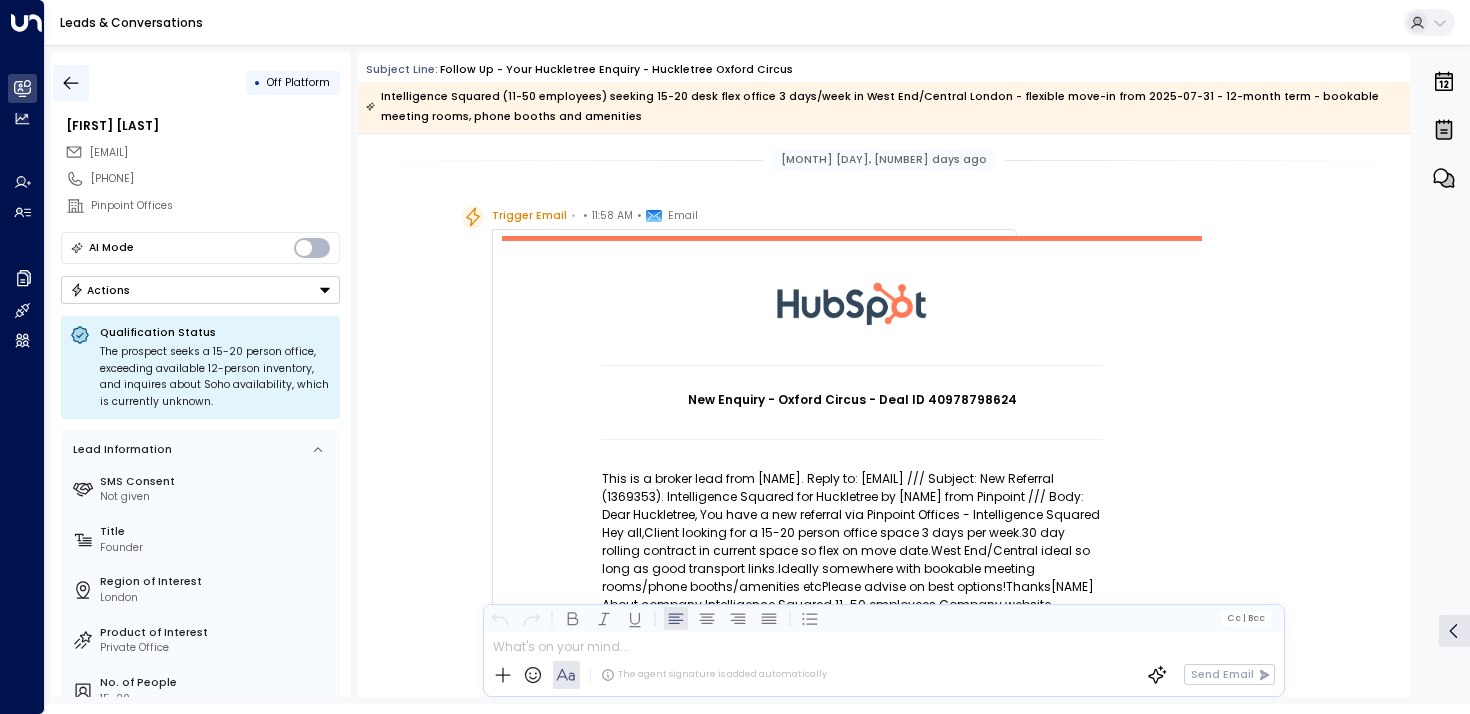 click 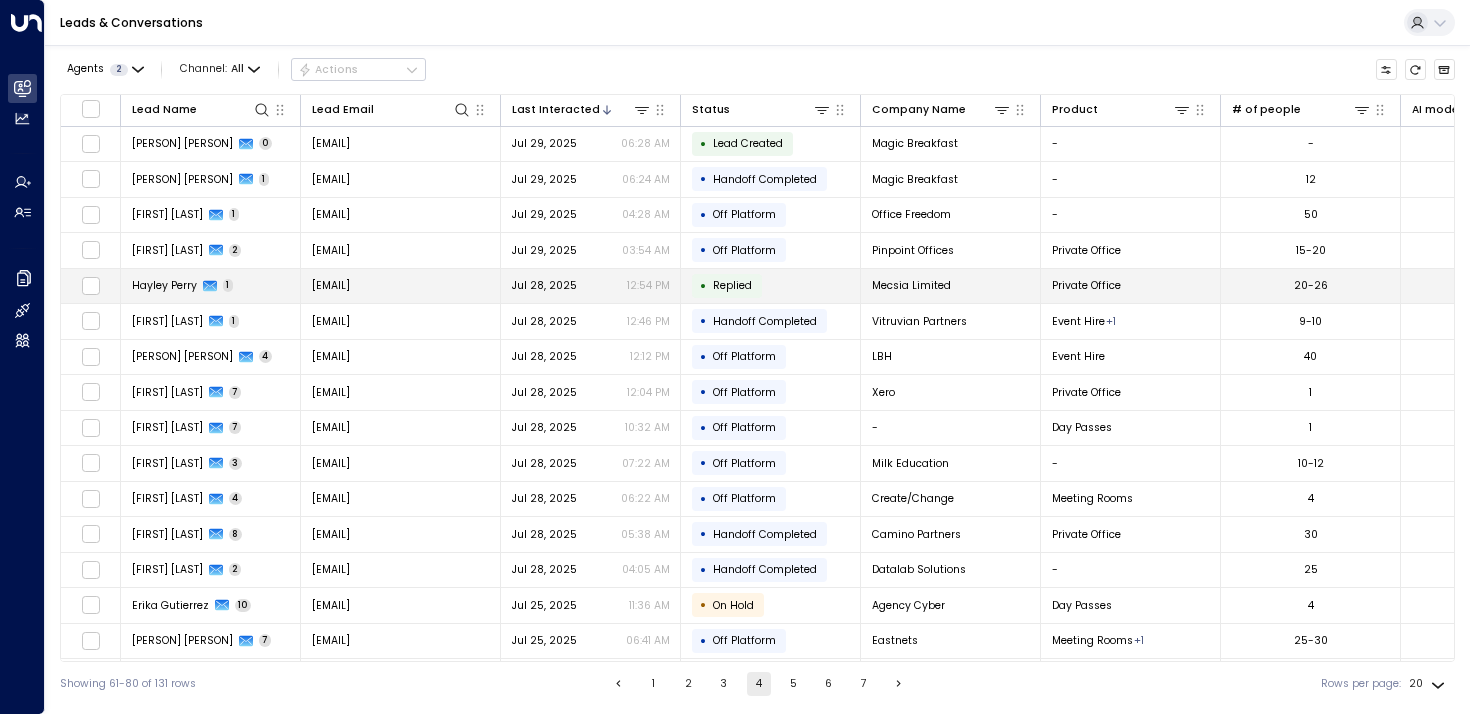 click on "Hayley Perry" at bounding box center [164, 285] 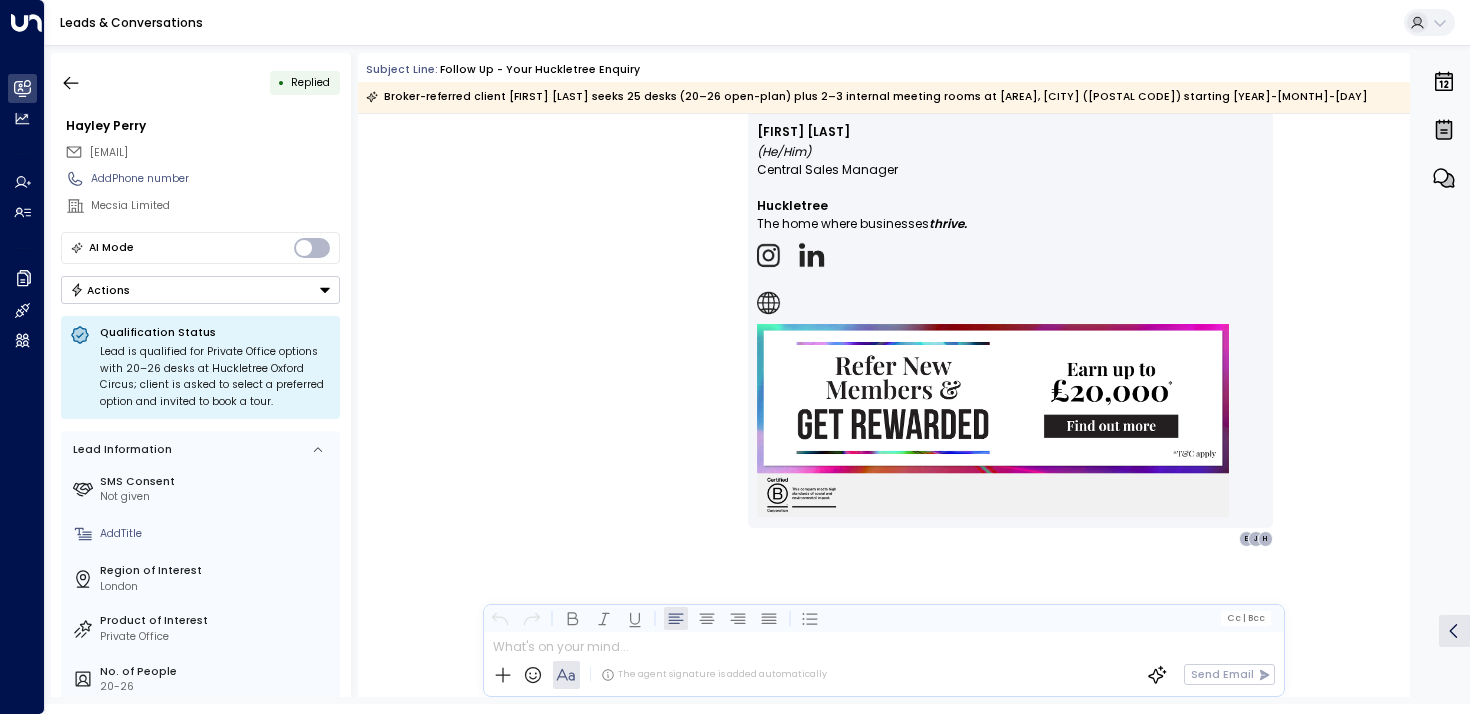 scroll, scrollTop: 1506, scrollLeft: 0, axis: vertical 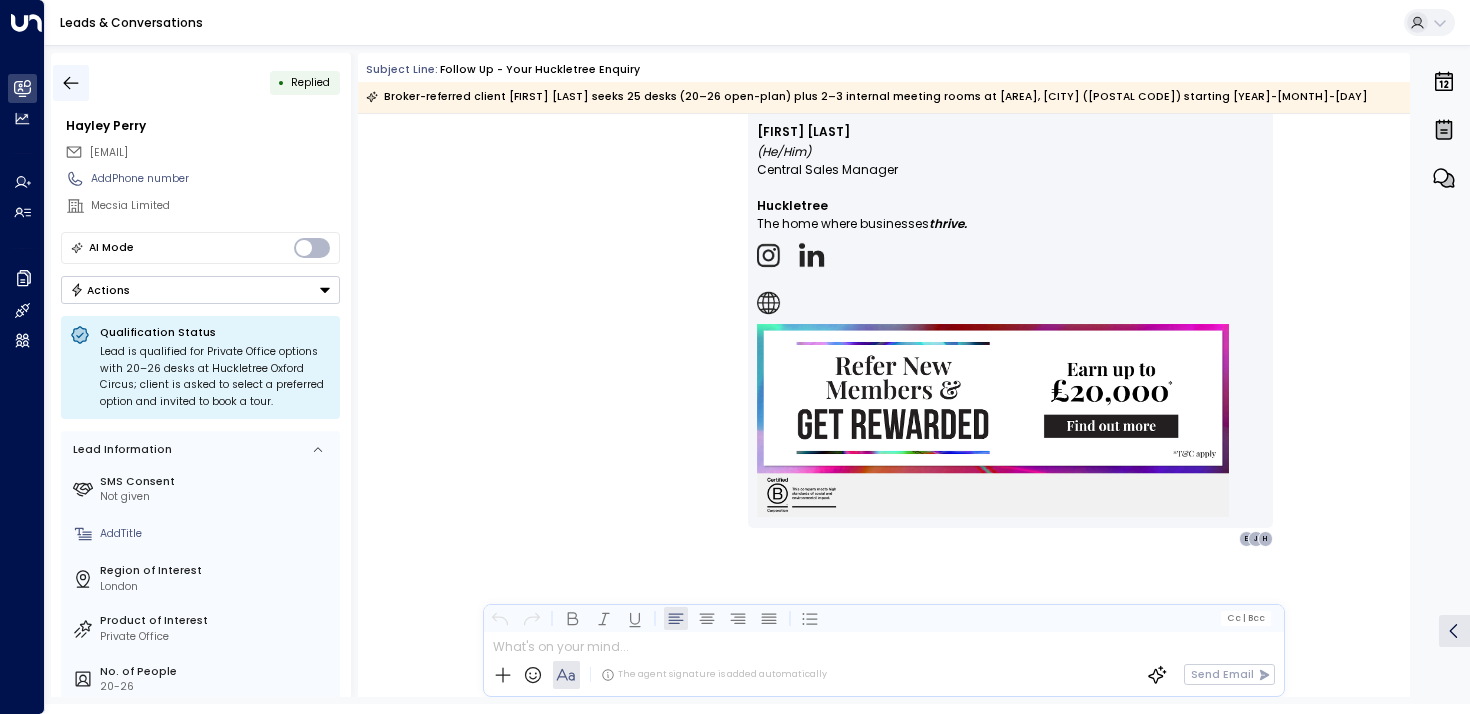 click at bounding box center [71, 83] 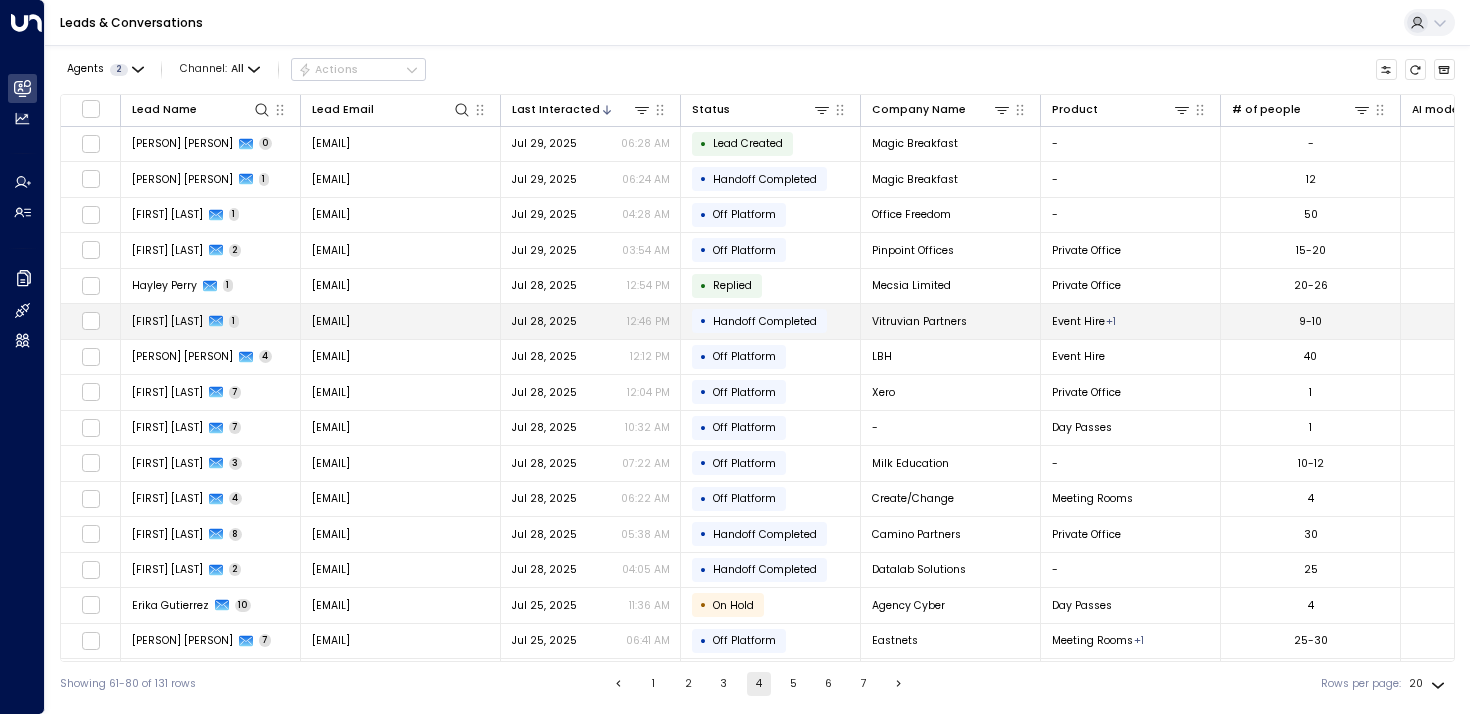 click on "[FIRST] [LAST]" at bounding box center [167, 321] 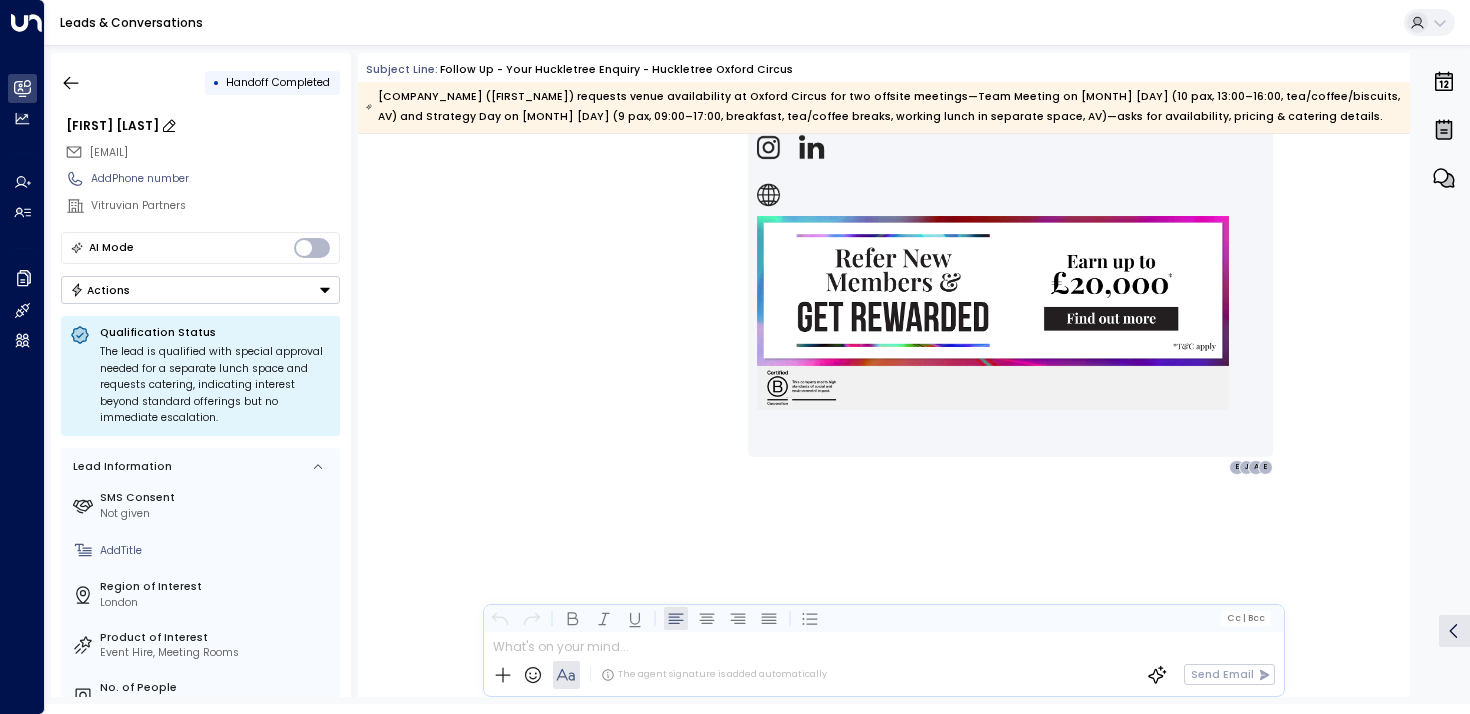scroll, scrollTop: 1785, scrollLeft: 0, axis: vertical 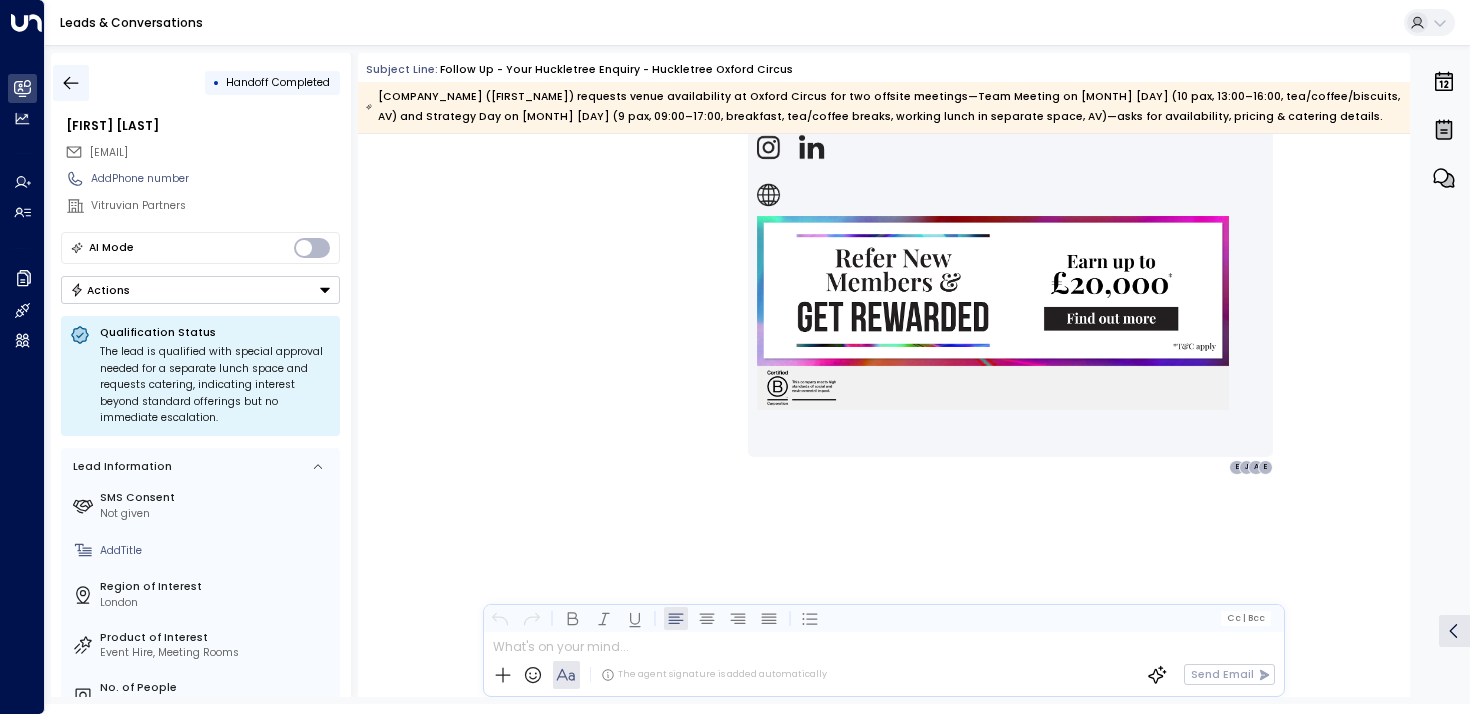 click at bounding box center [71, 83] 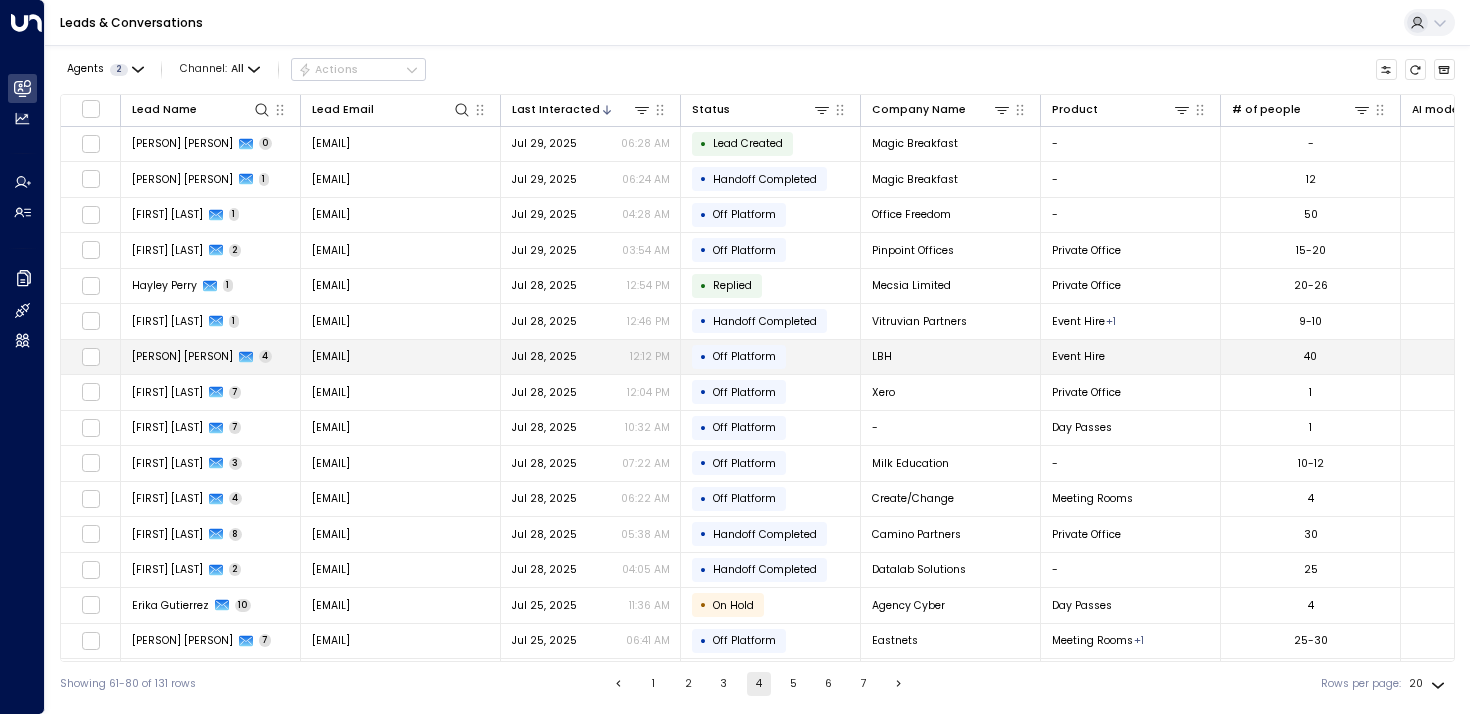 click on "[PERSON] [PERSON]" at bounding box center [182, 356] 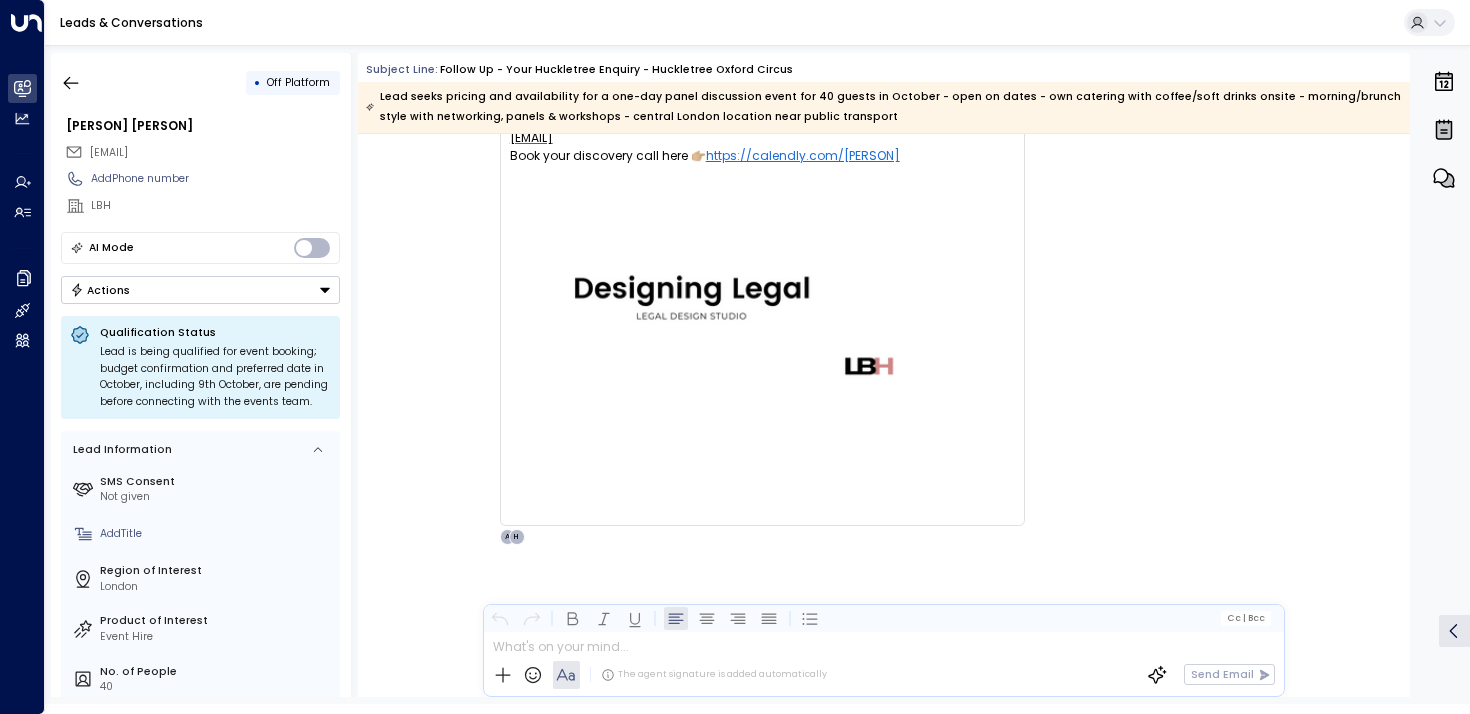 scroll, scrollTop: 4728, scrollLeft: 0, axis: vertical 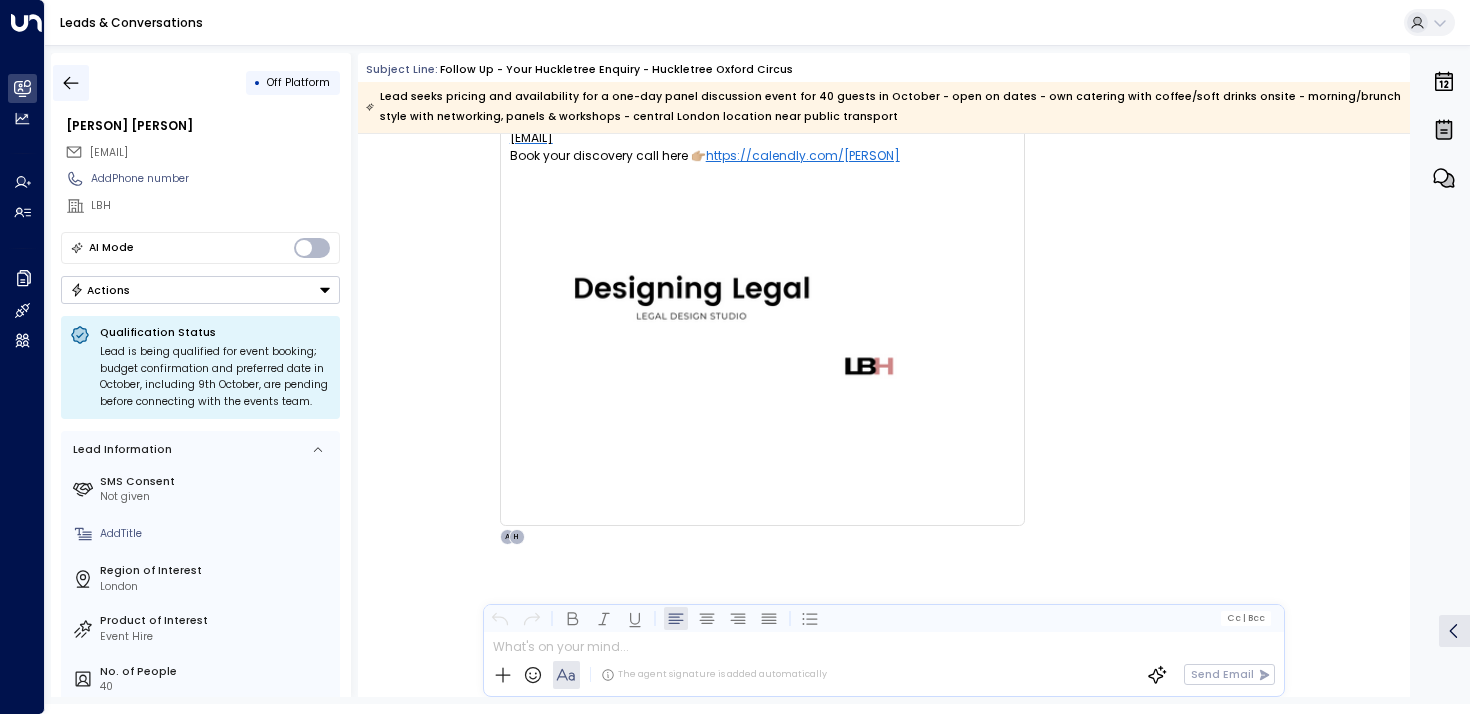 click 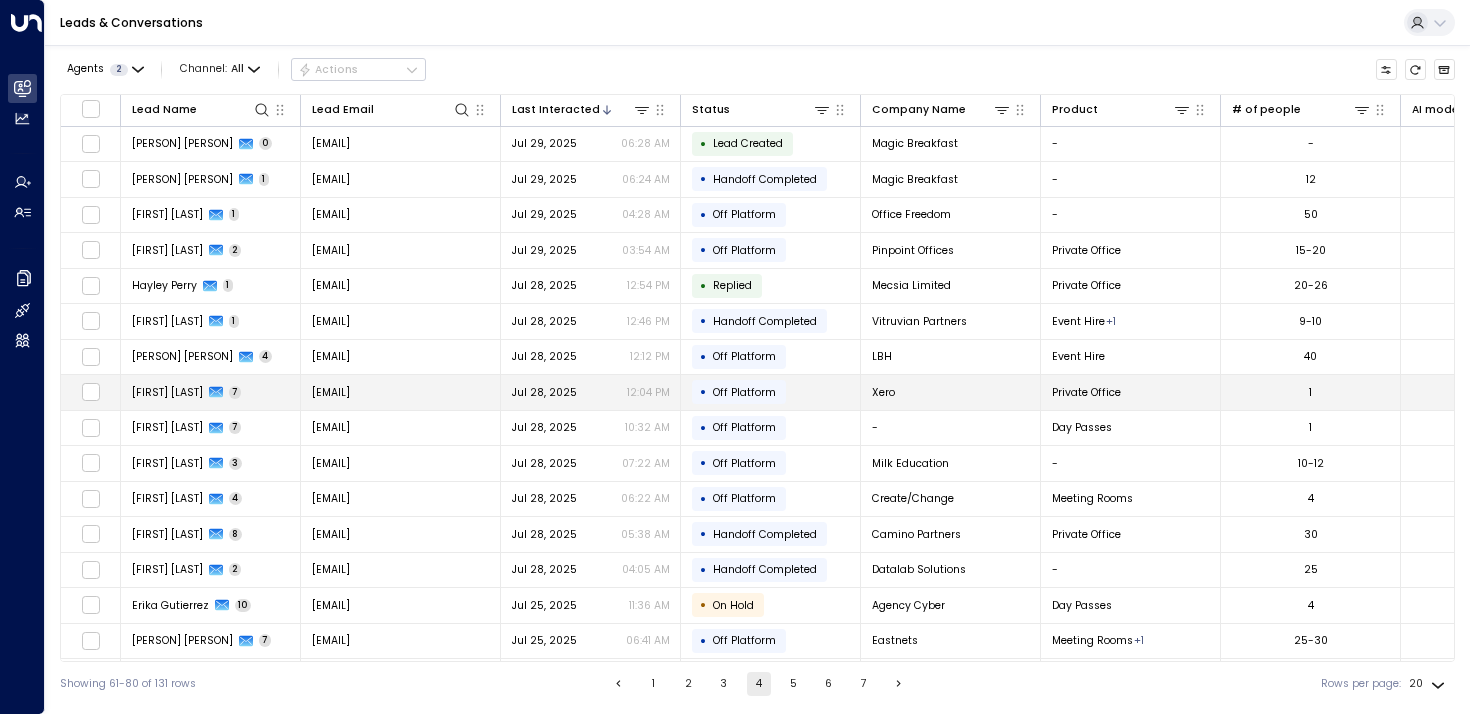 click on "[FIRST] [LAST]" at bounding box center [167, 392] 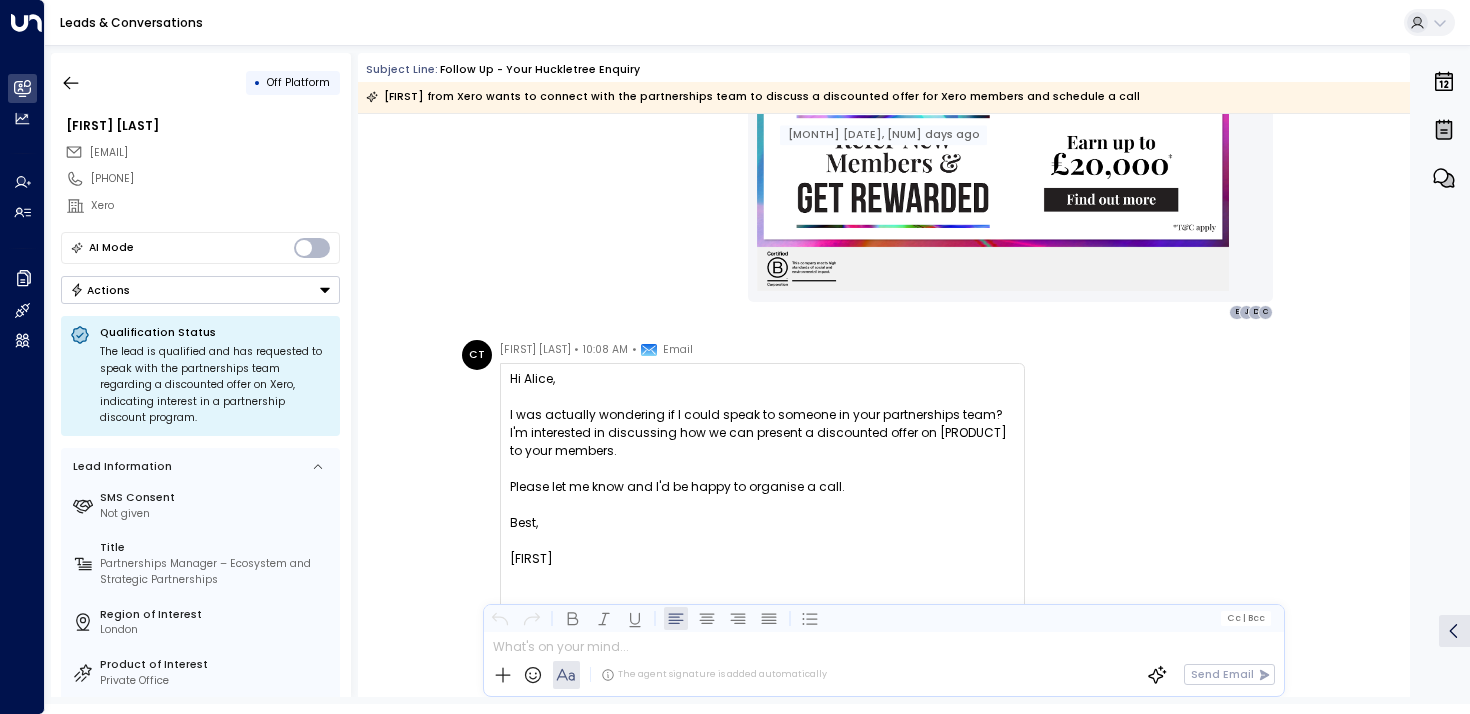 scroll, scrollTop: 2252, scrollLeft: 0, axis: vertical 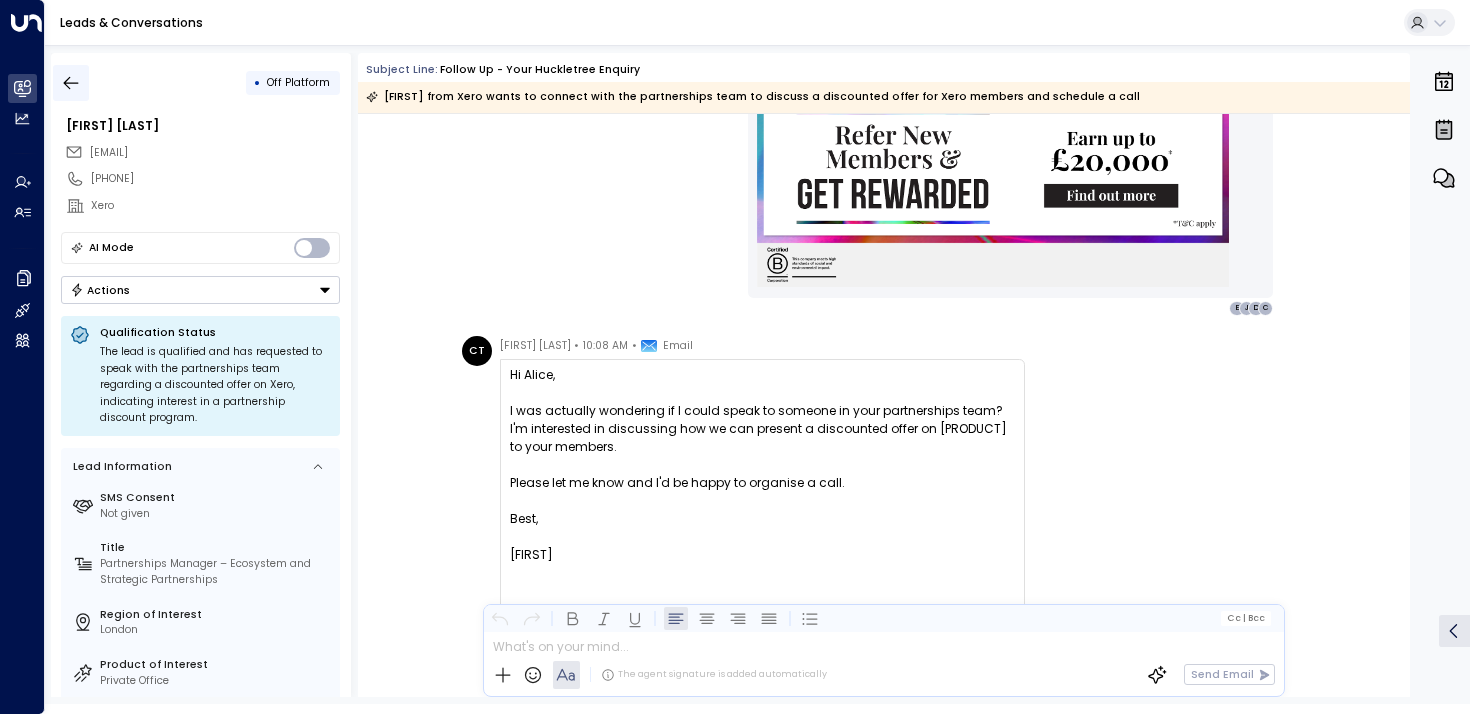 click 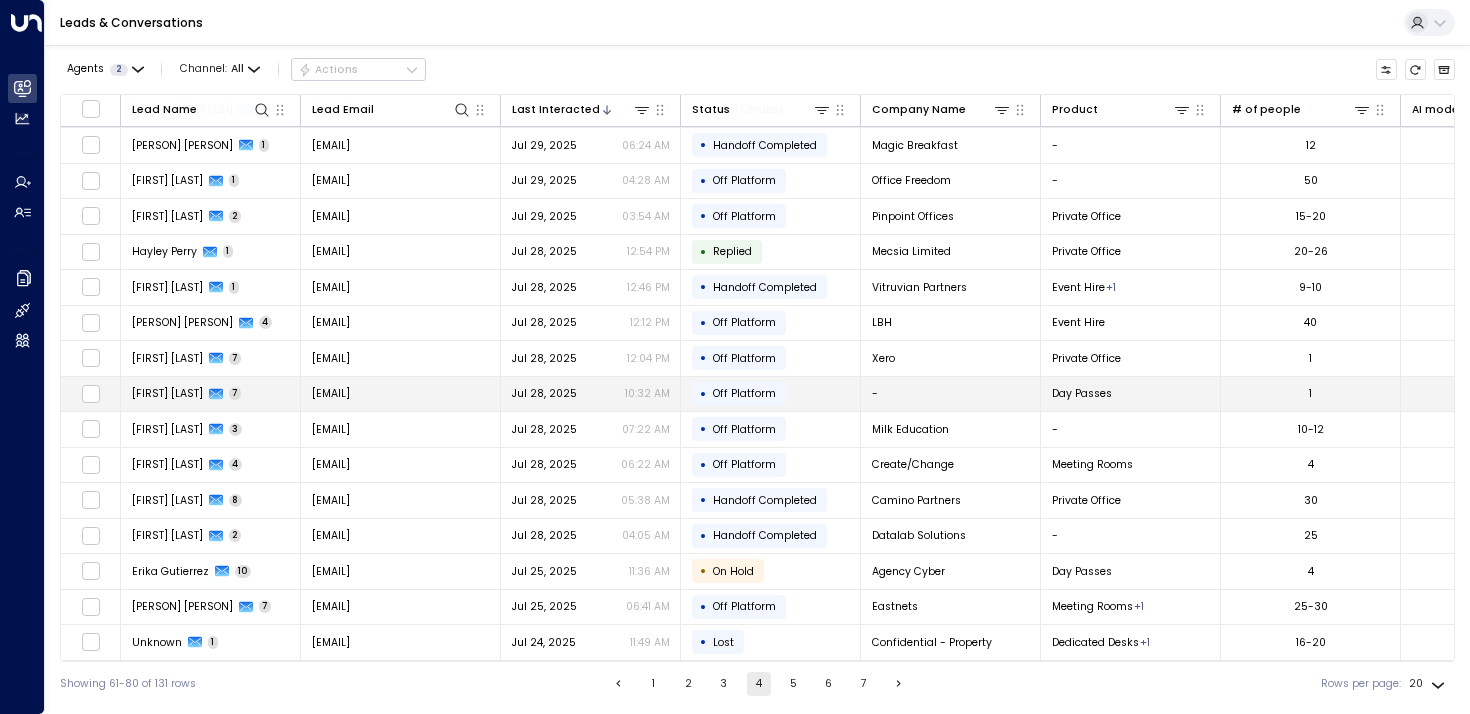 scroll, scrollTop: 36, scrollLeft: 0, axis: vertical 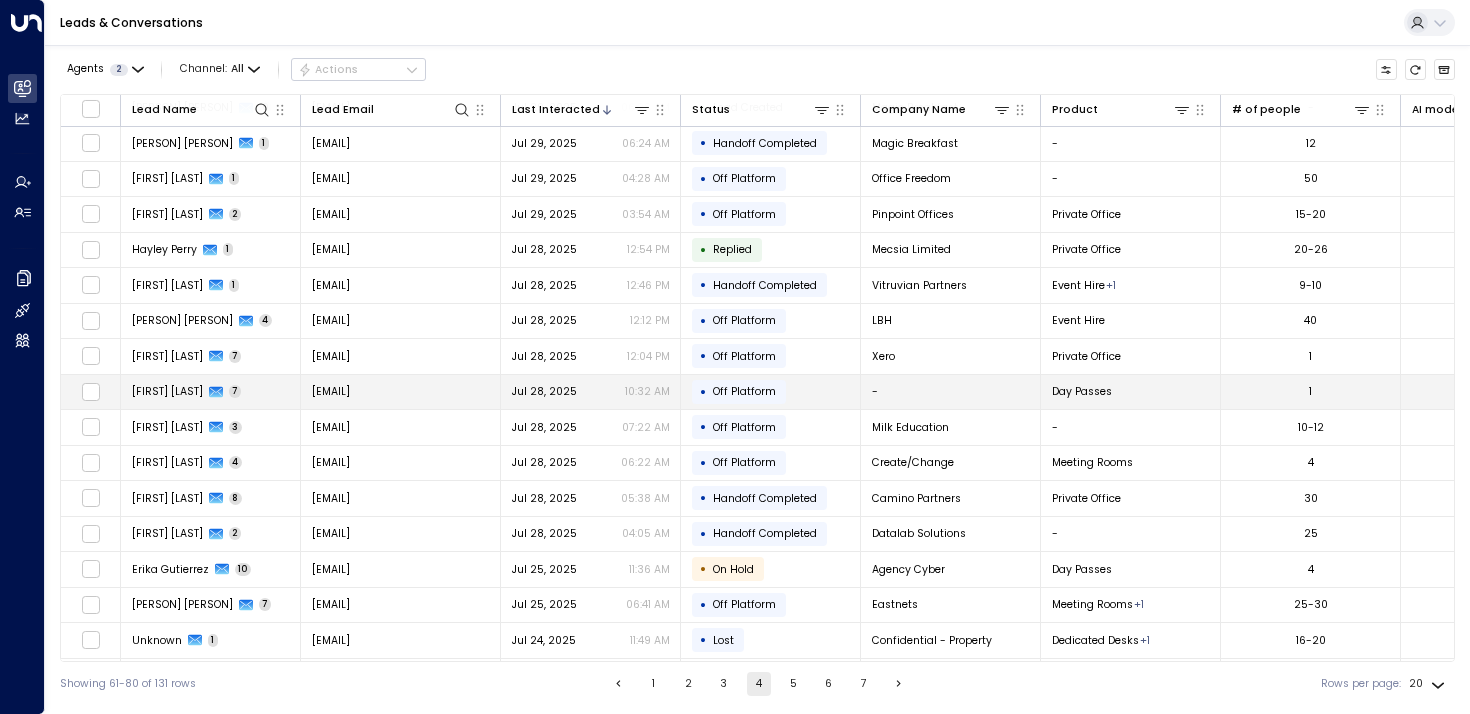 click on "[FIRST] [LAST]" at bounding box center [167, 391] 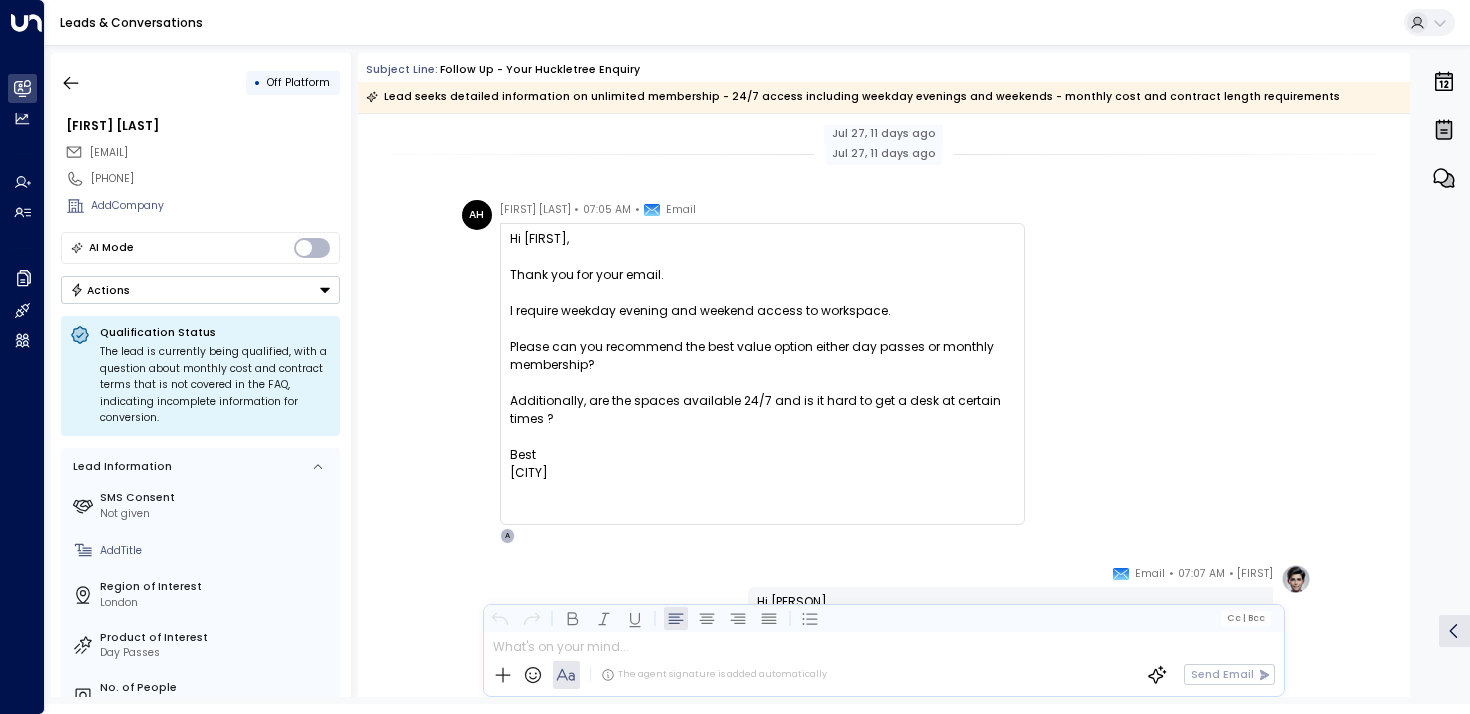 scroll, scrollTop: 2021, scrollLeft: 0, axis: vertical 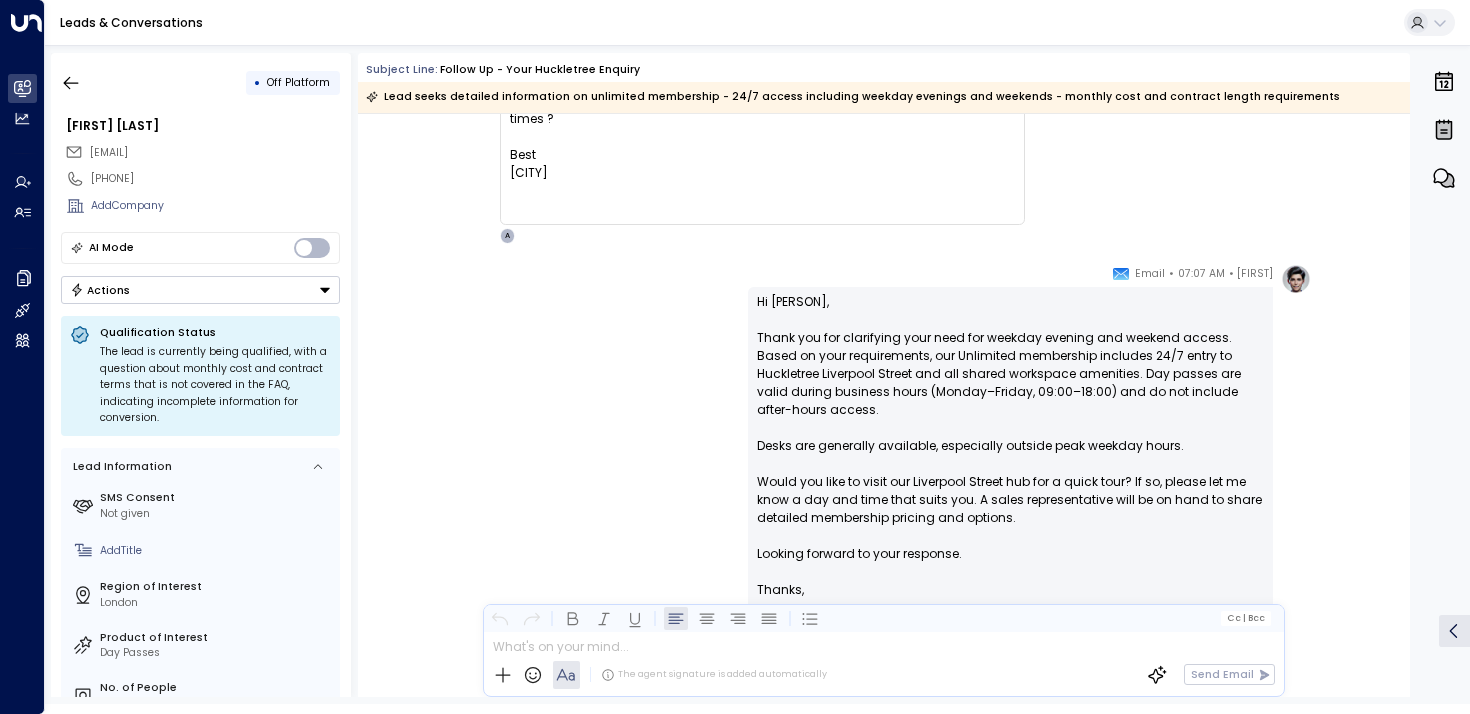 click on "• Off Platform [FIRST] [LAST] [EMAIL] [PHONE] Add  Company AI Mode   Actions Qualification Status The lead is currently being qualified, with a question about monthly cost and contract terms that is not covered in the FAQ, indicating incomplete information for conversion. Lead Information SMS Consent Not given Add  Title Region of Interest London Product of Interest Day Passes No. of People 1 Add  Area Add  Start Date Add  Term Length Add  Budget Source [EMAIL] Lead created on   Jul 26 2025 at 9:51 am Subject Line:  Follow up - Your Huckletree Enquiry Lead seeks detailed information on unlimited membership - 24/7 access including weekday evenings and weekends - monthly cost and contract length requirements Jul 27, 11 days ago AH [FIRST] [LAST] • 07:05 AM • Email Hi Alice Thank you for your email. I require weekday evening and weekend access to workspace.  Please can you recommend the best value option either day passes or monthly membership? Best A" at bounding box center [757, 374] 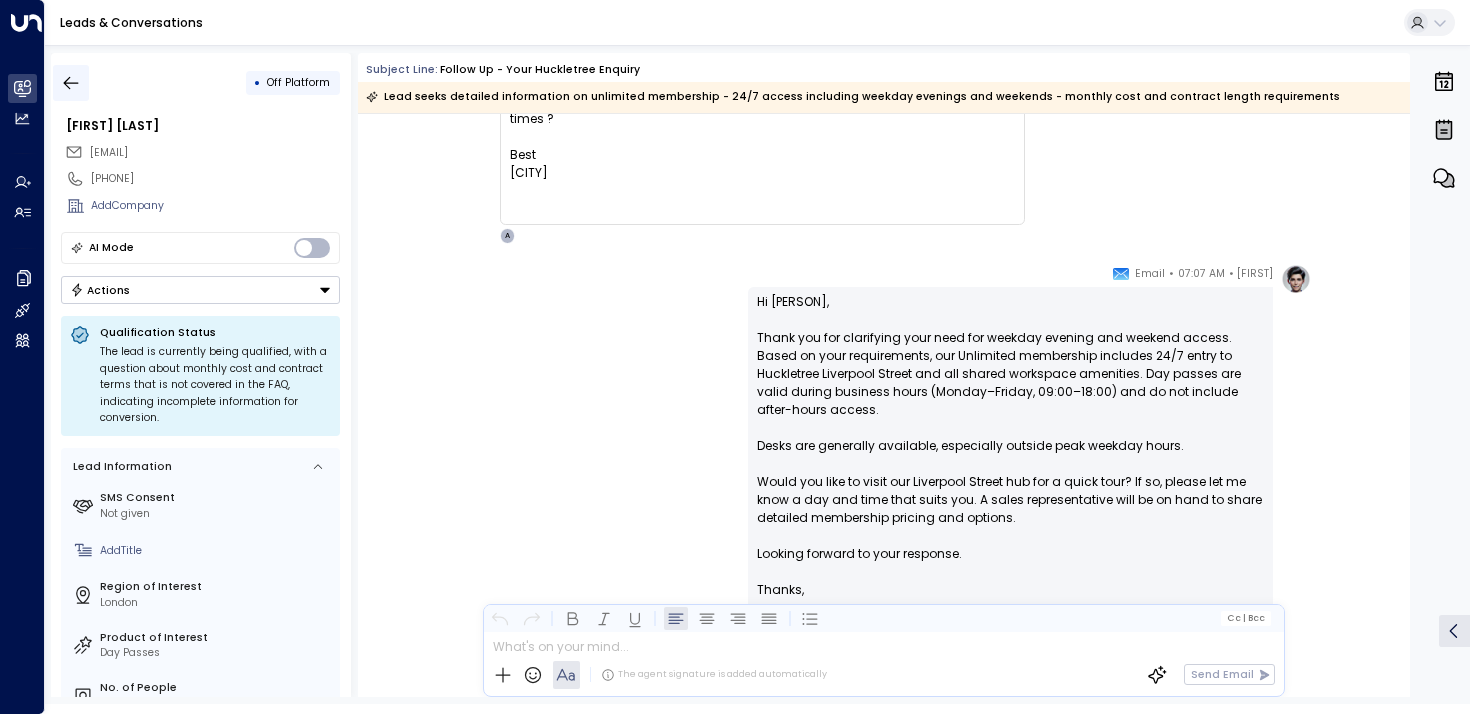 click 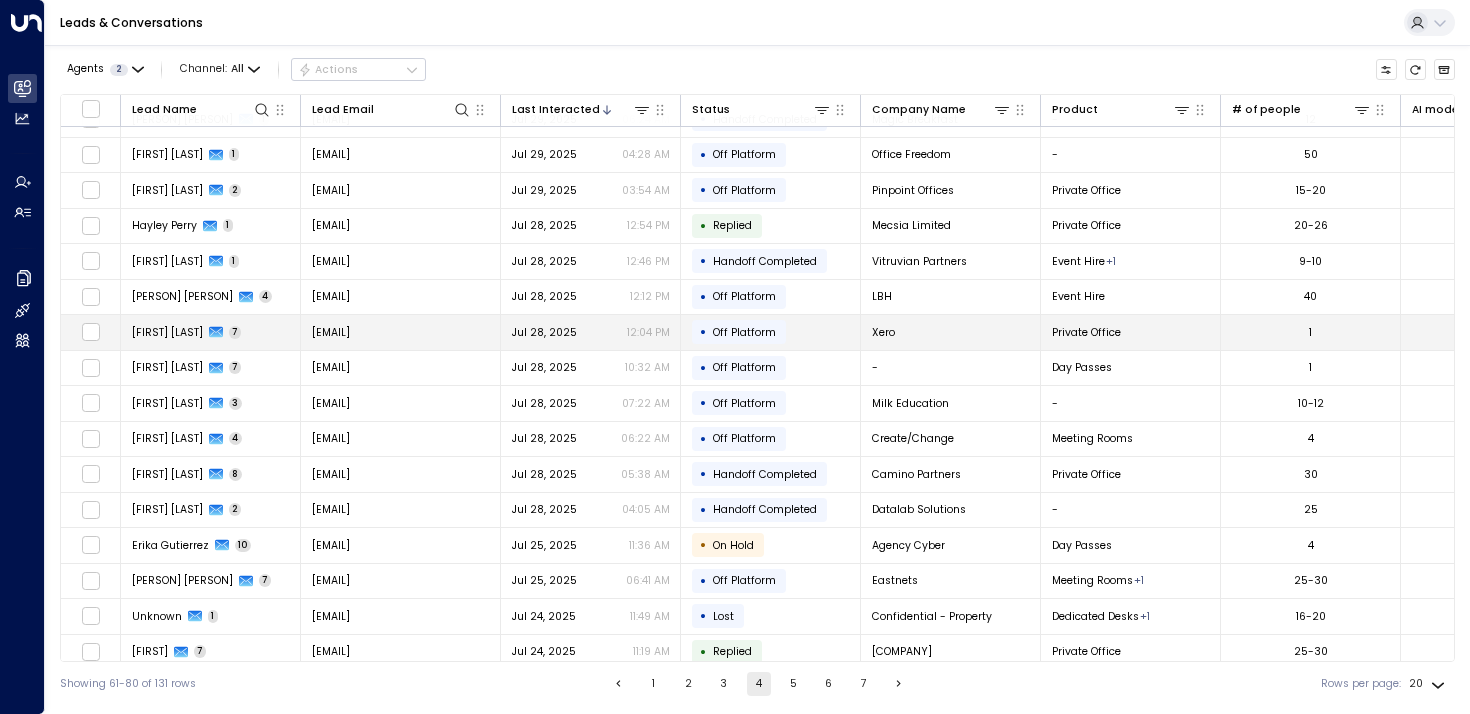 scroll, scrollTop: 61, scrollLeft: 0, axis: vertical 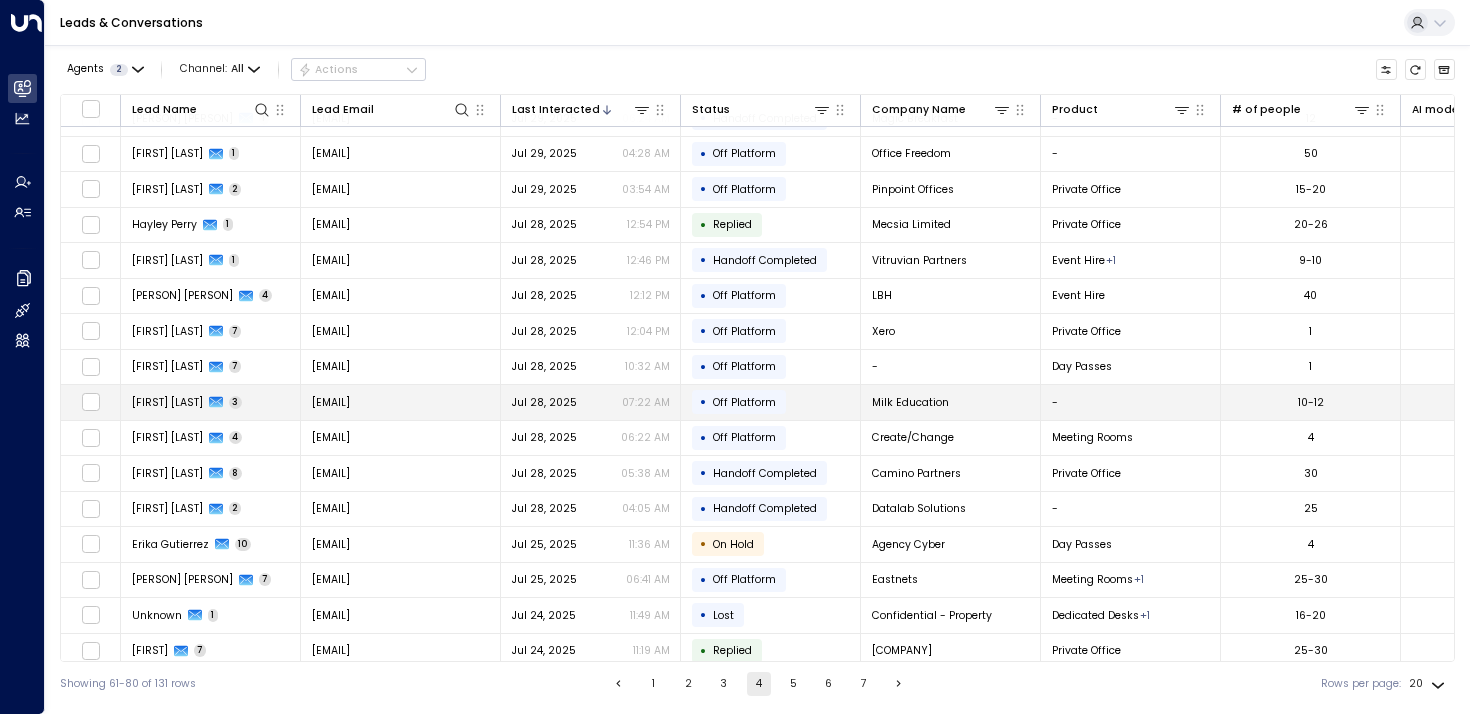 click on "[FIRST_NAME] [LAST_NAME]" at bounding box center [211, 402] 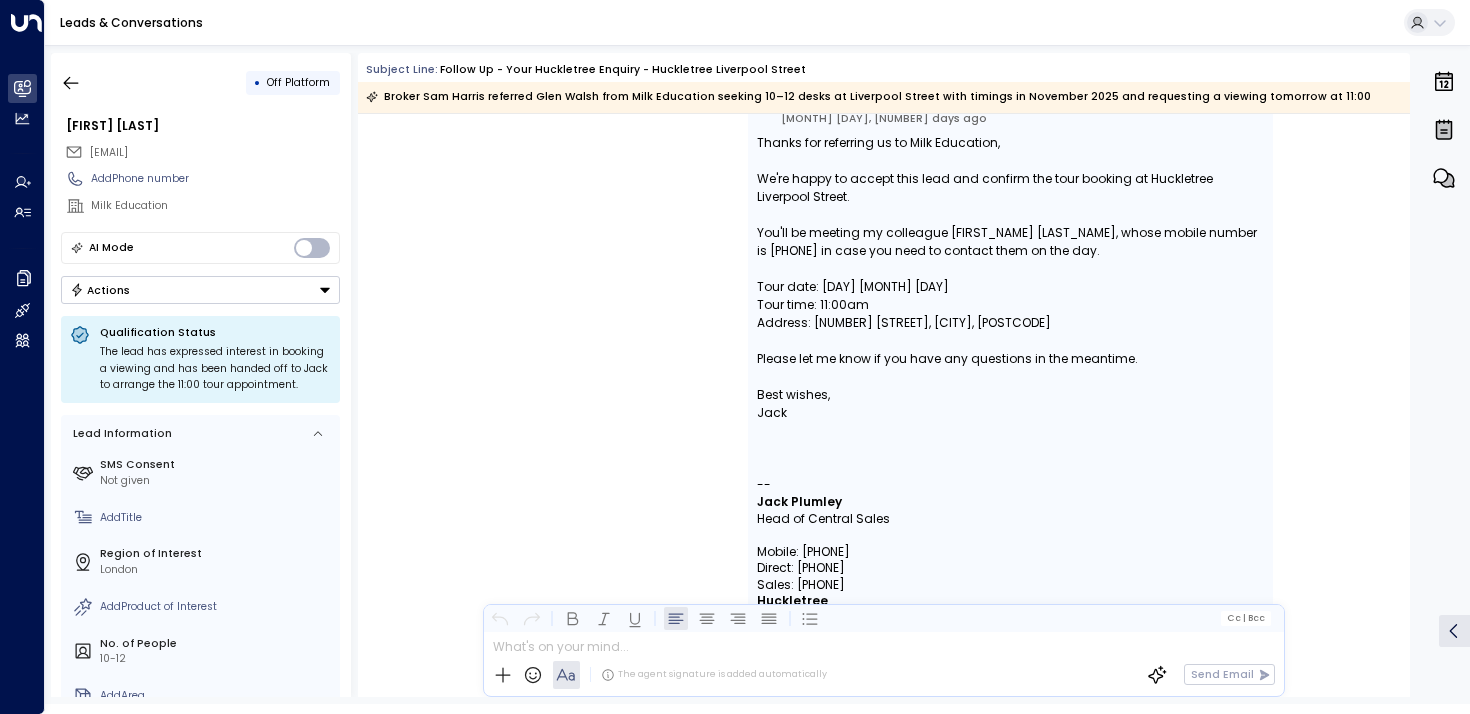 scroll, scrollTop: 1921, scrollLeft: 0, axis: vertical 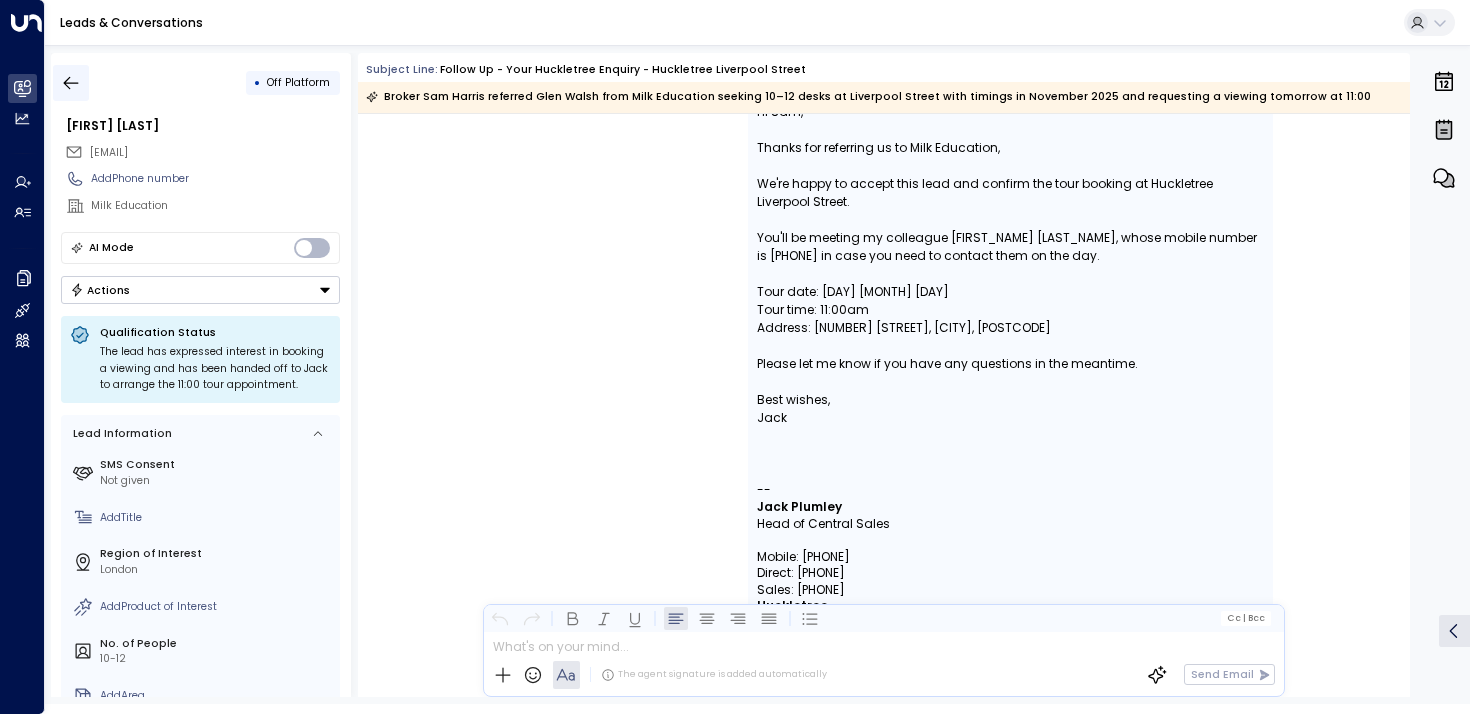 click 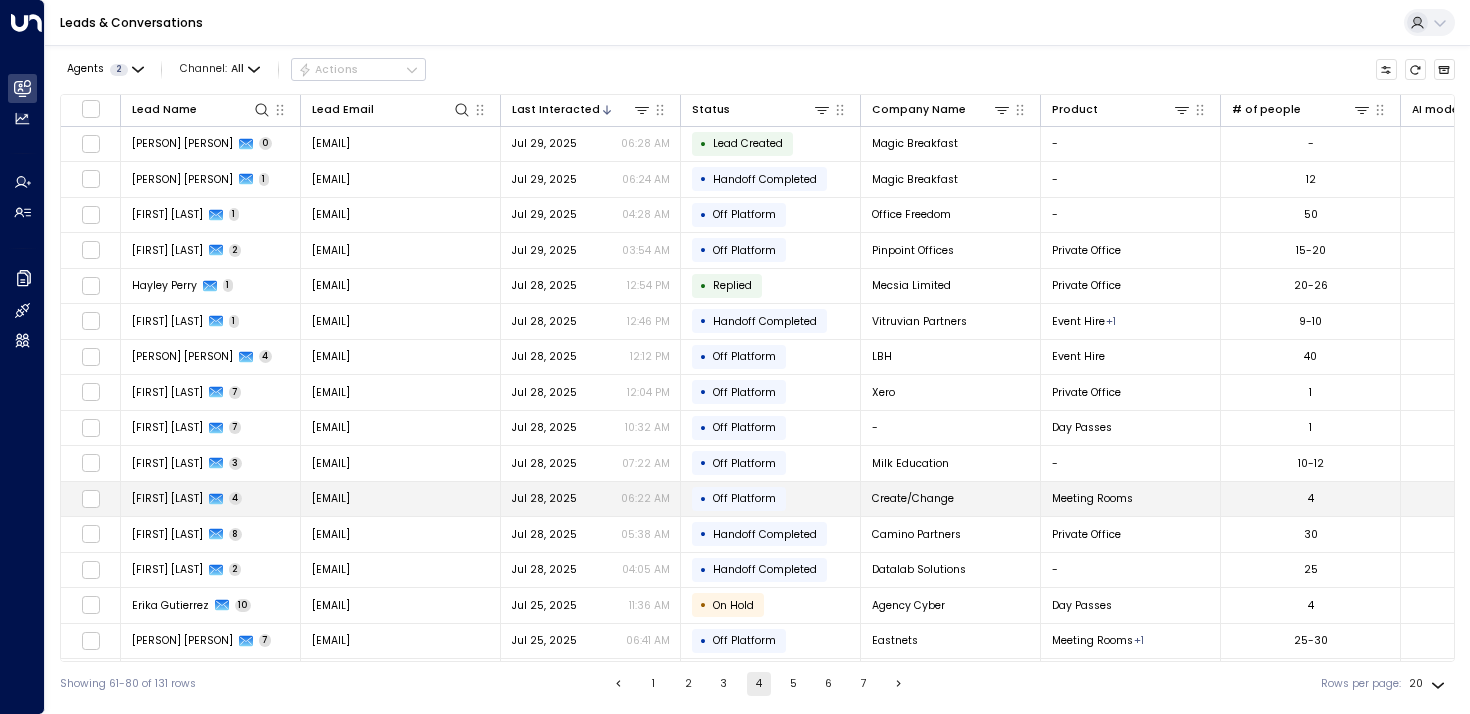 click on "[FIRST] [LAST] [NUMBER]" at bounding box center (211, 499) 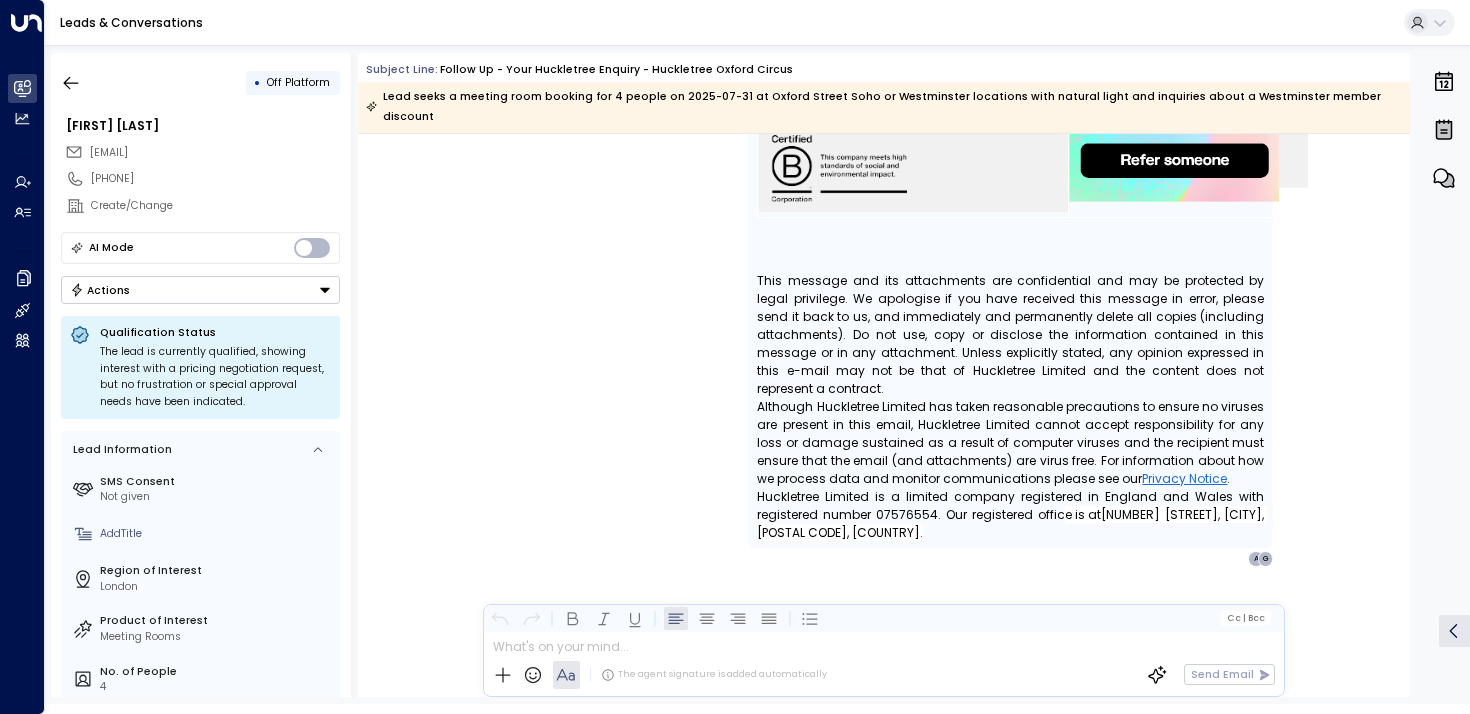 scroll, scrollTop: 3684, scrollLeft: 0, axis: vertical 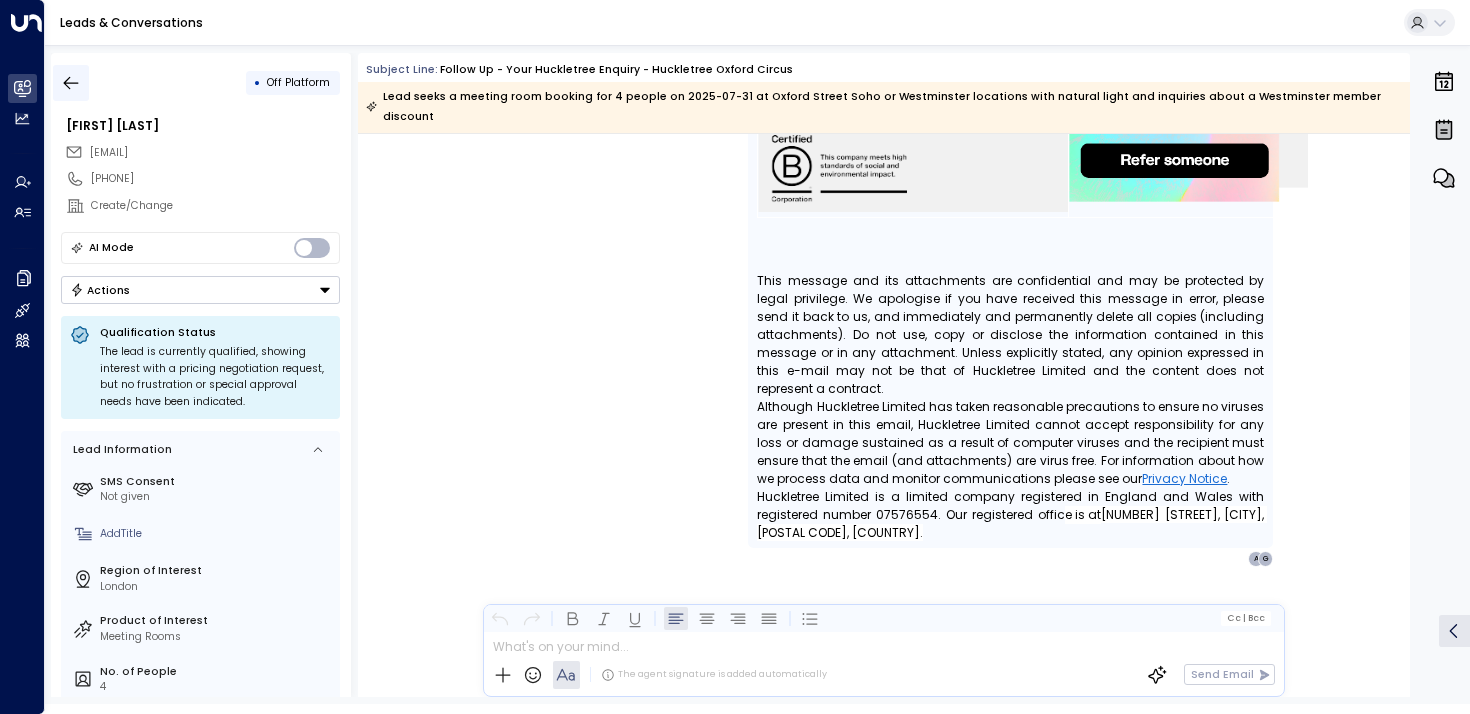 click 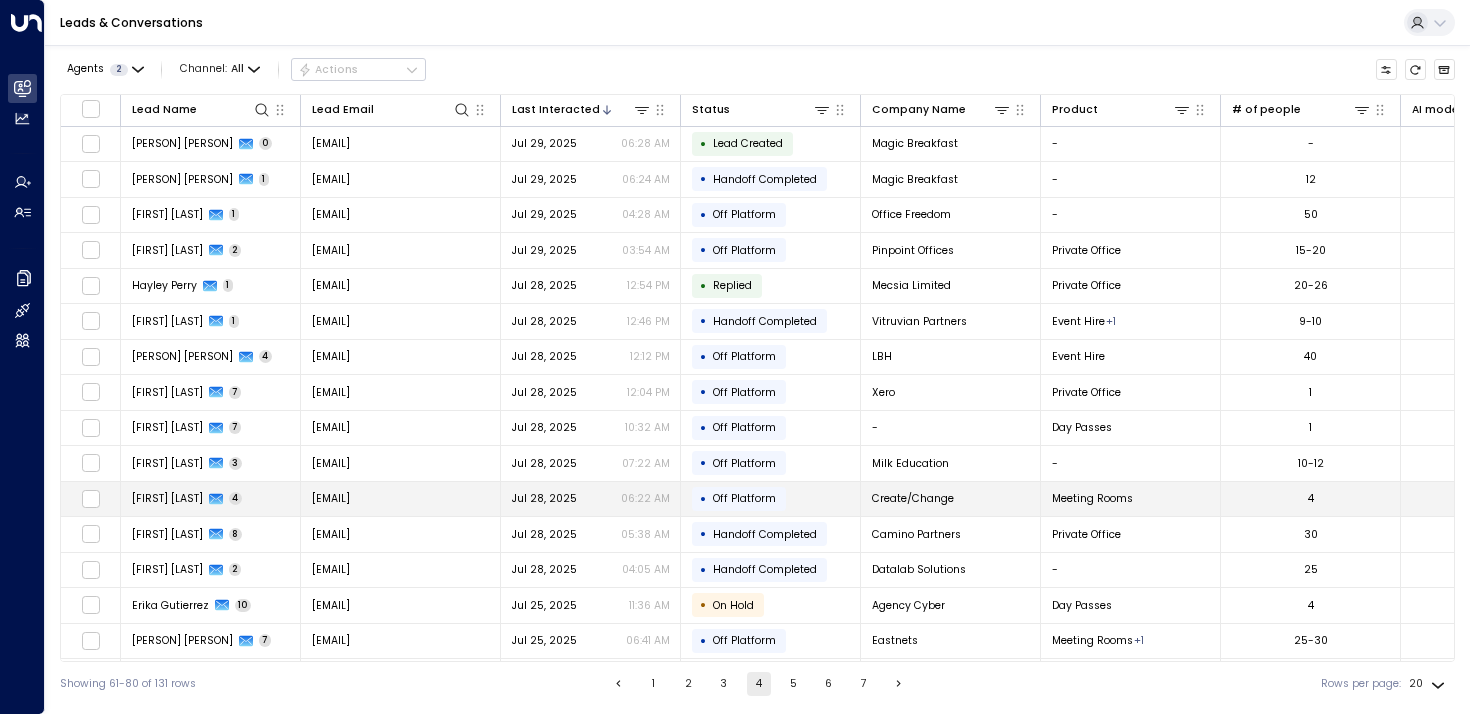 scroll, scrollTop: 7, scrollLeft: 0, axis: vertical 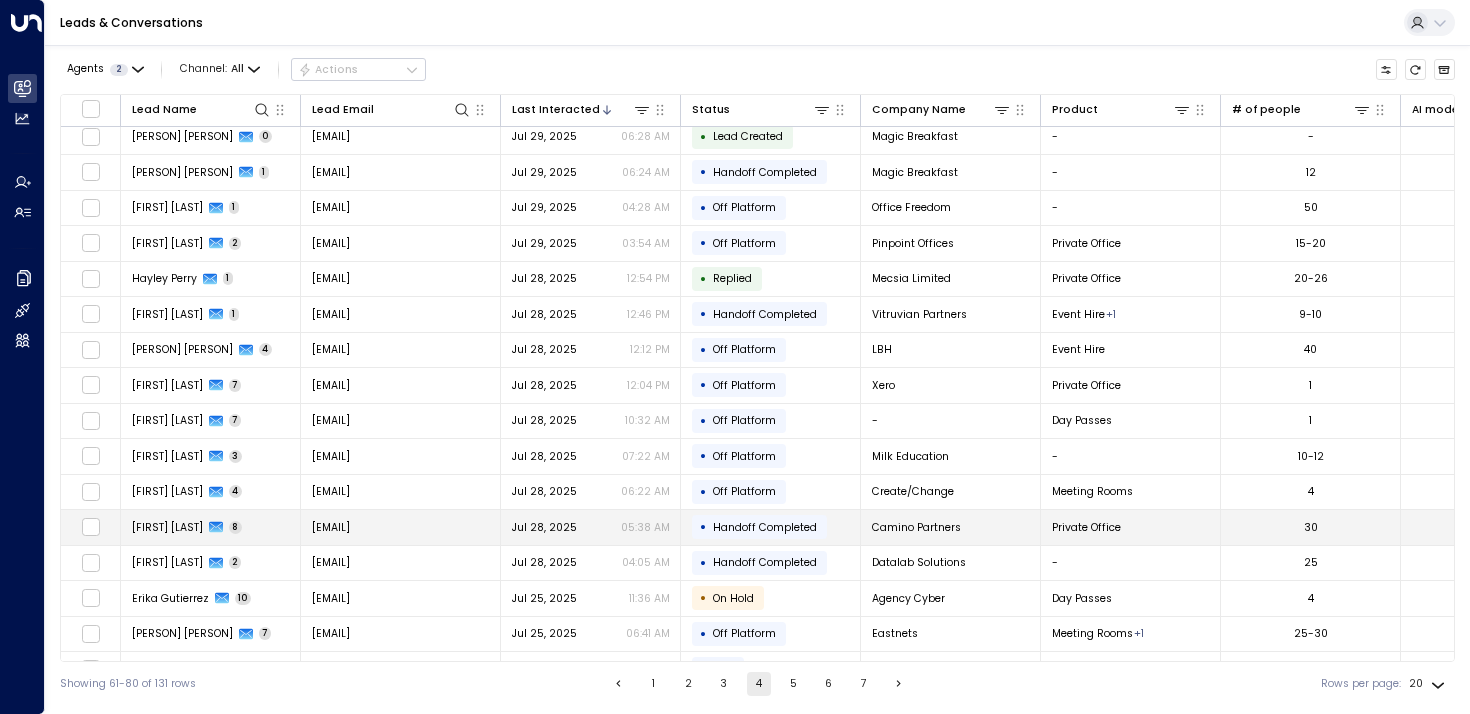 click on "[FIRST] [LAST] 8" at bounding box center [211, 527] 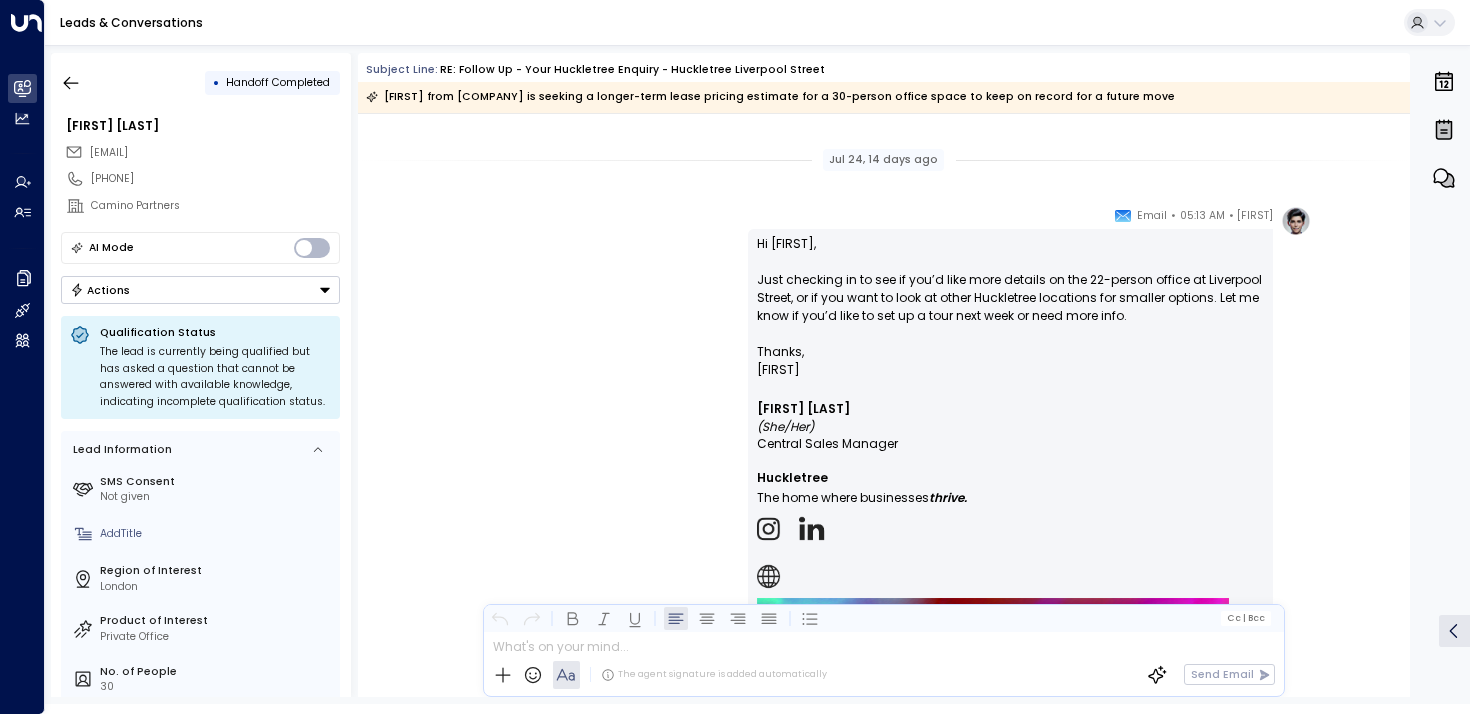scroll, scrollTop: 3445, scrollLeft: 0, axis: vertical 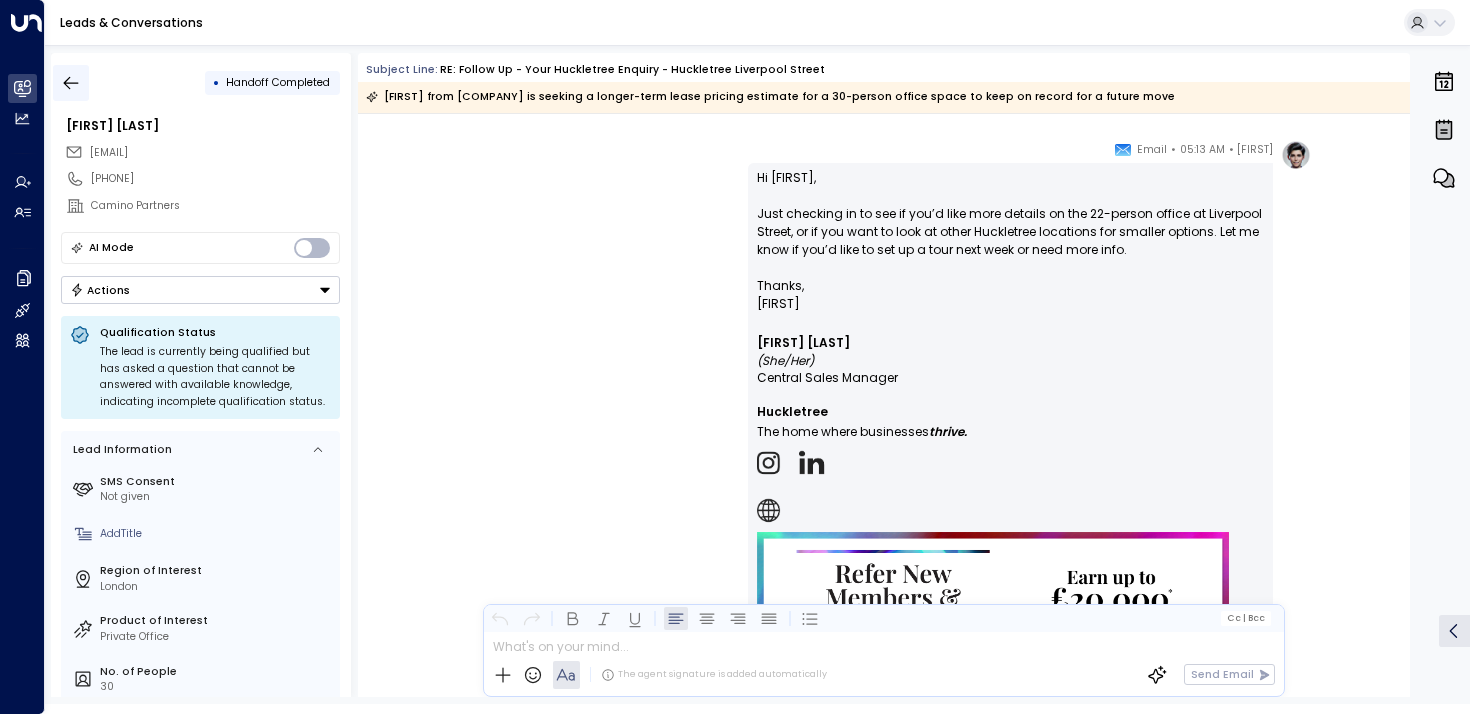 click at bounding box center (71, 83) 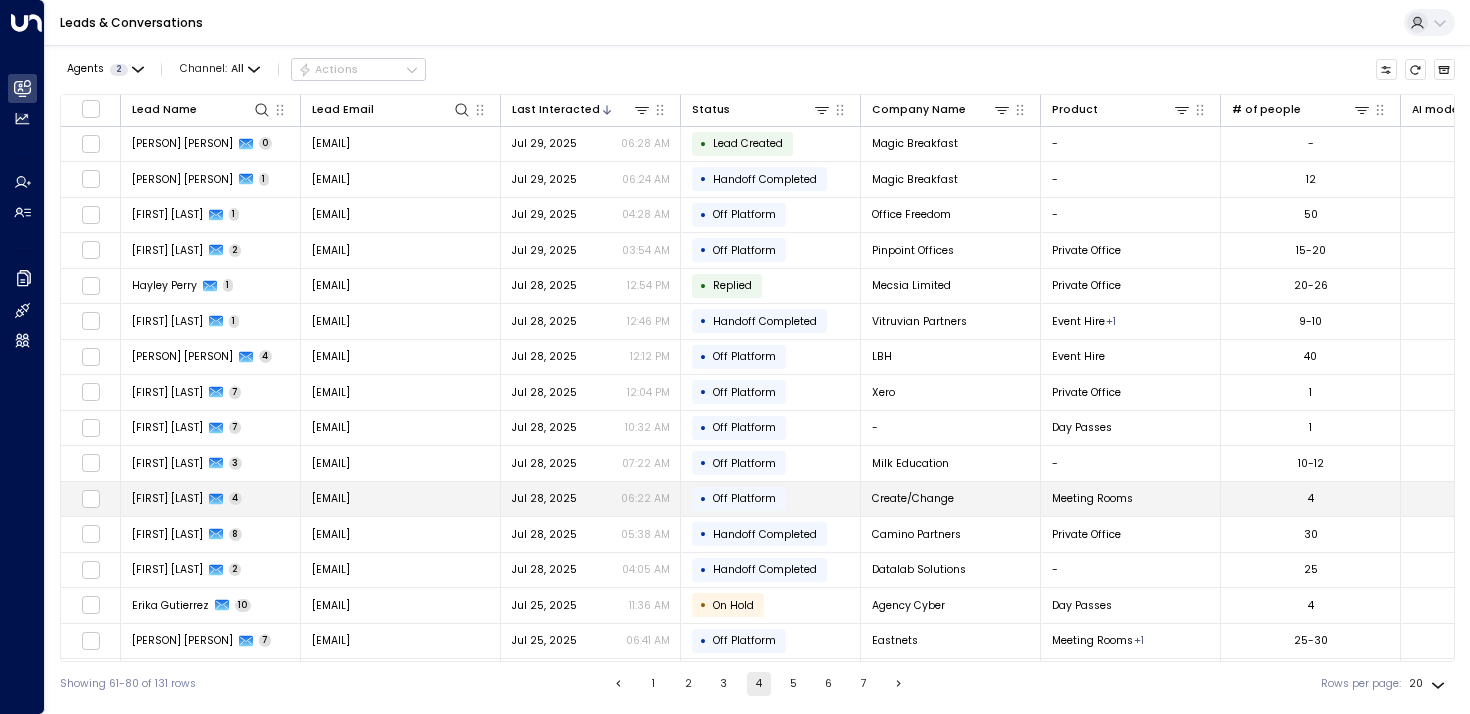scroll, scrollTop: 85, scrollLeft: 0, axis: vertical 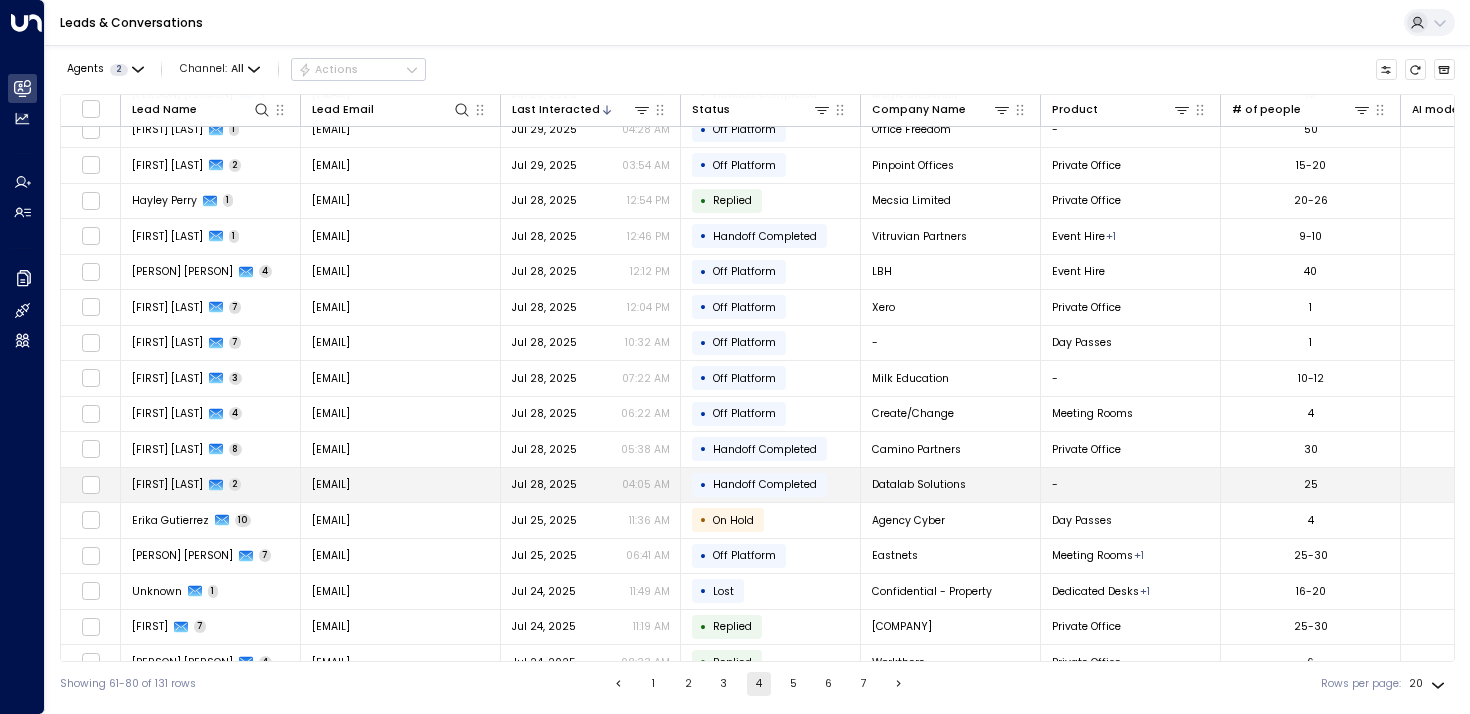 click on "[FIRST] [LAST]" at bounding box center [167, 484] 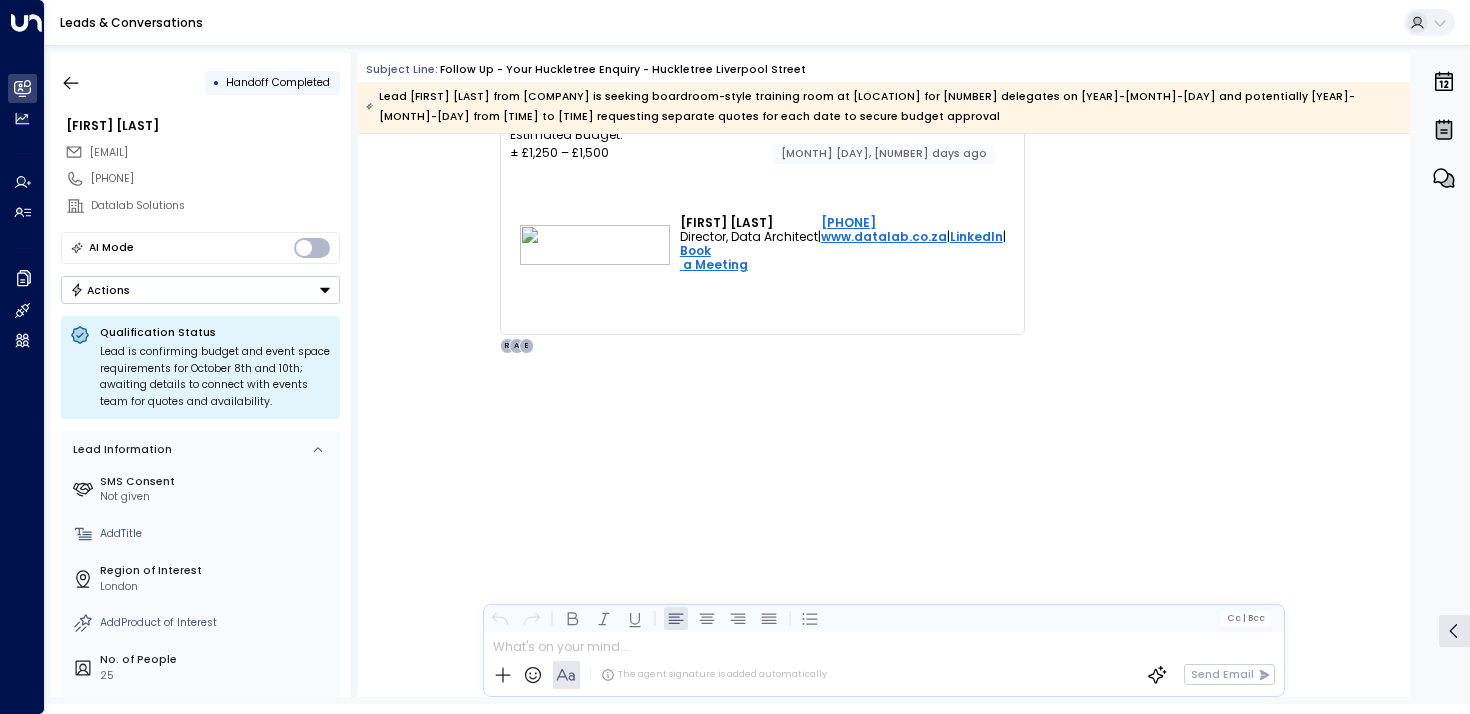 scroll, scrollTop: 2297, scrollLeft: 0, axis: vertical 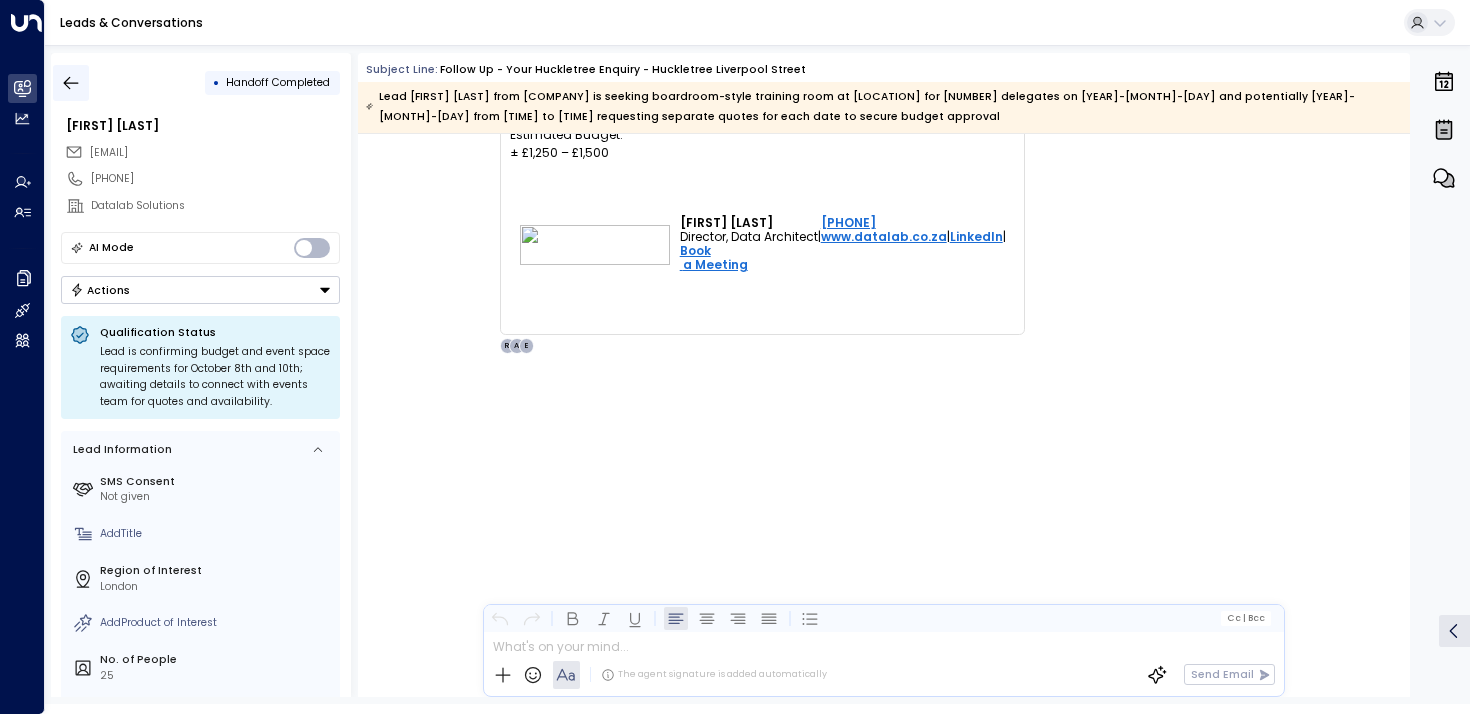 click at bounding box center (71, 83) 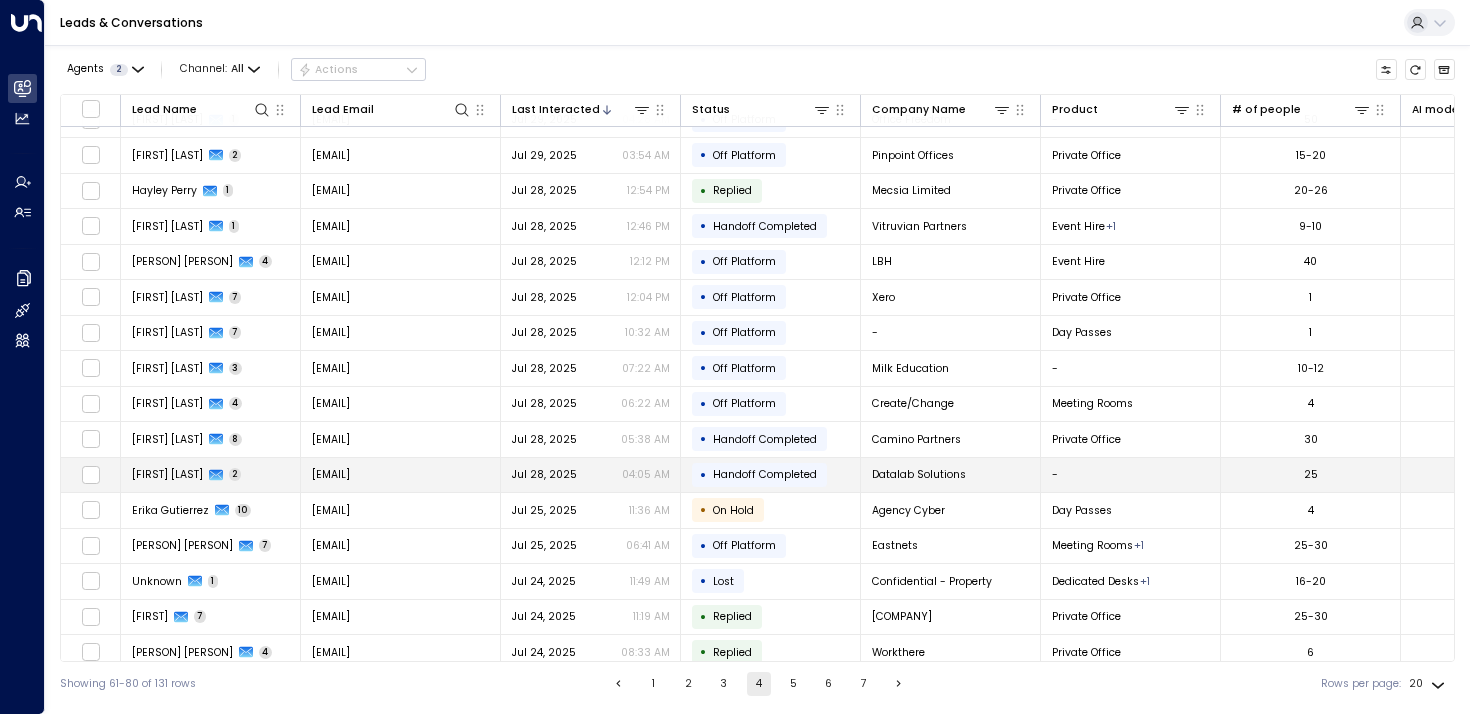 scroll, scrollTop: 97, scrollLeft: 0, axis: vertical 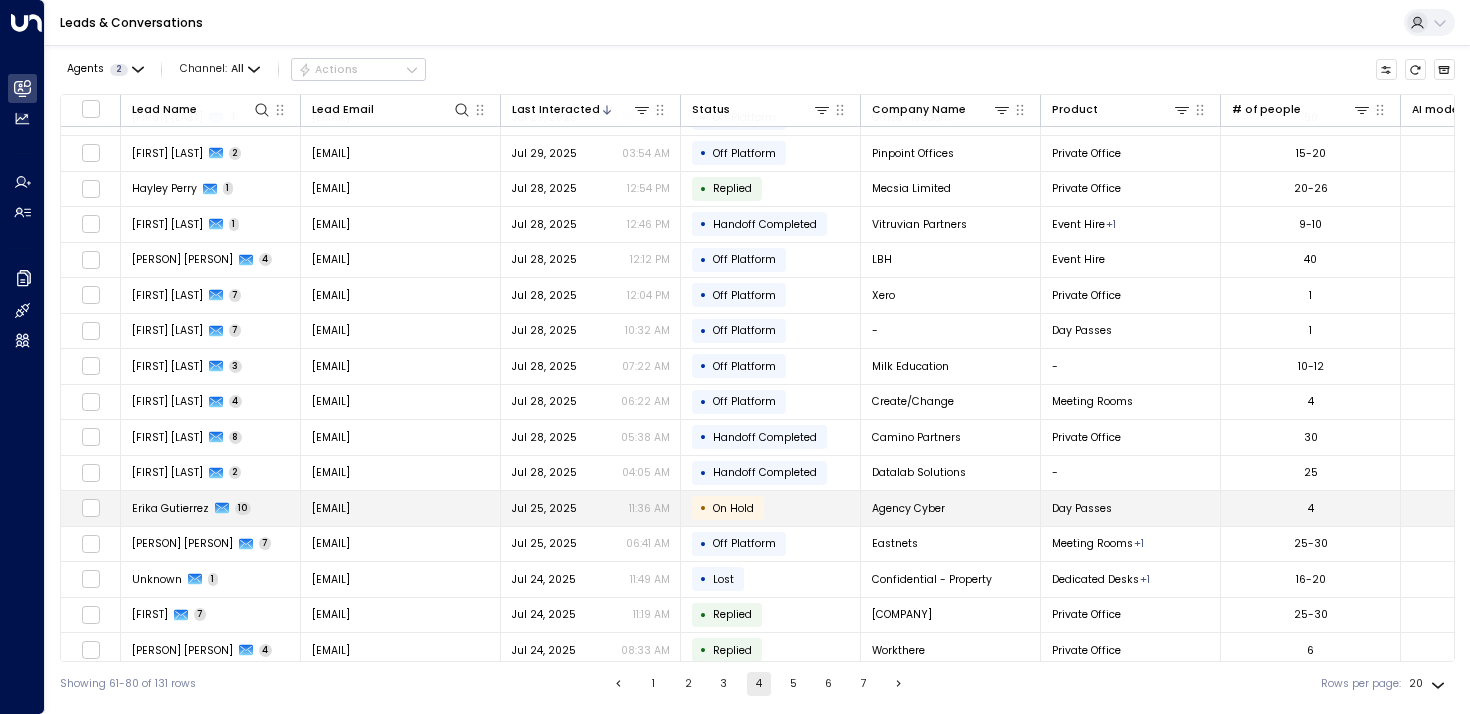 click on "Erika Gutierrez" at bounding box center (170, 508) 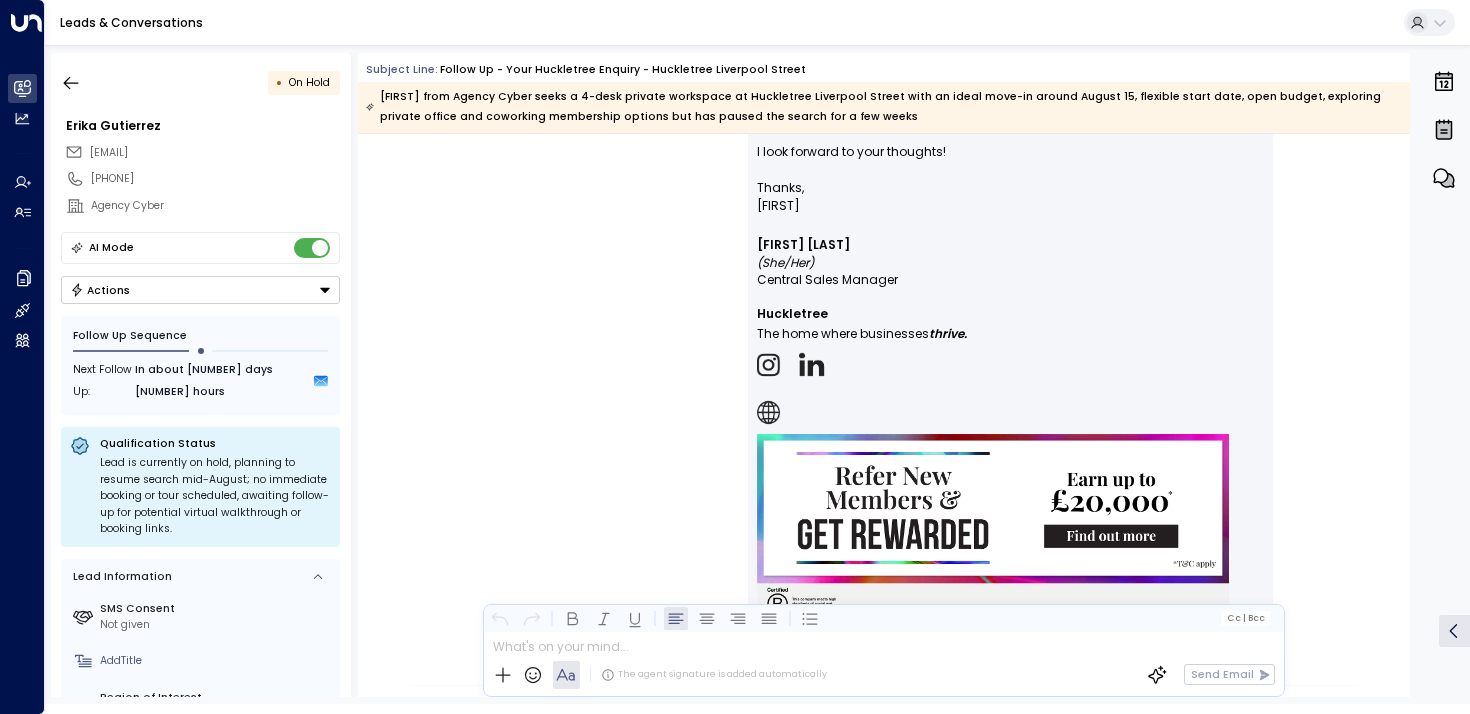 scroll, scrollTop: 2505, scrollLeft: 0, axis: vertical 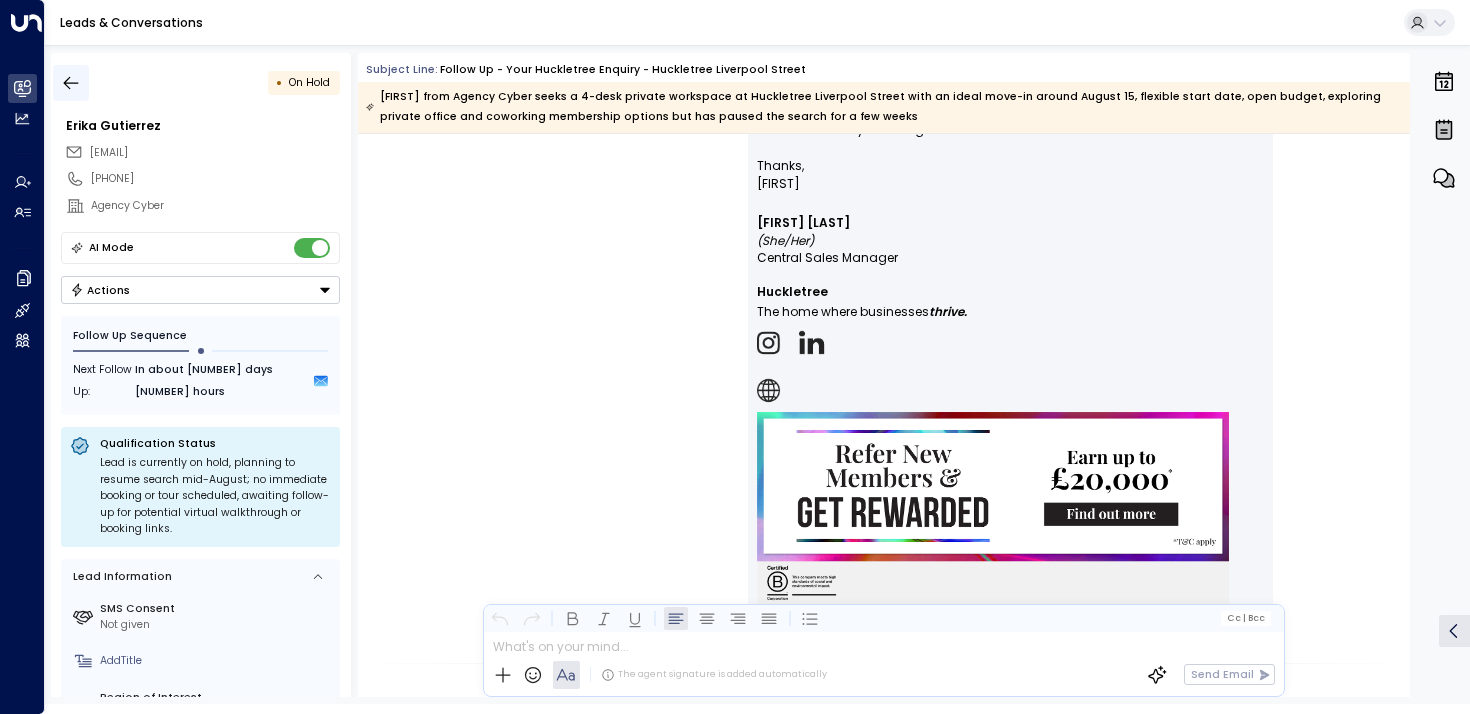 click 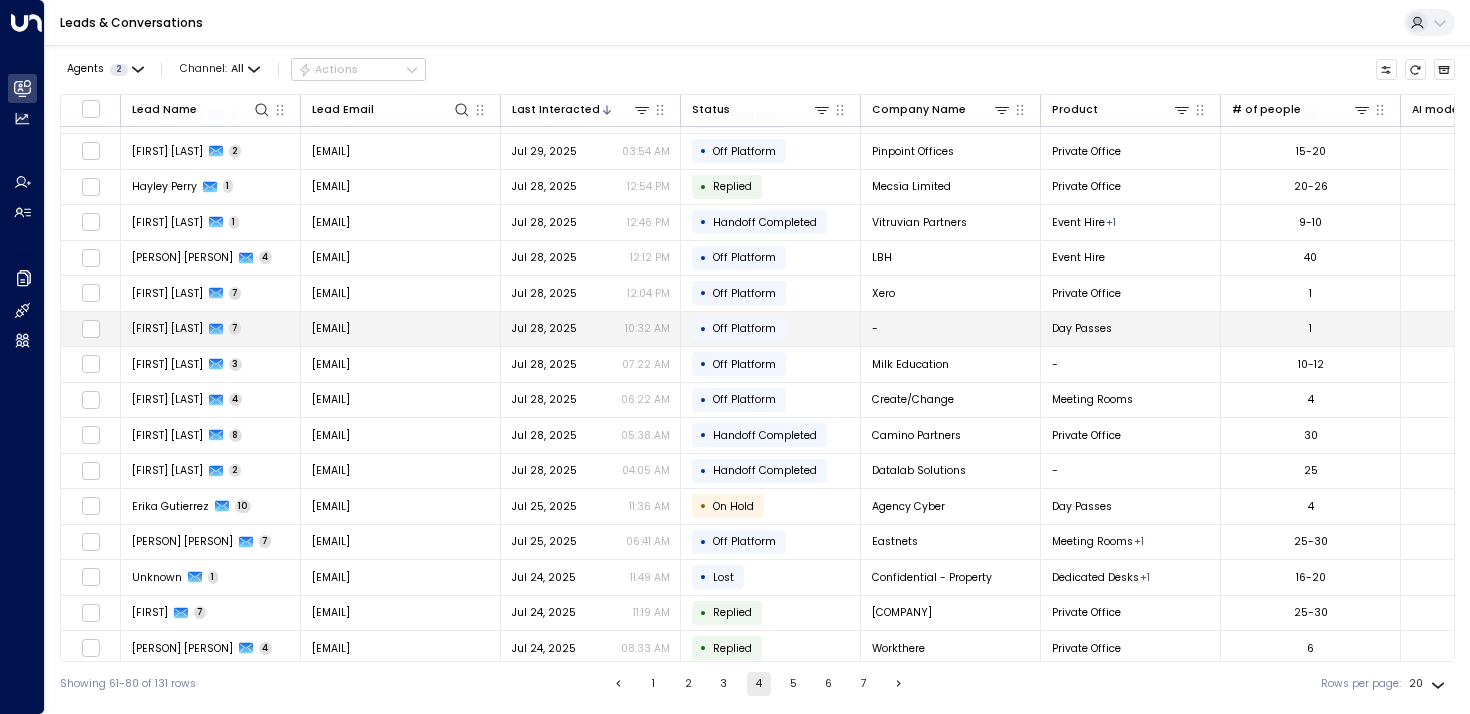 scroll, scrollTop: 180, scrollLeft: 0, axis: vertical 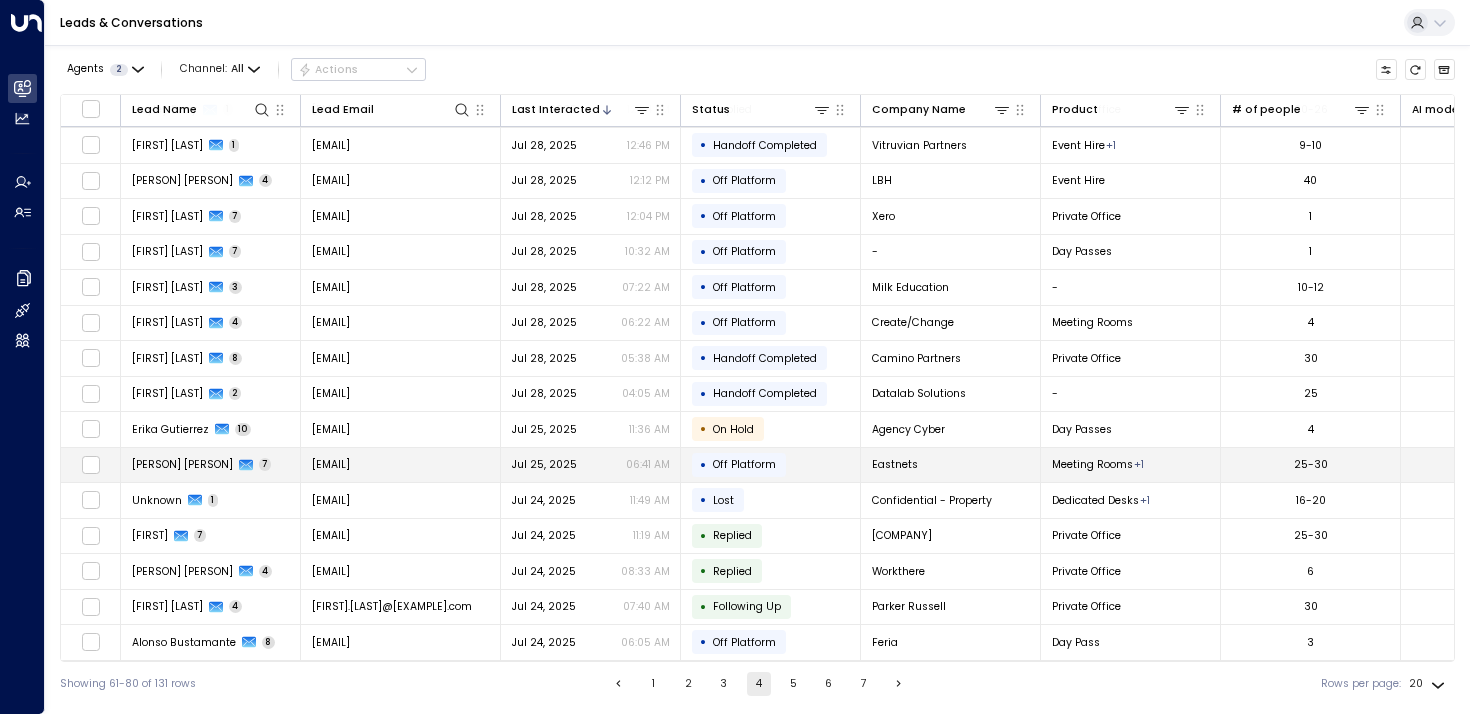 click on "[PERSON] [PERSON]" at bounding box center [182, 464] 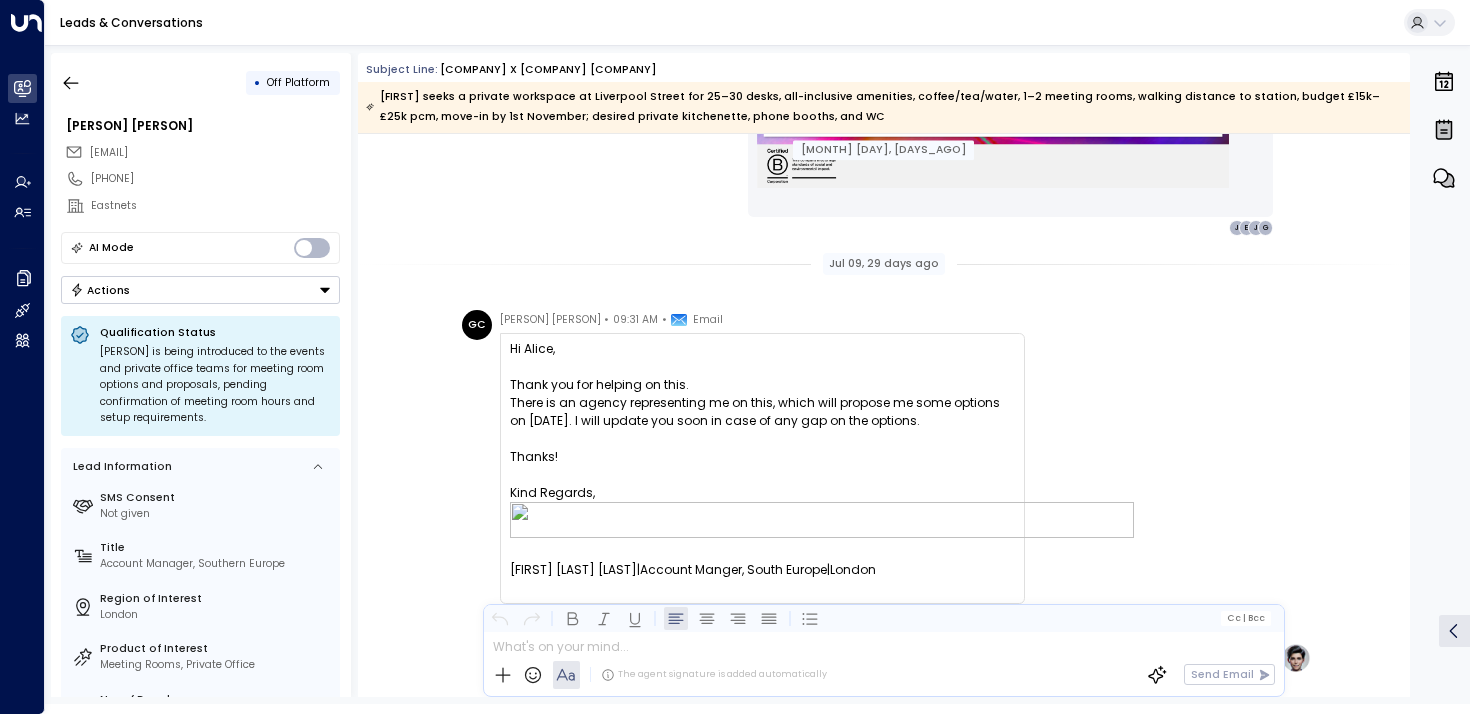 scroll, scrollTop: 2484, scrollLeft: 0, axis: vertical 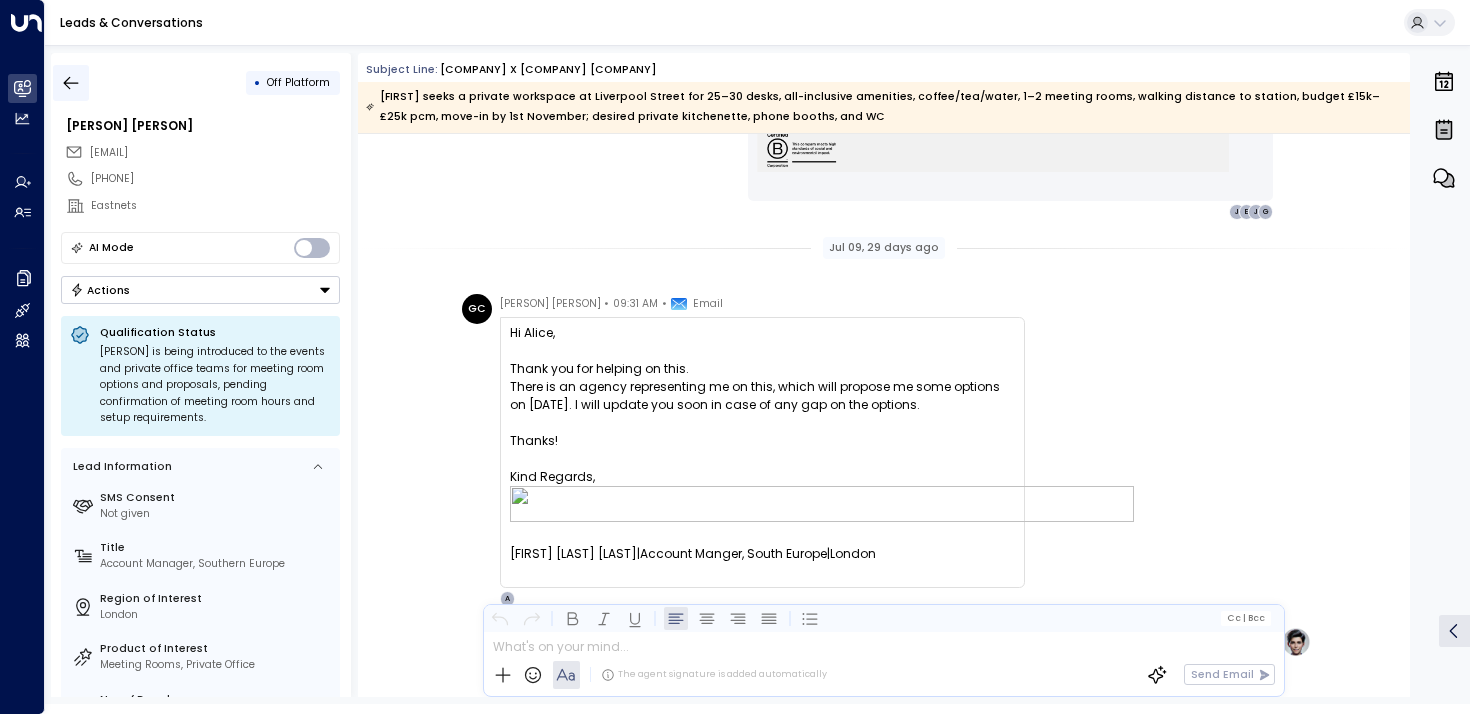 click 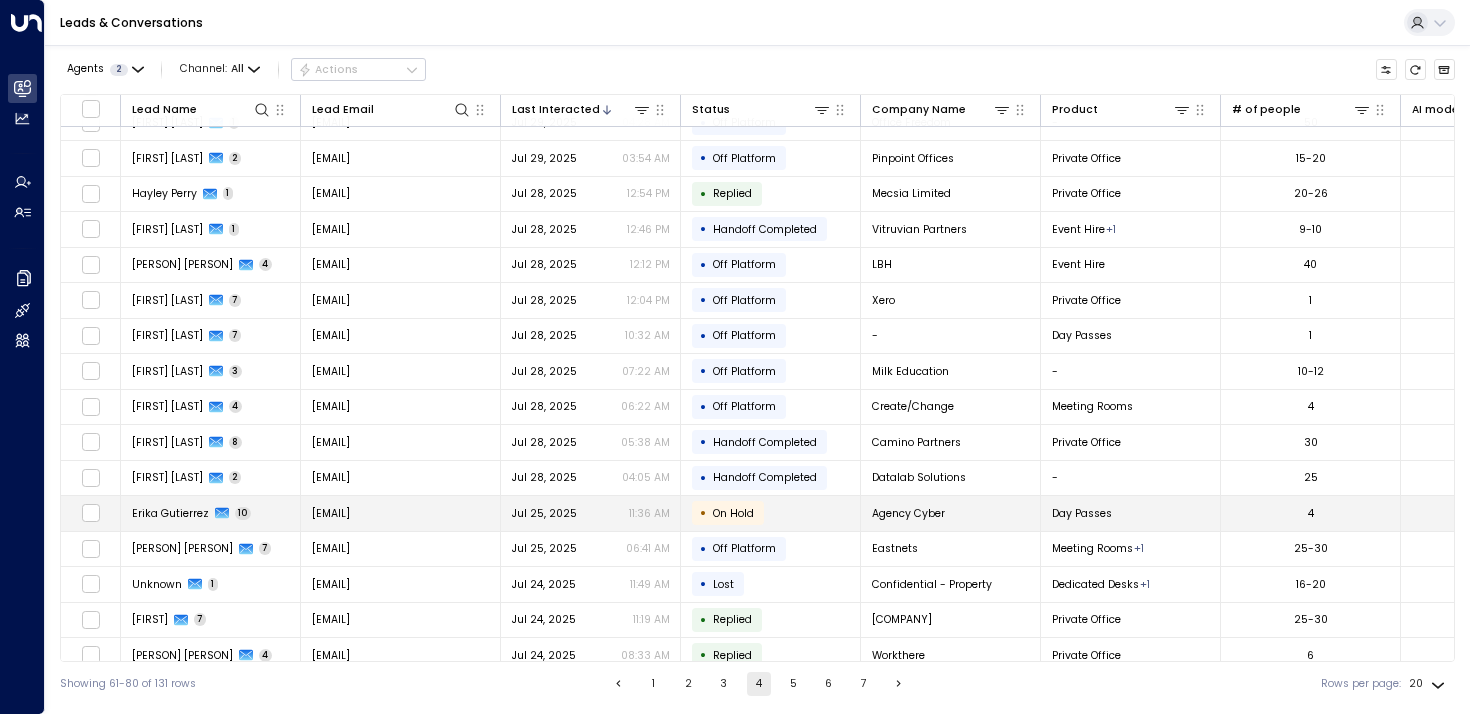 scroll, scrollTop: 146, scrollLeft: 0, axis: vertical 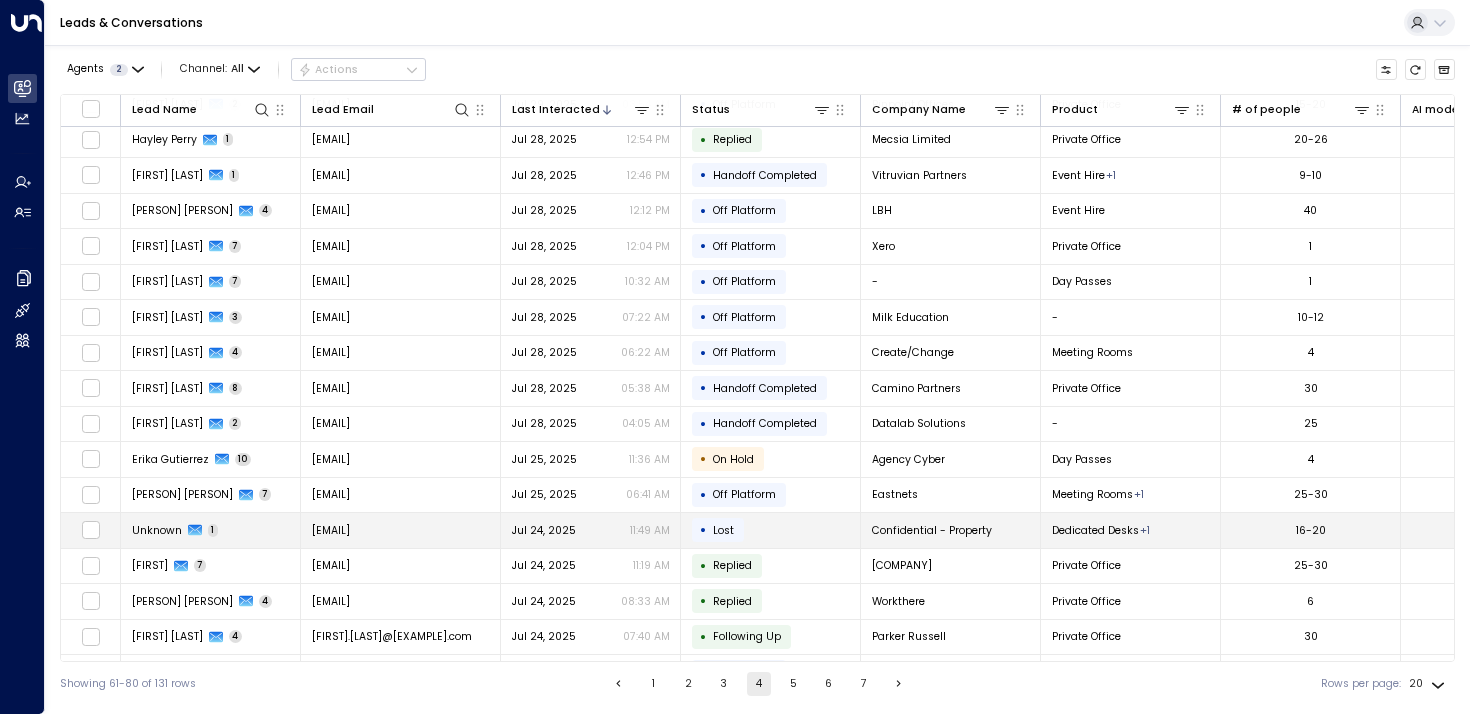 click on "Unknown" at bounding box center (157, 530) 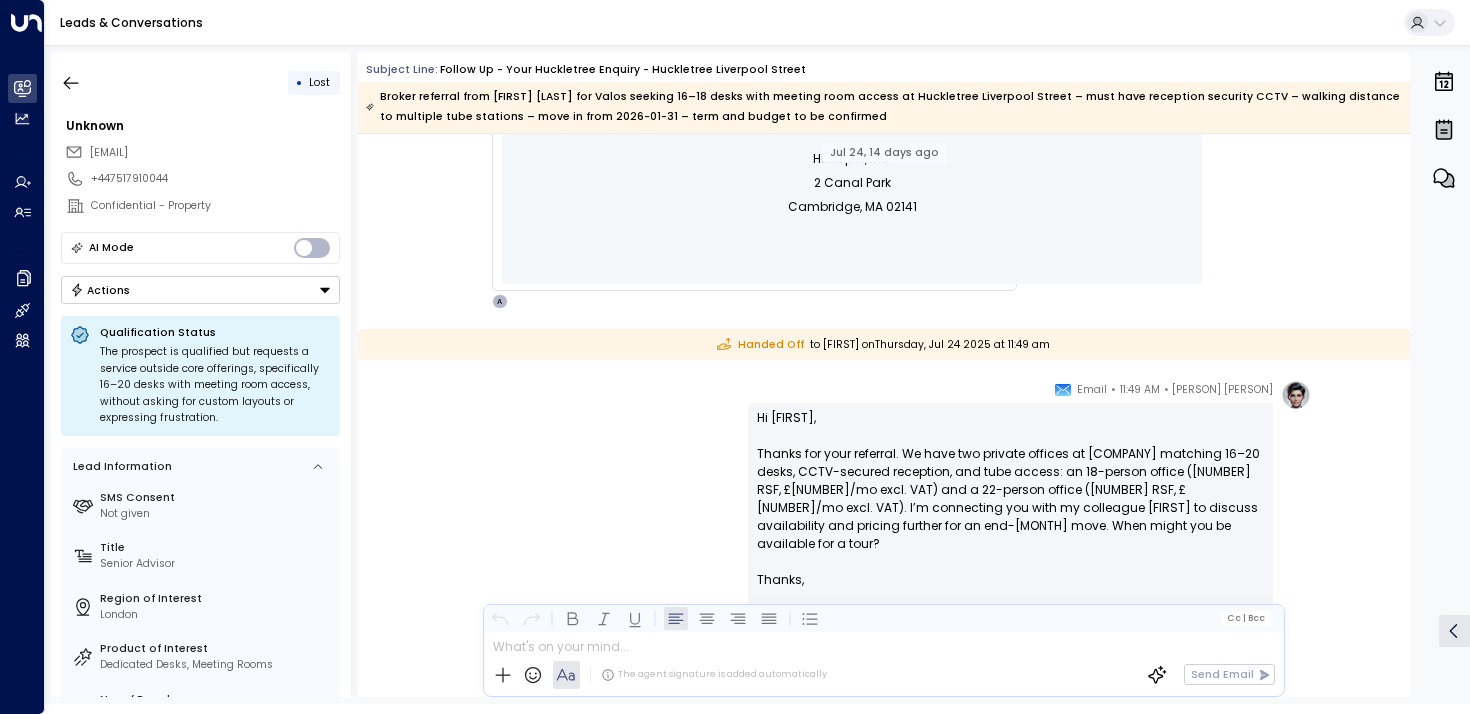 scroll, scrollTop: 1415, scrollLeft: 0, axis: vertical 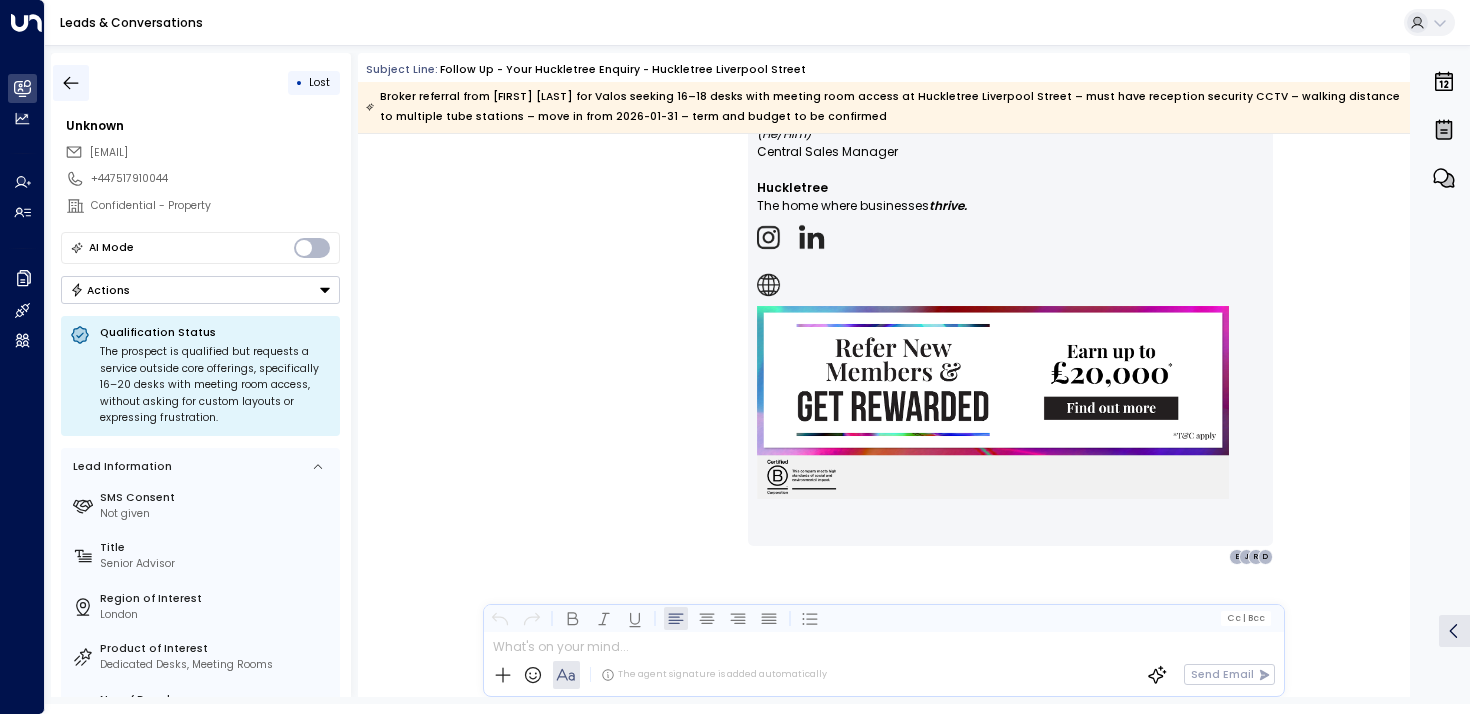 click 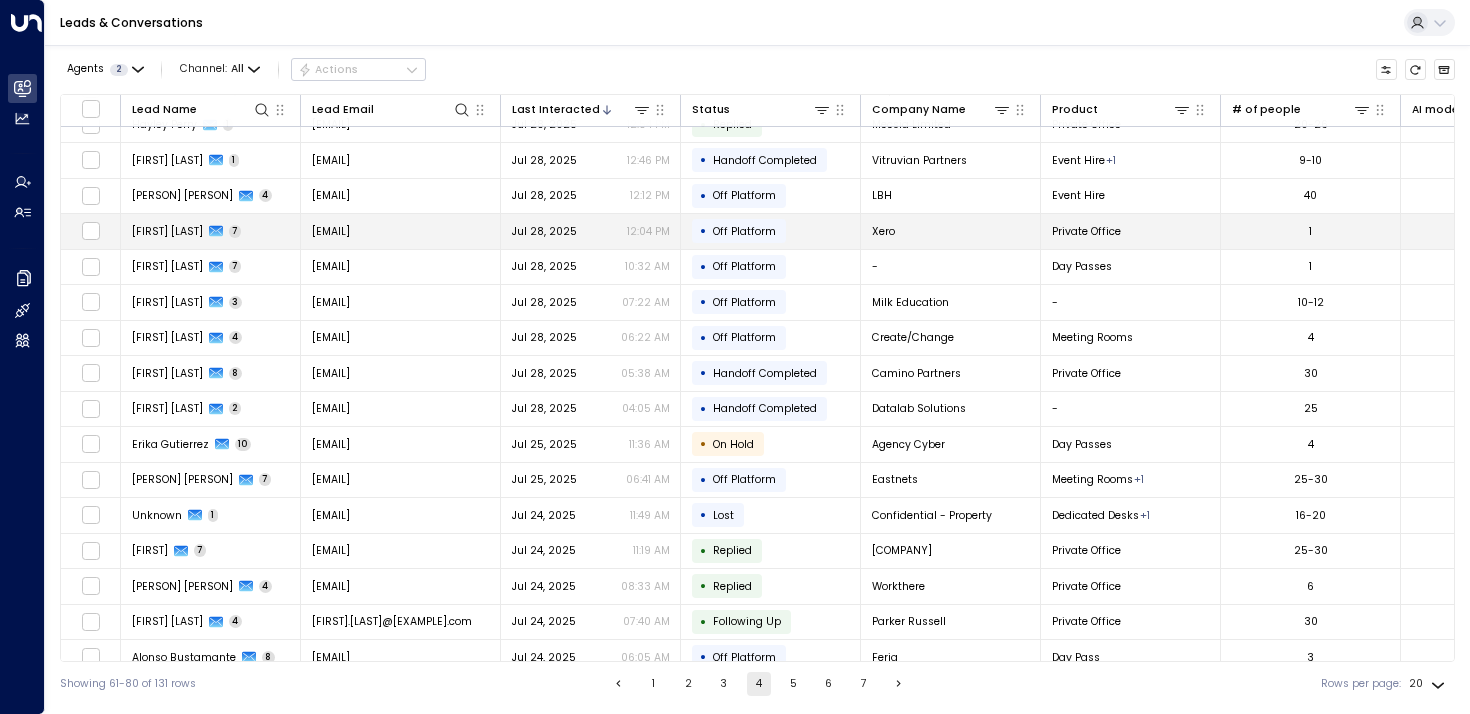 scroll, scrollTop: 180, scrollLeft: 0, axis: vertical 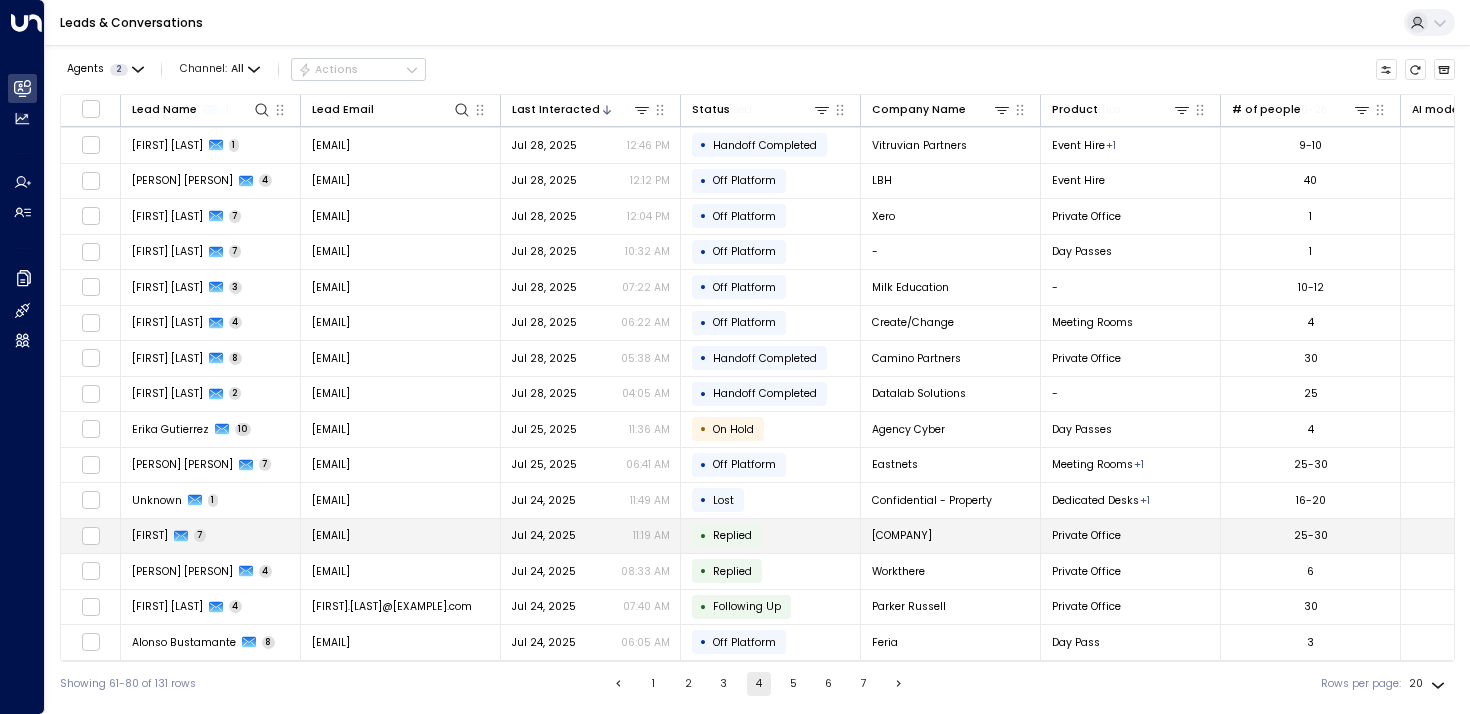 click on "[FIRST]" at bounding box center (150, 535) 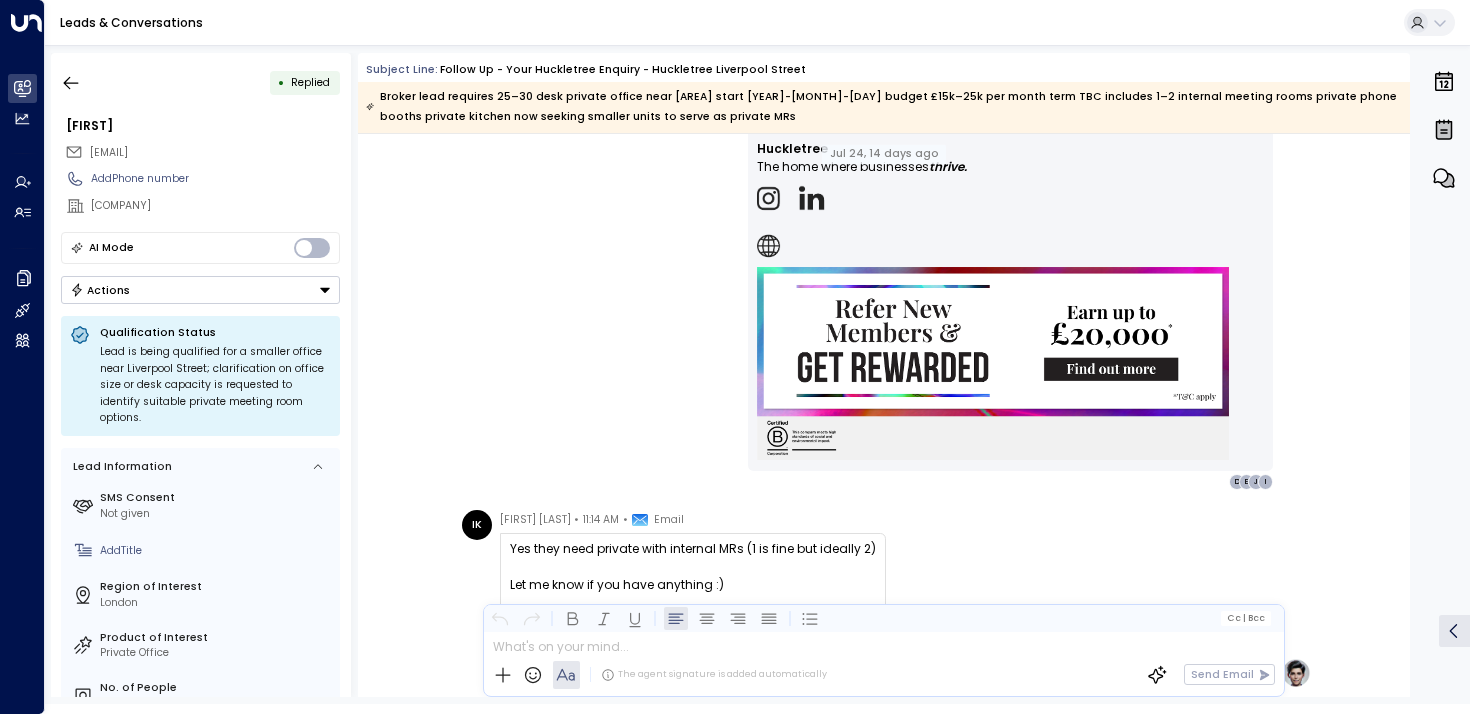 scroll, scrollTop: 3527, scrollLeft: 0, axis: vertical 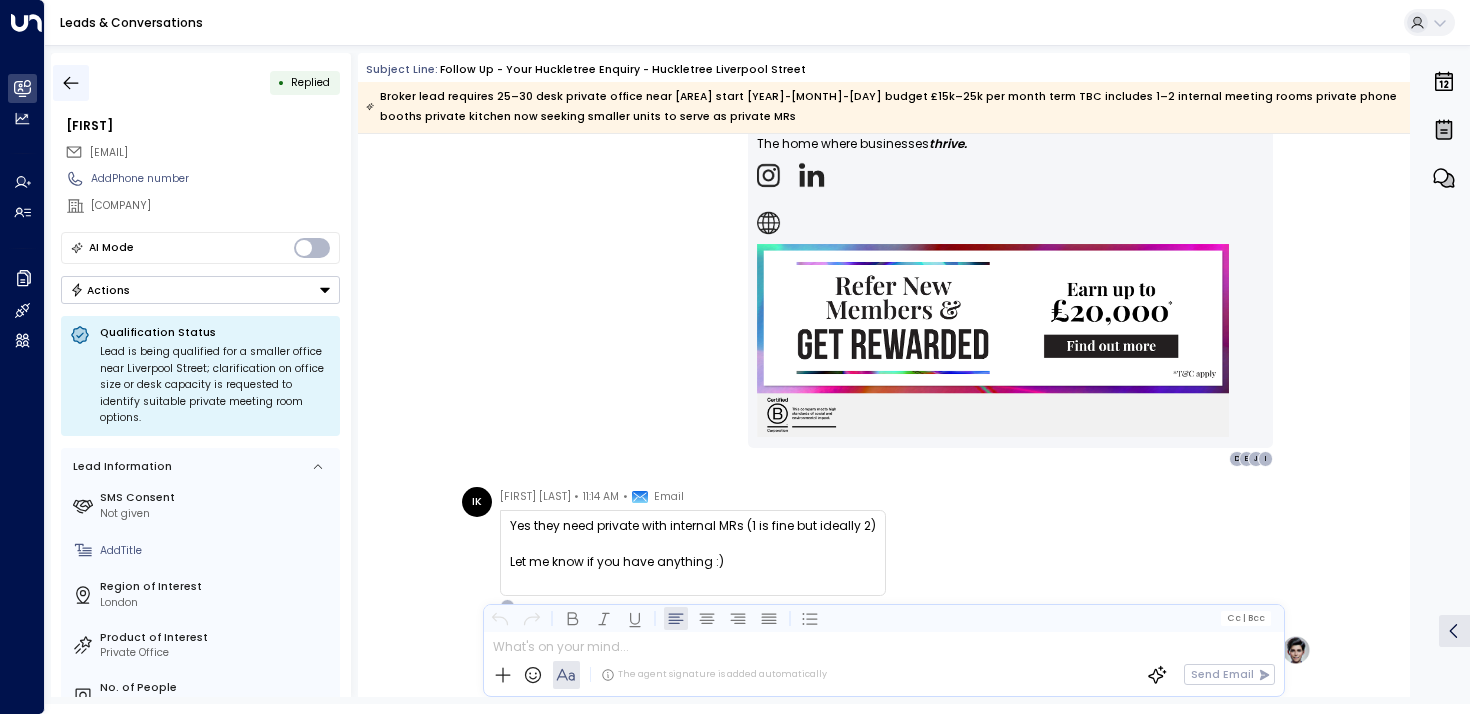 click 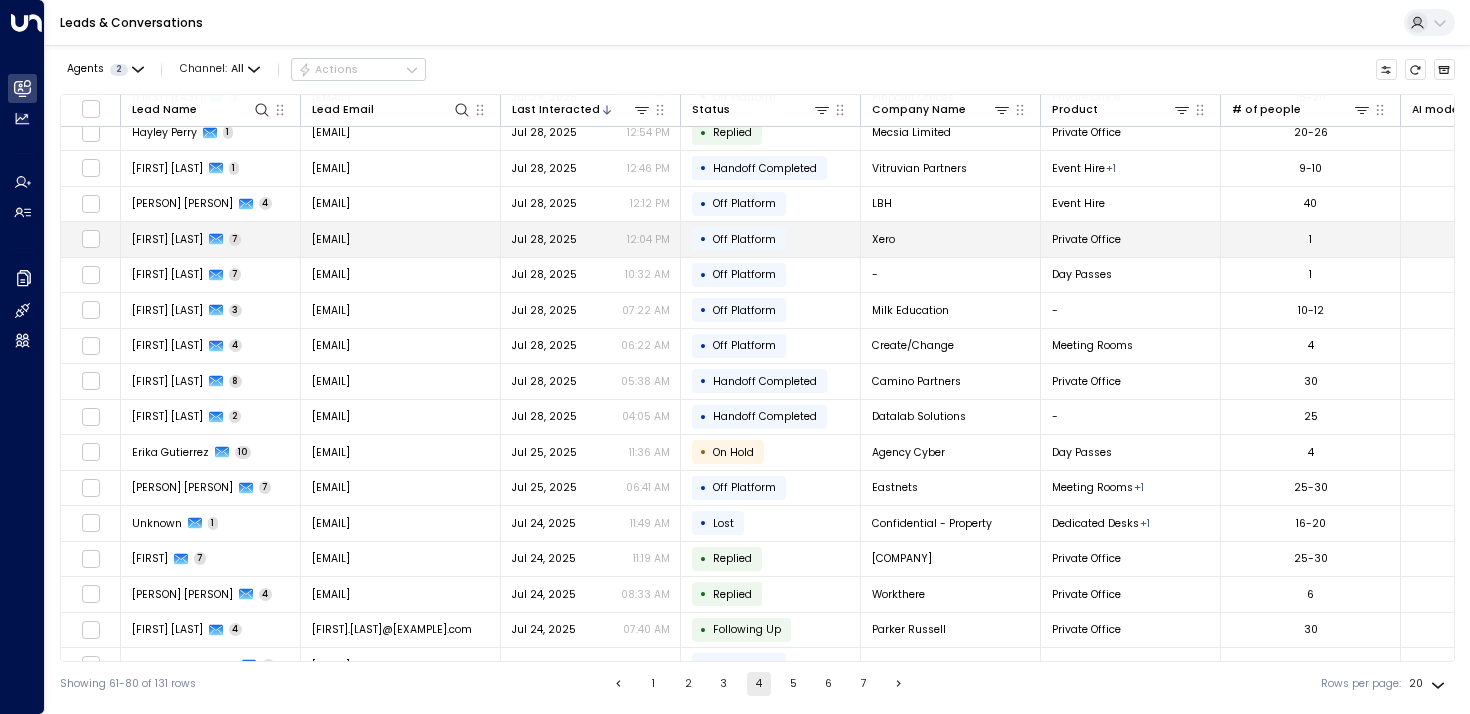 scroll, scrollTop: 180, scrollLeft: 0, axis: vertical 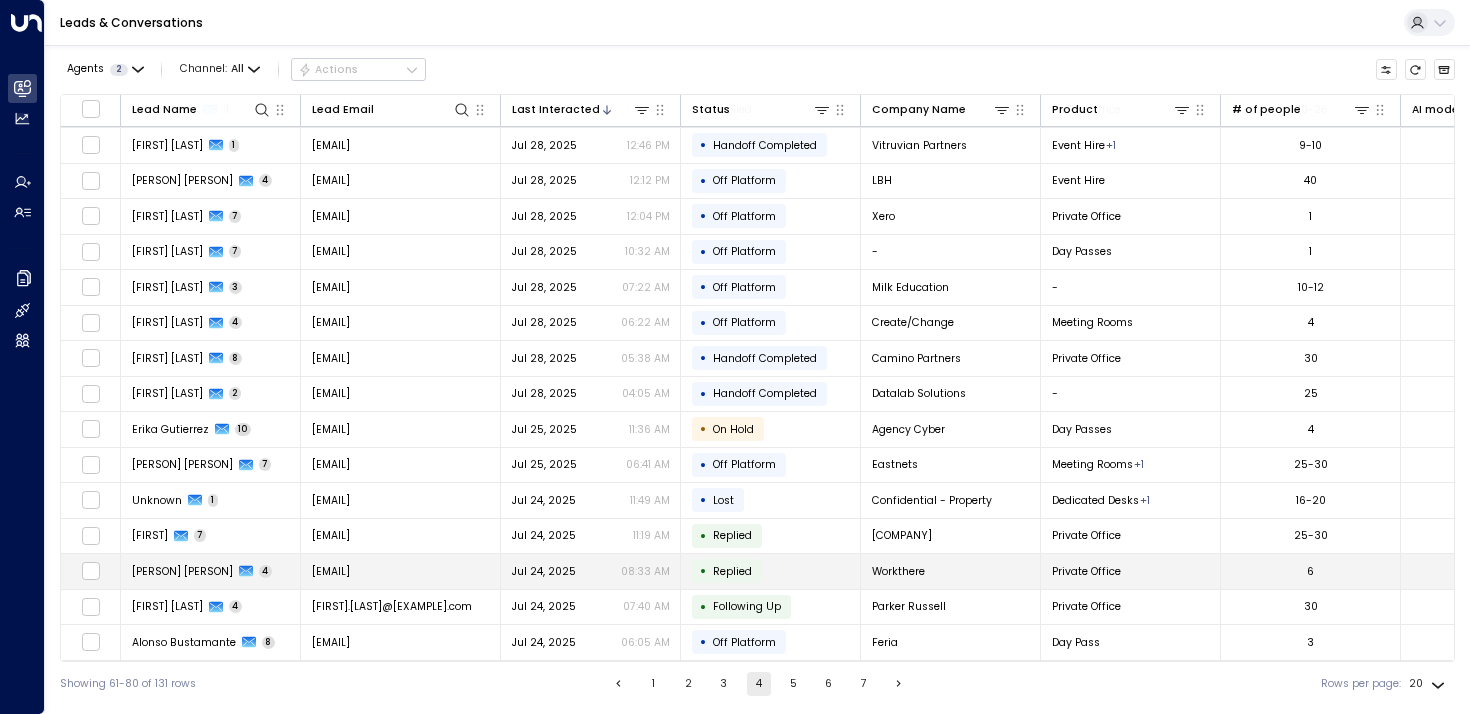click on "[PERSON] [PERSON]" at bounding box center [182, 571] 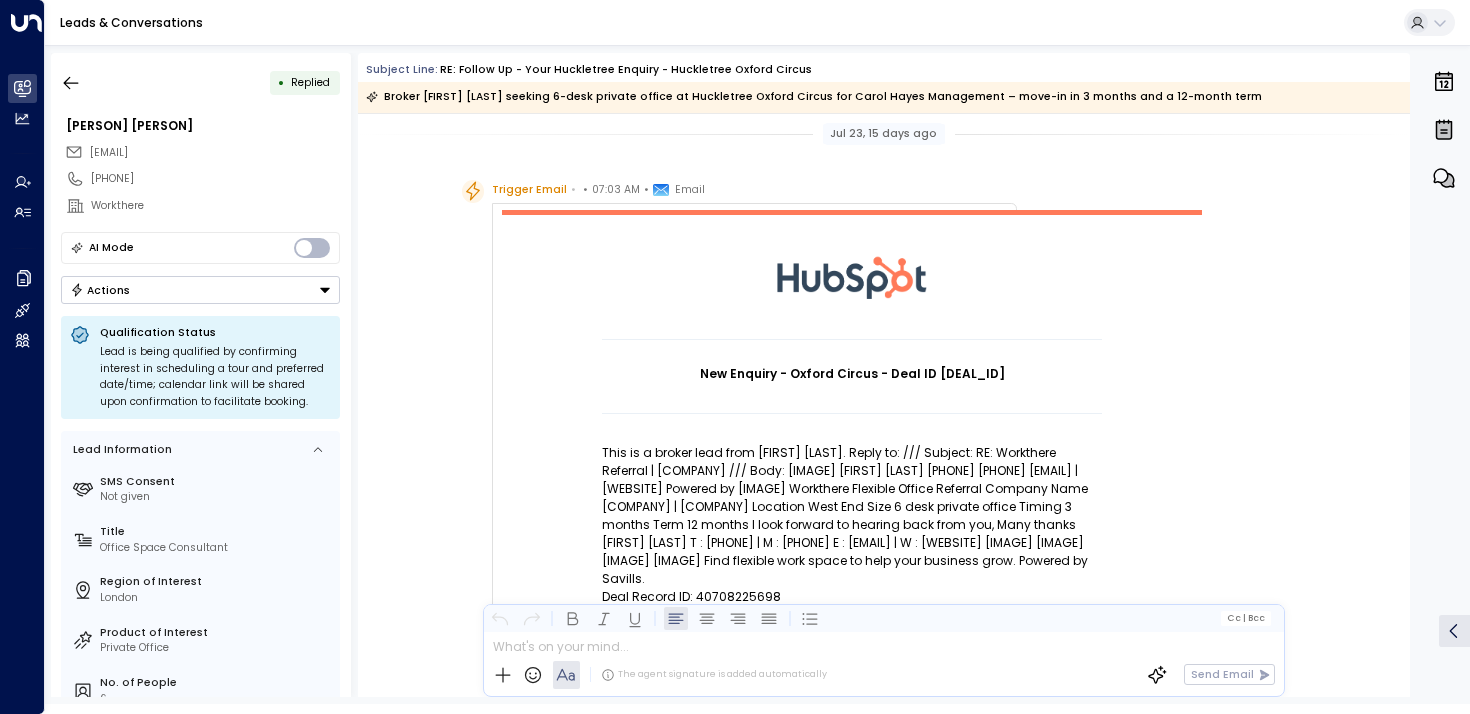 scroll, scrollTop: 0, scrollLeft: 0, axis: both 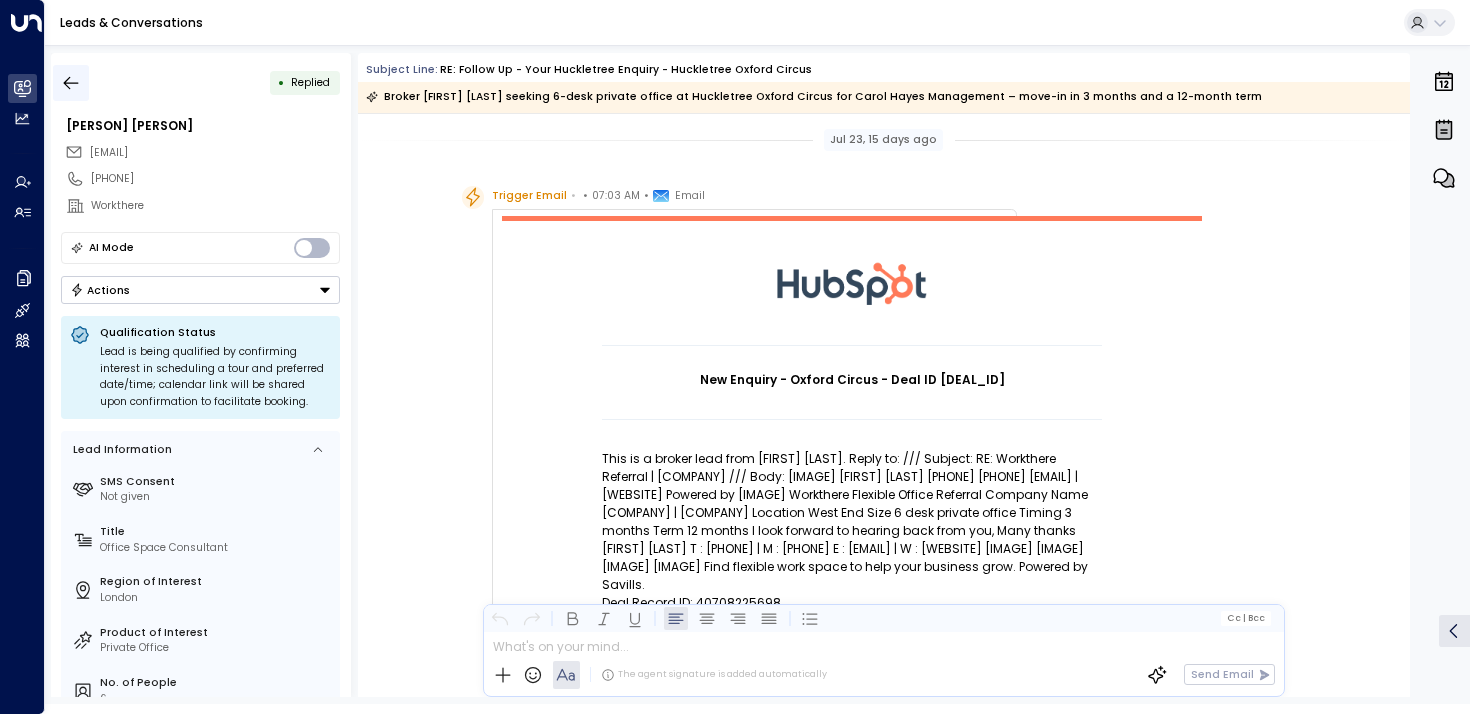 click 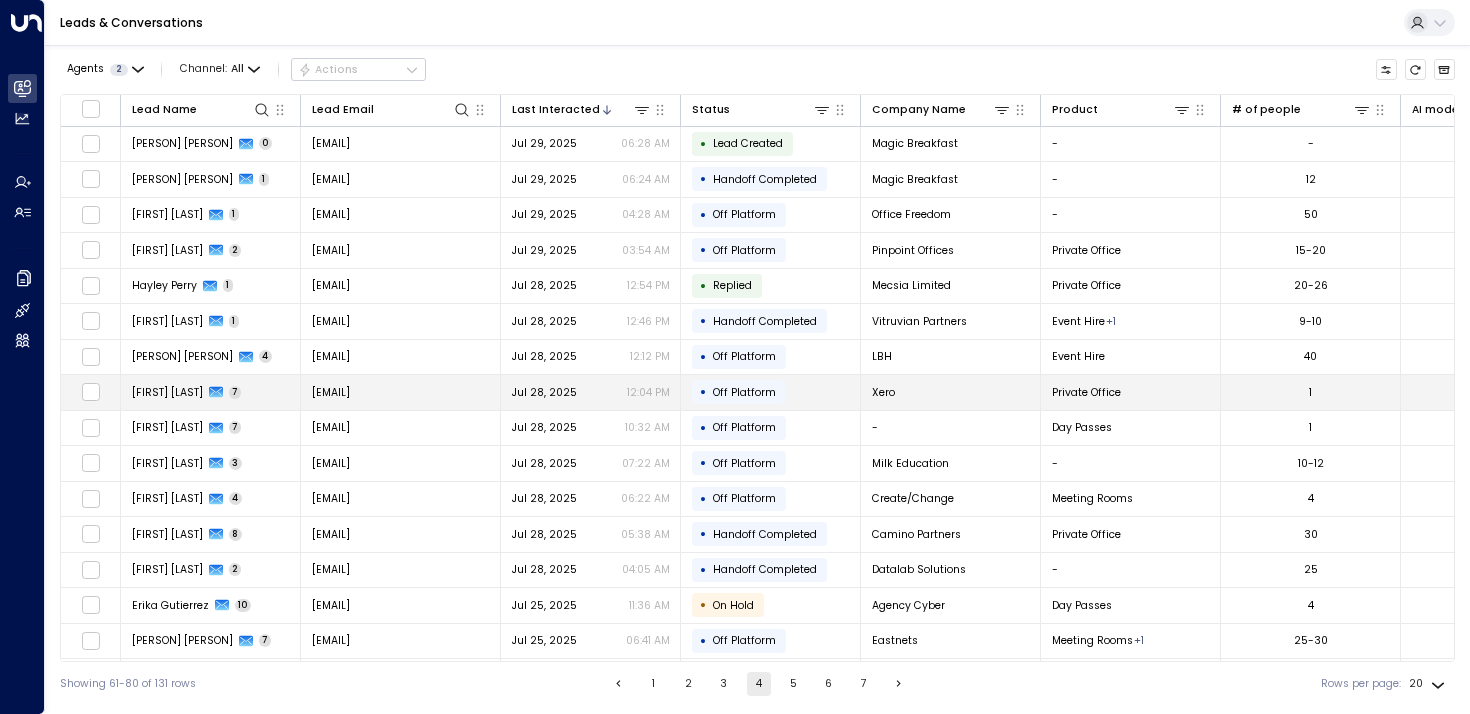 scroll, scrollTop: 180, scrollLeft: 0, axis: vertical 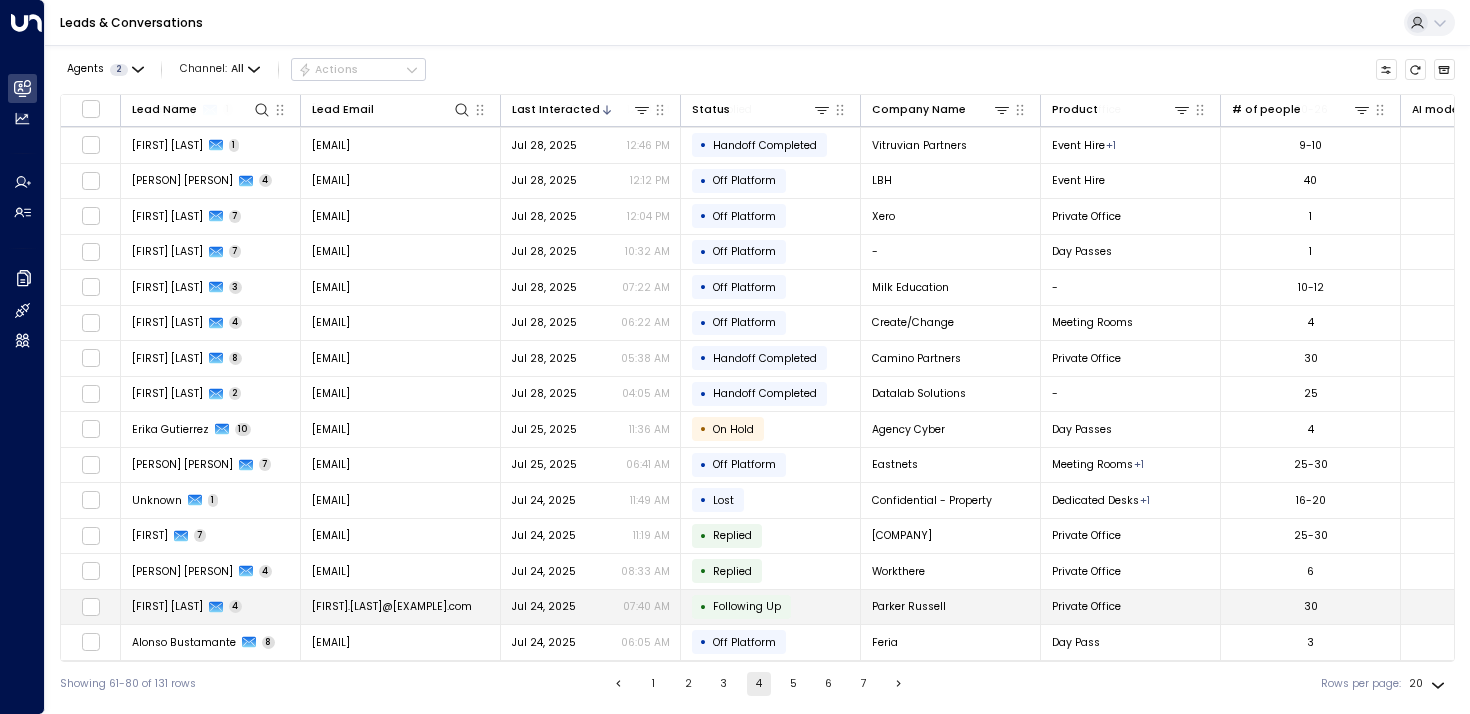 click on "[FIRST] [LAST]" at bounding box center (167, 606) 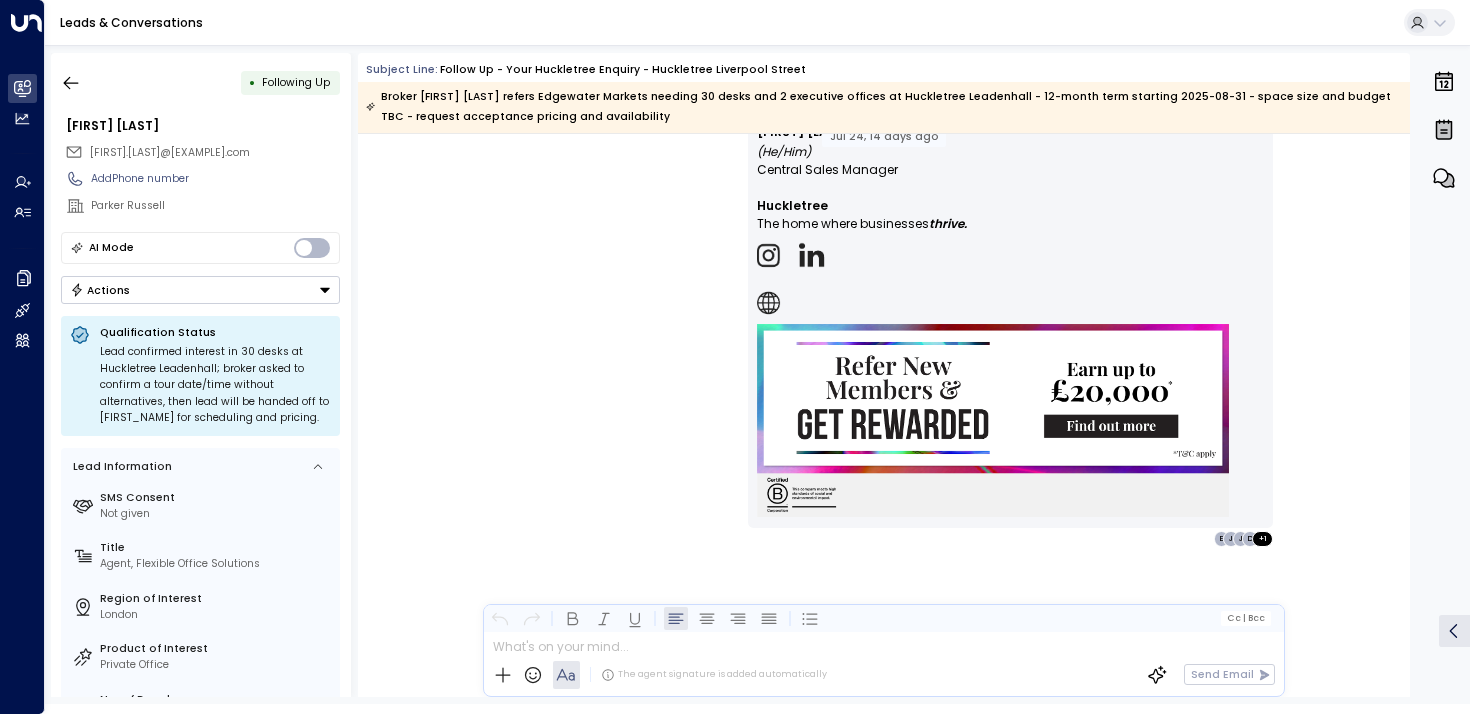 scroll, scrollTop: 3605, scrollLeft: 0, axis: vertical 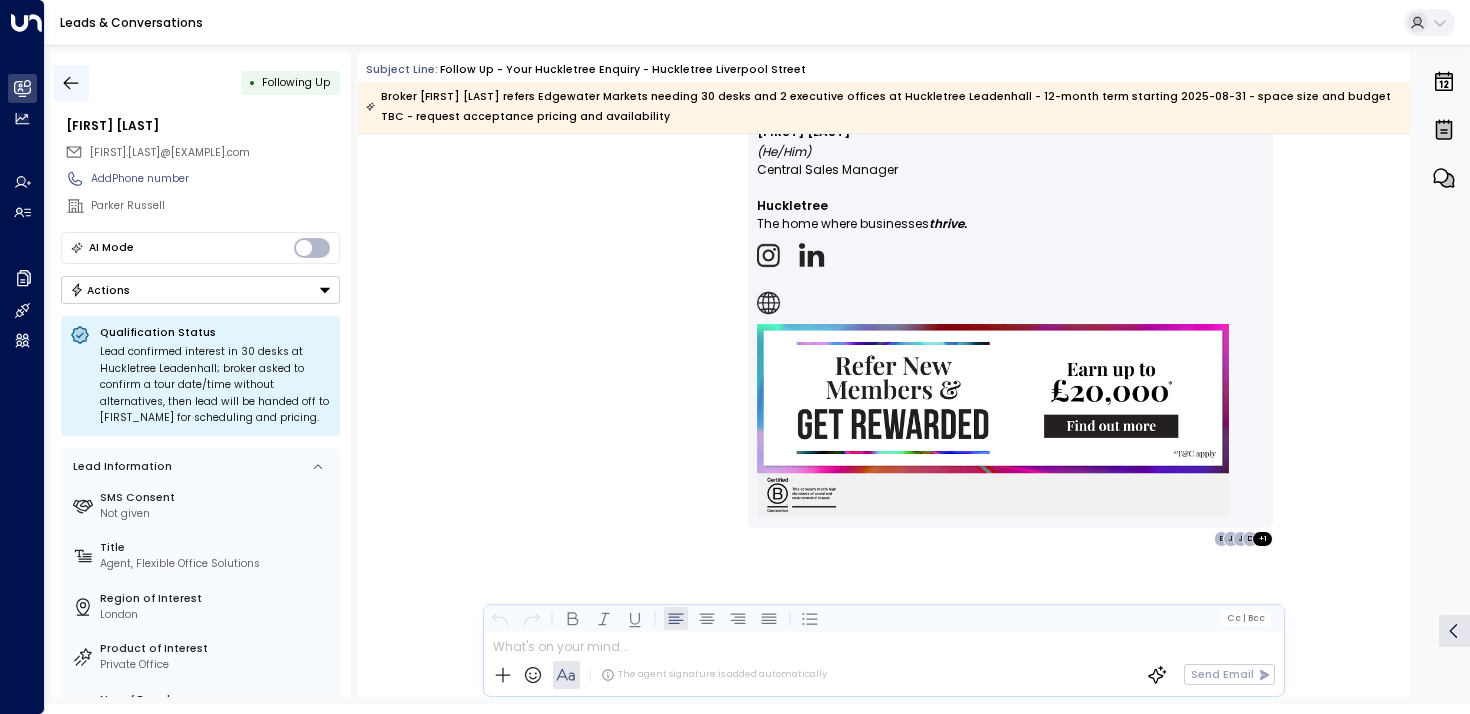 click 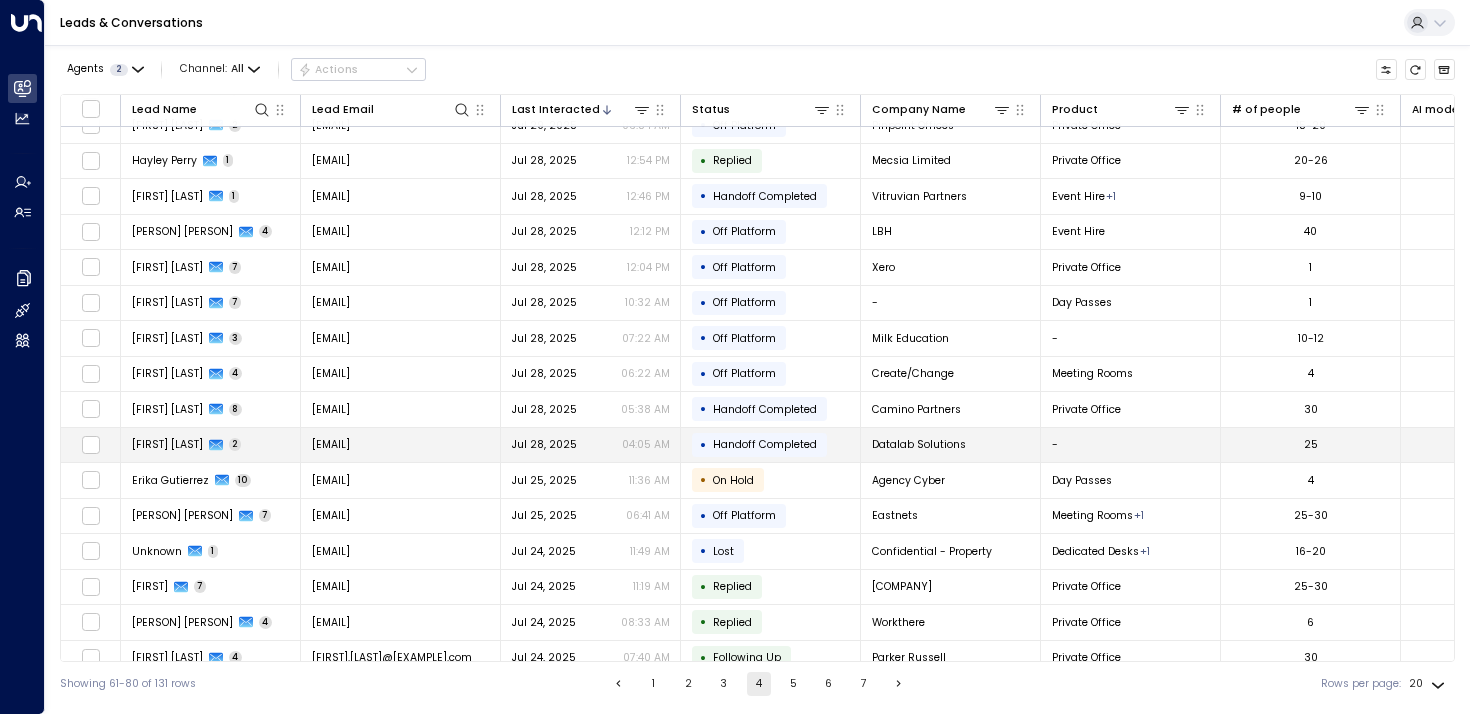 scroll, scrollTop: 180, scrollLeft: 0, axis: vertical 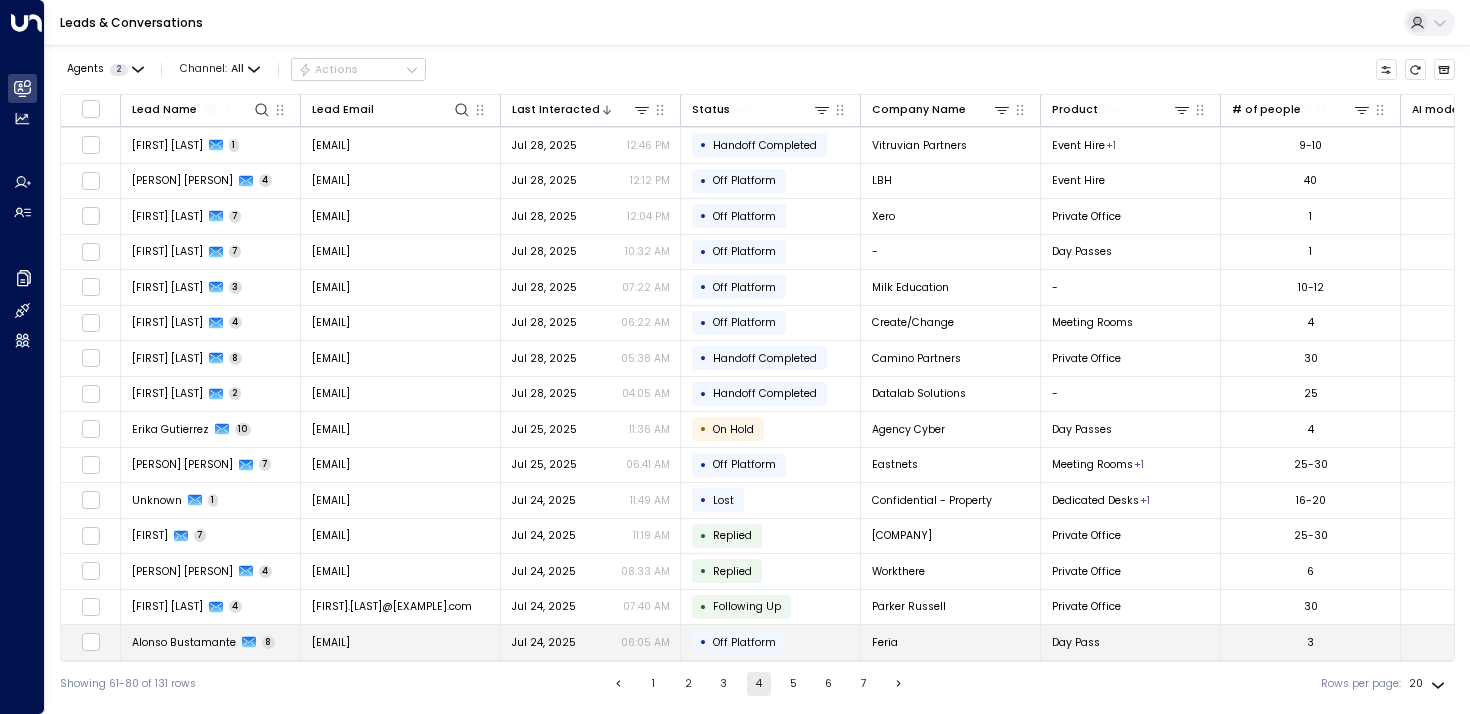 click on "Alonso Bustamante" at bounding box center [184, 642] 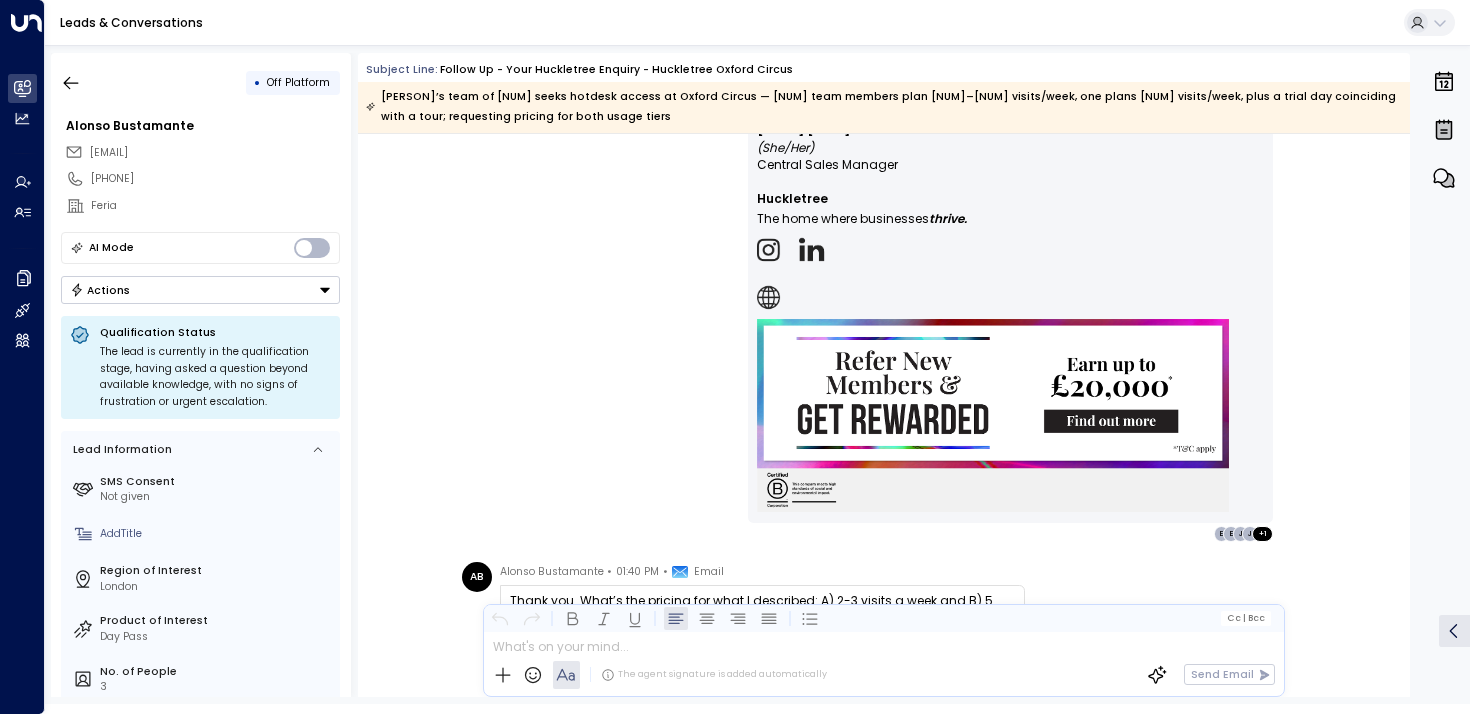 scroll, scrollTop: 2538, scrollLeft: 0, axis: vertical 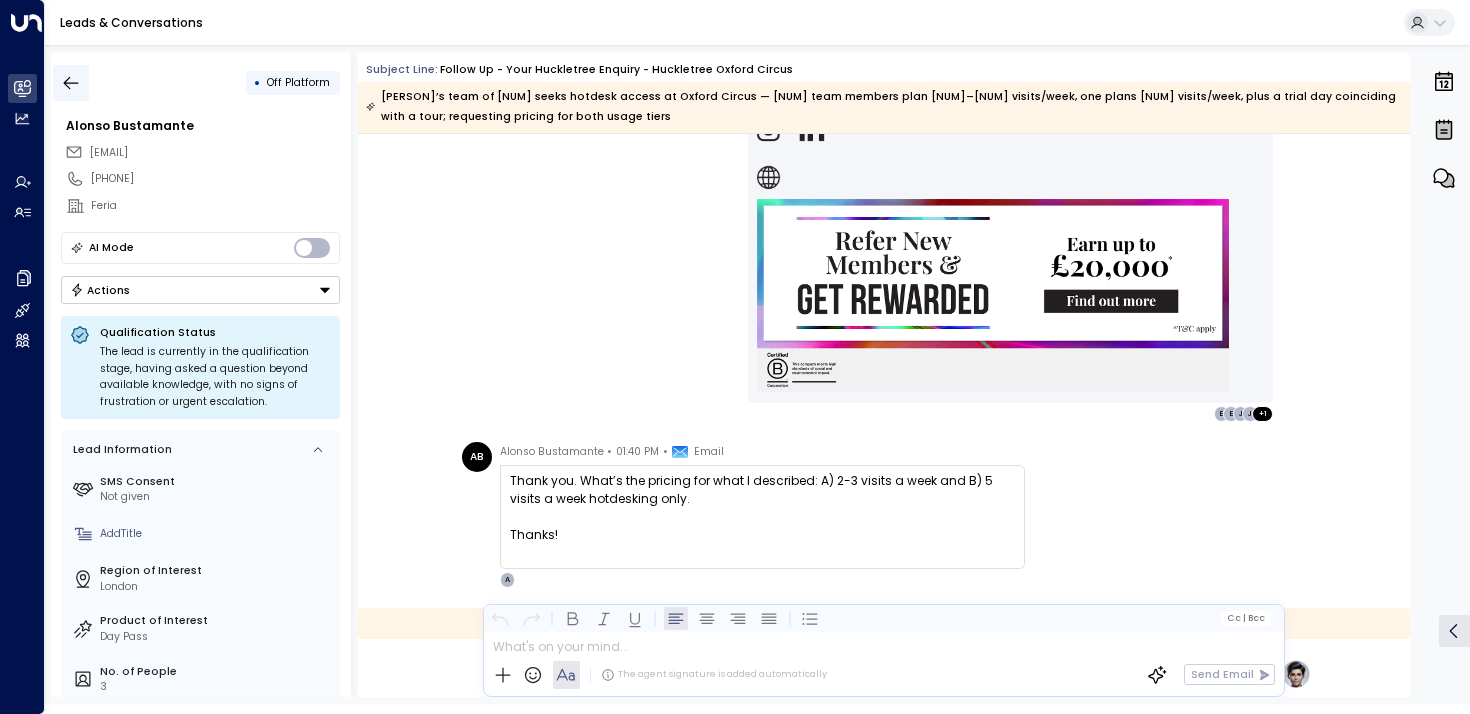 click 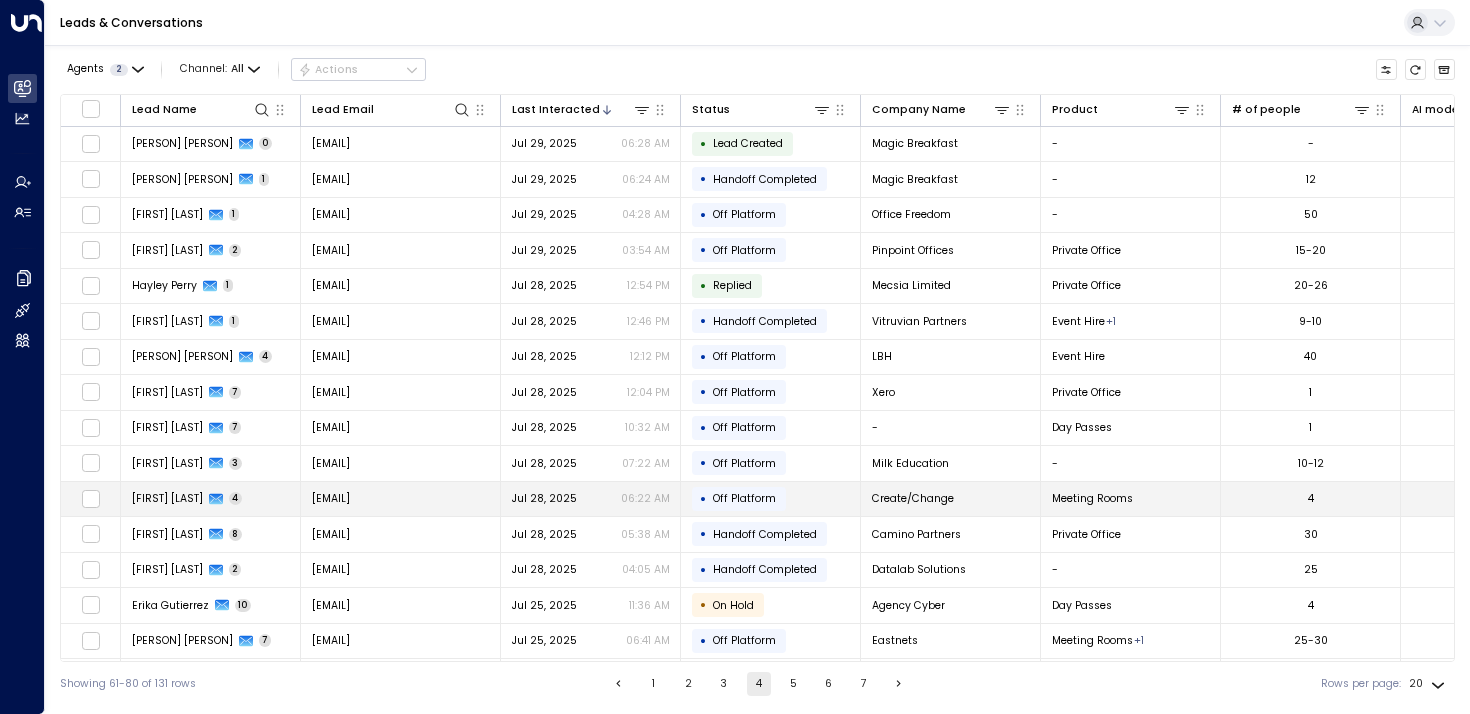 scroll, scrollTop: 180, scrollLeft: 0, axis: vertical 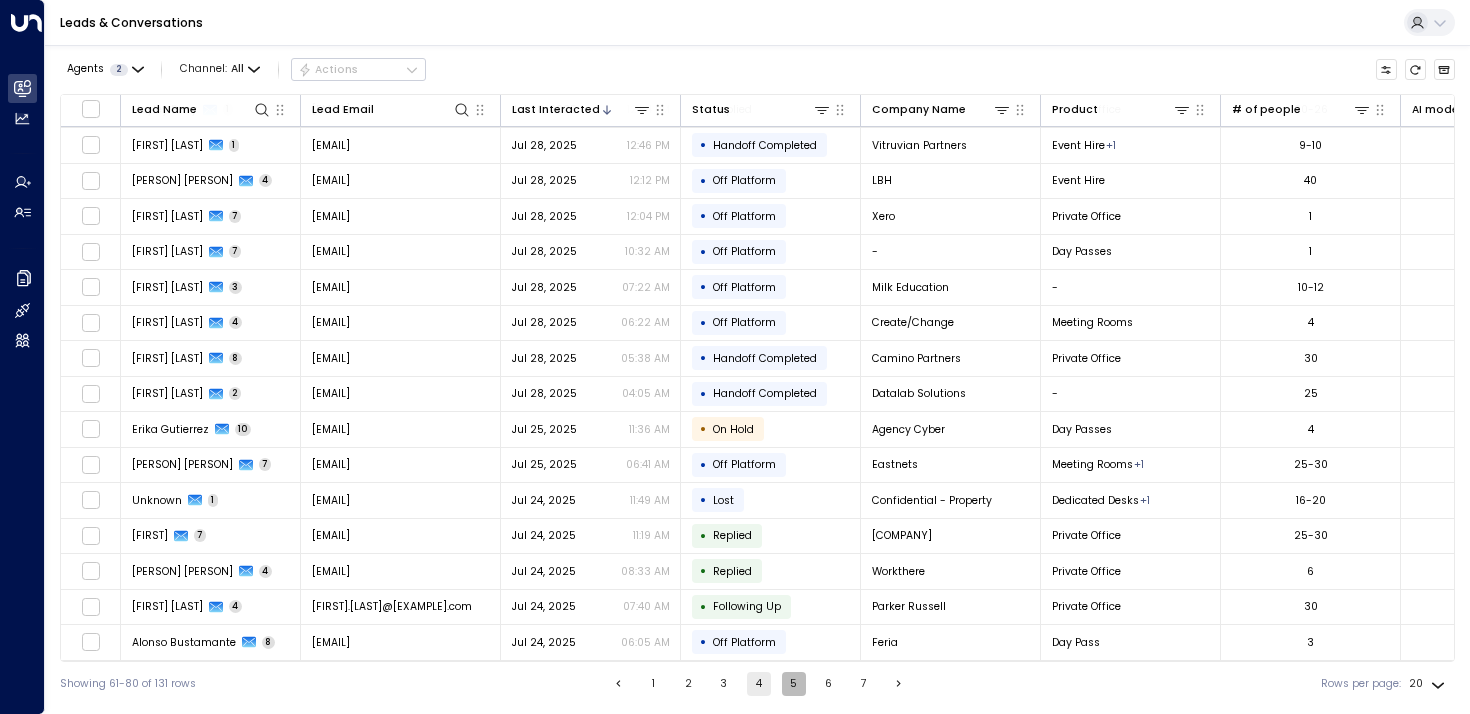 click on "5" at bounding box center (794, 684) 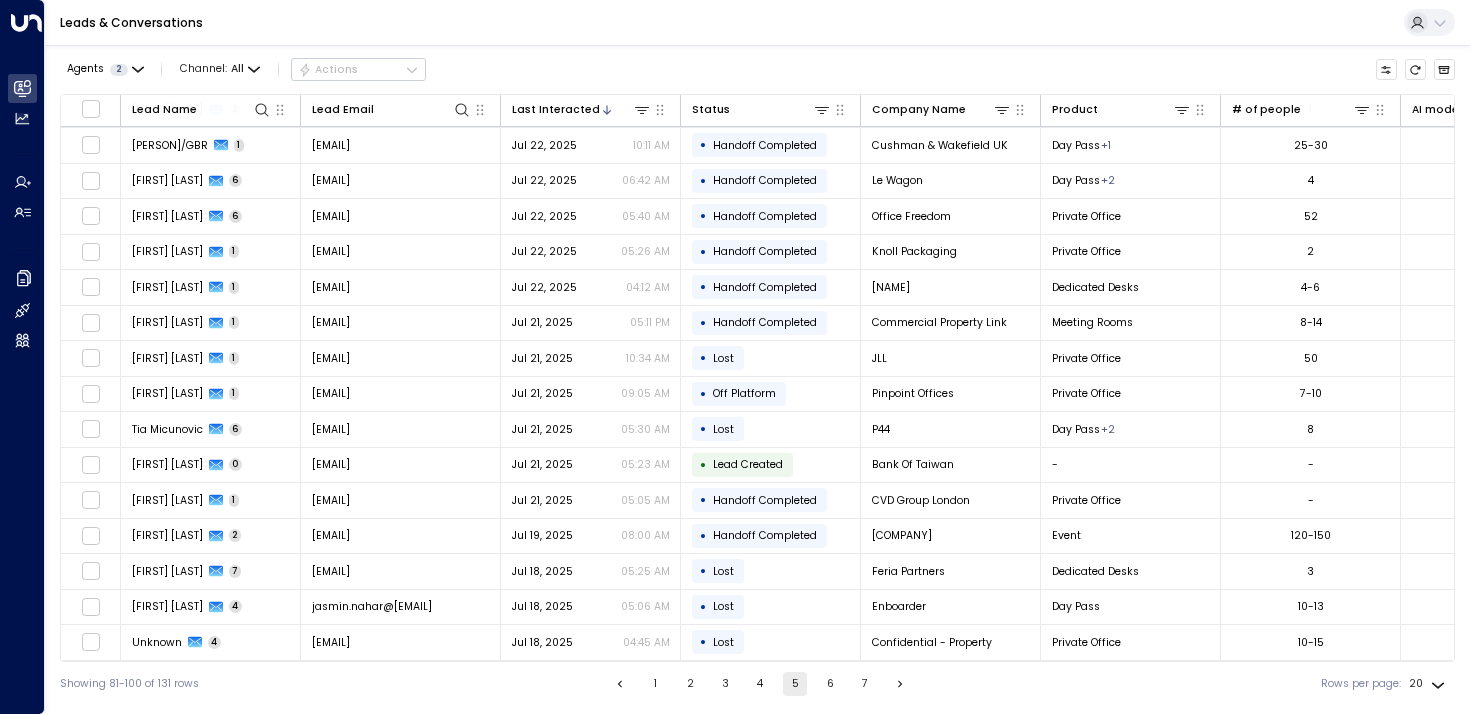 scroll, scrollTop: 0, scrollLeft: 0, axis: both 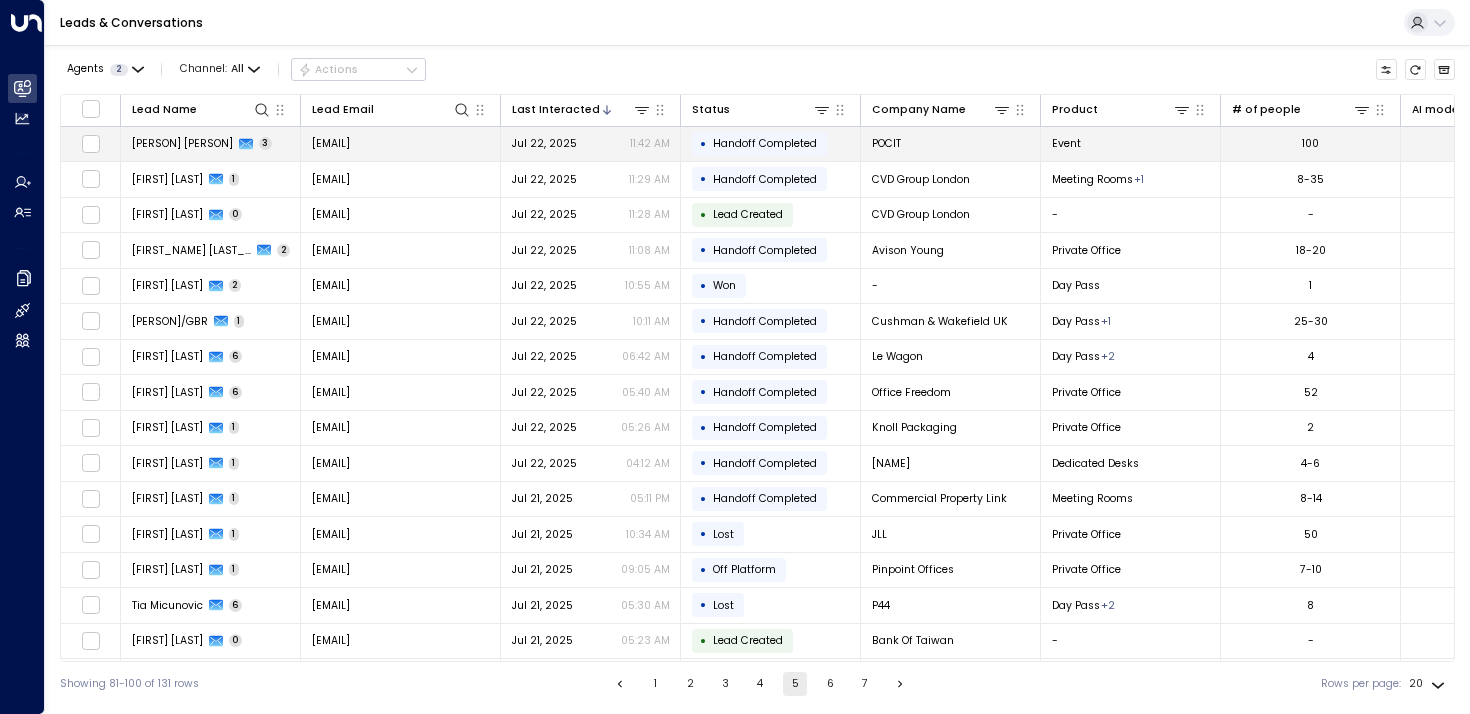click on "[PERSON] [PERSON]" at bounding box center (182, 143) 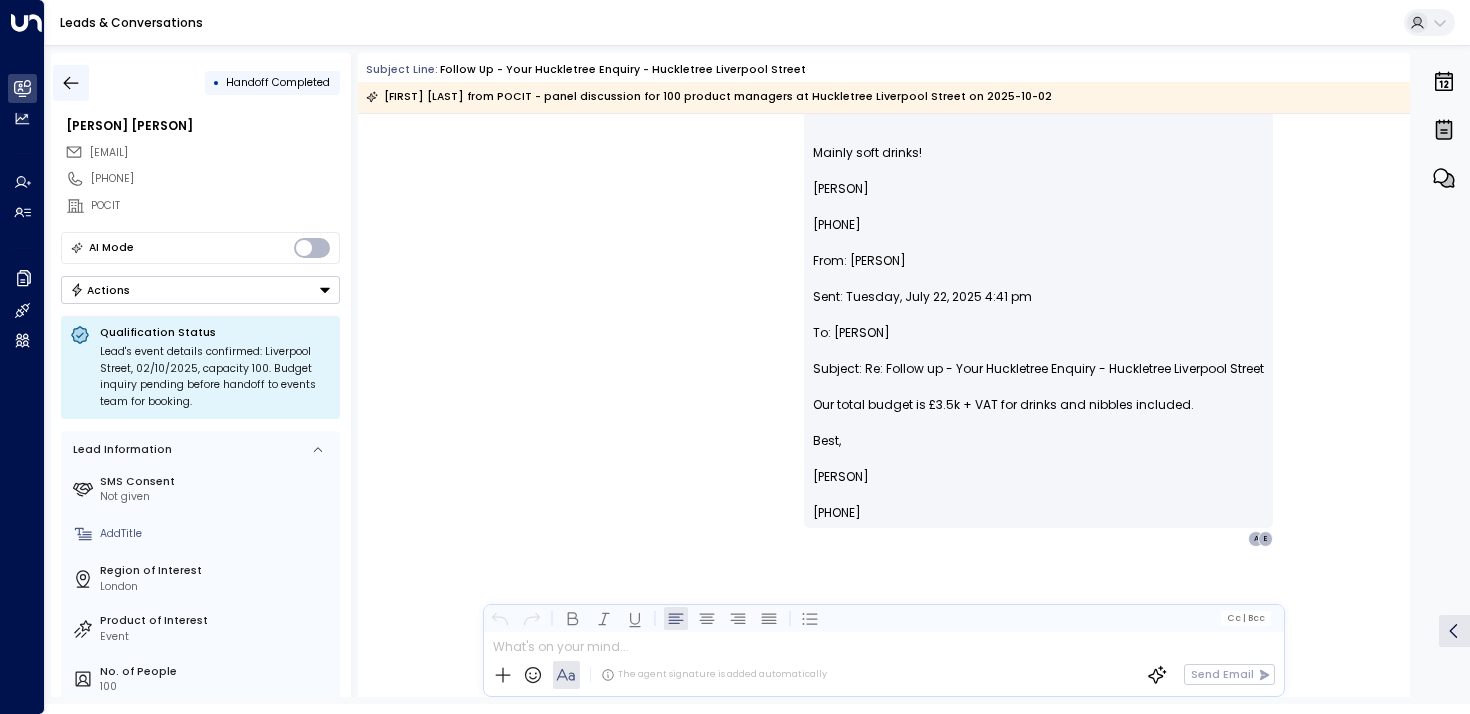 scroll, scrollTop: 3457, scrollLeft: 0, axis: vertical 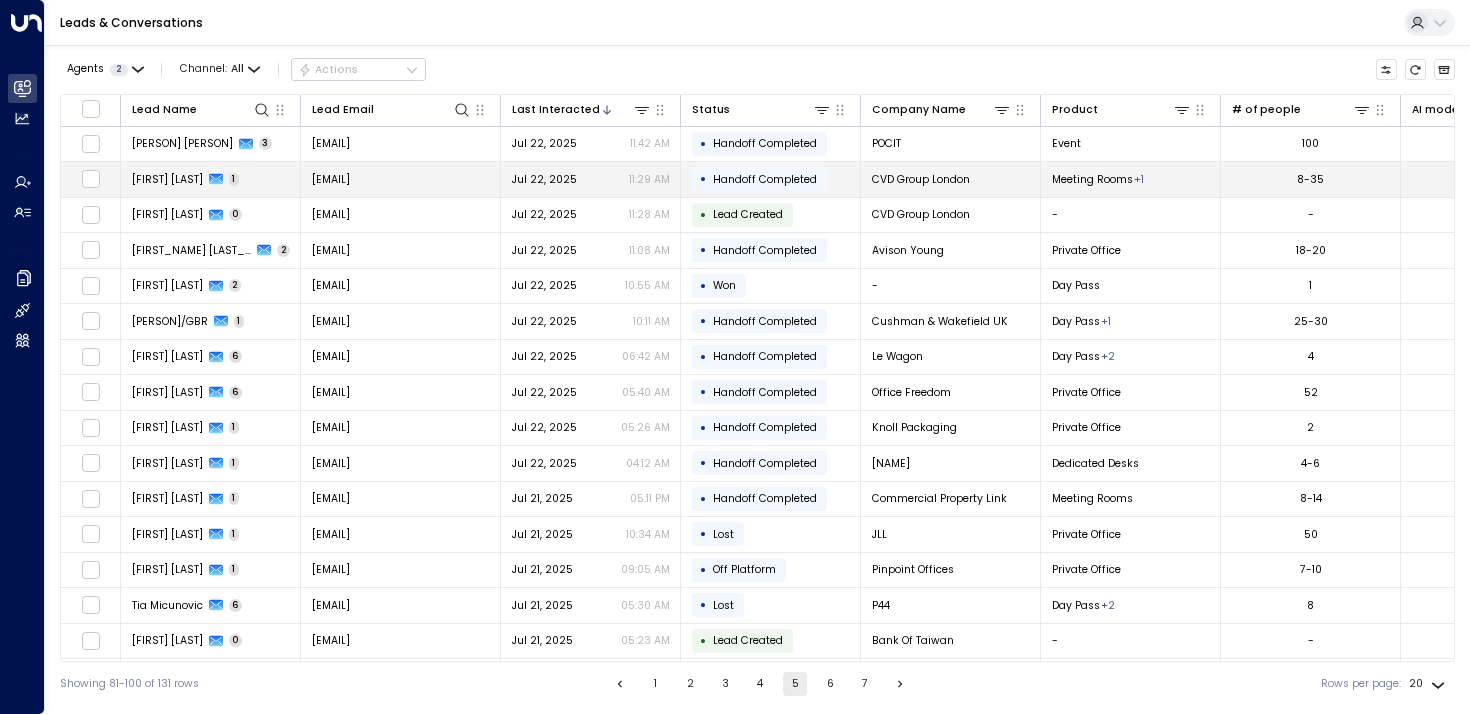 click on "[FIRST] [LAST]" at bounding box center (167, 179) 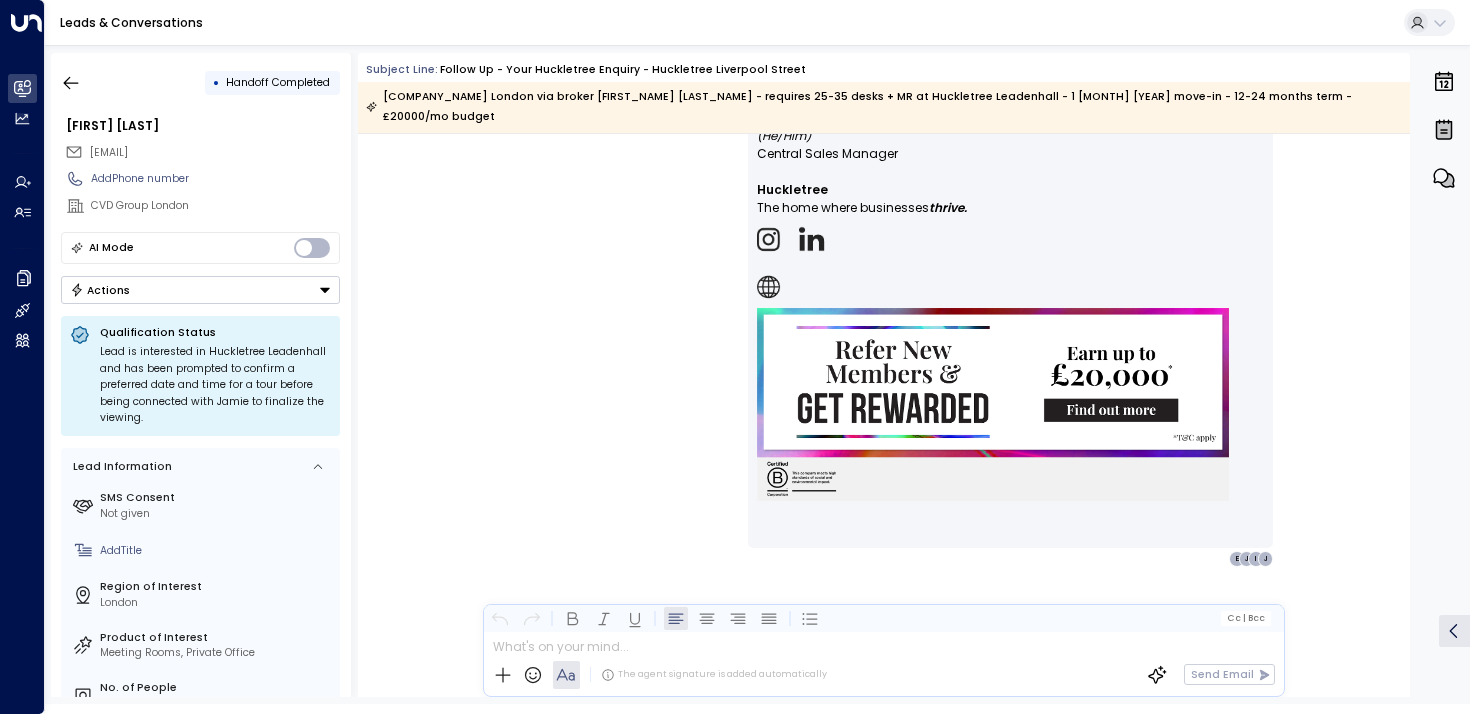 scroll, scrollTop: 1377, scrollLeft: 0, axis: vertical 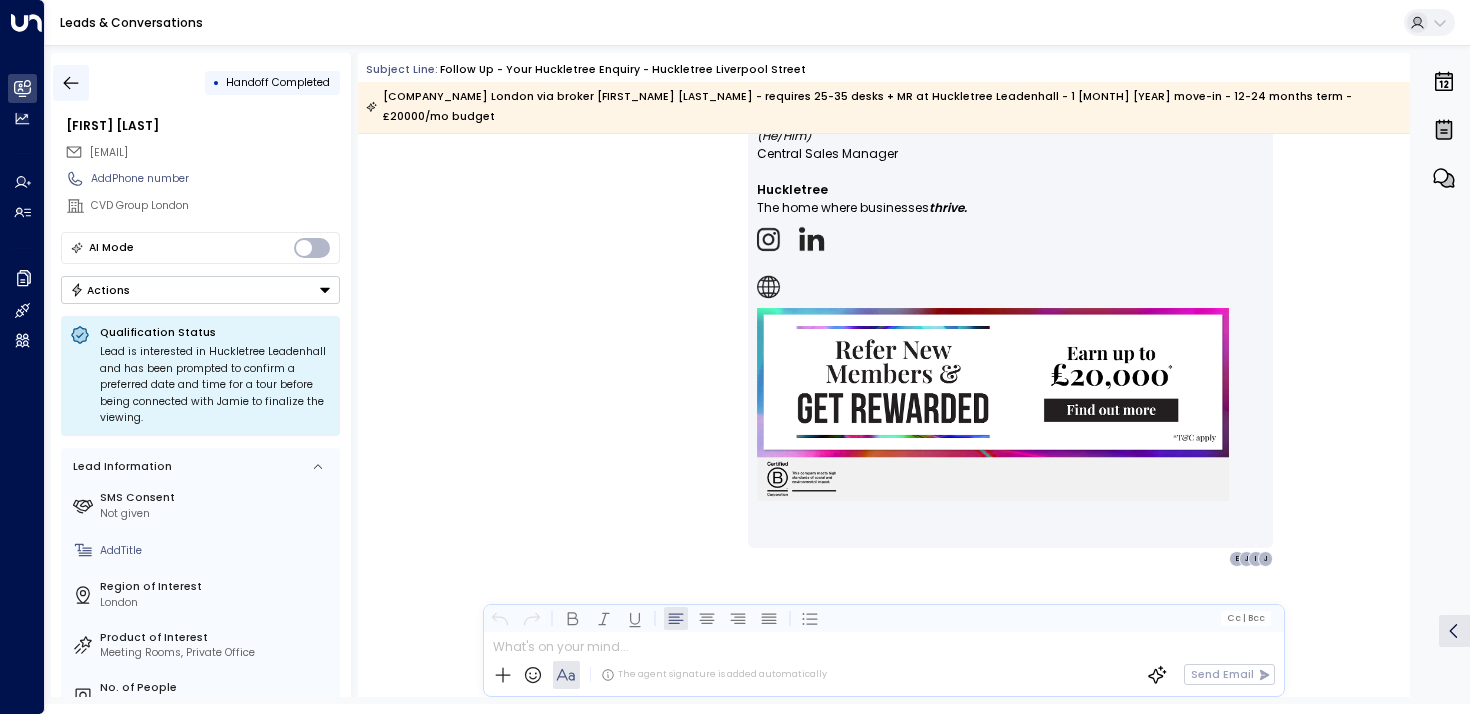 click 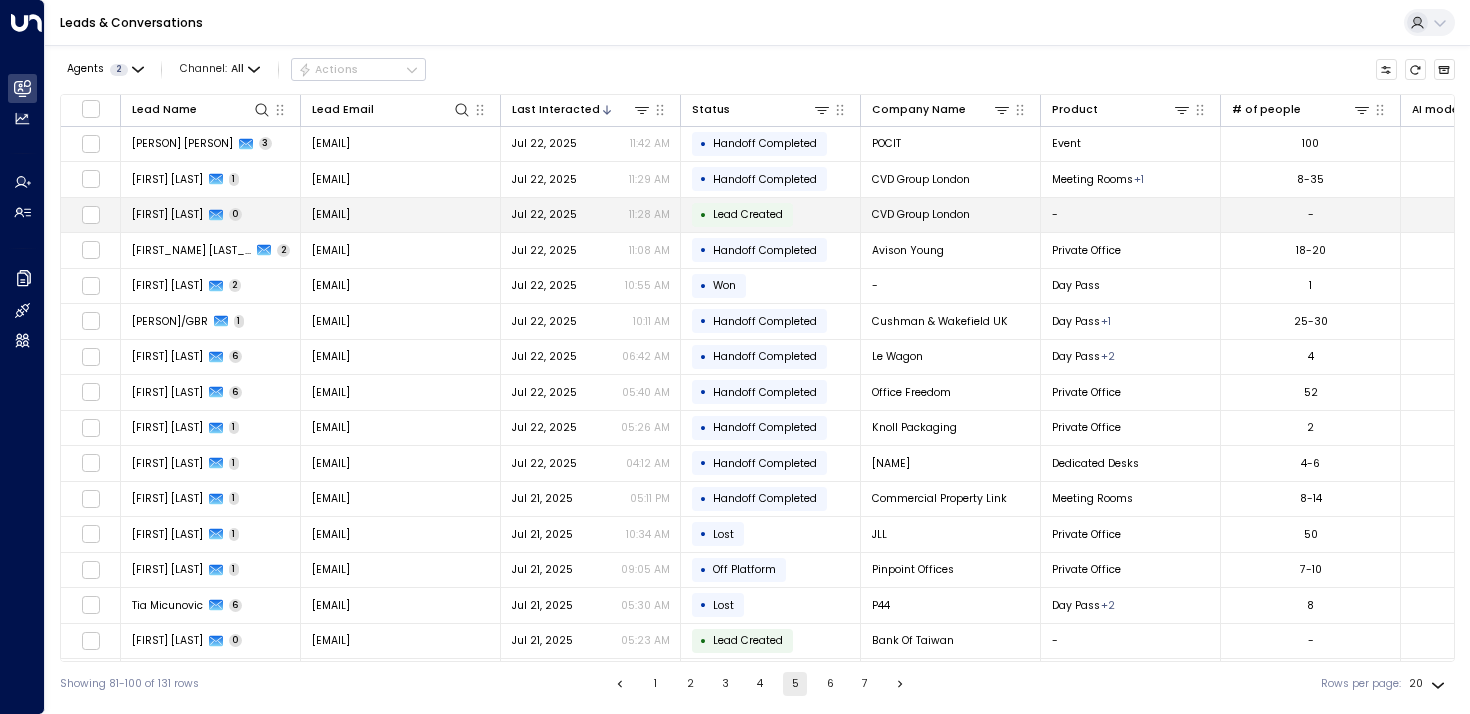 click on "Eoin McGarrity 0" at bounding box center [211, 215] 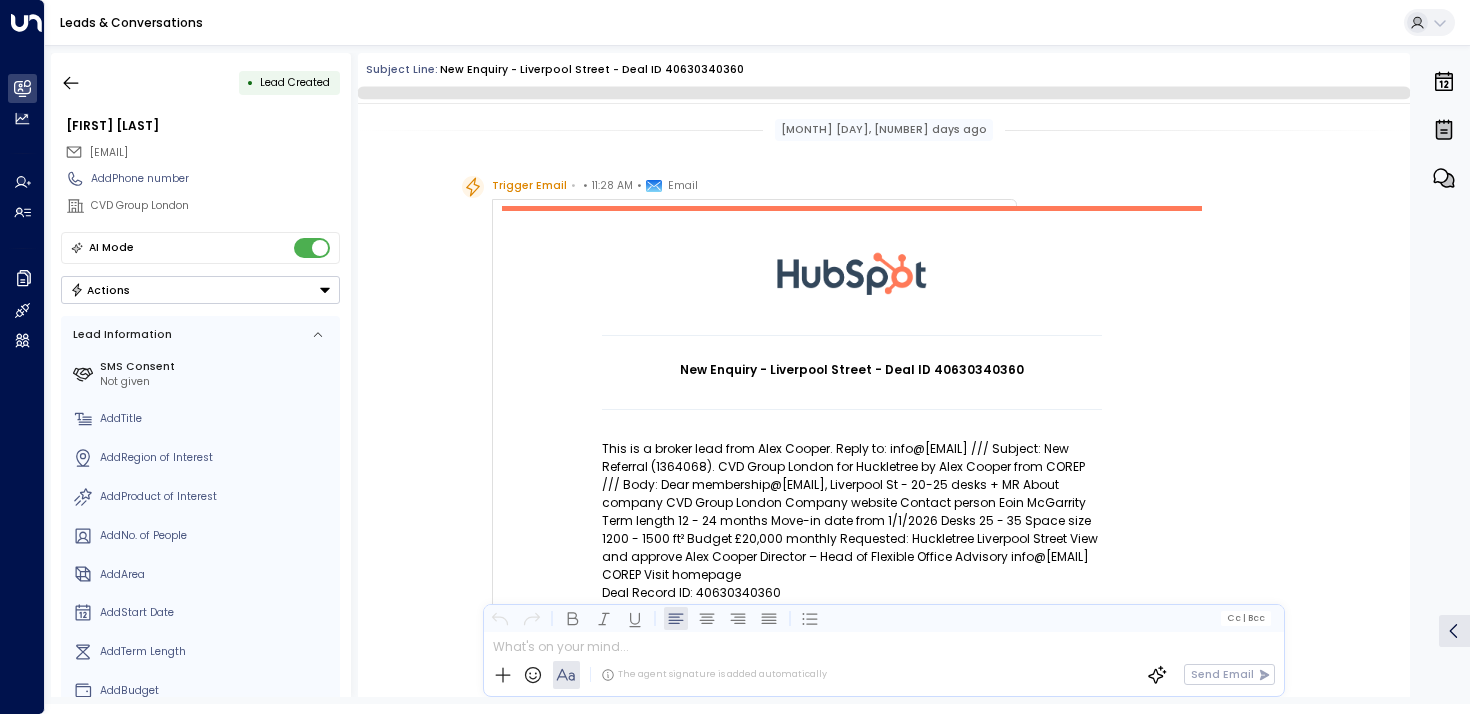 scroll, scrollTop: 587, scrollLeft: 0, axis: vertical 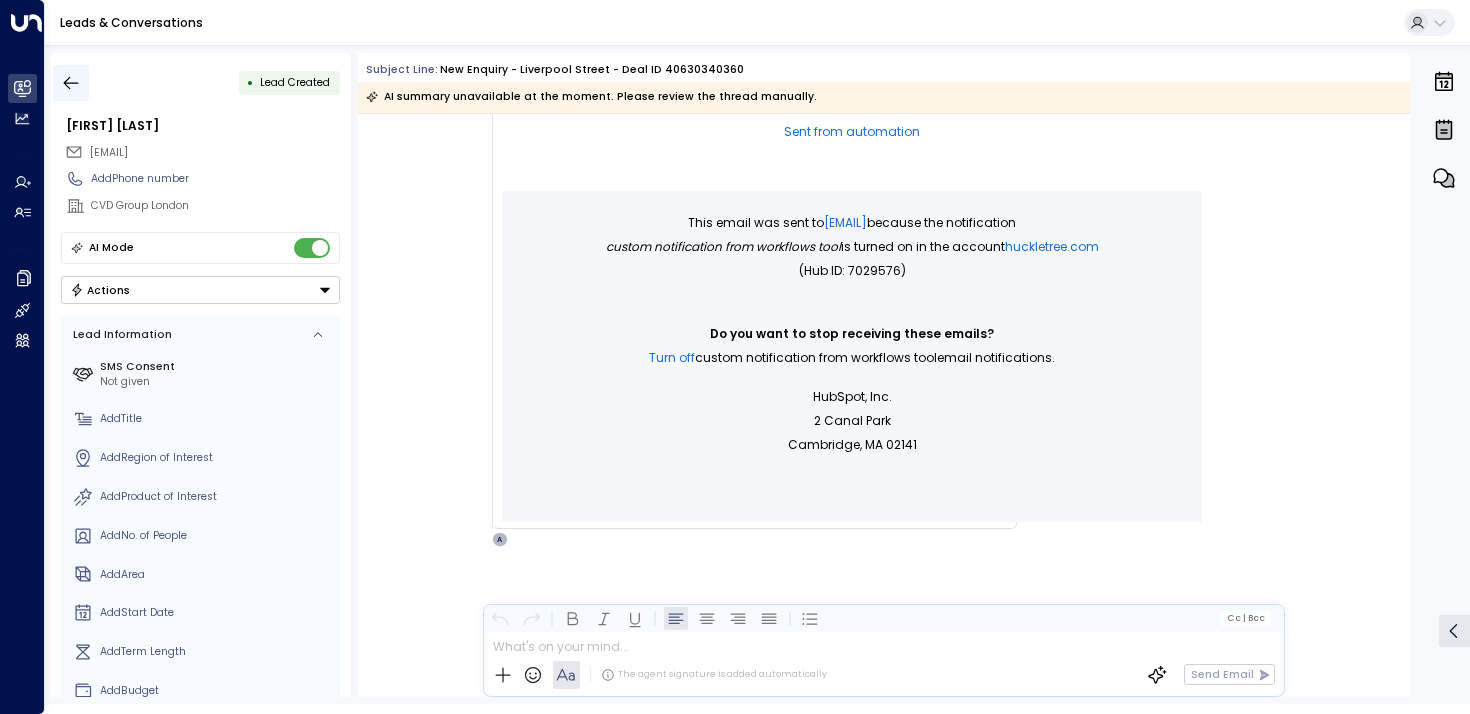 click 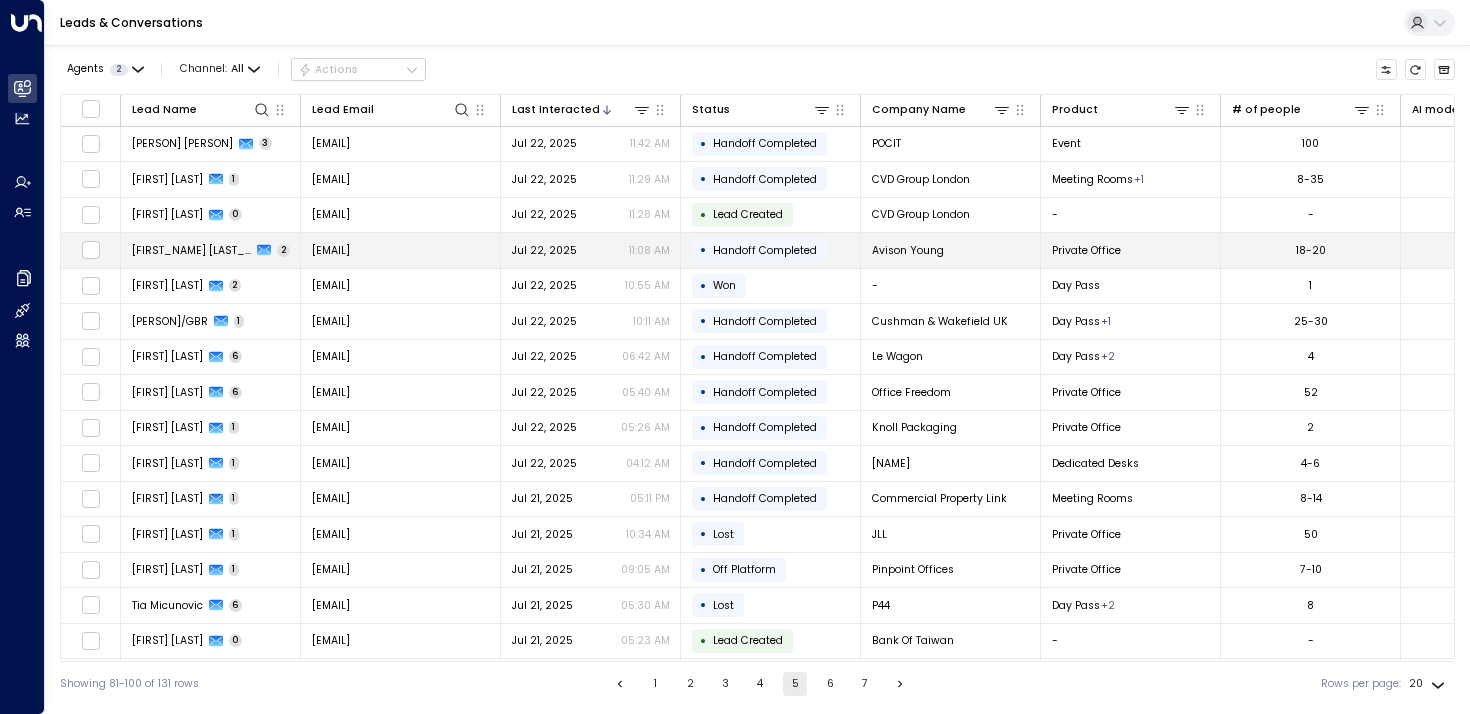 click on "[FIRST_NAME] [LAST_NAME]" at bounding box center [192, 250] 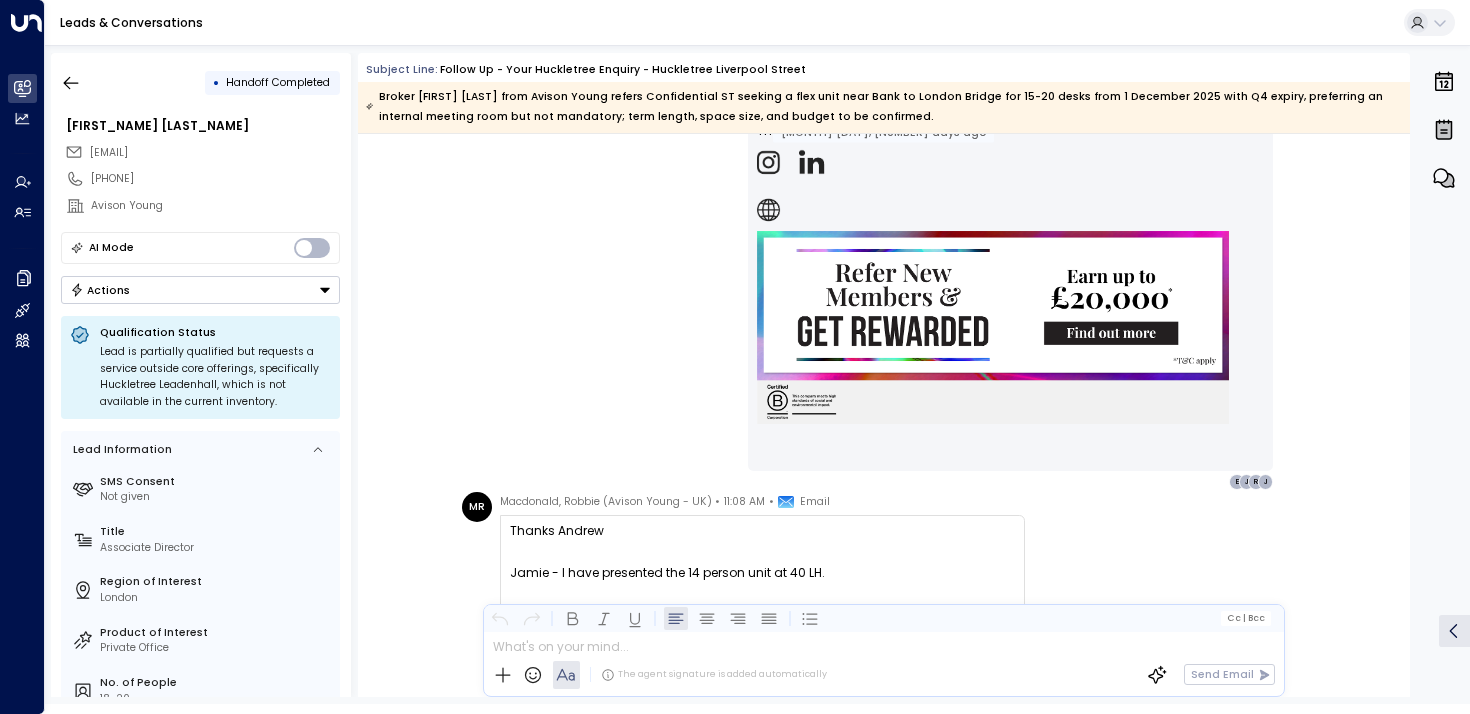 scroll, scrollTop: 1986, scrollLeft: 0, axis: vertical 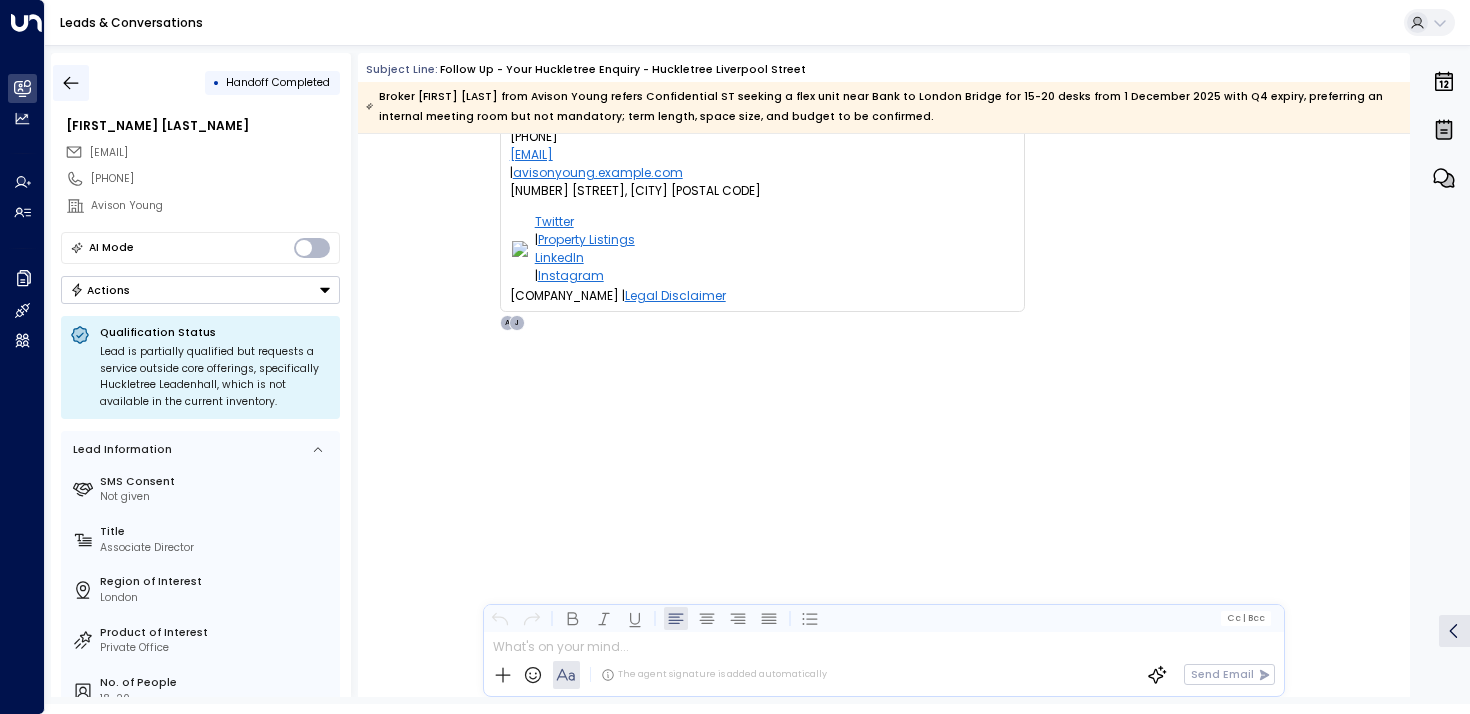 click 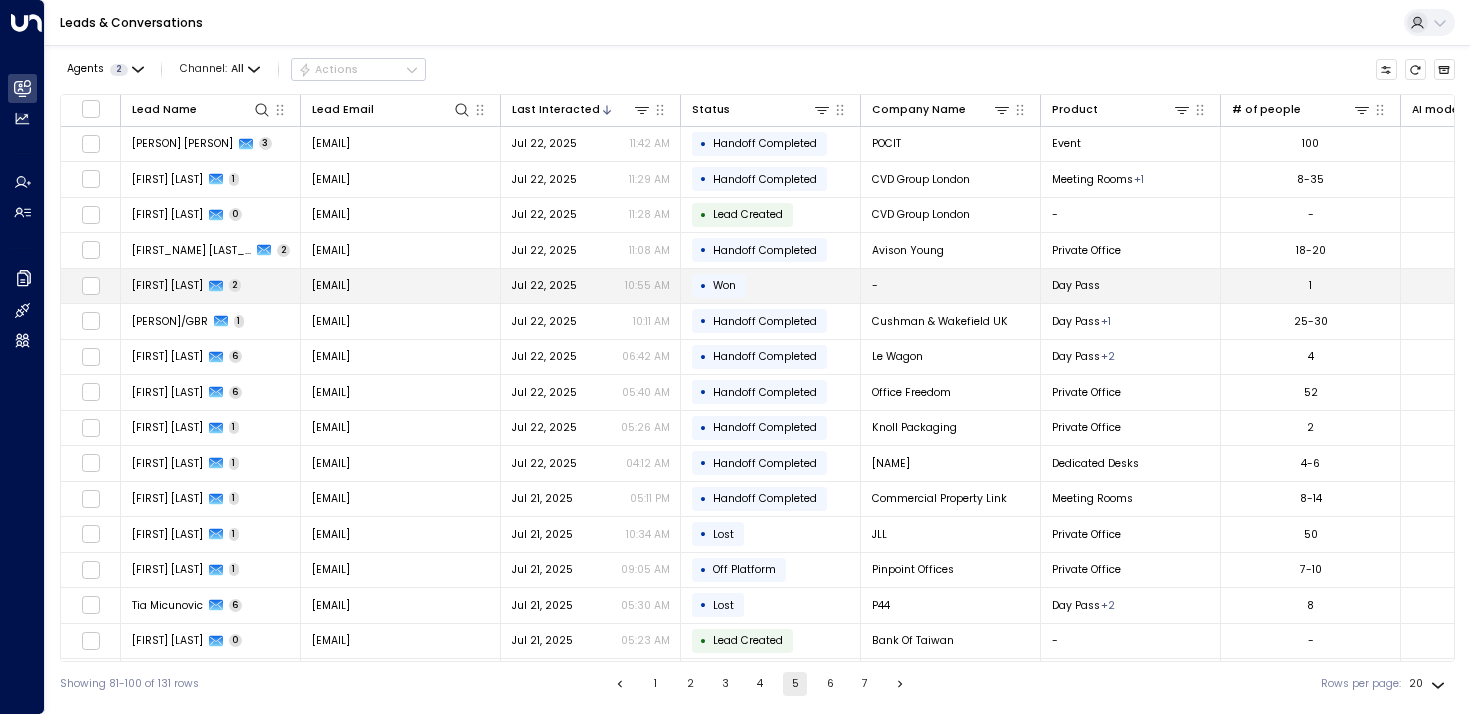 click on "[FIRST] [LAST]" at bounding box center (167, 285) 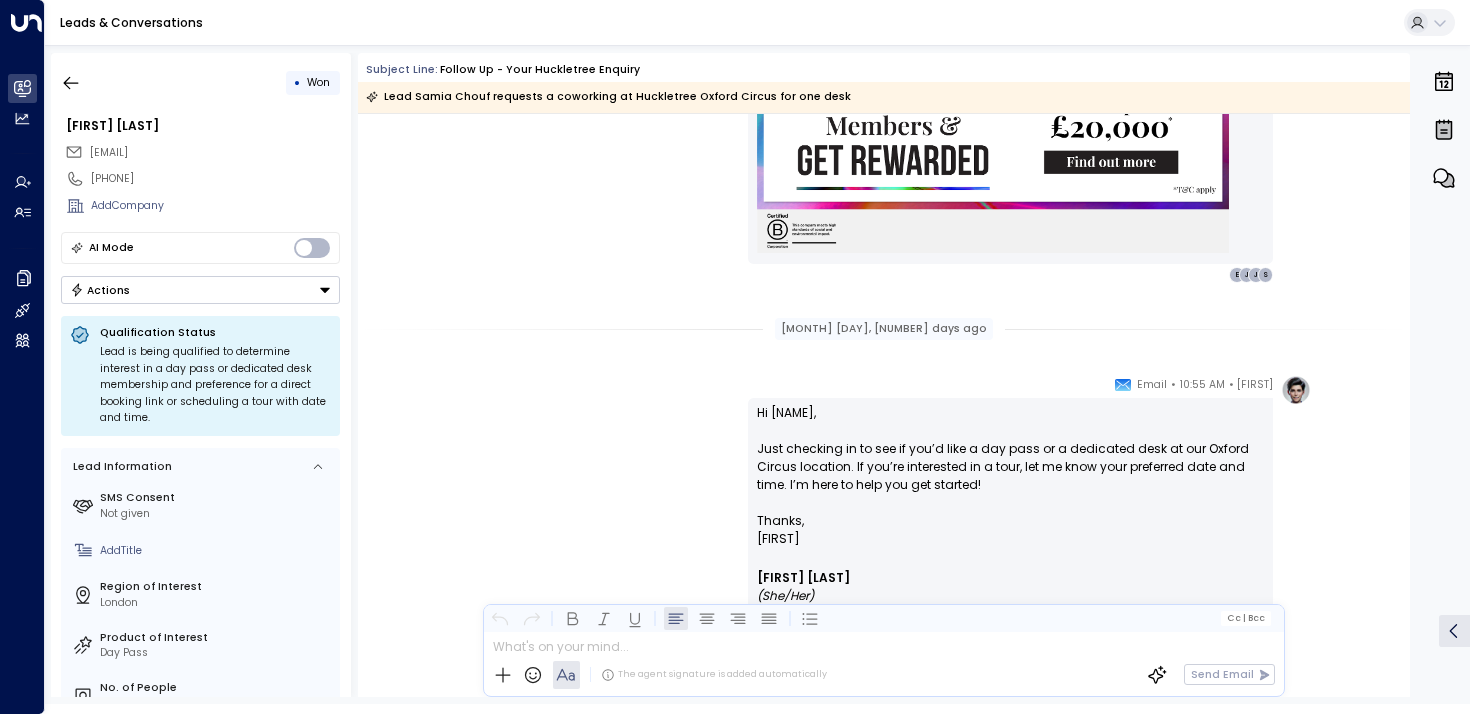scroll, scrollTop: 1880, scrollLeft: 0, axis: vertical 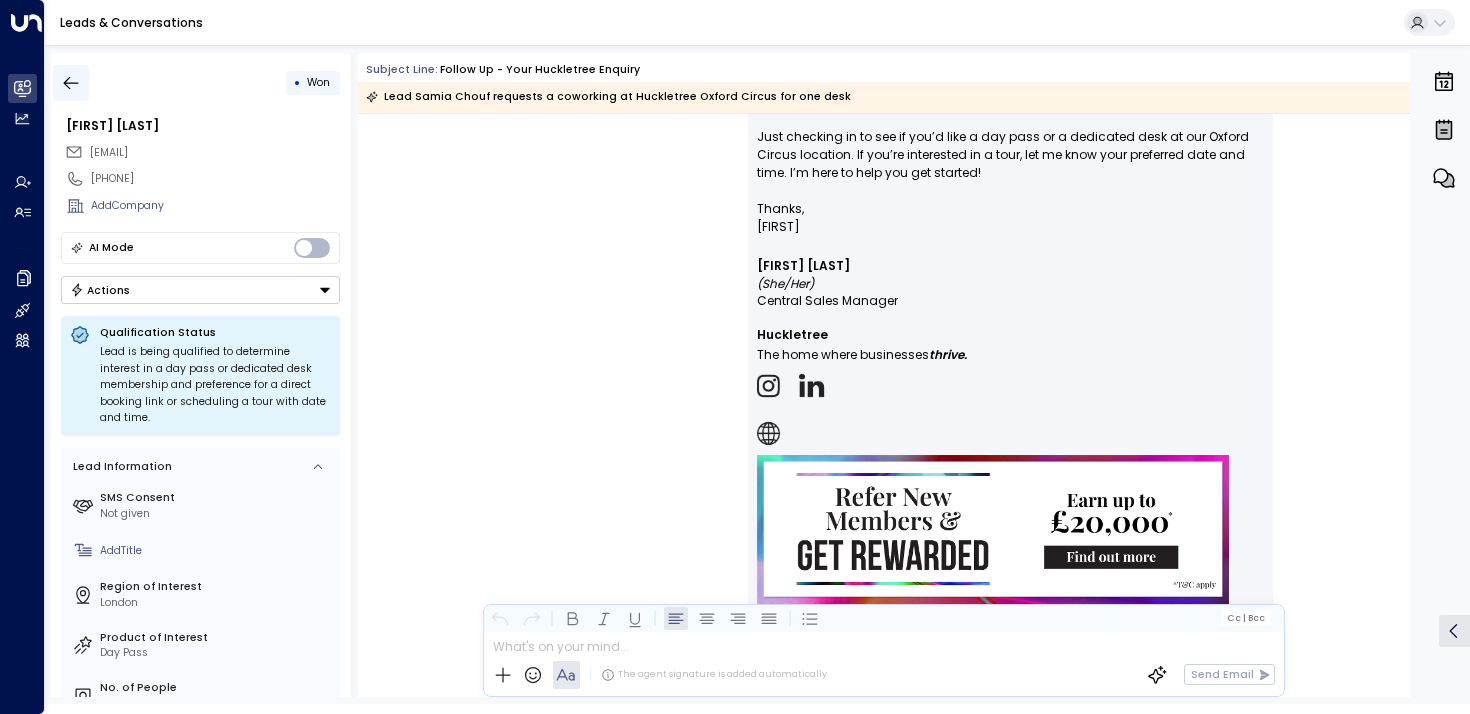 click at bounding box center (71, 83) 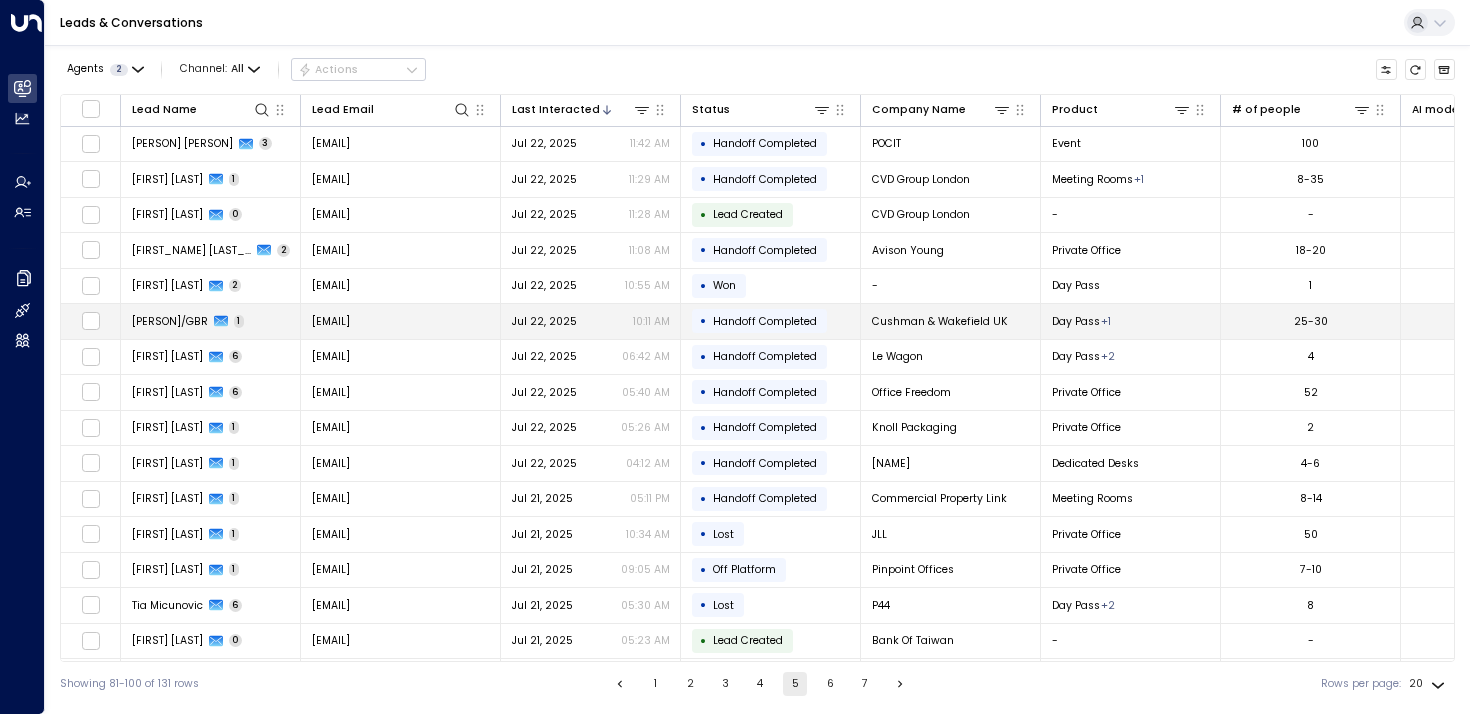 click on "[PERSON]/GBR" at bounding box center (170, 321) 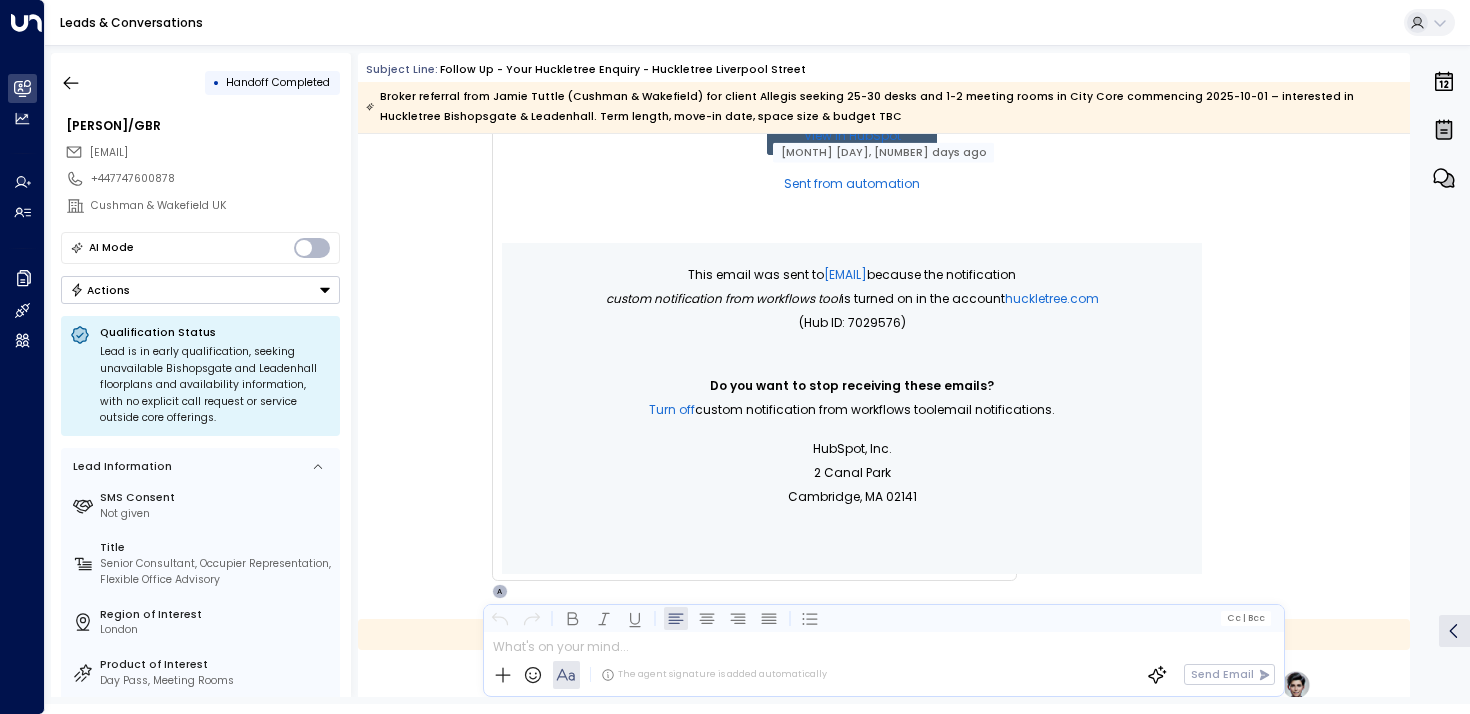 scroll, scrollTop: 0, scrollLeft: 0, axis: both 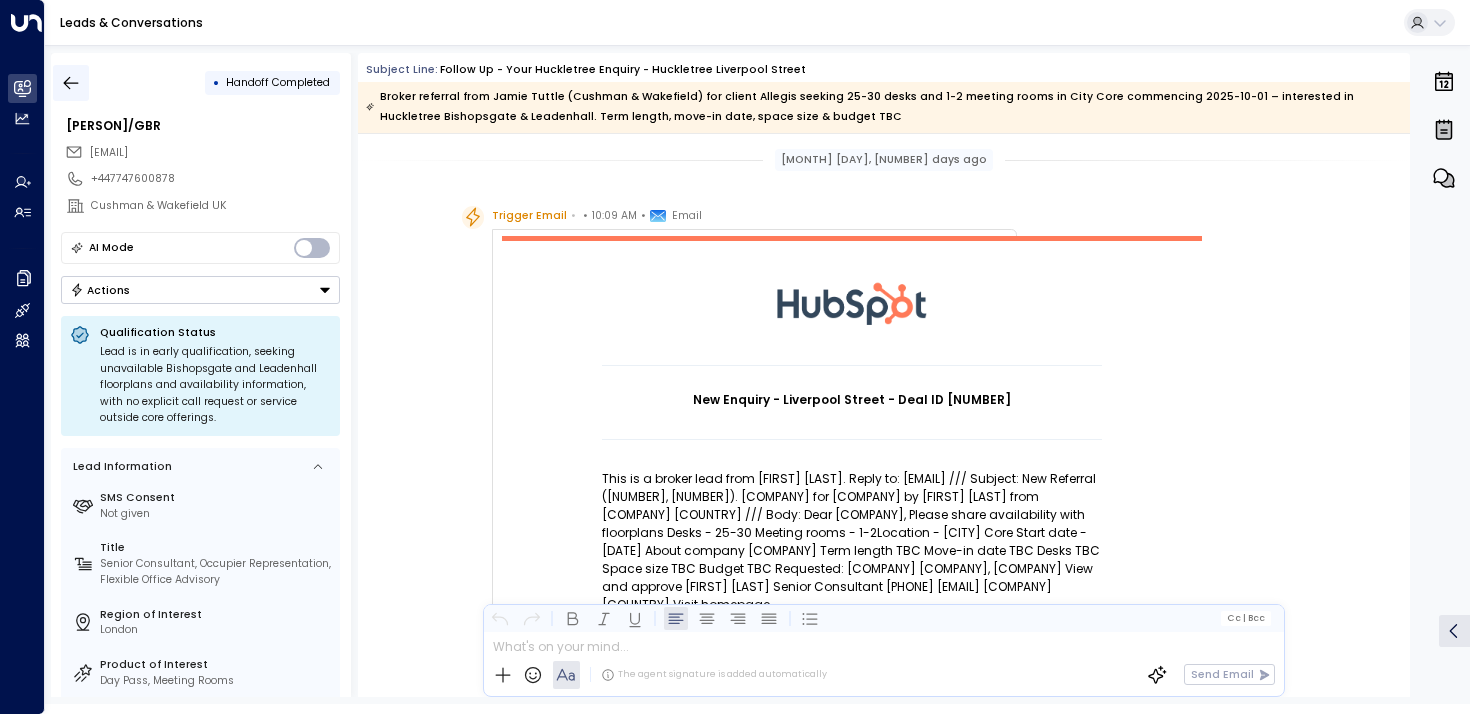 click 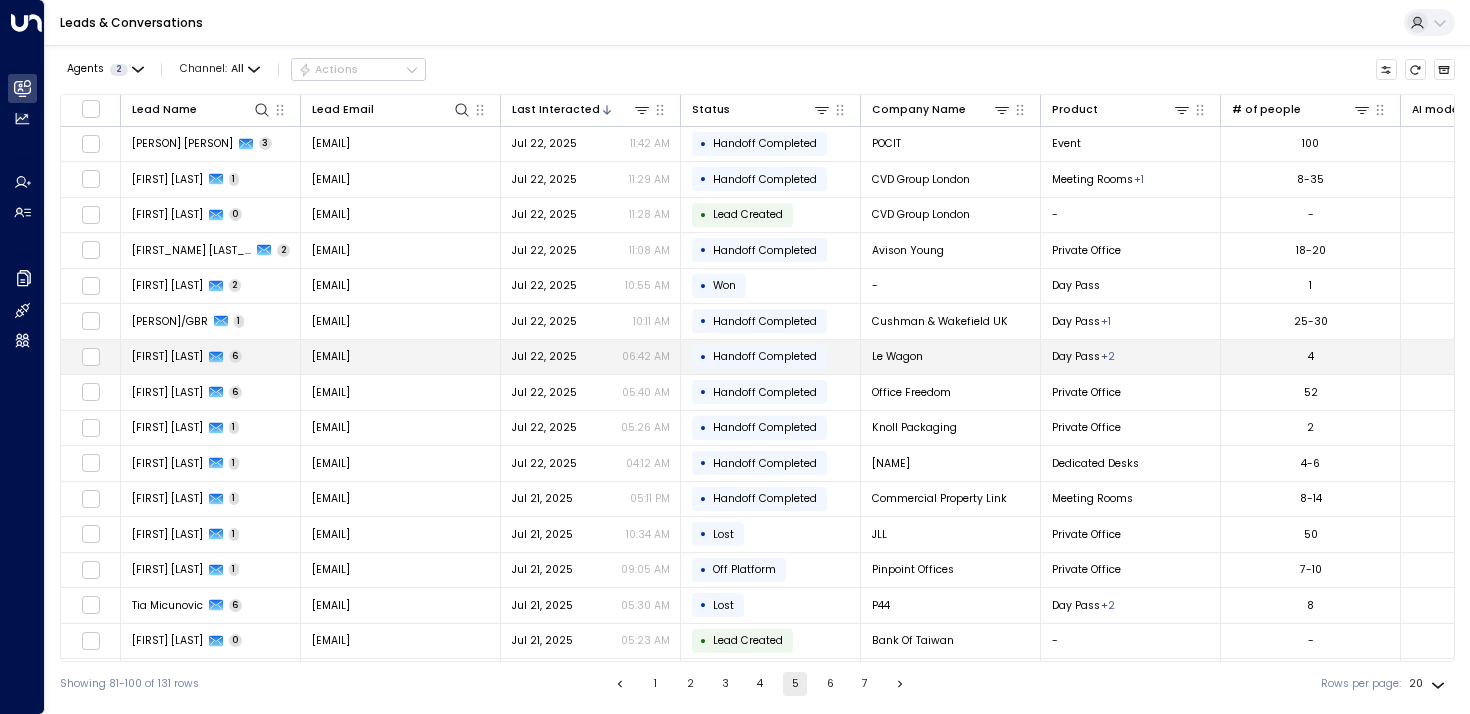 click on "[FIRST] [LAST]" at bounding box center [211, 357] 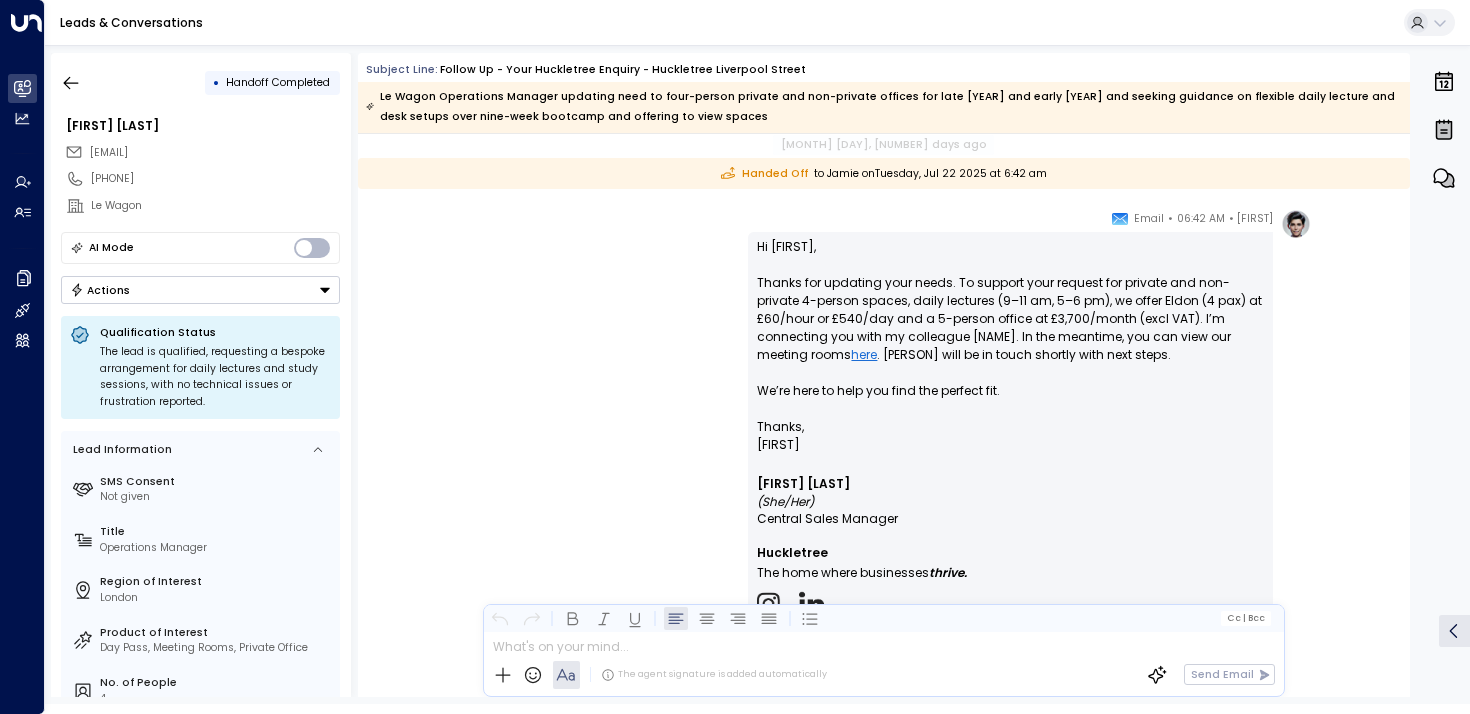 scroll, scrollTop: 4749, scrollLeft: 0, axis: vertical 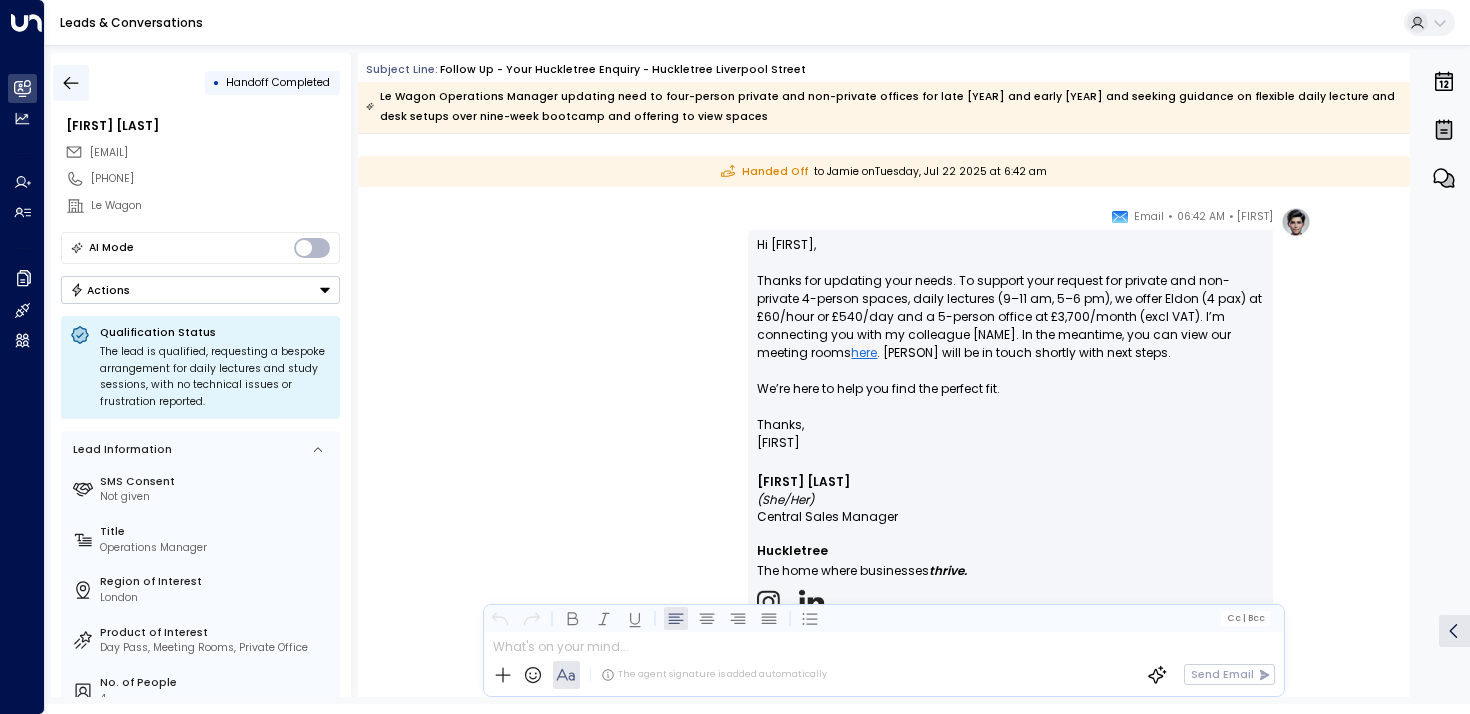 click 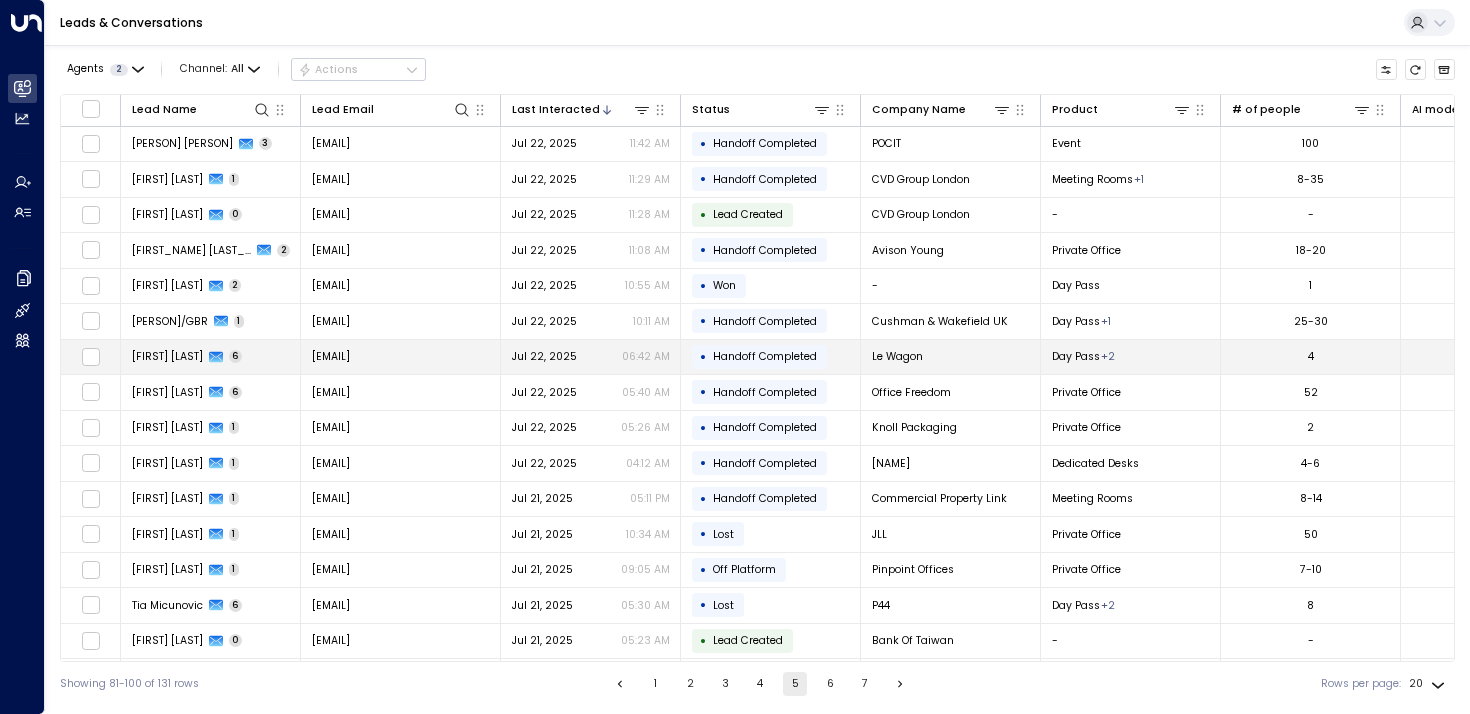 click on "[FIRST] [LAST]" at bounding box center [211, 357] 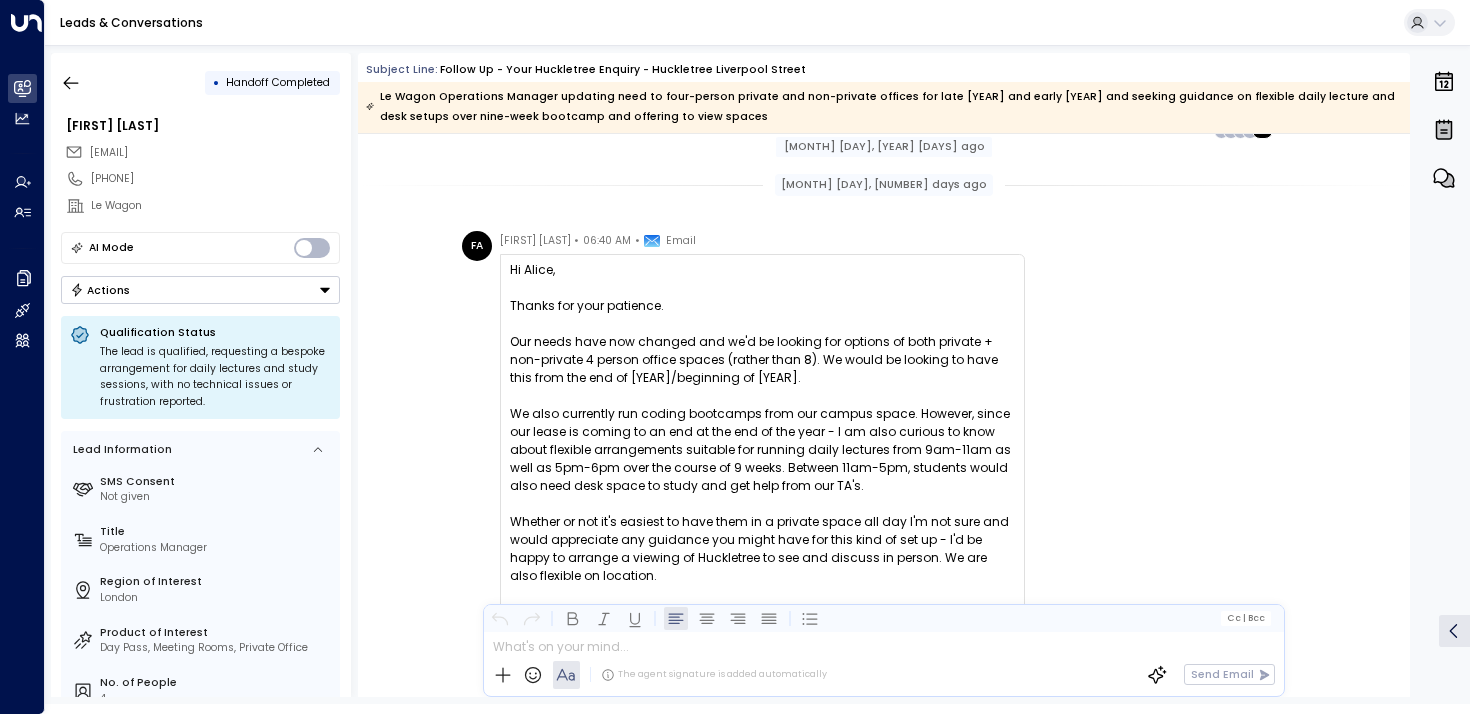 scroll, scrollTop: 3960, scrollLeft: 0, axis: vertical 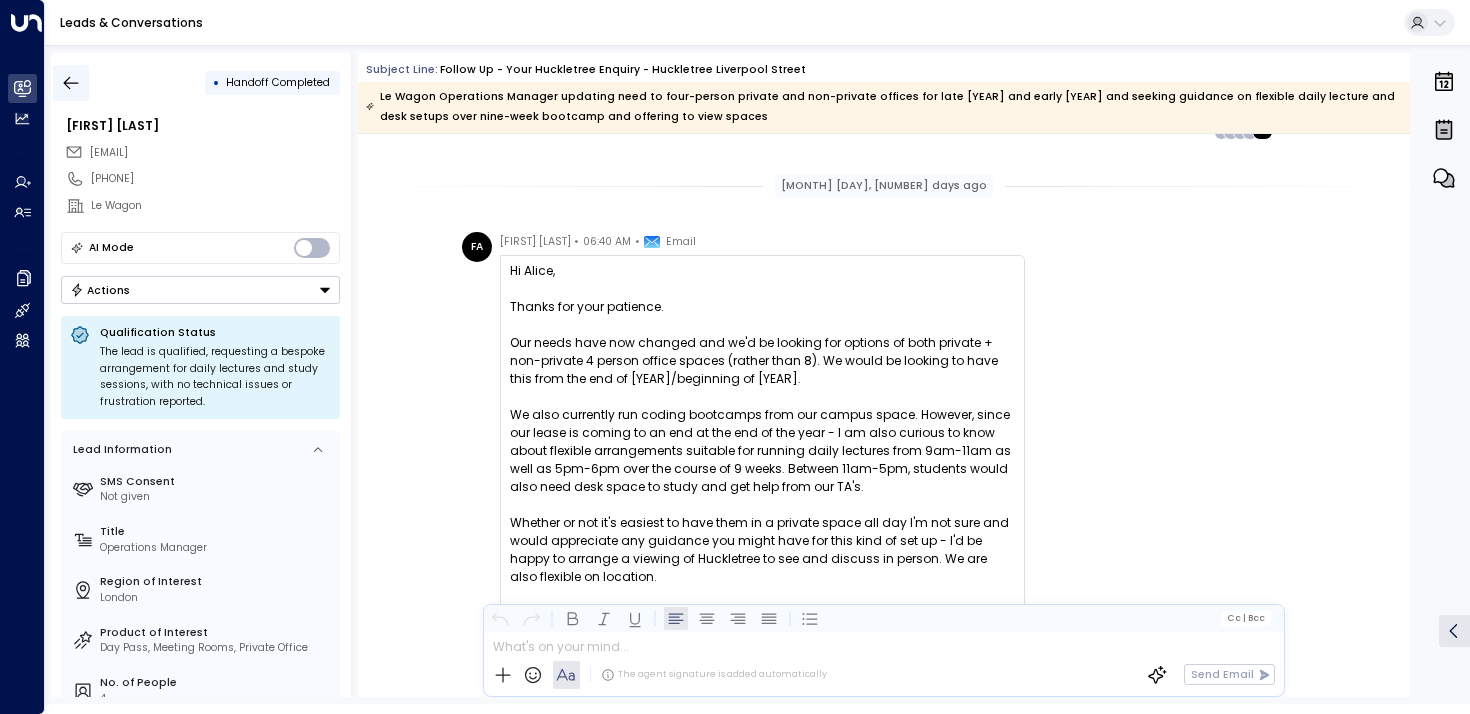 click 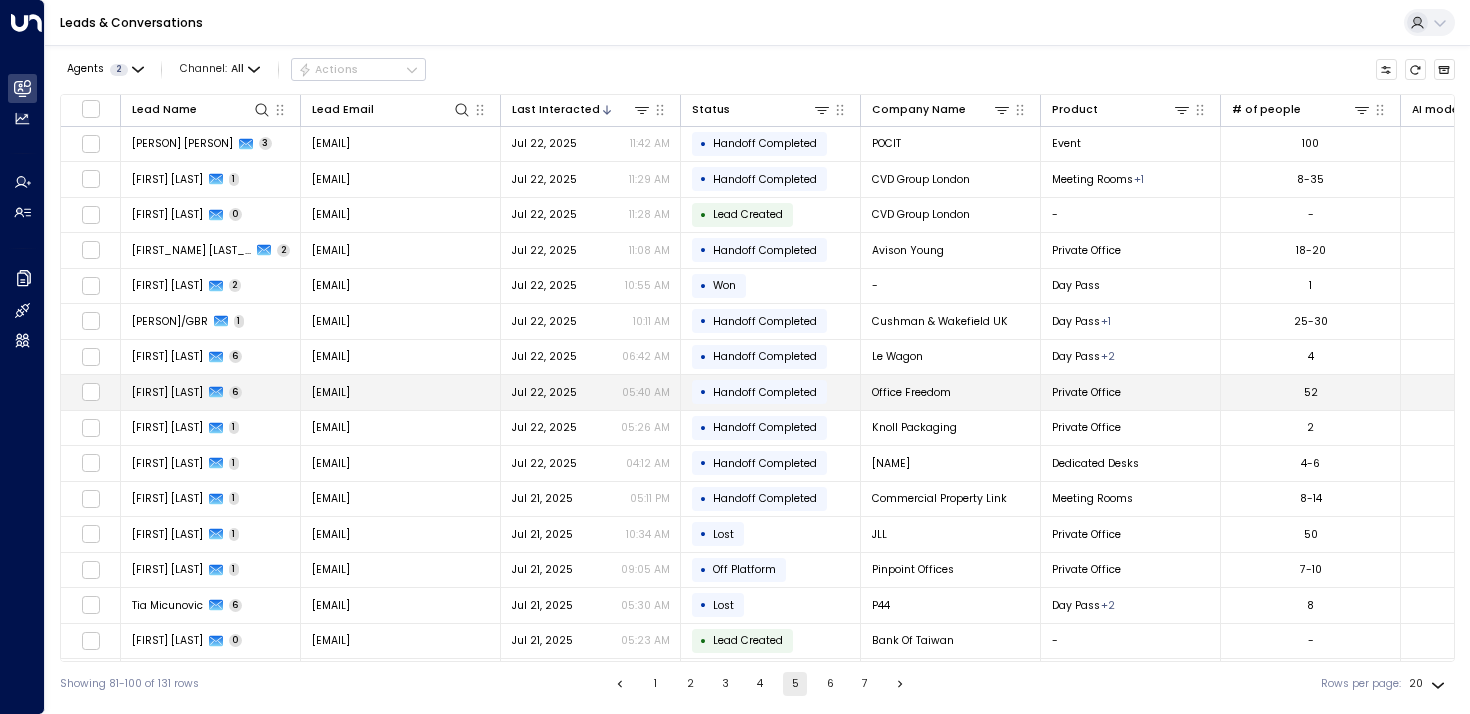 click on "[FIRST] [LAST]" at bounding box center [211, 392] 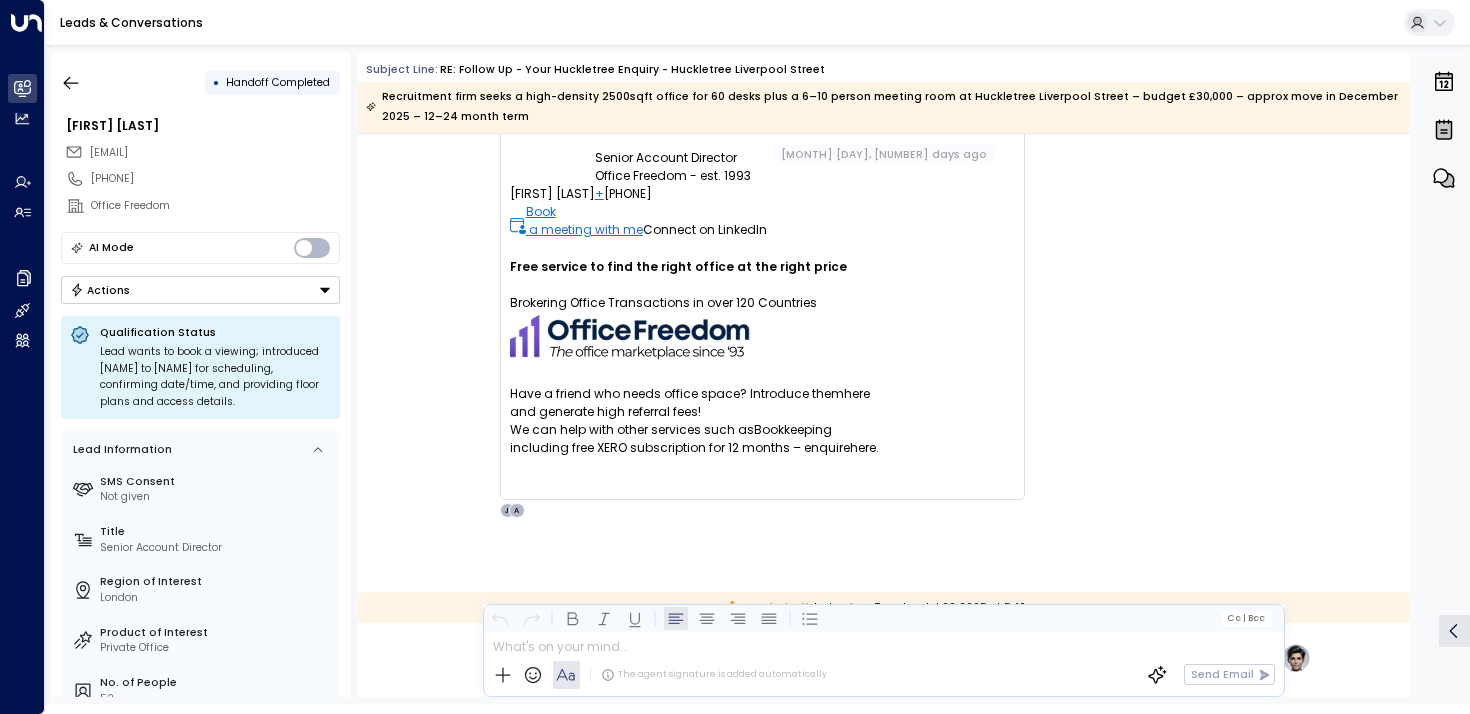 scroll, scrollTop: 5547, scrollLeft: 0, axis: vertical 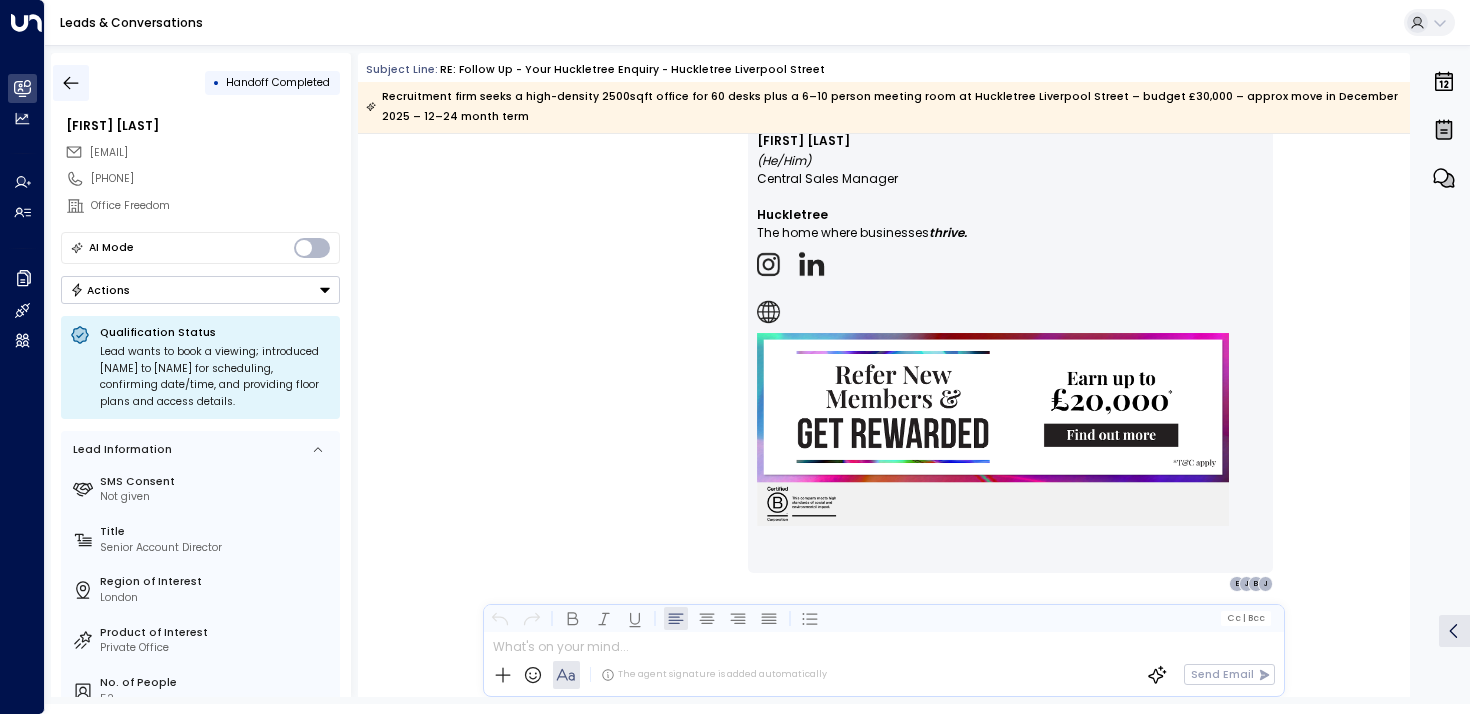 click at bounding box center (71, 83) 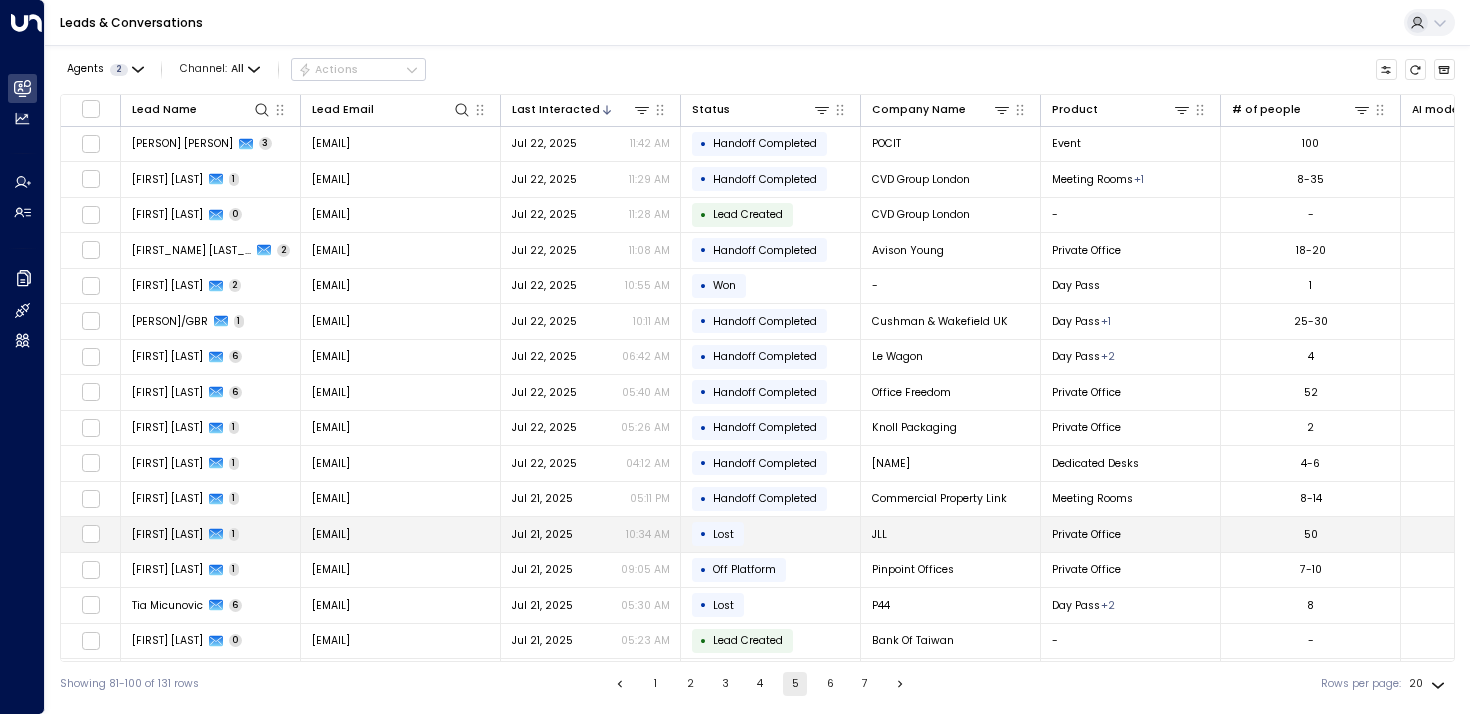 scroll, scrollTop: 75, scrollLeft: 0, axis: vertical 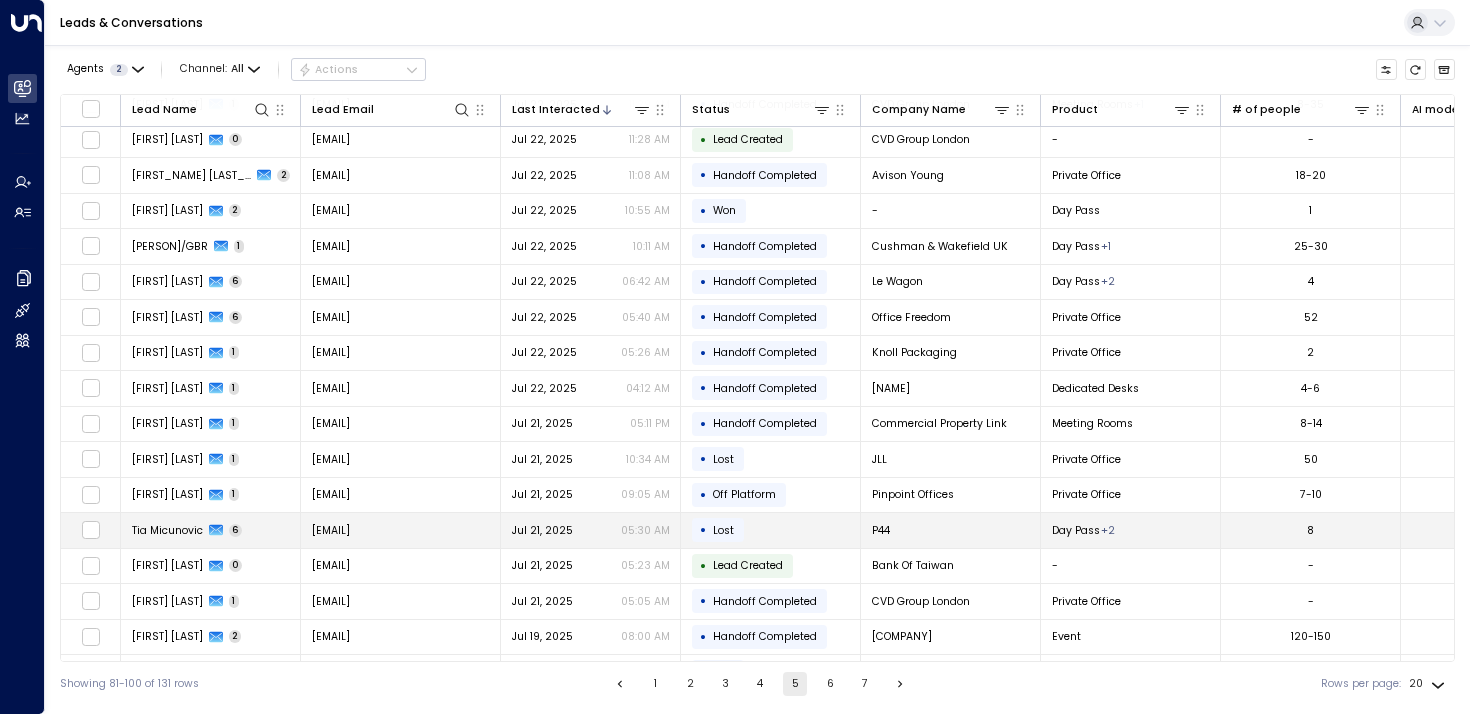 click on "[PERSON] 6" at bounding box center [211, 530] 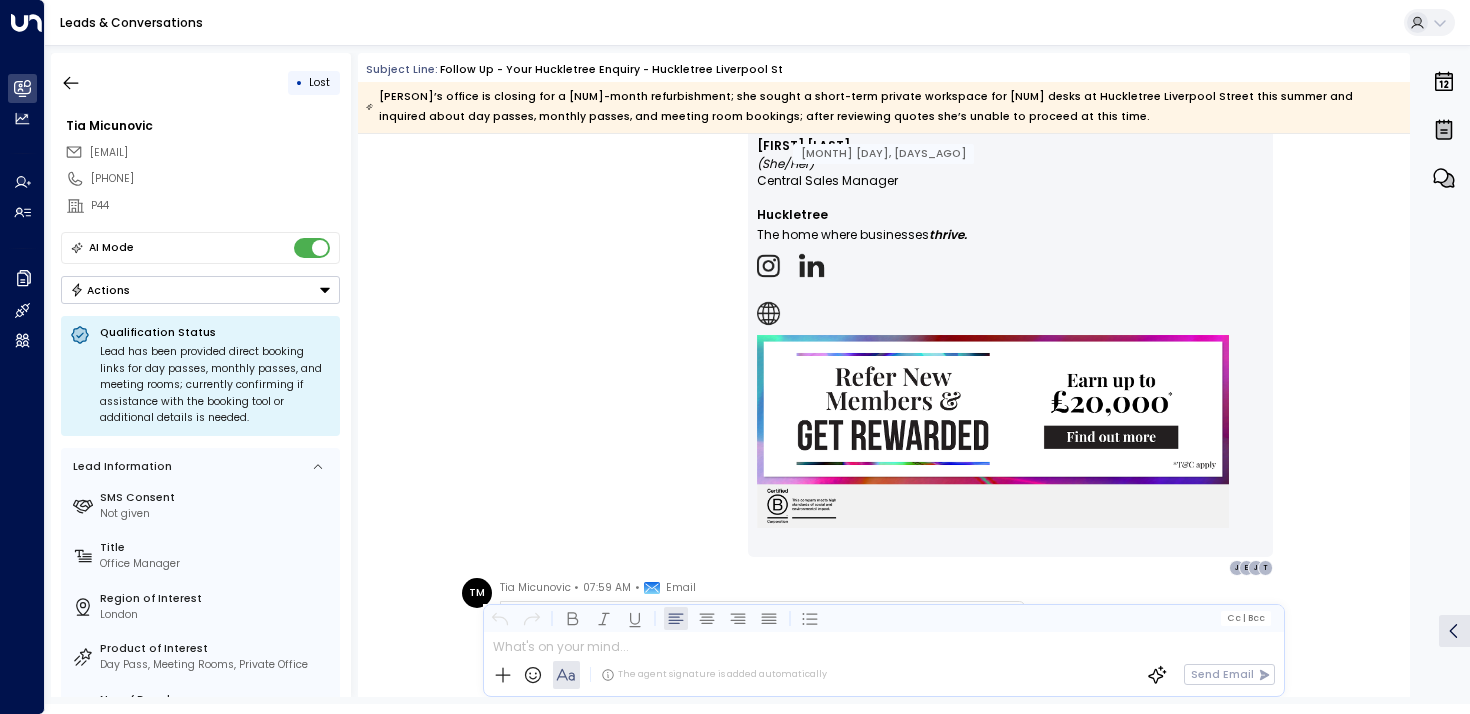 scroll, scrollTop: 1860, scrollLeft: 0, axis: vertical 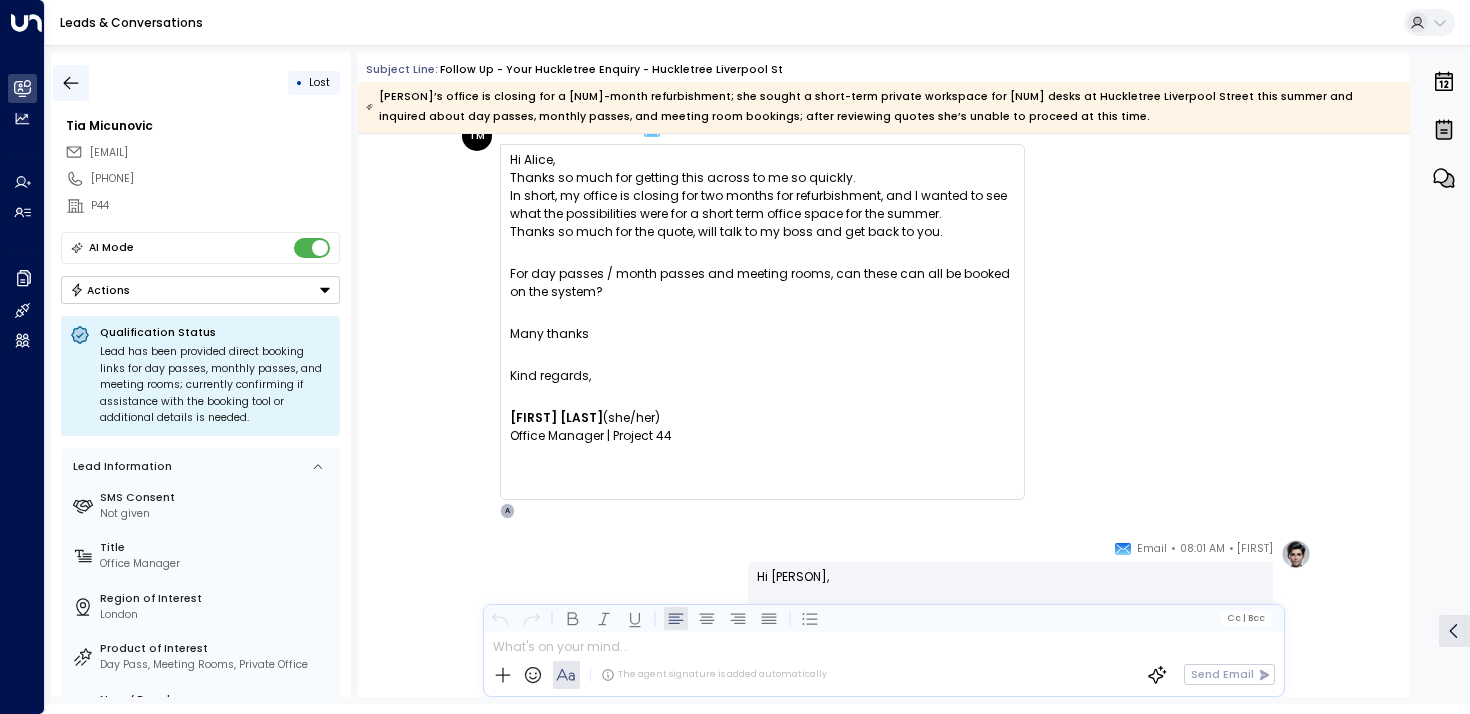 click at bounding box center (71, 83) 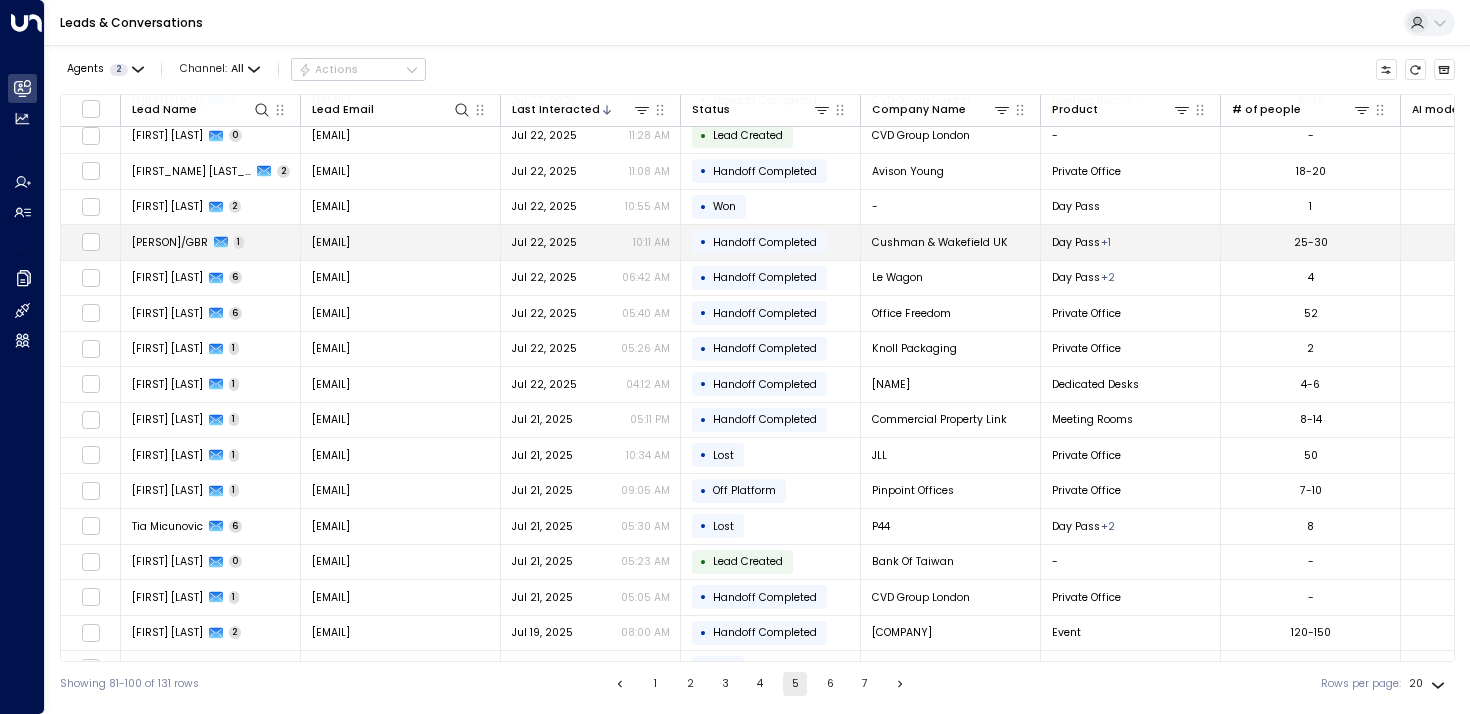 scroll, scrollTop: 180, scrollLeft: 0, axis: vertical 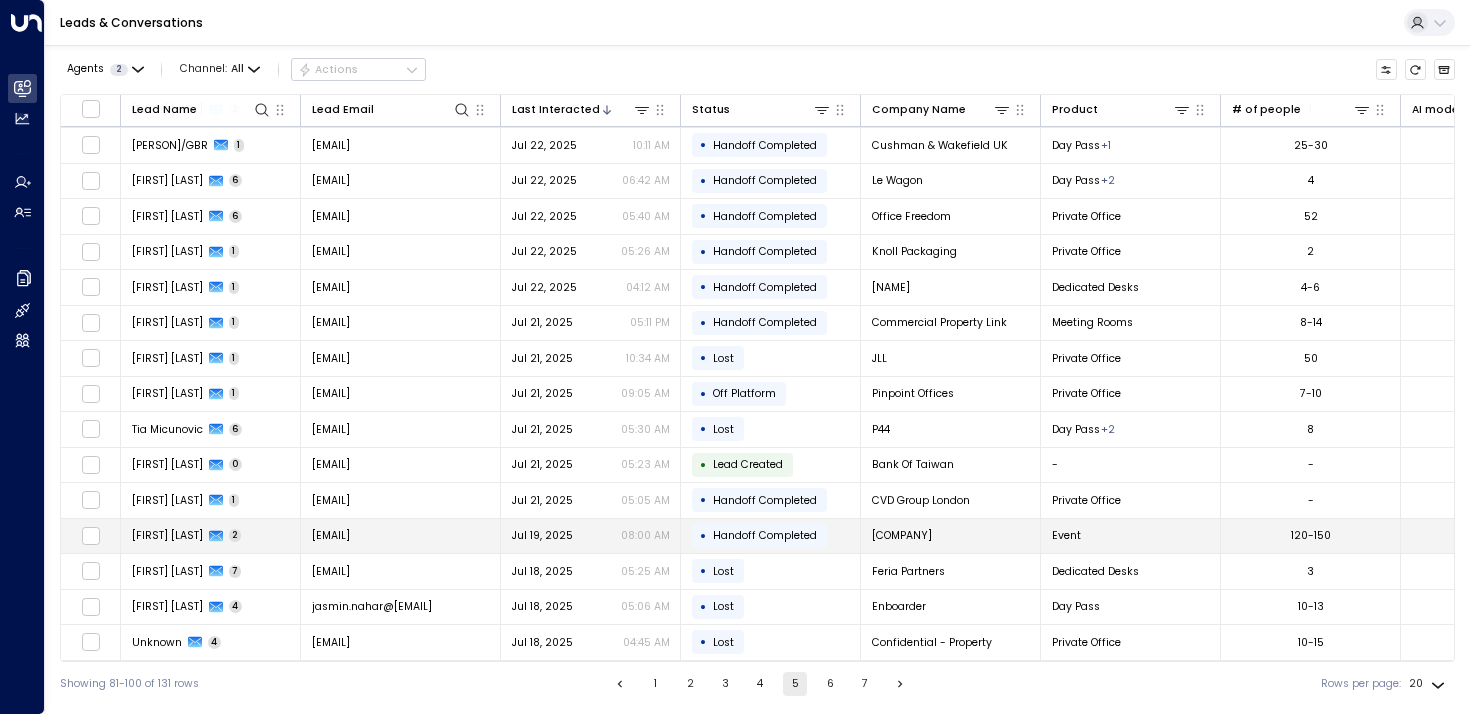 click on "[FIRST] [LAST]" at bounding box center (167, 535) 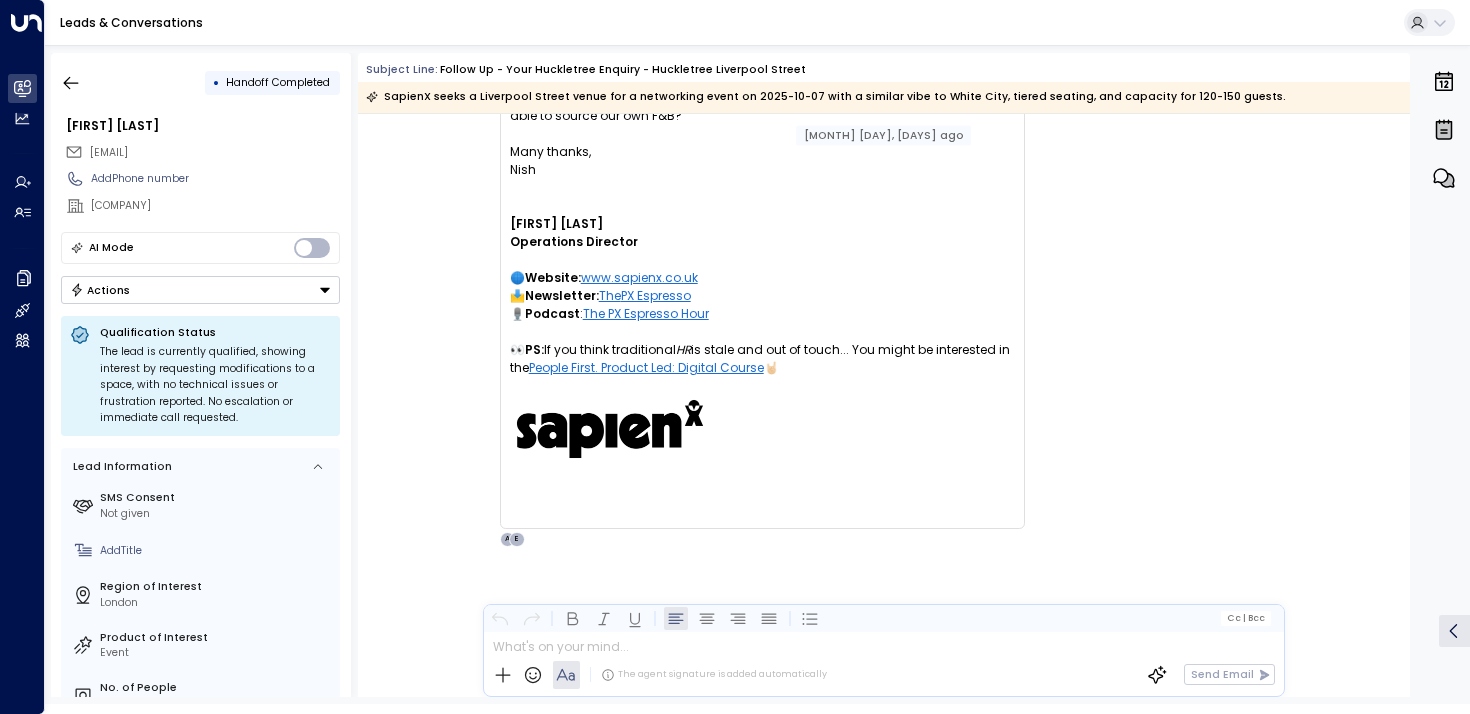 scroll, scrollTop: 2223, scrollLeft: 0, axis: vertical 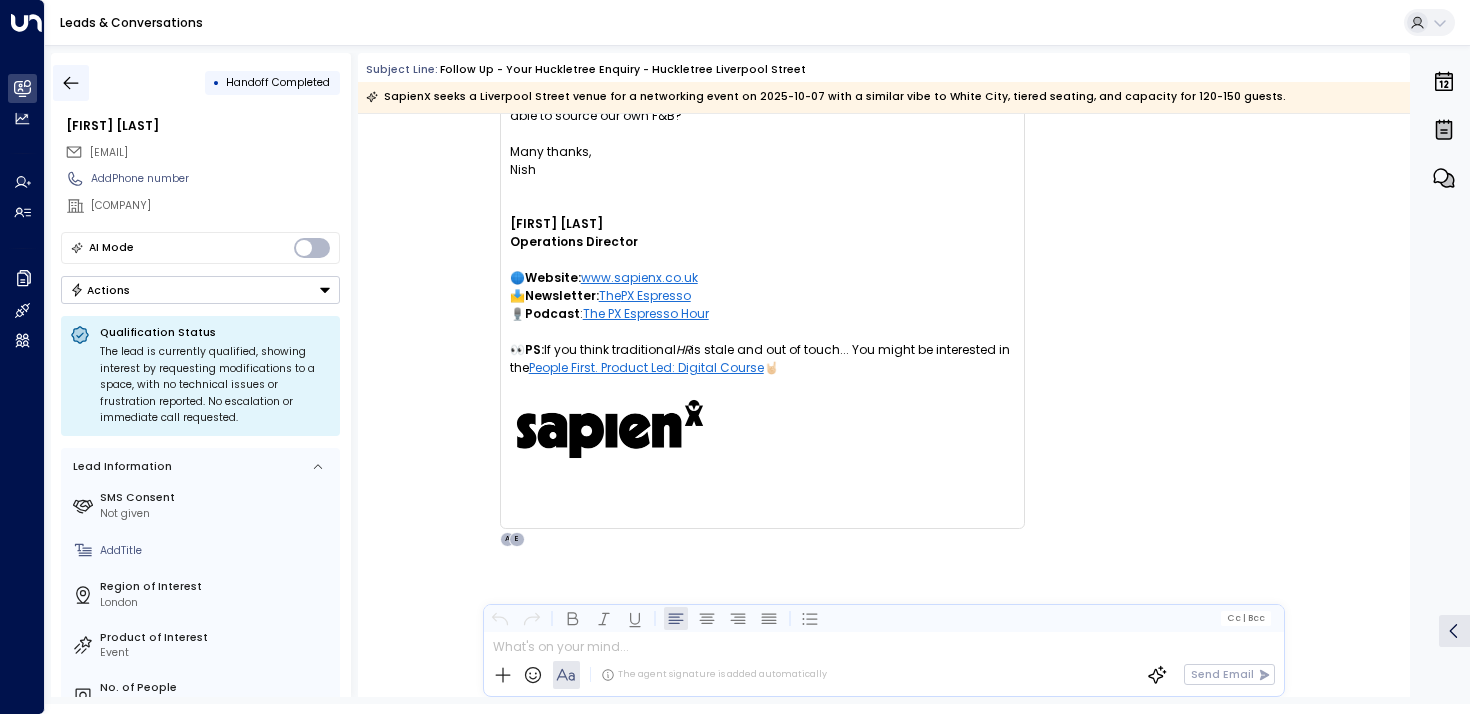 click at bounding box center (71, 83) 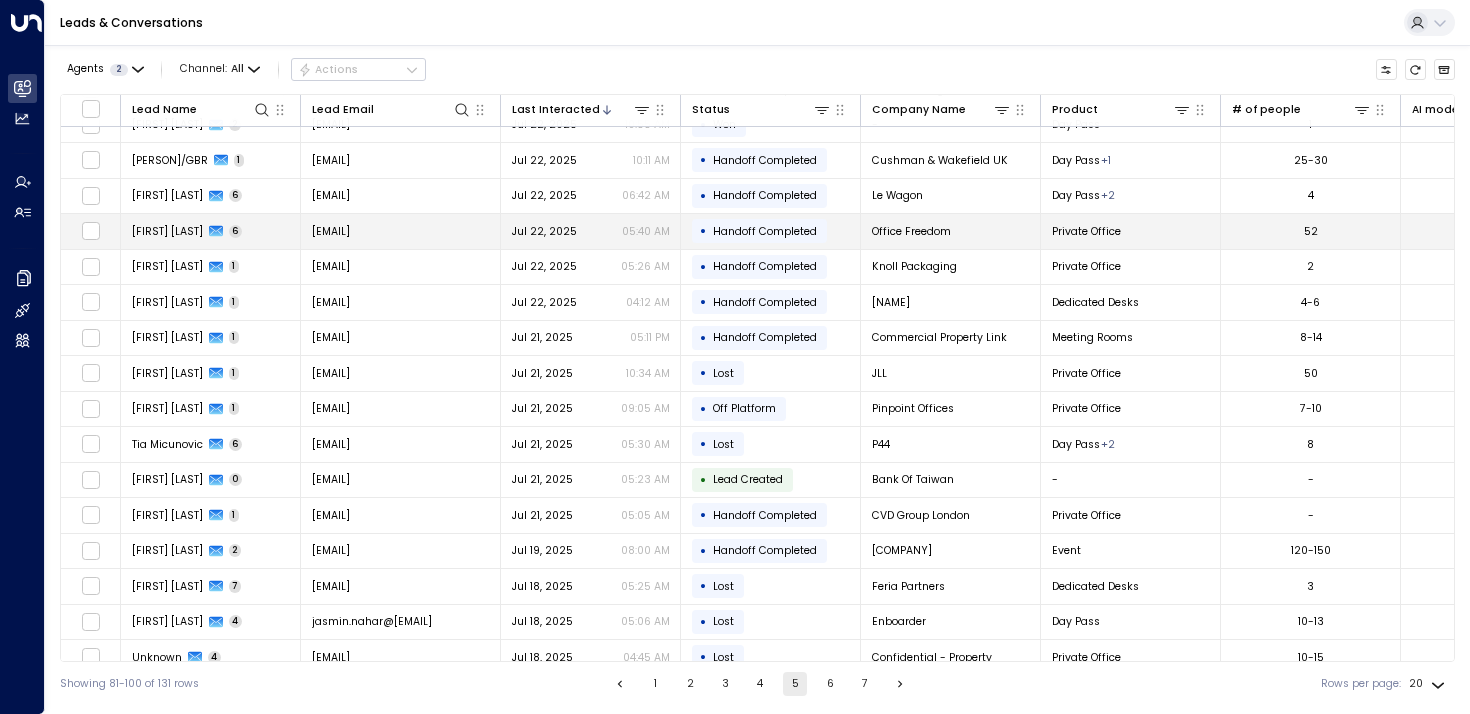 scroll, scrollTop: 180, scrollLeft: 0, axis: vertical 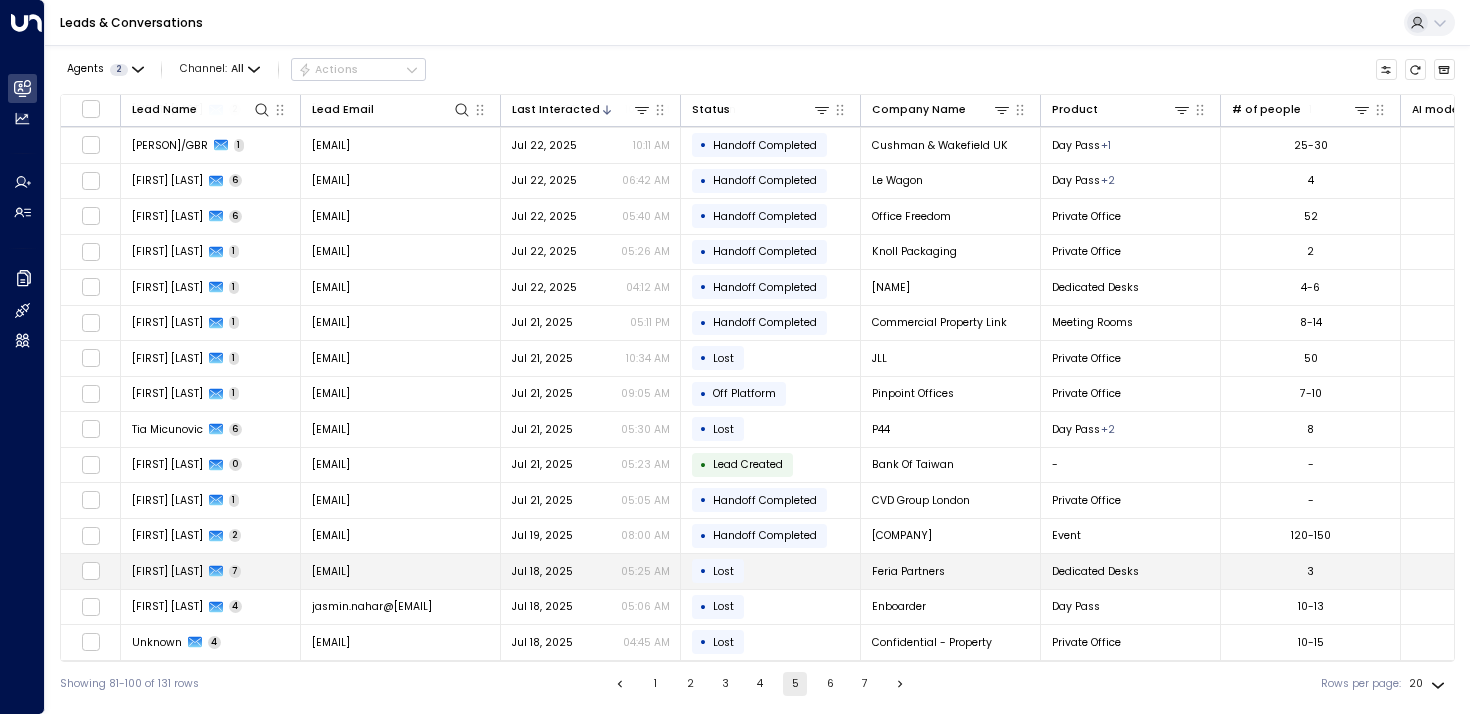 click on "Ina Browning 7" at bounding box center [211, 571] 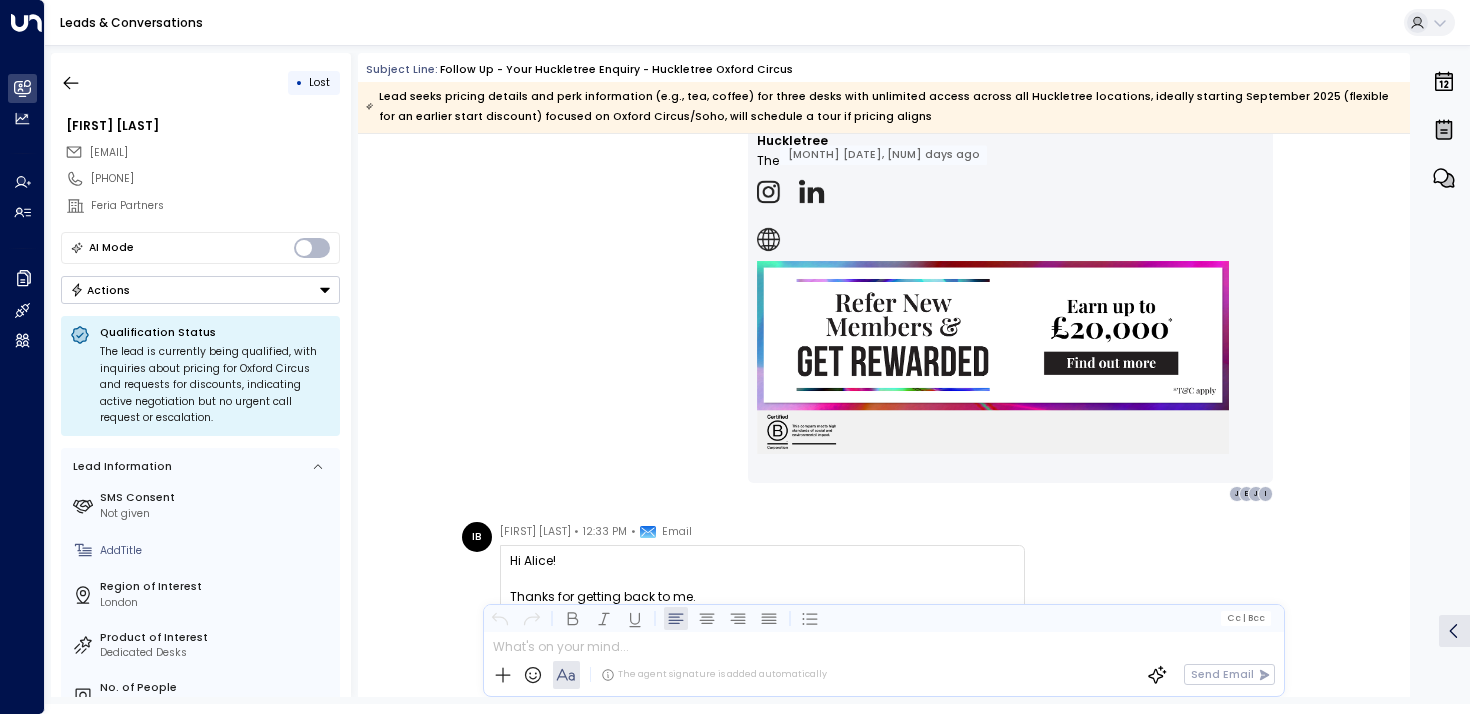 scroll, scrollTop: 1804, scrollLeft: 0, axis: vertical 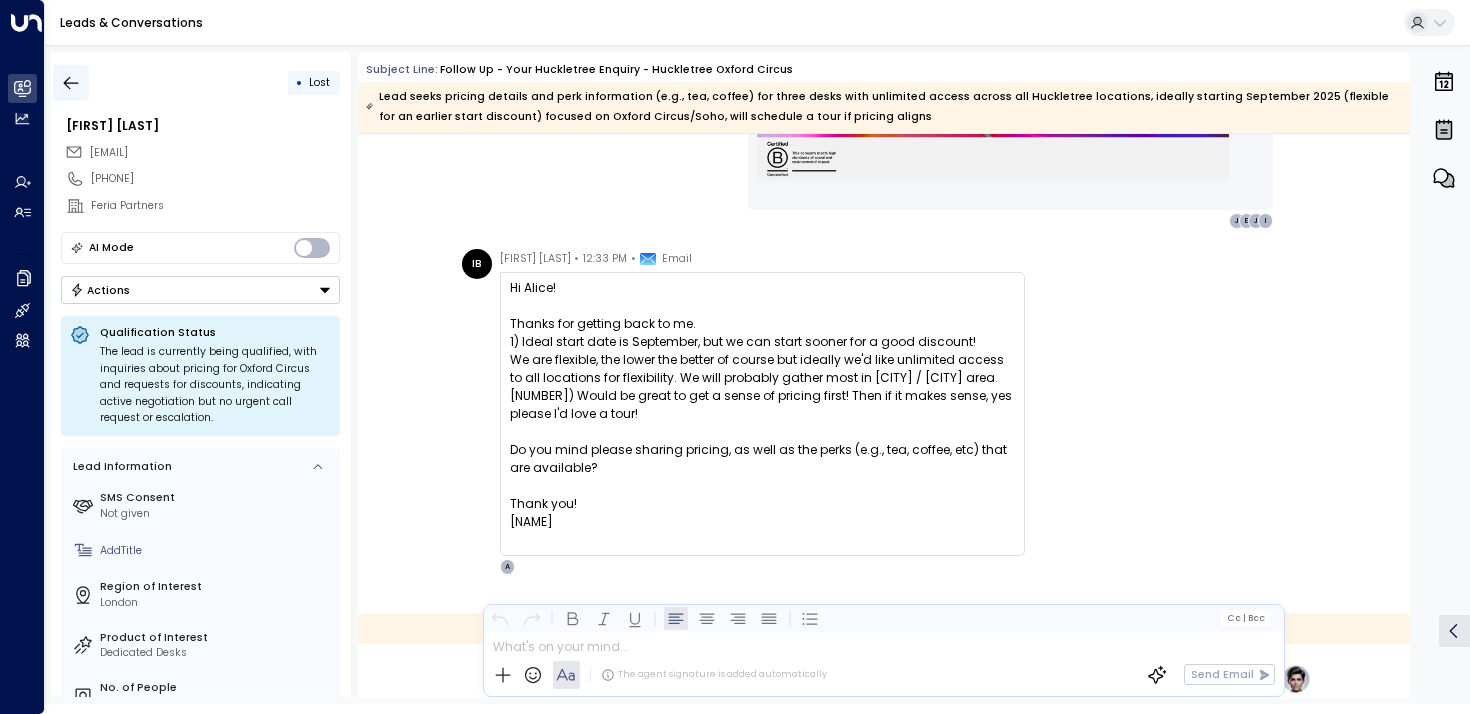 click 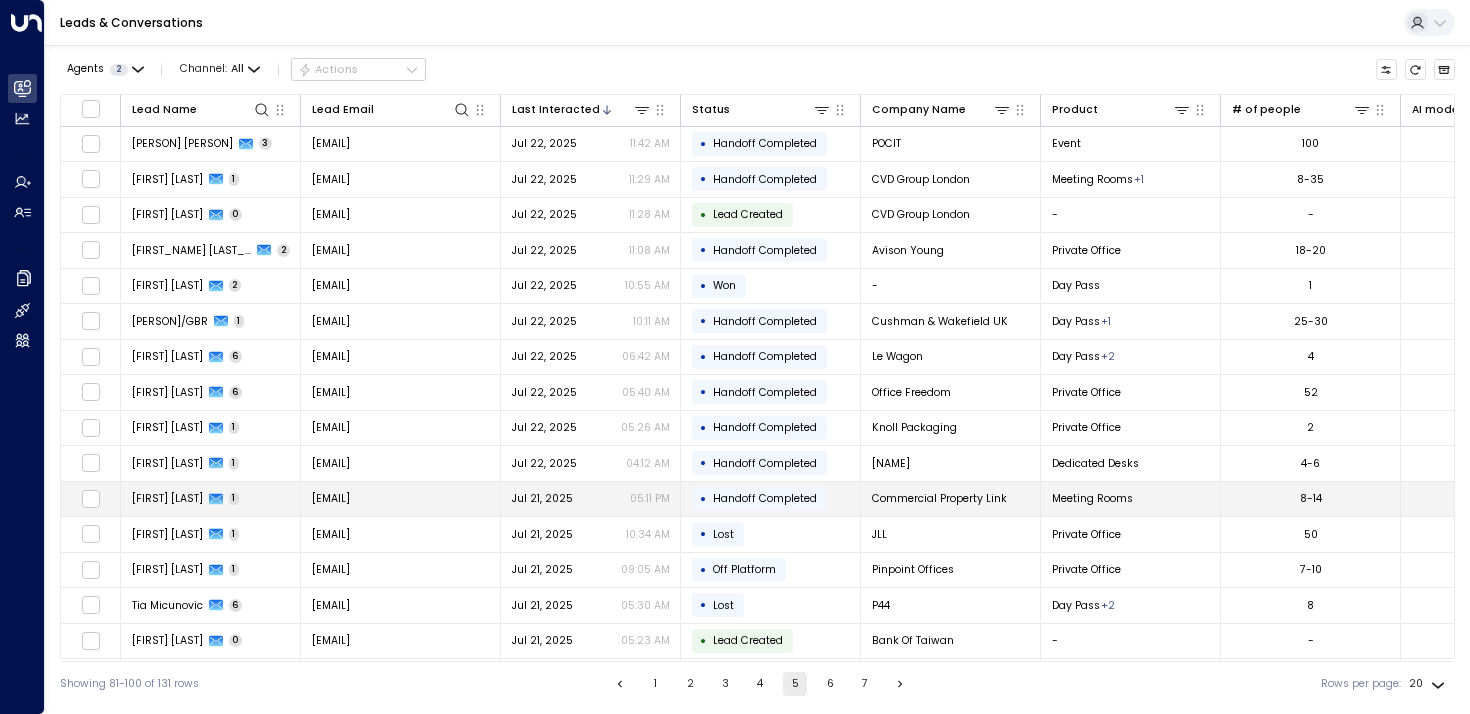 scroll, scrollTop: 180, scrollLeft: 0, axis: vertical 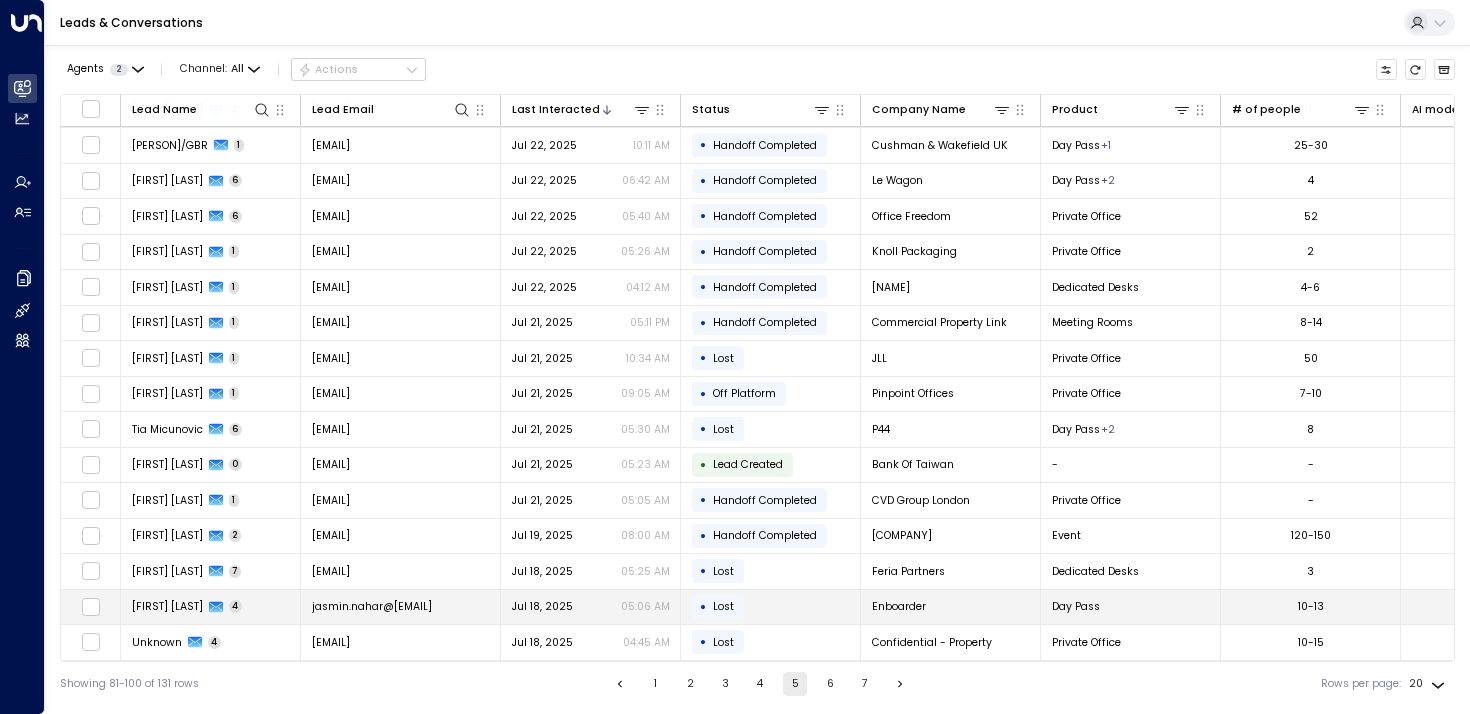 click on "[FIRST] [LAST]" at bounding box center (211, 607) 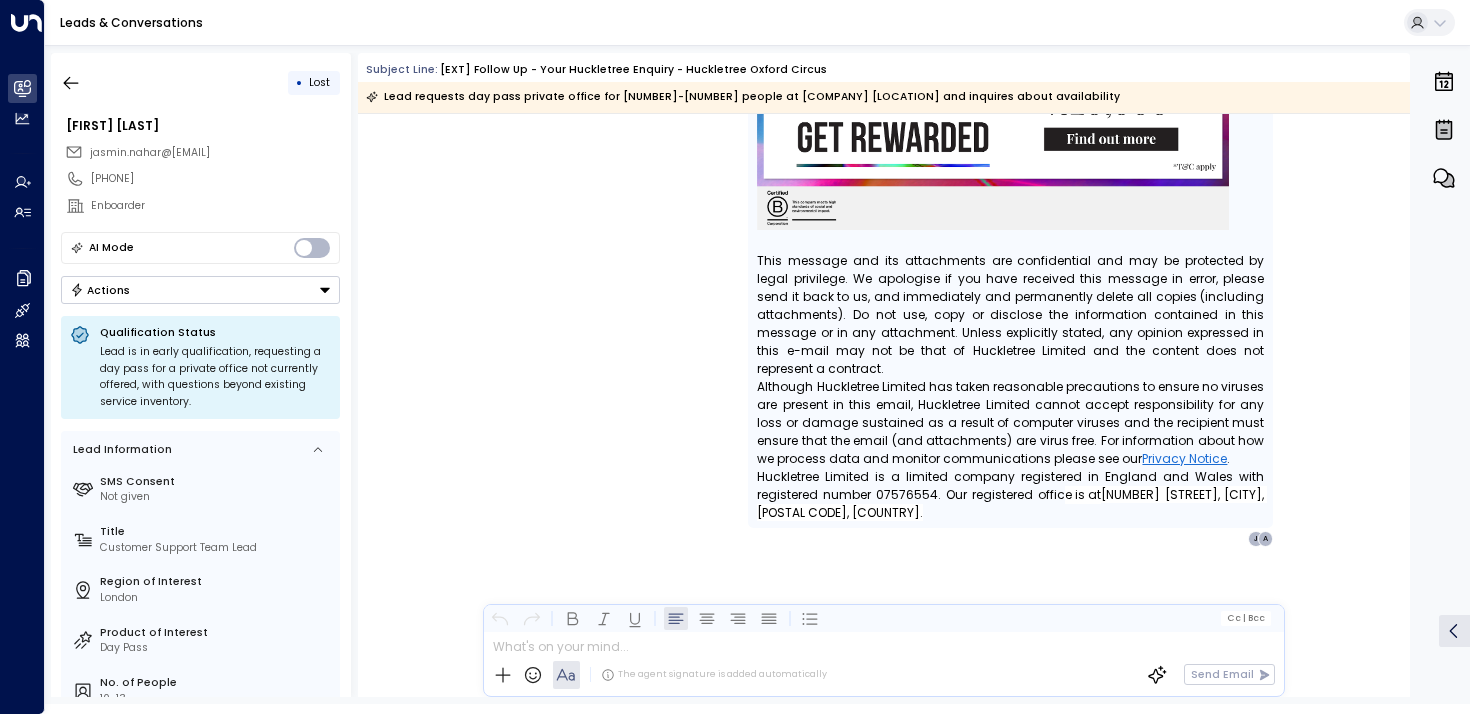 scroll, scrollTop: 3756, scrollLeft: 0, axis: vertical 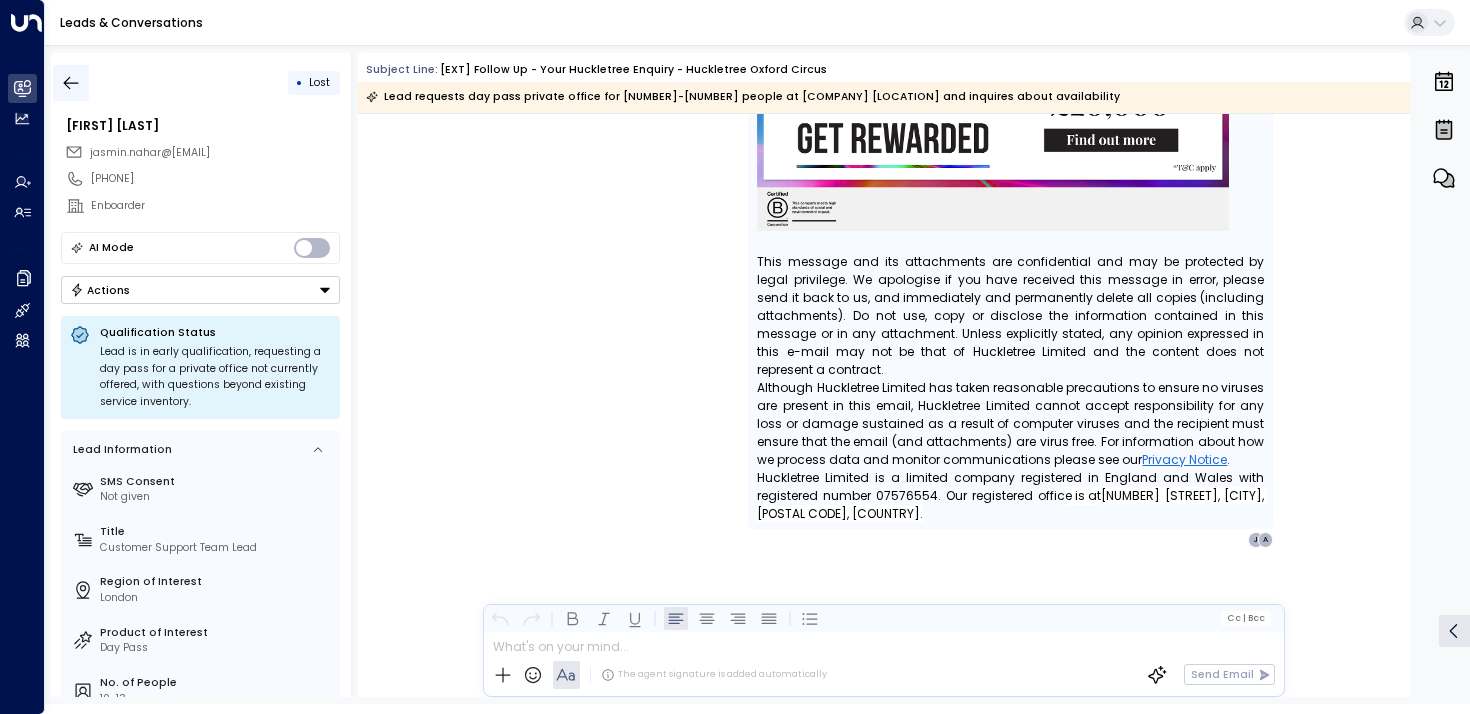 click 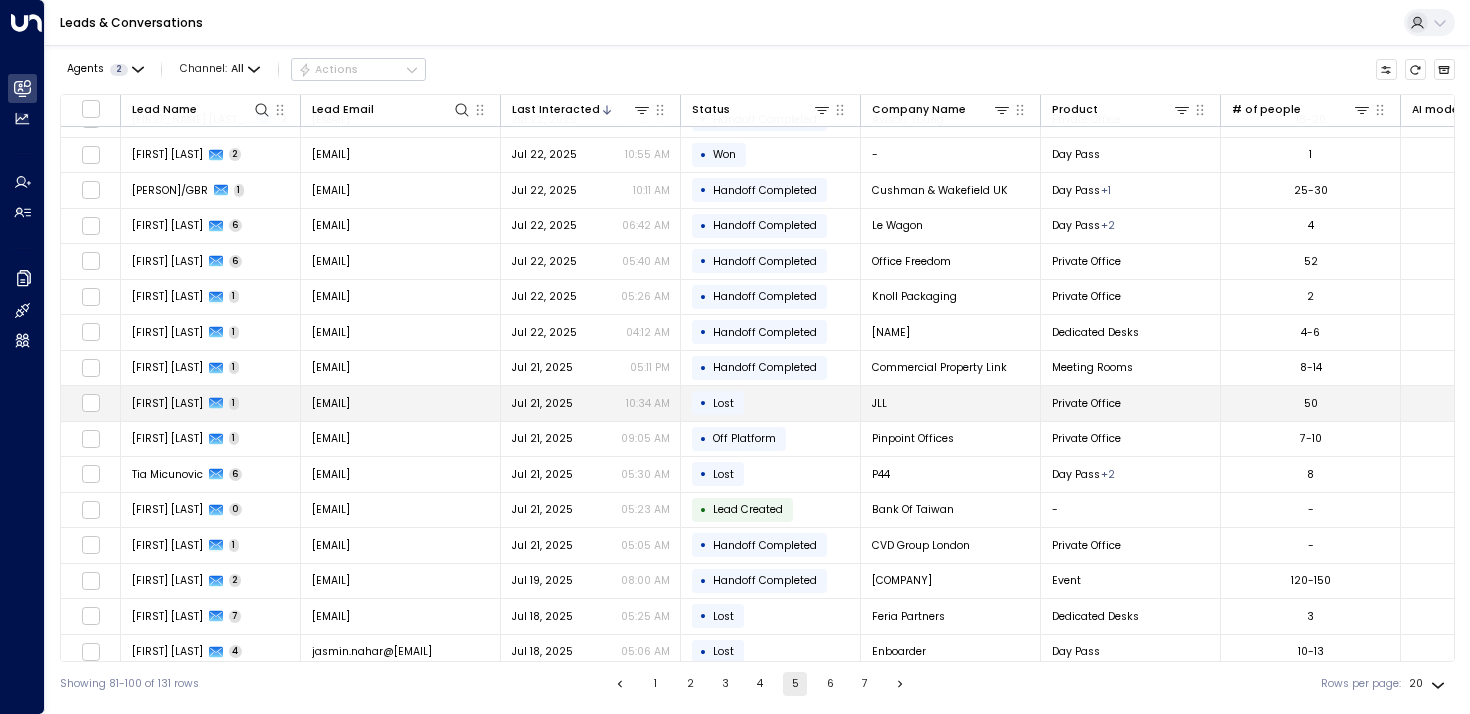 scroll, scrollTop: 180, scrollLeft: 0, axis: vertical 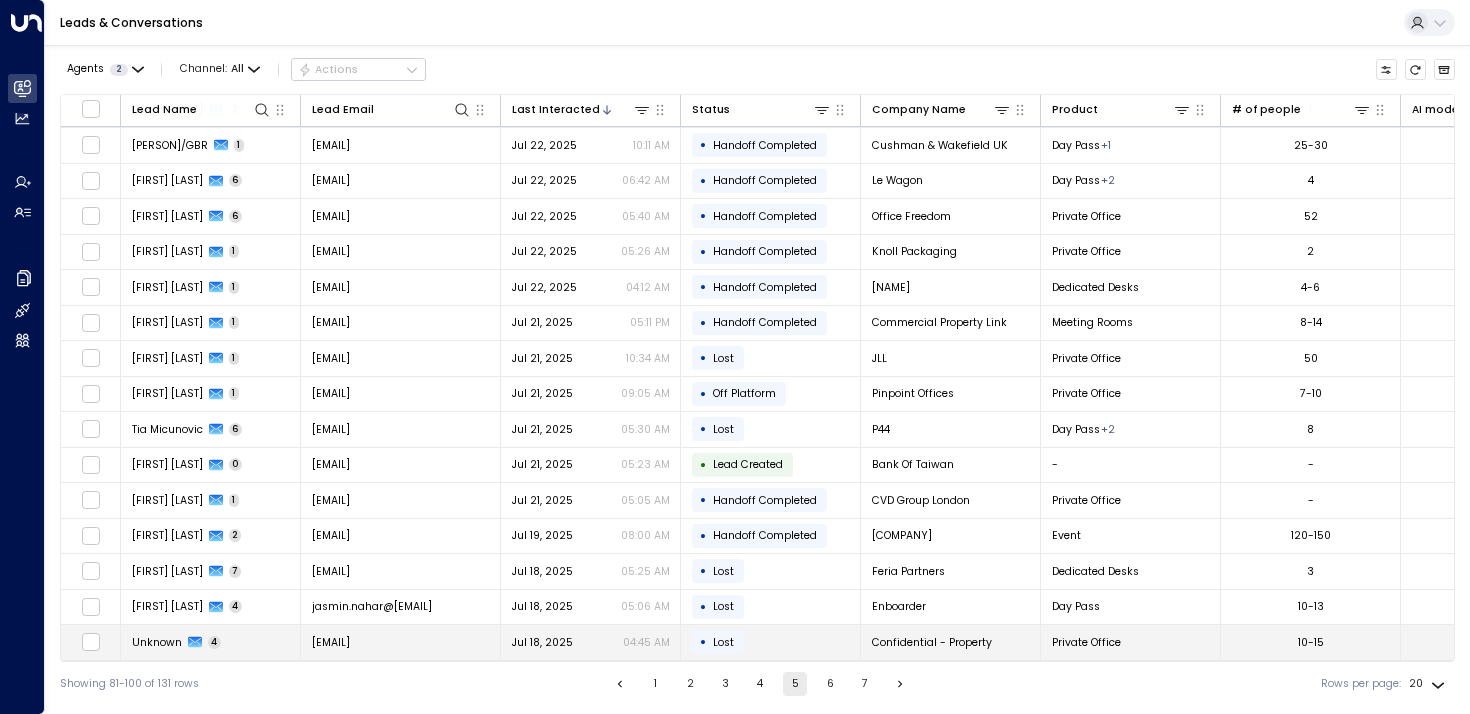 click on "Unknown" at bounding box center (157, 642) 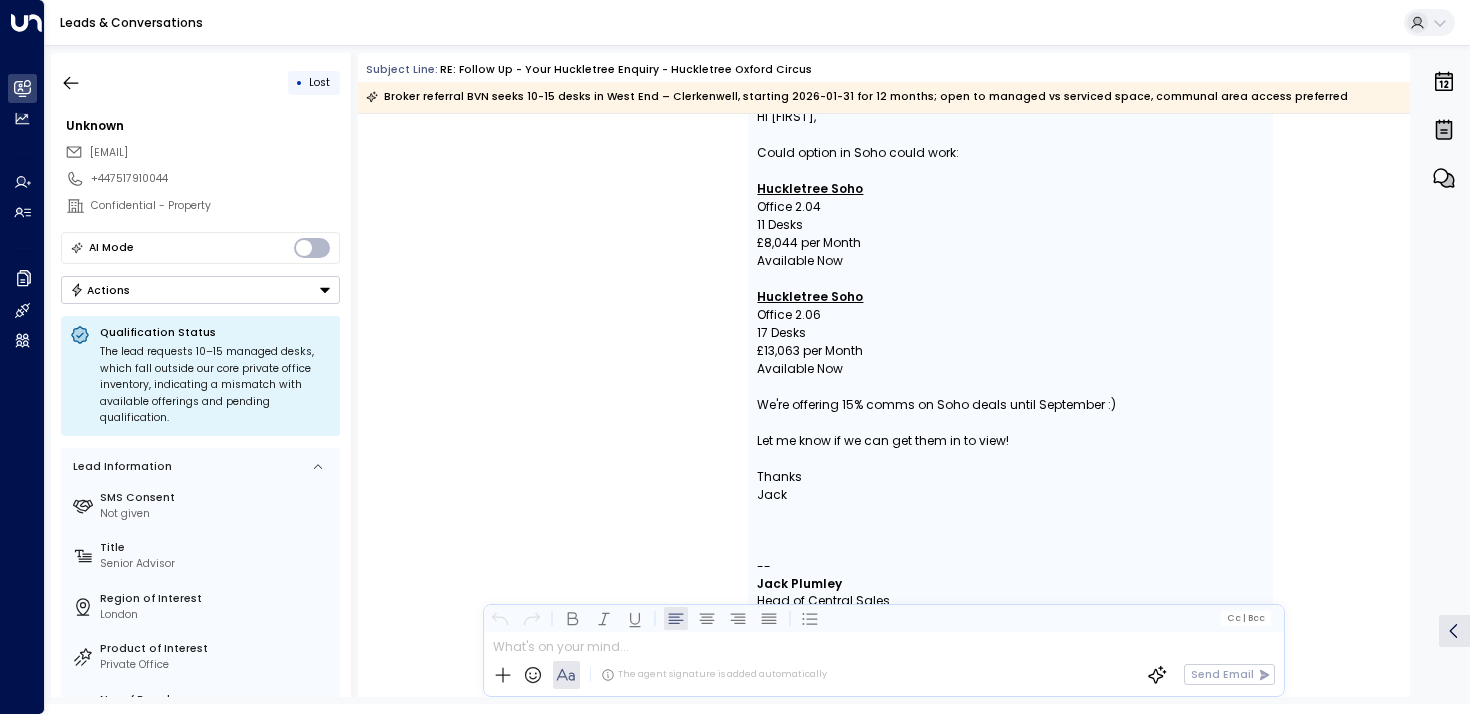 scroll, scrollTop: 3188, scrollLeft: 0, axis: vertical 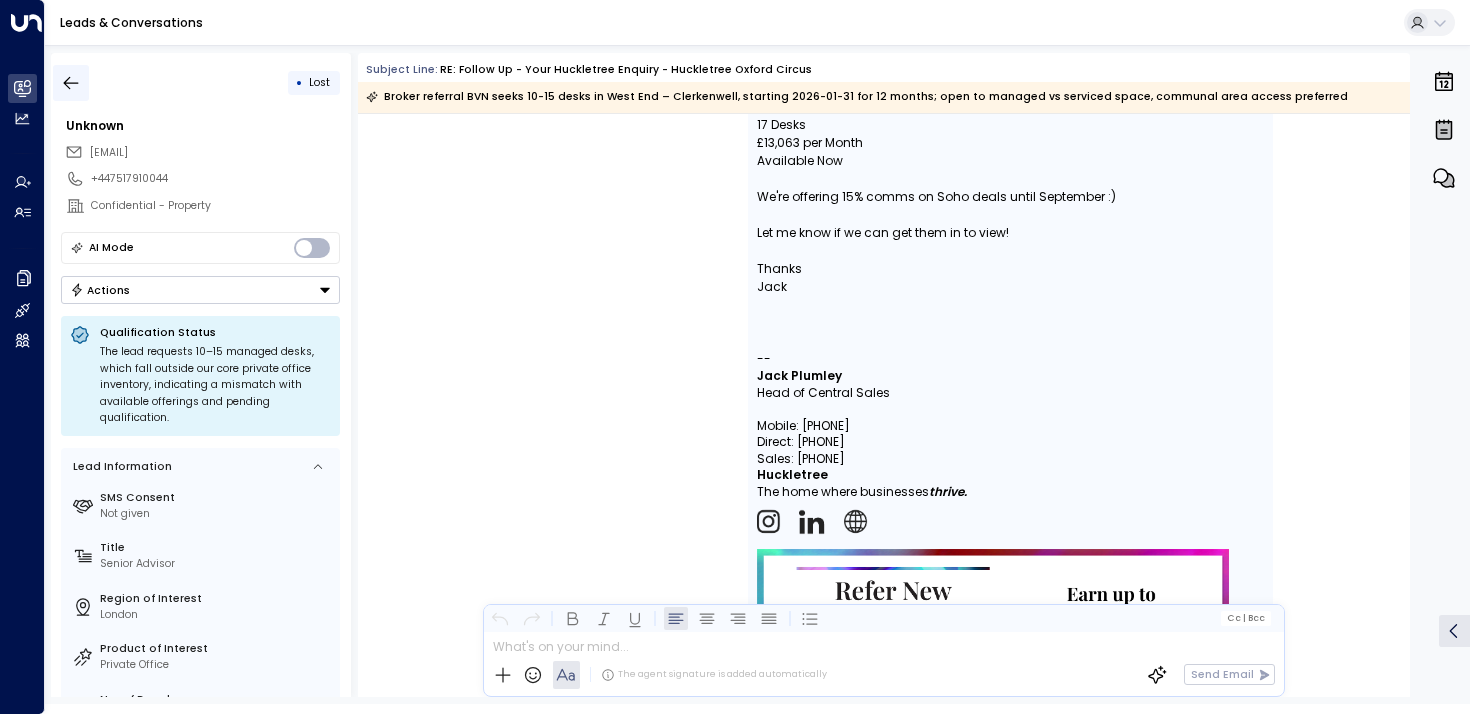 click at bounding box center [71, 83] 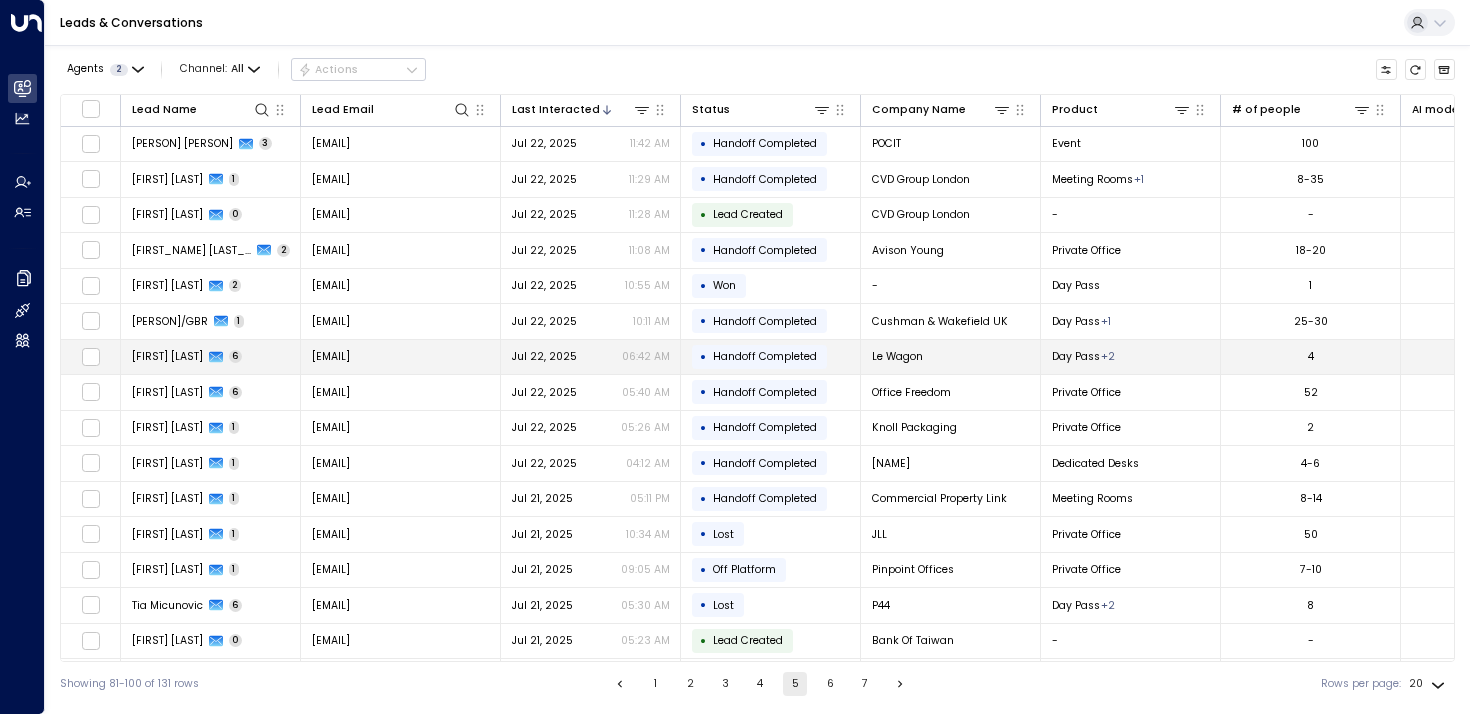 scroll, scrollTop: 180, scrollLeft: 0, axis: vertical 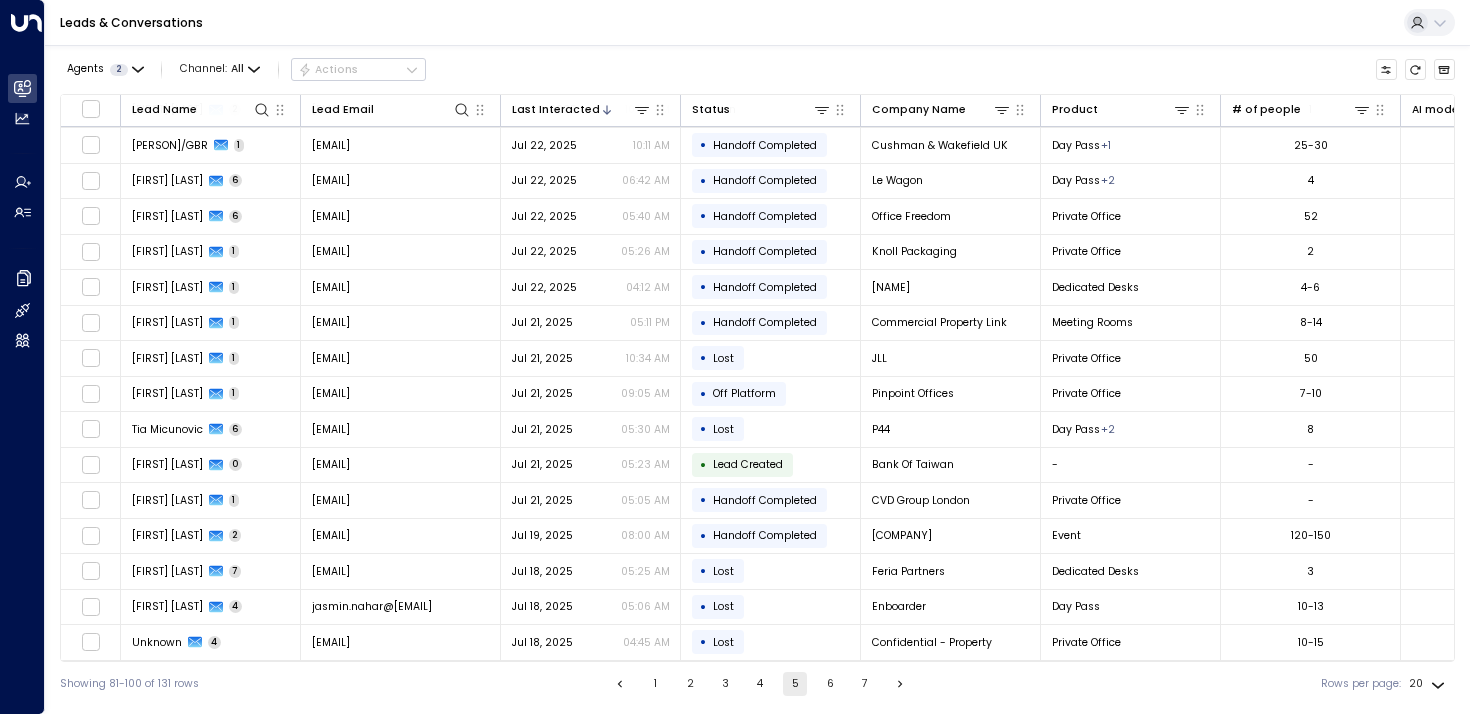 click on "6" at bounding box center (830, 684) 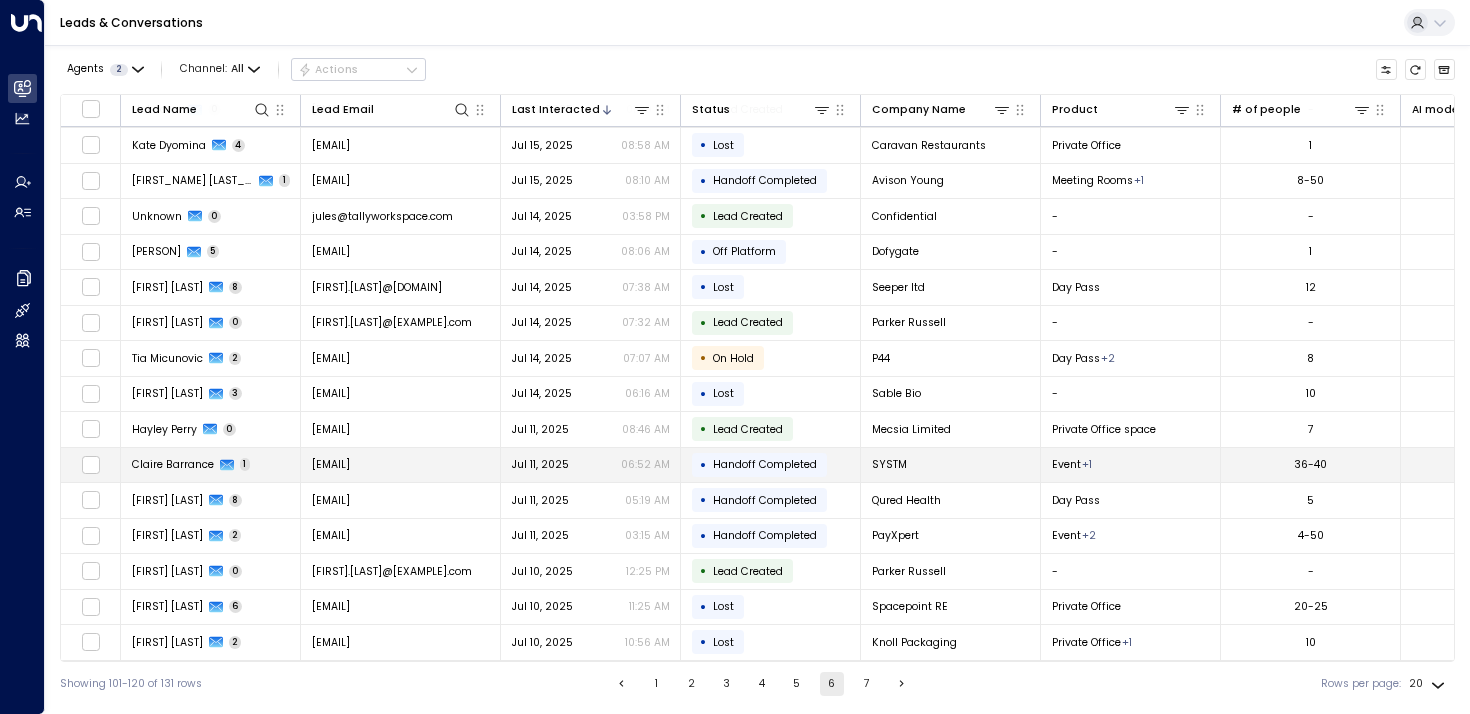 scroll, scrollTop: 0, scrollLeft: 0, axis: both 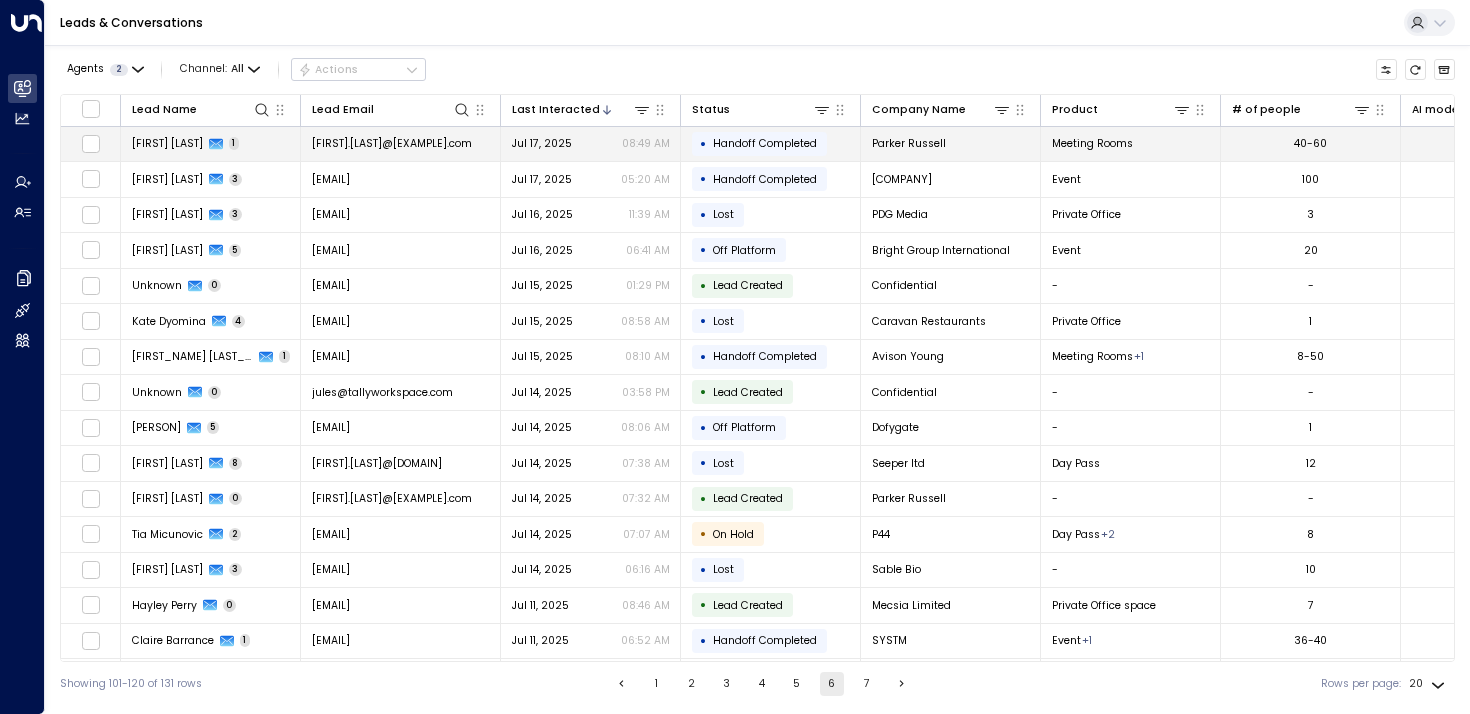 click on "[FIRST] [LAST]" at bounding box center (167, 143) 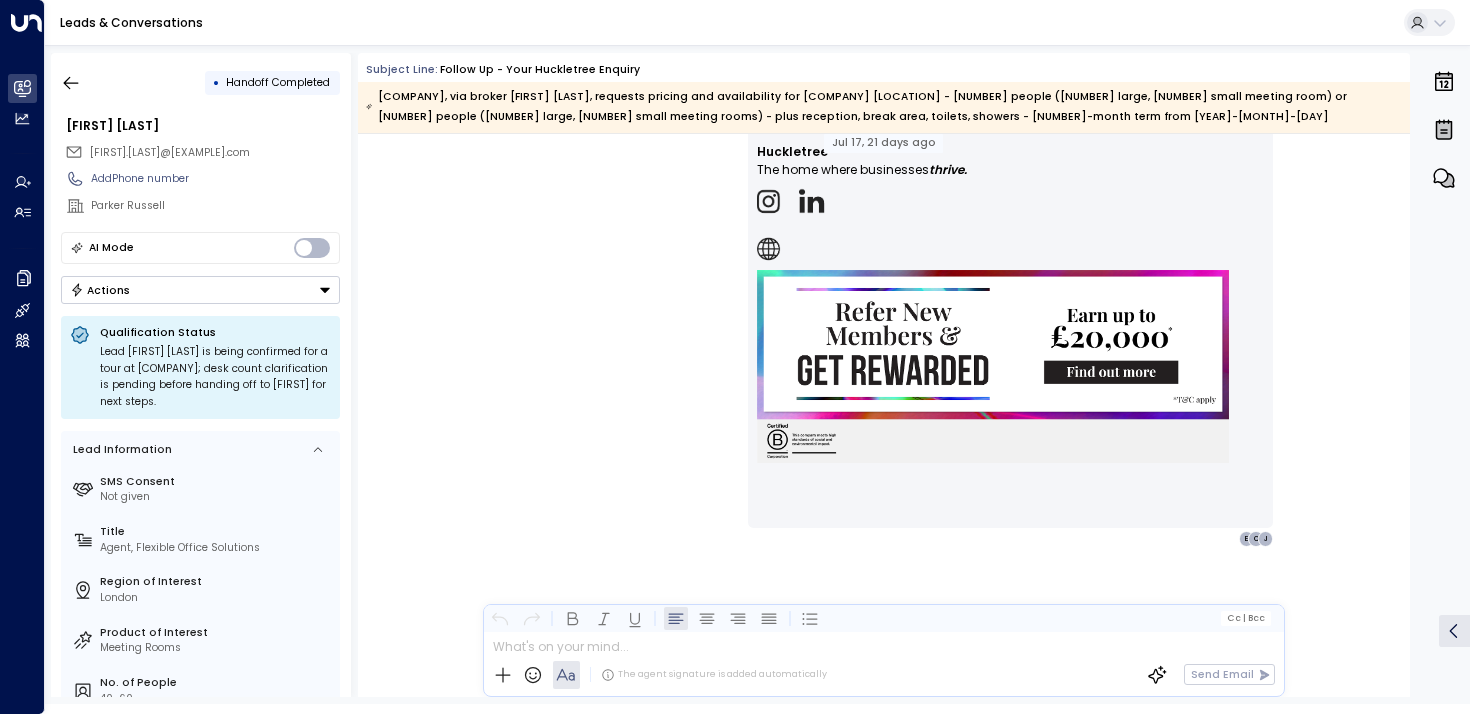 scroll, scrollTop: 1469, scrollLeft: 0, axis: vertical 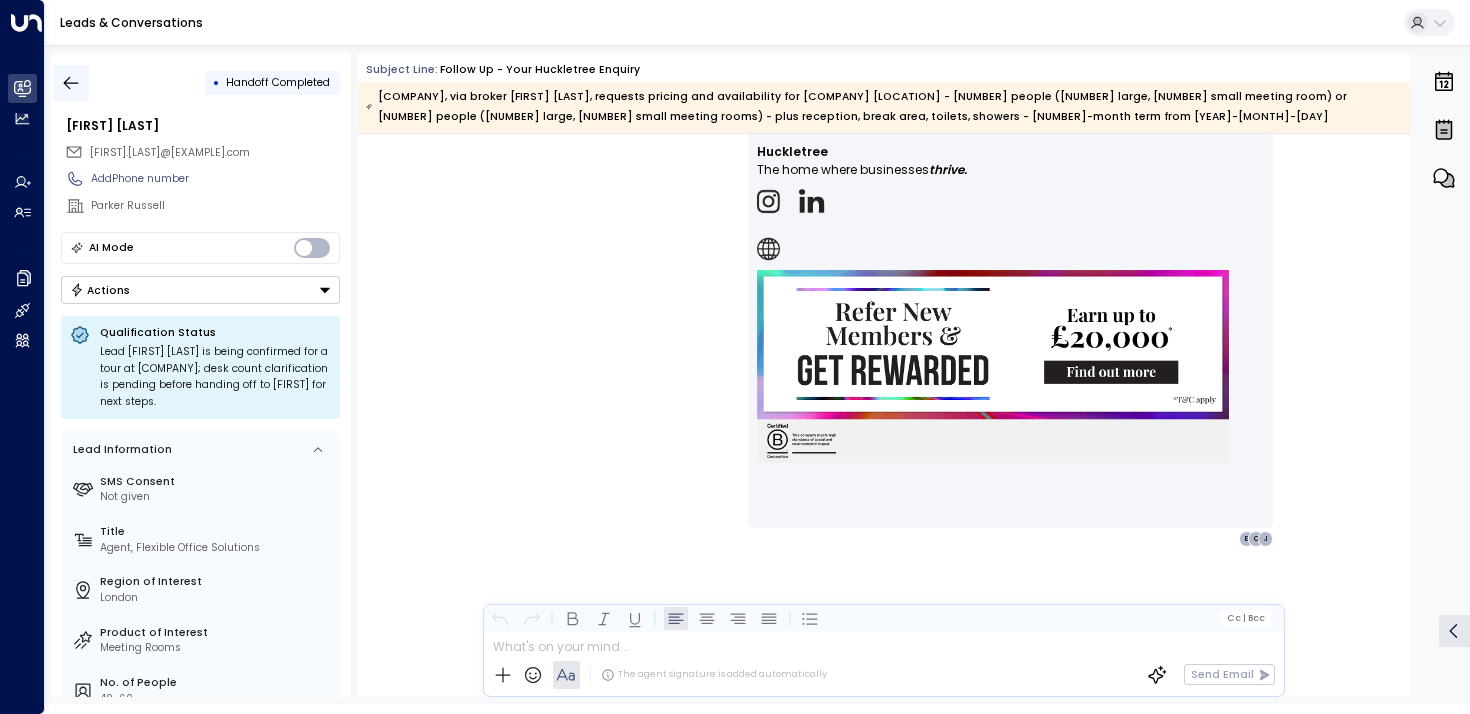 click at bounding box center (71, 83) 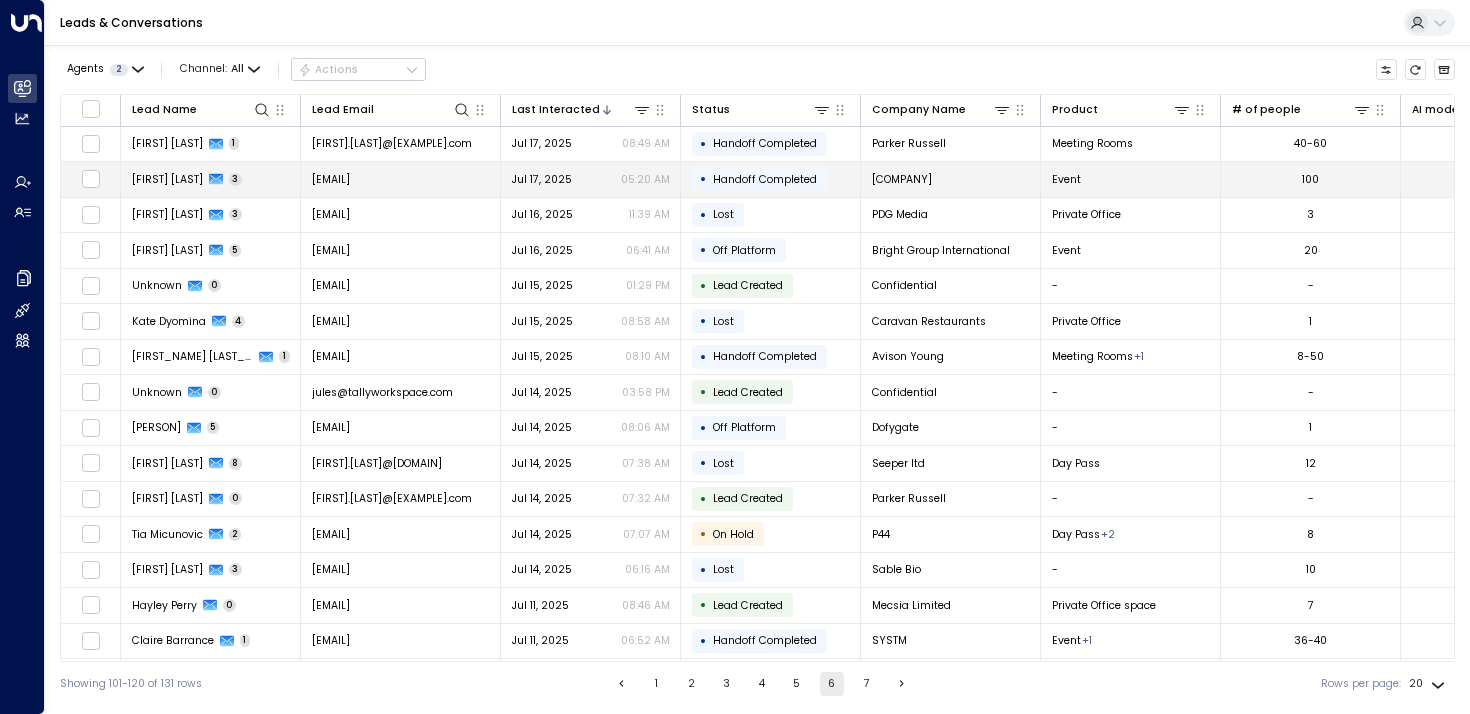 click on "[FIRST] [LAST]" at bounding box center [167, 179] 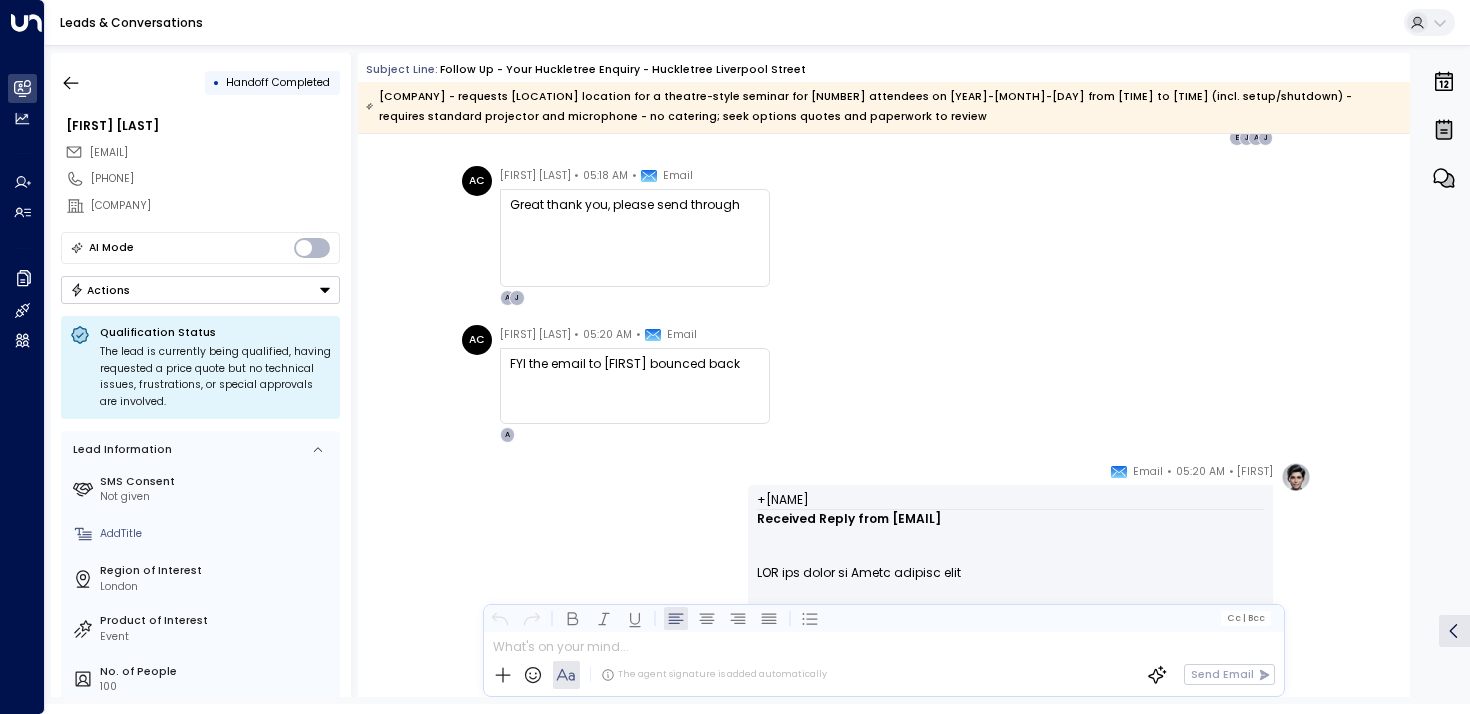 scroll, scrollTop: 2291, scrollLeft: 0, axis: vertical 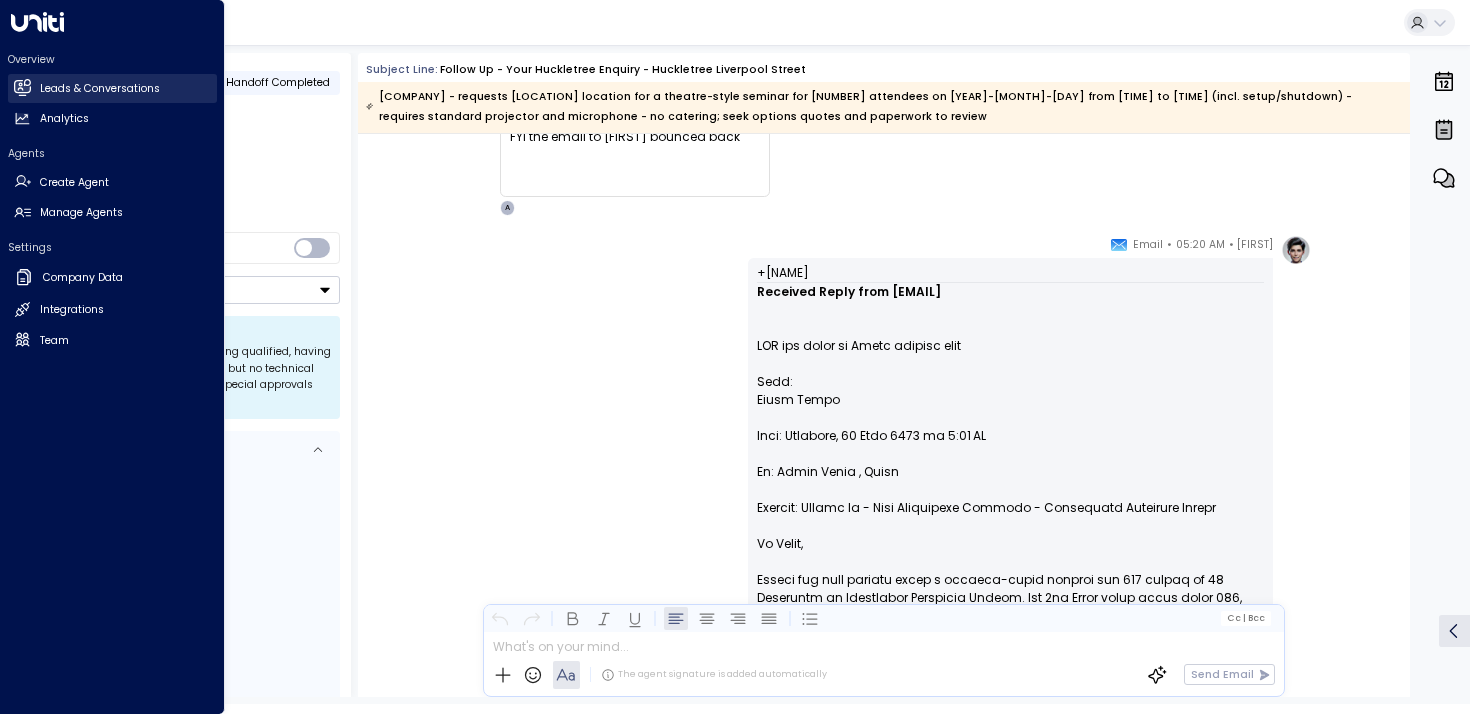 click on "Leads & Conversations Leads & Conversations" at bounding box center [112, 88] 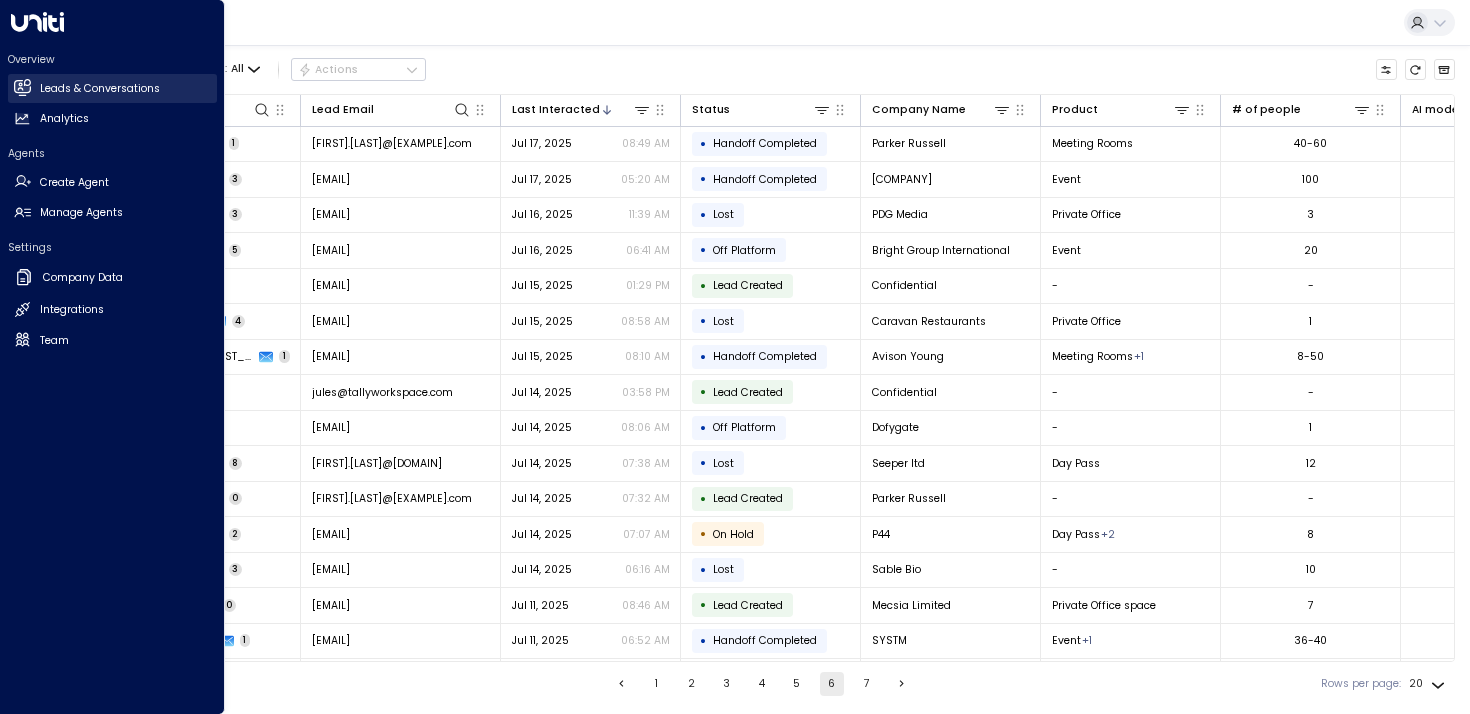 drag, startPoint x: 63, startPoint y: 75, endPoint x: 195, endPoint y: 75, distance: 132 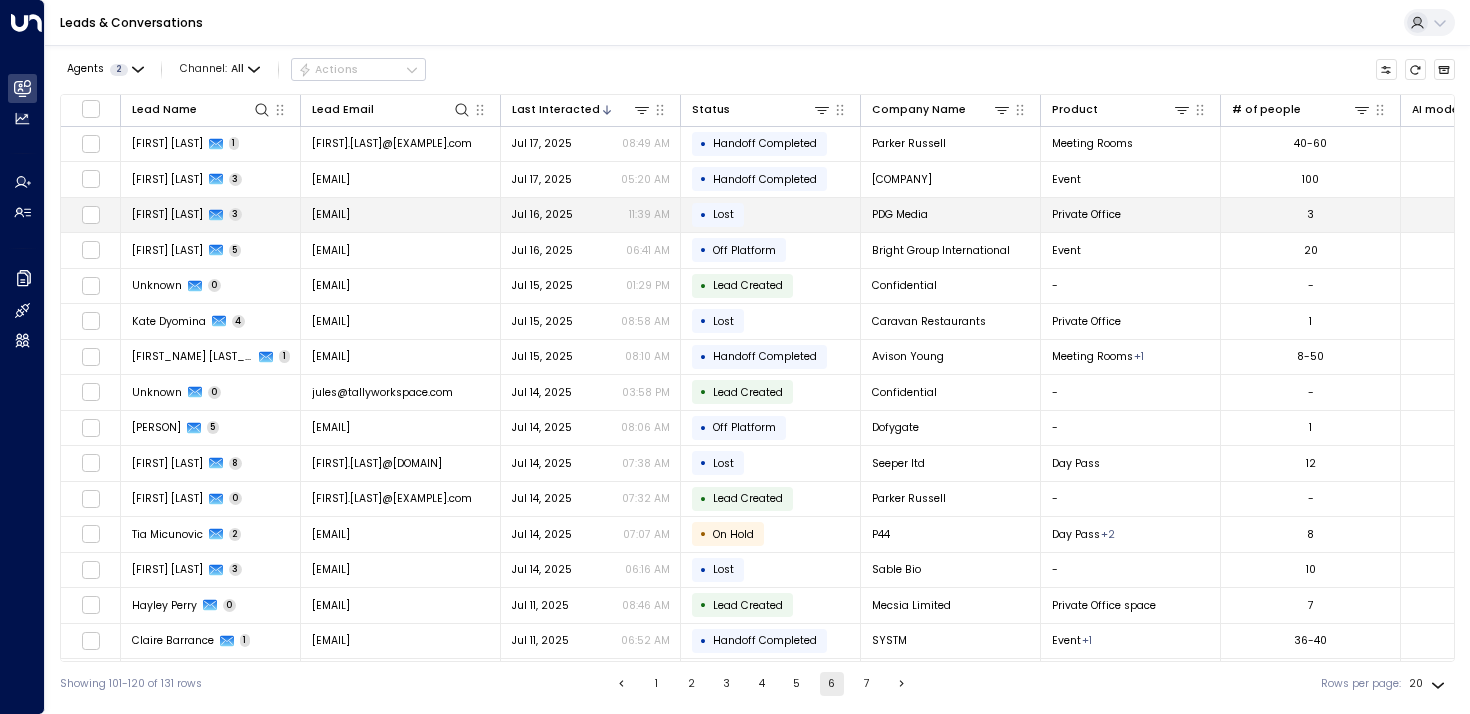 click on "[FIRST] [LAST] 3" at bounding box center (211, 215) 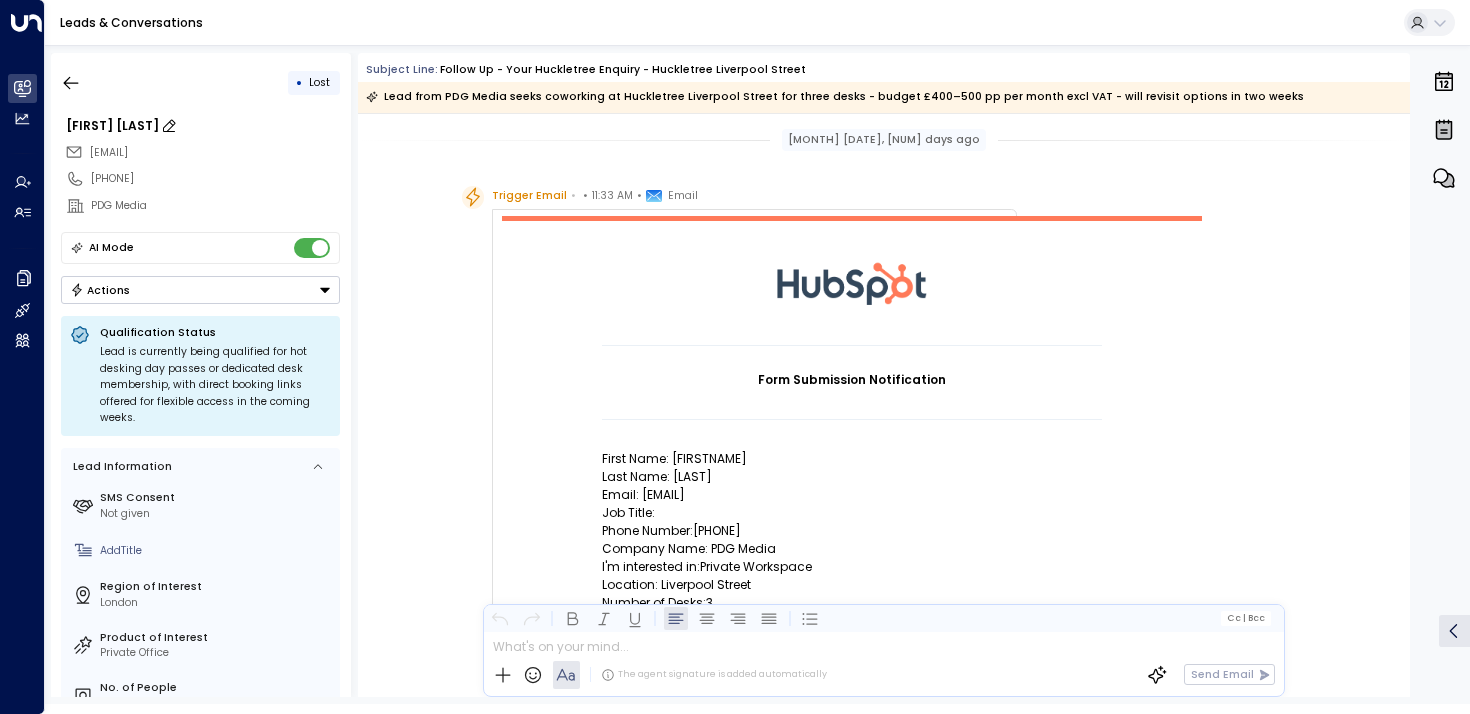 scroll, scrollTop: 1955, scrollLeft: 0, axis: vertical 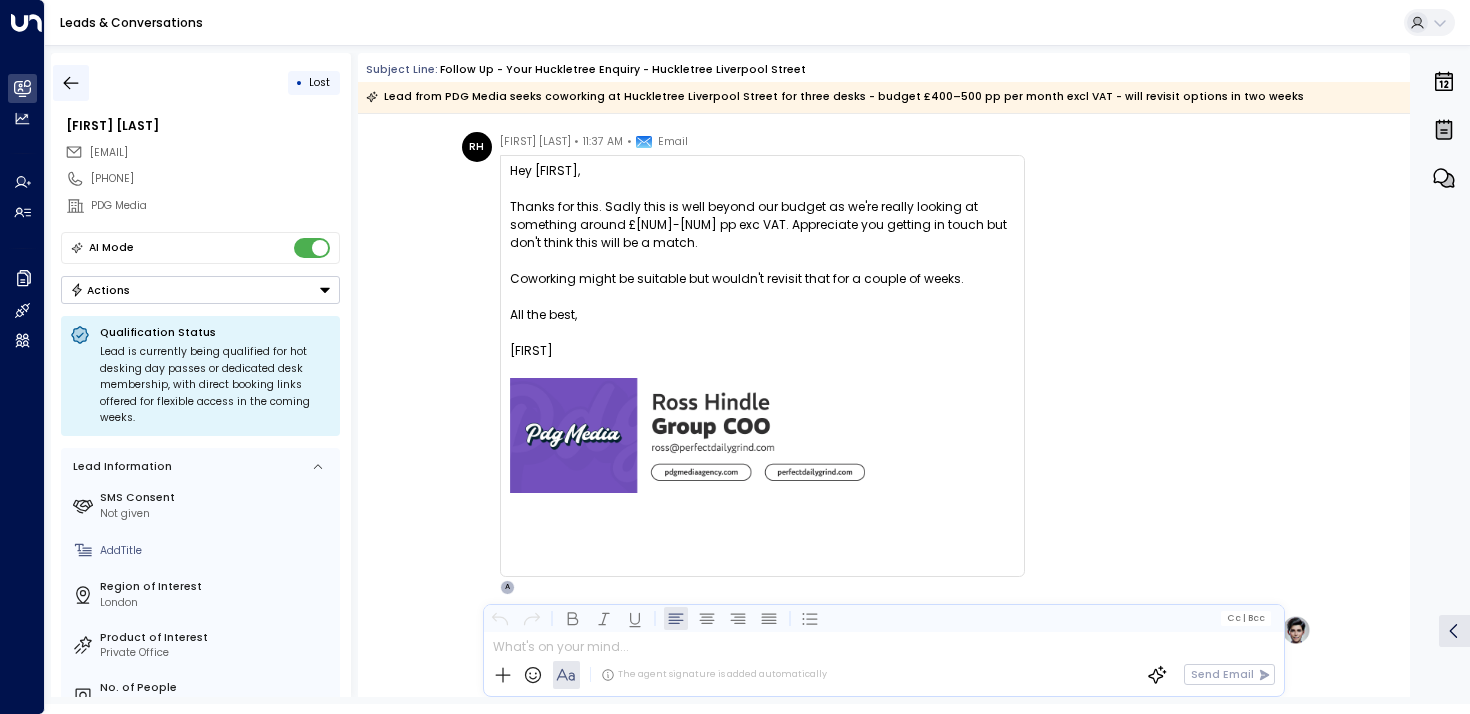 click 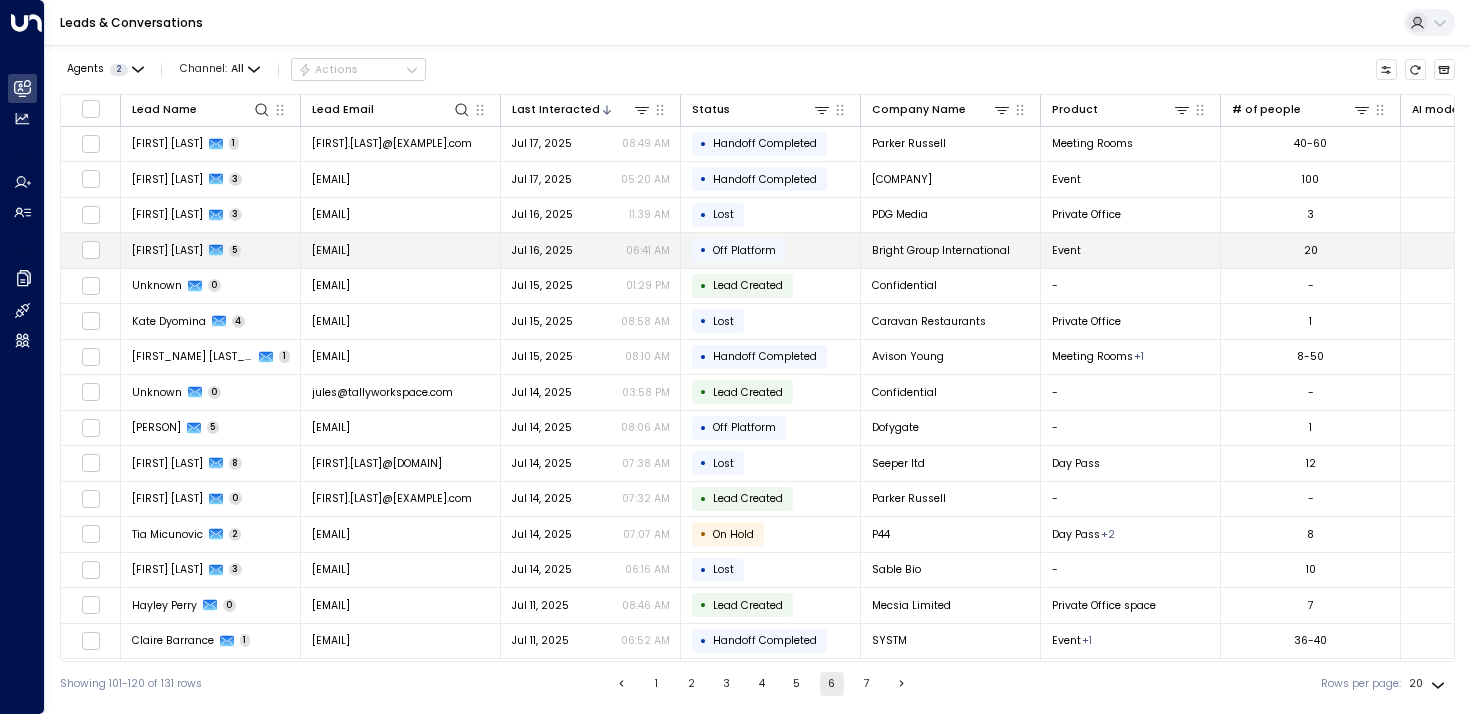 click on "[FIRST] [LAST]" at bounding box center [167, 250] 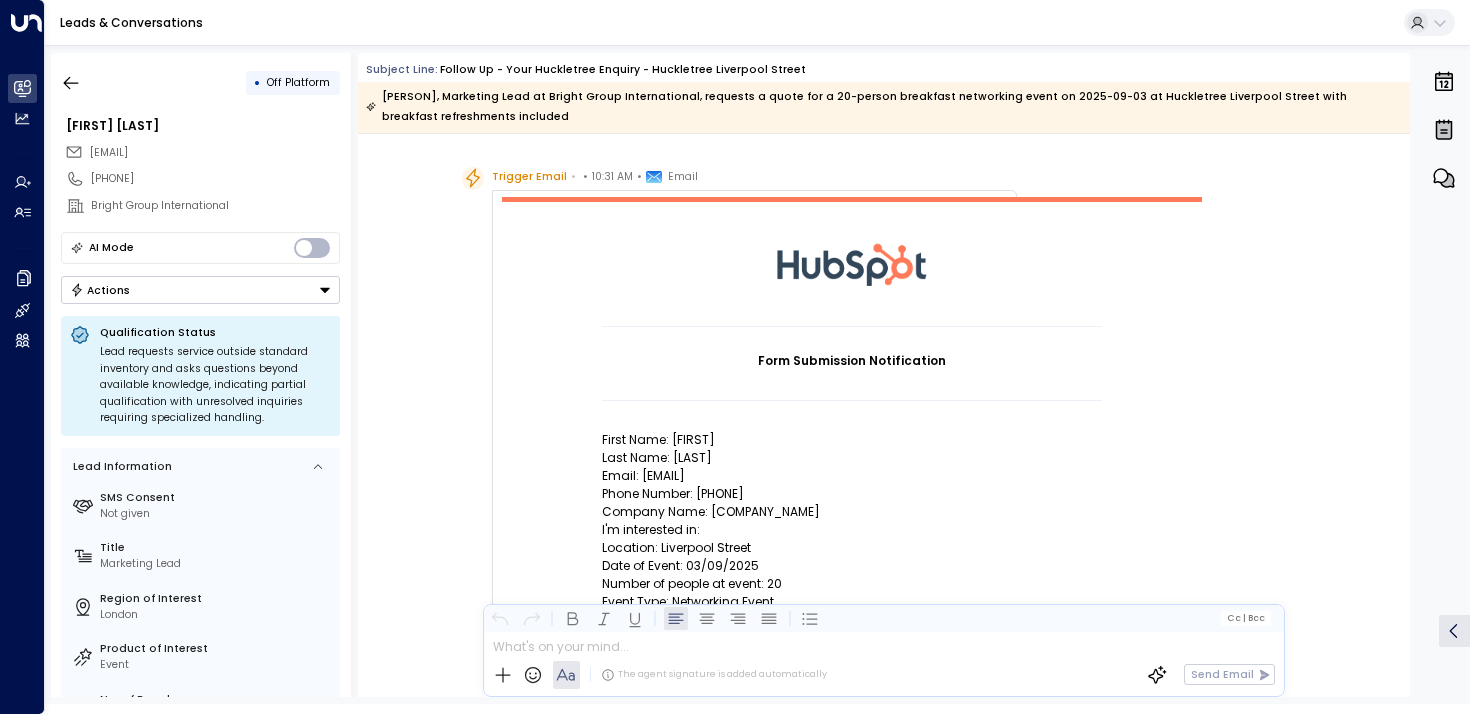 scroll, scrollTop: 0, scrollLeft: 0, axis: both 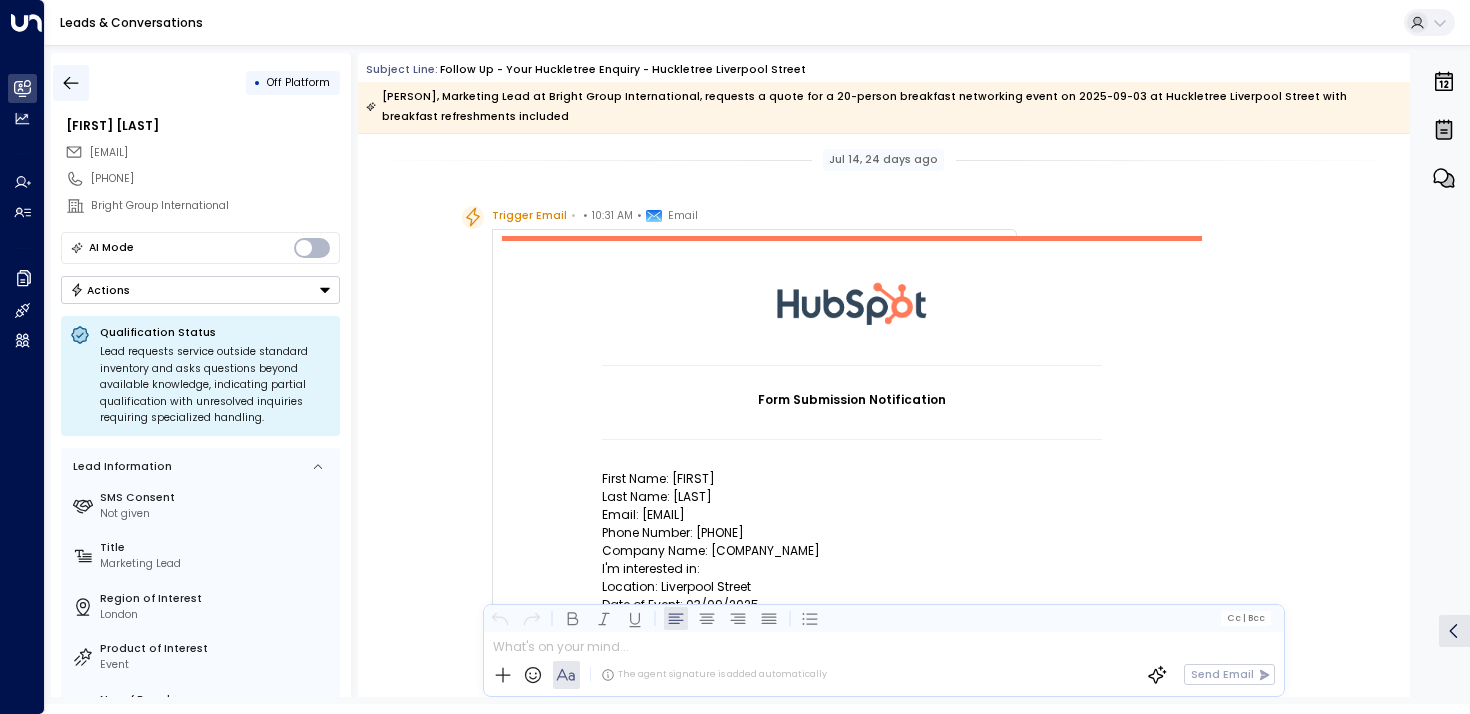 click 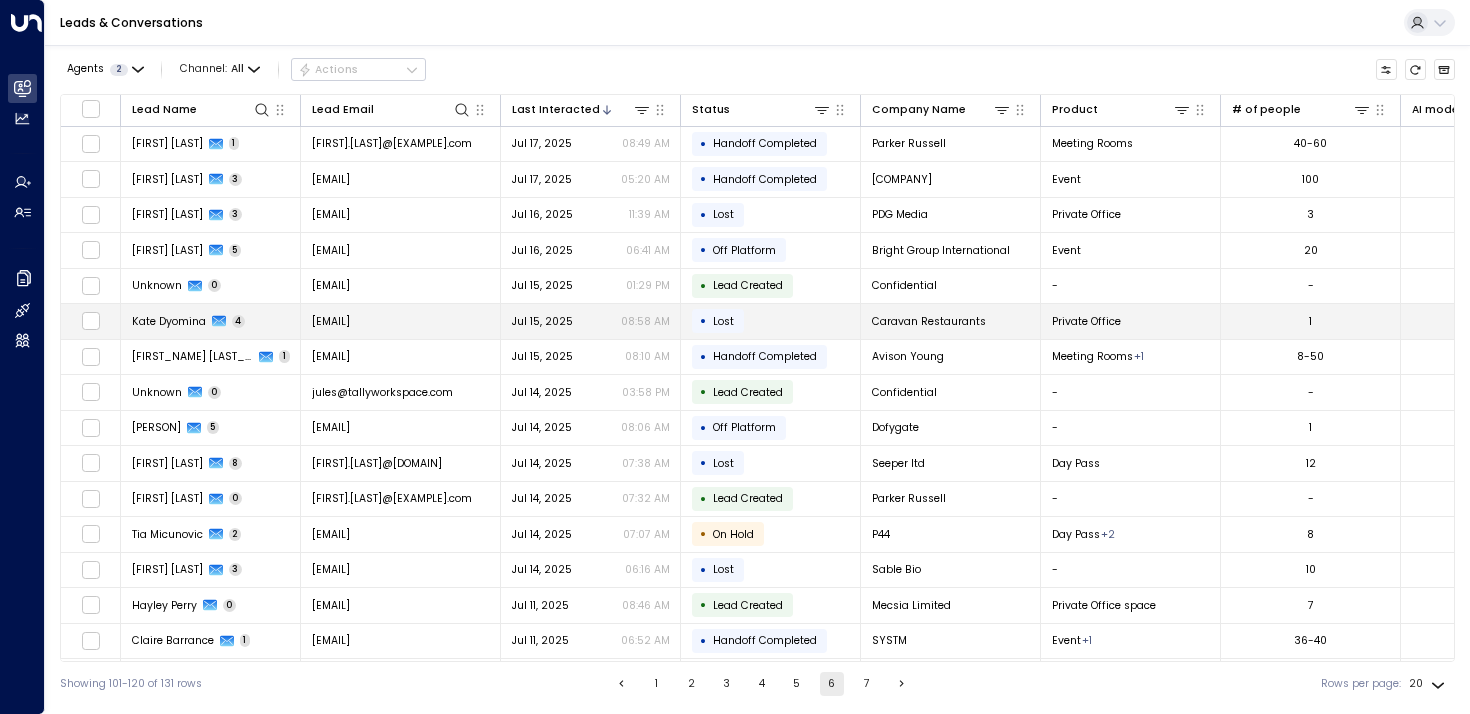 click on "Kate Dyomina" at bounding box center (169, 321) 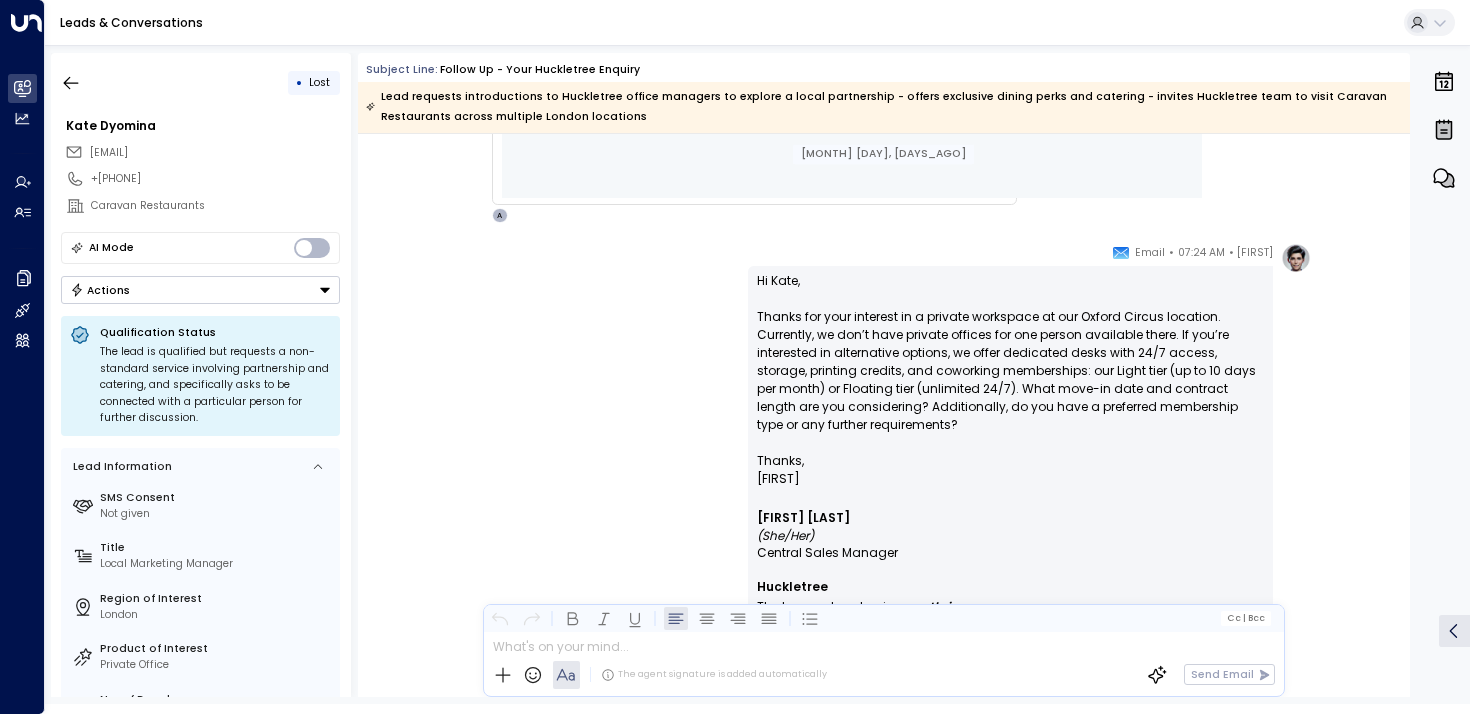 scroll, scrollTop: 556, scrollLeft: 0, axis: vertical 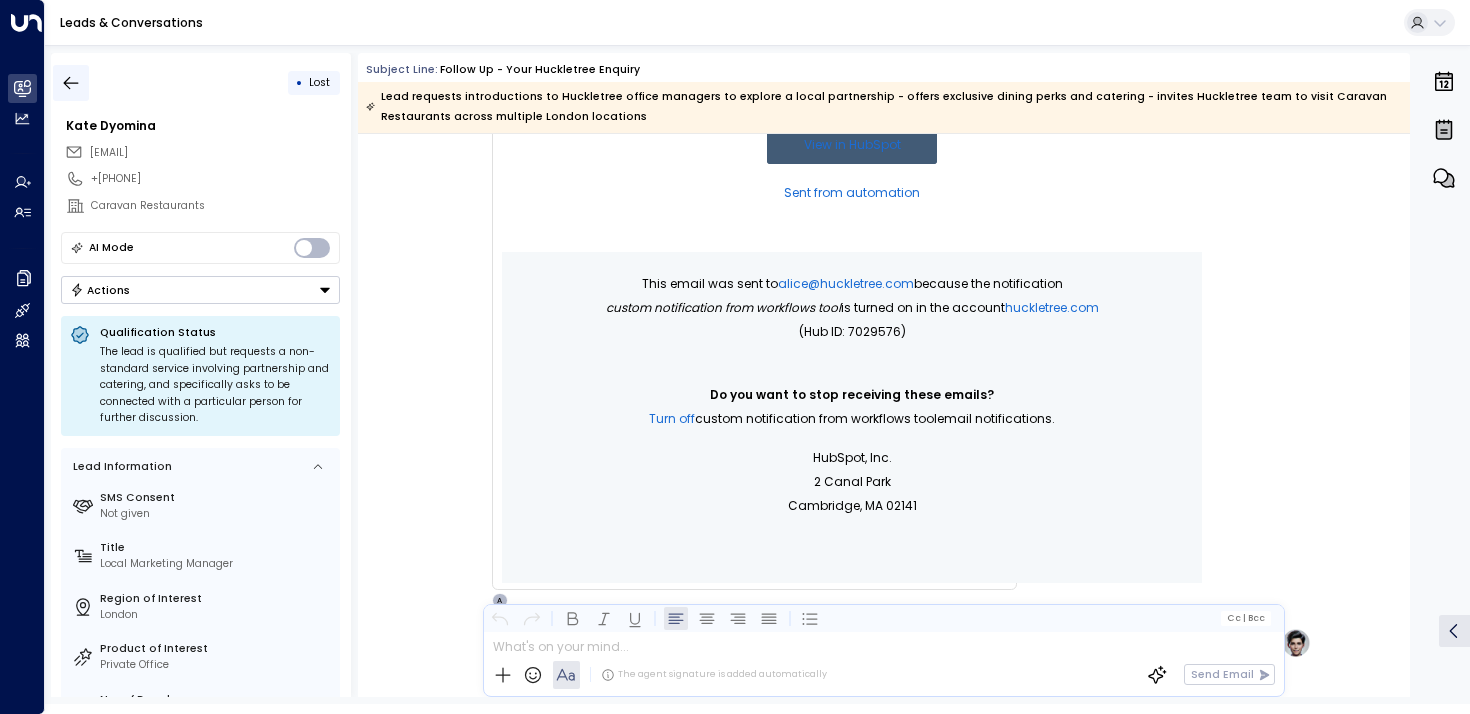 click 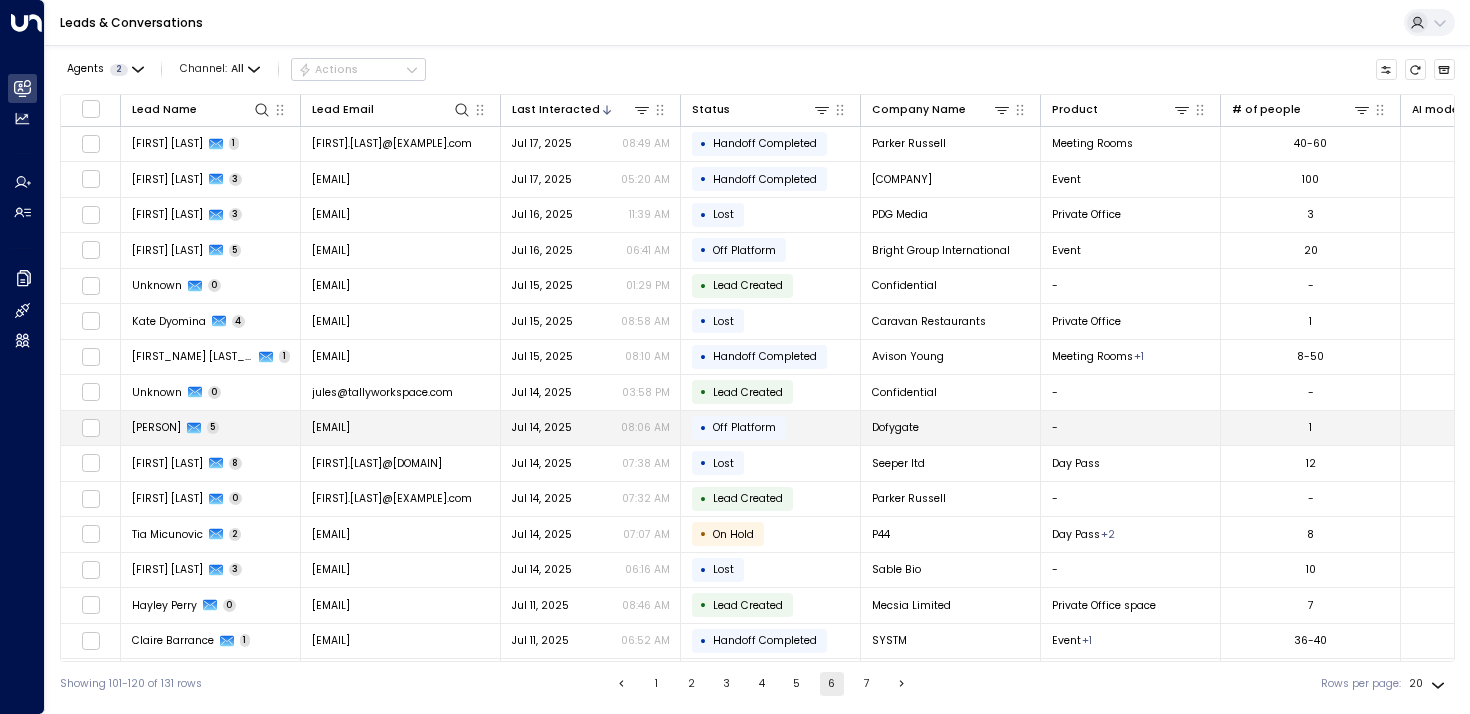 click on "[FIRST] [LAST] 5" at bounding box center (211, 428) 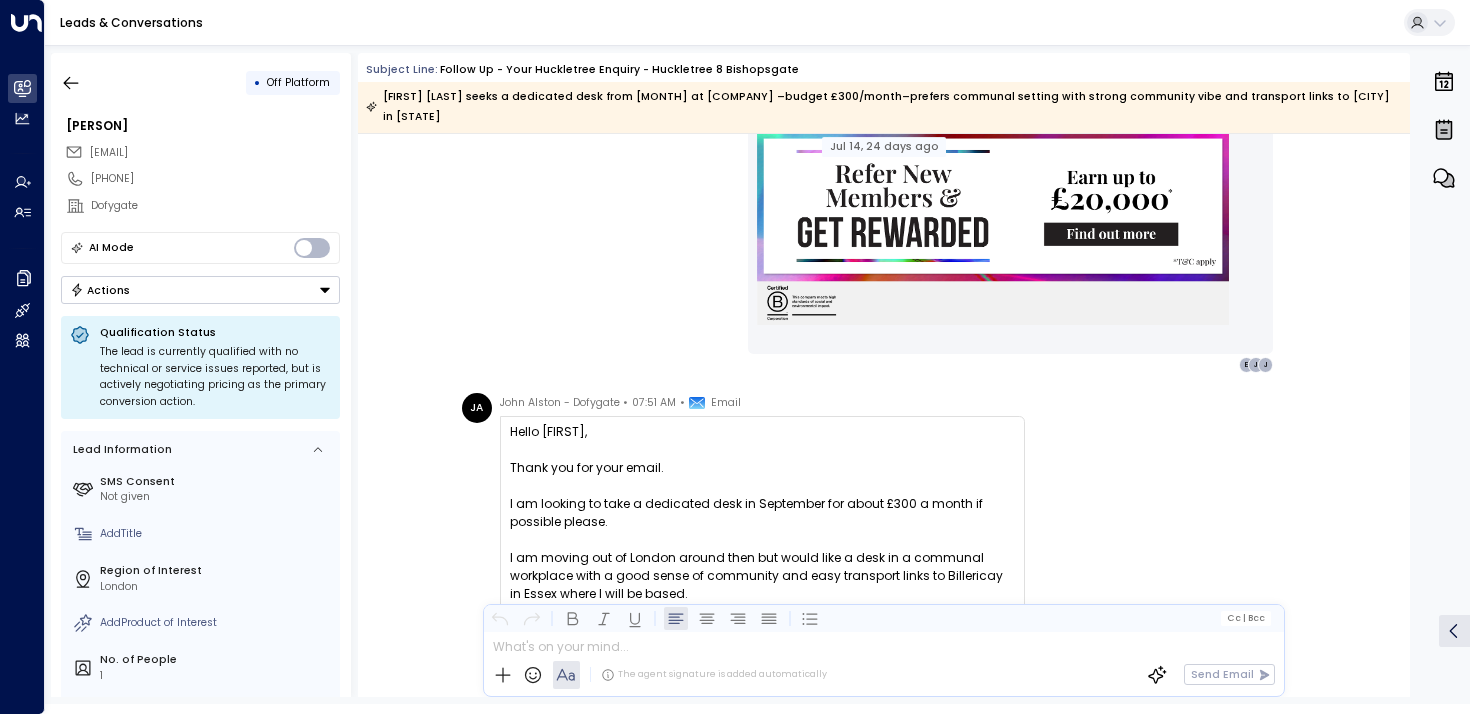 scroll, scrollTop: 2263, scrollLeft: 0, axis: vertical 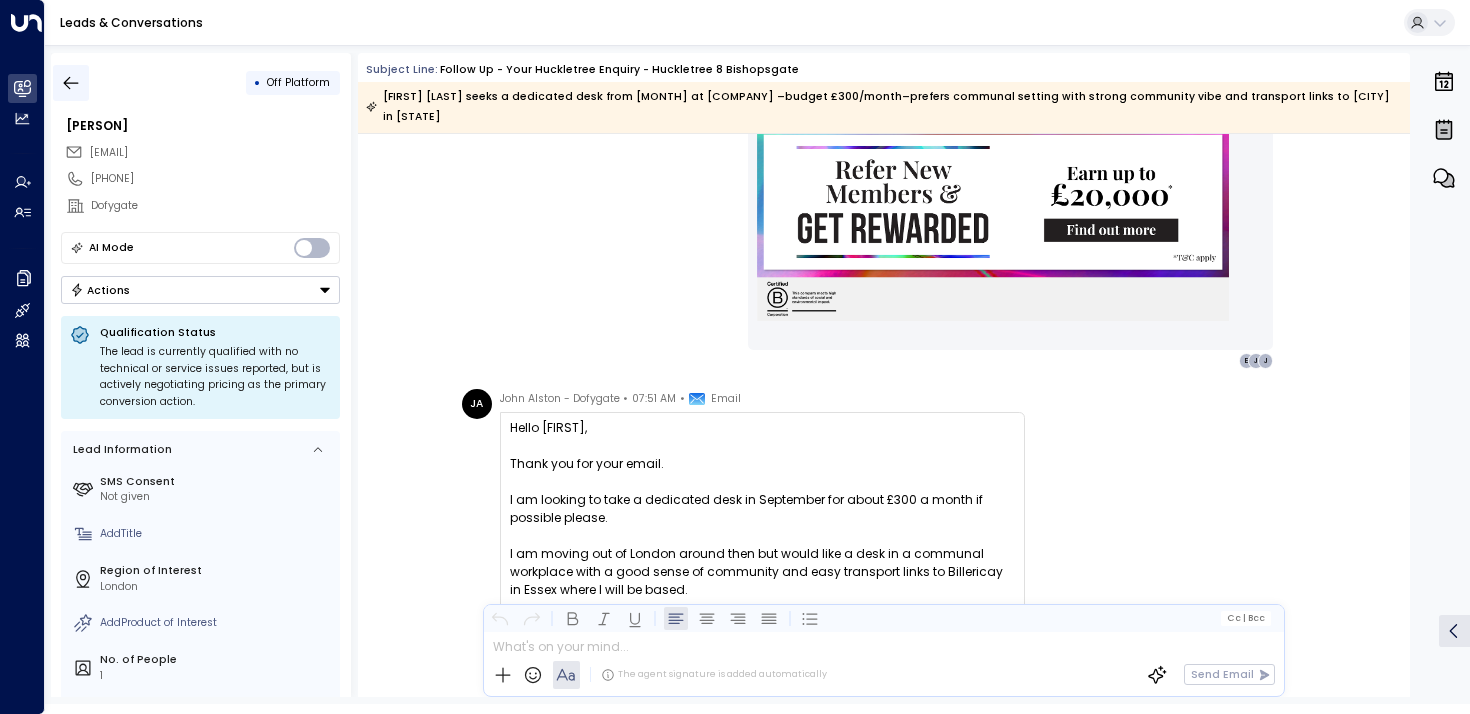 click 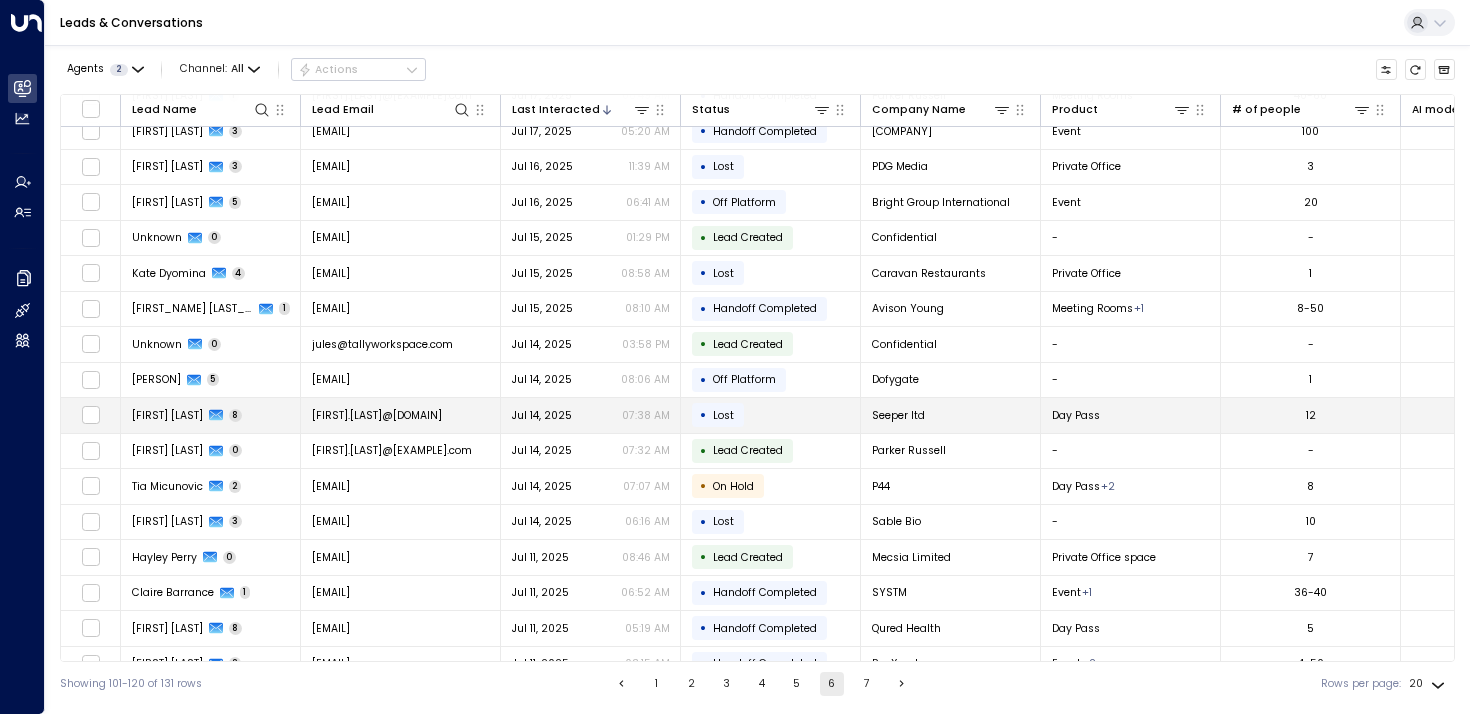 scroll, scrollTop: 50, scrollLeft: 0, axis: vertical 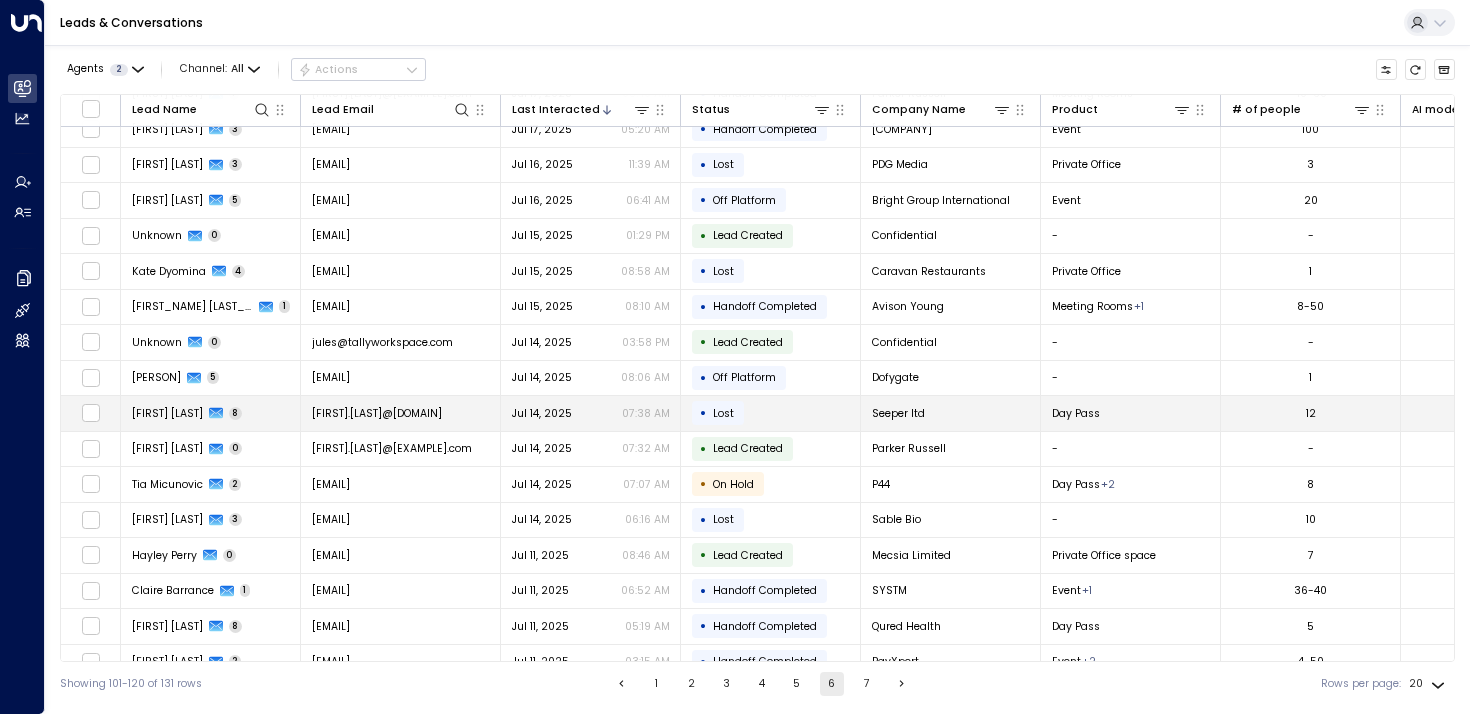 click on "[FIRST] [LAST]" at bounding box center [211, 413] 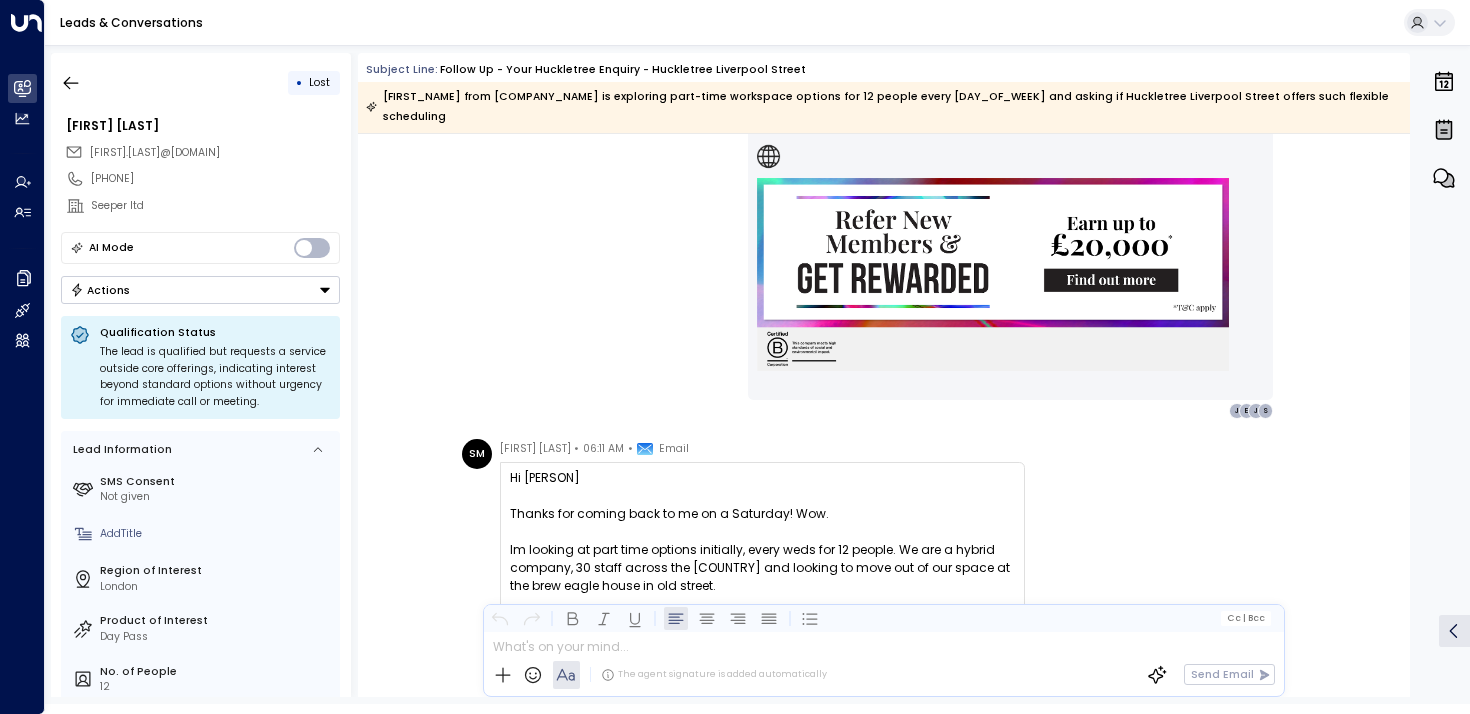 scroll, scrollTop: 1888, scrollLeft: 0, axis: vertical 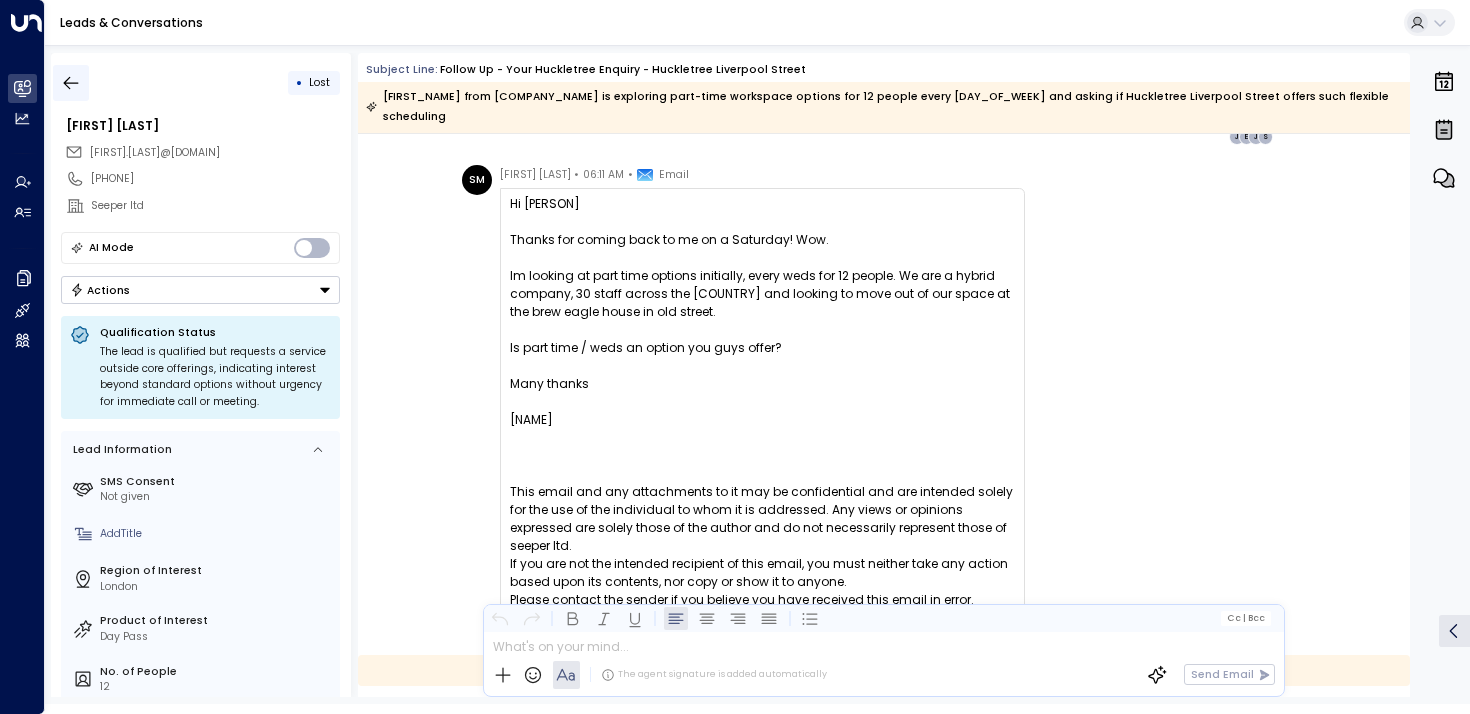 click 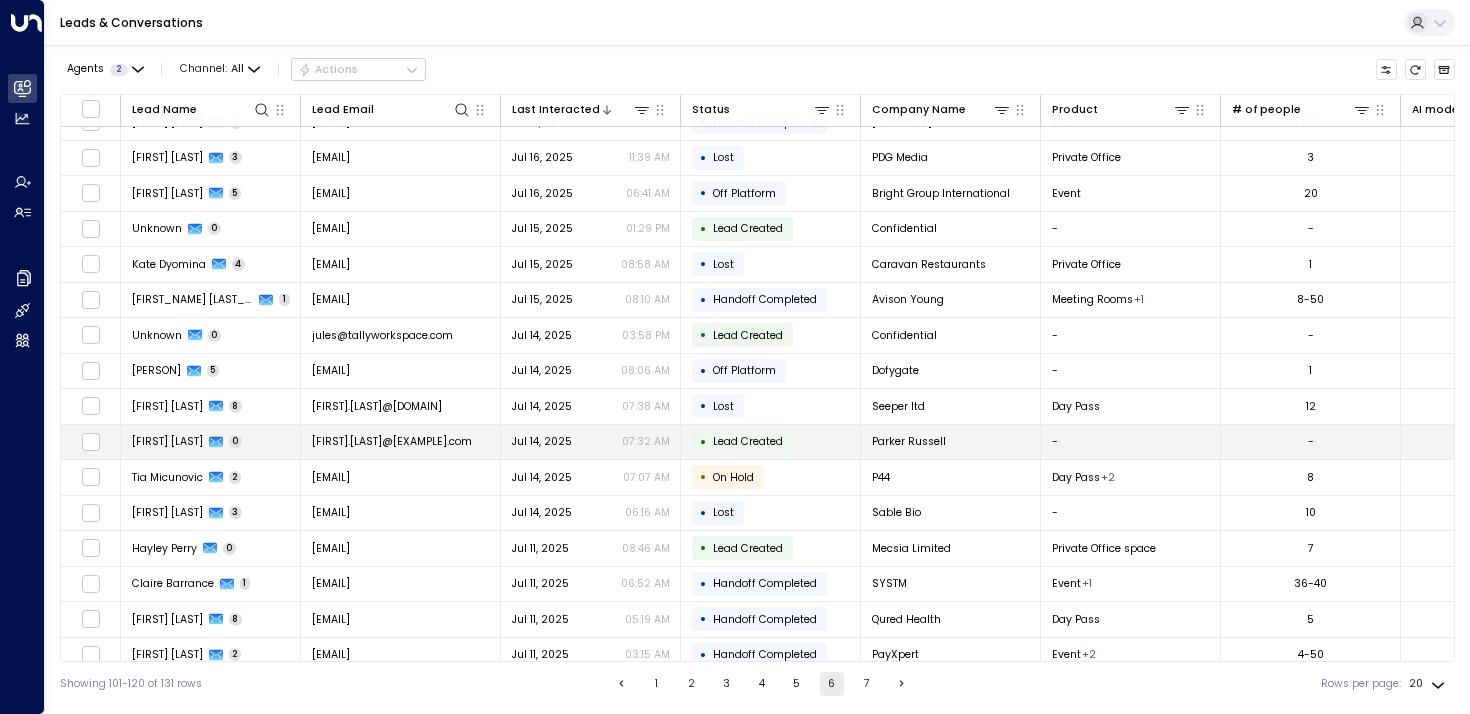 scroll, scrollTop: 124, scrollLeft: 0, axis: vertical 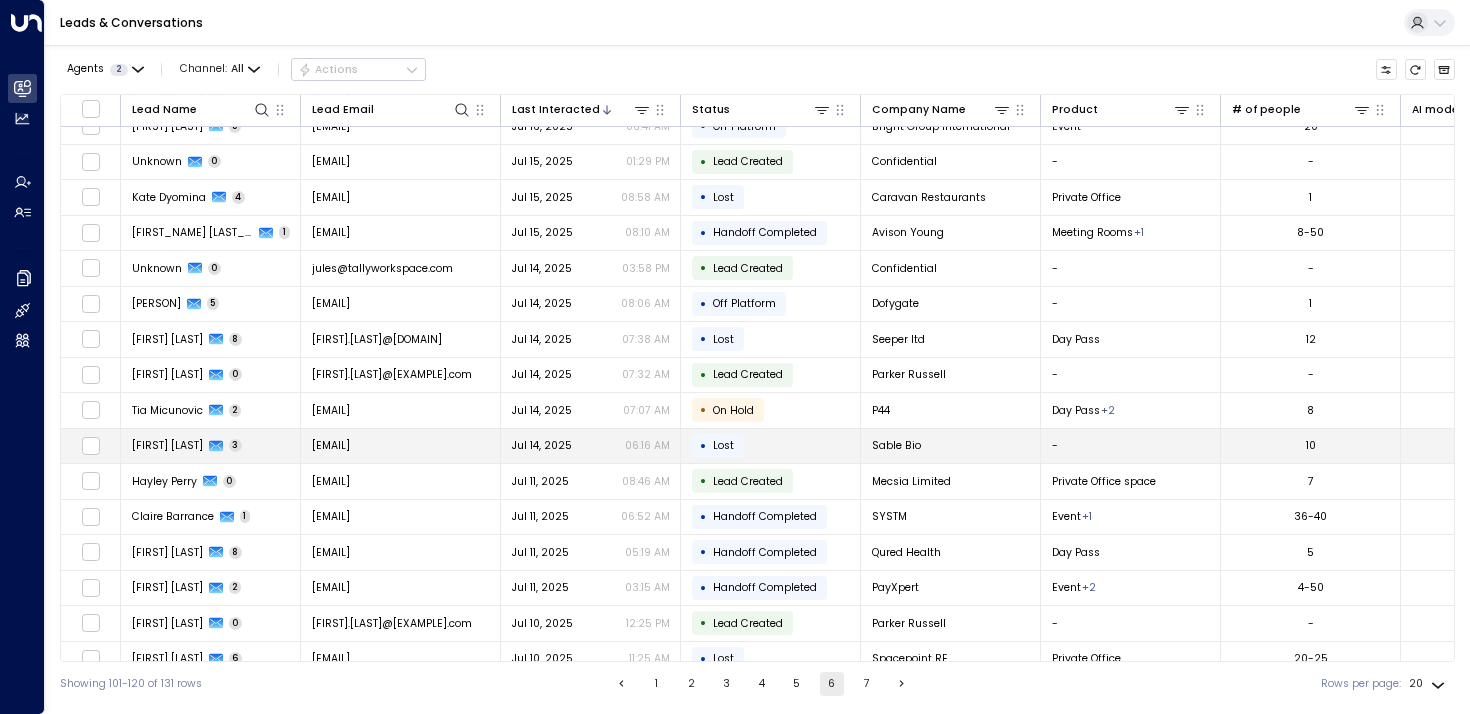 click on "[FIRST] [LAST]" at bounding box center (167, 445) 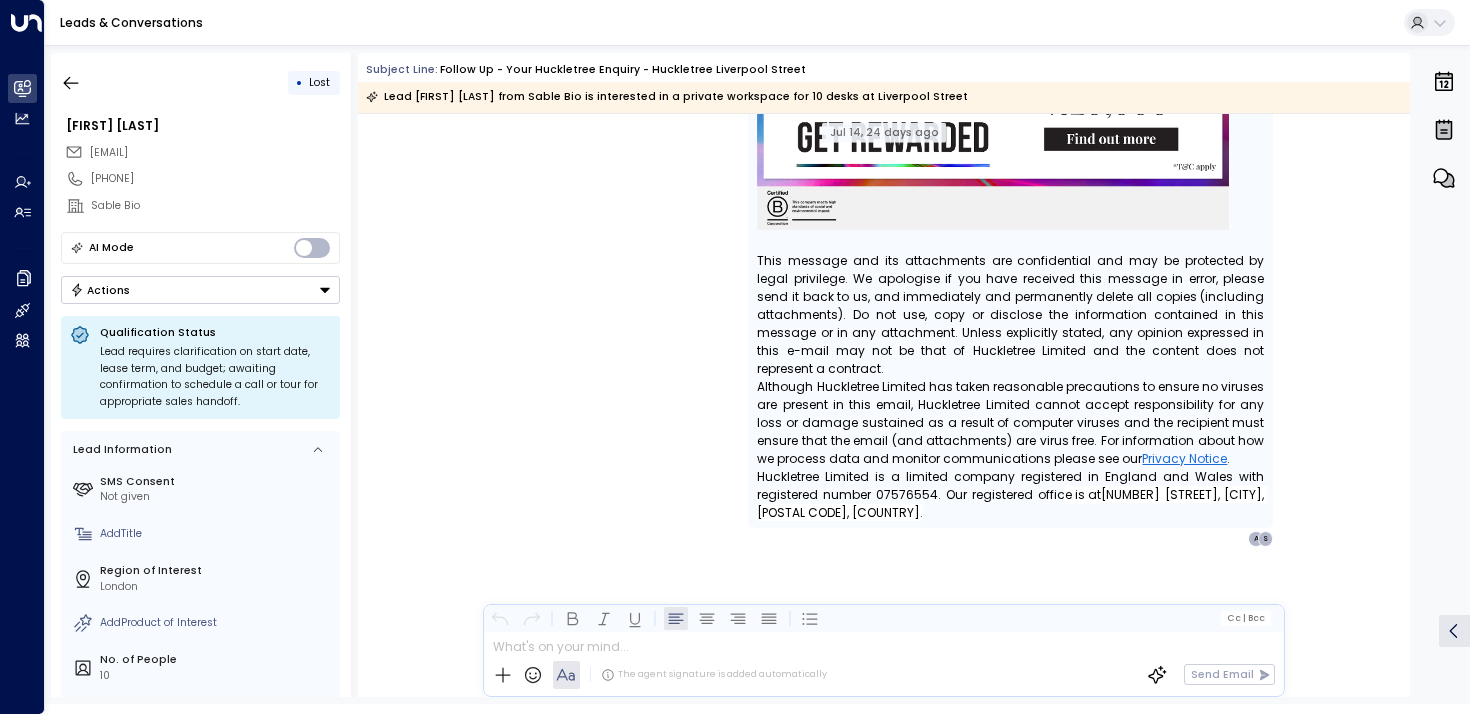 scroll, scrollTop: 3769, scrollLeft: 0, axis: vertical 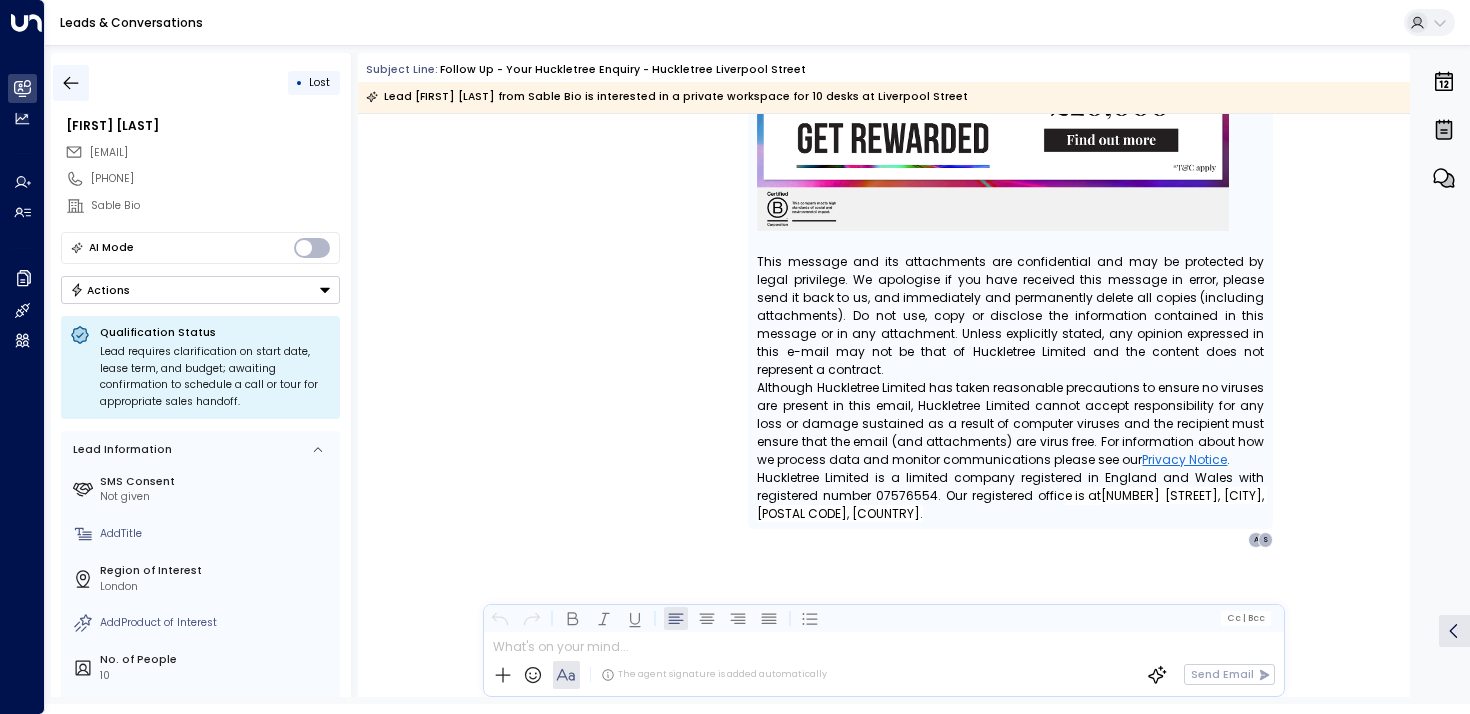 click at bounding box center (71, 83) 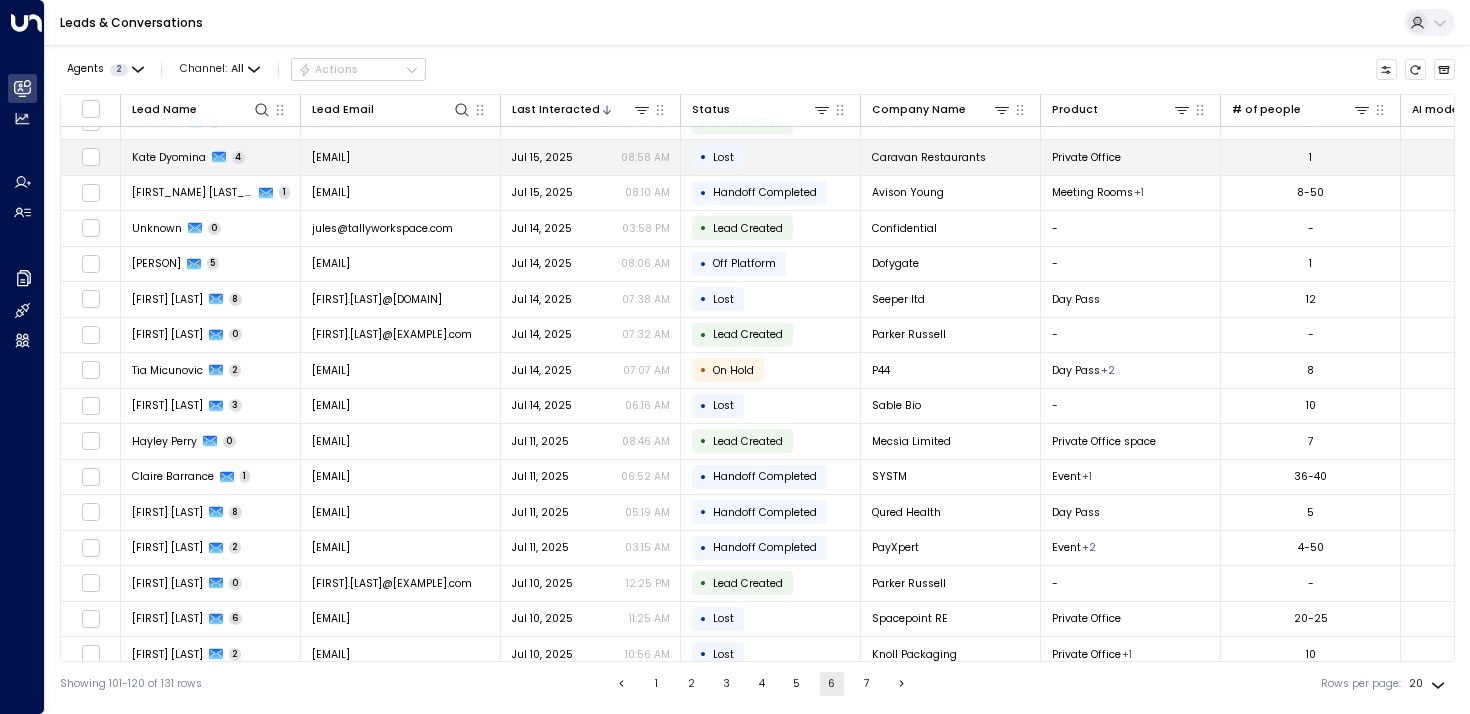 scroll, scrollTop: 180, scrollLeft: 0, axis: vertical 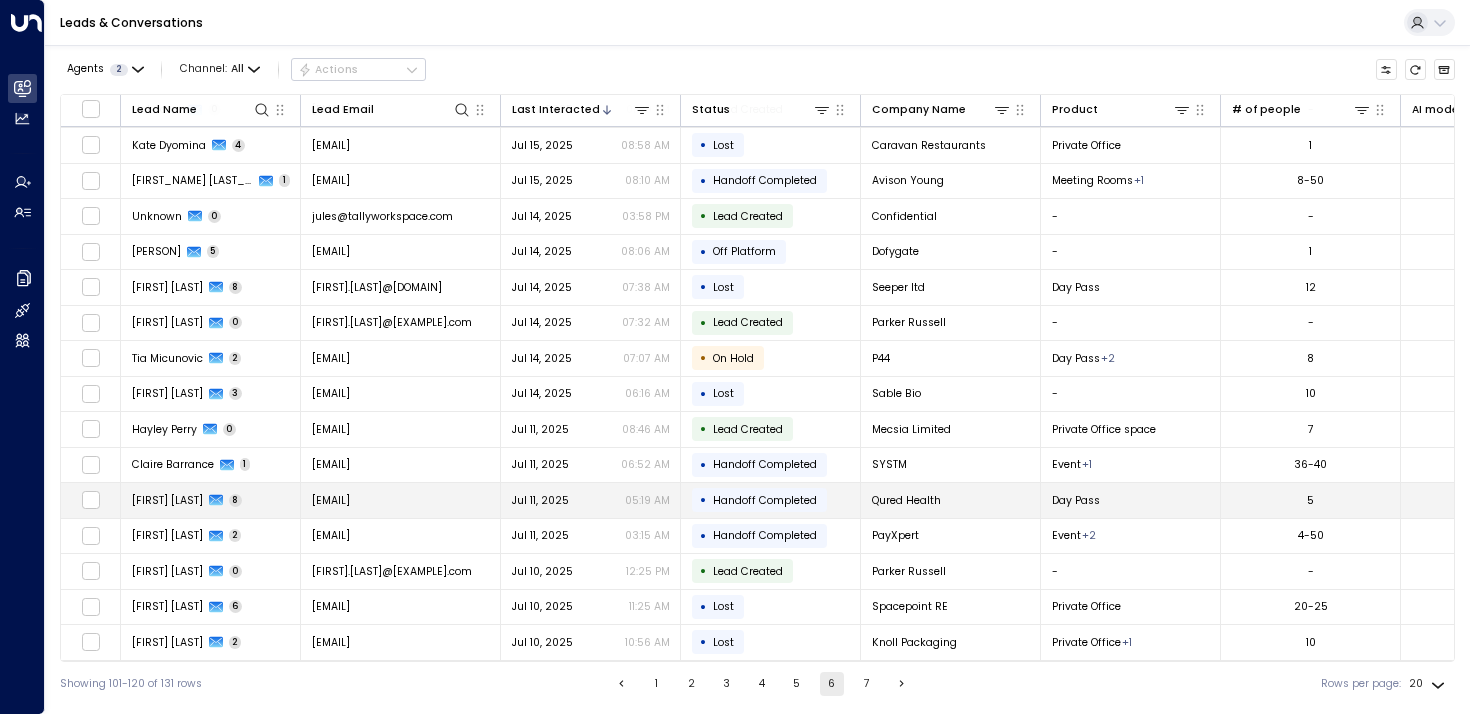 click on "[FIRST] [LAST]" at bounding box center [167, 500] 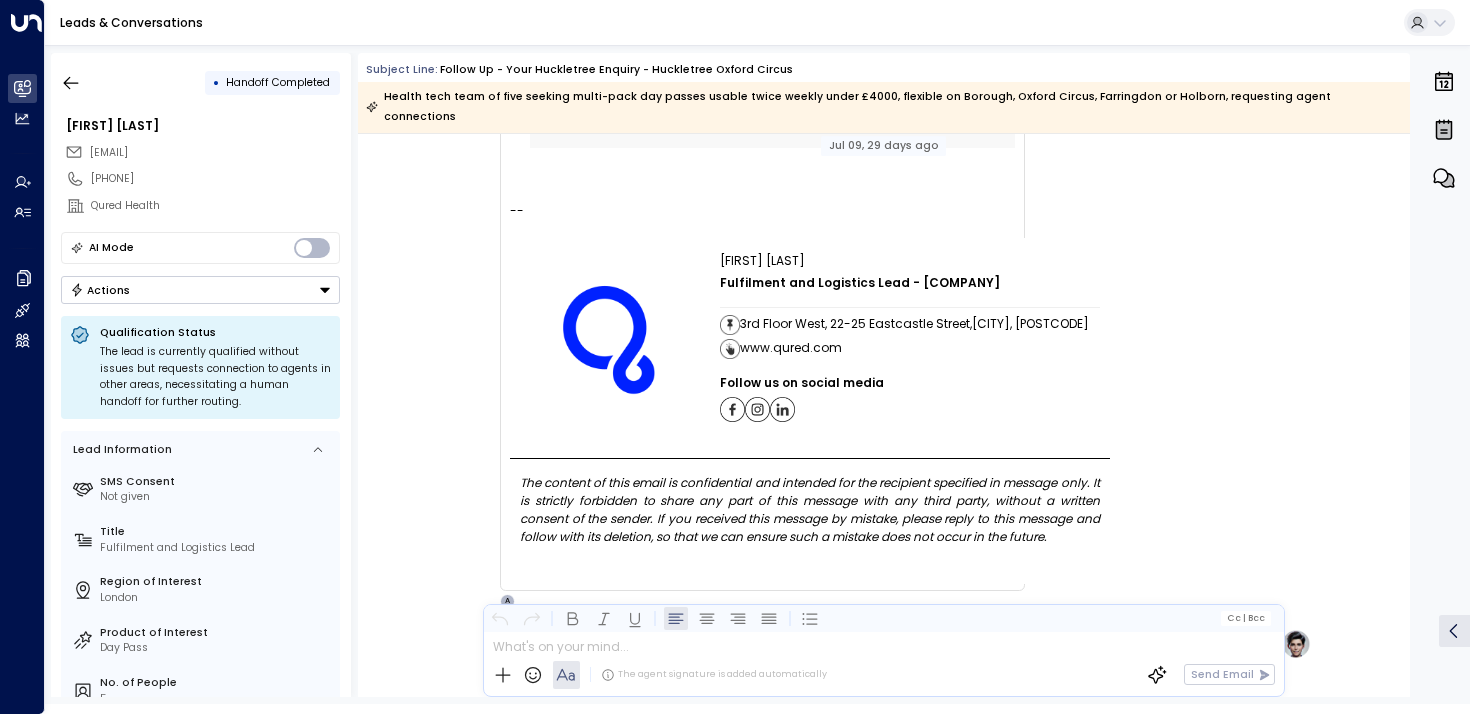 scroll, scrollTop: 2589, scrollLeft: 0, axis: vertical 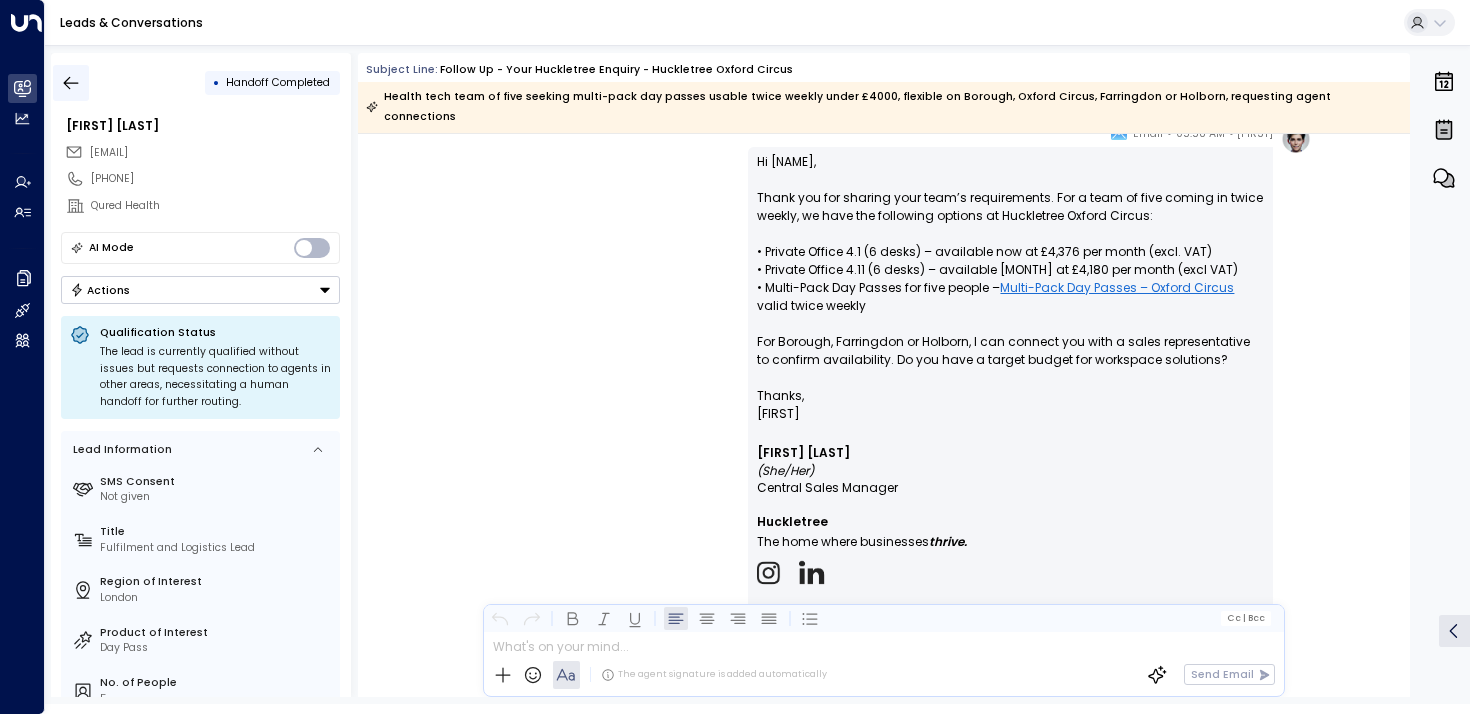 click at bounding box center [71, 83] 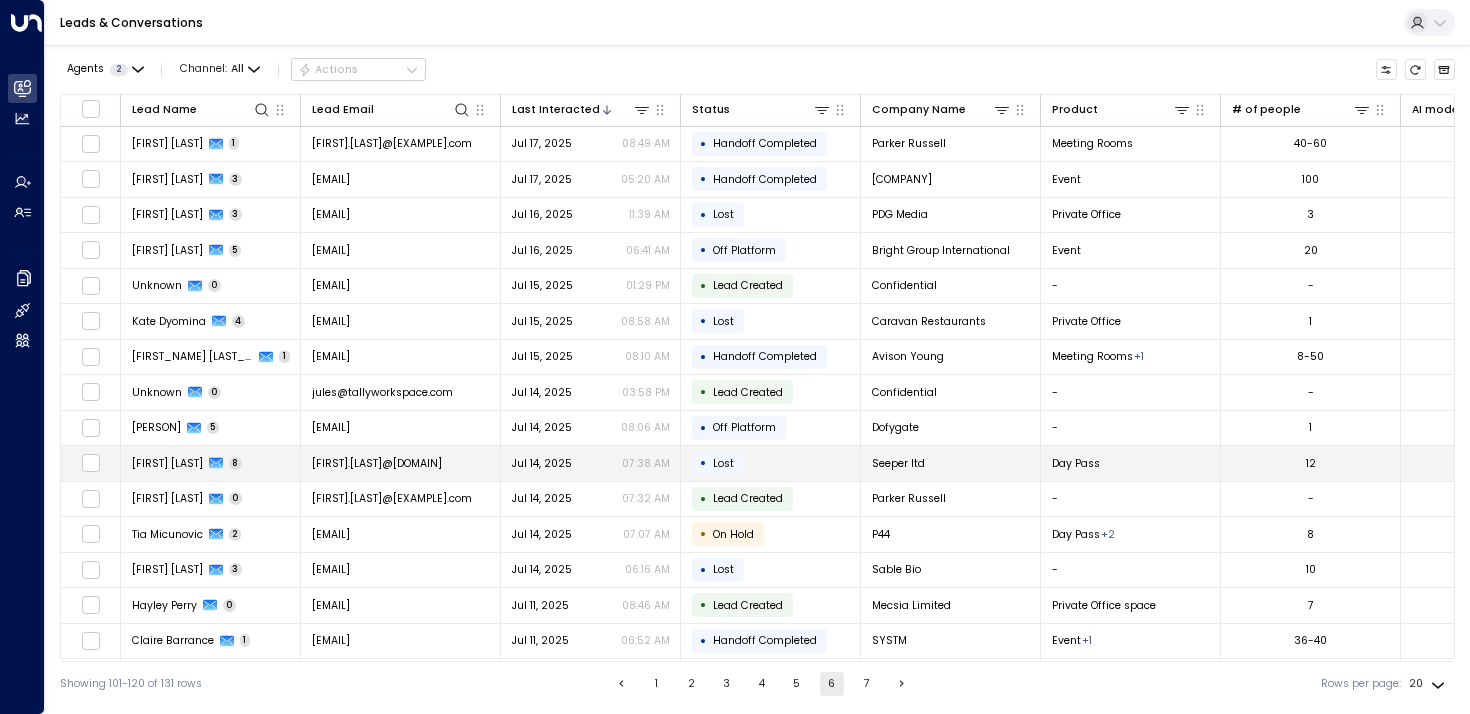 scroll, scrollTop: 180, scrollLeft: 0, axis: vertical 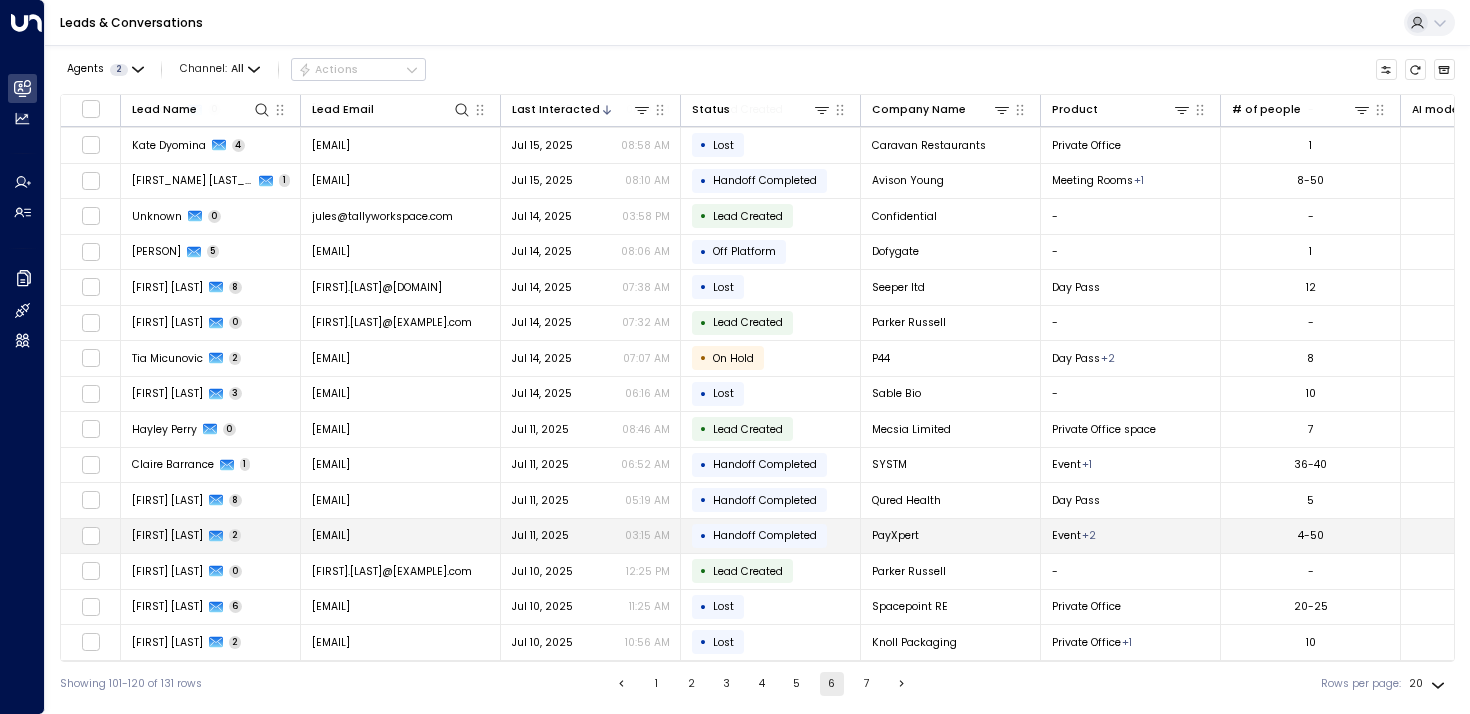click on "[FIRST] [LAST]" at bounding box center (167, 535) 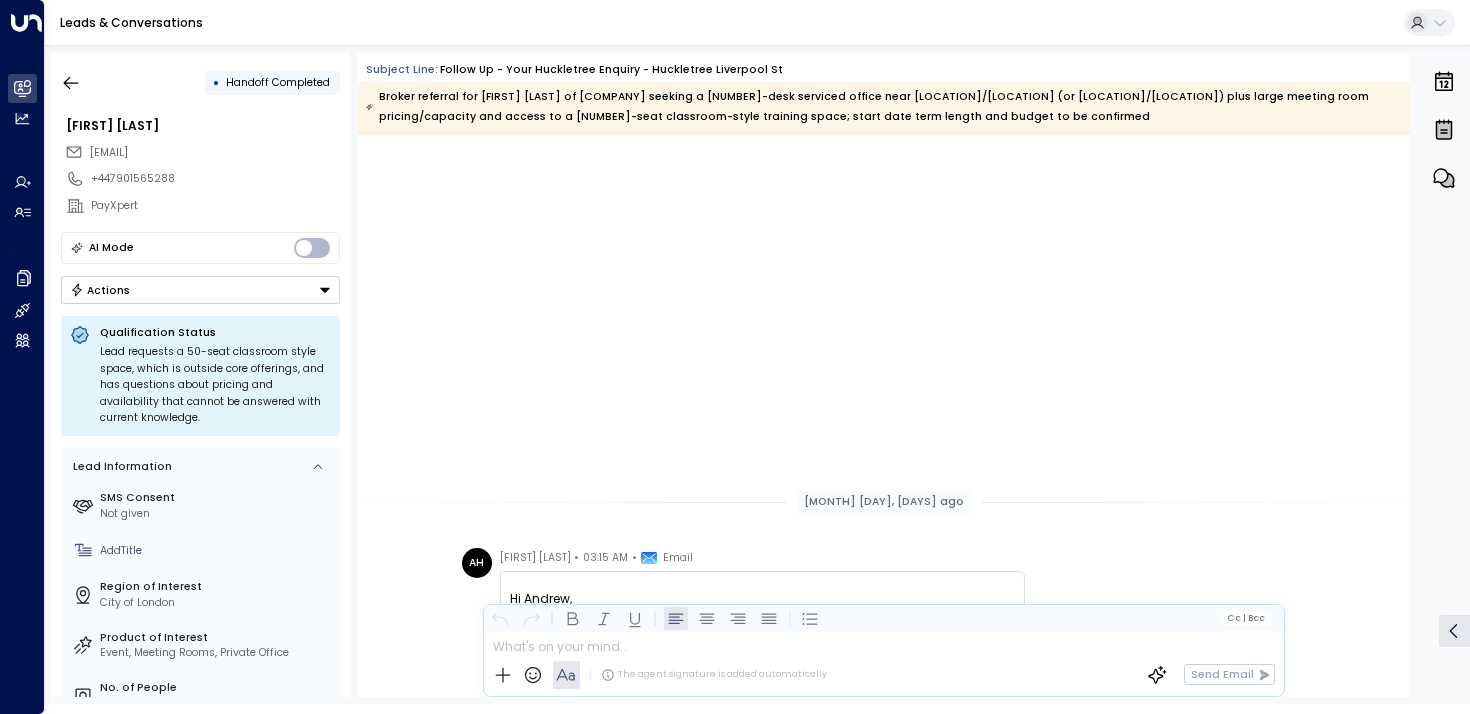 scroll, scrollTop: 1377, scrollLeft: 0, axis: vertical 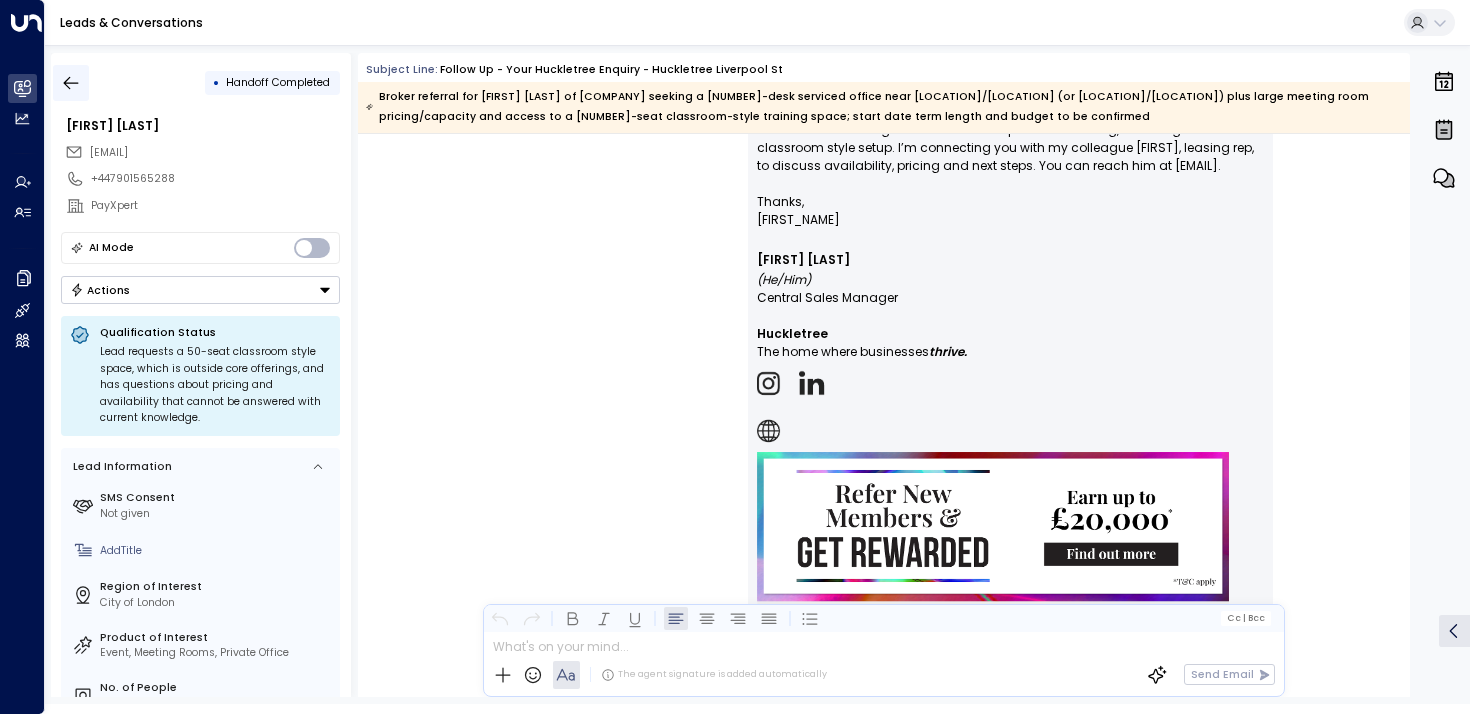 click 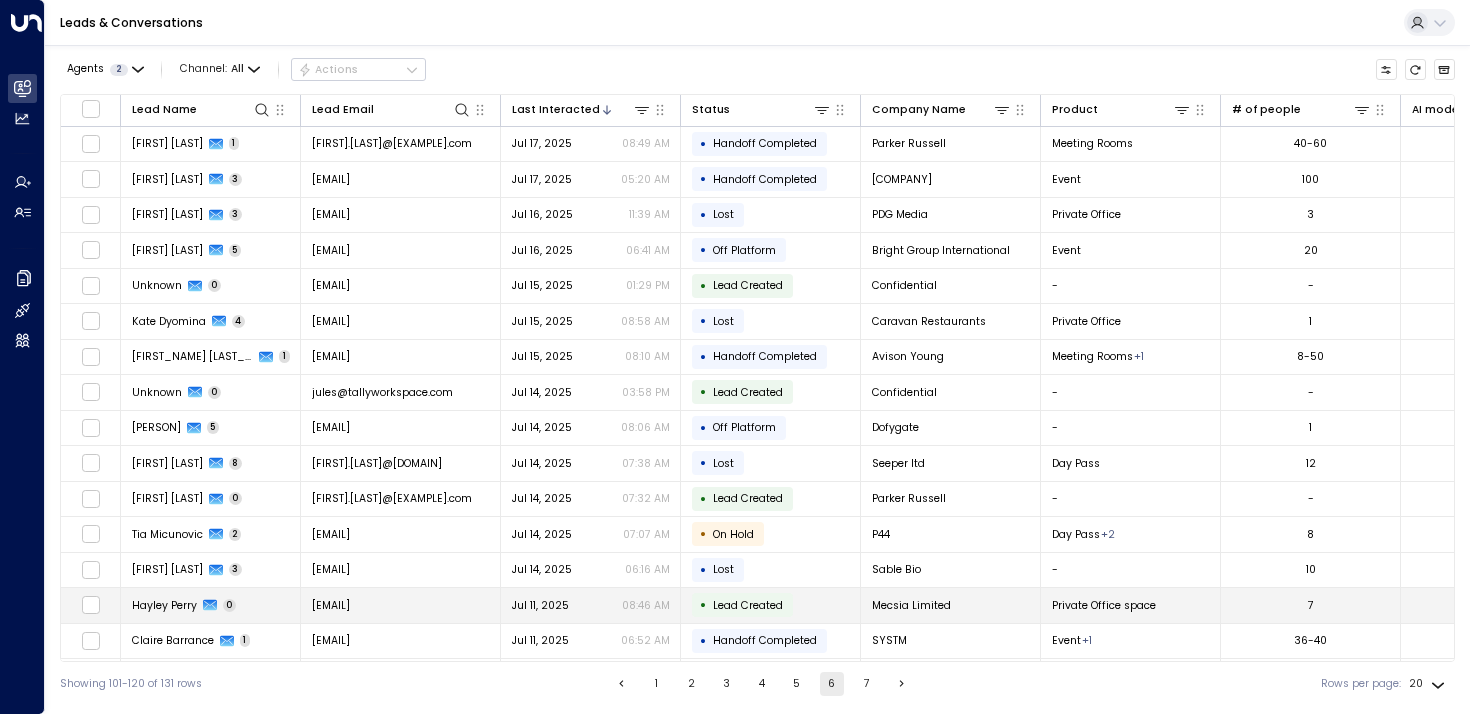scroll, scrollTop: 180, scrollLeft: 0, axis: vertical 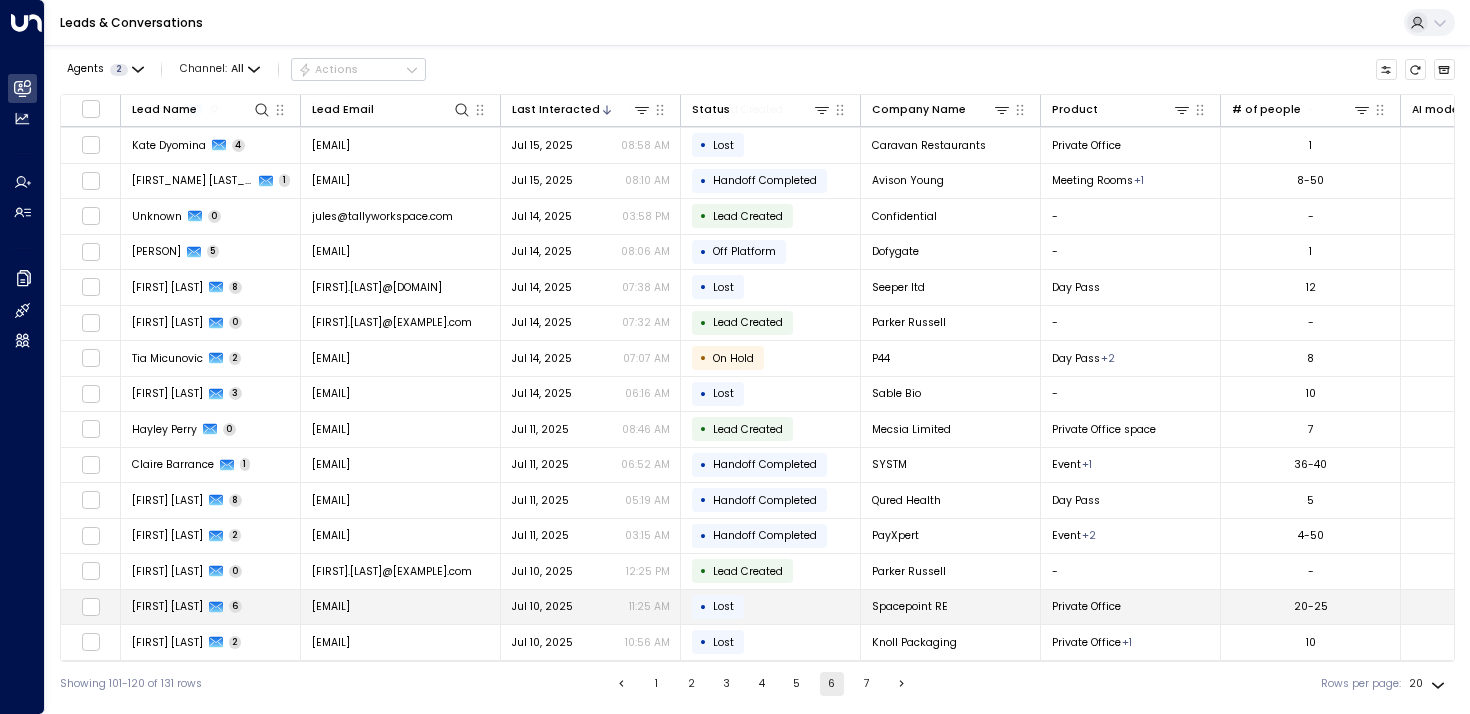 click on "Laurie Thomasson 6" at bounding box center [211, 607] 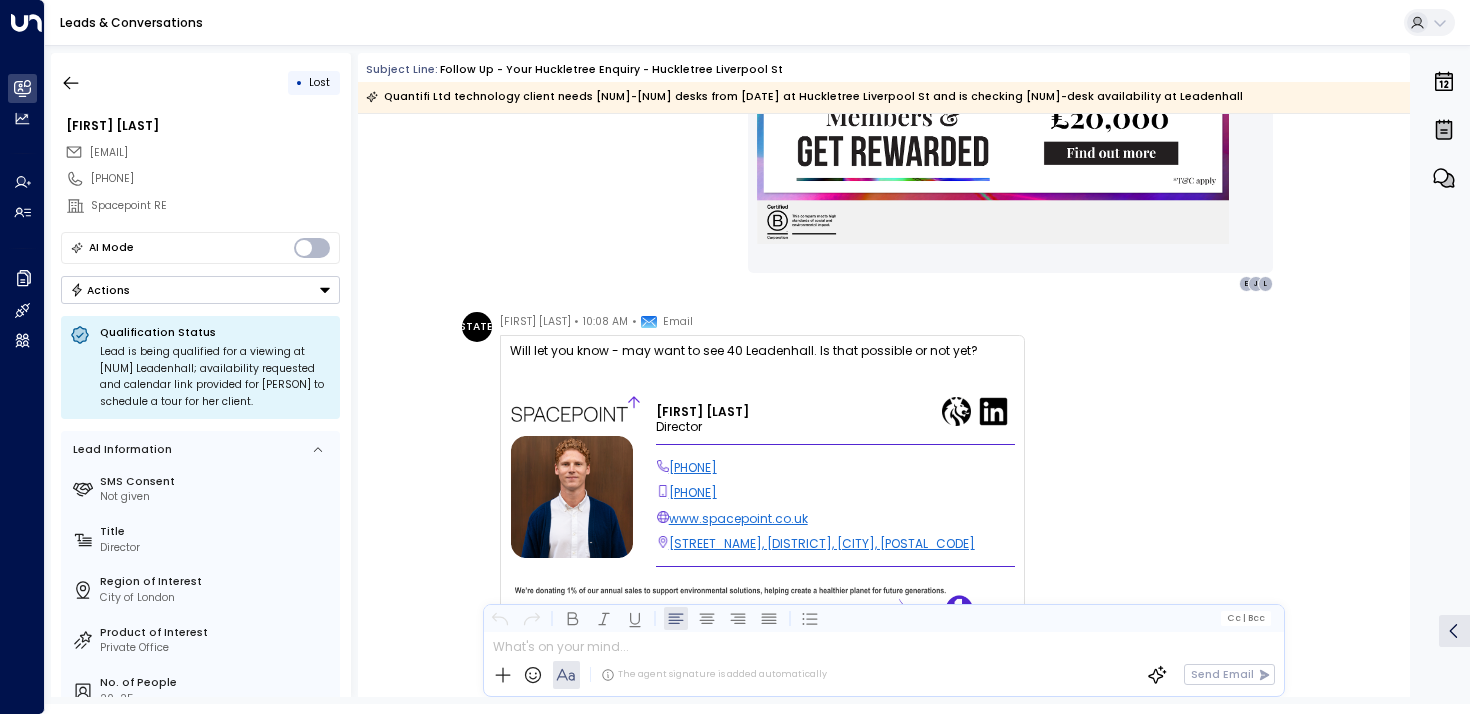 scroll, scrollTop: 2582, scrollLeft: 0, axis: vertical 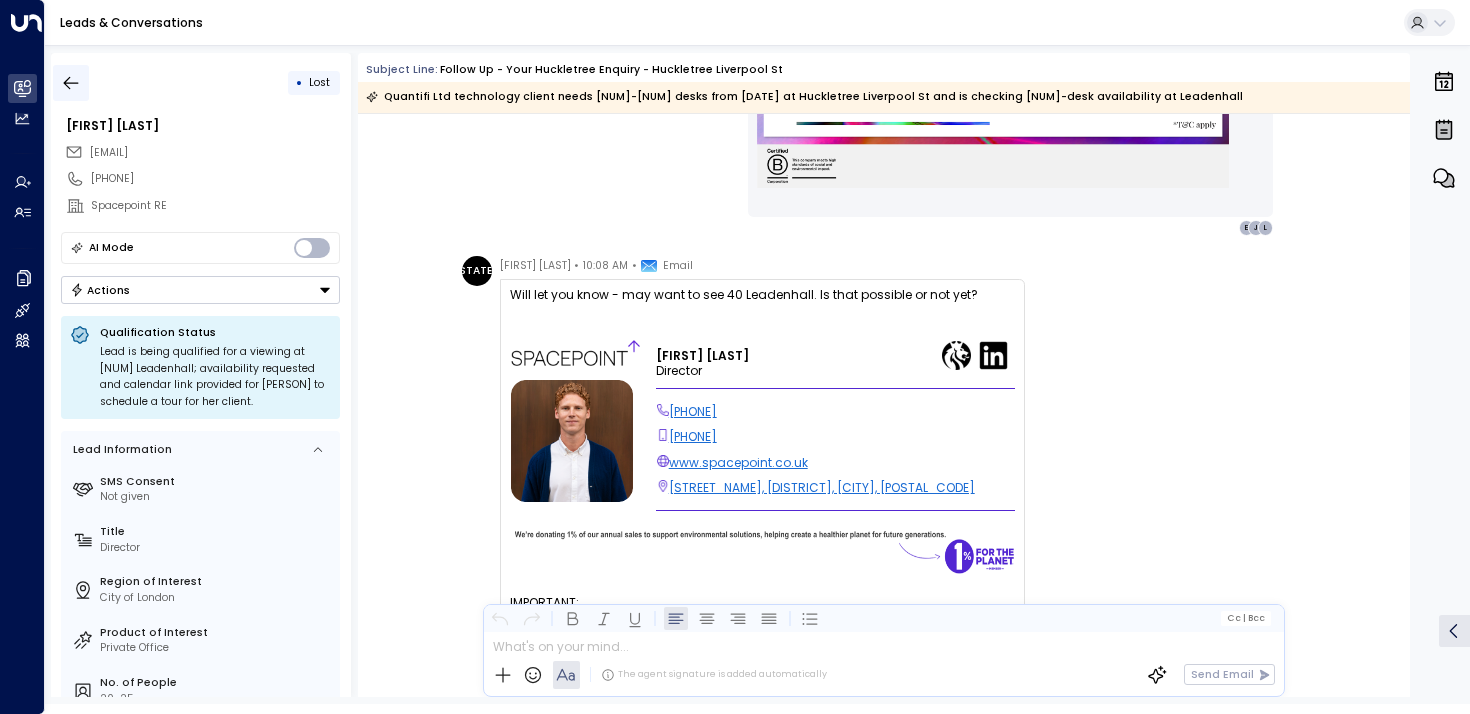 click 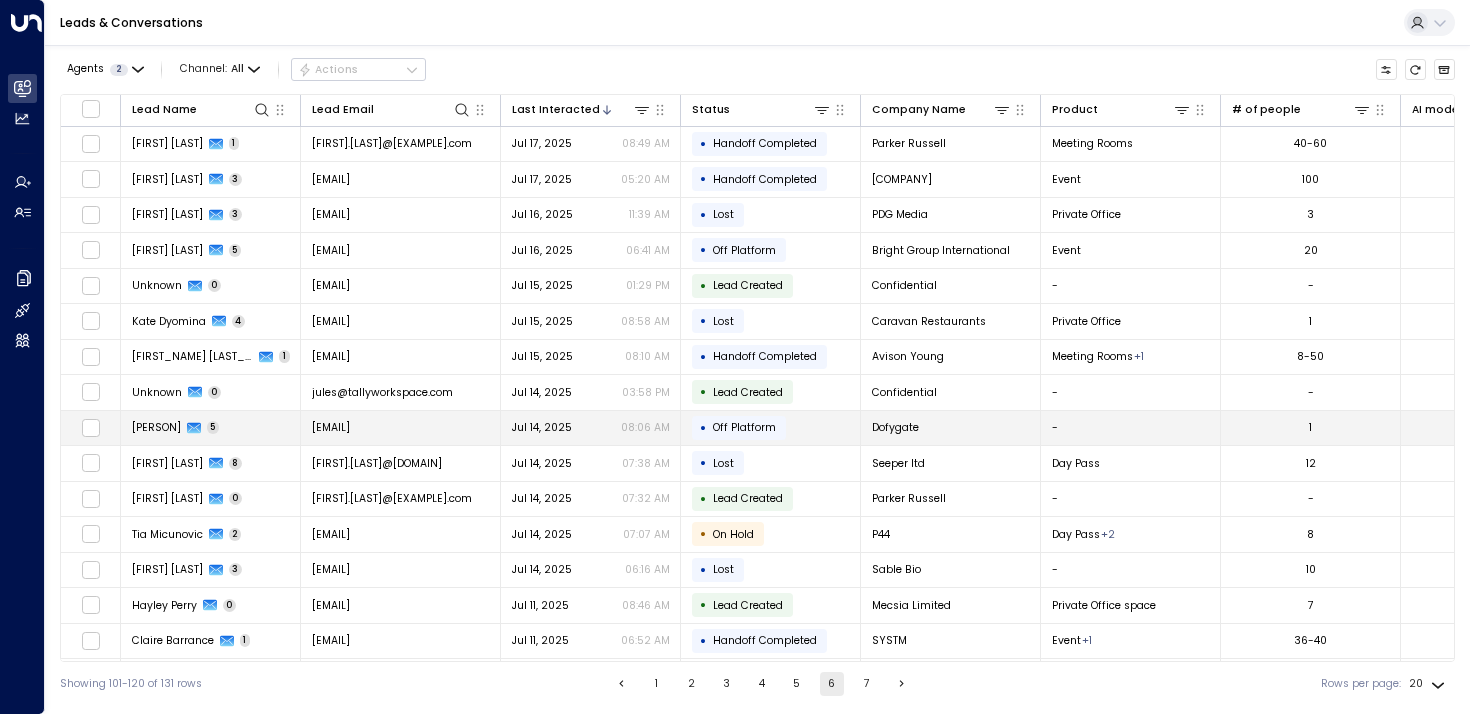 scroll, scrollTop: 180, scrollLeft: 0, axis: vertical 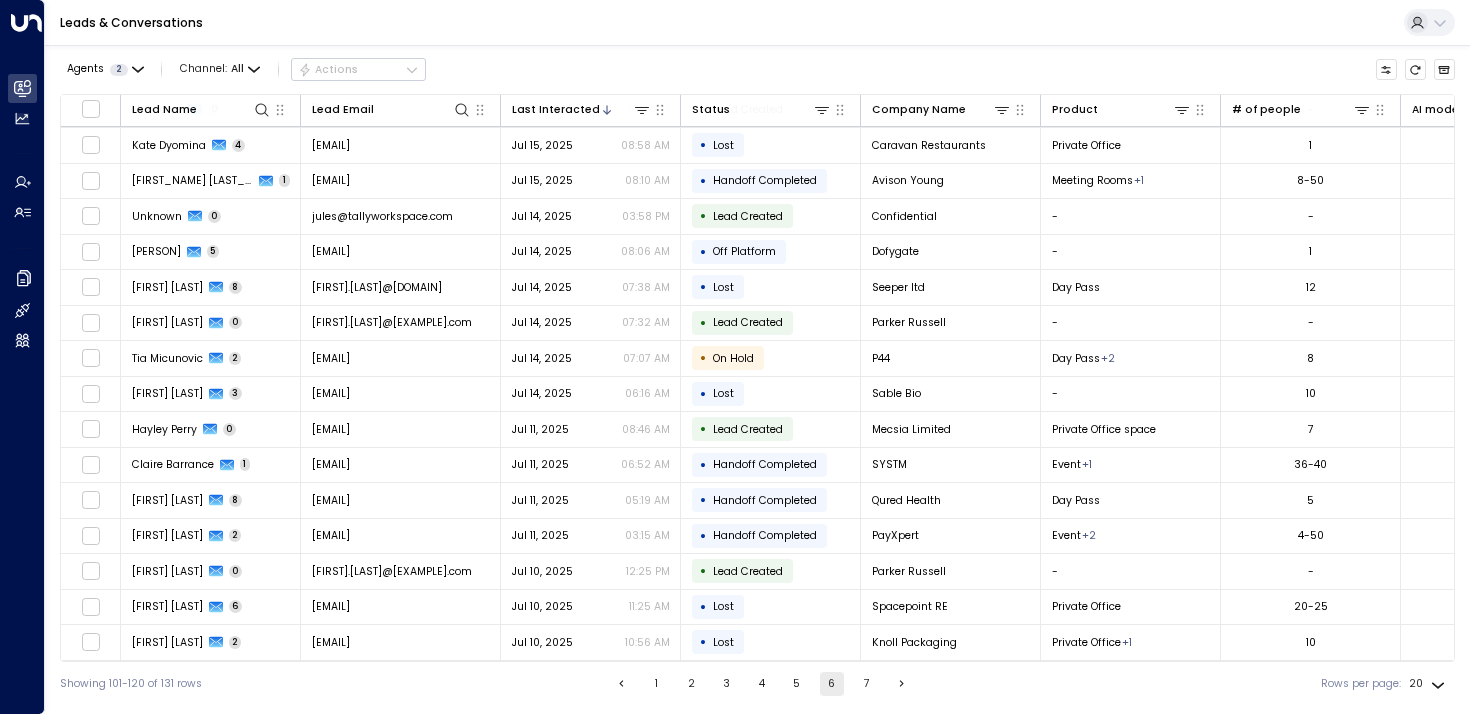 click on "7" at bounding box center (867, 684) 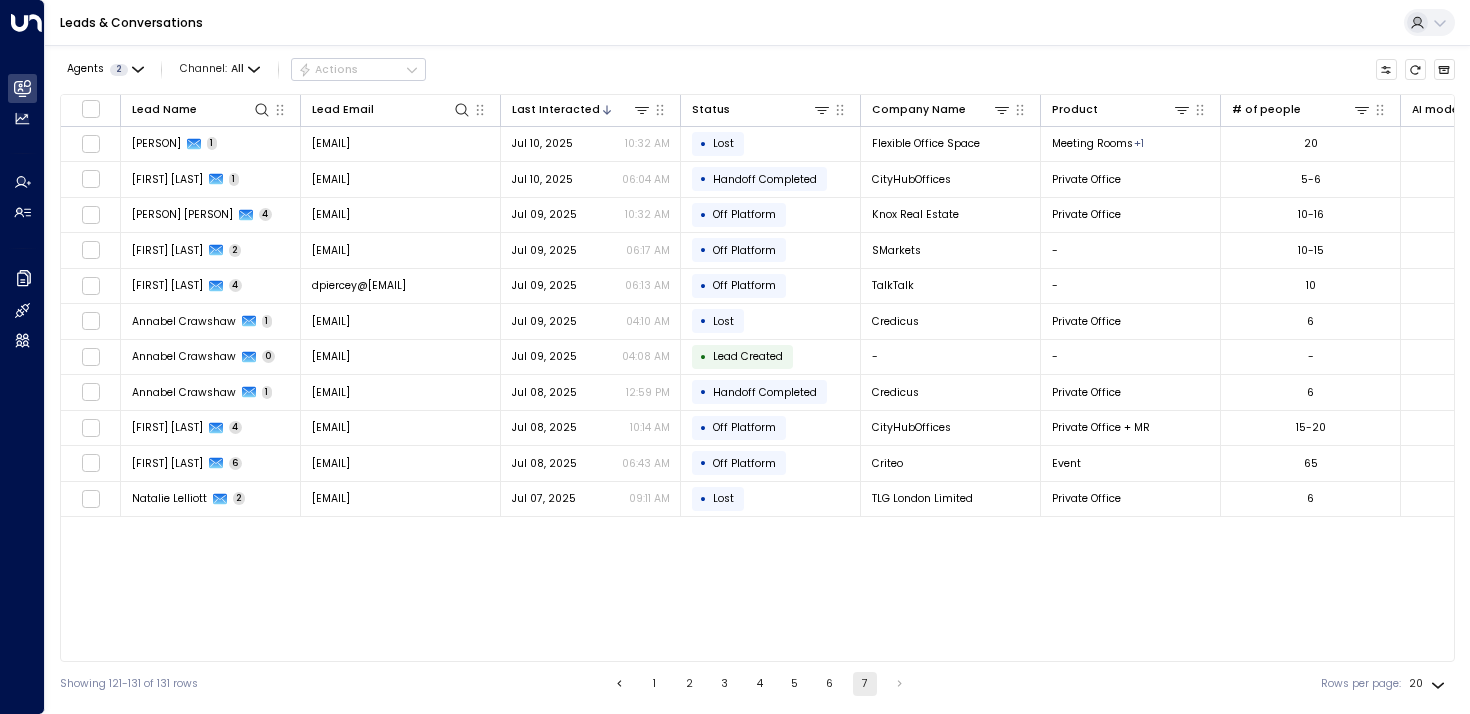 scroll, scrollTop: 0, scrollLeft: 0, axis: both 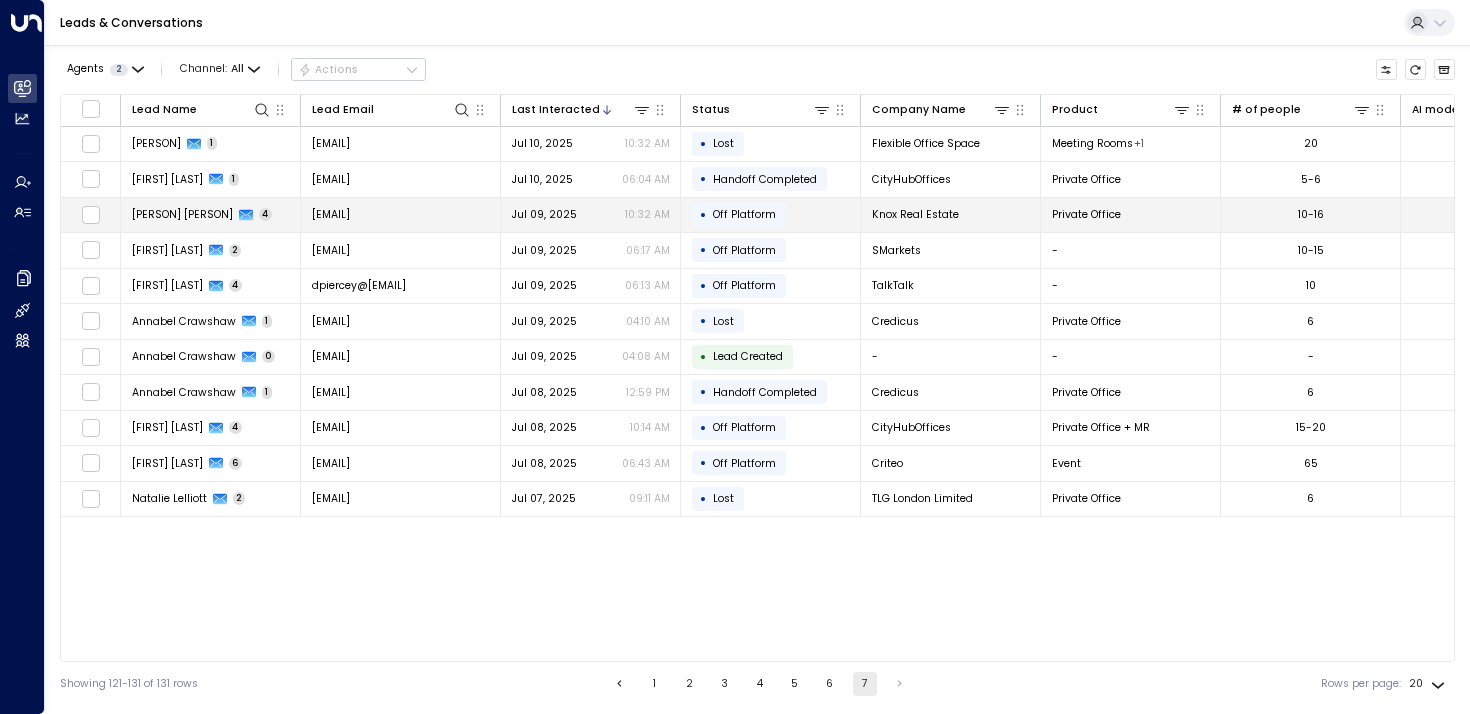 click on "[PERSON] [PERSON]" at bounding box center (182, 214) 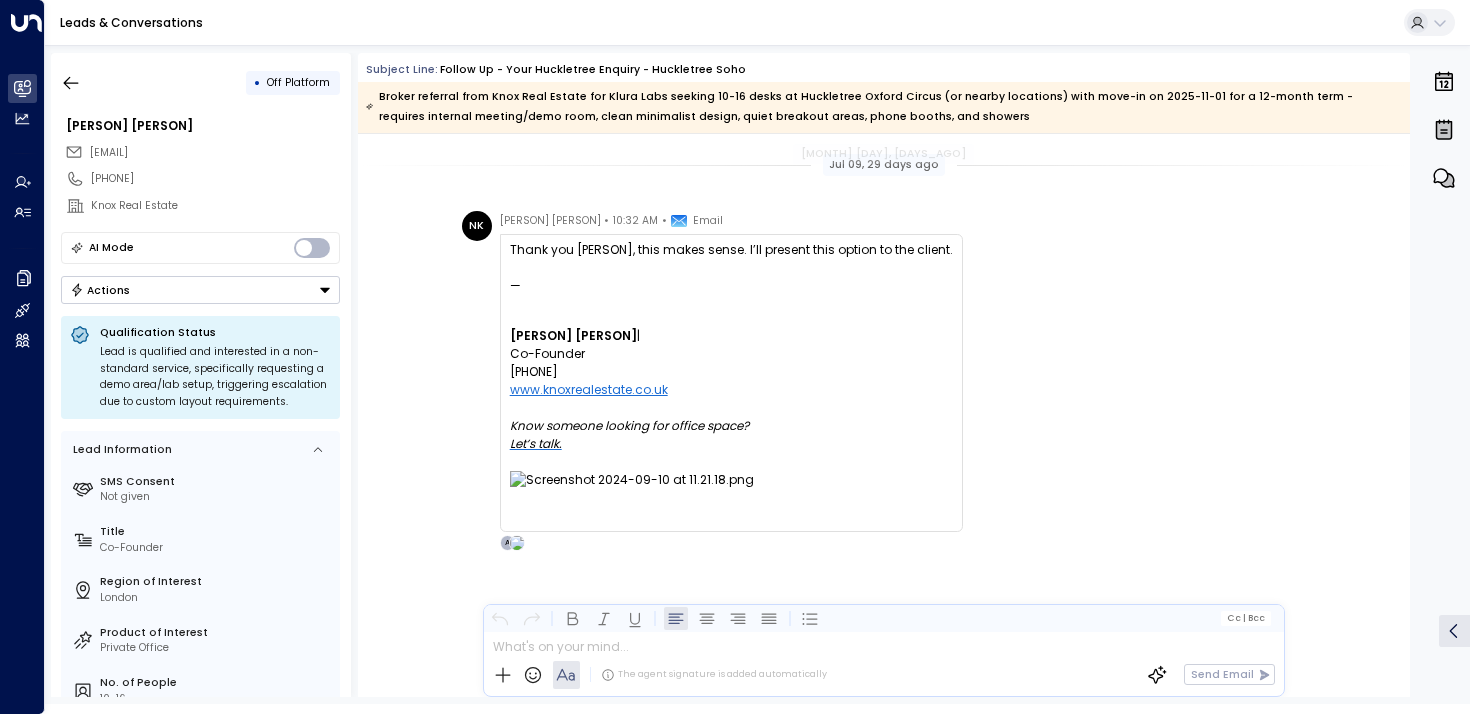 scroll, scrollTop: 3565, scrollLeft: 0, axis: vertical 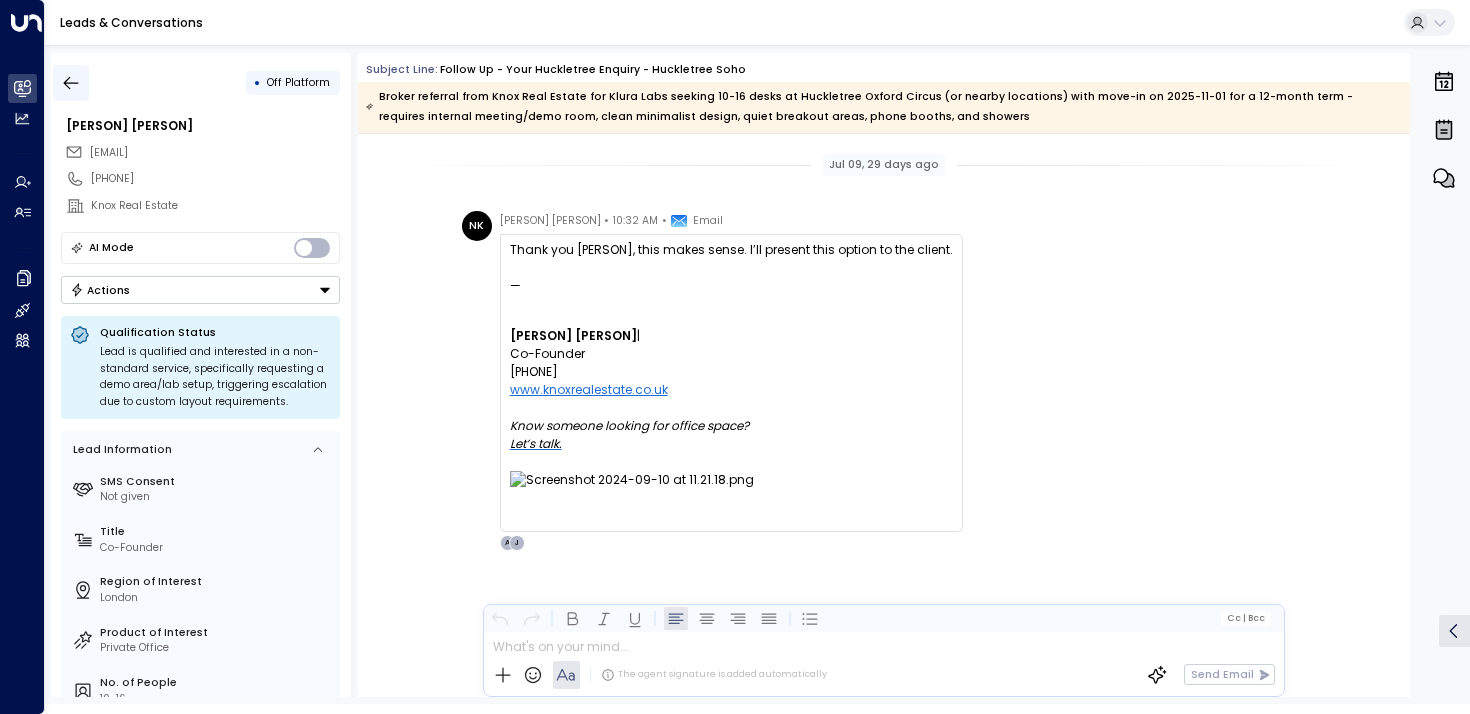 click at bounding box center [71, 83] 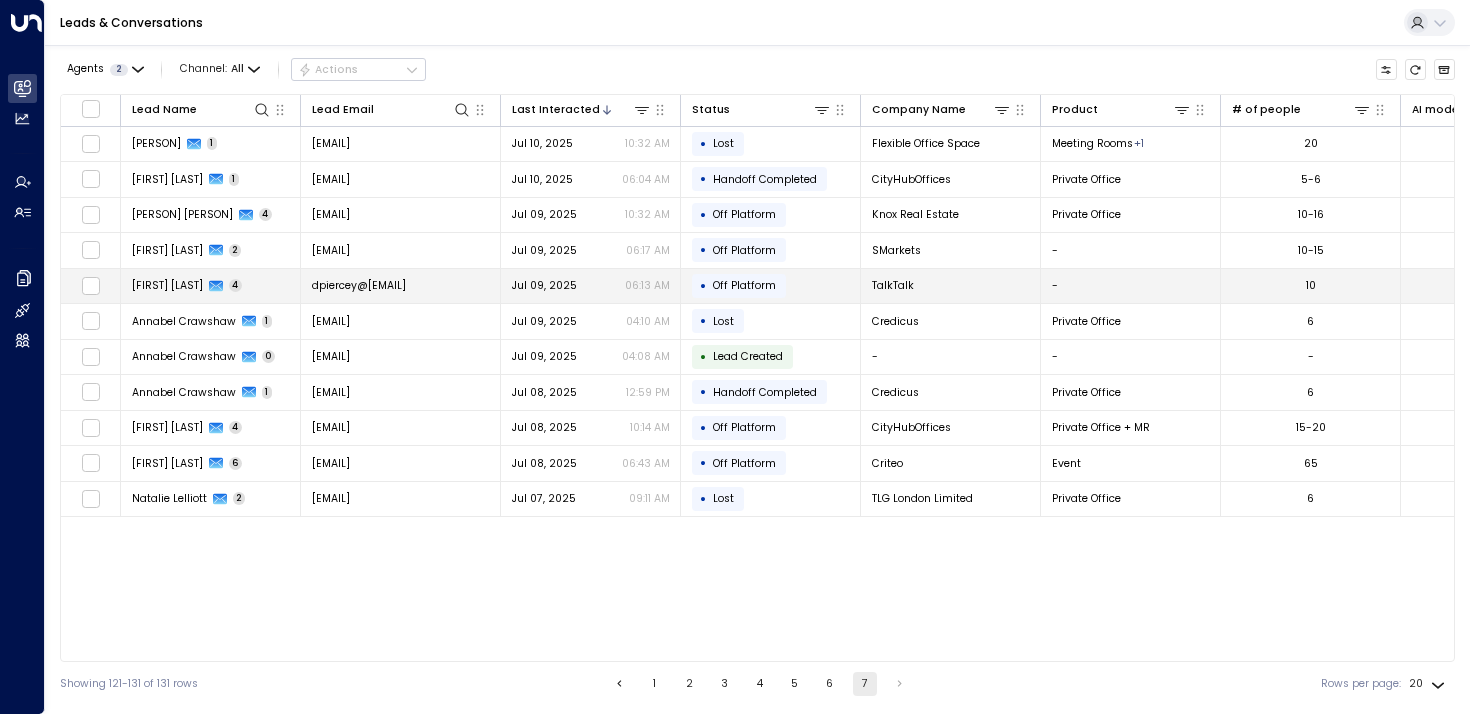 click on "[FIRST] [LAST]" at bounding box center (167, 285) 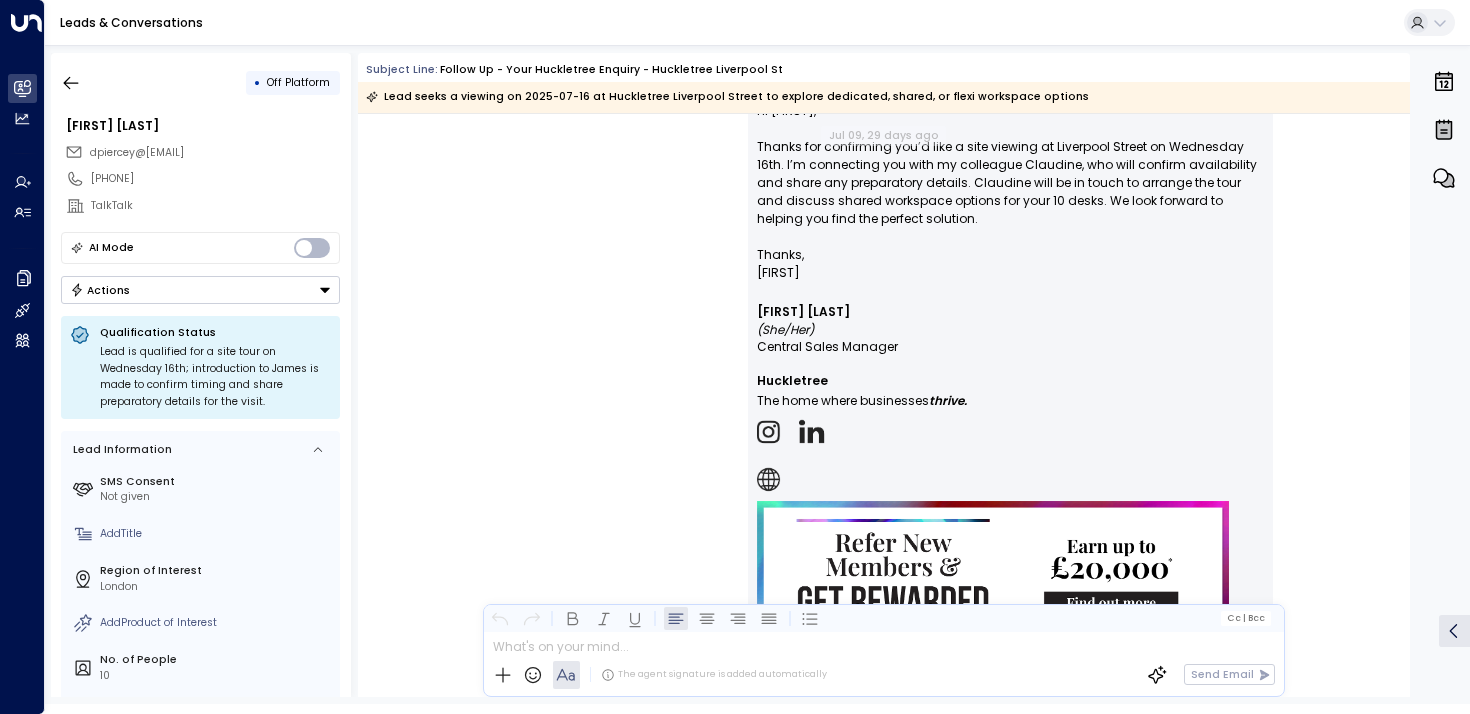 scroll, scrollTop: 2810, scrollLeft: 0, axis: vertical 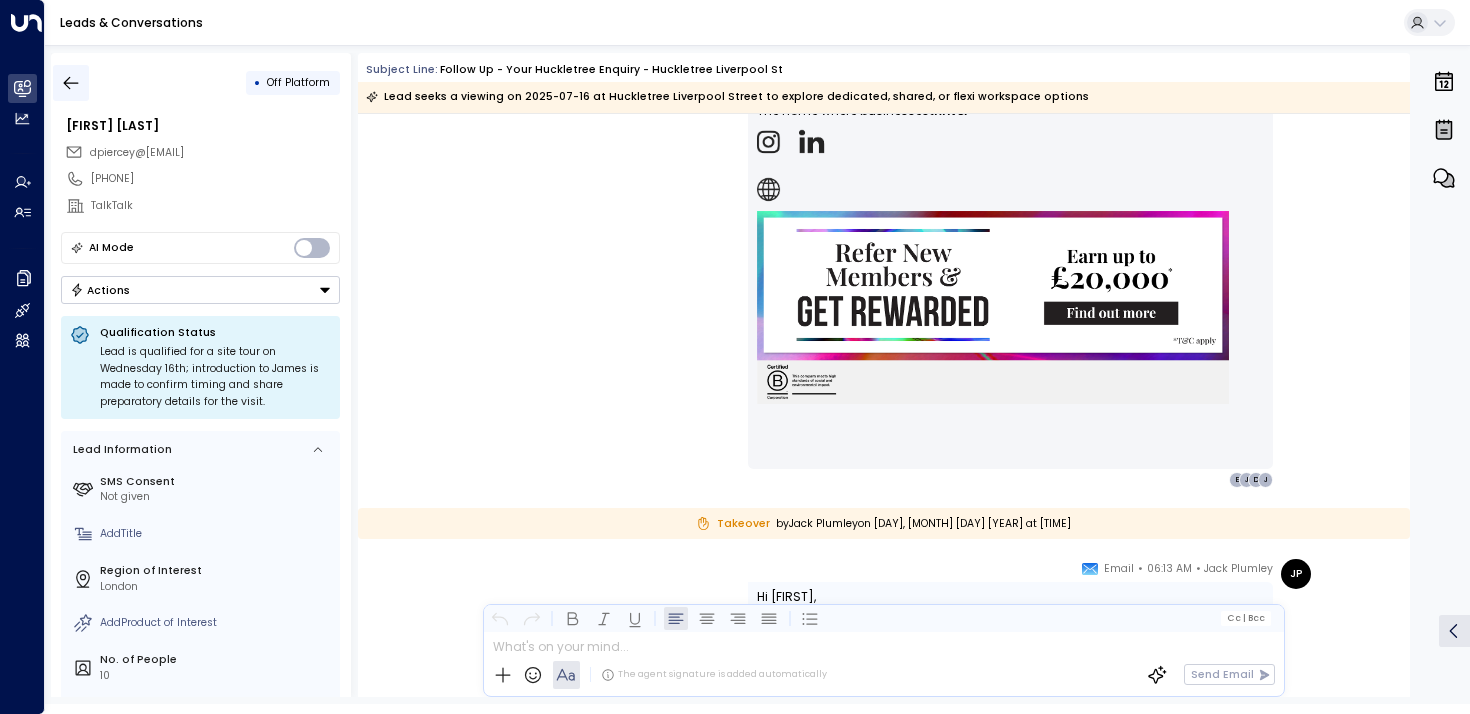 click 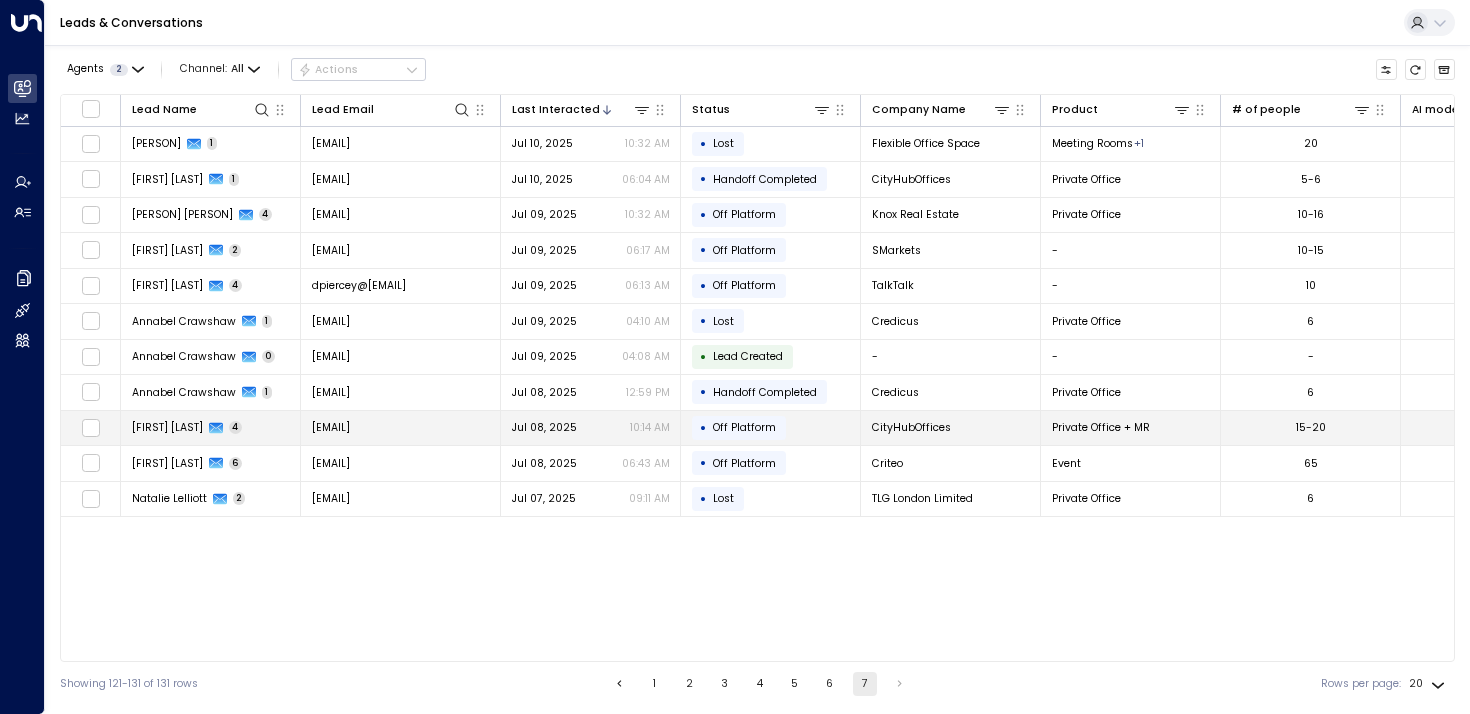 click on "[FIRST] [LAST]" at bounding box center [167, 427] 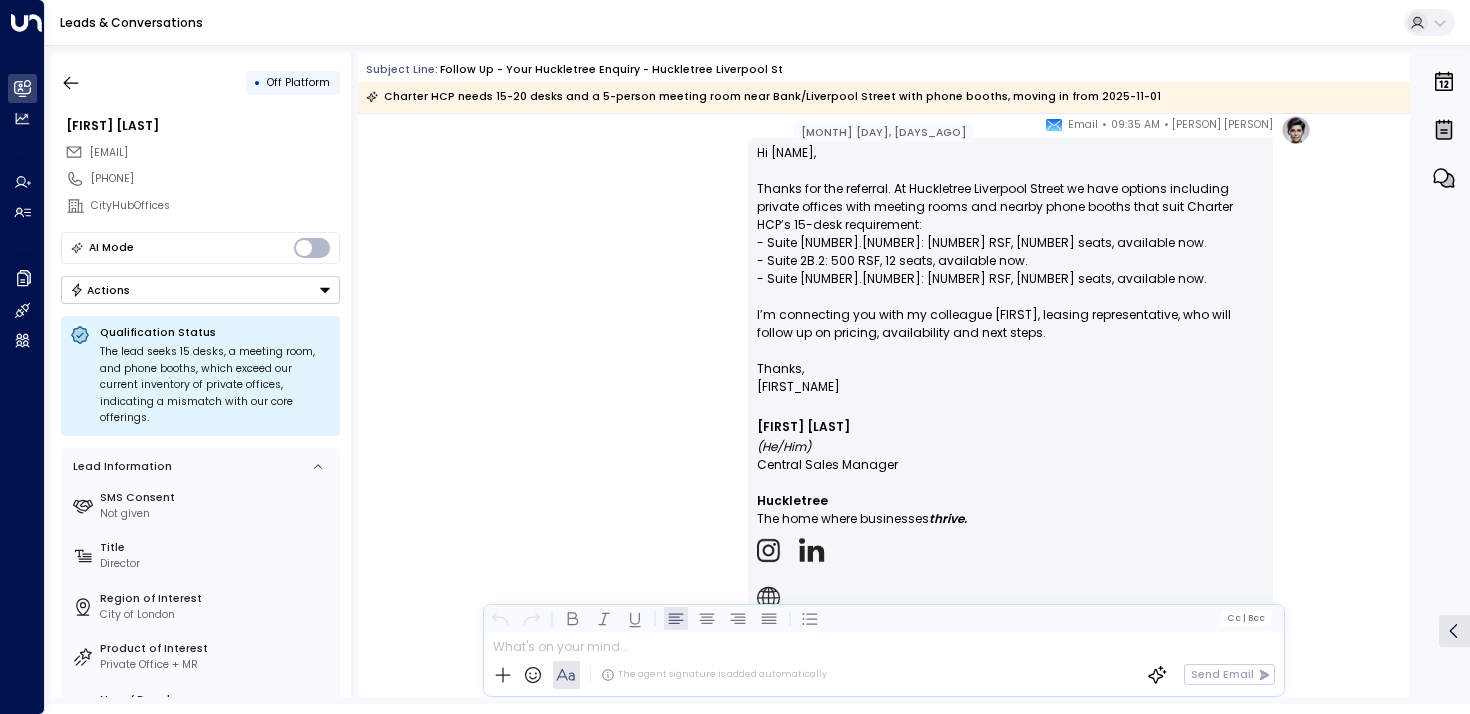 scroll, scrollTop: 223, scrollLeft: 0, axis: vertical 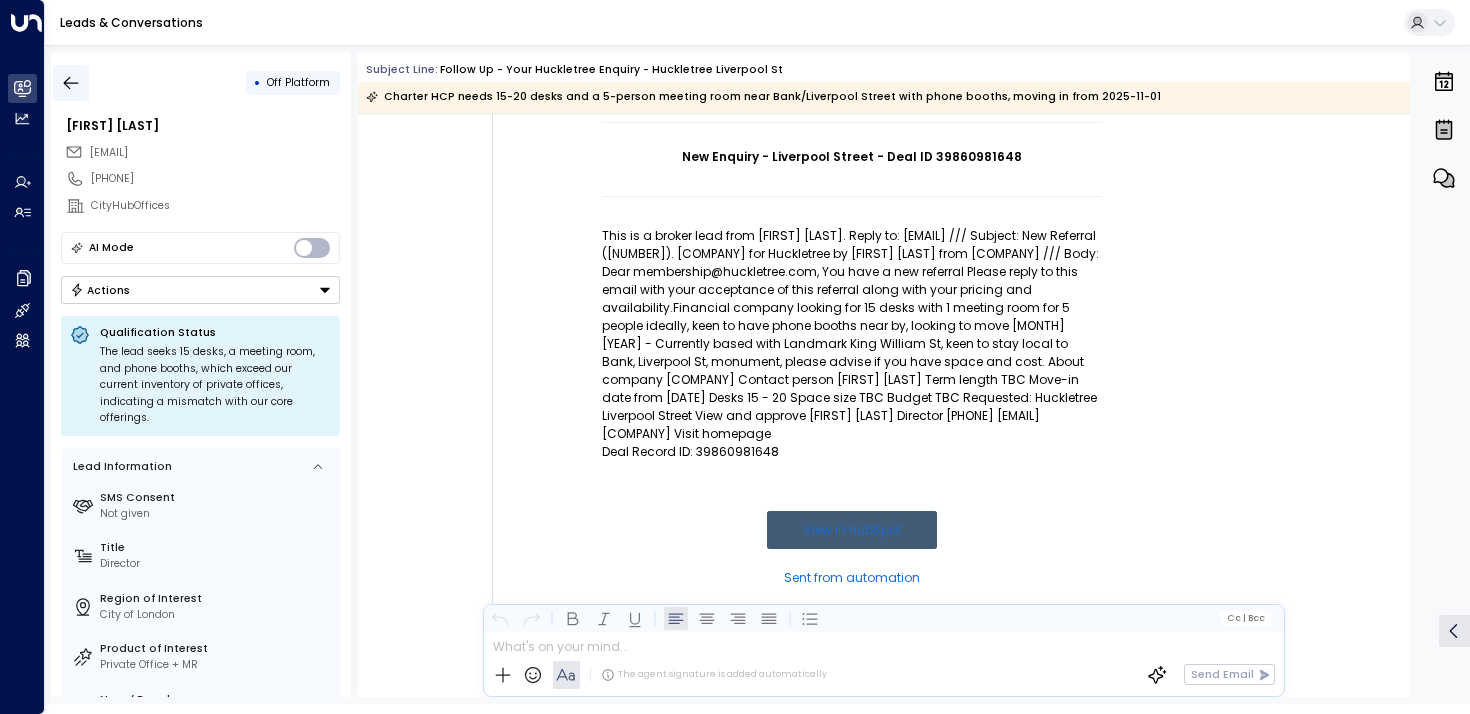 click 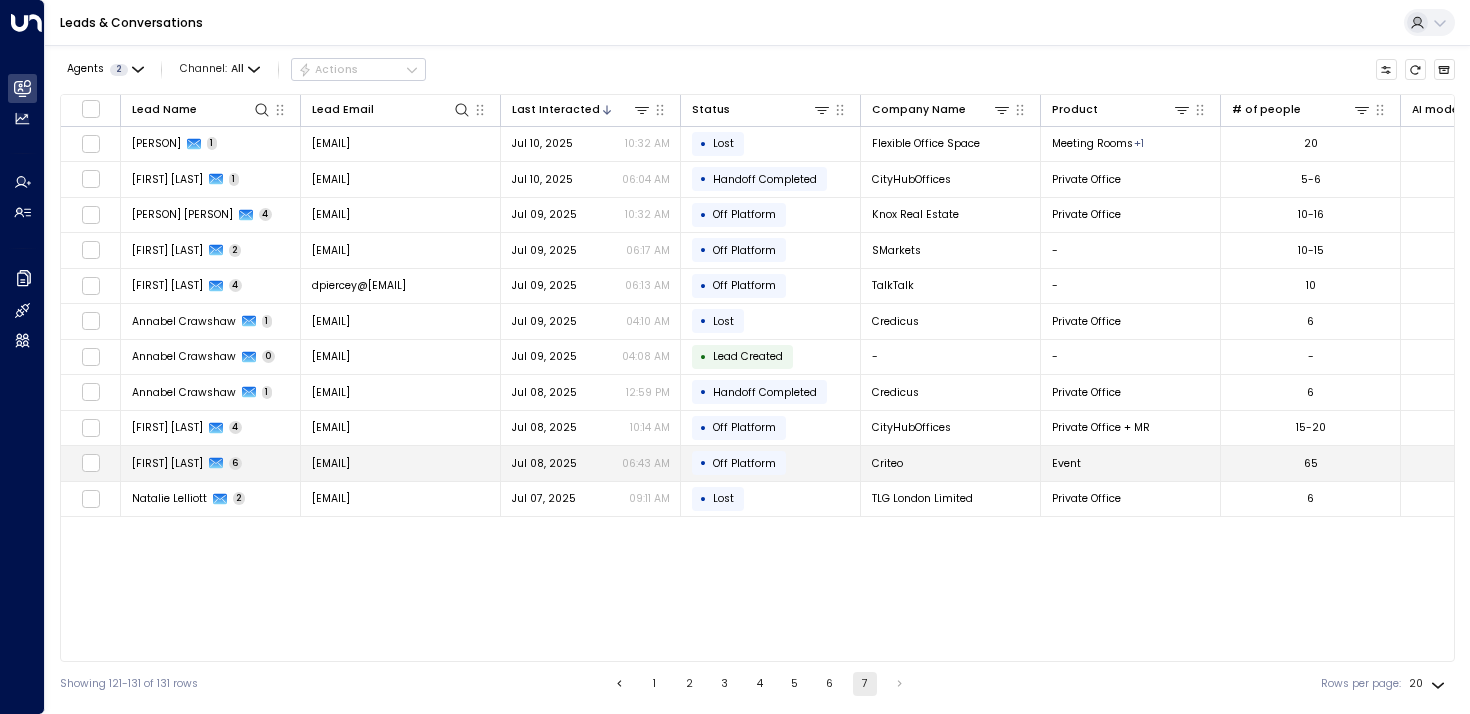 click on "[FIRST] [LAST]" at bounding box center (167, 463) 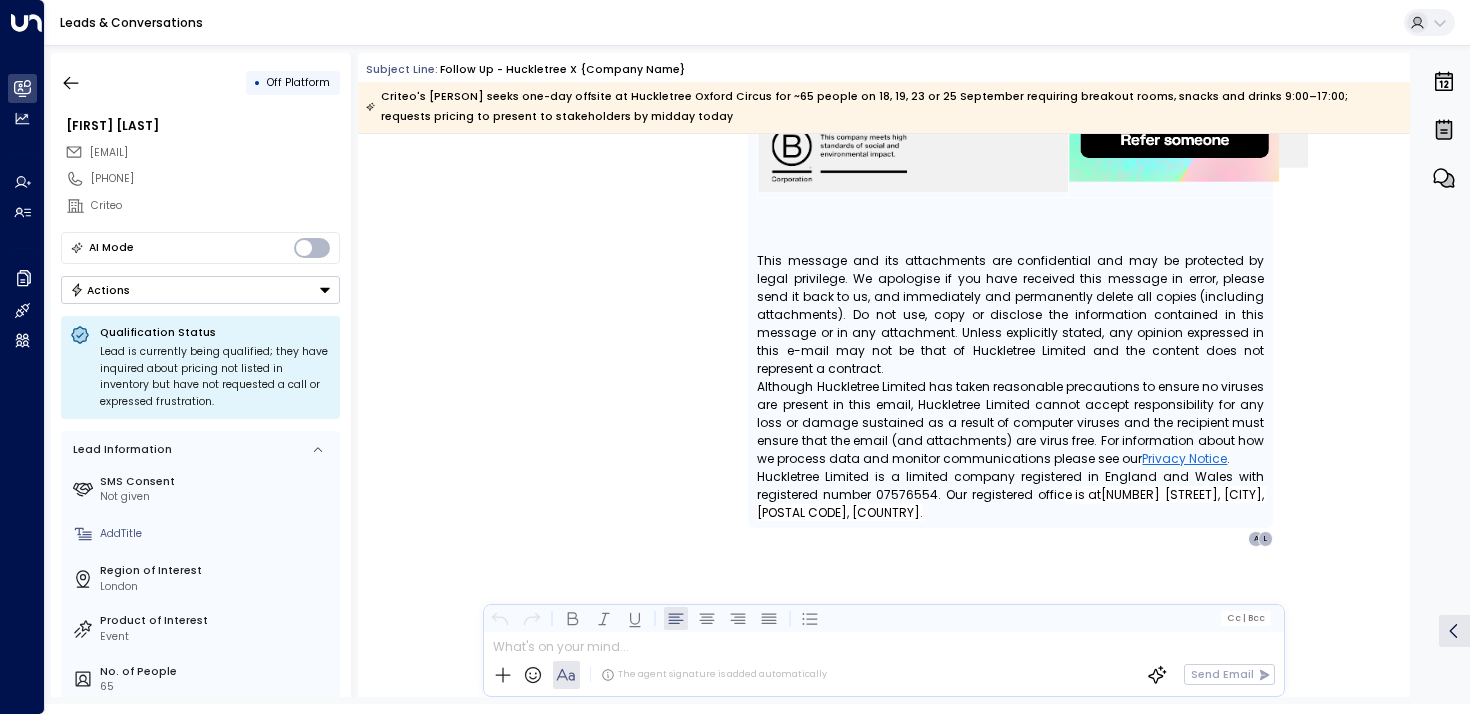 scroll, scrollTop: 4297, scrollLeft: 0, axis: vertical 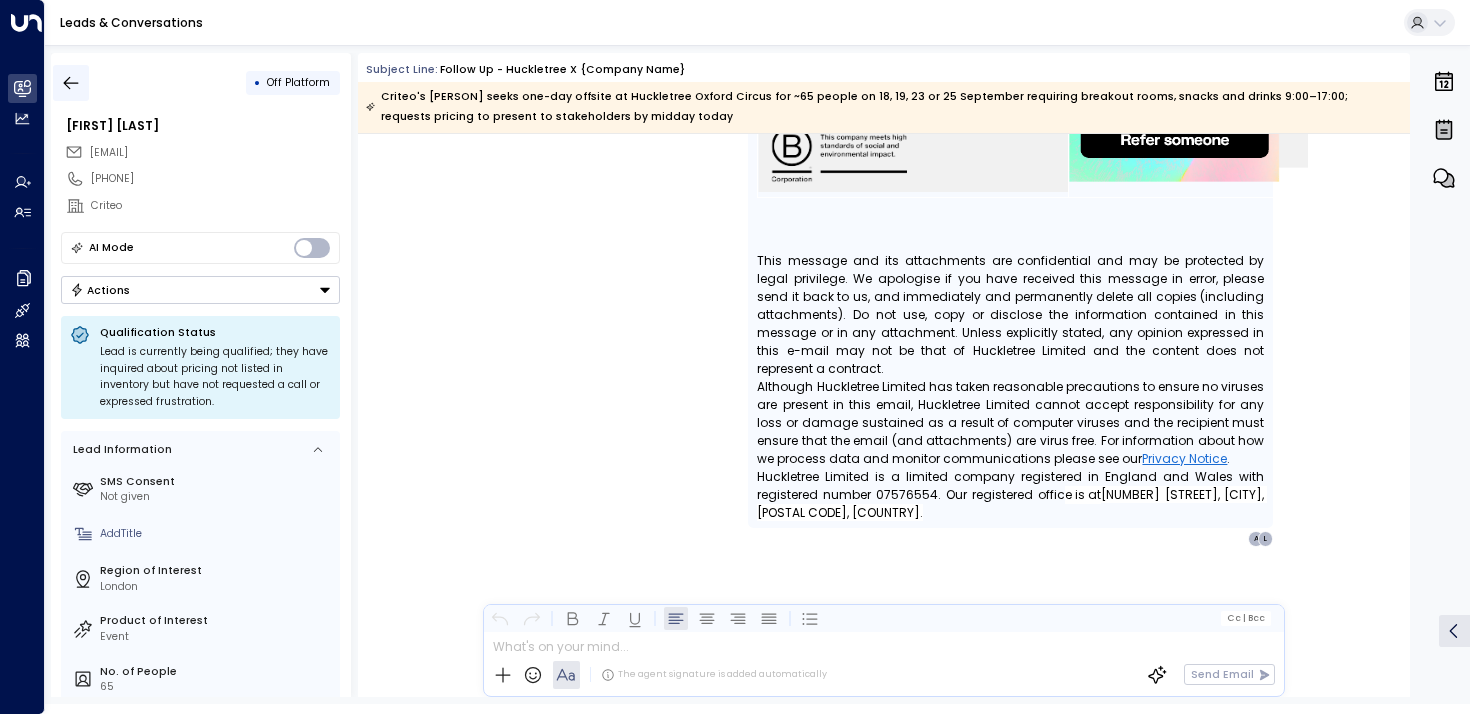 click 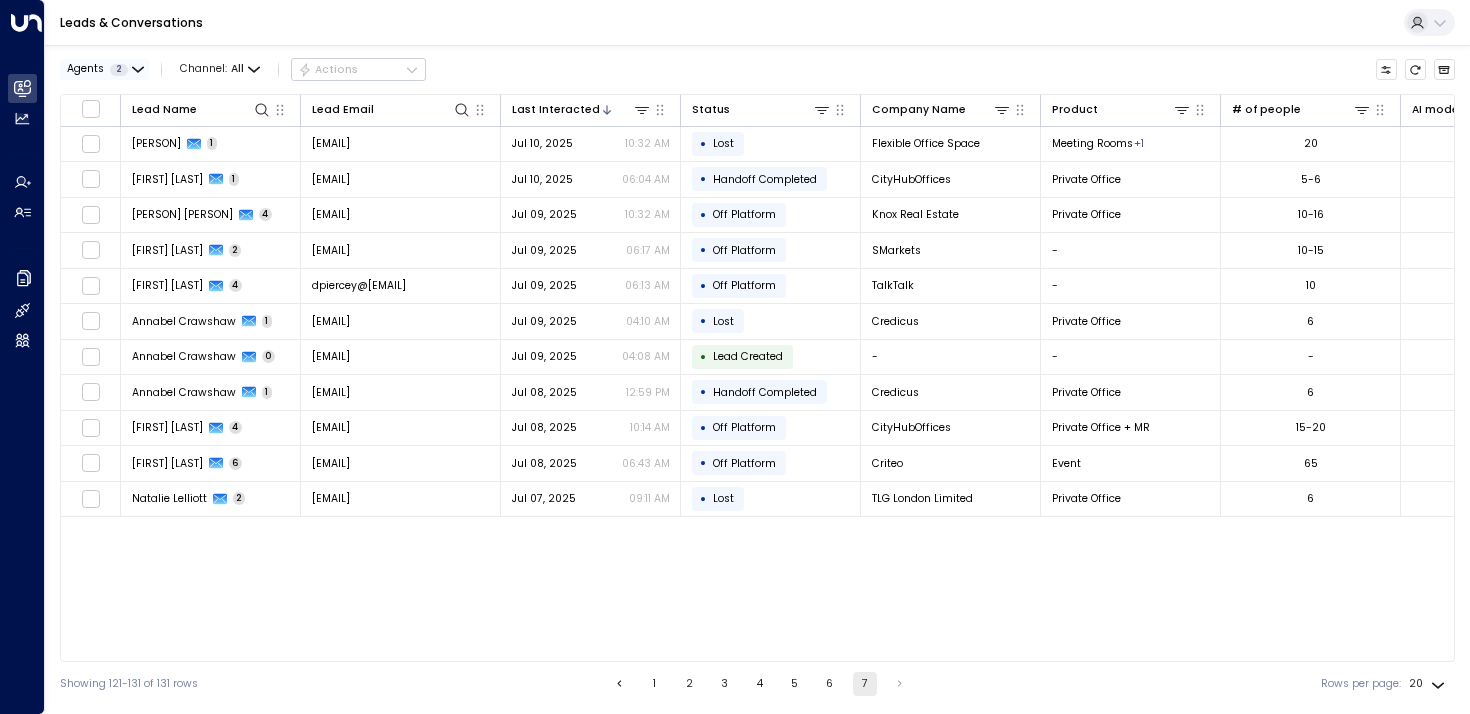 click on "2" at bounding box center [119, 70] 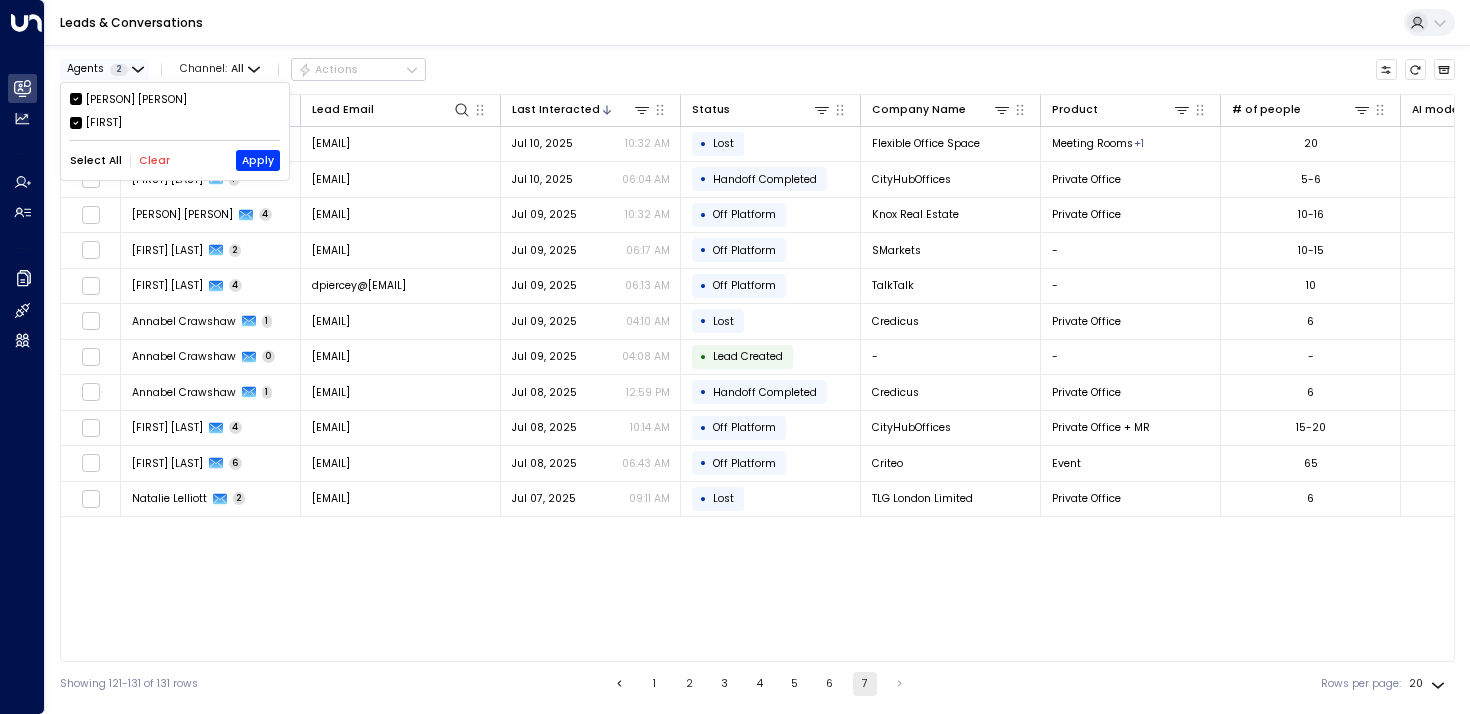 click at bounding box center [735, 357] 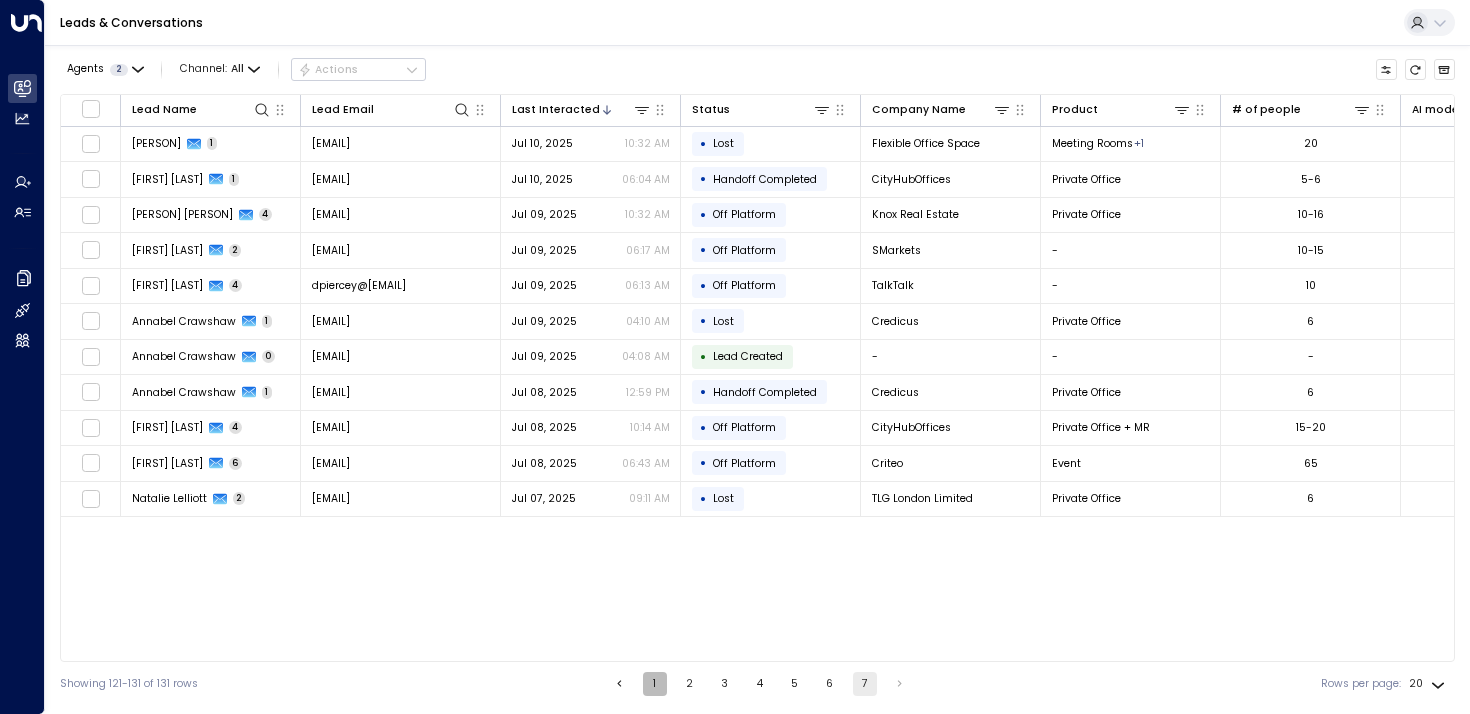 click on "1" at bounding box center (655, 684) 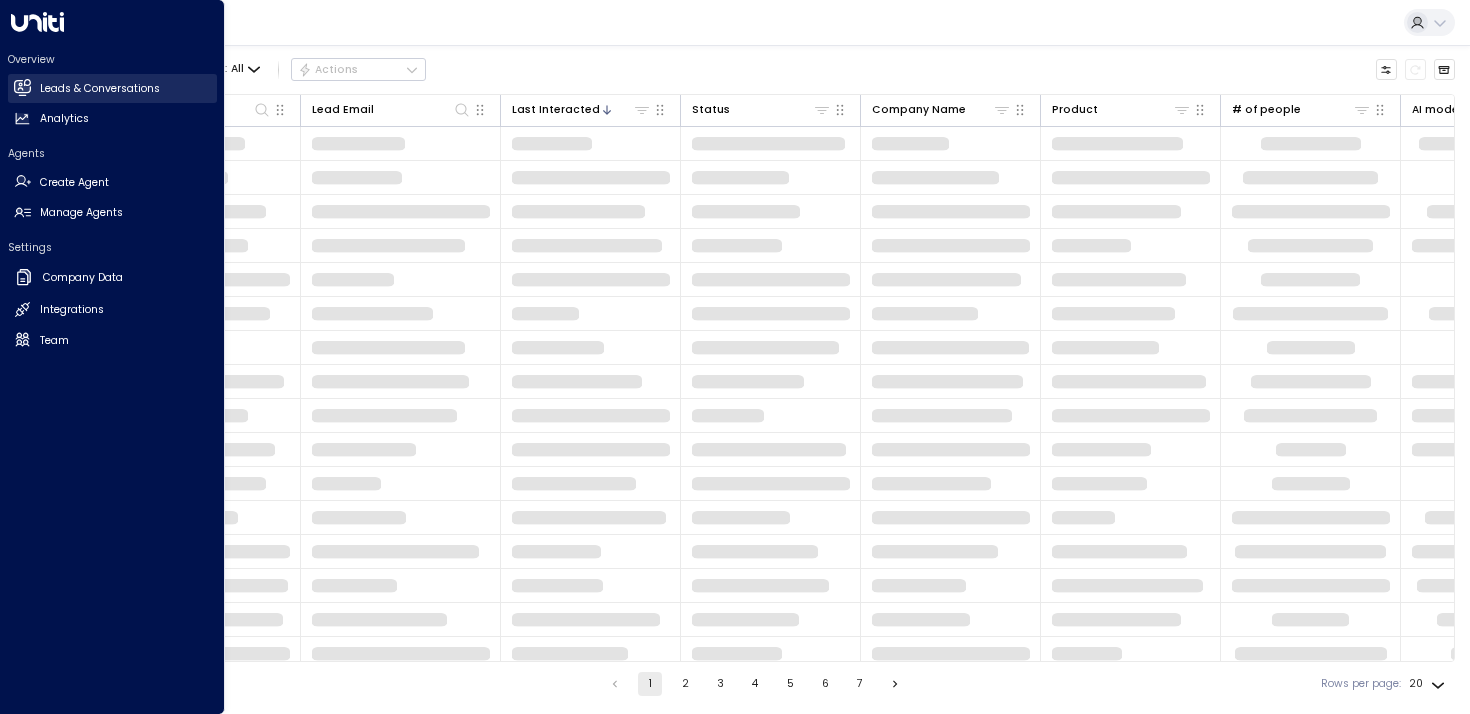 click 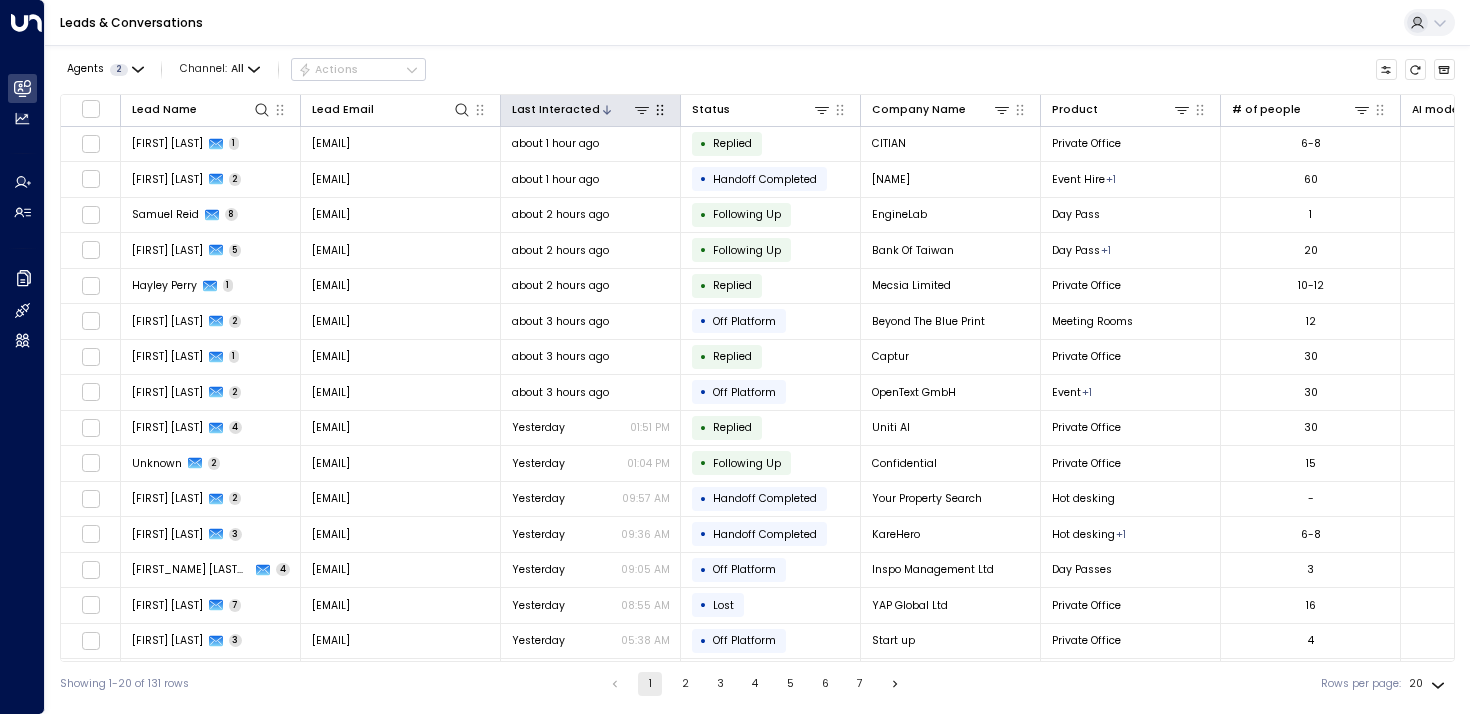 click 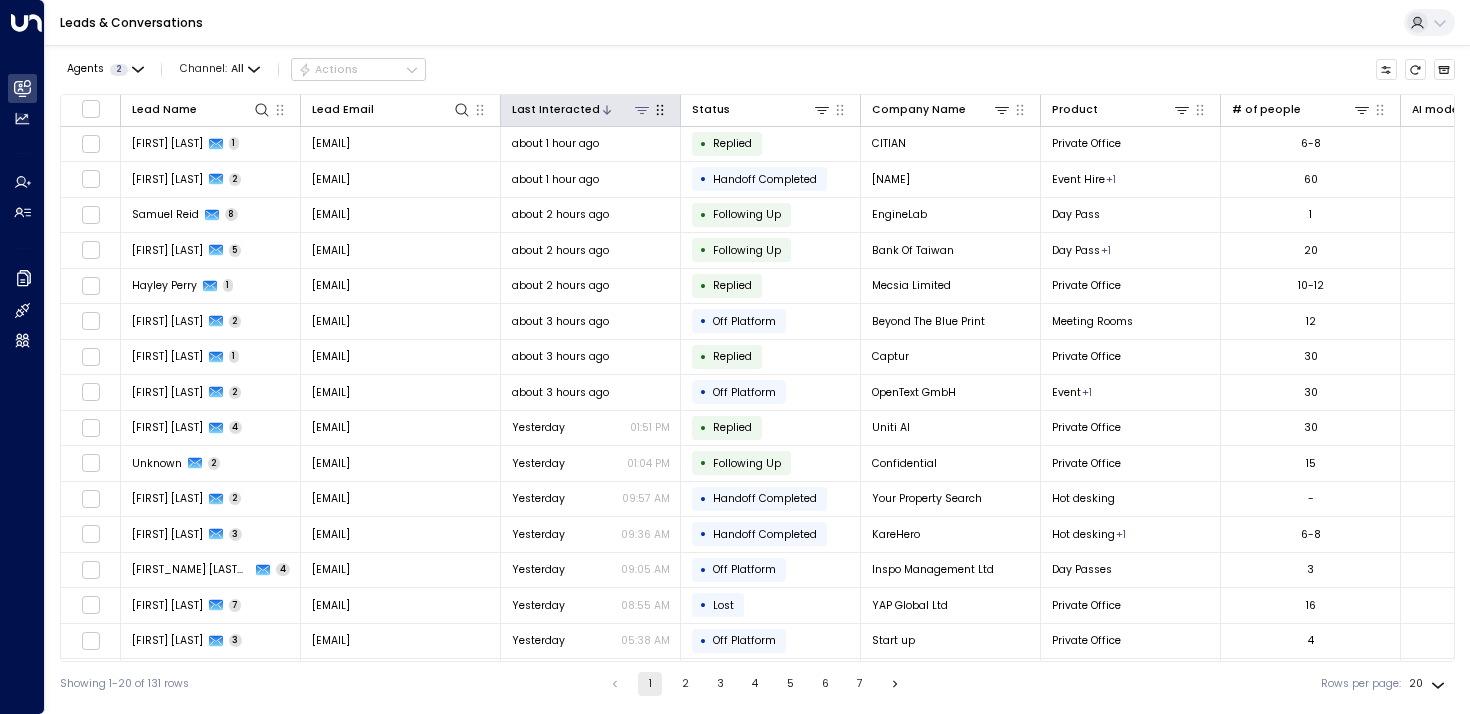 click 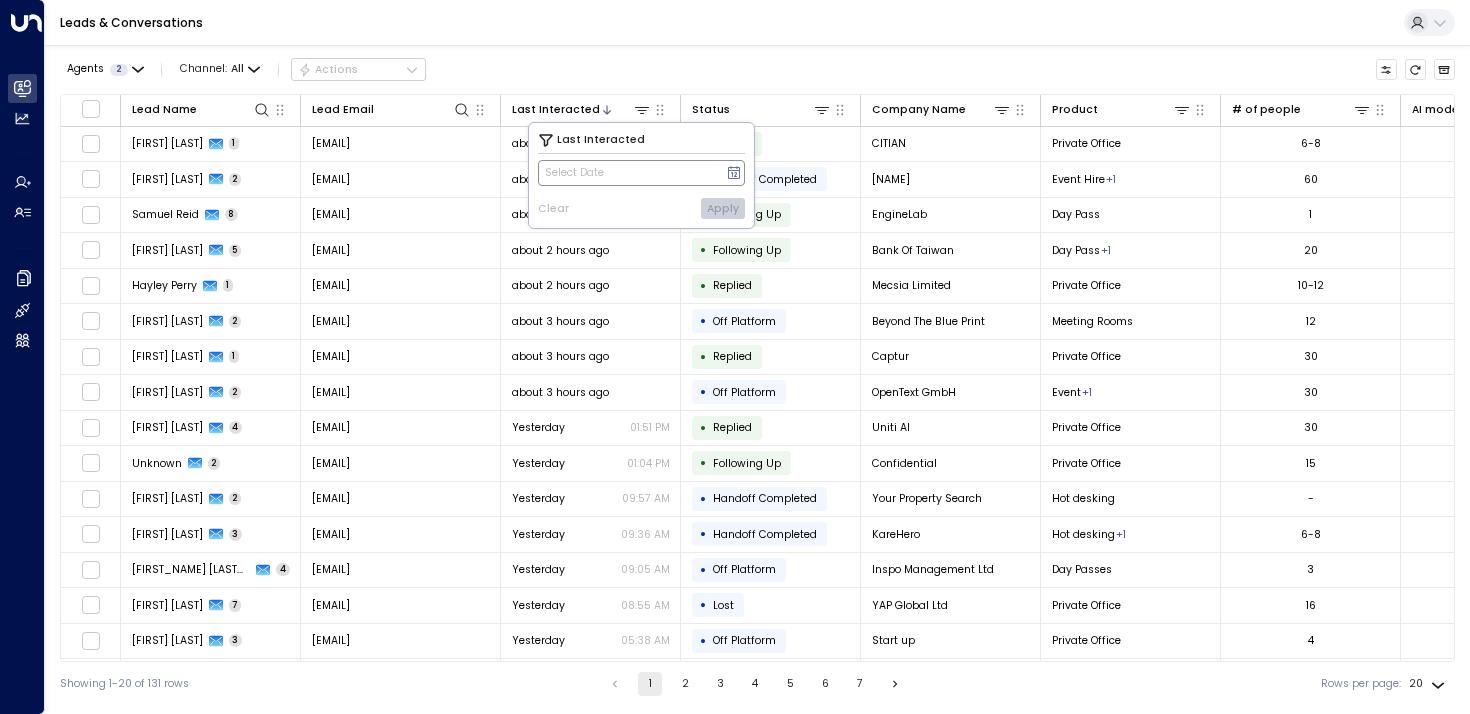 click on "Select Date" at bounding box center (641, 173) 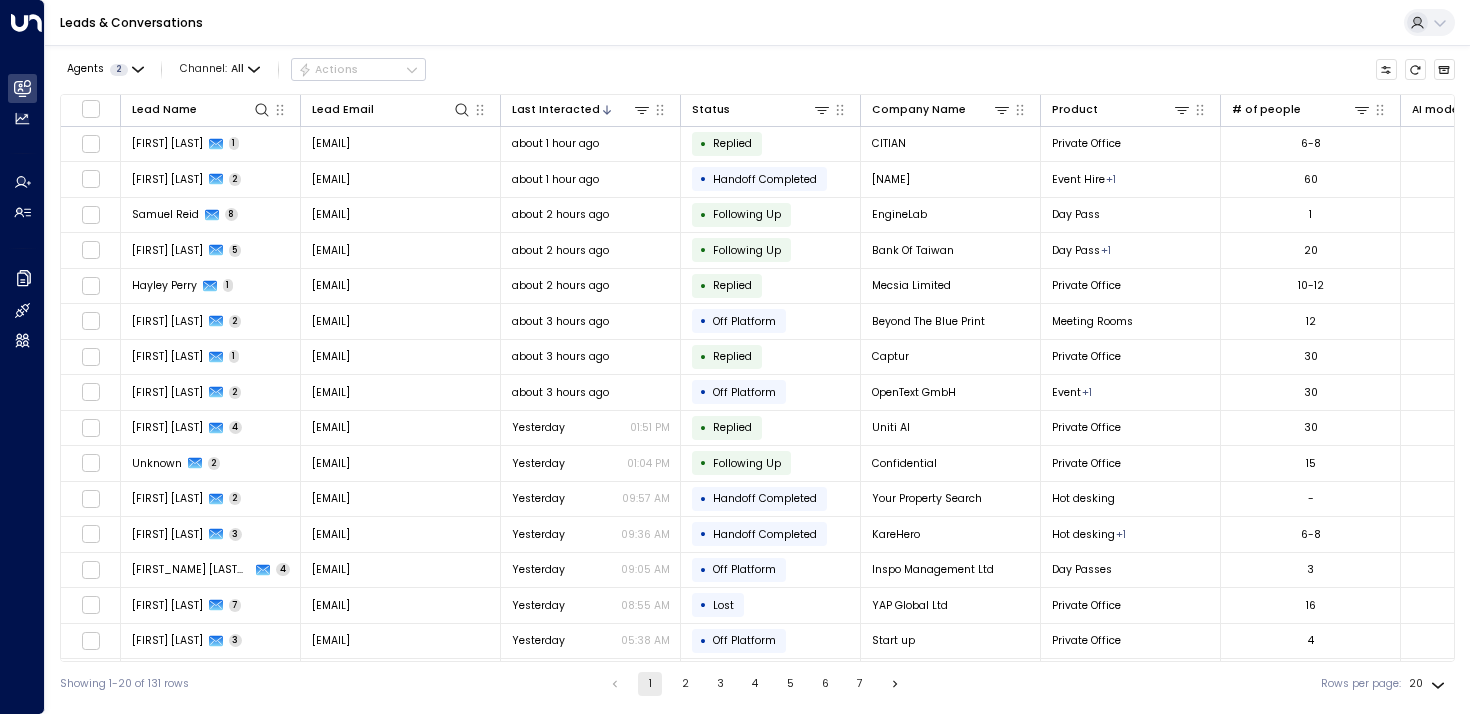 click on "Agents 2 Channel: All Actions" at bounding box center [757, 70] 